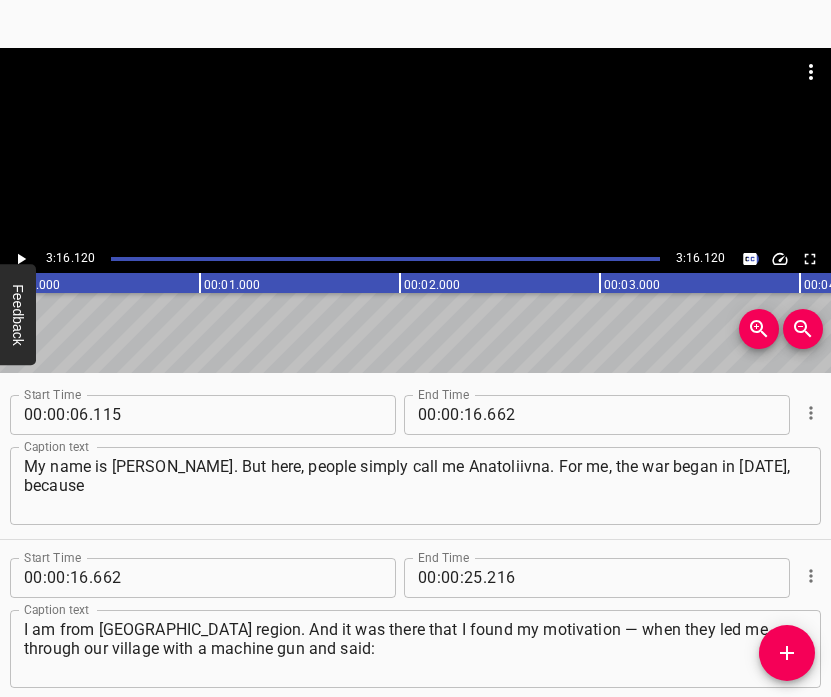 scroll, scrollTop: 0, scrollLeft: 0, axis: both 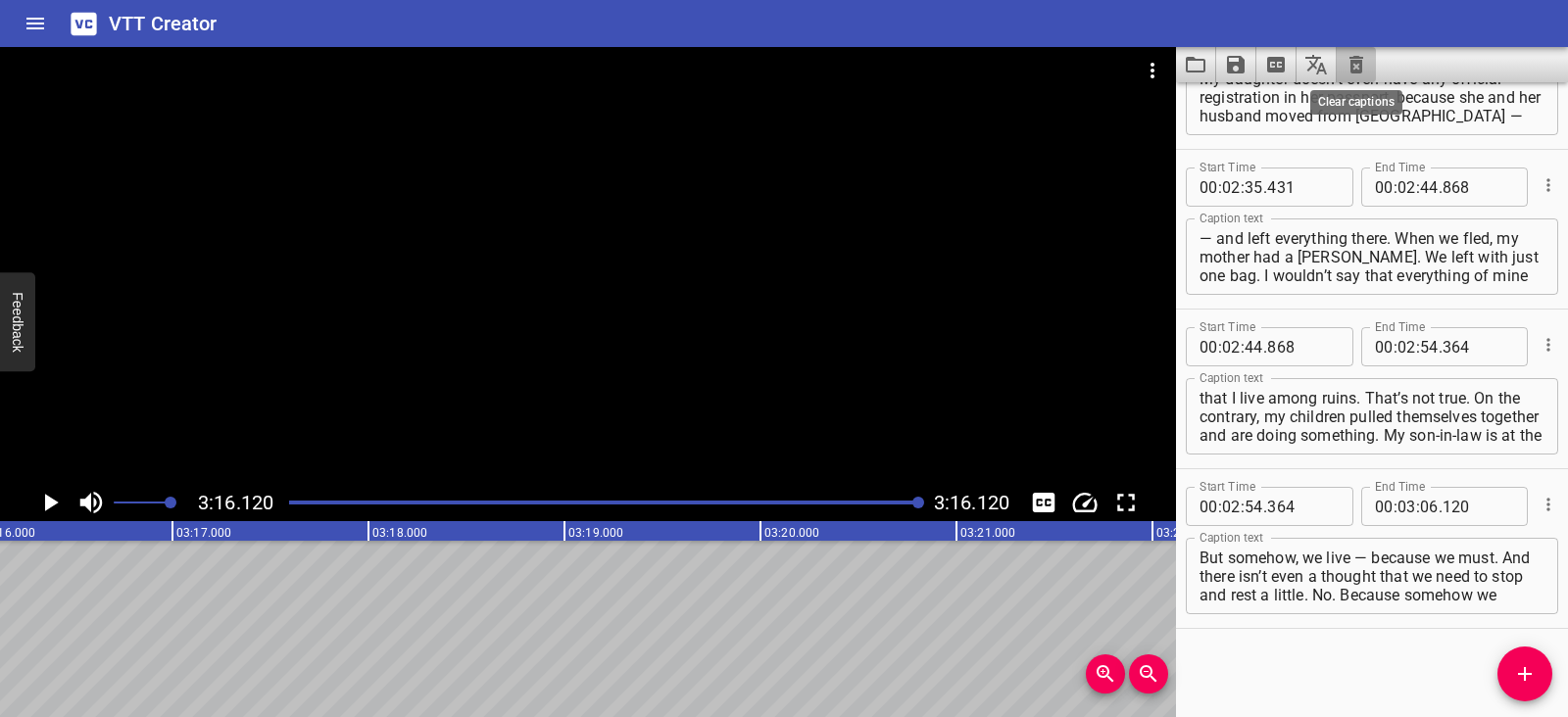 click 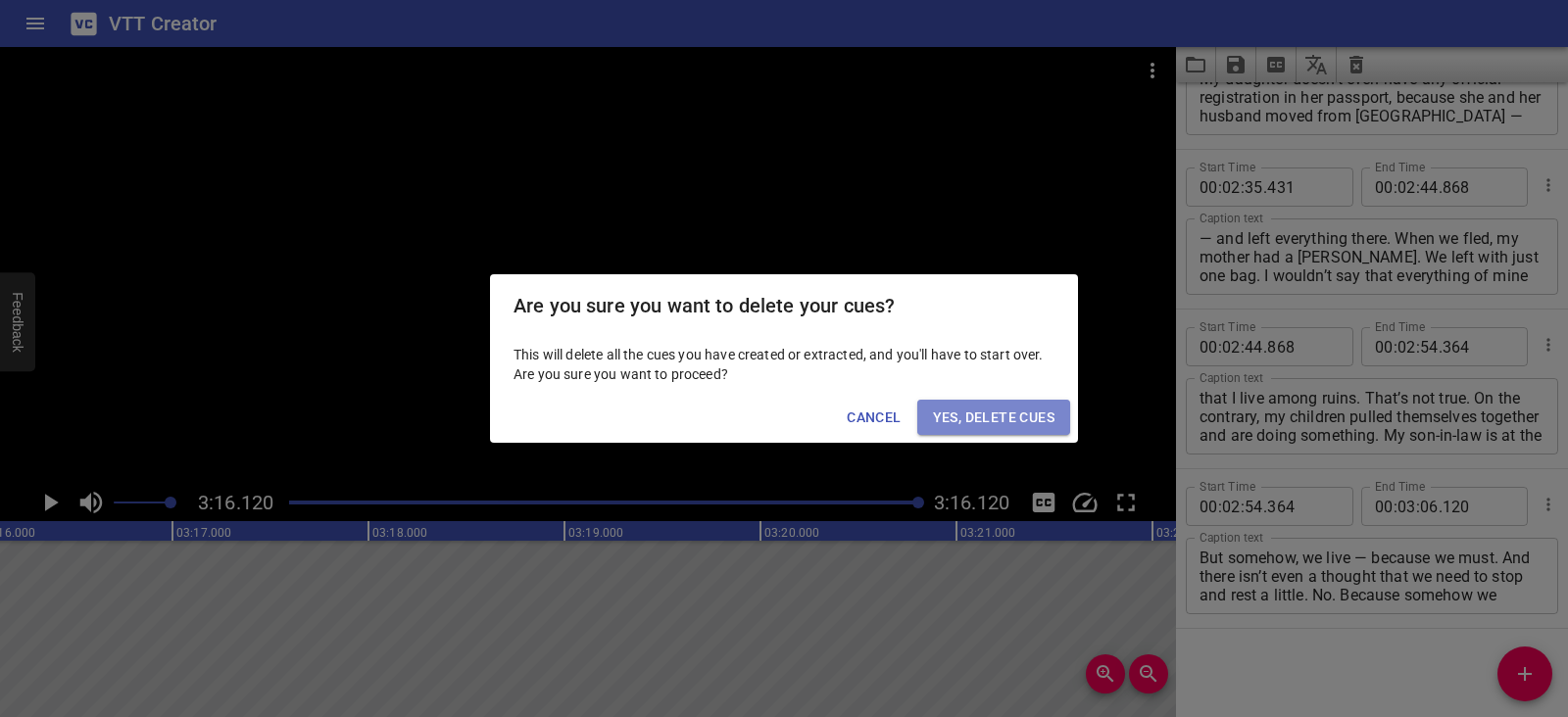 click on "Yes, Delete Cues" at bounding box center (994, 417) 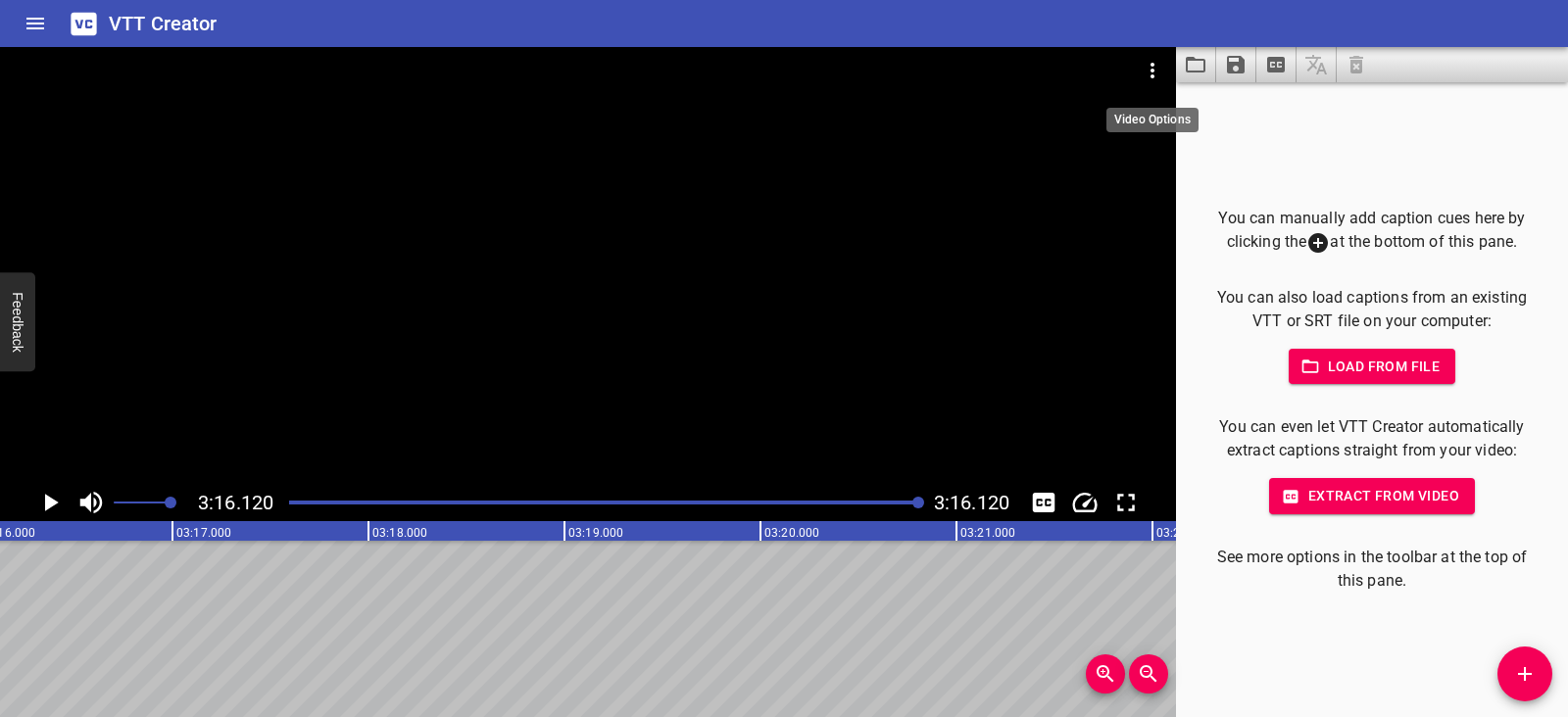 click 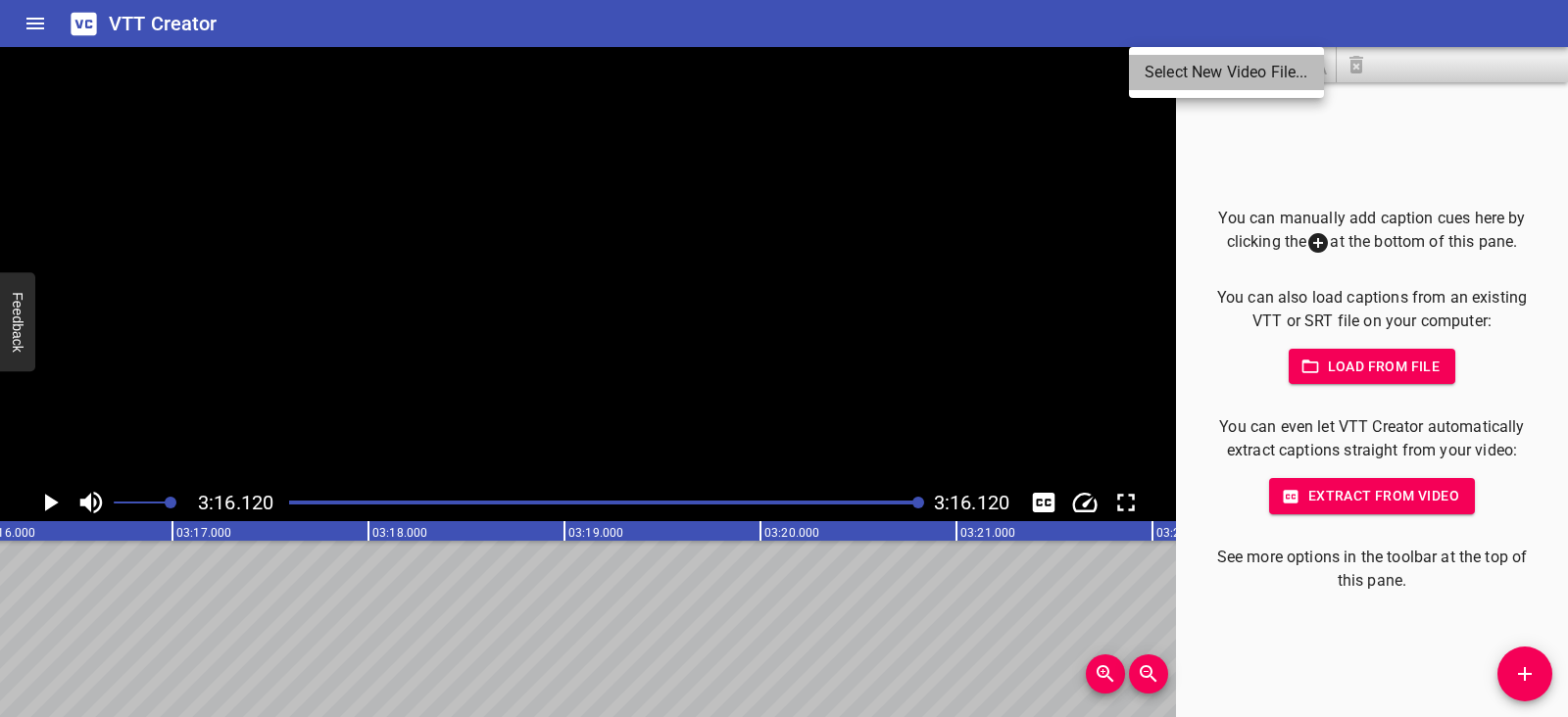 click on "Select New Video File..." at bounding box center [1226, 72] 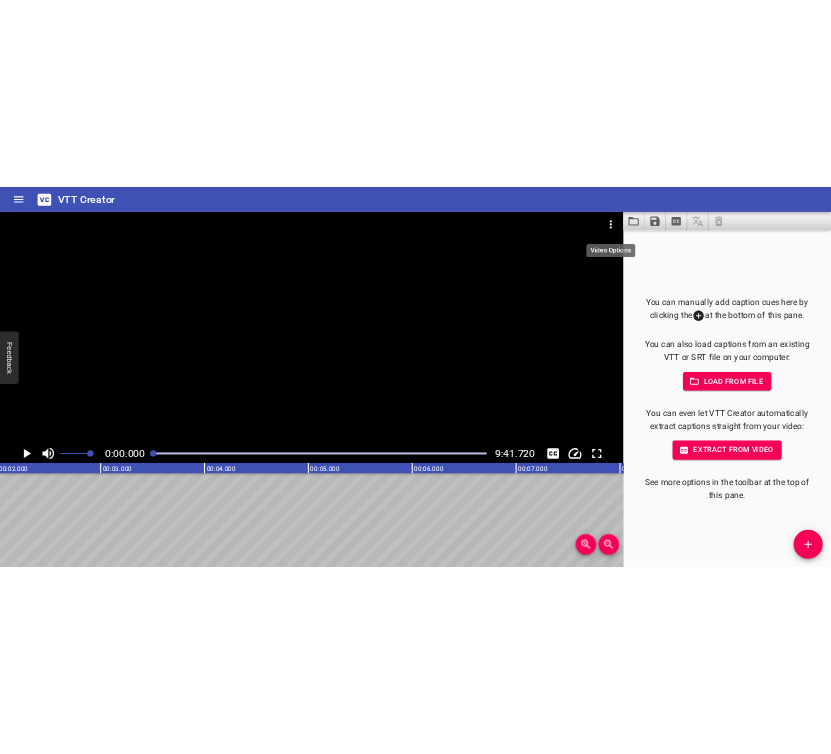 scroll, scrollTop: 0, scrollLeft: 0, axis: both 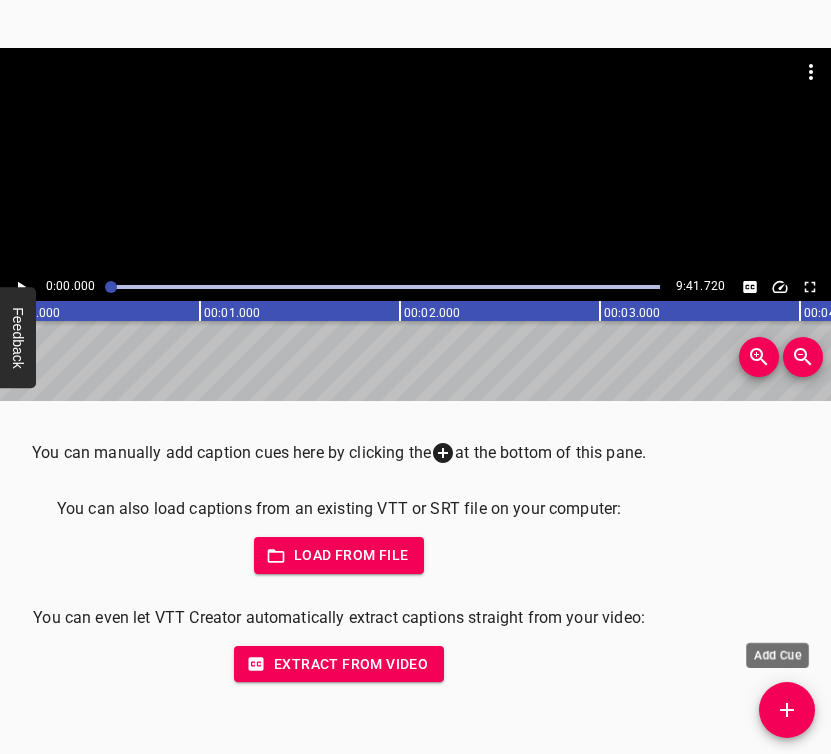 click 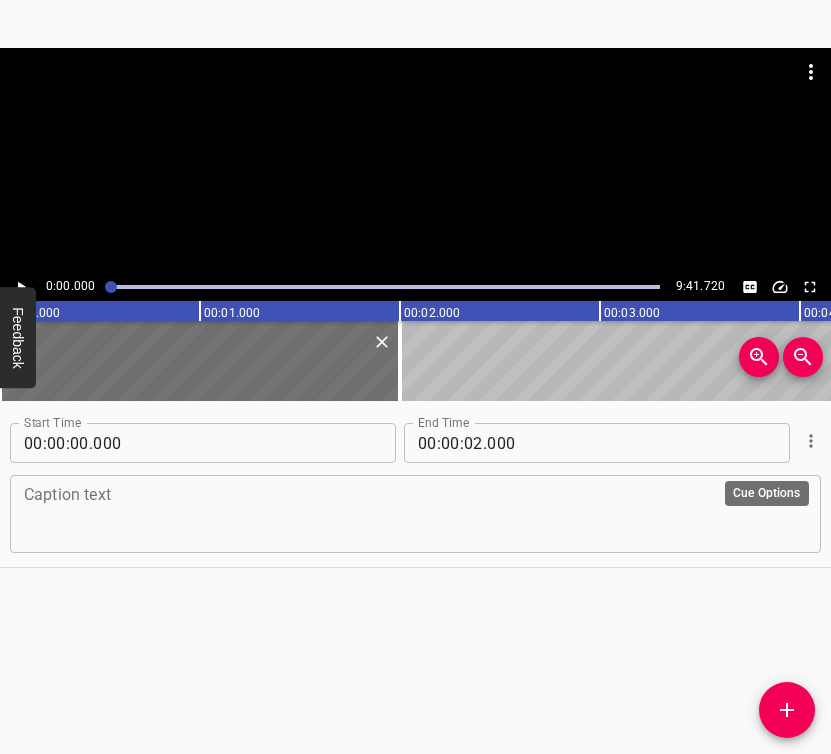 click 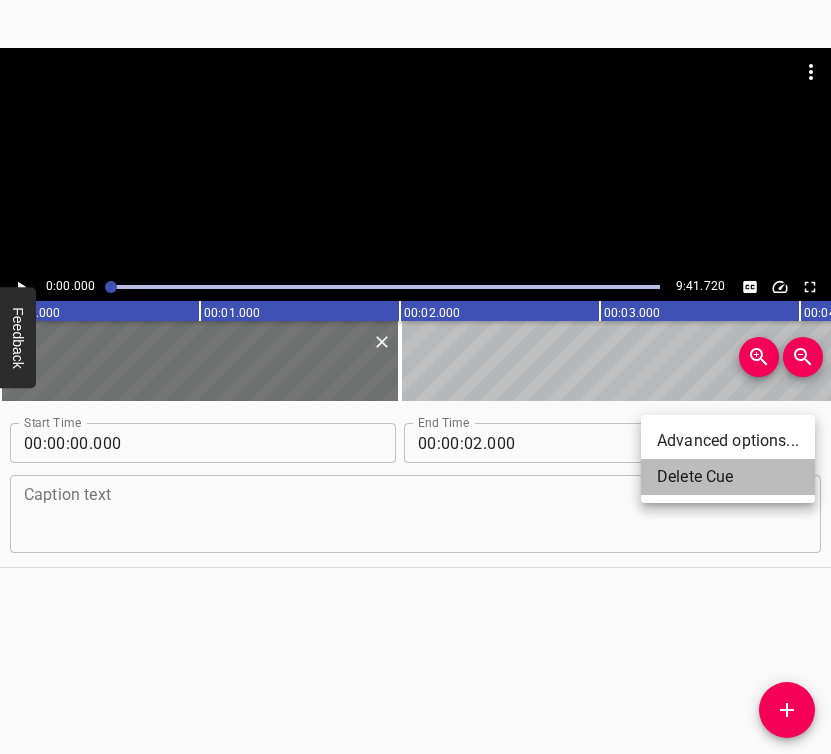 click on "Delete Cue" at bounding box center (728, 477) 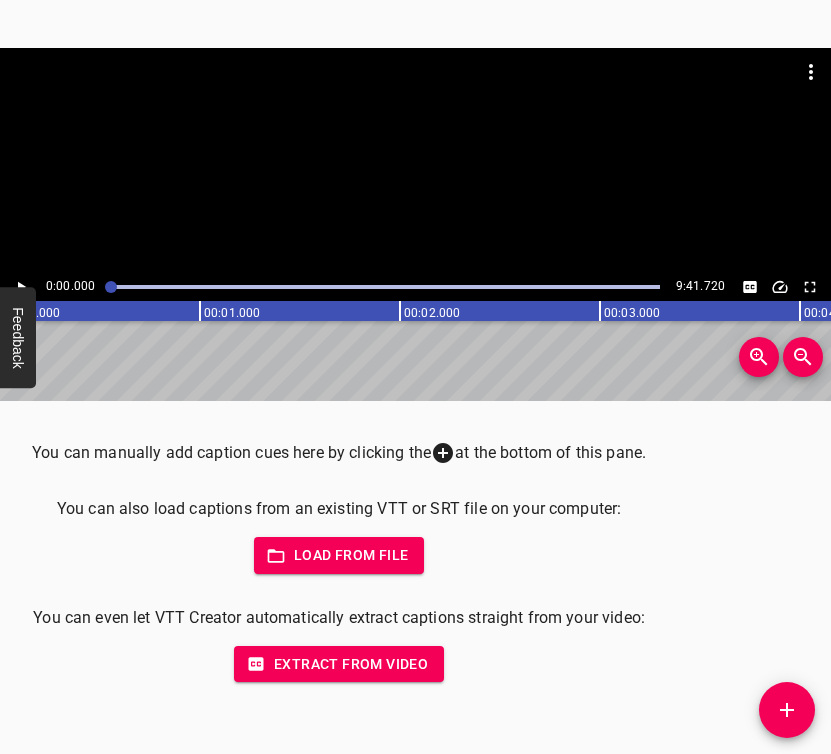 click 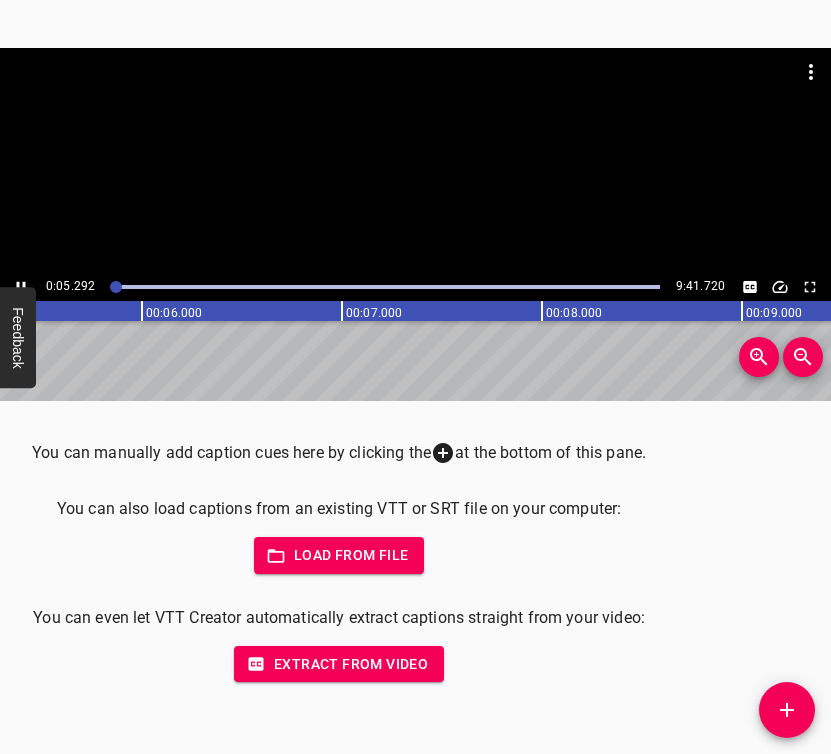 click at bounding box center (21, 287) 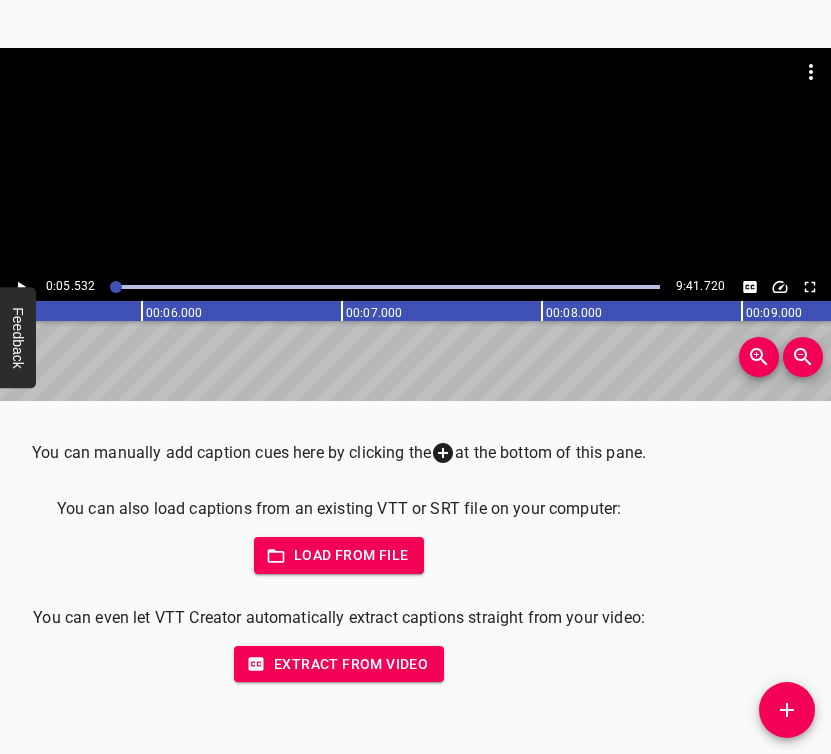 scroll, scrollTop: 0, scrollLeft: 1106, axis: horizontal 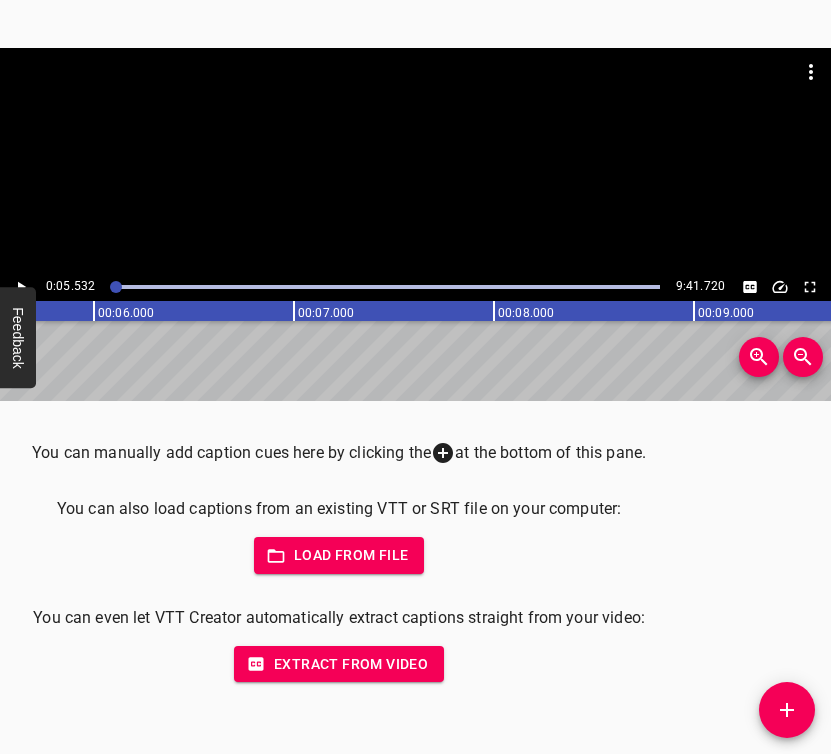 click 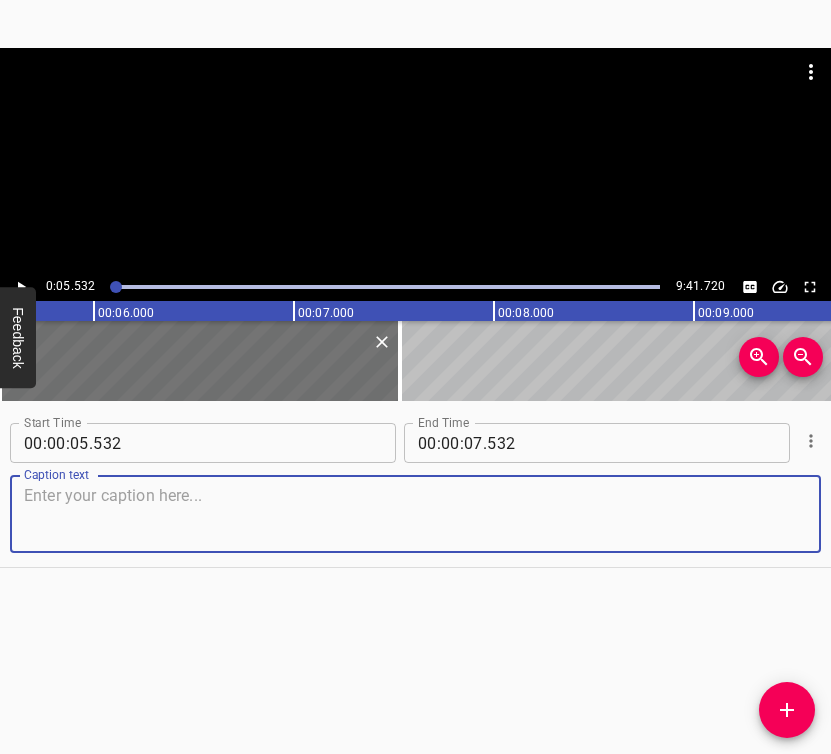 click at bounding box center (415, 514) 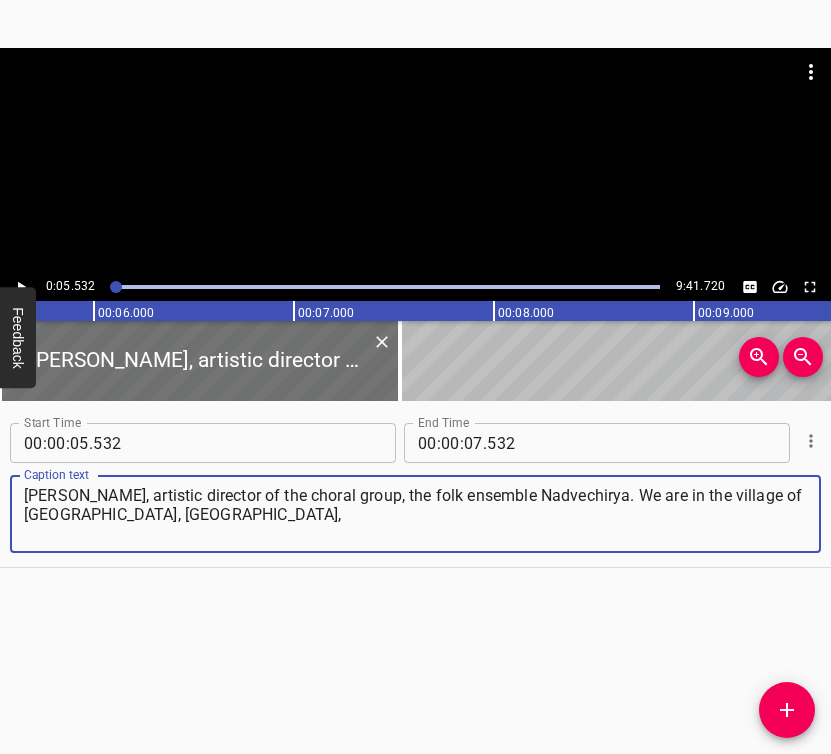 type on "[PERSON_NAME], artistic director of the choral group, the folk ensemble Nadvechirya. We are in the village of [GEOGRAPHIC_DATA], [GEOGRAPHIC_DATA]," 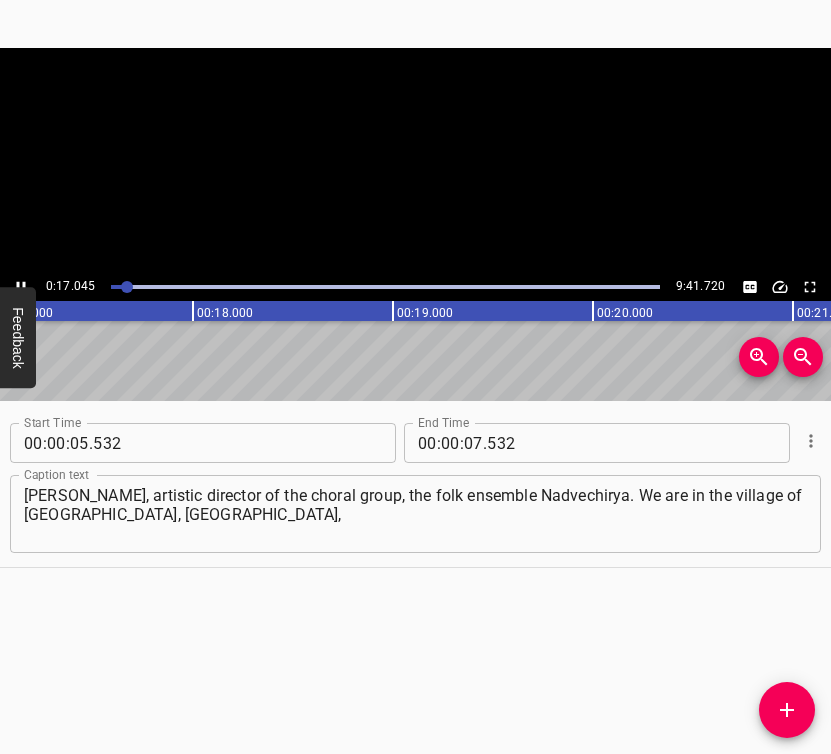 click 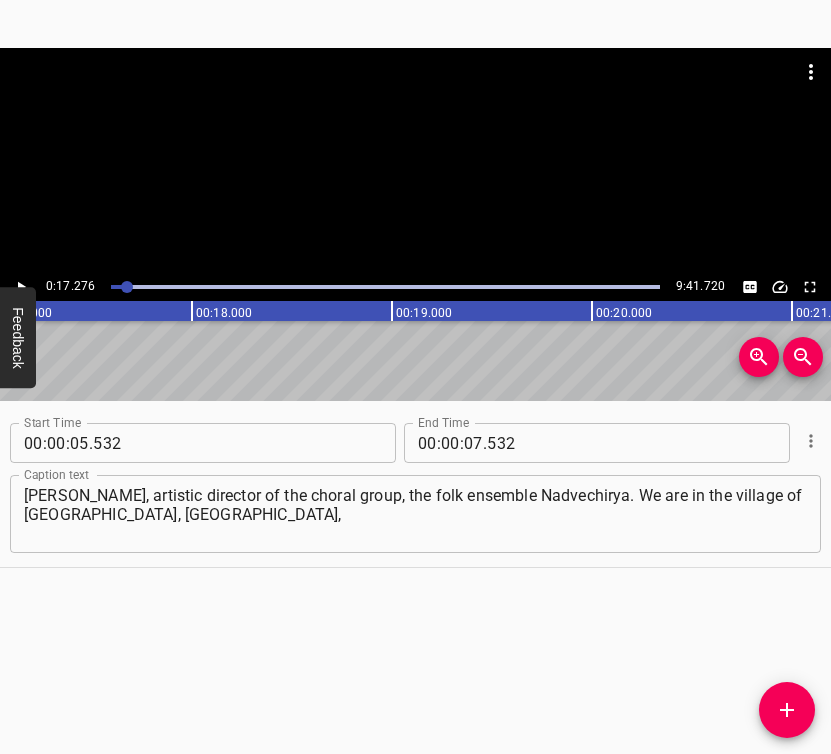 scroll, scrollTop: 0, scrollLeft: 3455, axis: horizontal 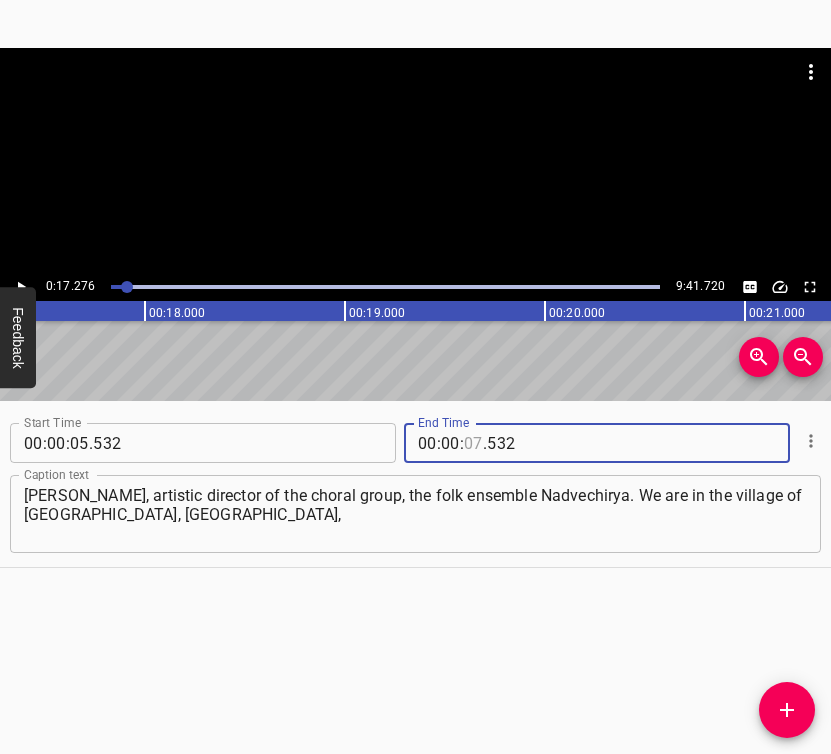 click at bounding box center (473, 443) 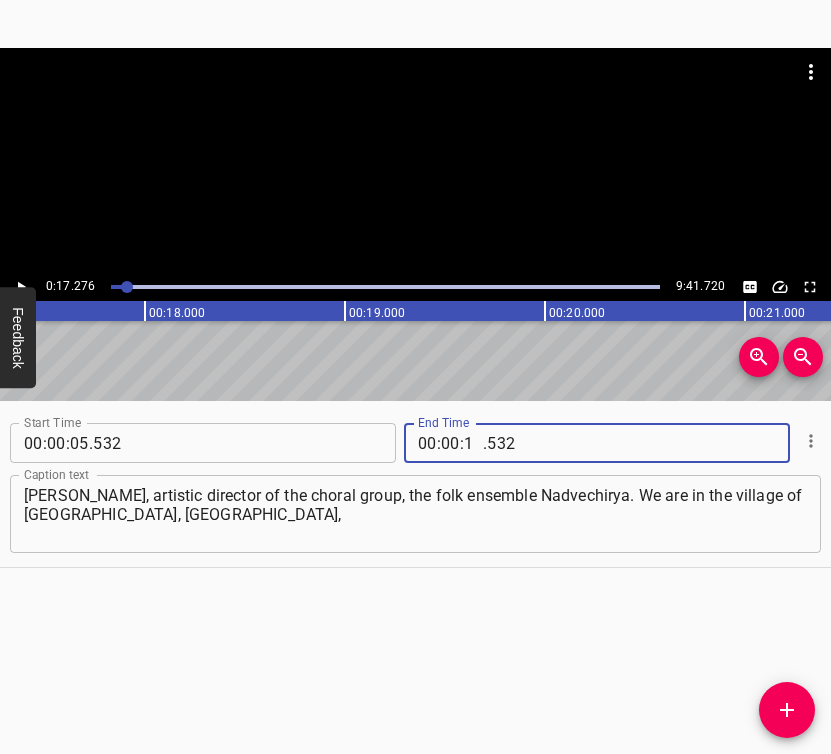 type on "17" 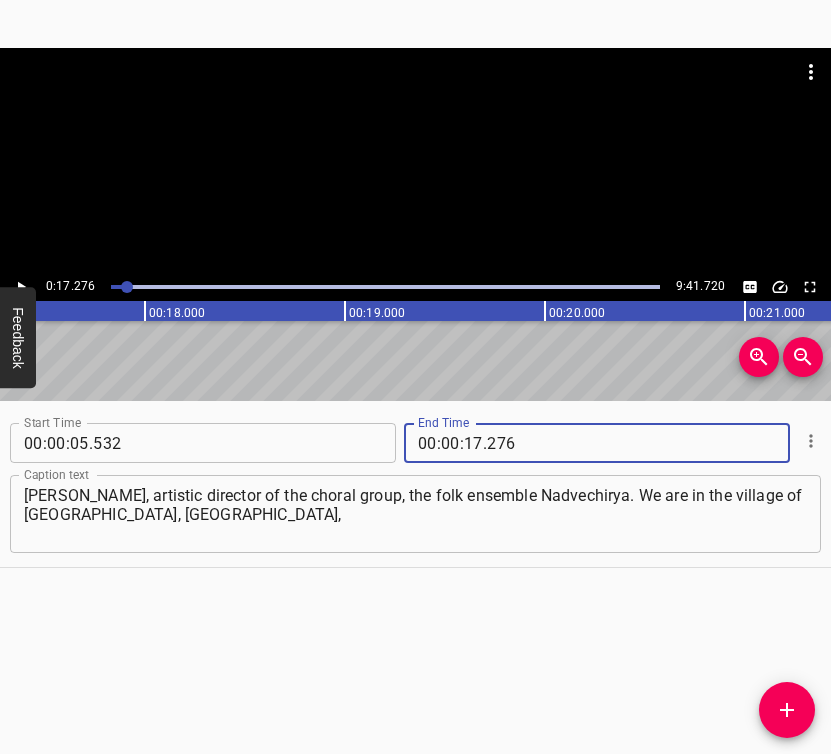 type on "276" 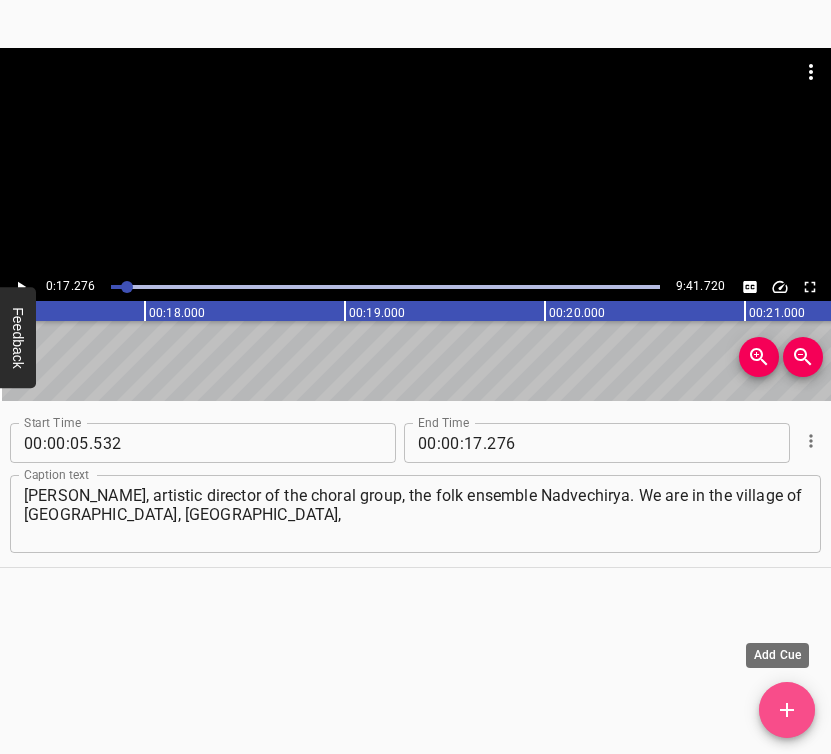 click at bounding box center (787, 710) 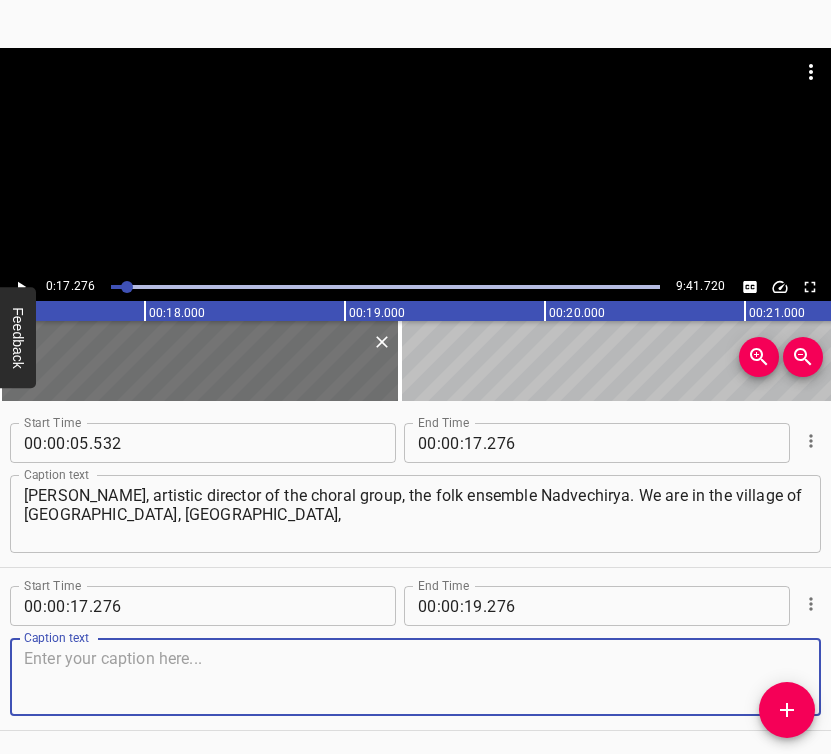 scroll, scrollTop: 67, scrollLeft: 0, axis: vertical 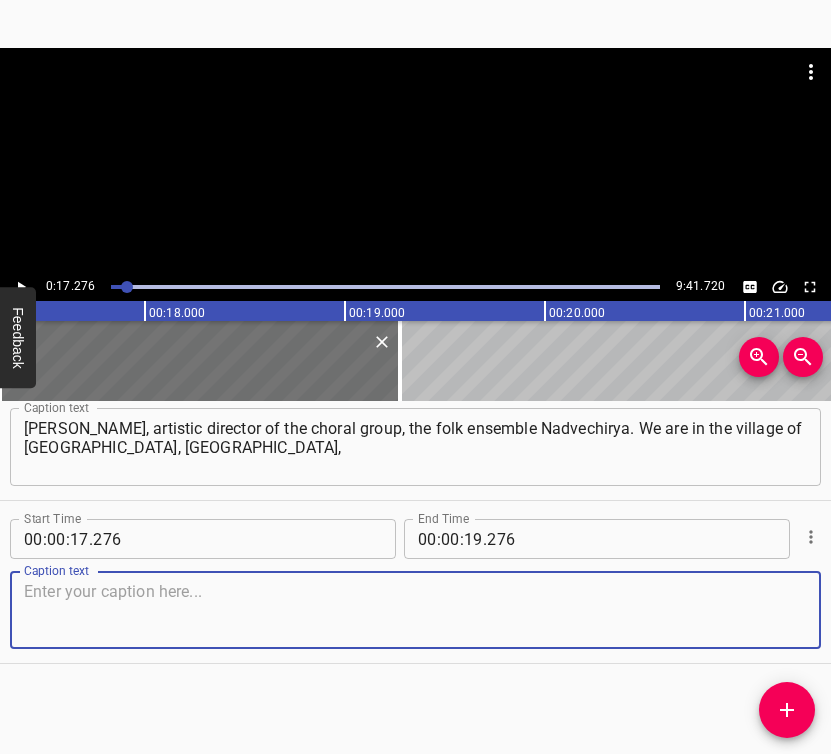 click at bounding box center (415, 610) 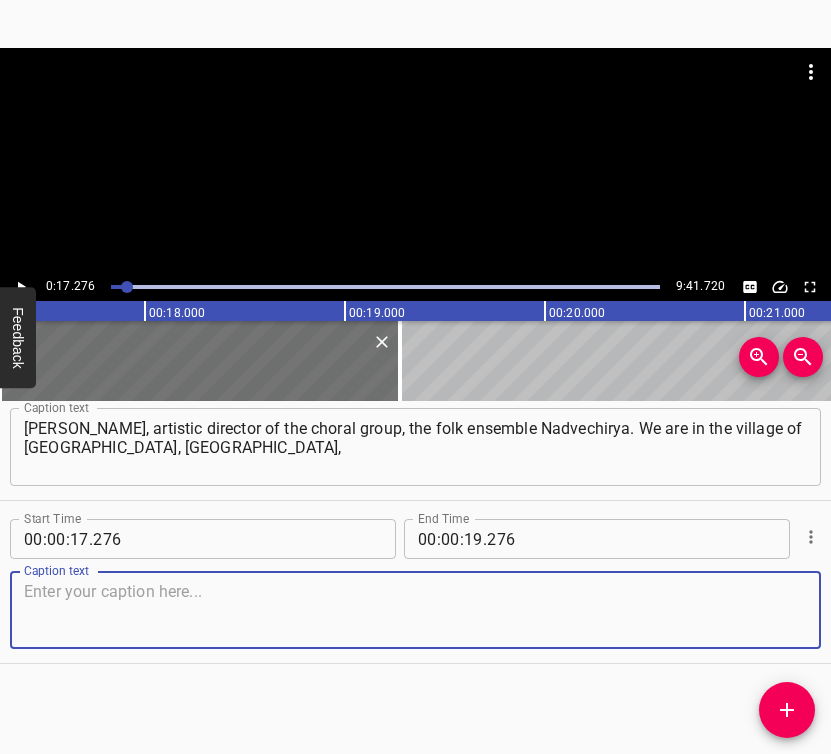 click at bounding box center (415, 610) 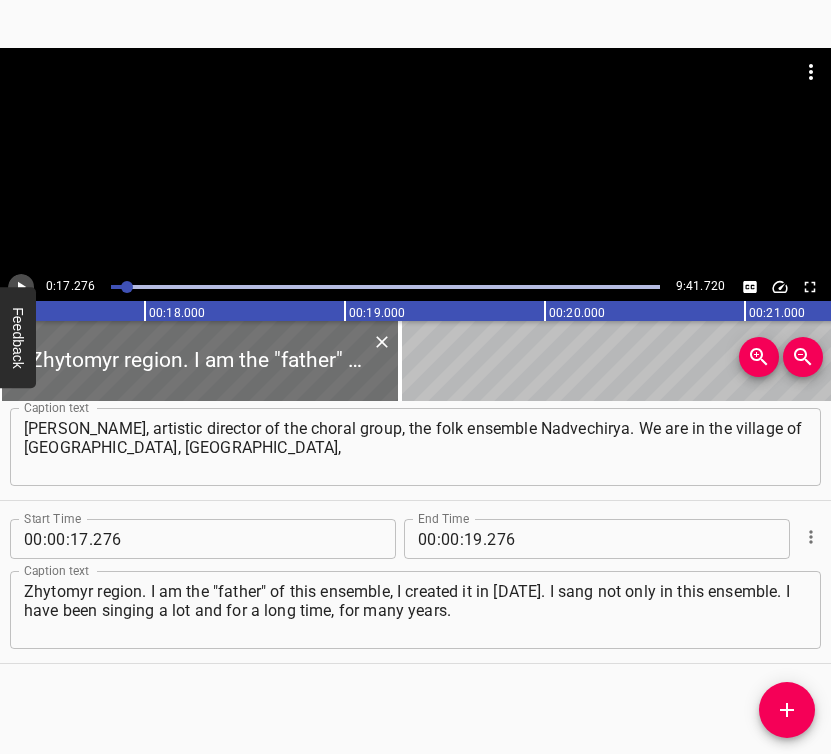 click 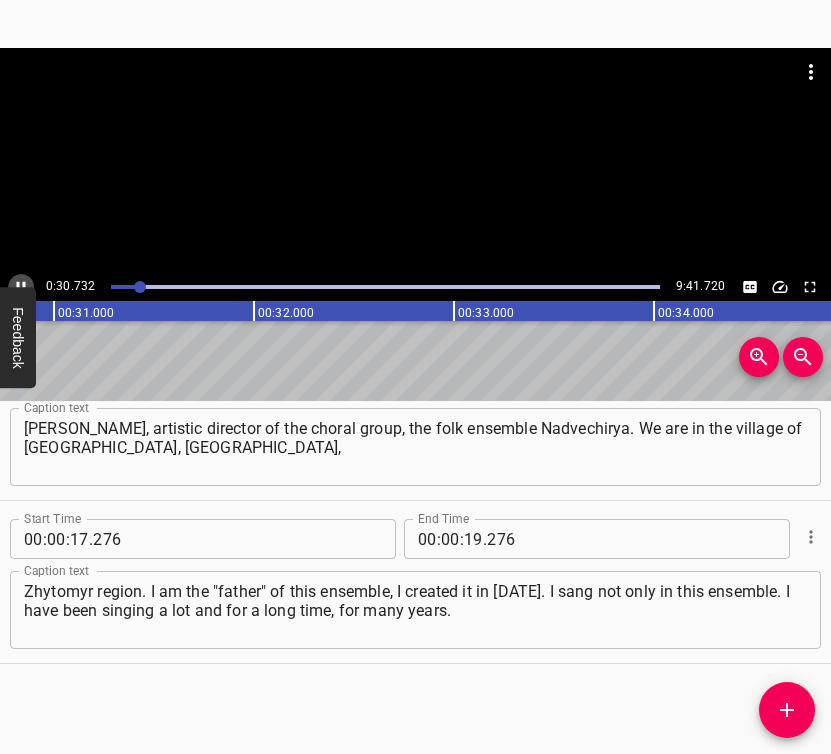 click 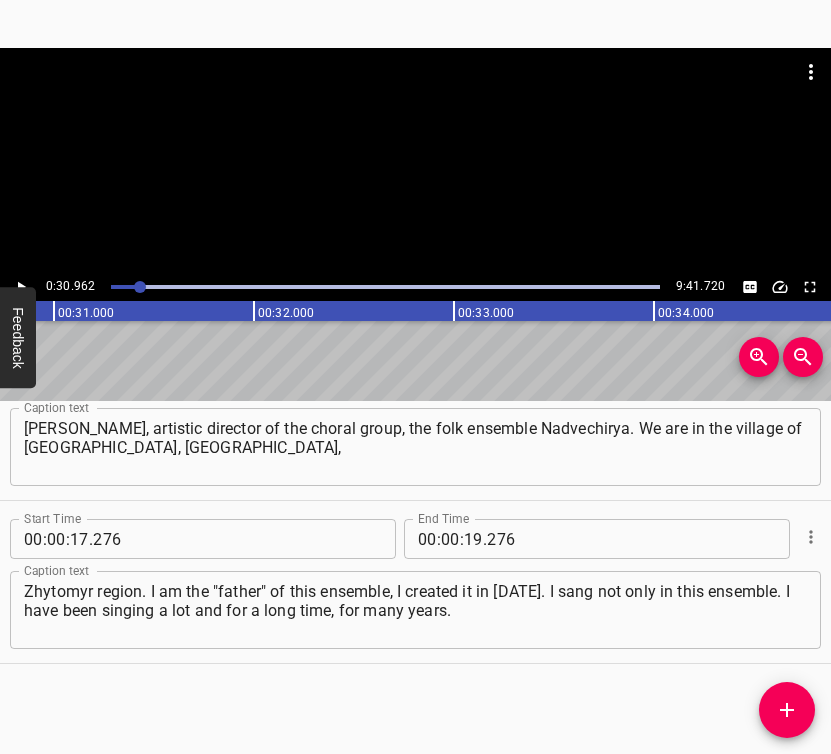 scroll, scrollTop: 0, scrollLeft: 6192, axis: horizontal 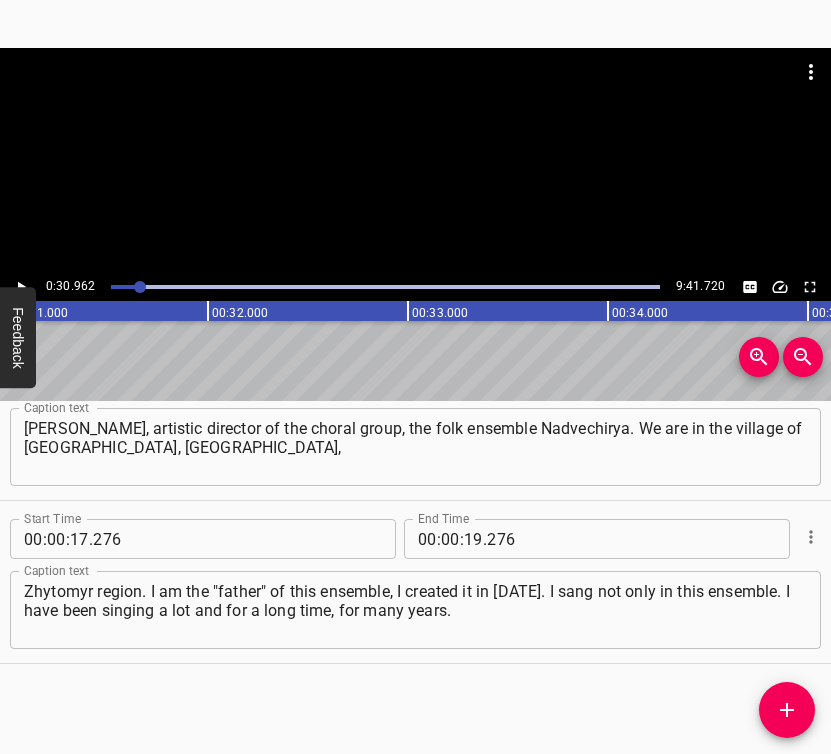 click on "Zhytomyr region. I am the "father" of this ensemble, I created it in [DATE]. I sang not only in this ensemble. I have been singing a lot and for a long time, for many years." at bounding box center (415, 610) 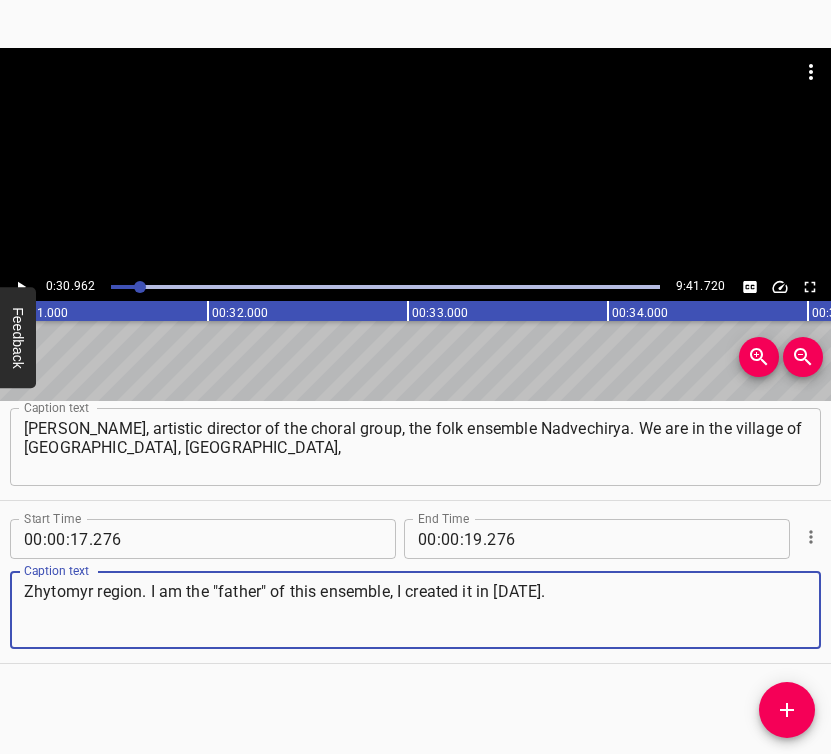 type on "Zhytomyr region. I am the "father" of this ensemble, I created it in [DATE]." 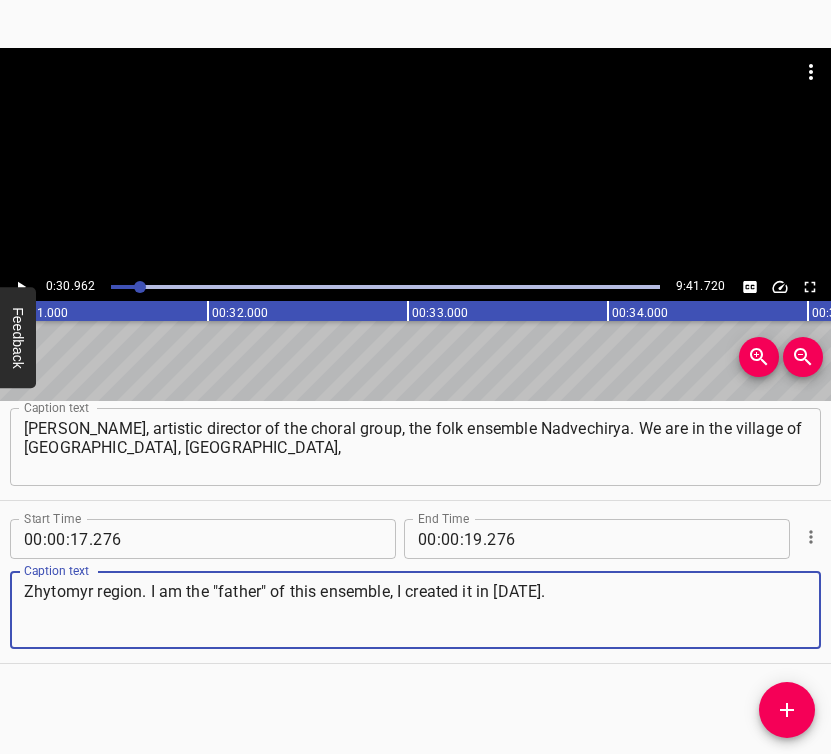 drag, startPoint x: 462, startPoint y: 586, endPoint x: 16, endPoint y: 580, distance: 446.04034 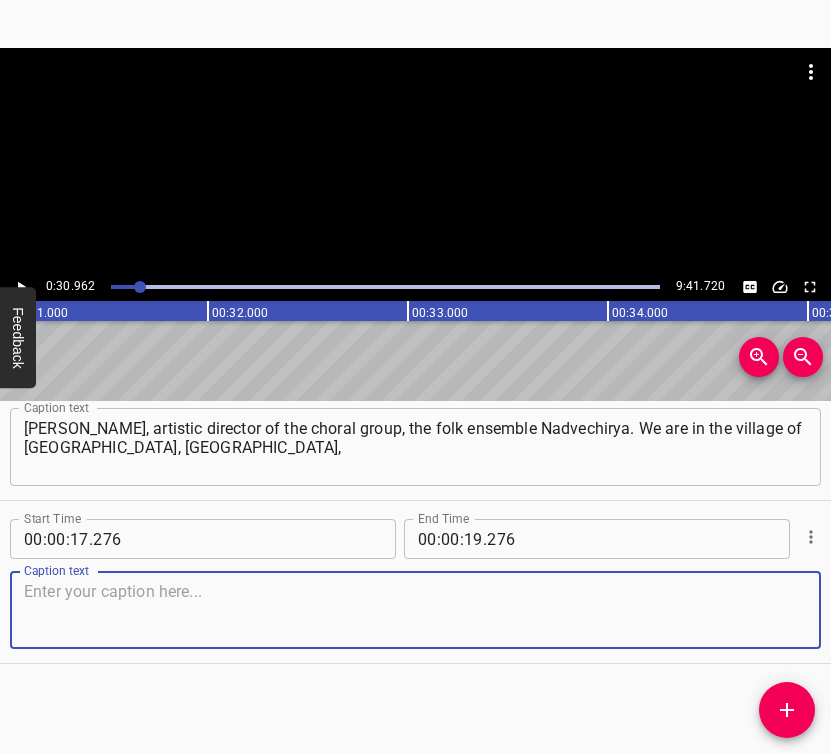 paste on "Zhytomyr region. I am the "father" of this ensemble, I created it in [DATE]." 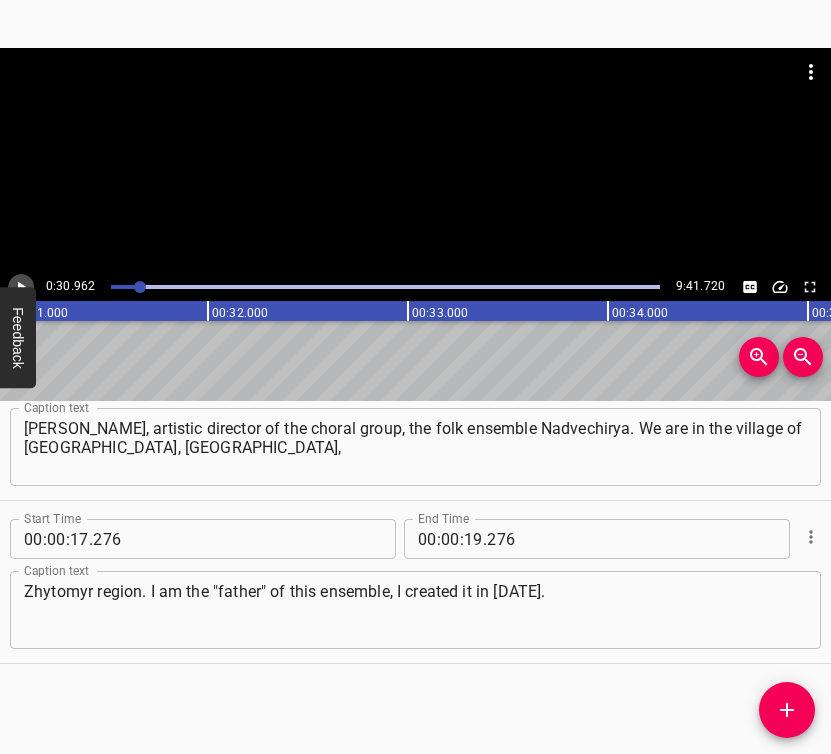 click 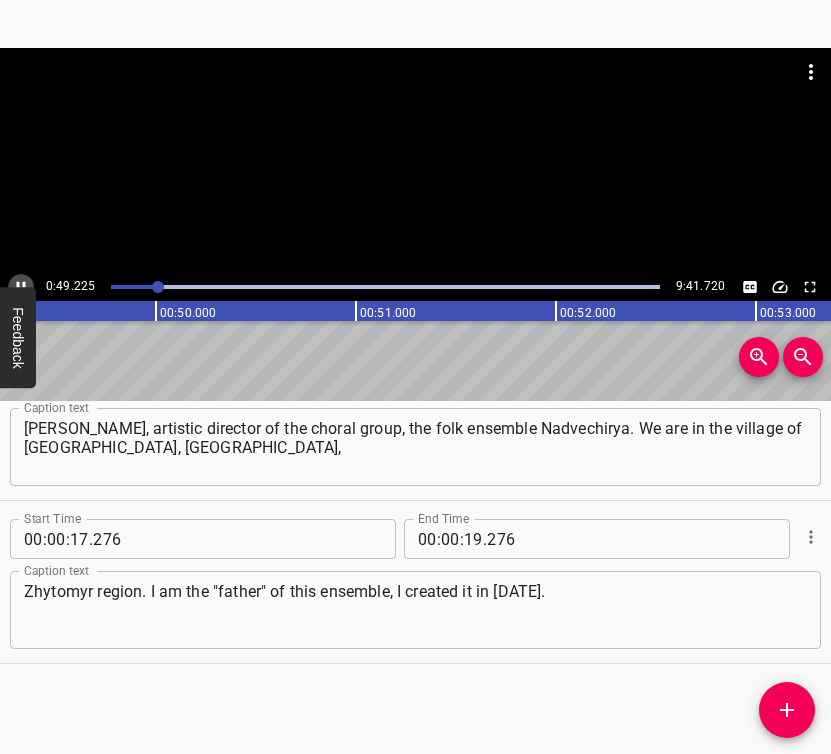 click 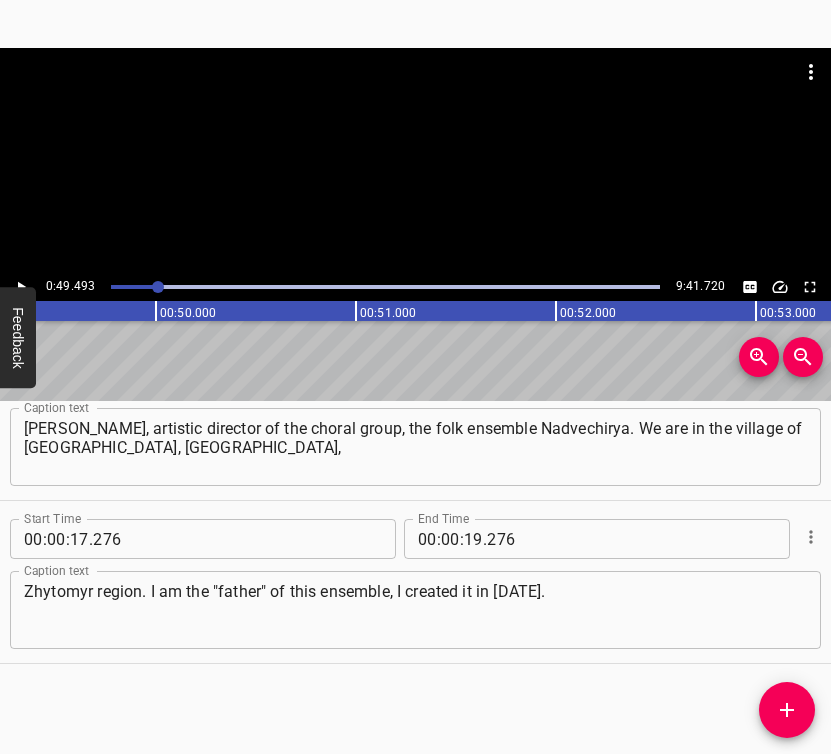 scroll, scrollTop: 0, scrollLeft: 9898, axis: horizontal 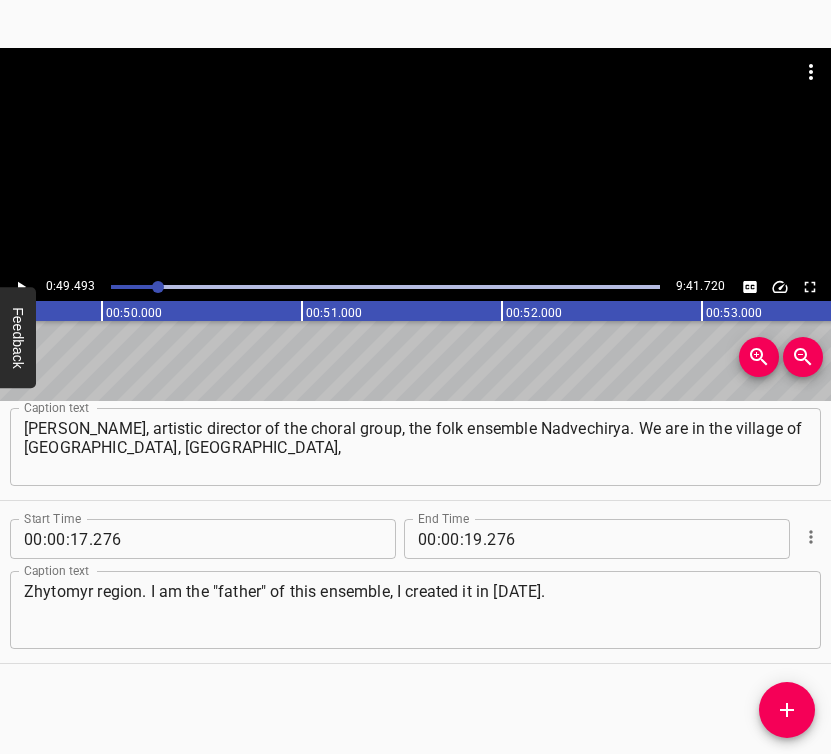click 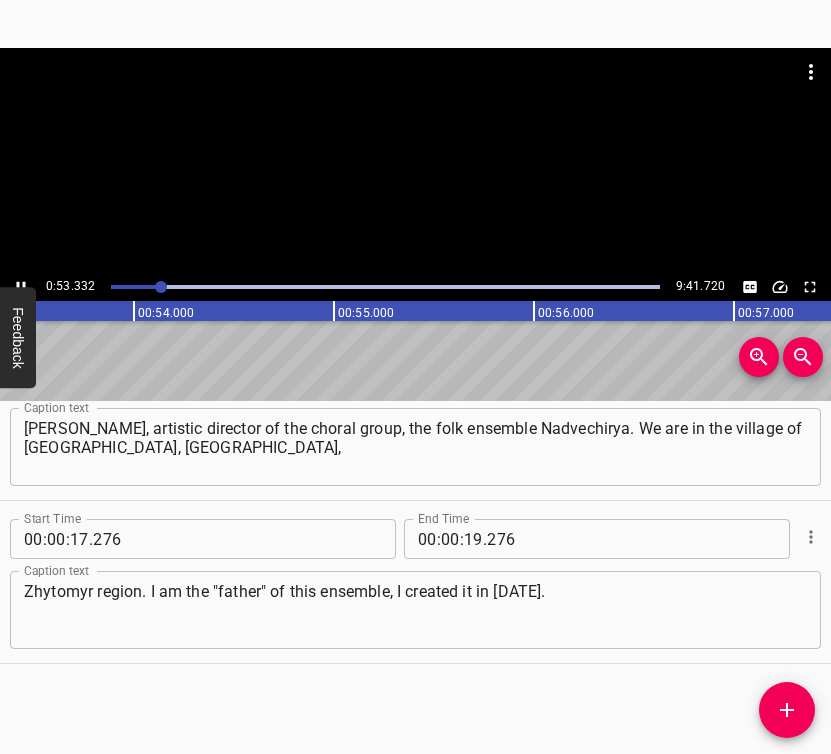 click 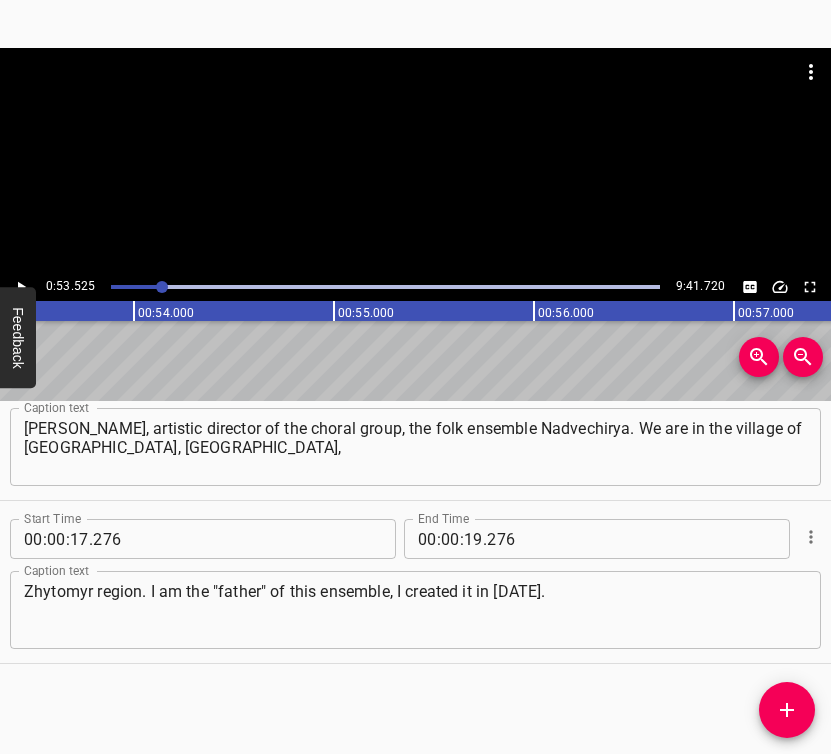 scroll, scrollTop: 0, scrollLeft: 10705, axis: horizontal 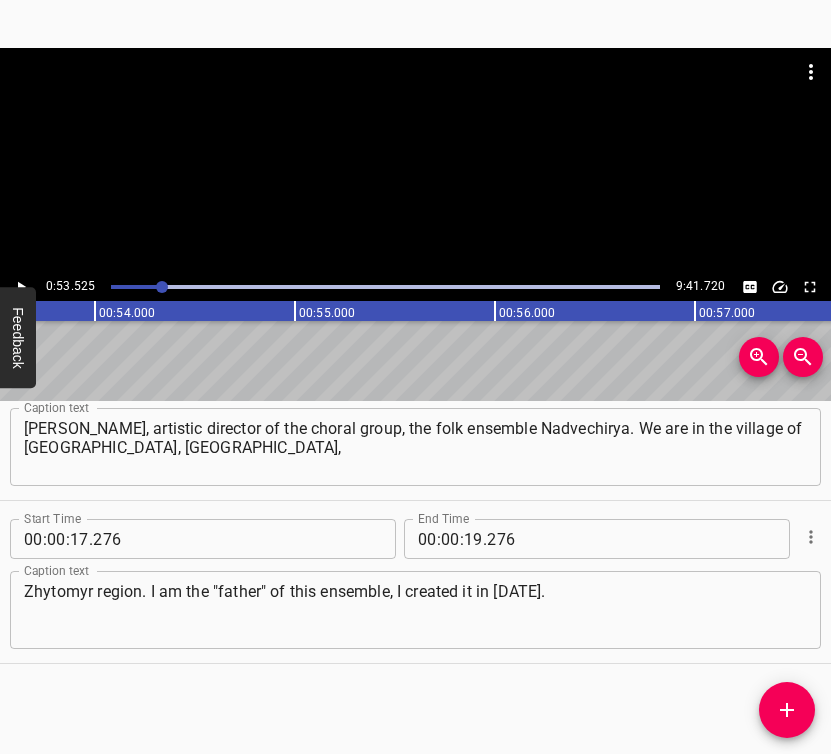 click 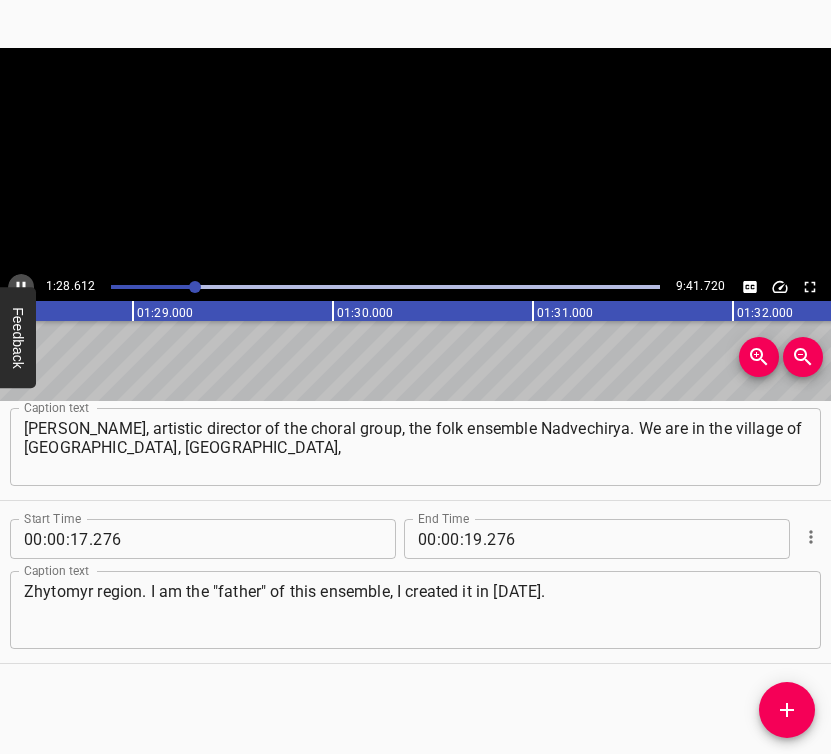 click 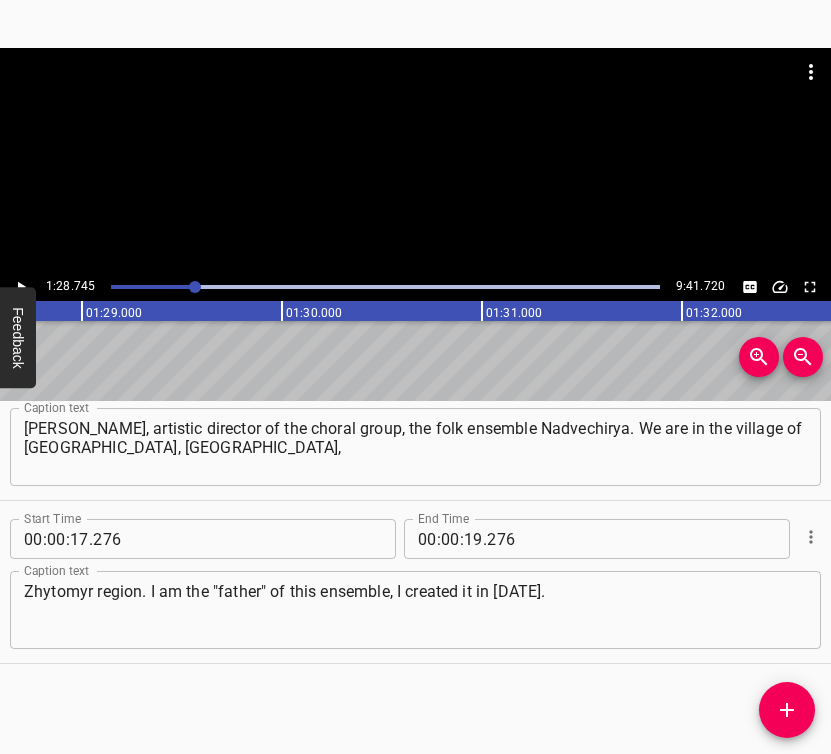 scroll, scrollTop: 0, scrollLeft: 17748, axis: horizontal 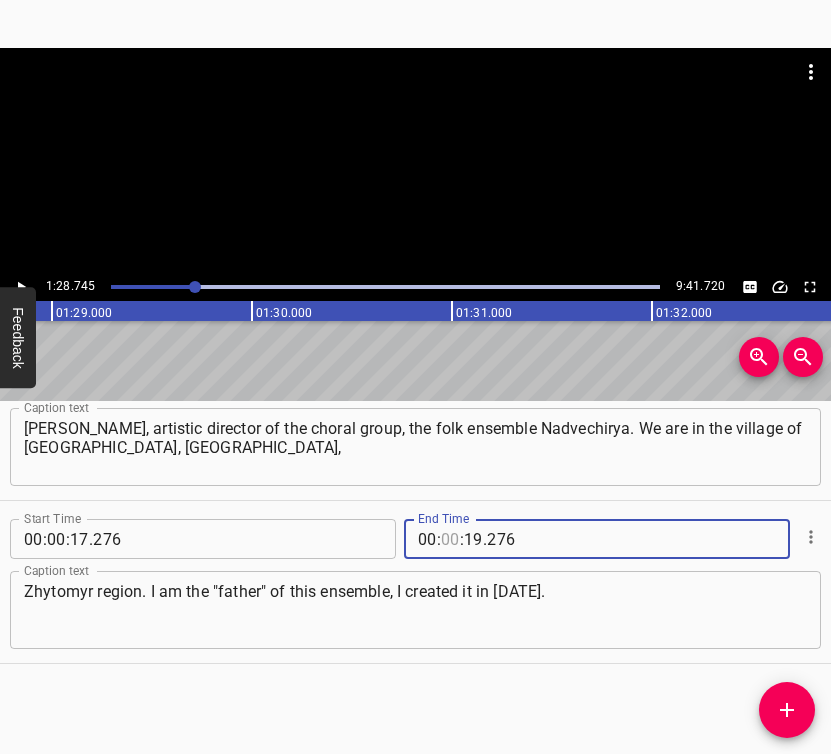 click at bounding box center [450, 539] 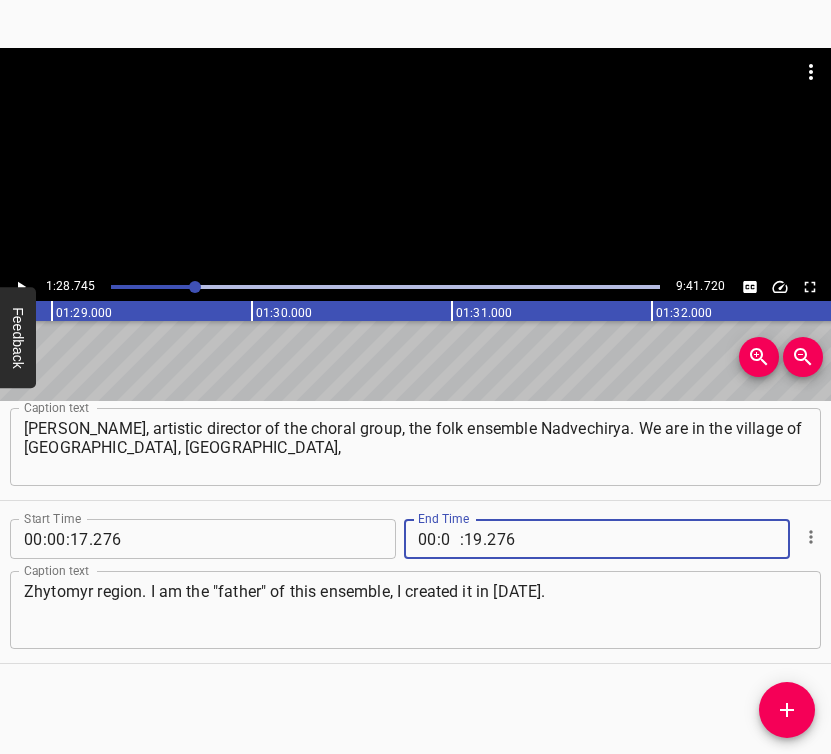 type on "01" 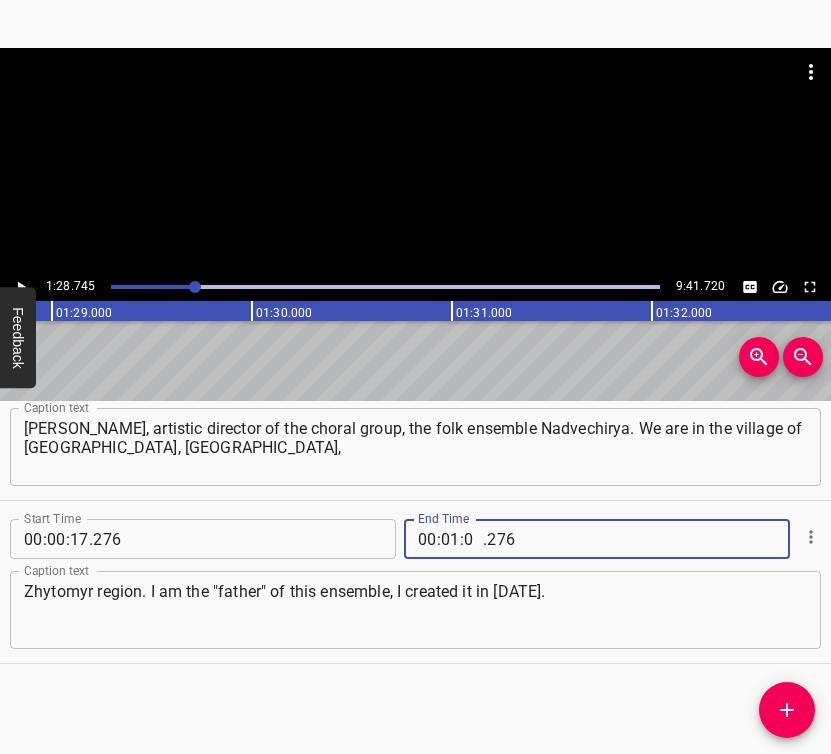 type on "02" 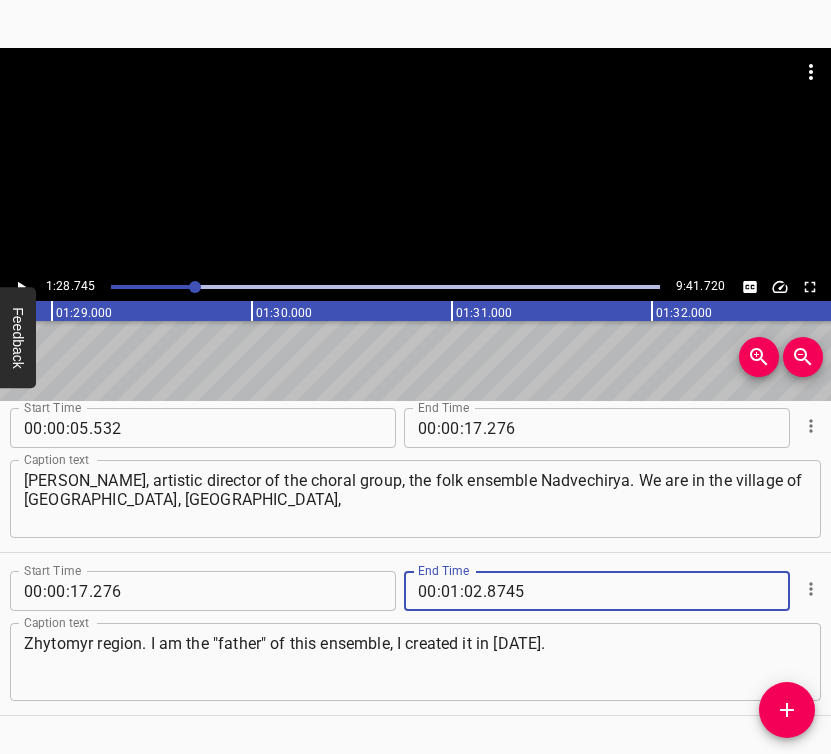 scroll, scrollTop: 0, scrollLeft: 0, axis: both 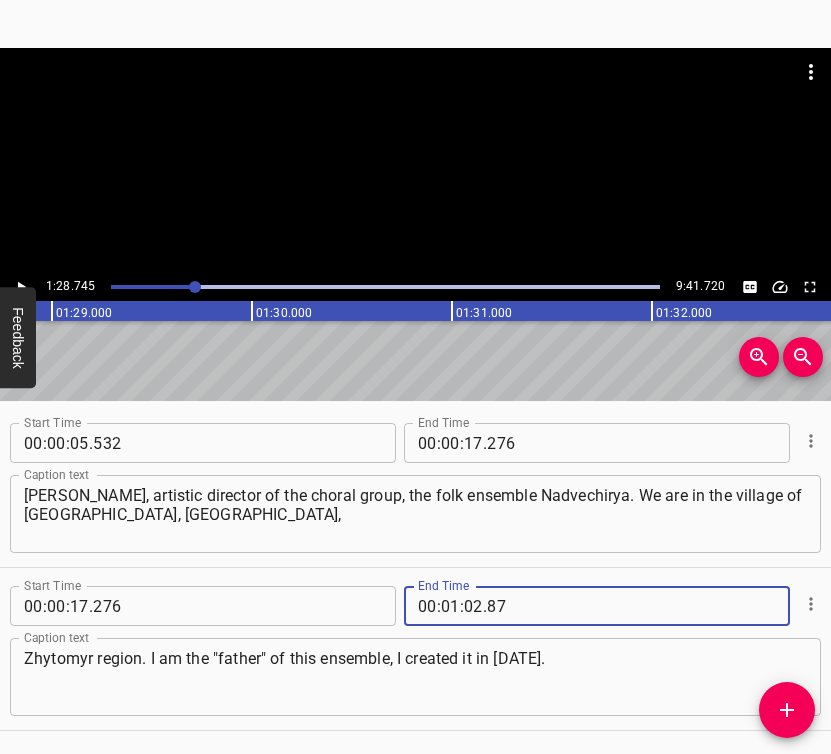 type on "8" 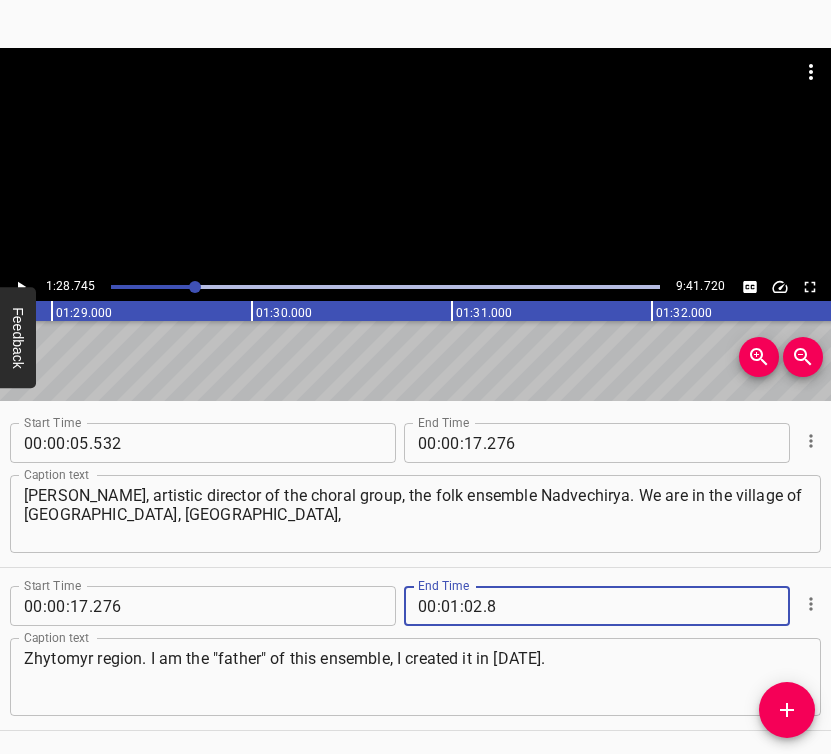 type 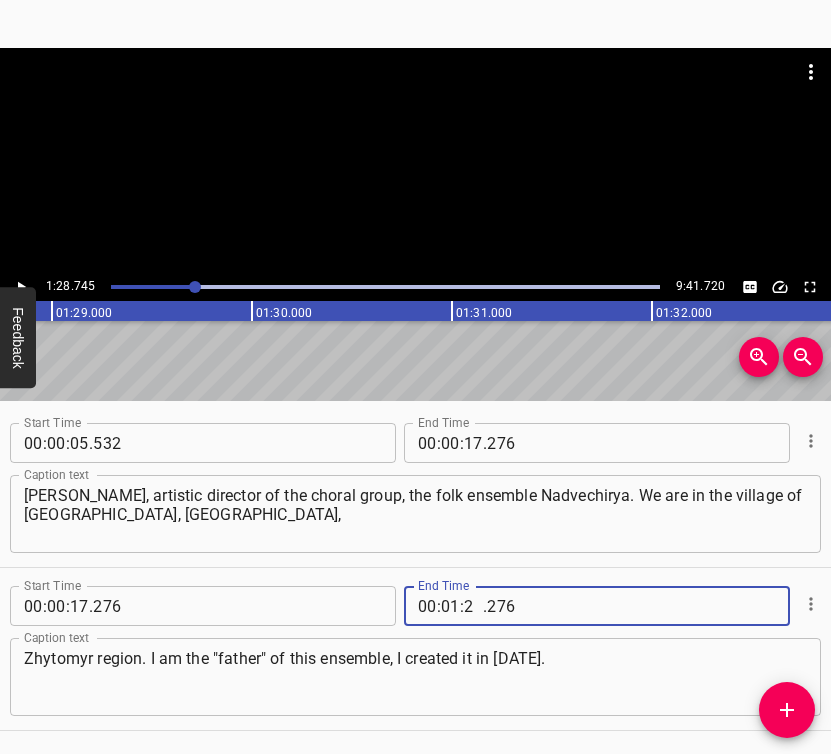 type on "28" 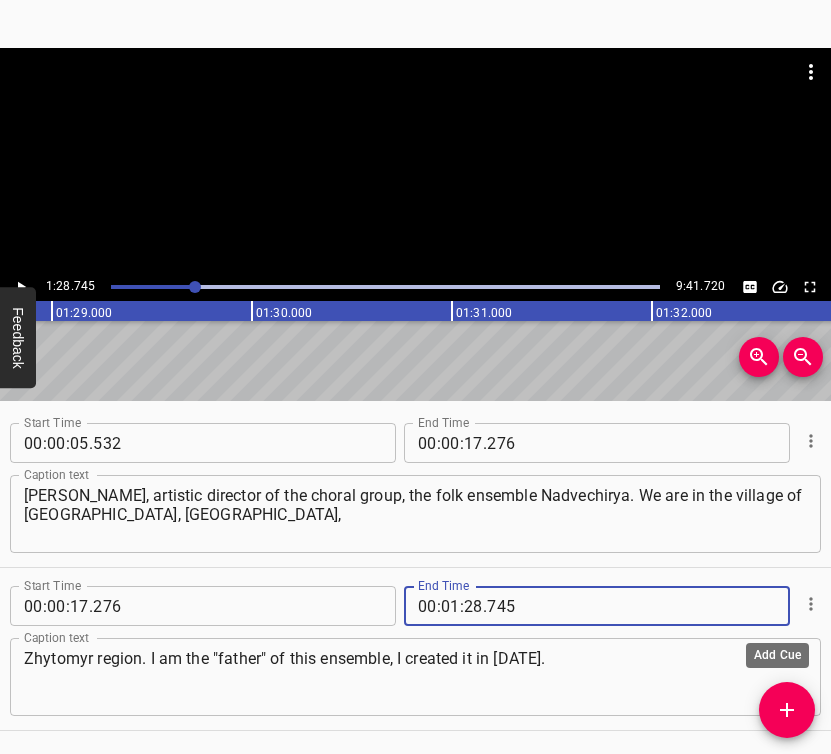 type on "745" 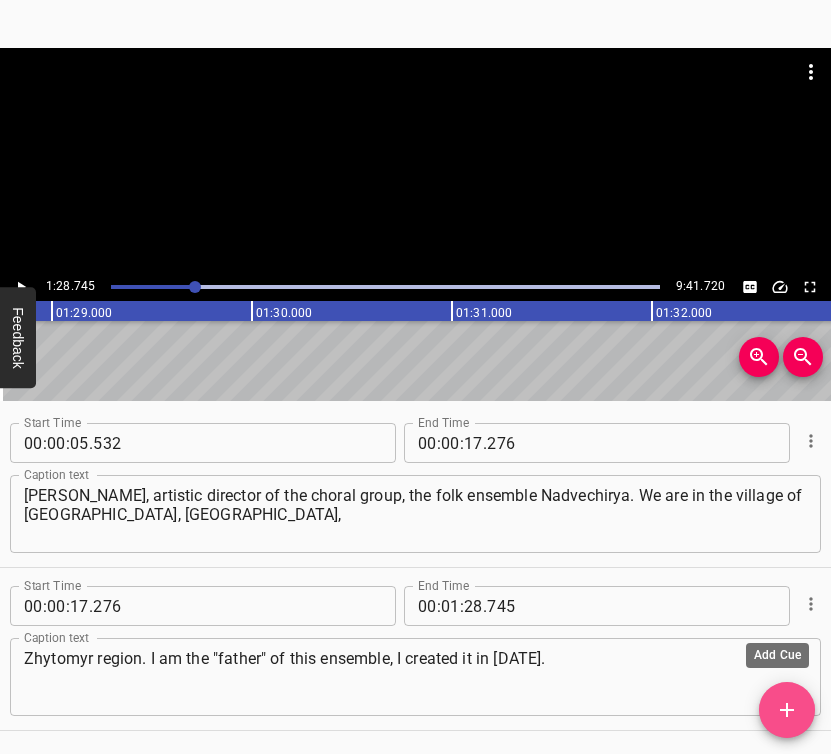 click 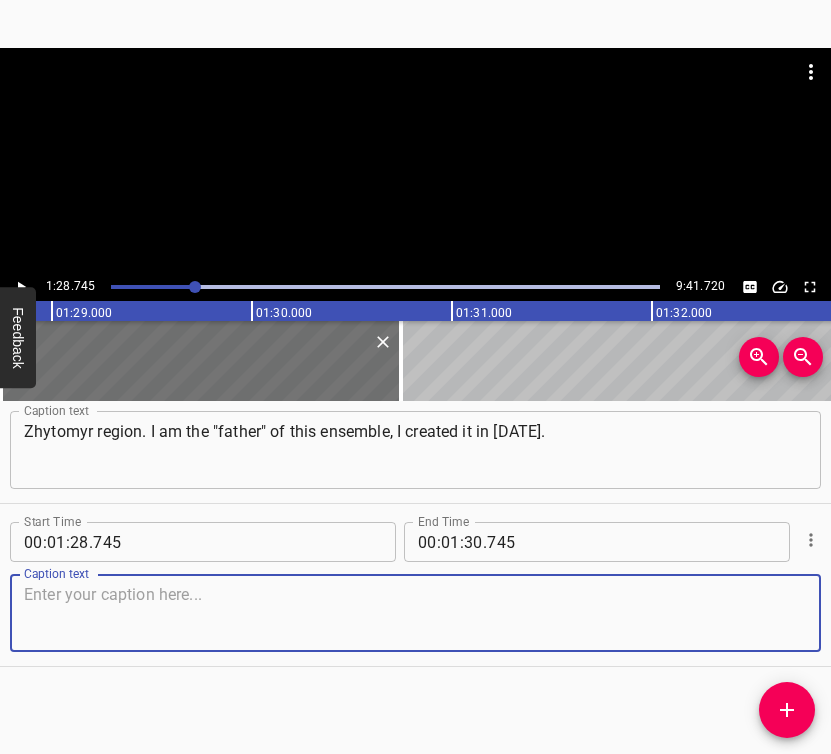 scroll, scrollTop: 230, scrollLeft: 0, axis: vertical 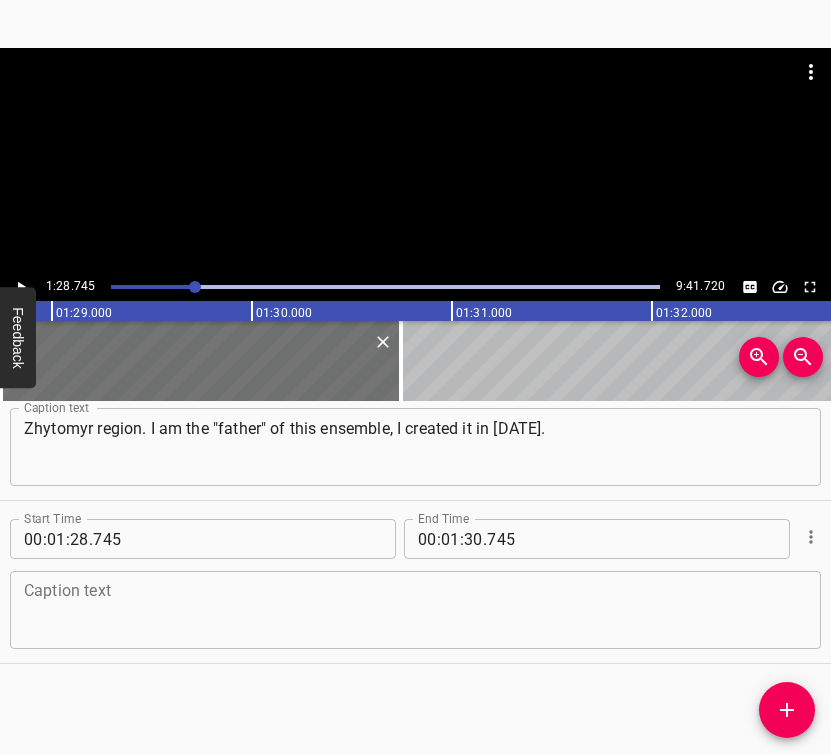 click at bounding box center [415, 610] 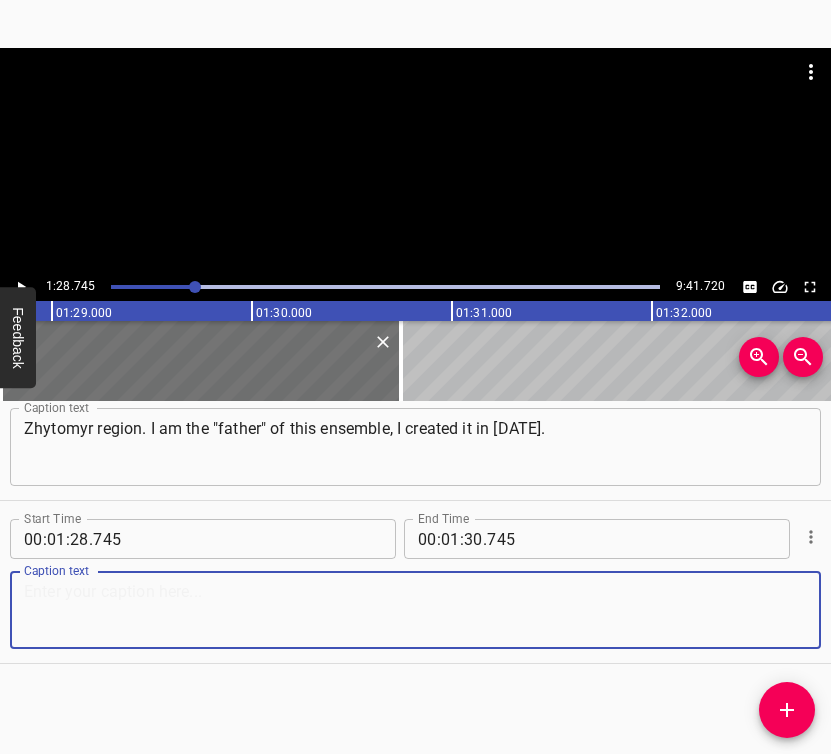 paste on "I sang not only in this ensemble. I have been singing a lot and for a long time, for many years. I also have a higher education. There used to be a song" 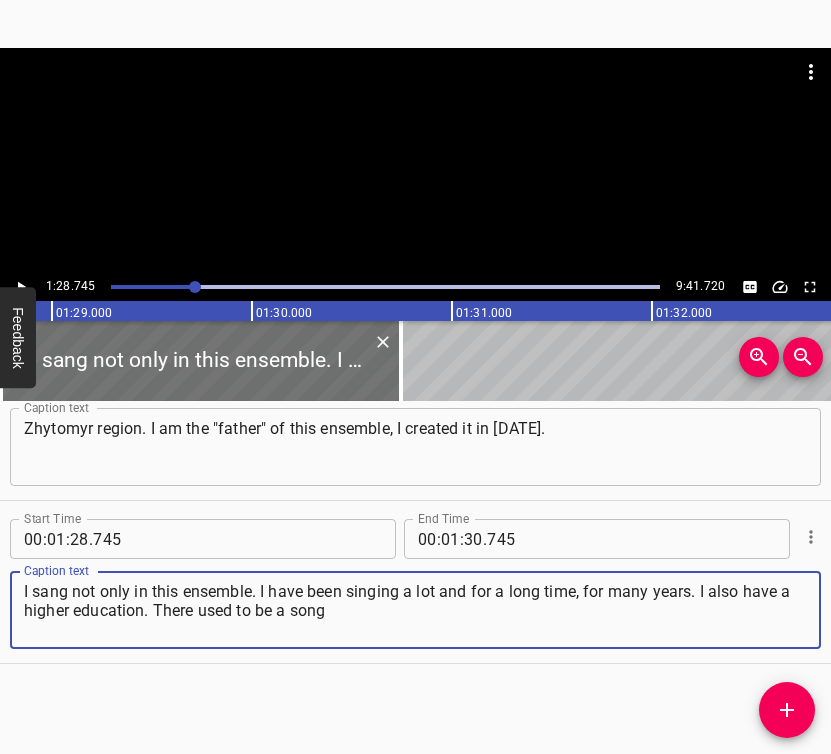 type on "I sang not only in this ensemble. I have been singing a lot and for a long time, for many years. I also have a higher education. There used to be a song" 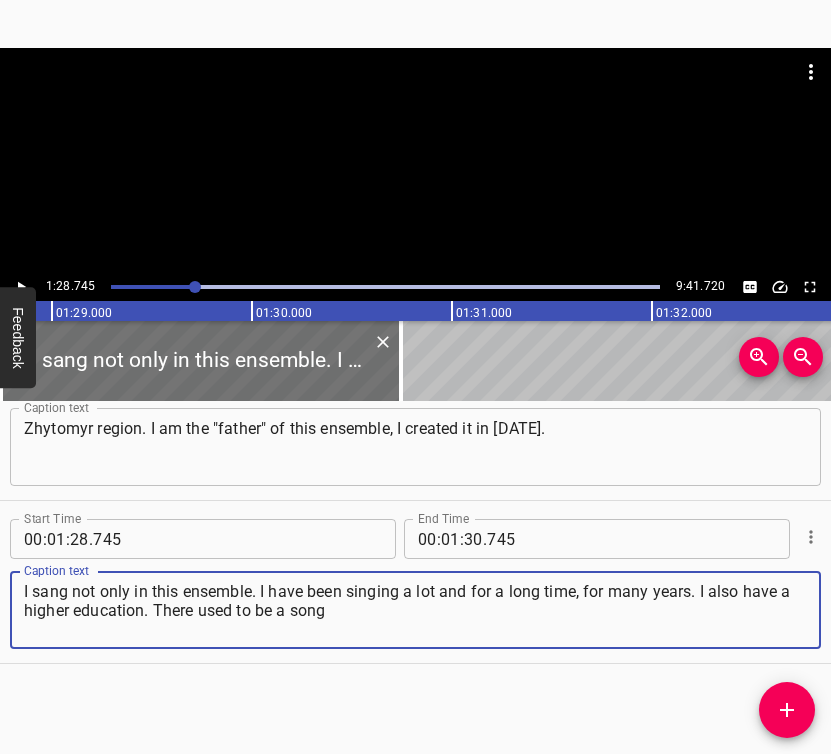 click 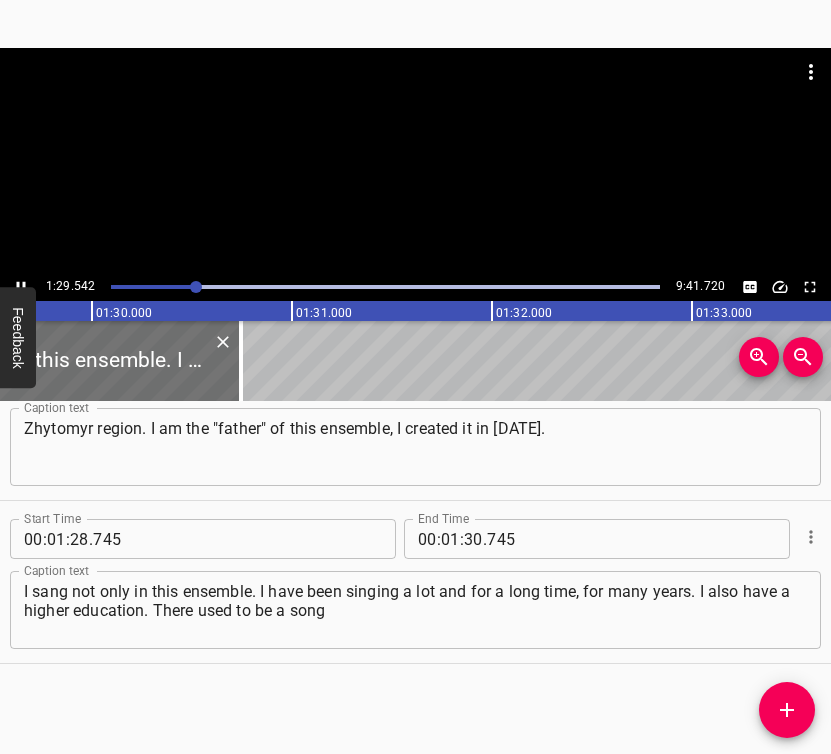 scroll, scrollTop: 0, scrollLeft: 17960, axis: horizontal 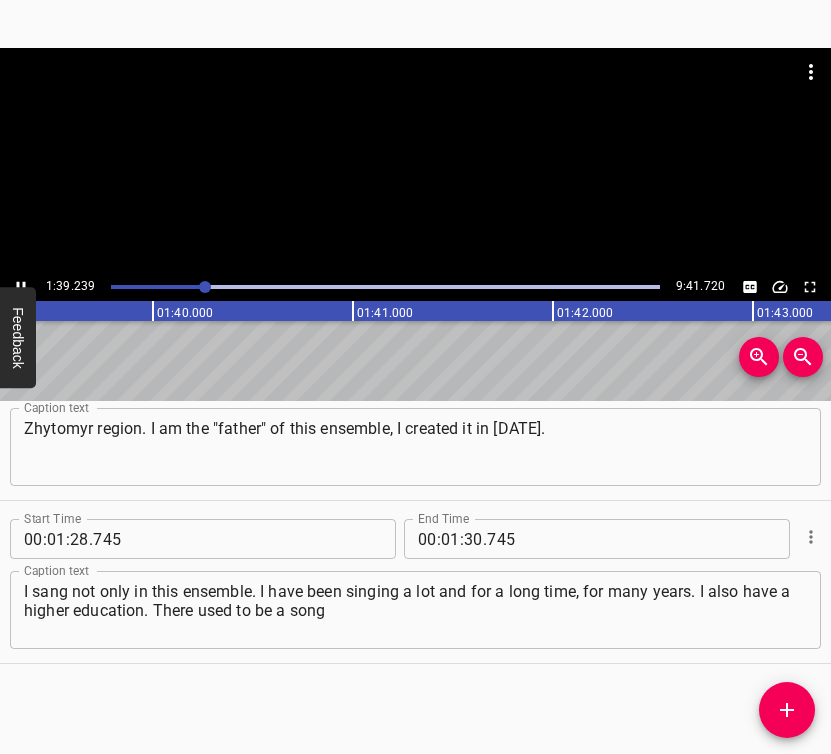 click 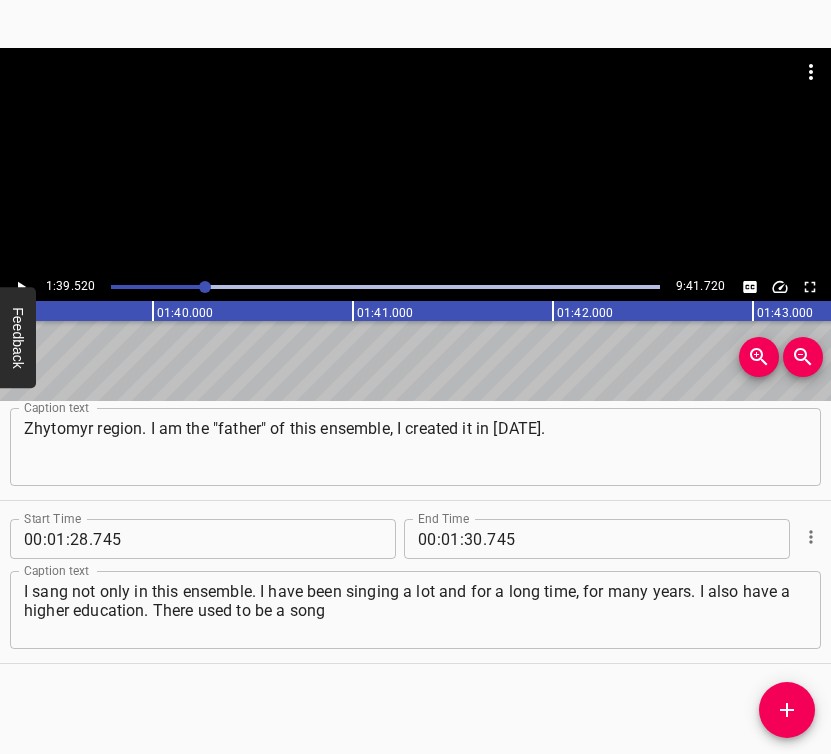 scroll, scrollTop: 0, scrollLeft: 19903, axis: horizontal 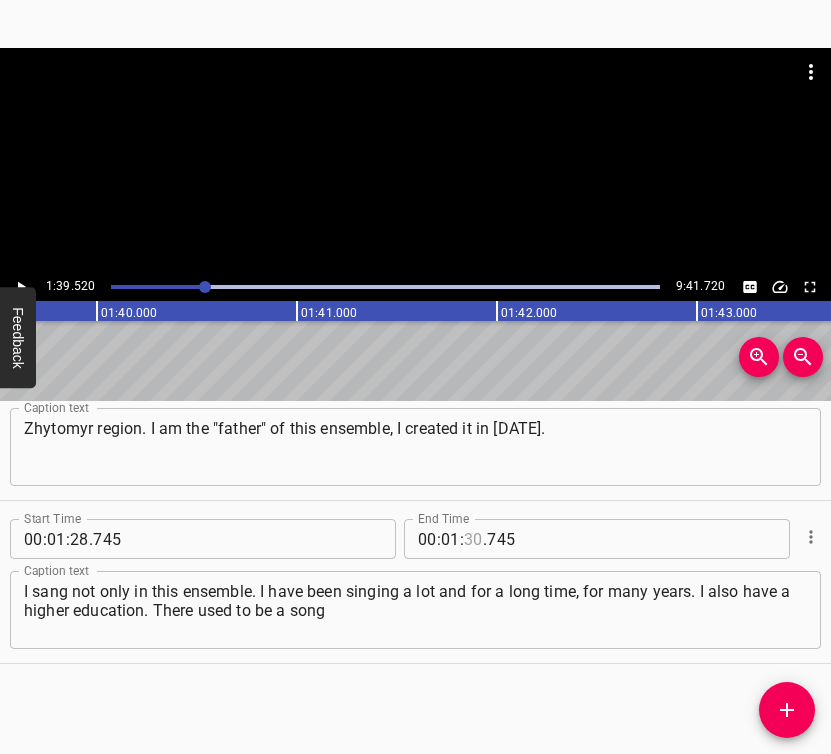 click at bounding box center (473, 539) 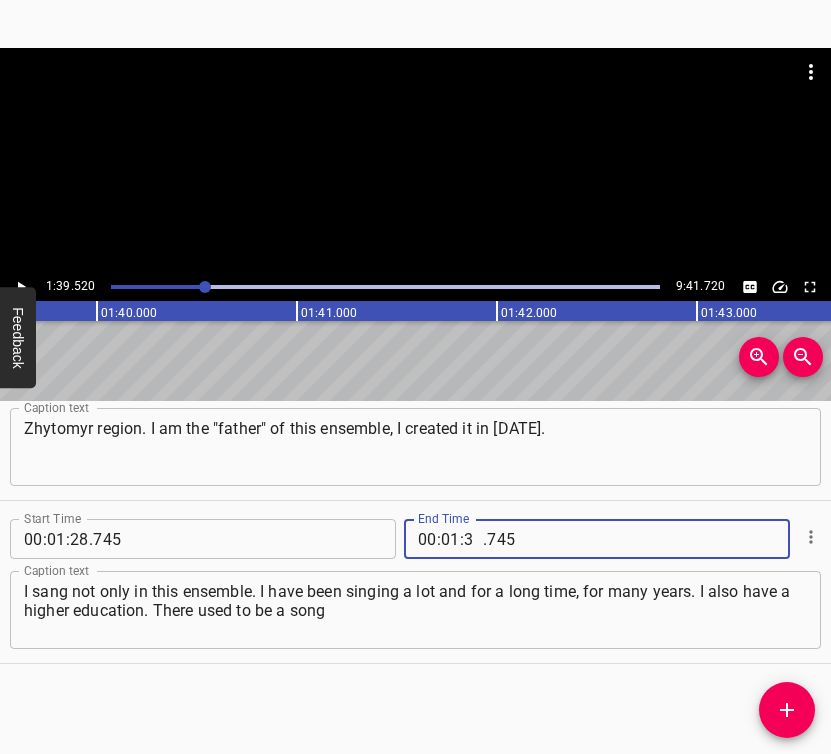 type on "39" 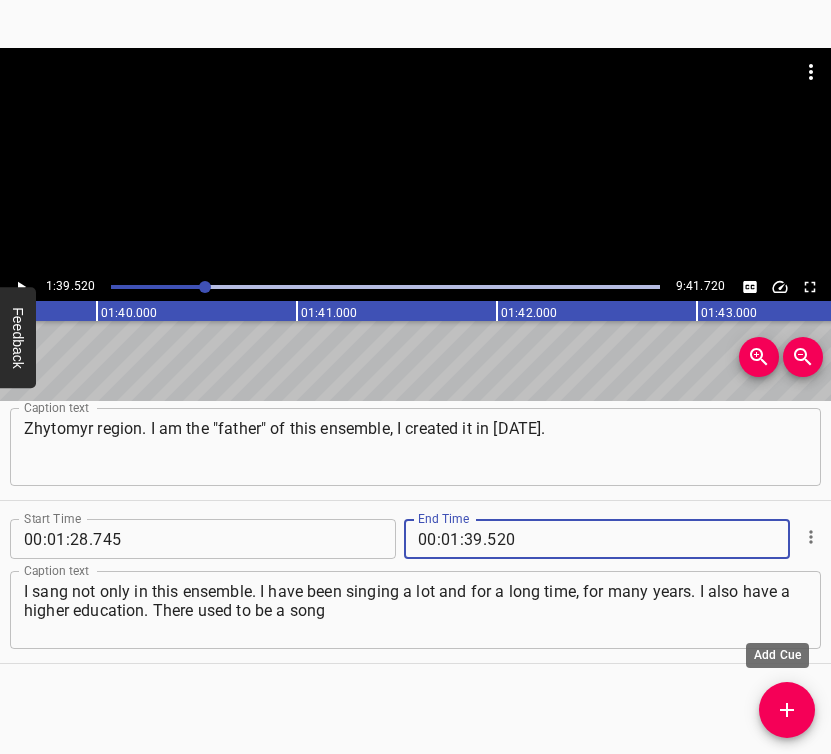 type on "520" 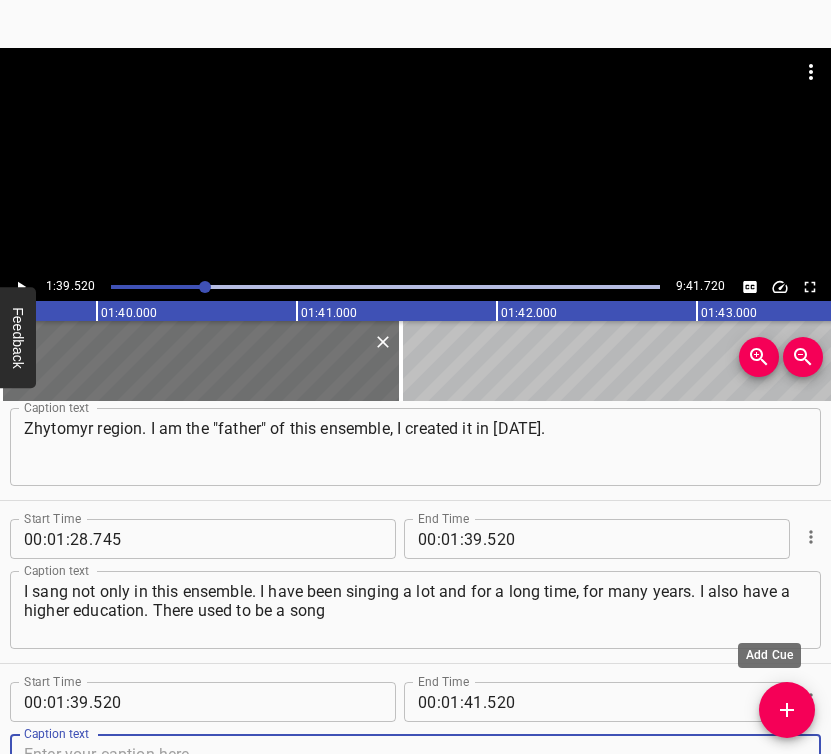 scroll, scrollTop: 240, scrollLeft: 0, axis: vertical 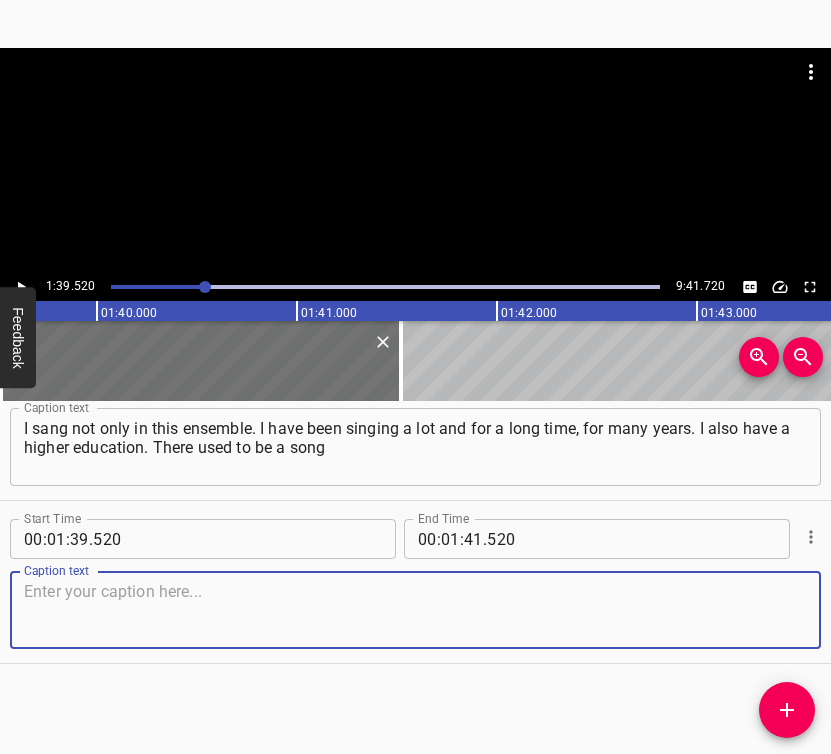 drag, startPoint x: 775, startPoint y: 607, endPoint x: 805, endPoint y: 596, distance: 31.95309 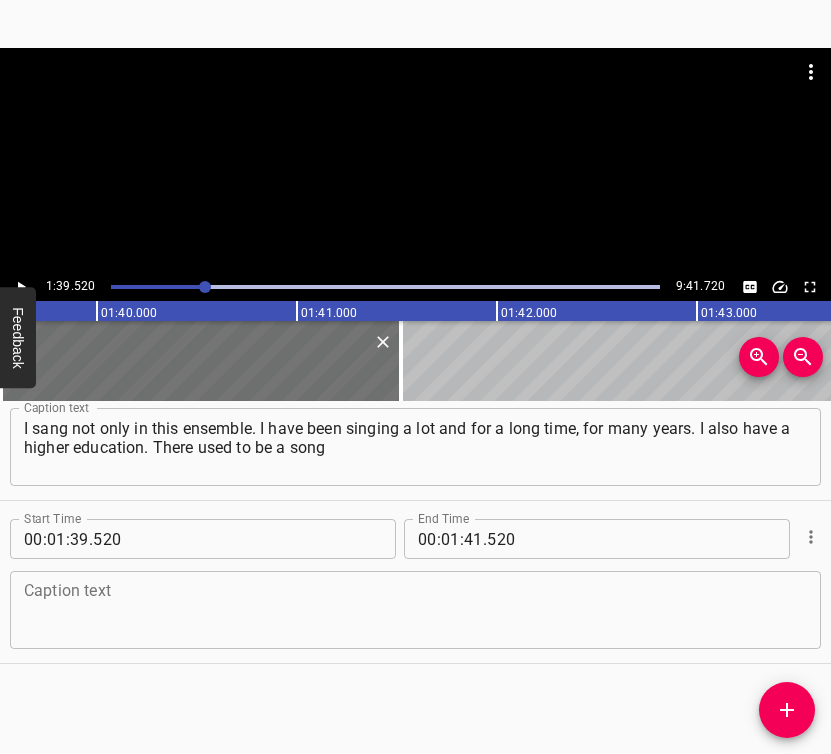 click at bounding box center [415, 610] 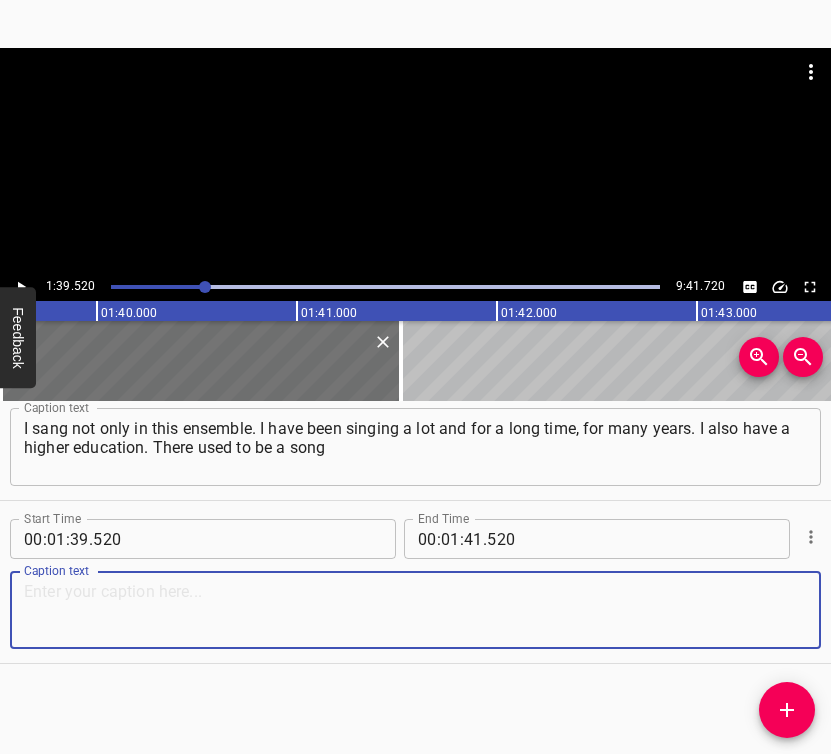 paste on "and dance ensemble of the porcelain factory here, and when the factory ceased to exist, the ensemble also disbanded. I was its last director." 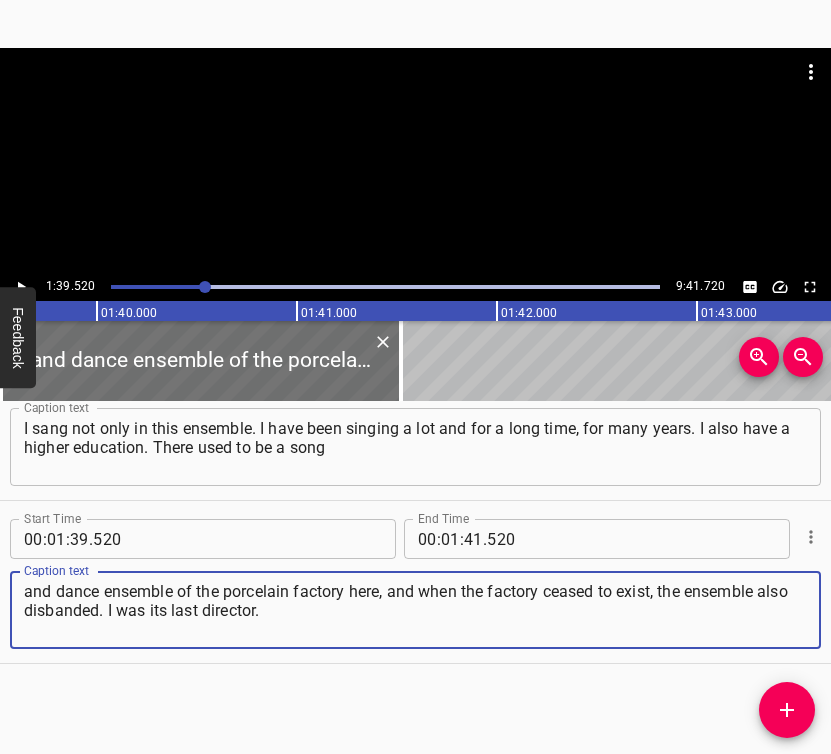 type on "and dance ensemble of the porcelain factory here, and when the factory ceased to exist, the ensemble also disbanded. I was its last director." 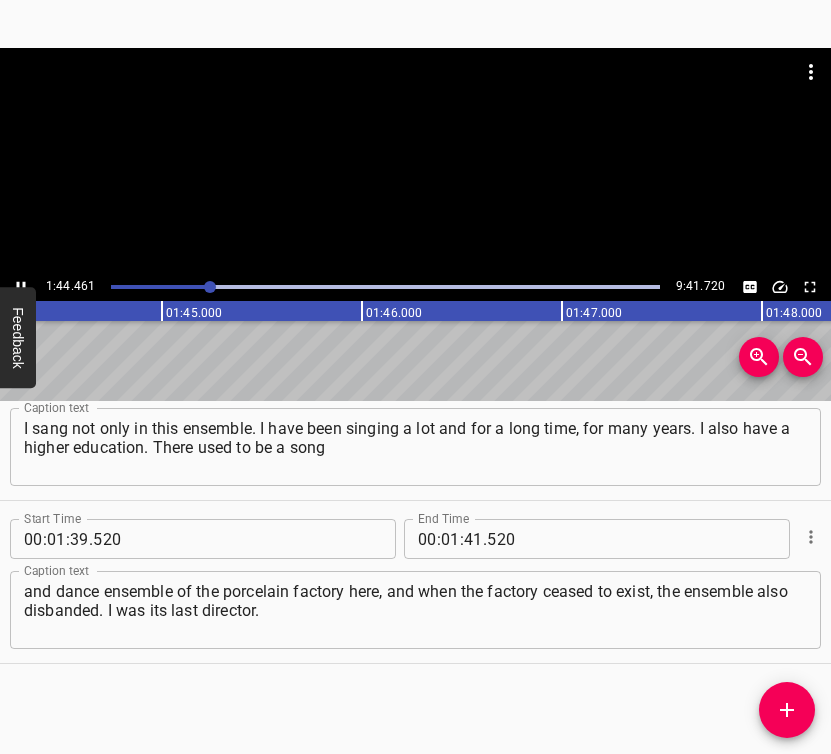 scroll, scrollTop: 0, scrollLeft: 20892, axis: horizontal 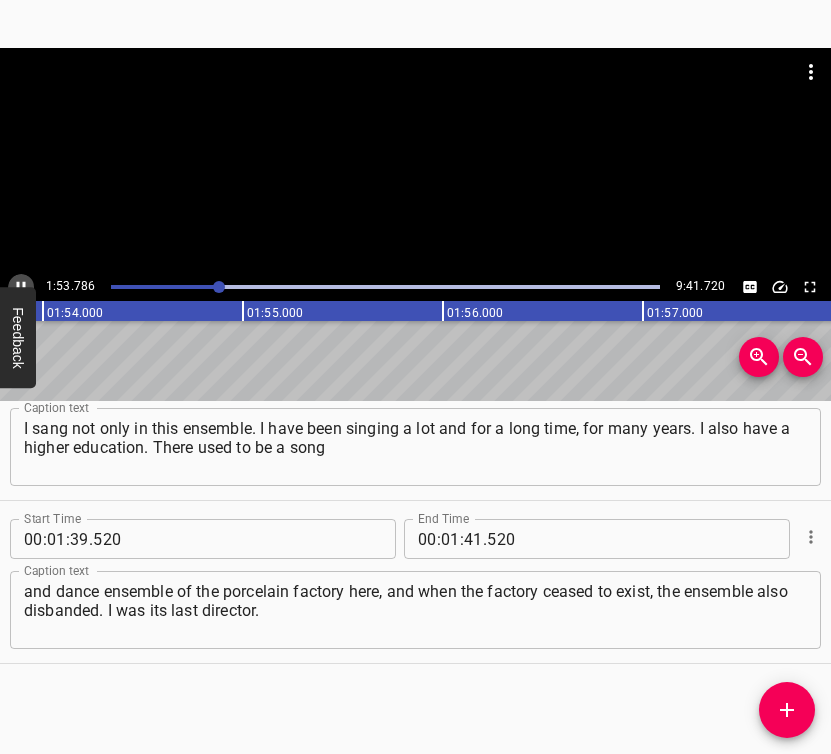 click 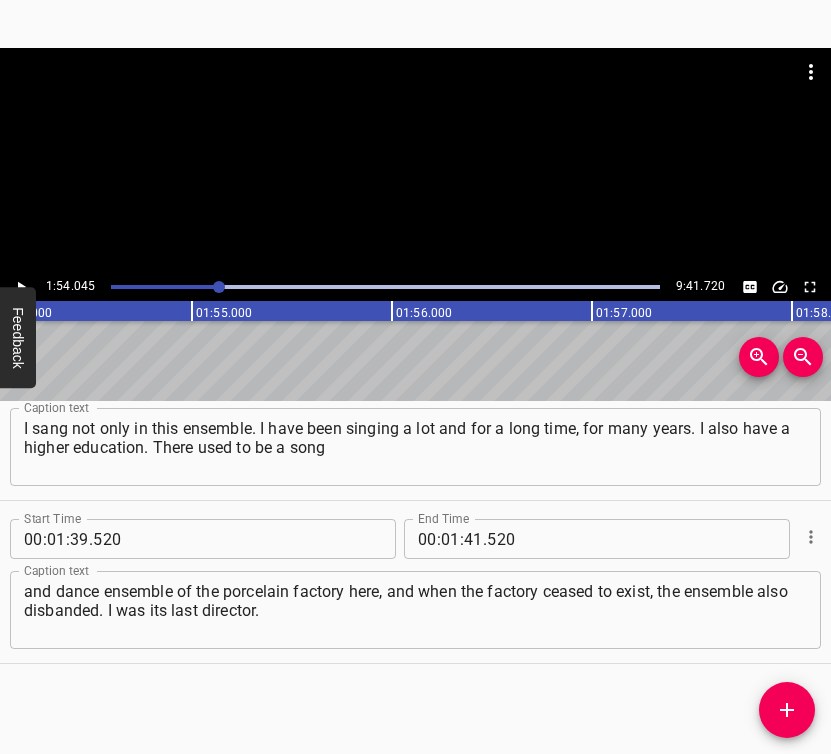 scroll, scrollTop: 0, scrollLeft: 22809, axis: horizontal 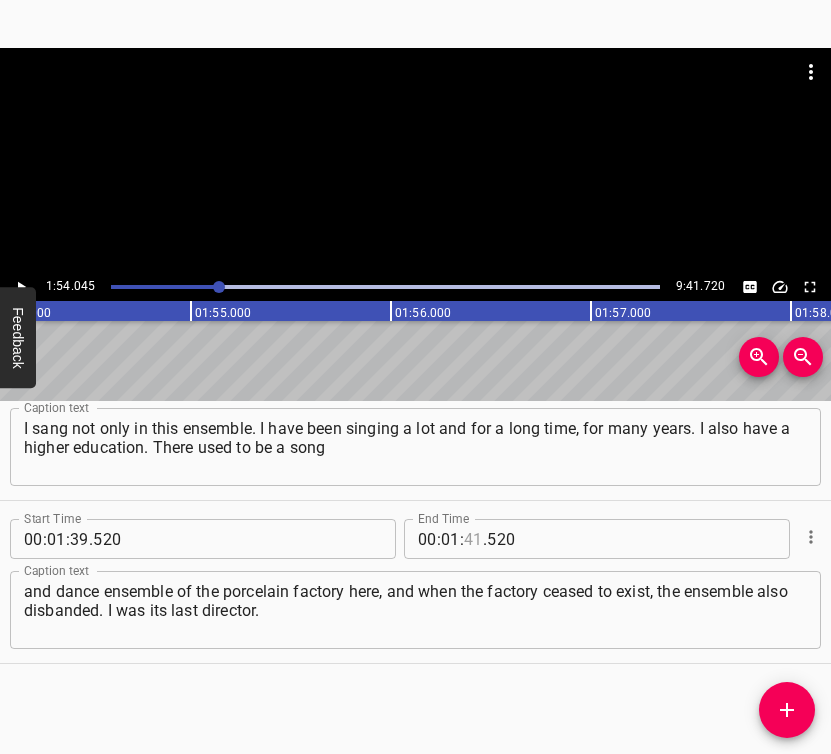 click at bounding box center [473, 539] 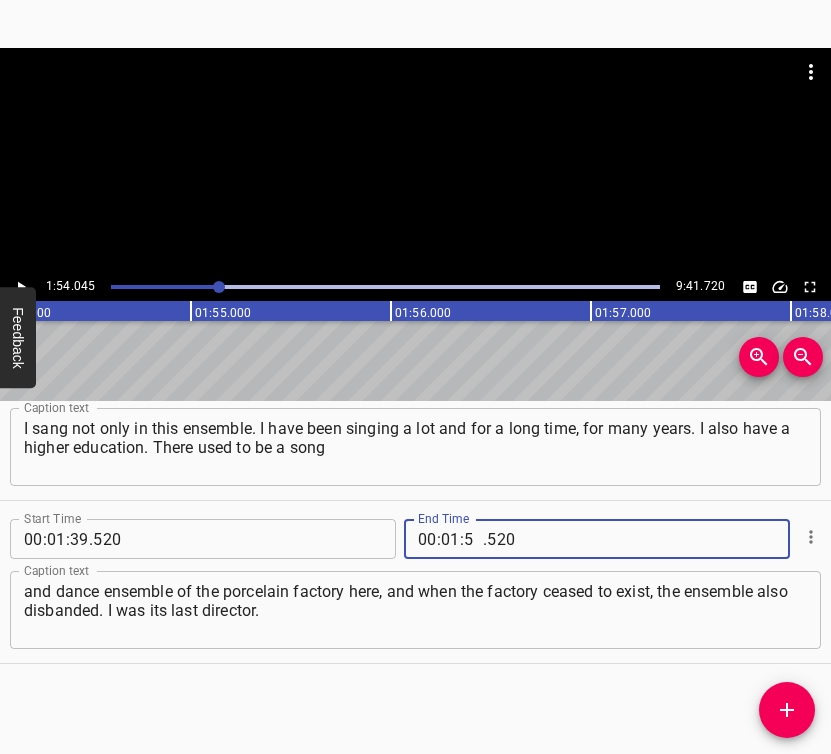 type on "54" 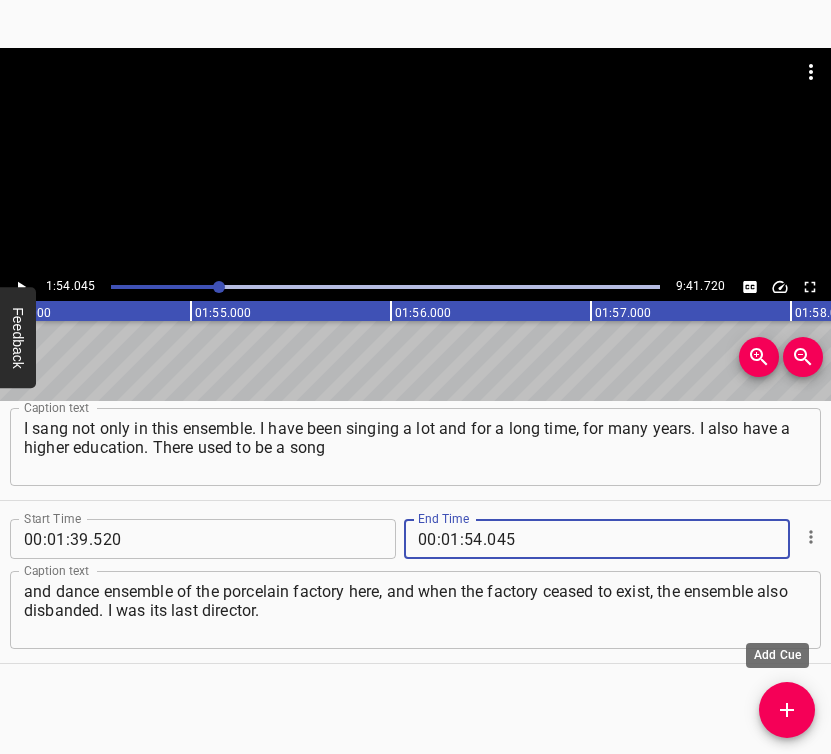 type on "045" 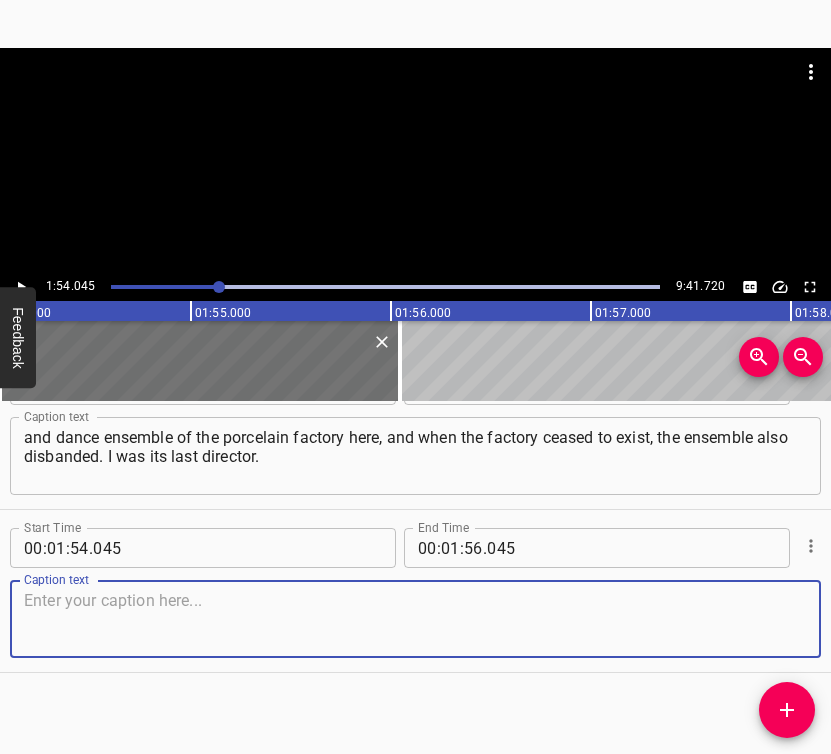 scroll, scrollTop: 556, scrollLeft: 0, axis: vertical 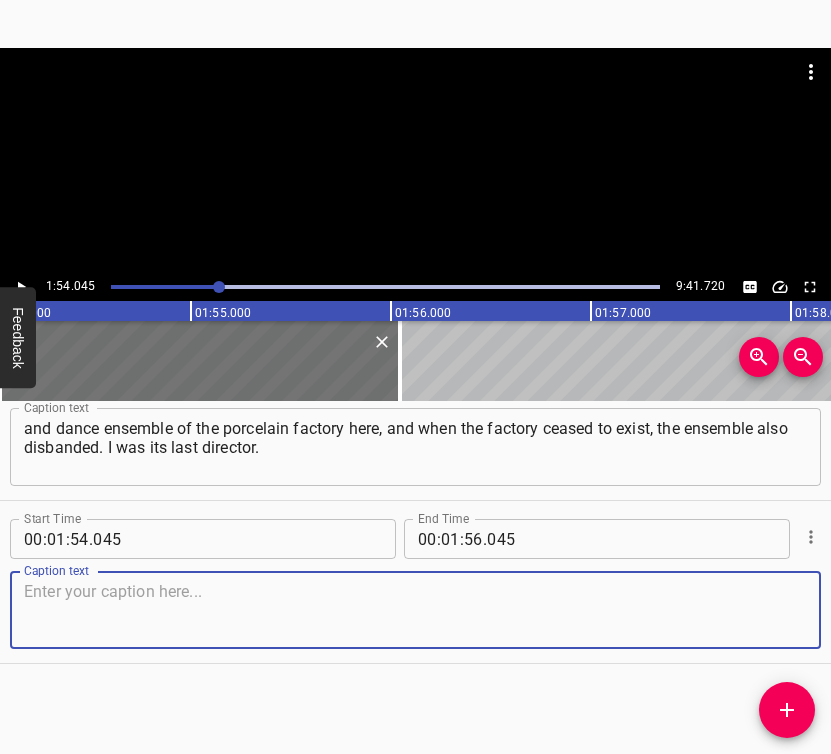 click at bounding box center [415, 610] 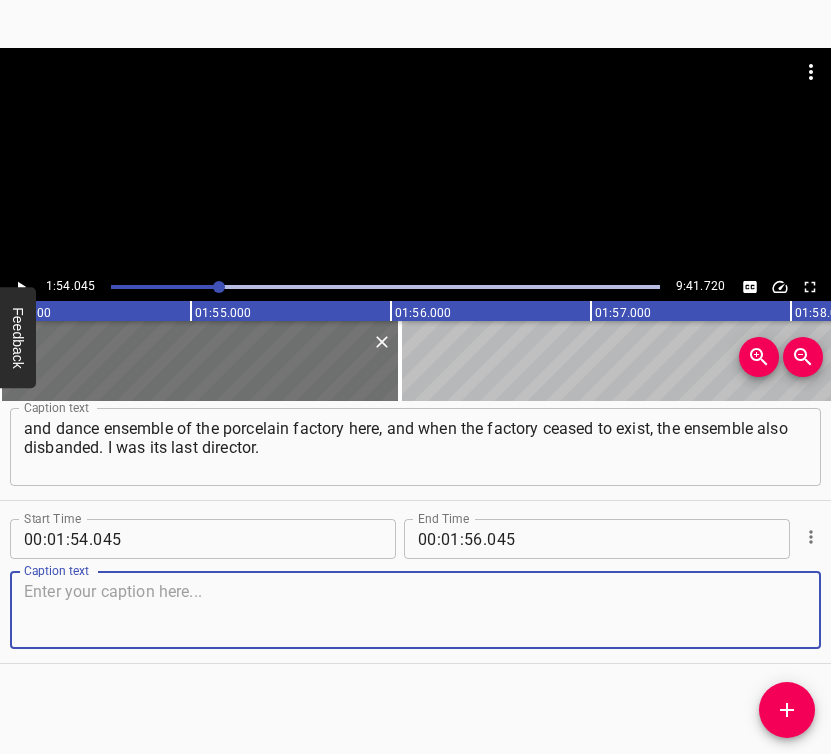 click at bounding box center (415, 610) 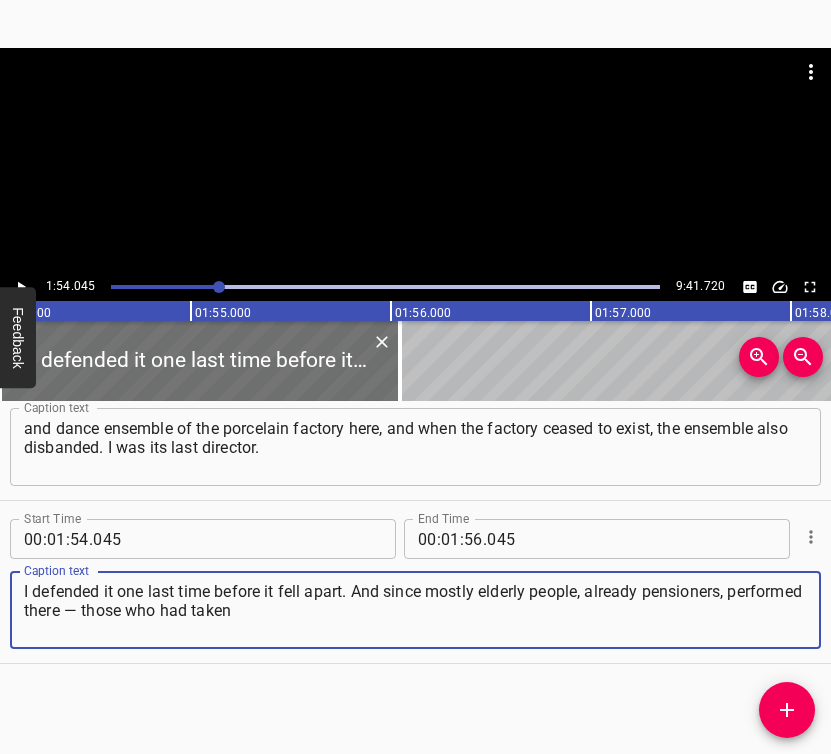 type on "I defended it one last time before it fell apart. And since mostly elderly people, already pensioners, performed there — those who had taken" 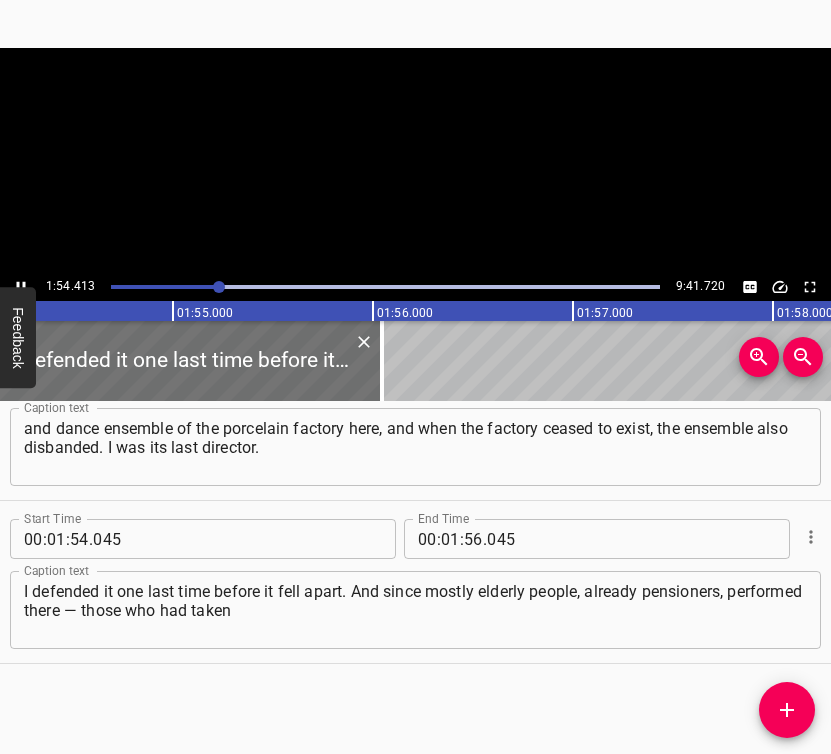 scroll, scrollTop: 0, scrollLeft: 22882, axis: horizontal 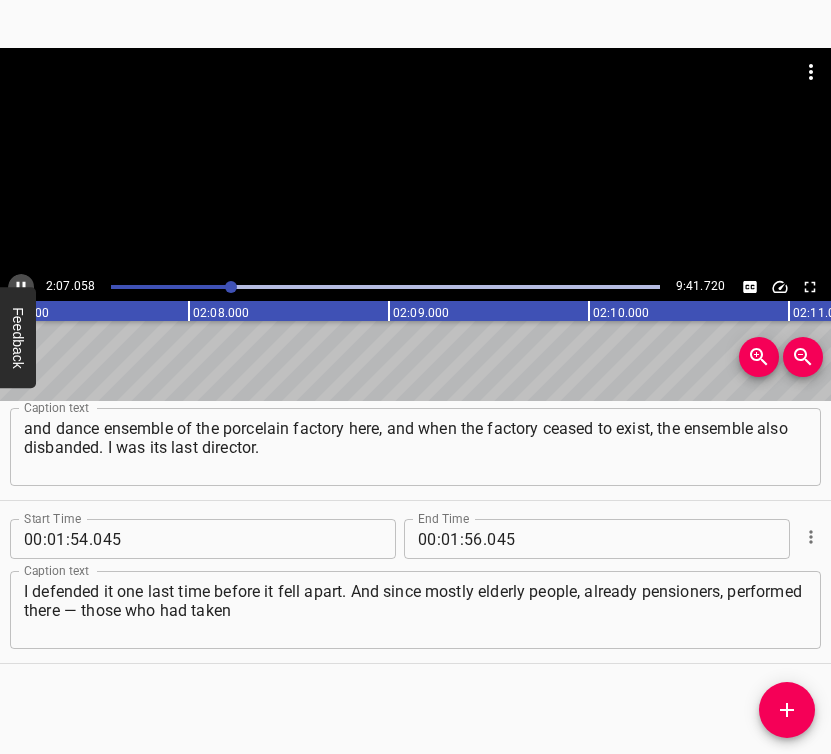 click 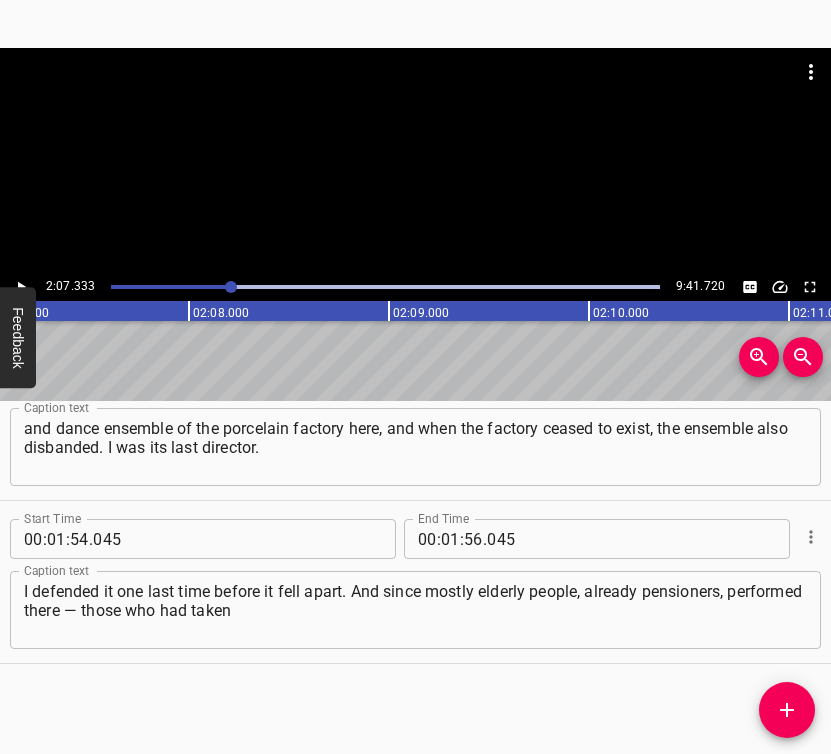 scroll, scrollTop: 0, scrollLeft: 25466, axis: horizontal 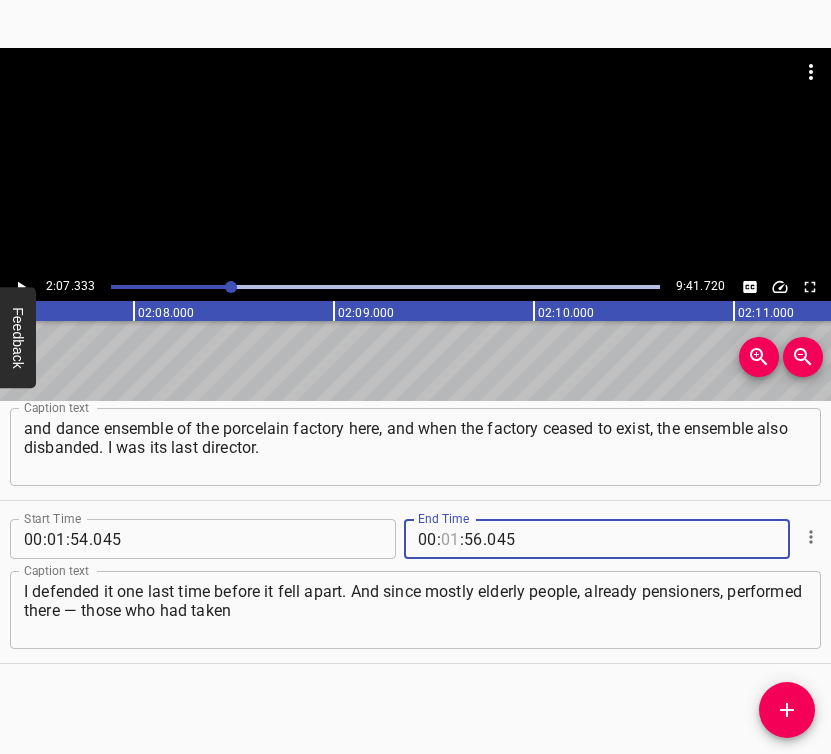 click at bounding box center [450, 539] 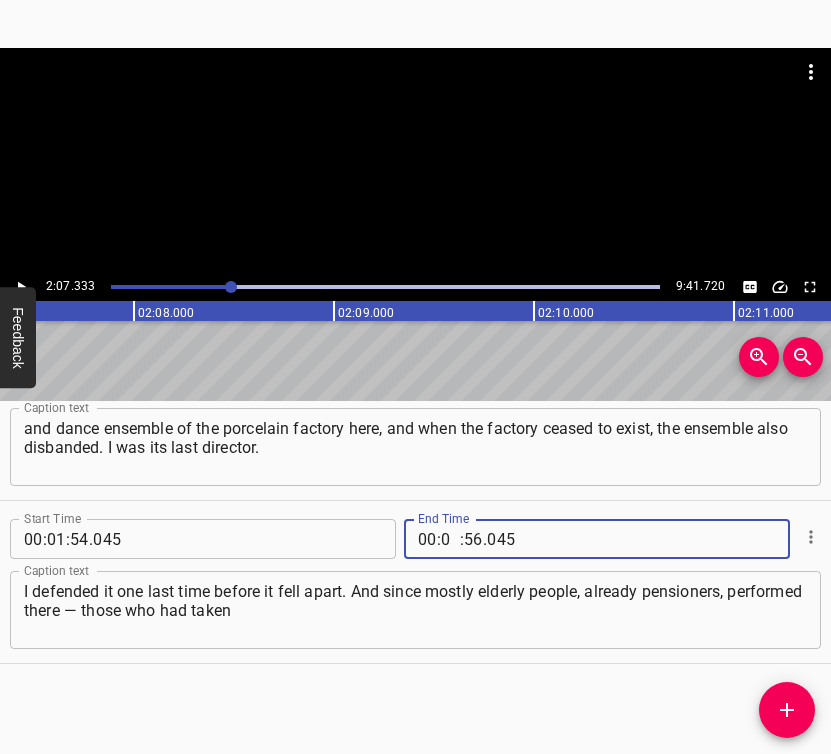 type on "02" 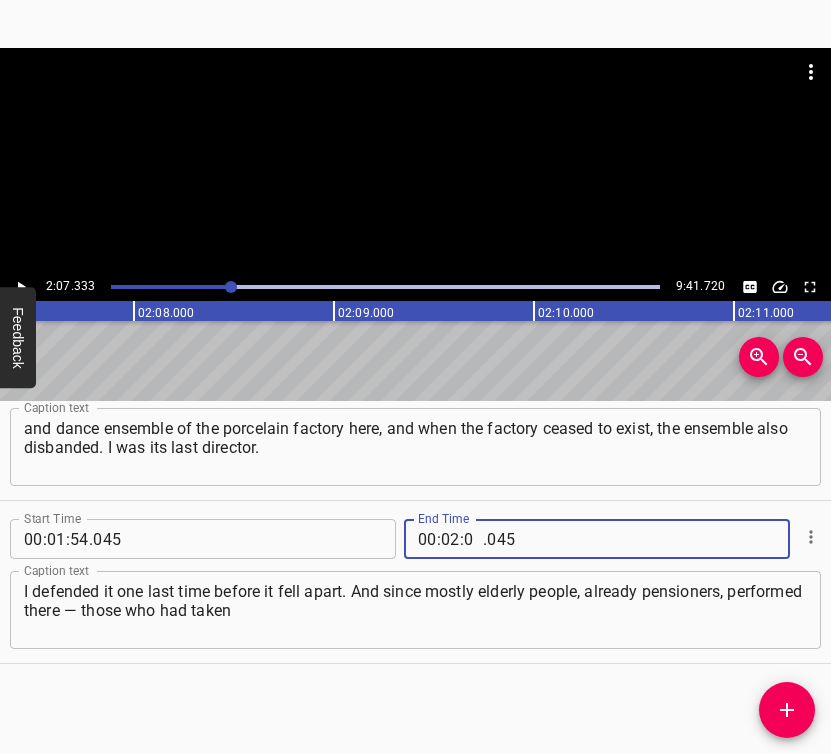 type on "07" 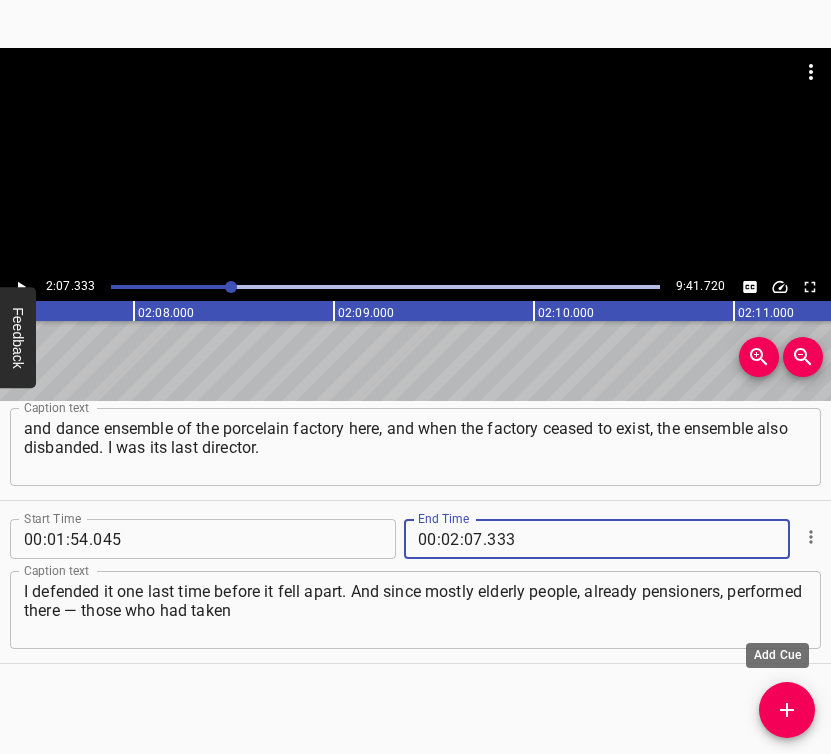 type on "333" 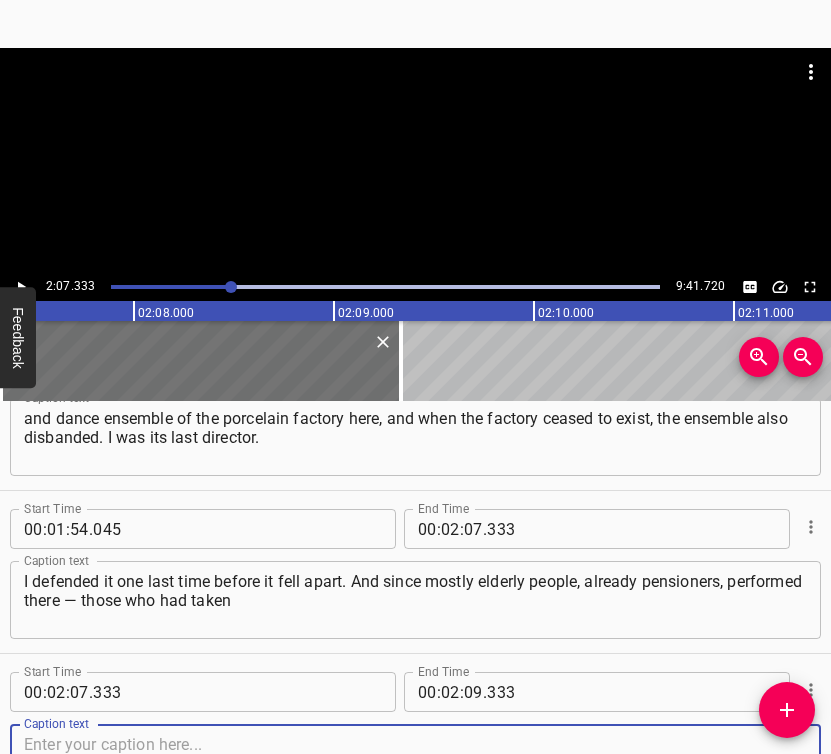 scroll, scrollTop: 719, scrollLeft: 0, axis: vertical 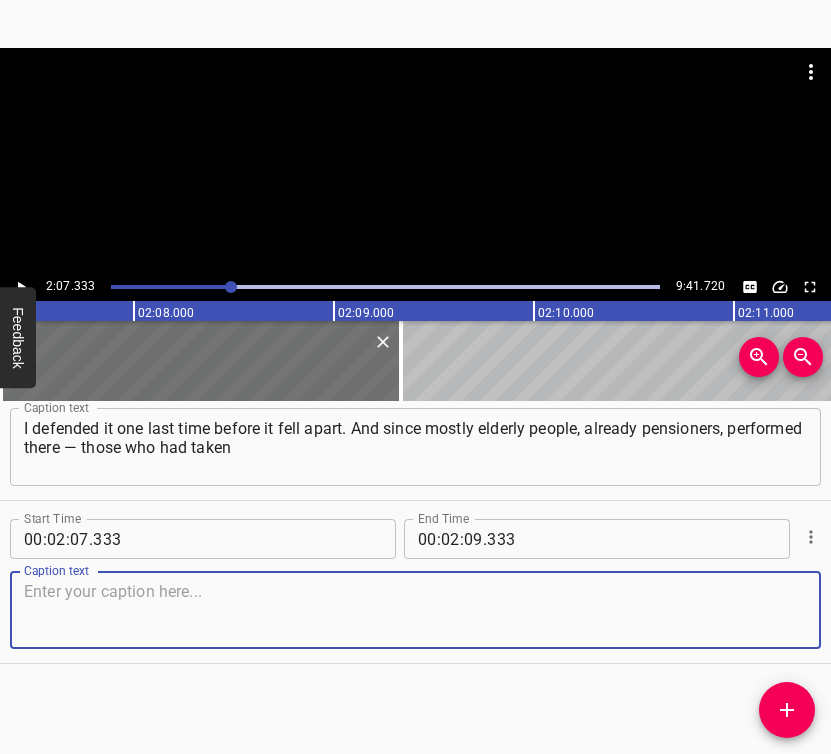 drag, startPoint x: 753, startPoint y: 614, endPoint x: 819, endPoint y: 578, distance: 75.17979 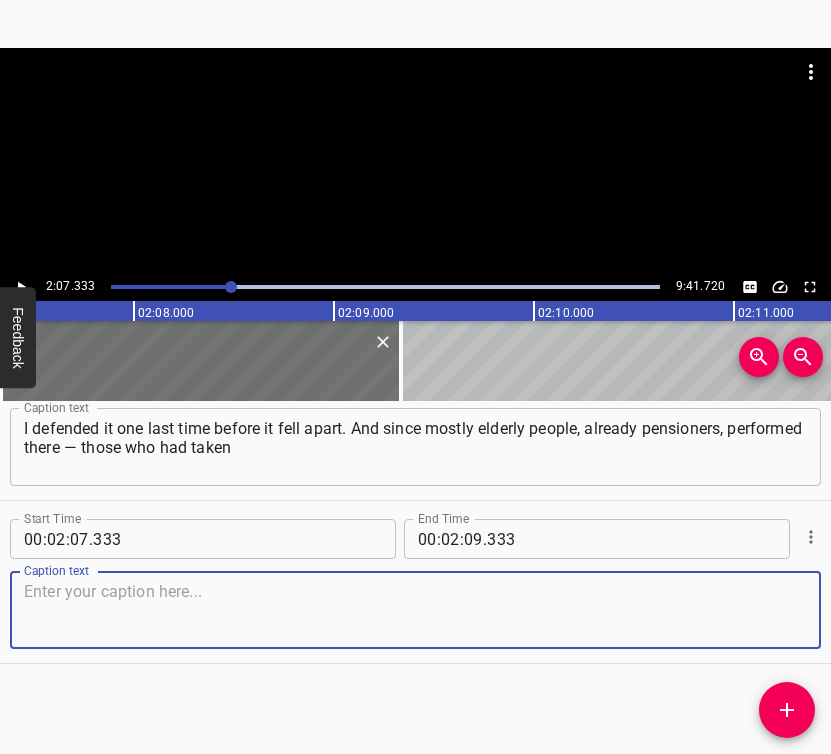 click at bounding box center [415, 610] 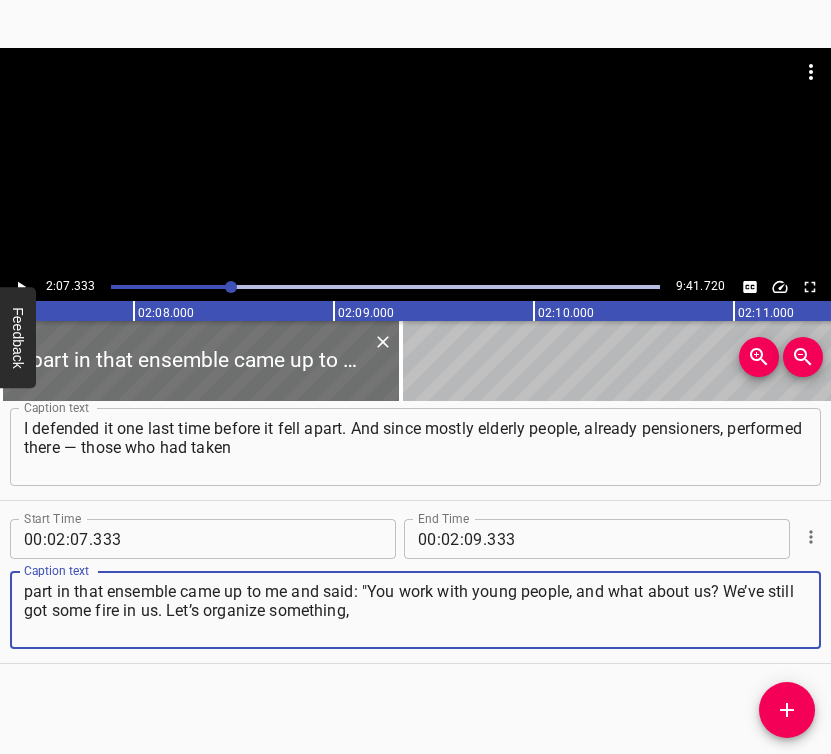 type on "part in that ensemble came up to me and said: "You work with young people, and what about us? We’ve still got some fire in us. Let’s organize something," 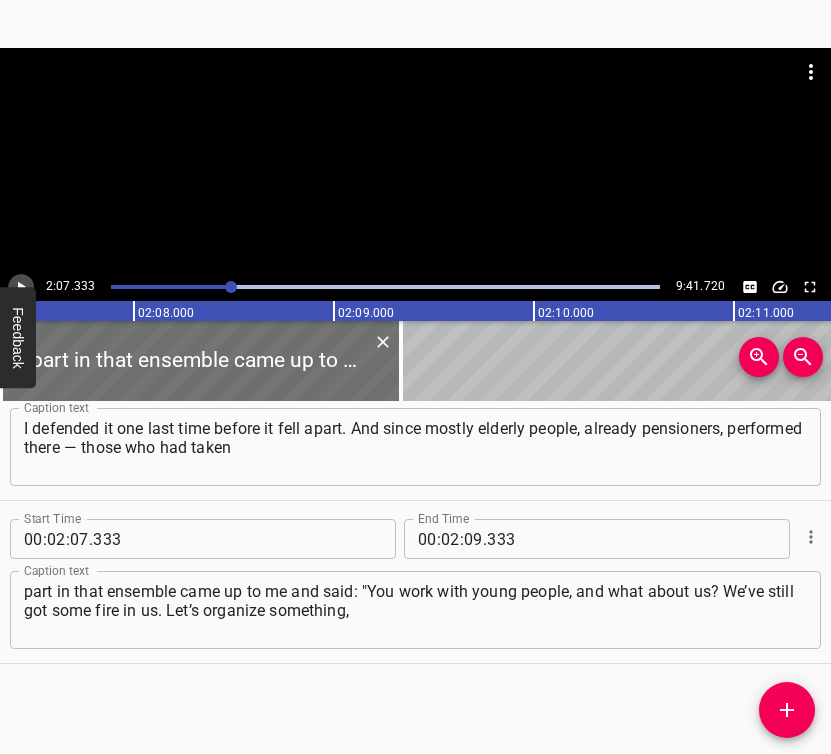 click 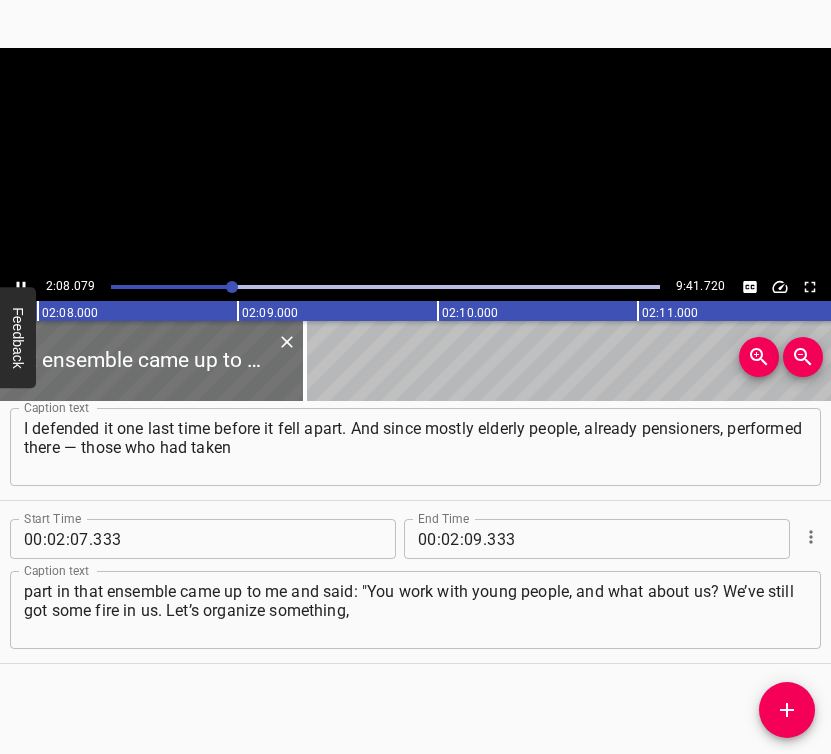 scroll, scrollTop: 0, scrollLeft: 25615, axis: horizontal 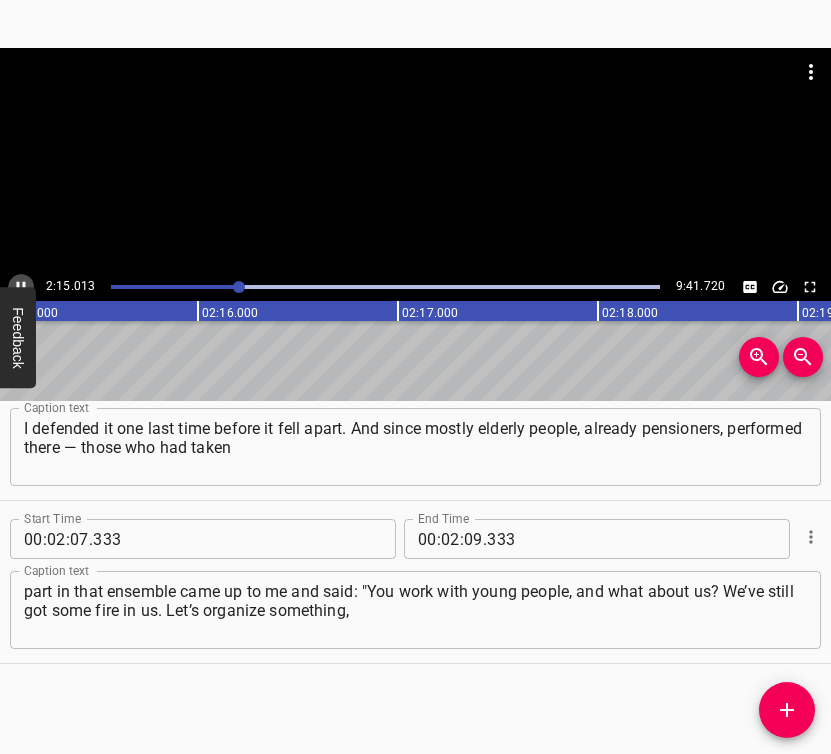 click 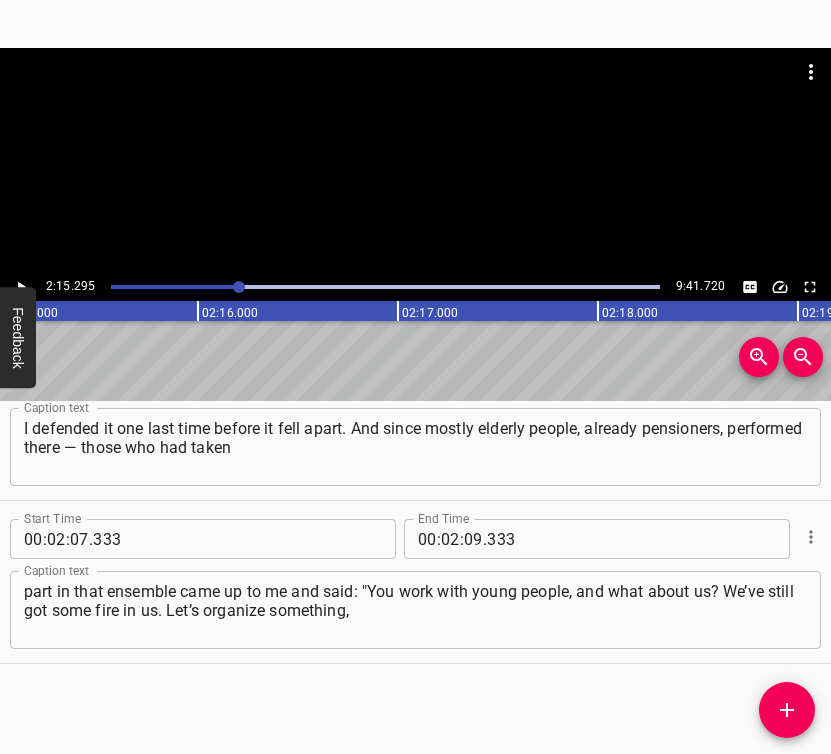 scroll, scrollTop: 0, scrollLeft: 27059, axis: horizontal 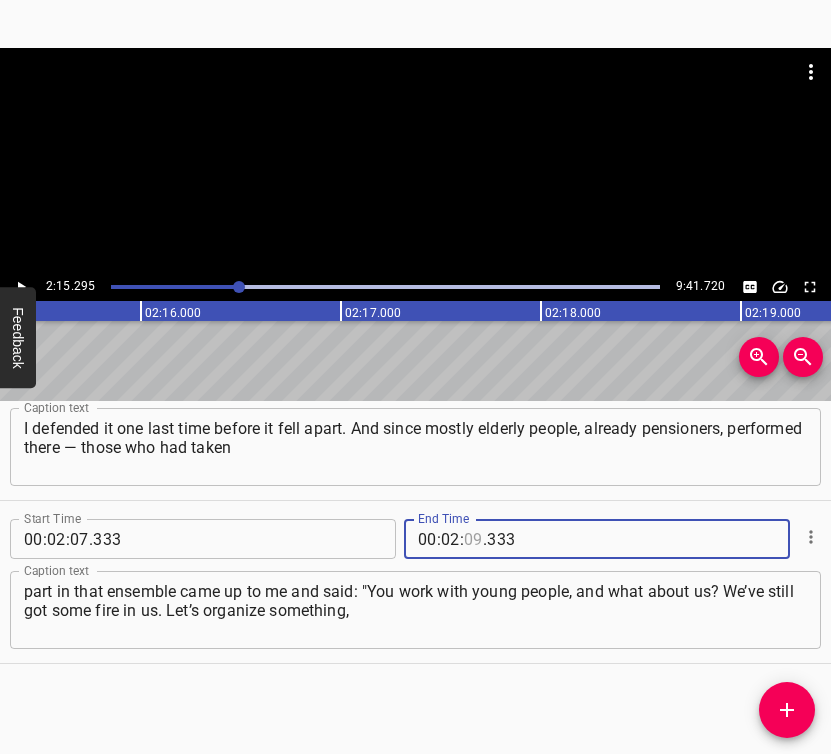 click at bounding box center [473, 539] 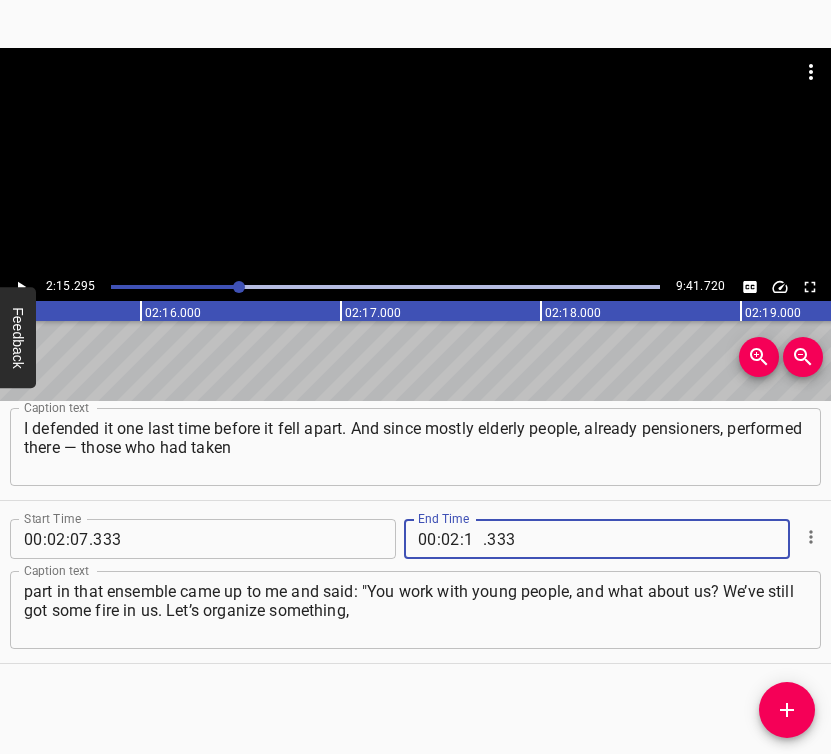 type on "15" 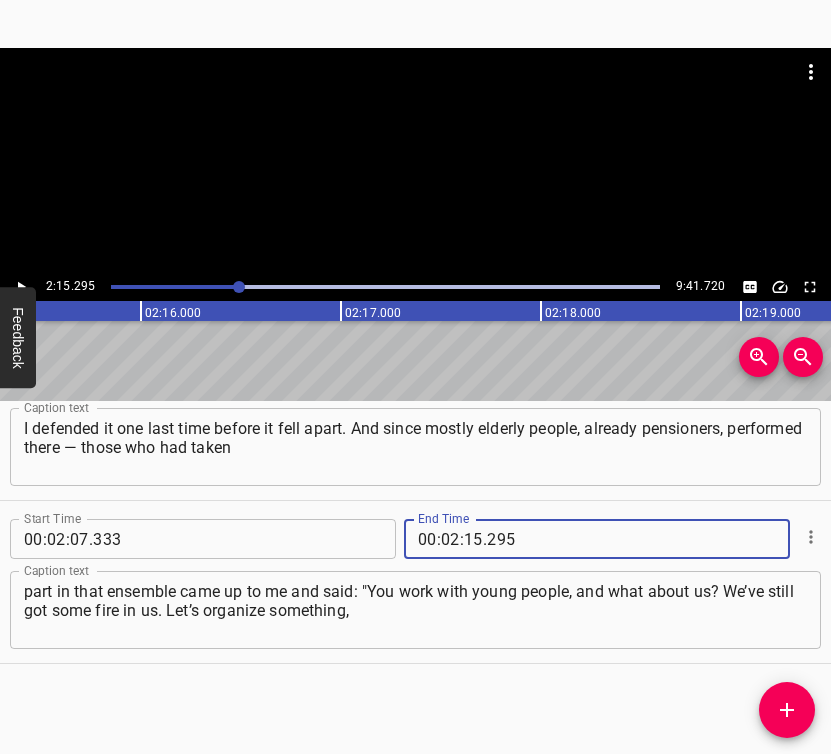 type on "295" 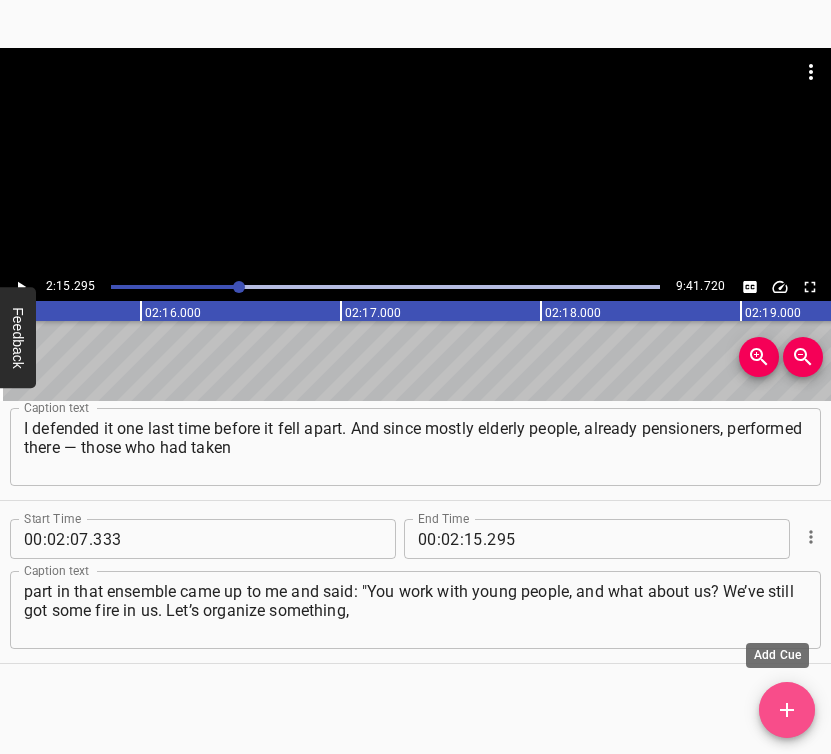 click 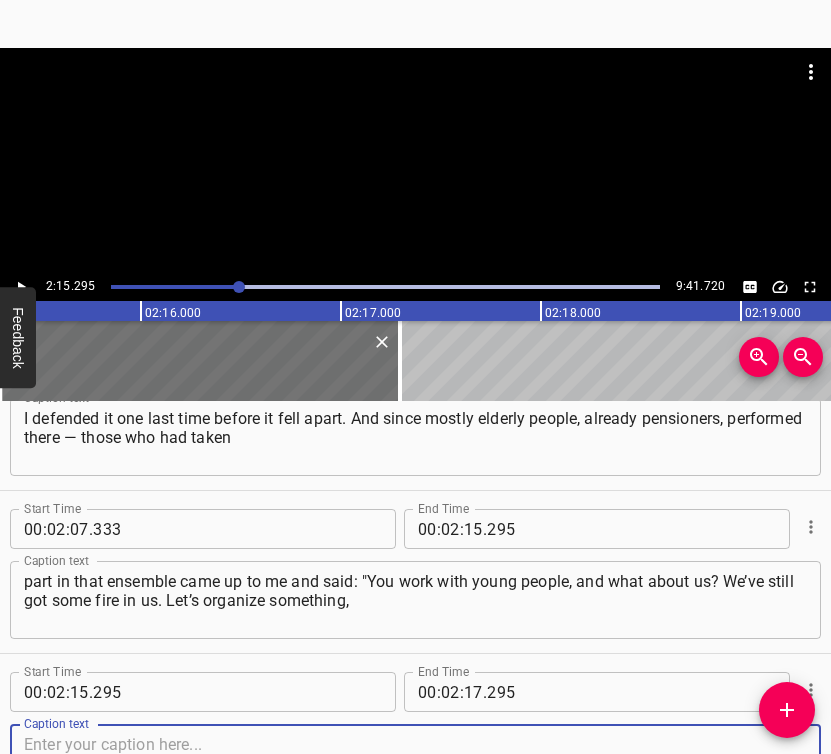 scroll, scrollTop: 882, scrollLeft: 0, axis: vertical 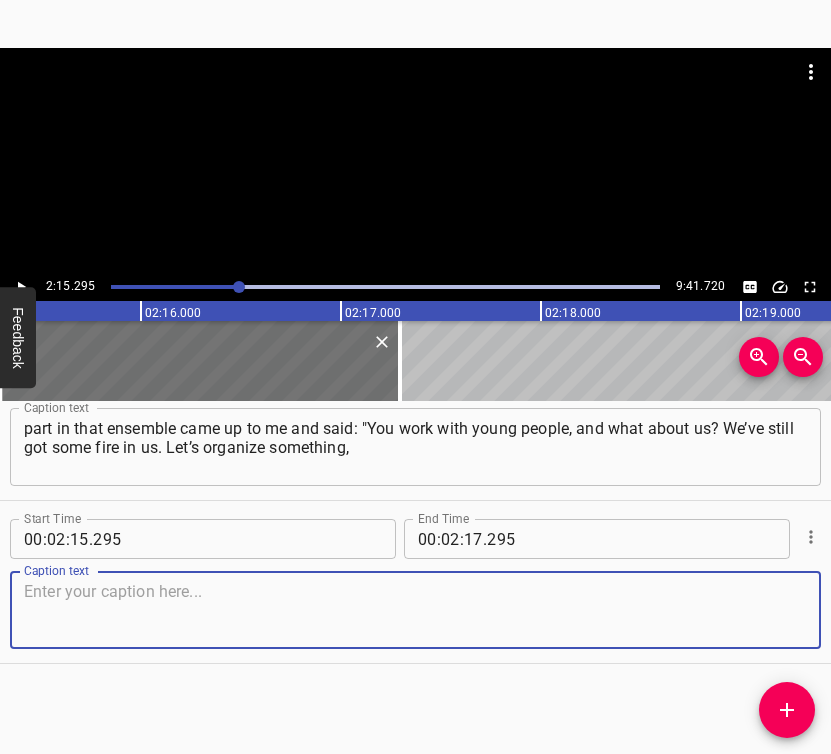 click at bounding box center [415, 610] 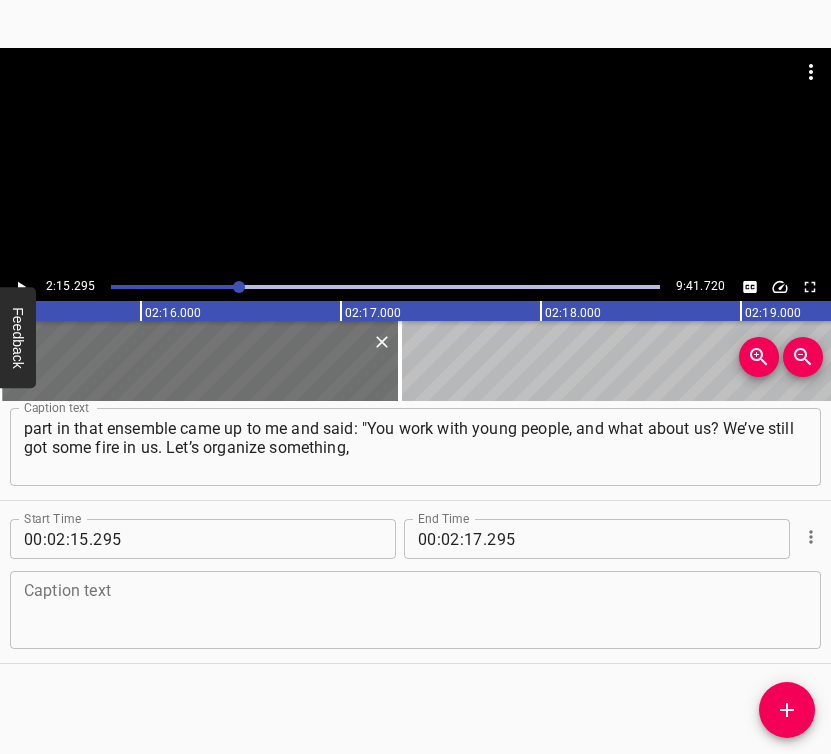 click at bounding box center (415, 610) 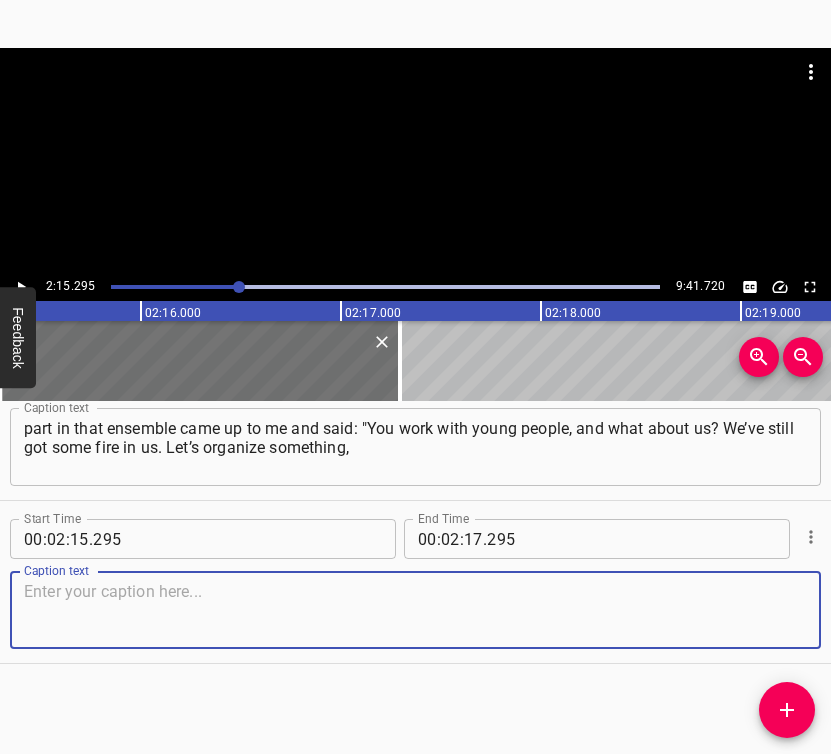 paste on "so we could get together and sing." Alright. It started as some gatherings, like little parties. That’s how the name [PERSON_NAME] (“Evening Time”) came about." 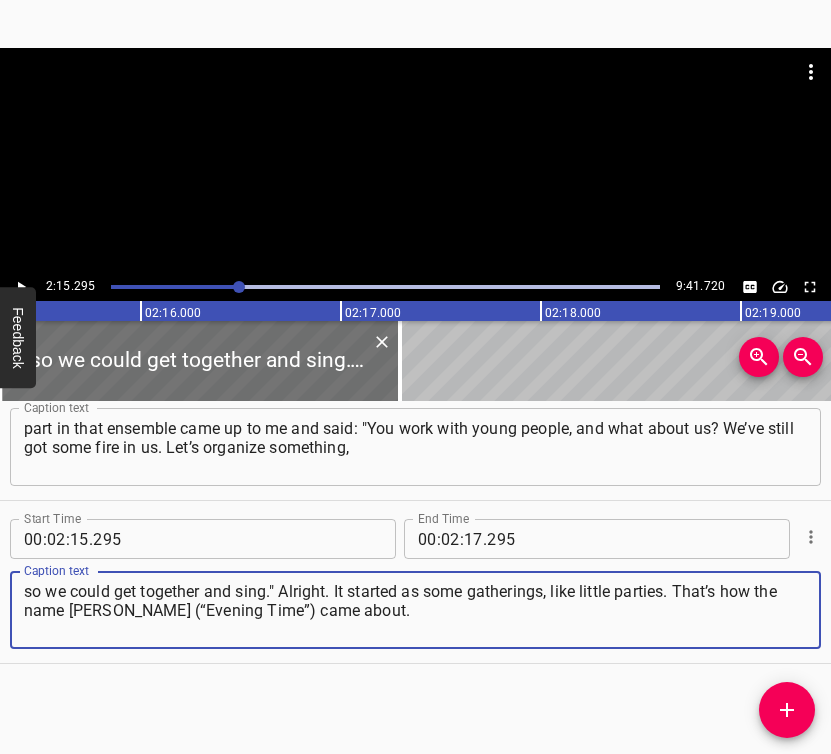 type on "so we could get together and sing." Alright. It started as some gatherings, like little parties. That’s how the name [PERSON_NAME] (“Evening Time”) came about." 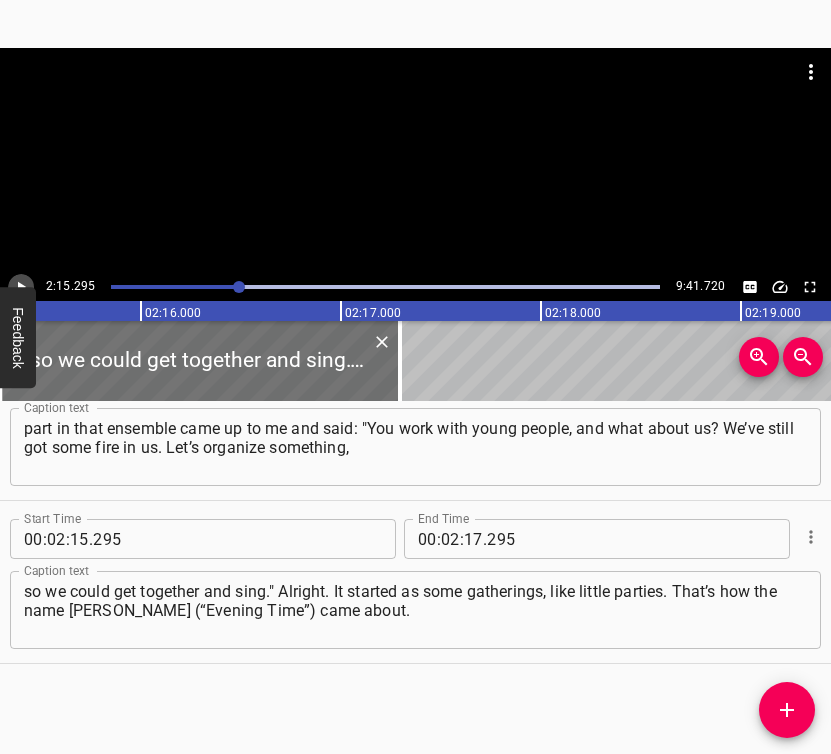 click 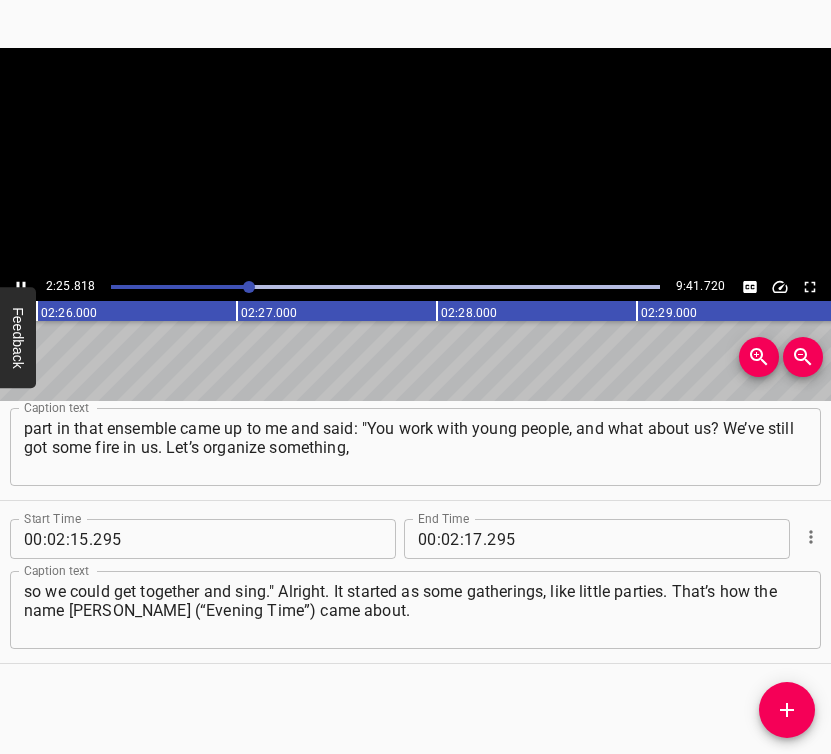 click 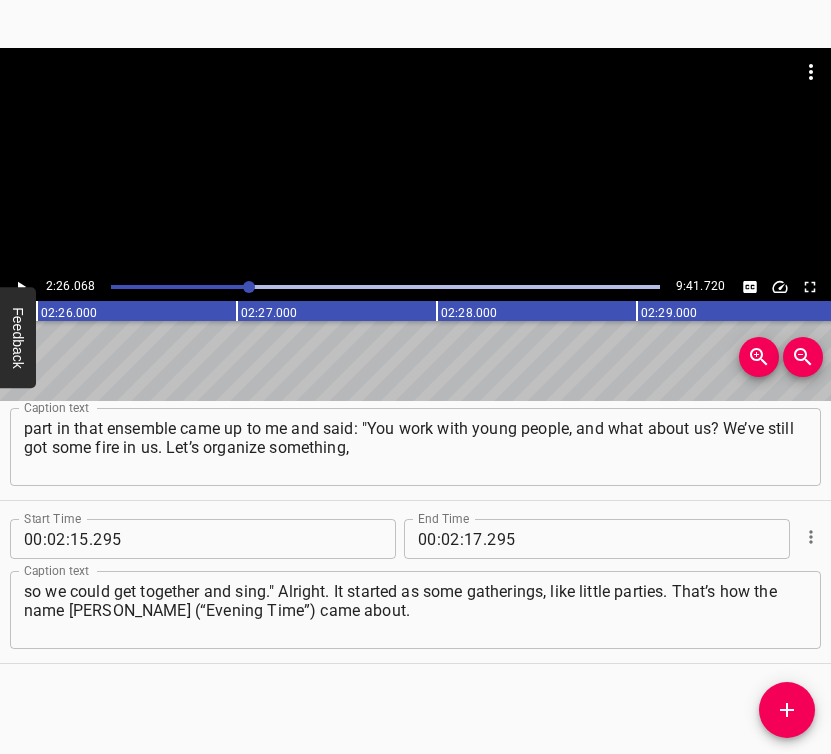 scroll, scrollTop: 0, scrollLeft: 29213, axis: horizontal 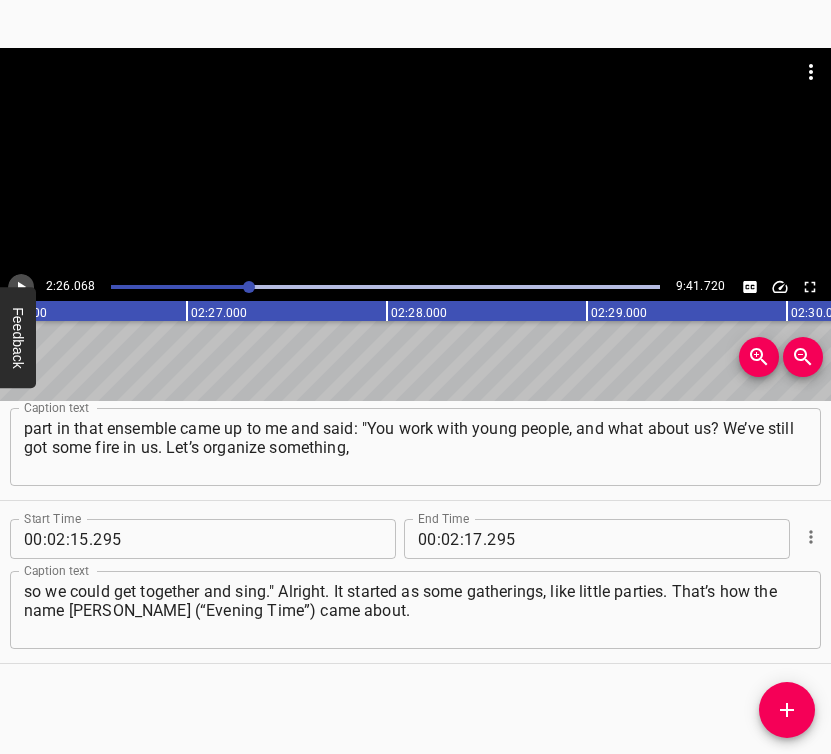 click 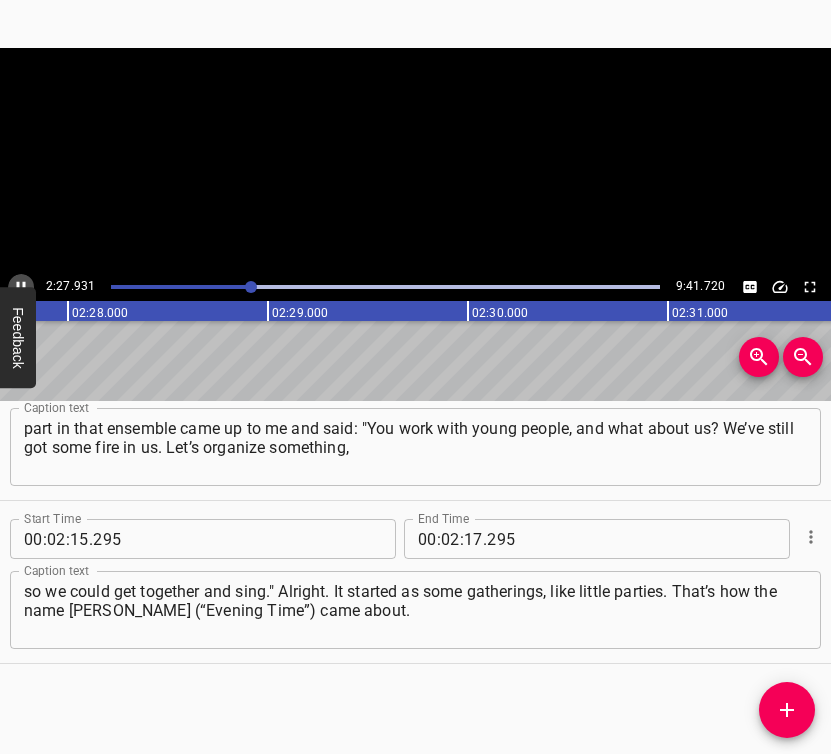 click 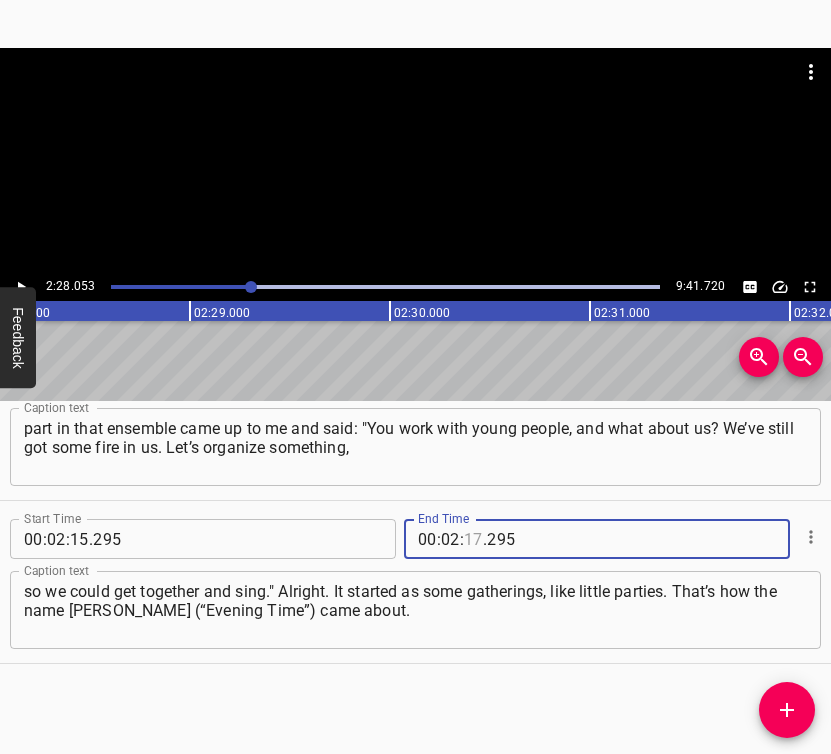 click at bounding box center [473, 539] 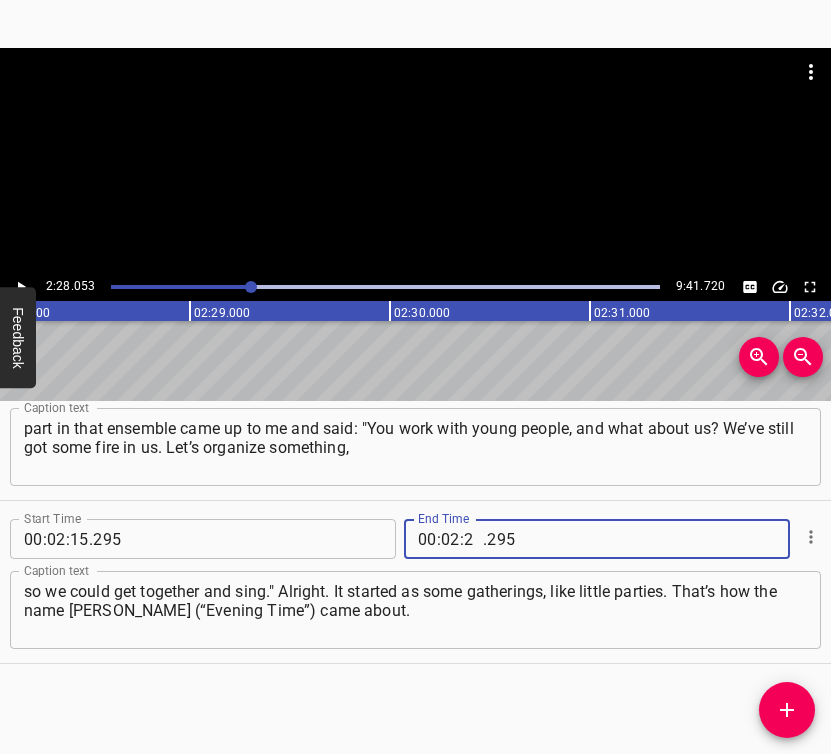 type on "28" 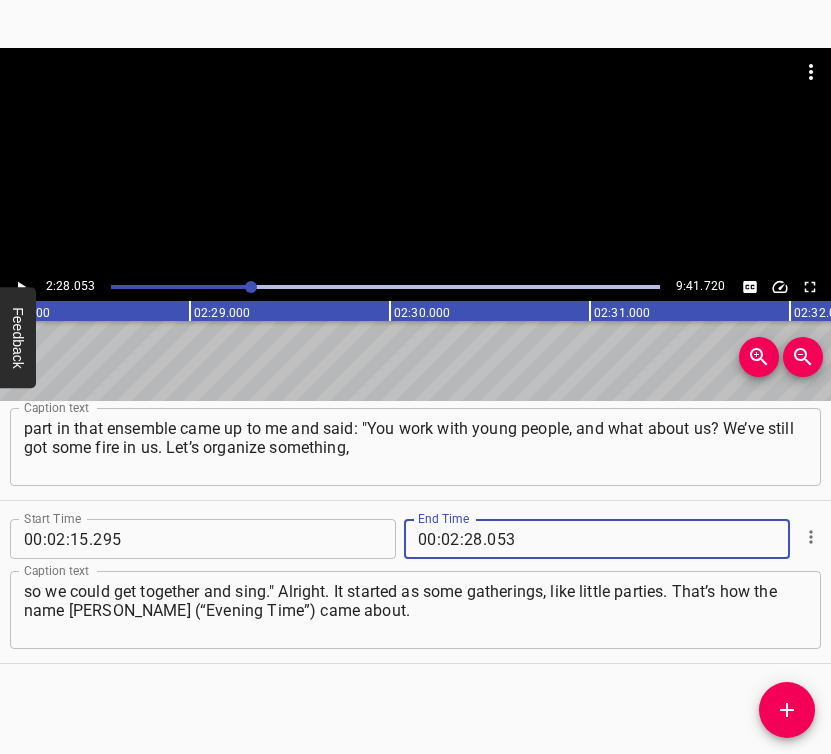 type on "053" 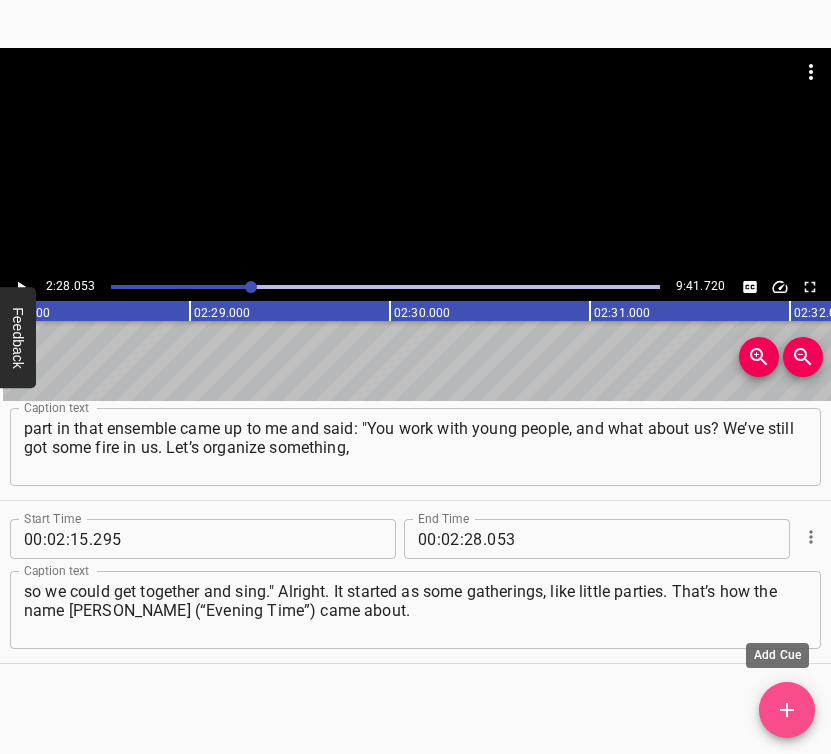 click 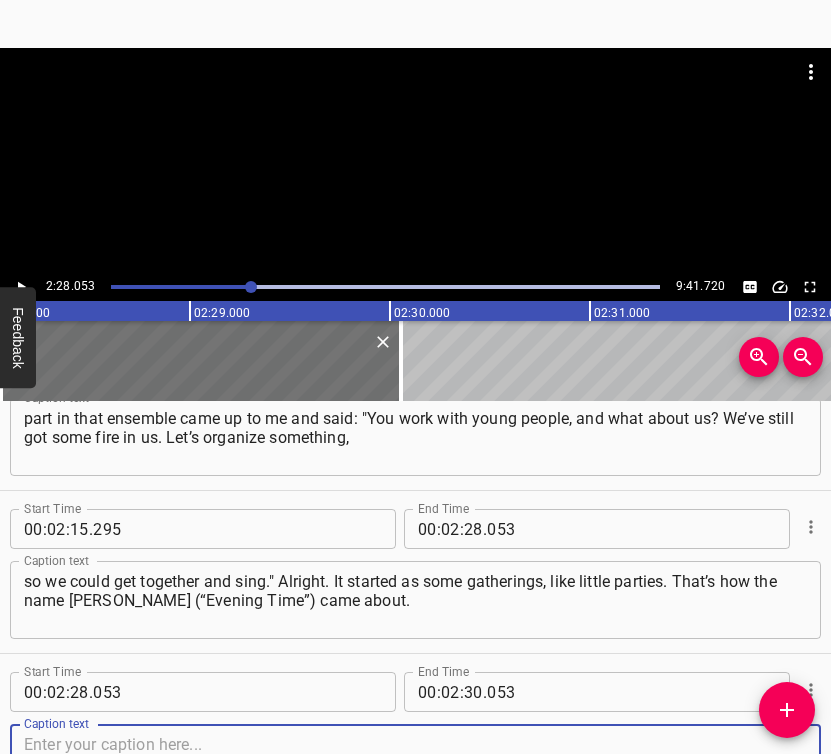 scroll, scrollTop: 1045, scrollLeft: 0, axis: vertical 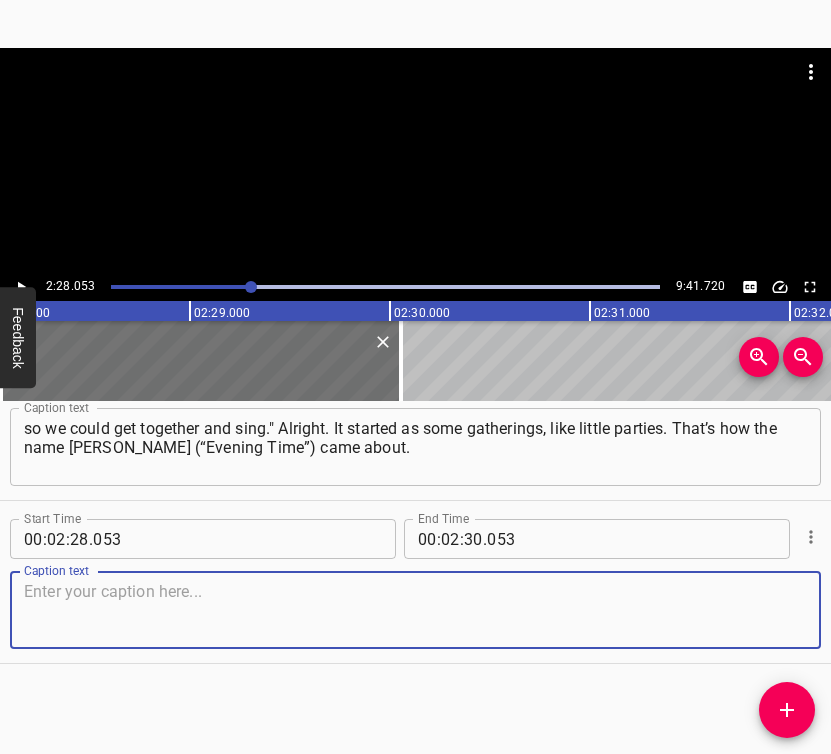 click at bounding box center [415, 610] 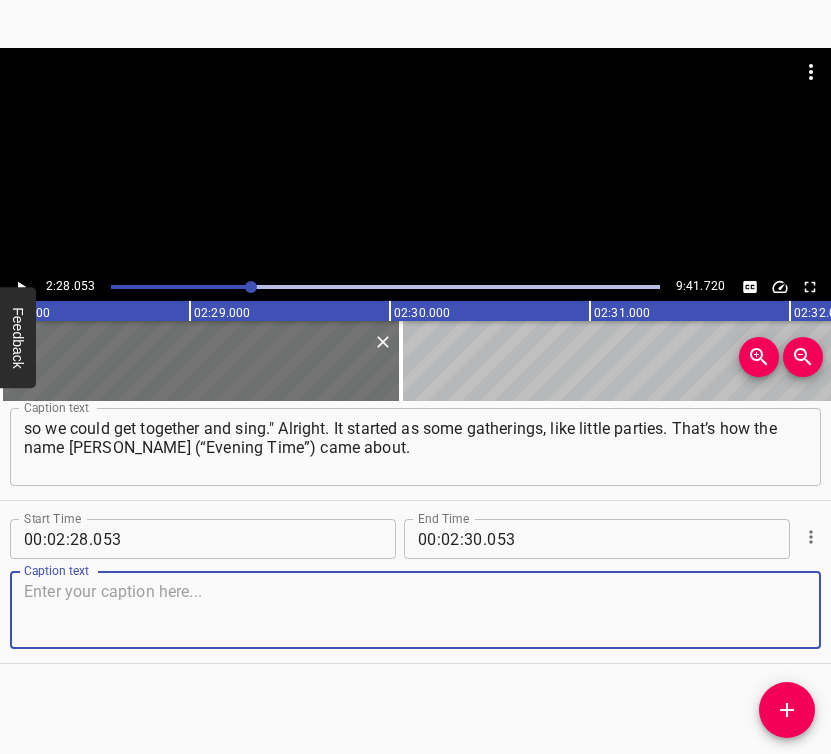click at bounding box center (415, 610) 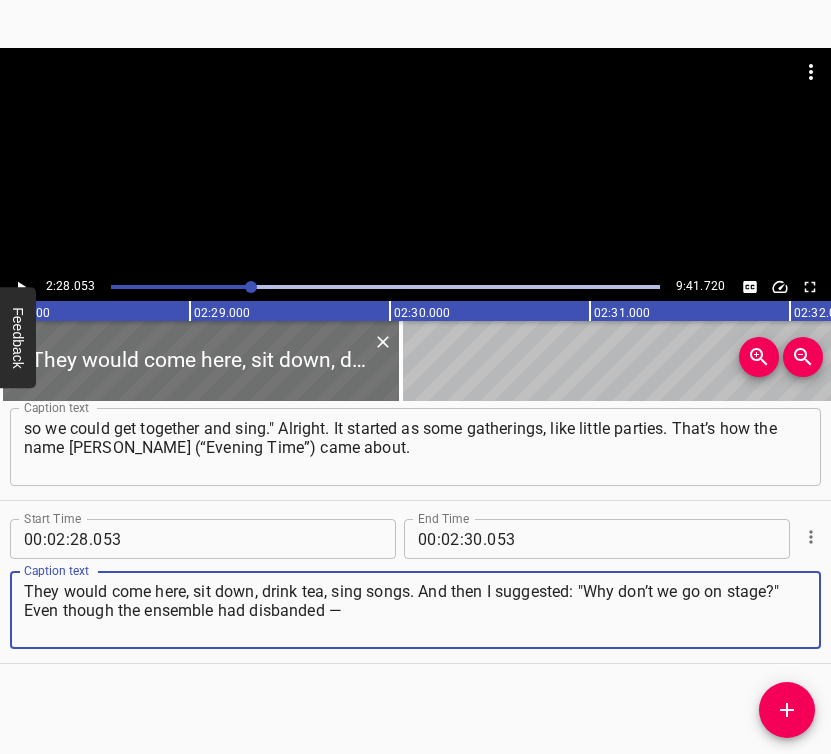 type on "They would come here, sit down, drink tea, sing songs. And then I suggested: "Why don’t we go on stage?" Even though the ensemble had disbanded —" 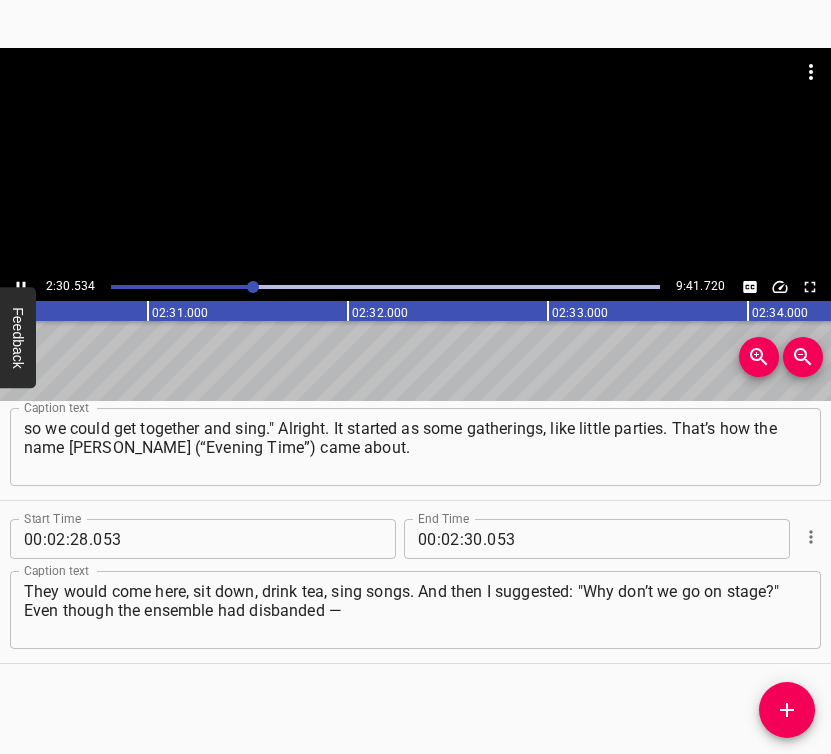scroll, scrollTop: 0, scrollLeft: 30106, axis: horizontal 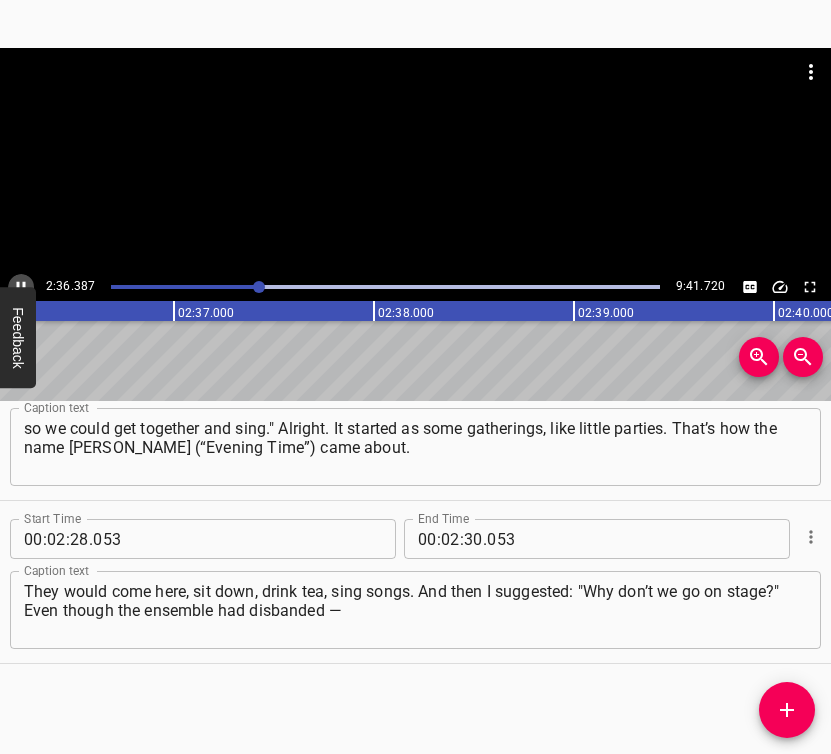 click 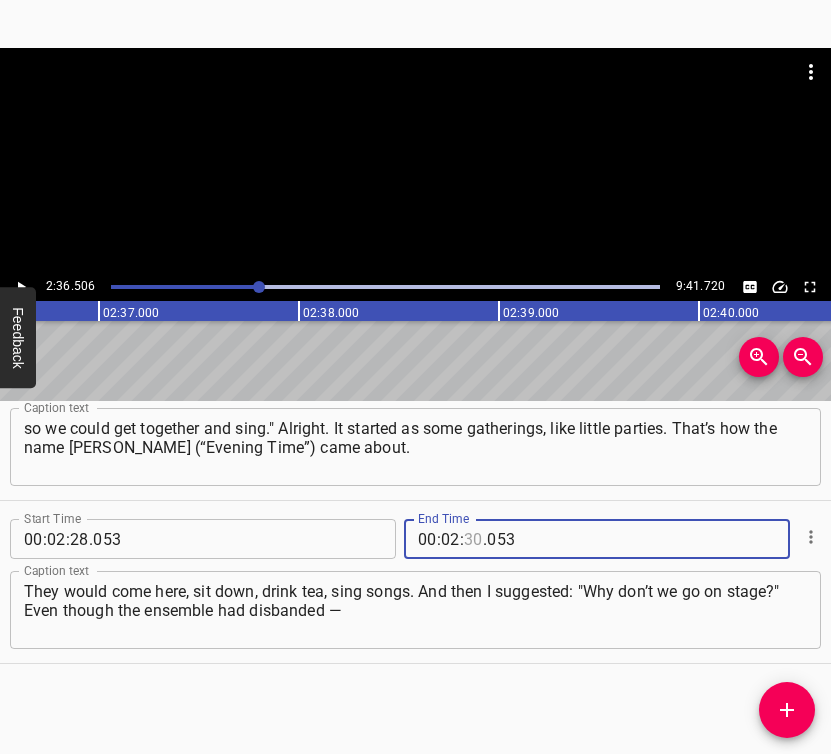 click at bounding box center (473, 539) 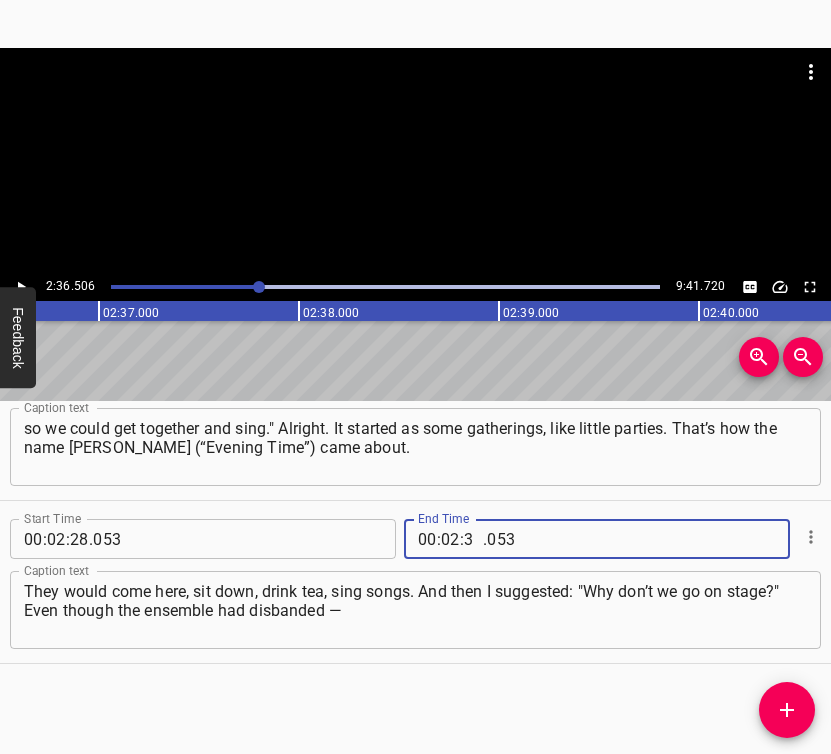 type on "36" 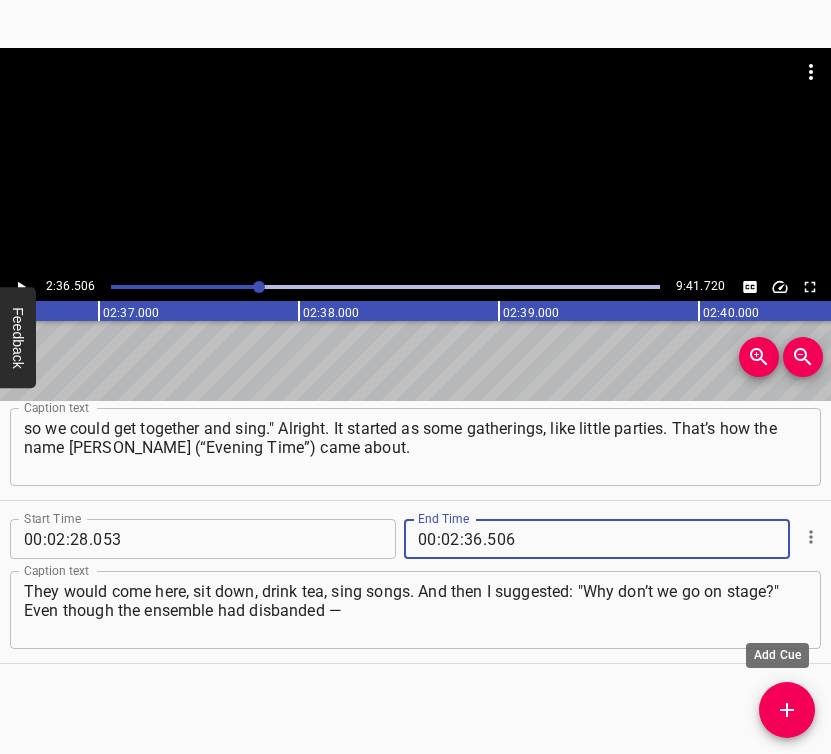 type on "506" 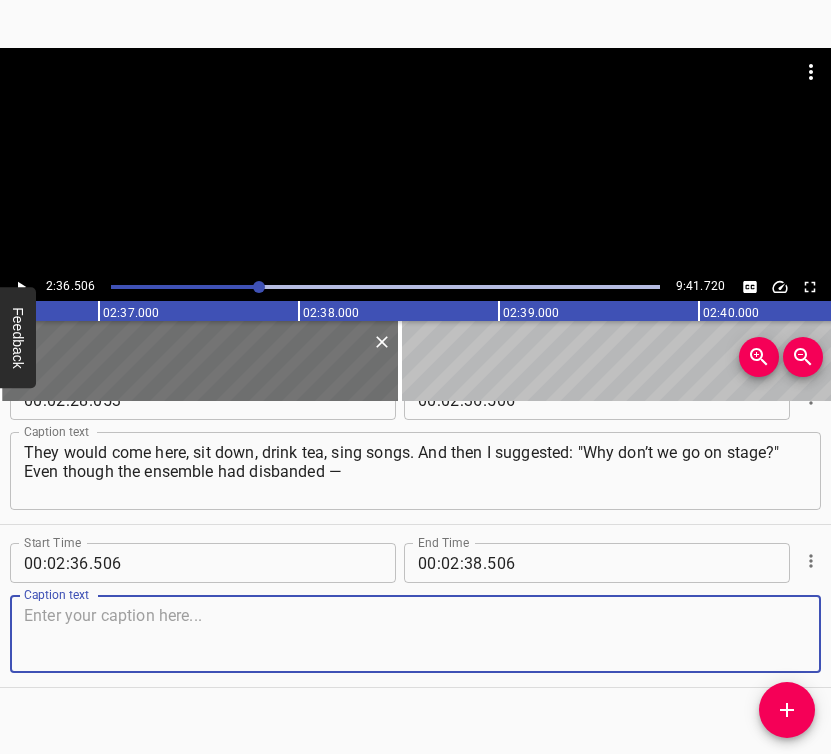 scroll, scrollTop: 1208, scrollLeft: 0, axis: vertical 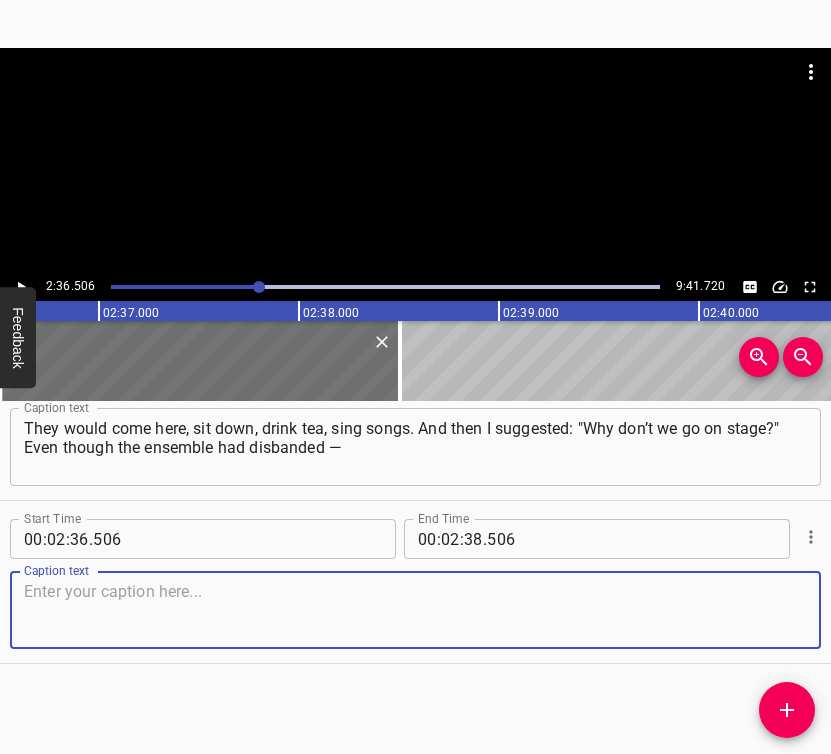 drag, startPoint x: 777, startPoint y: 631, endPoint x: 830, endPoint y: 597, distance: 62.968246 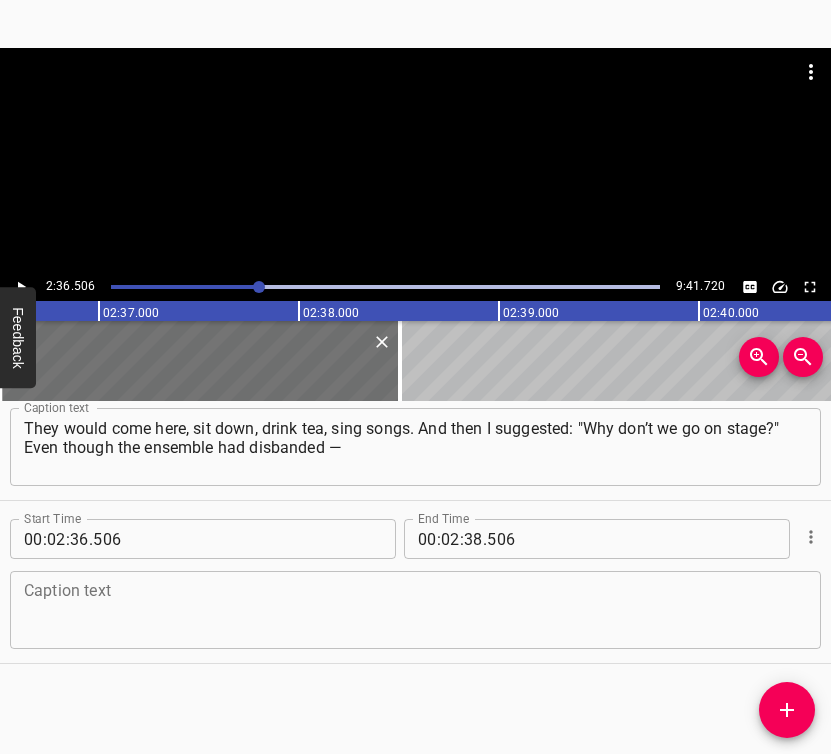 click at bounding box center [415, 610] 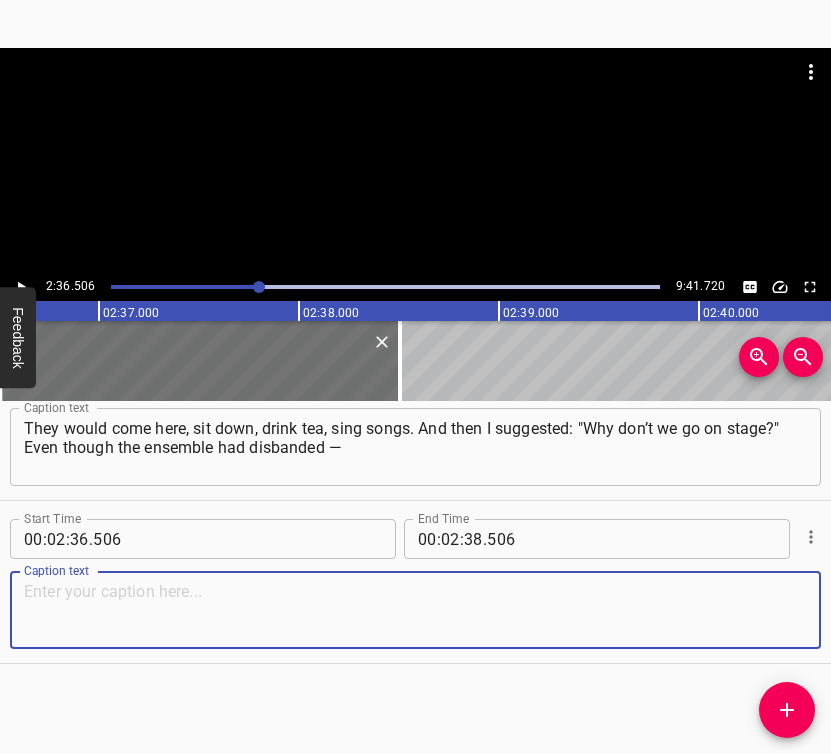 paste on "why not take the stage? And that’s how we got on stage. The war caught me with a bayan in my hands. Yes. One of our ensemble members from [GEOGRAPHIC_DATA]," 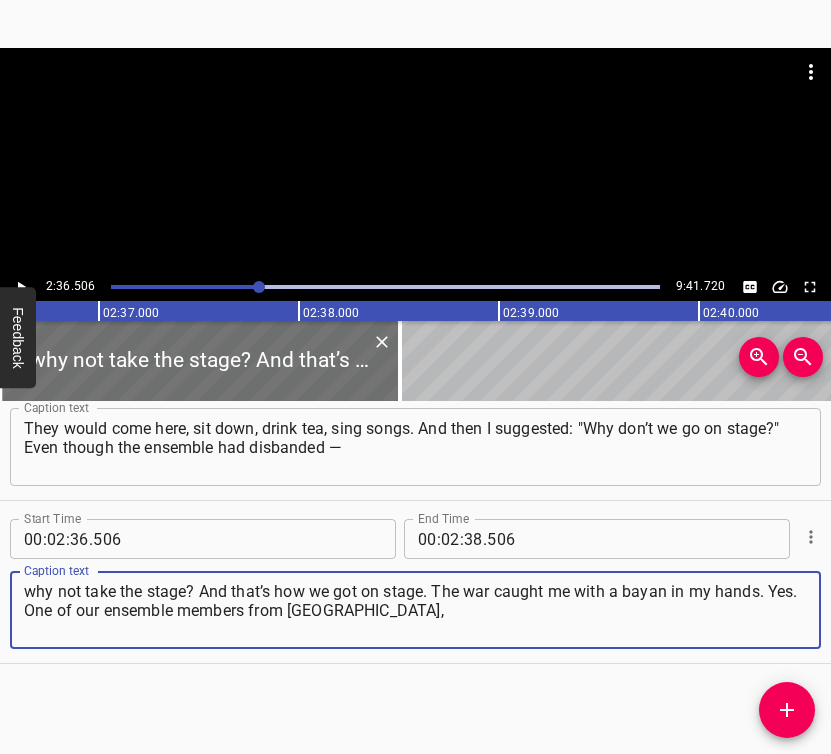 type on "why not take the stage? And that’s how we got on stage. The war caught me with a bayan in my hands. Yes. One of our ensemble members from [GEOGRAPHIC_DATA]," 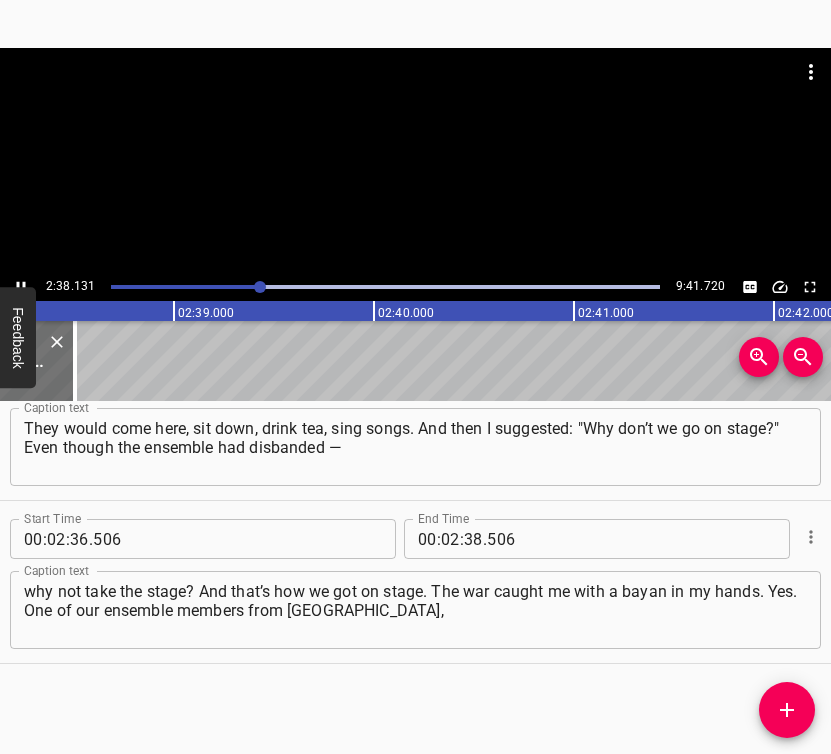 scroll, scrollTop: 0, scrollLeft: 31677, axis: horizontal 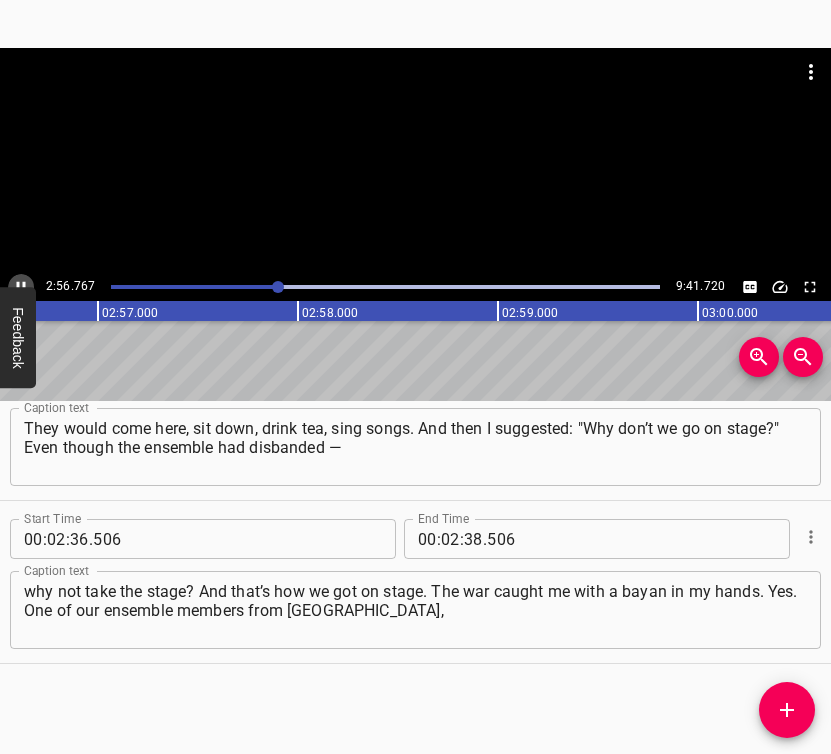 click at bounding box center [21, 287] 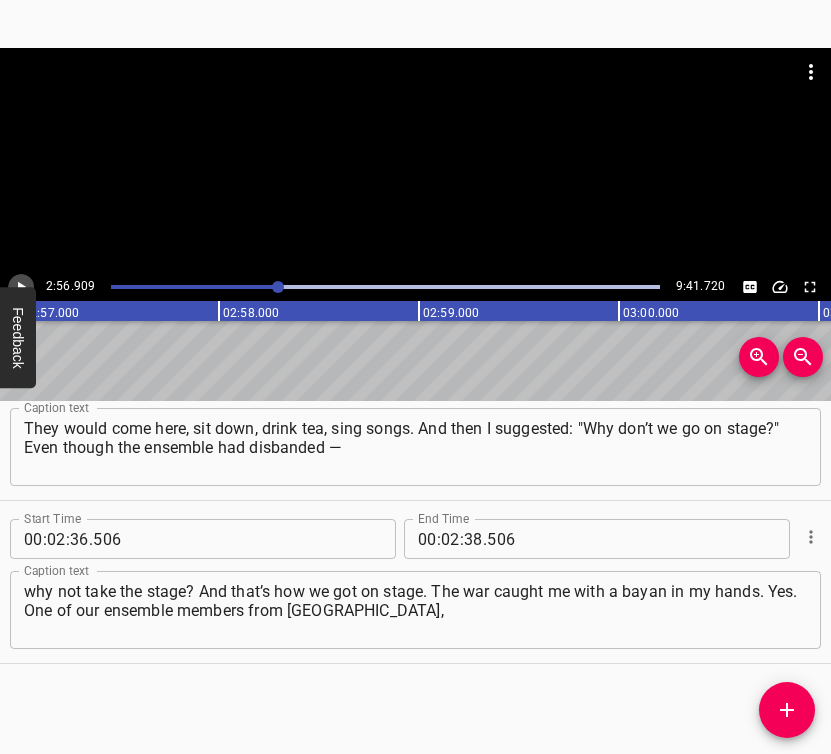 click at bounding box center (21, 287) 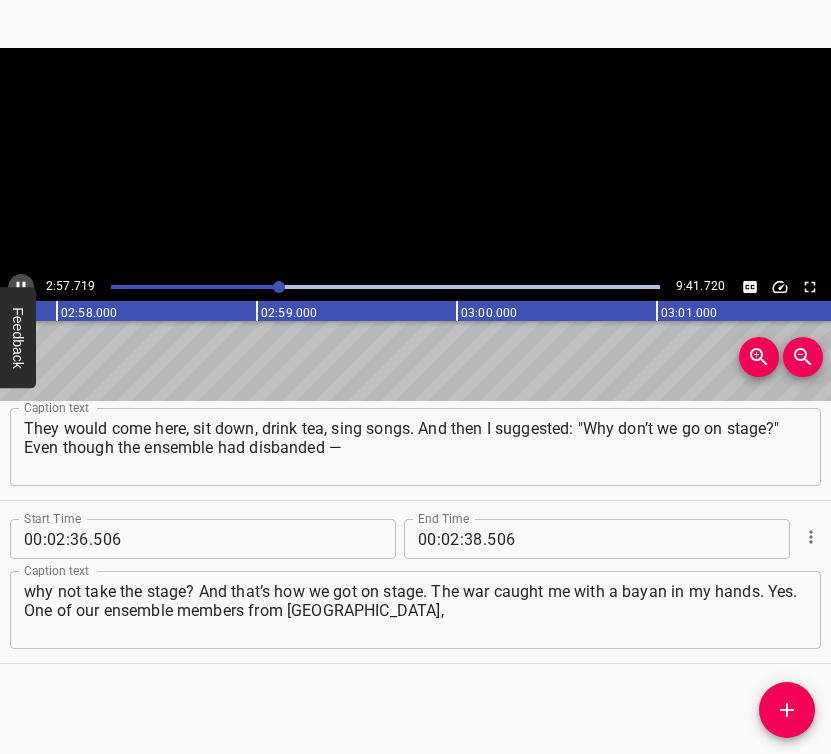 click at bounding box center [21, 287] 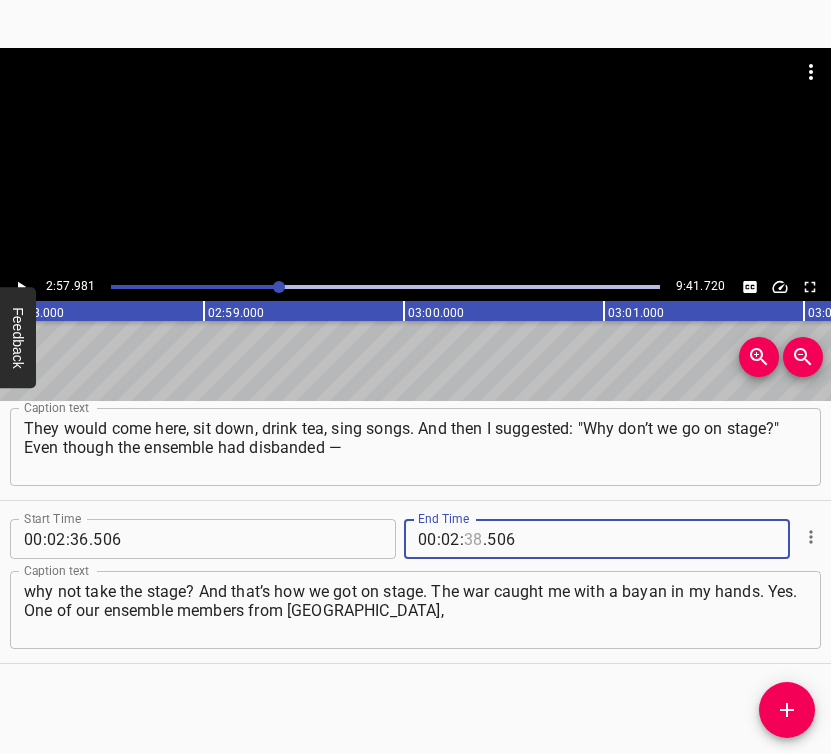 click at bounding box center (473, 539) 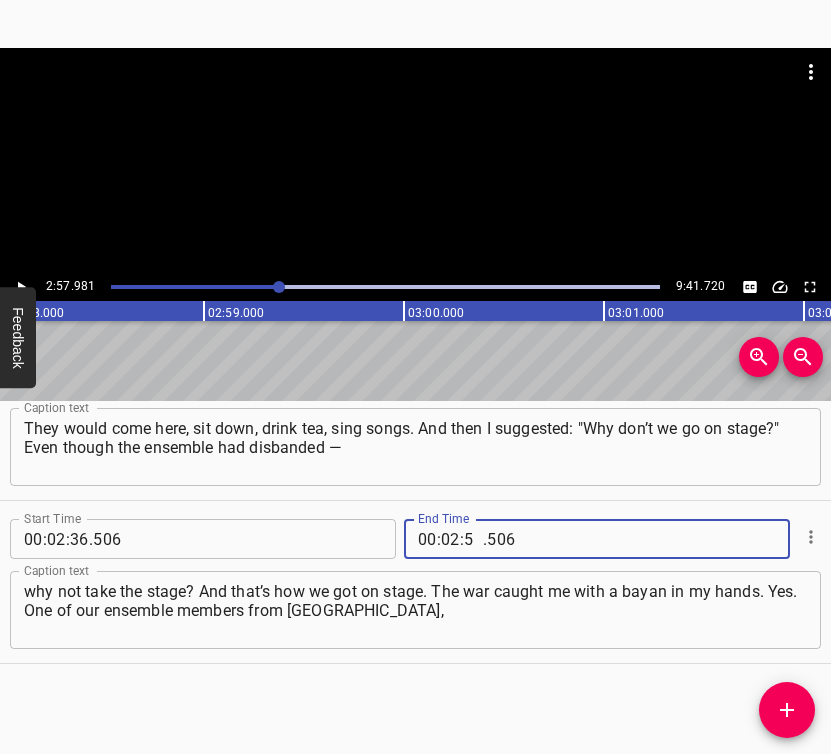 type on "57" 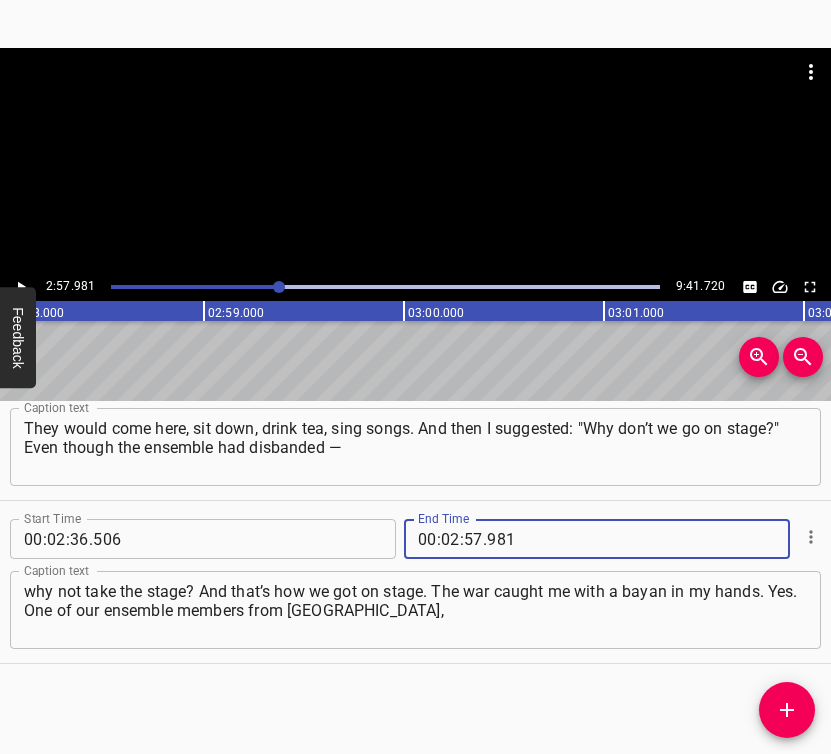 type on "981" 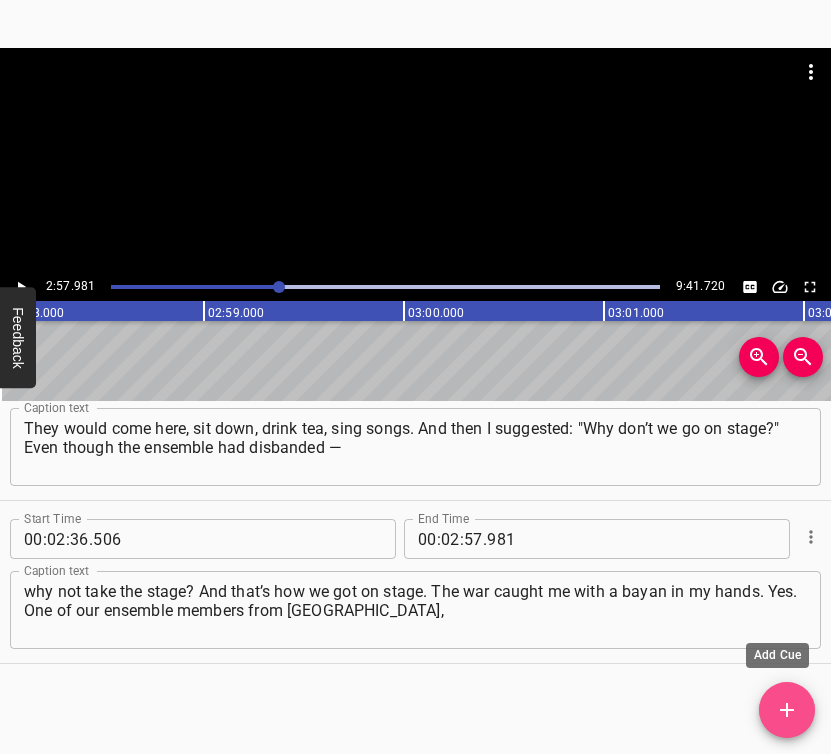 click 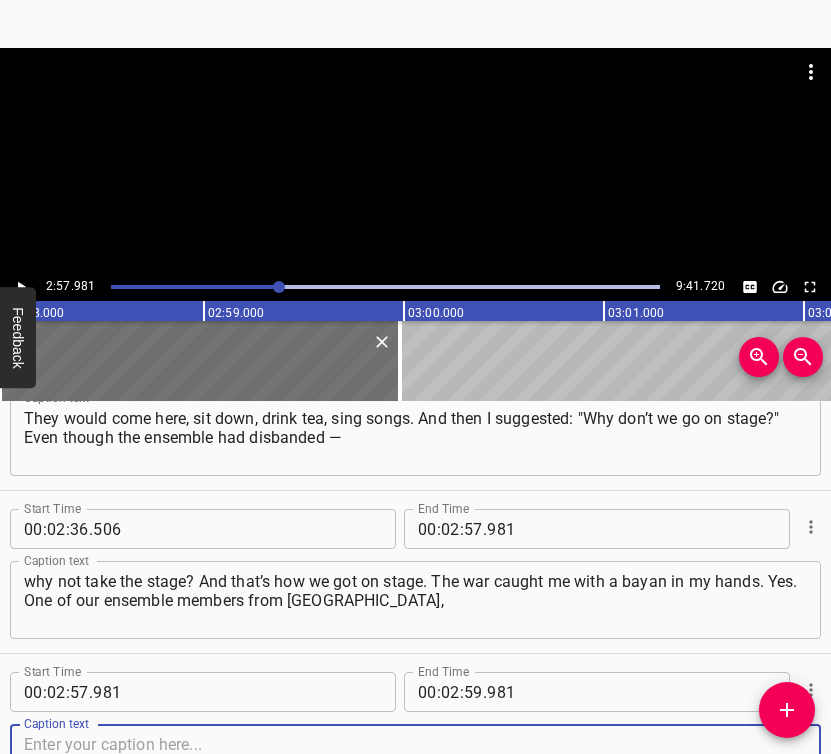 scroll, scrollTop: 1371, scrollLeft: 0, axis: vertical 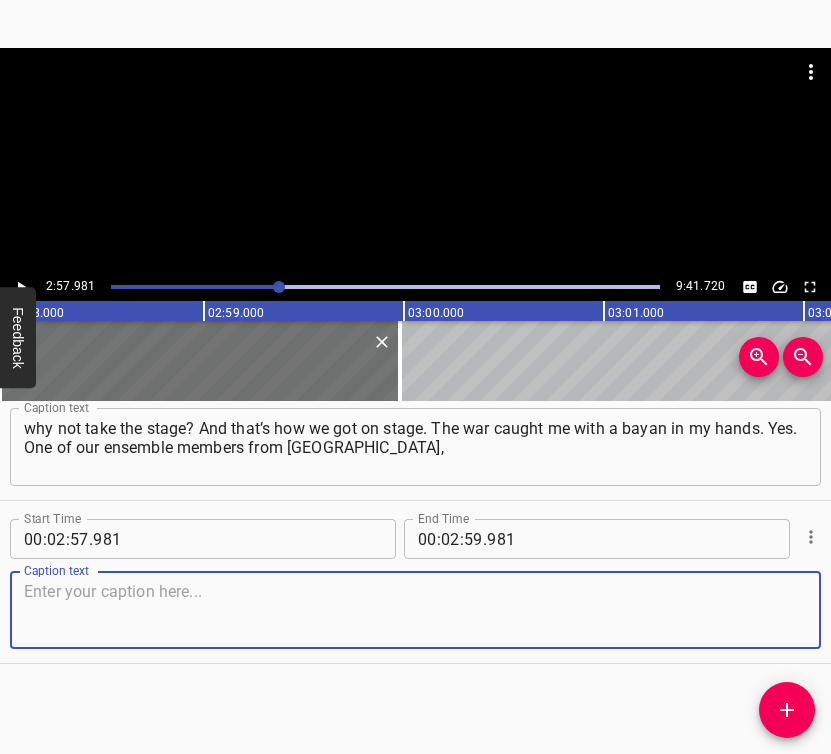 click at bounding box center (415, 610) 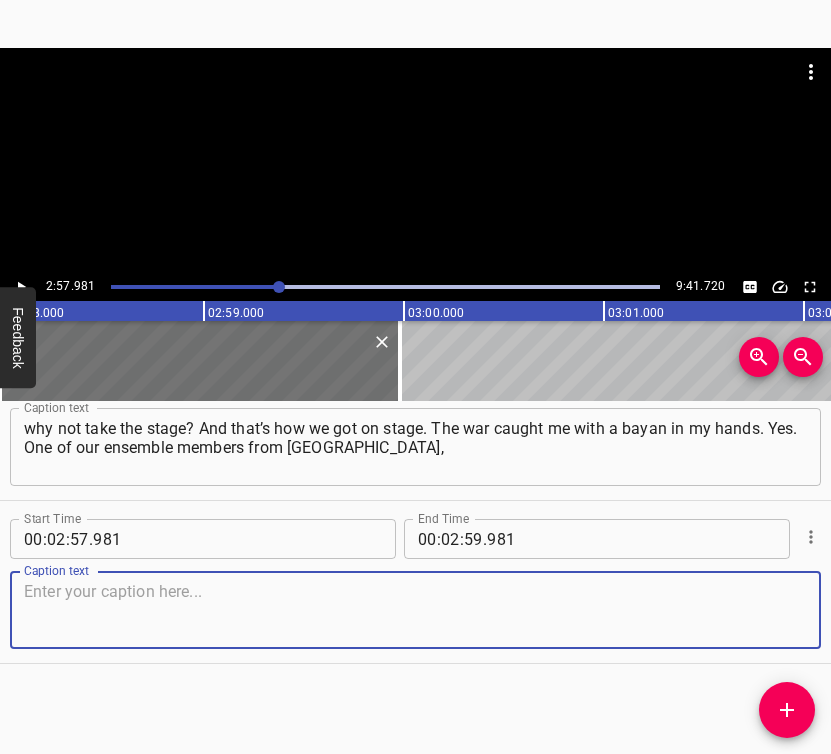 click at bounding box center (415, 610) 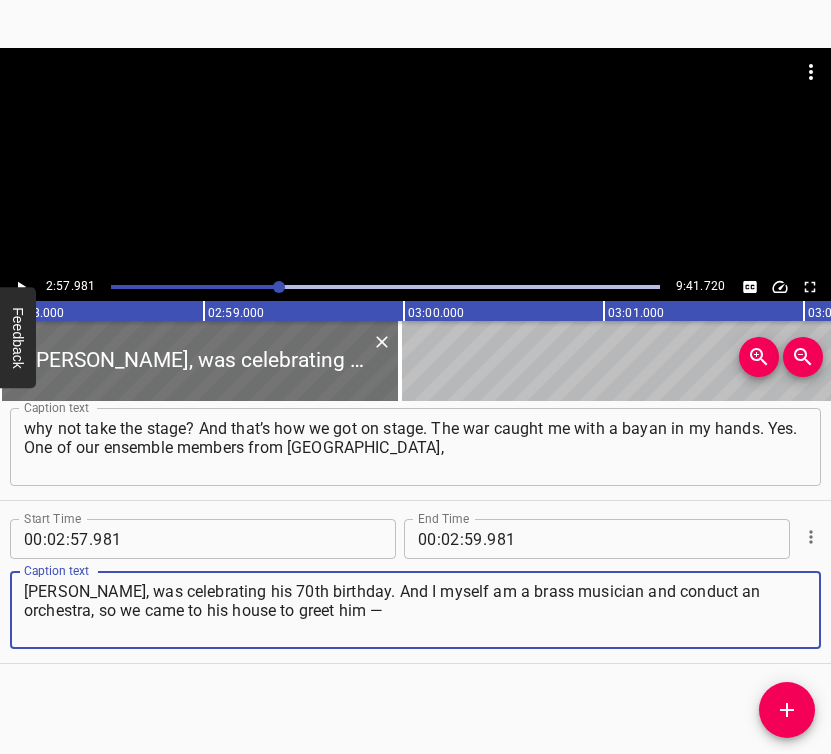 type on "[PERSON_NAME], was celebrating his 70th birthday. And I myself am a brass musician and conduct an orchestra, so we came to his house to greet him —" 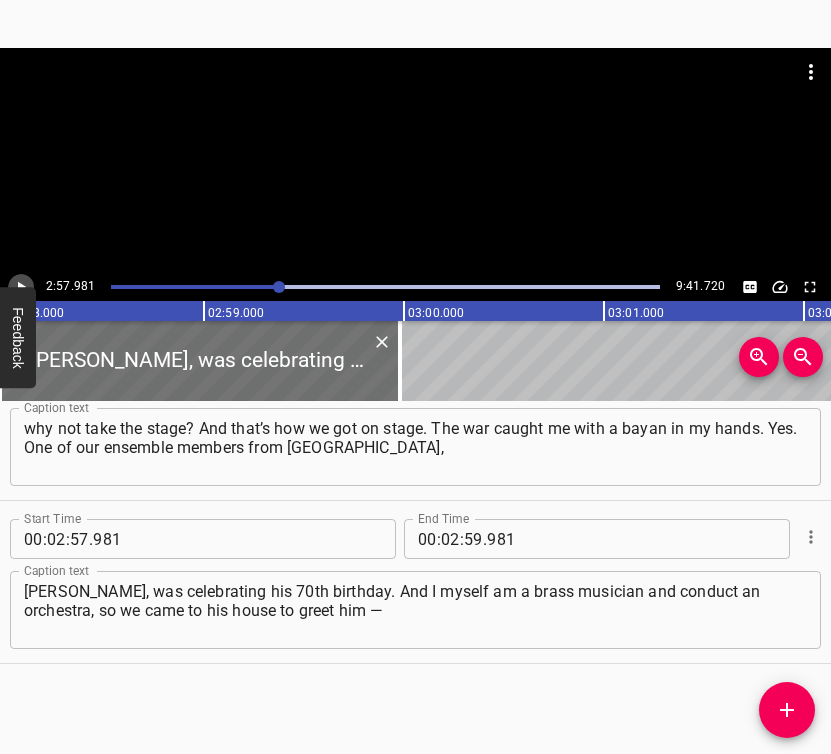 click 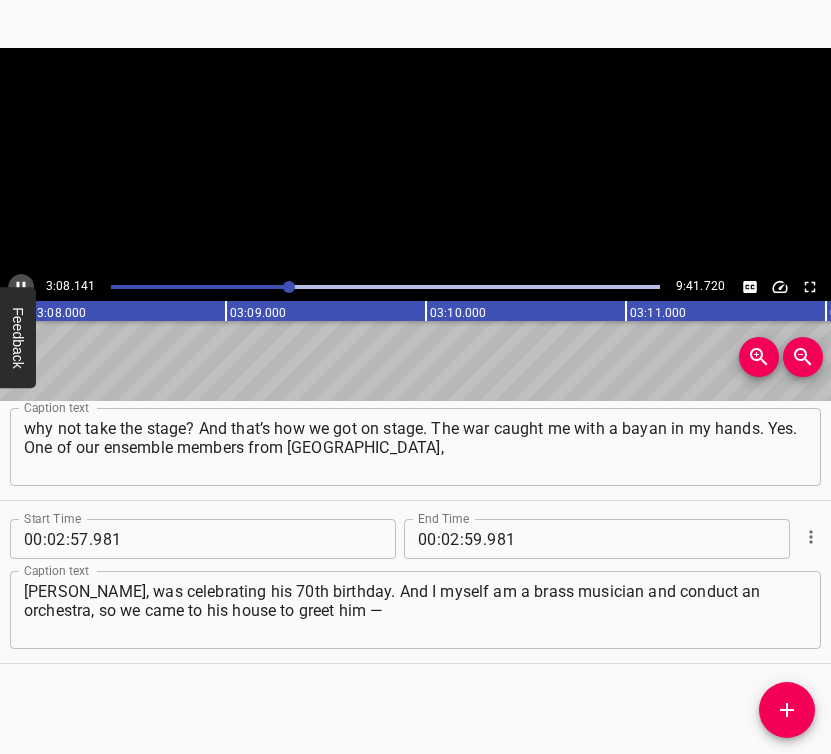 click 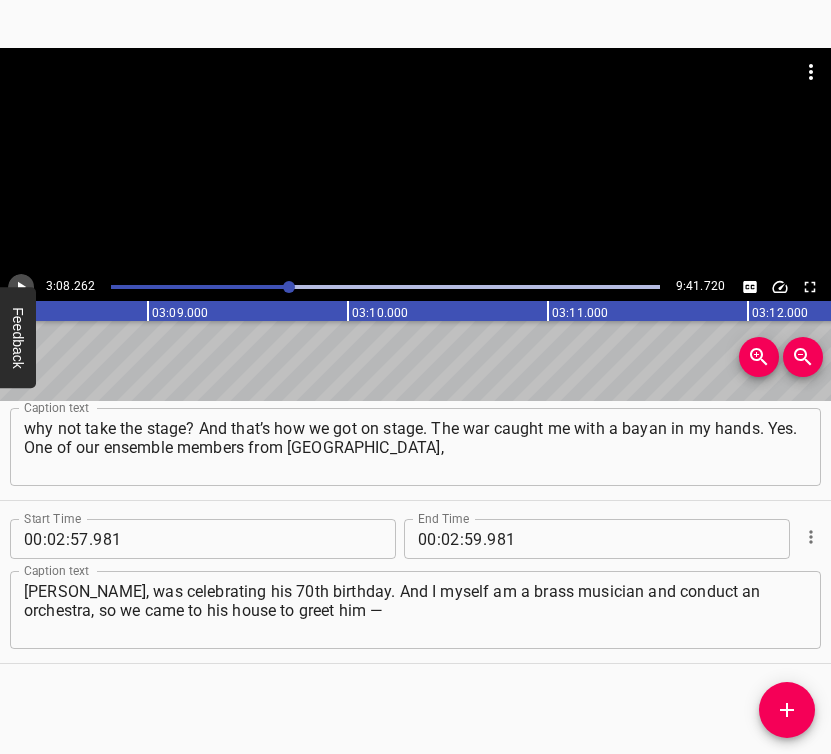 click 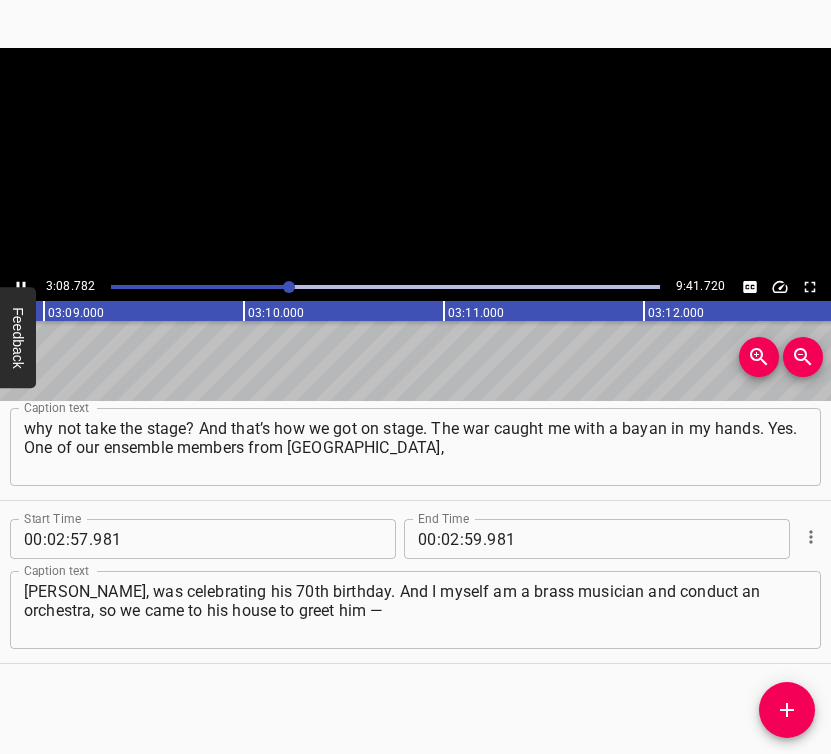 click 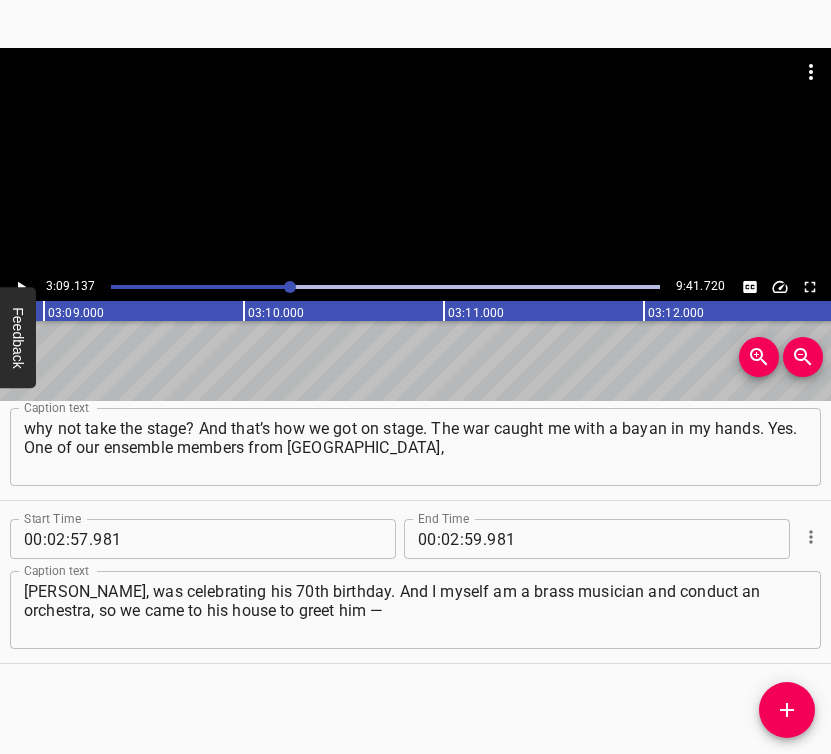 scroll, scrollTop: 0, scrollLeft: 37827, axis: horizontal 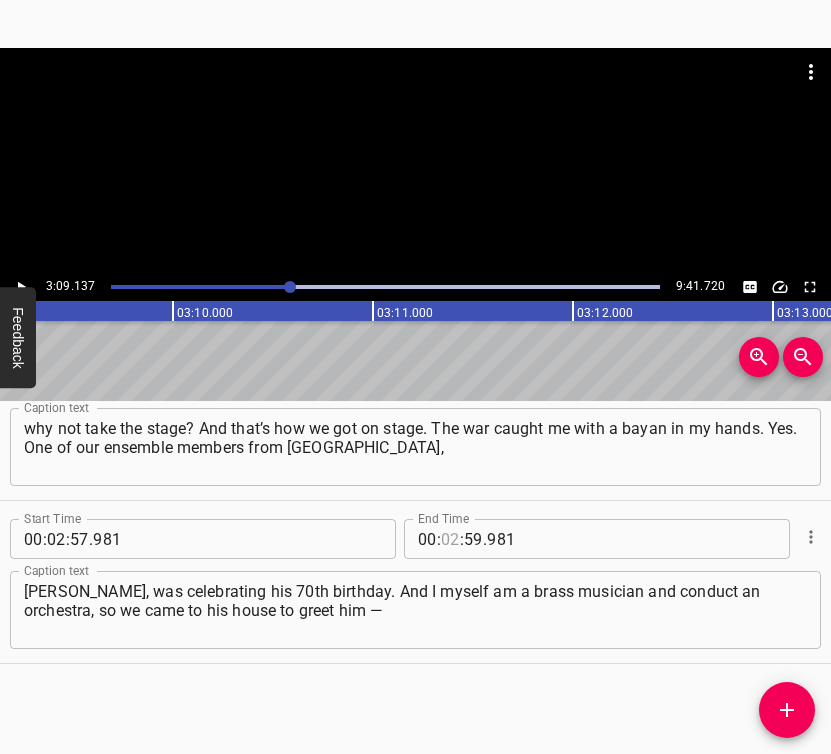 click at bounding box center [450, 539] 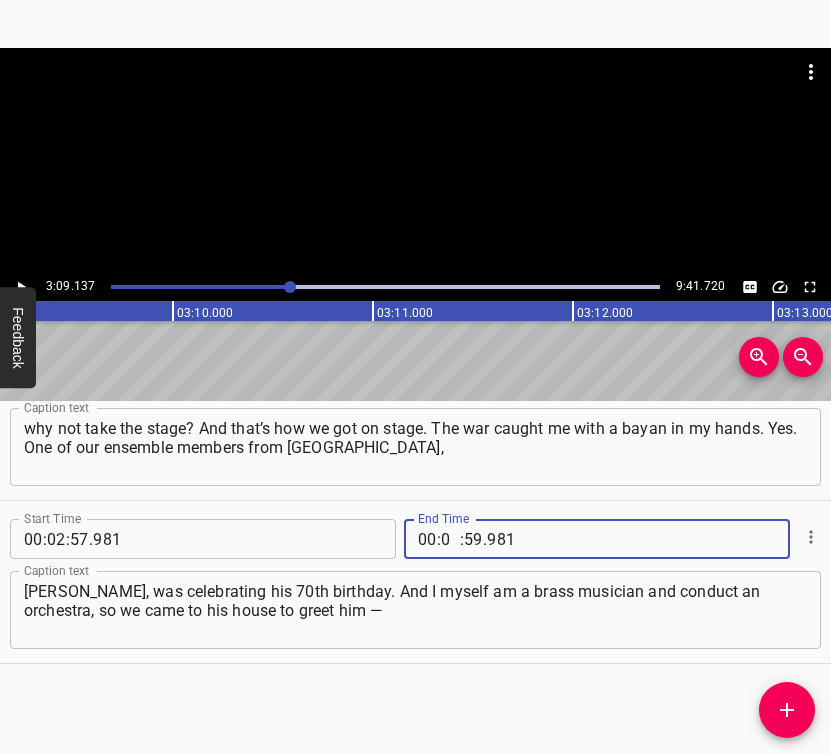 type on "03" 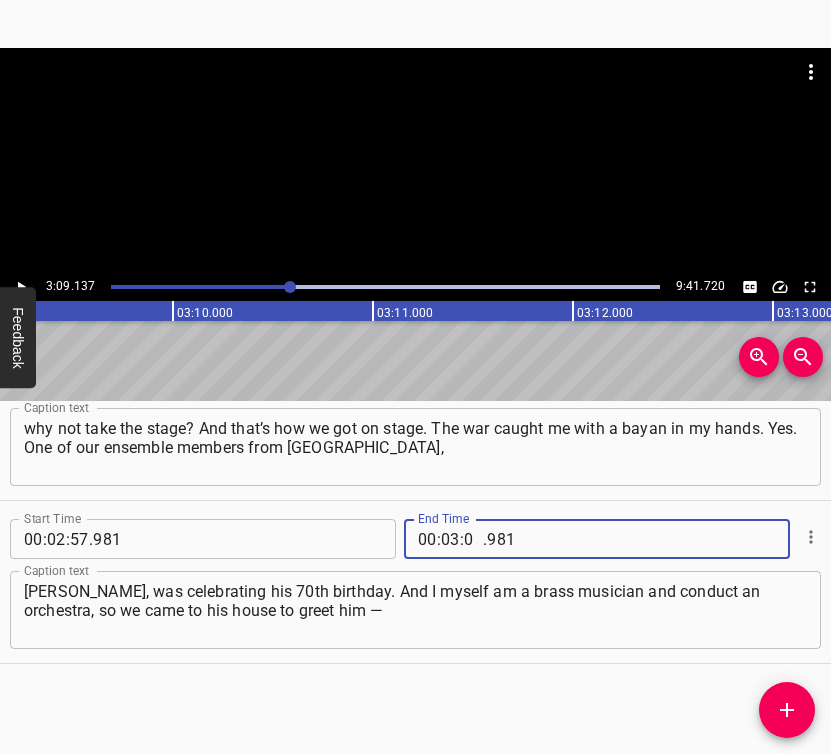 type on "09" 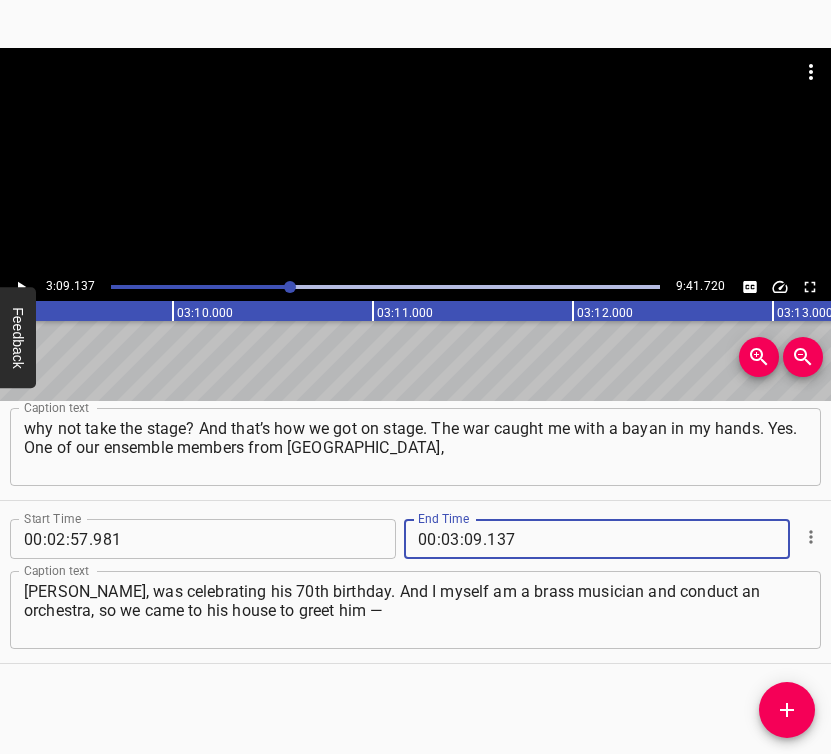 type on "137" 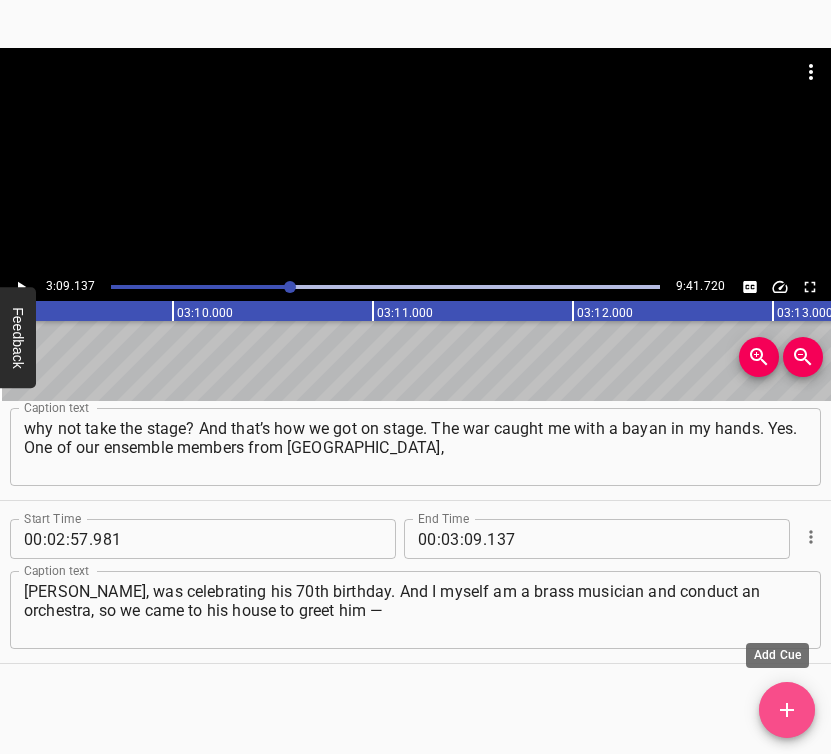 click 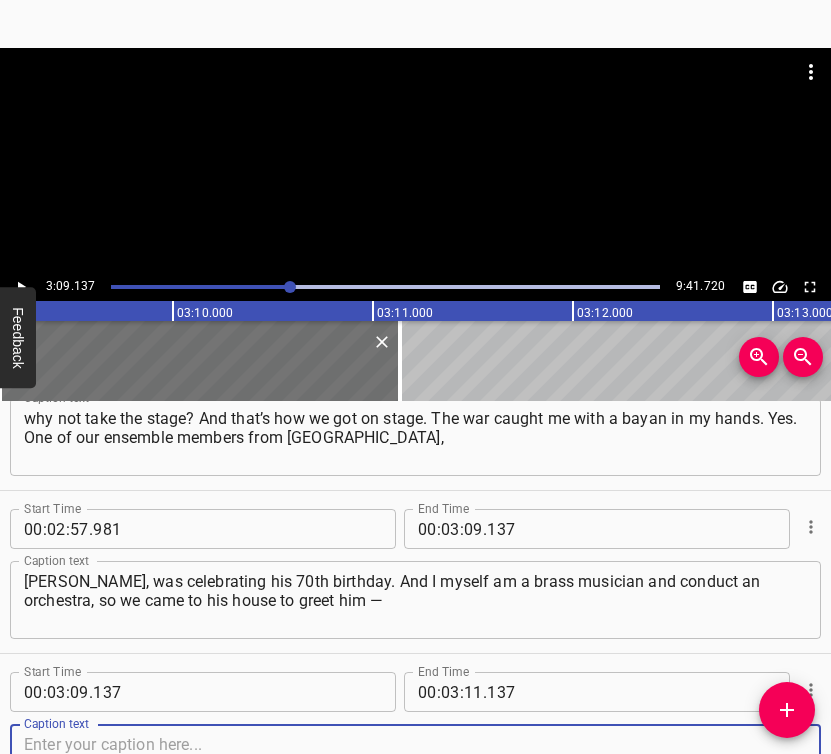 scroll, scrollTop: 1534, scrollLeft: 0, axis: vertical 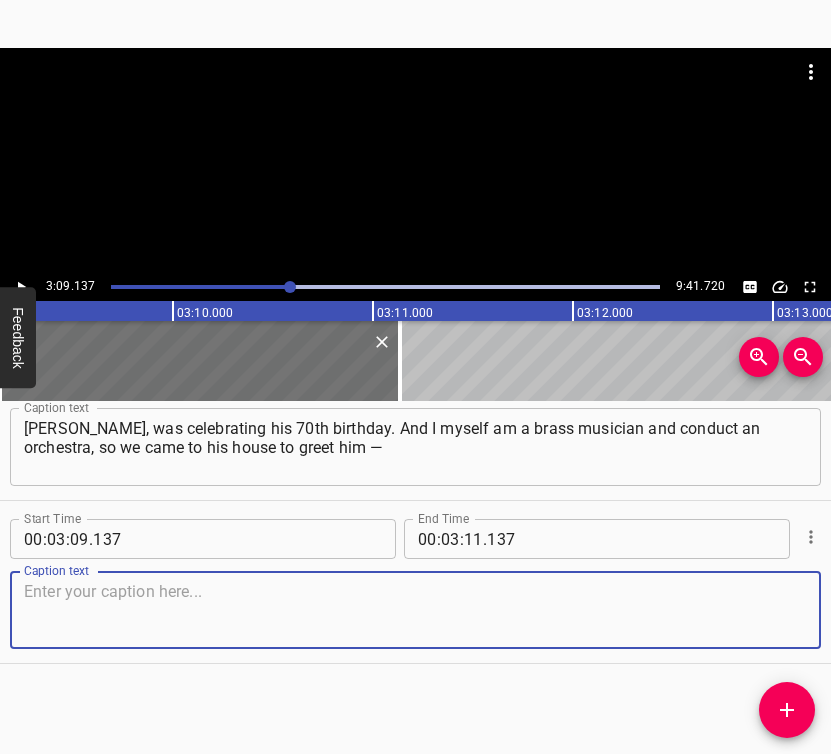 click at bounding box center [415, 610] 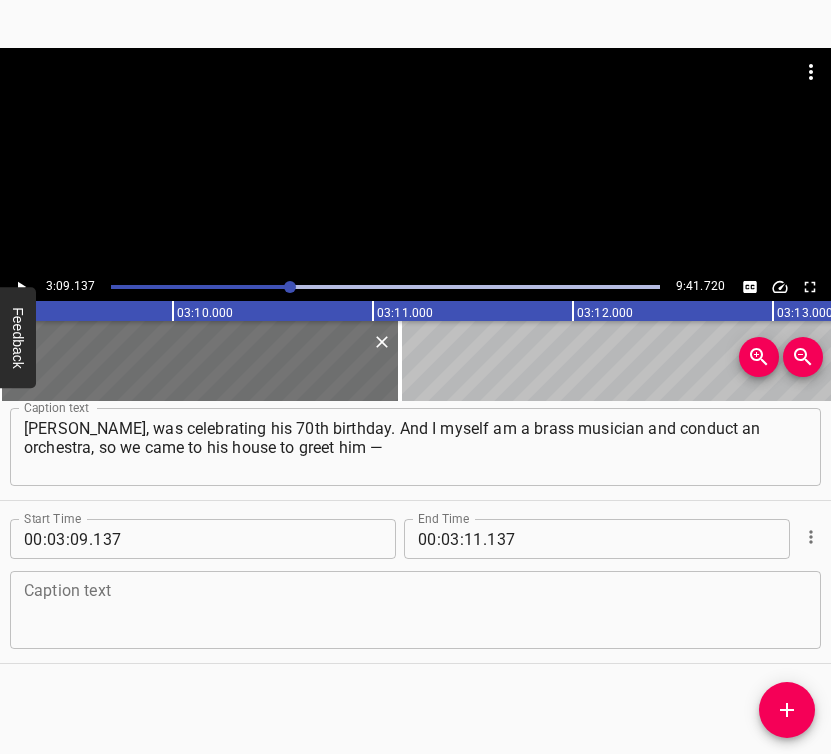 click at bounding box center (415, 610) 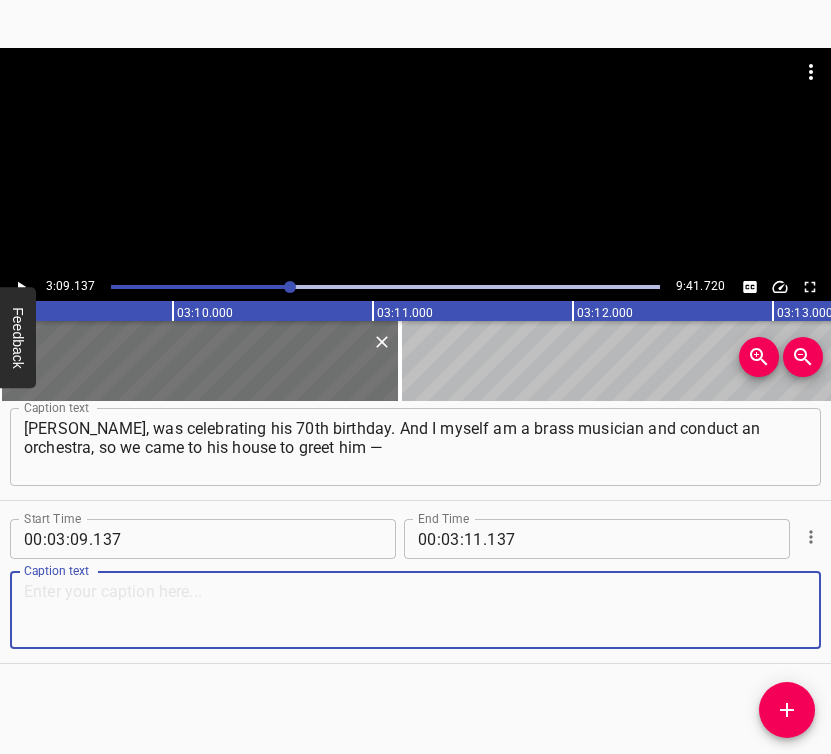 paste on "early in the morning, at 5 a.m. We came to greet him — and the war struck right as we got there. But still… How could it be? It’s his 70th birthday!" 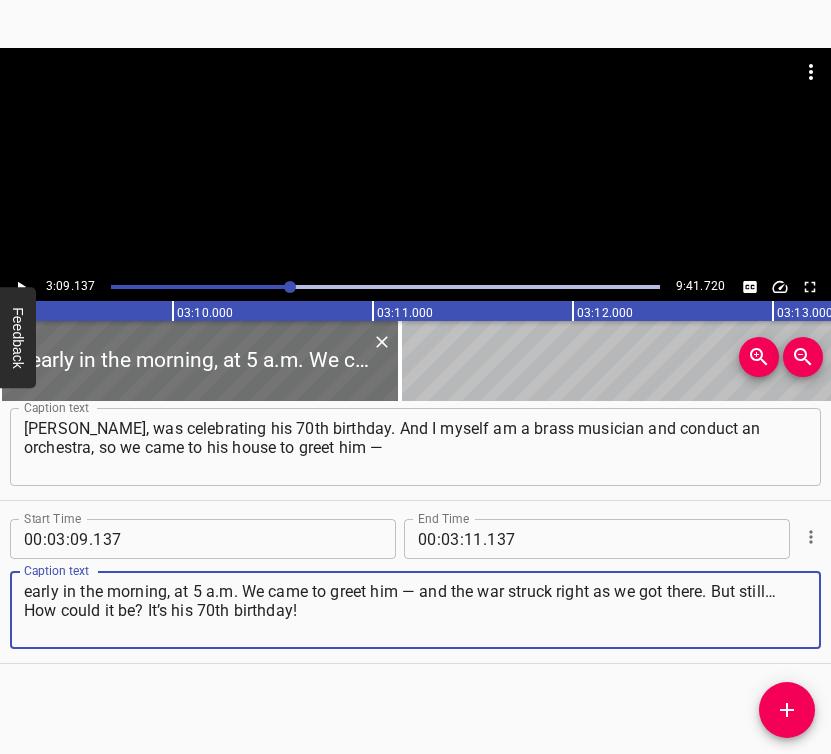 type on "early in the morning, at 5 a.m. We came to greet him — and the war struck right as we got there. But still… How could it be? It’s his 70th birthday!" 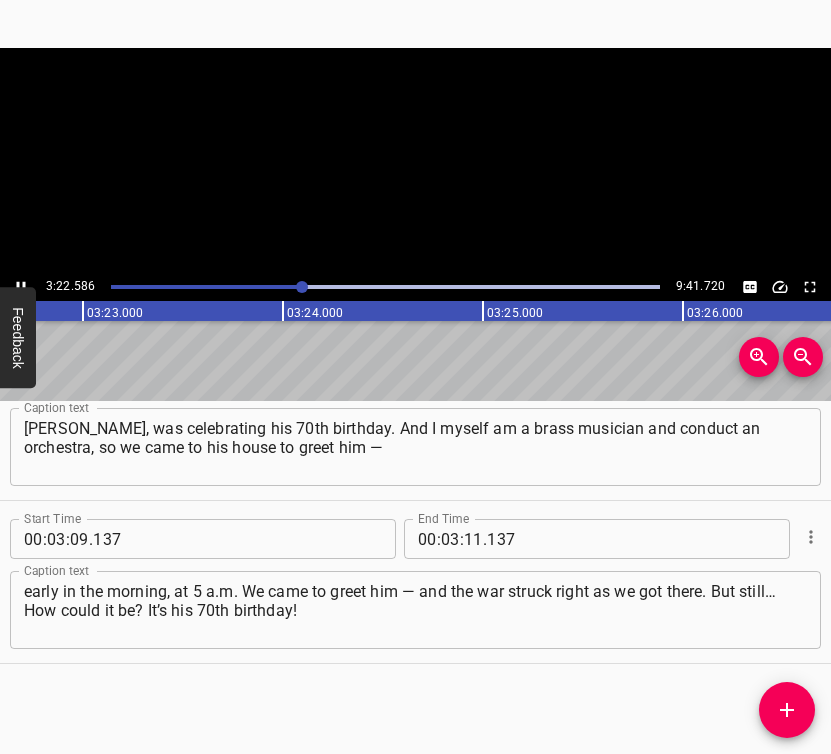 click 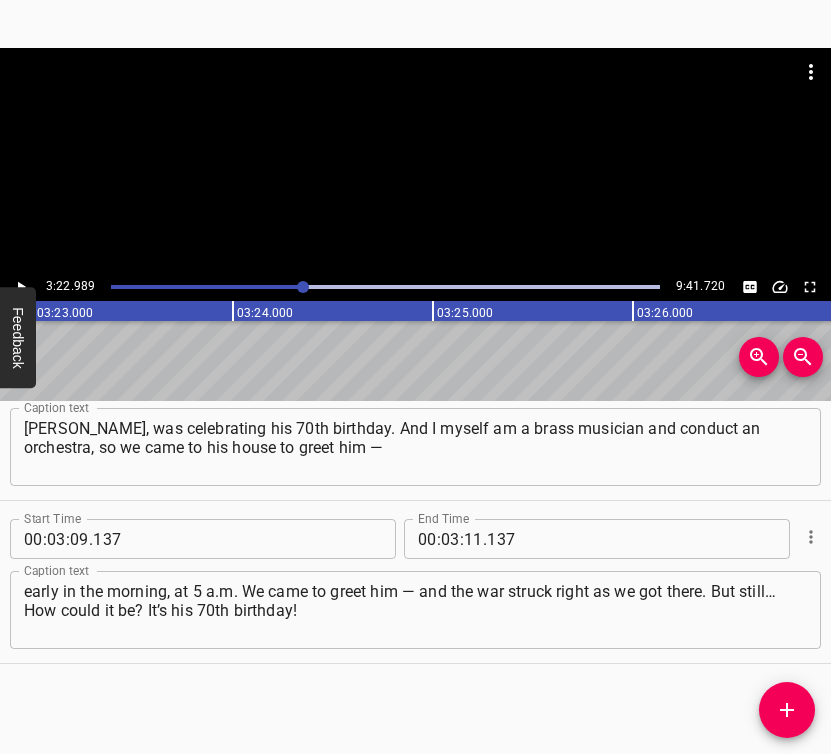 scroll, scrollTop: 0, scrollLeft: 40597, axis: horizontal 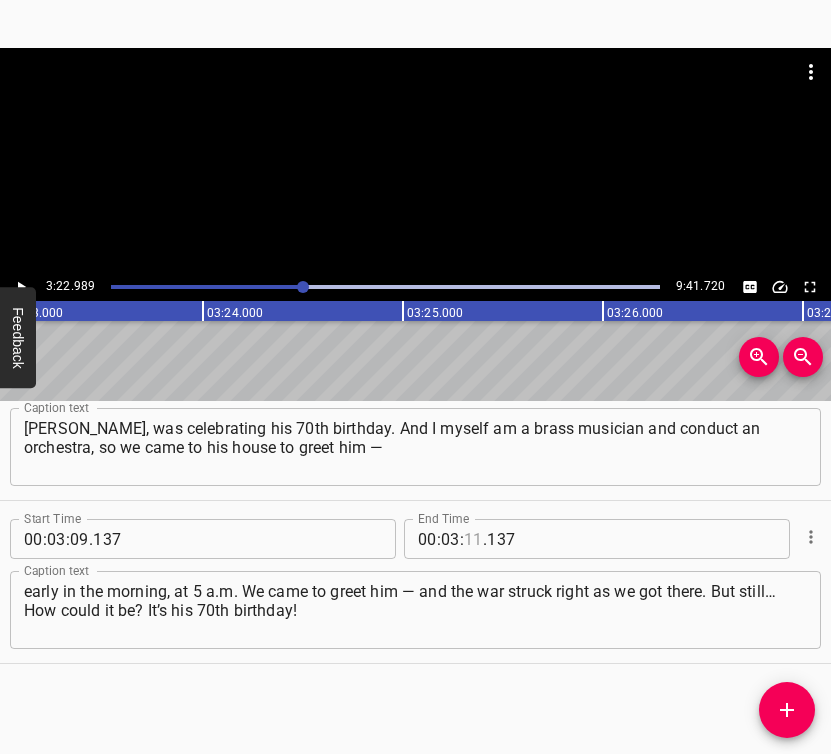 click at bounding box center [473, 539] 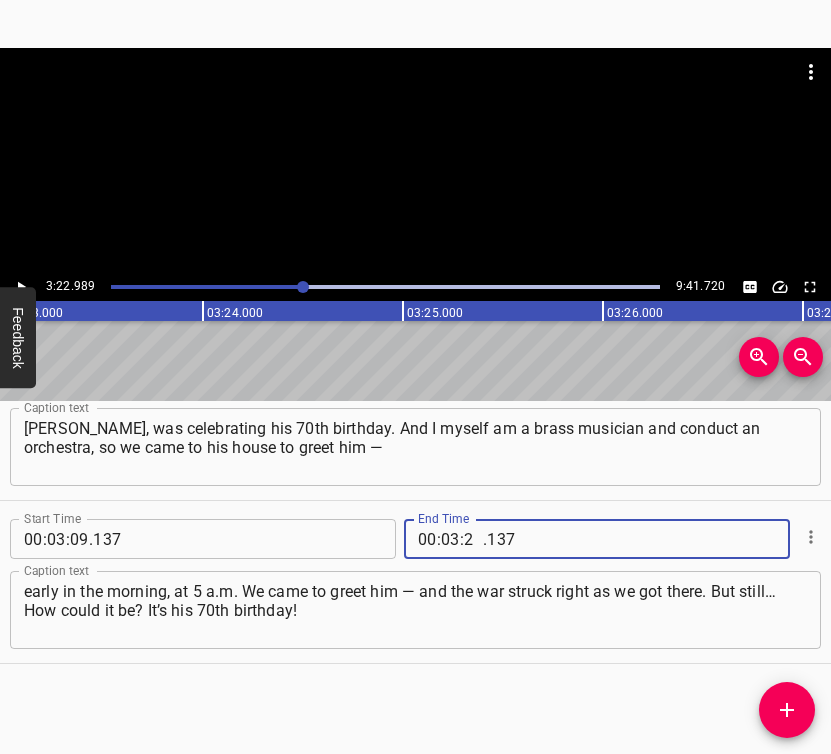 type on "22" 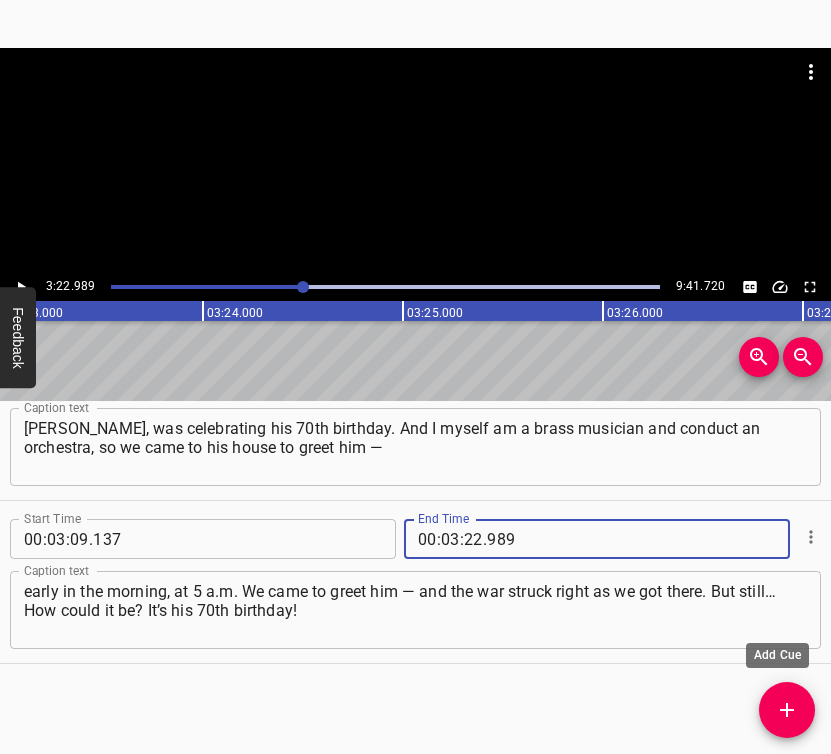 type on "989" 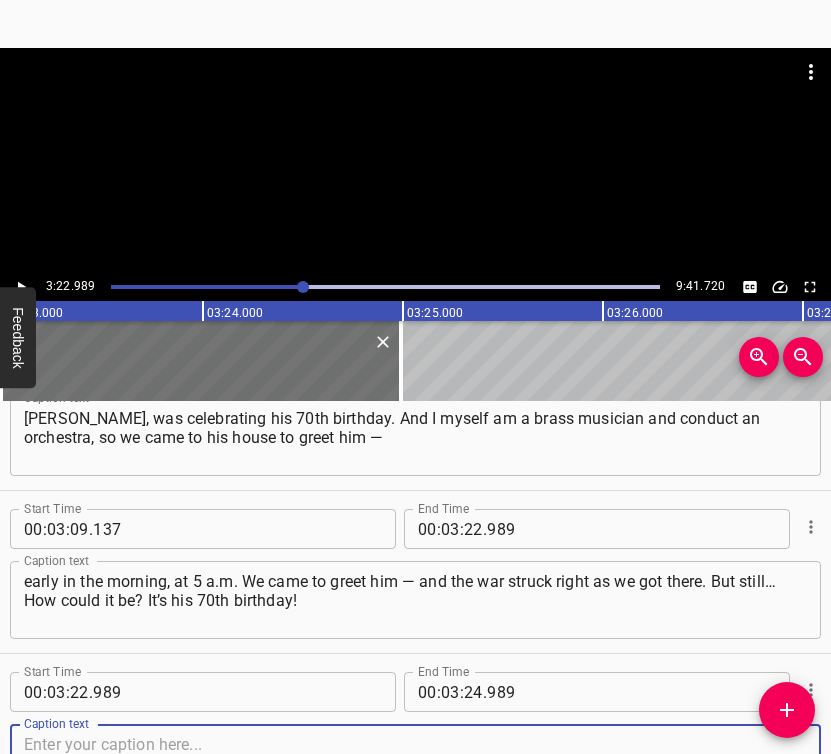 scroll, scrollTop: 1697, scrollLeft: 0, axis: vertical 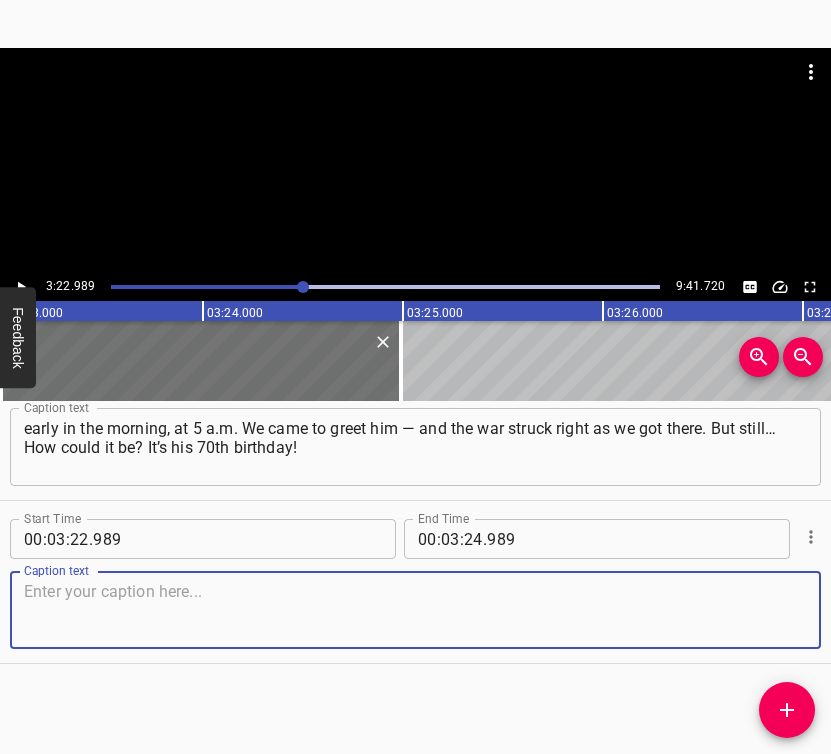 drag, startPoint x: 781, startPoint y: 604, endPoint x: 829, endPoint y: 579, distance: 54.120235 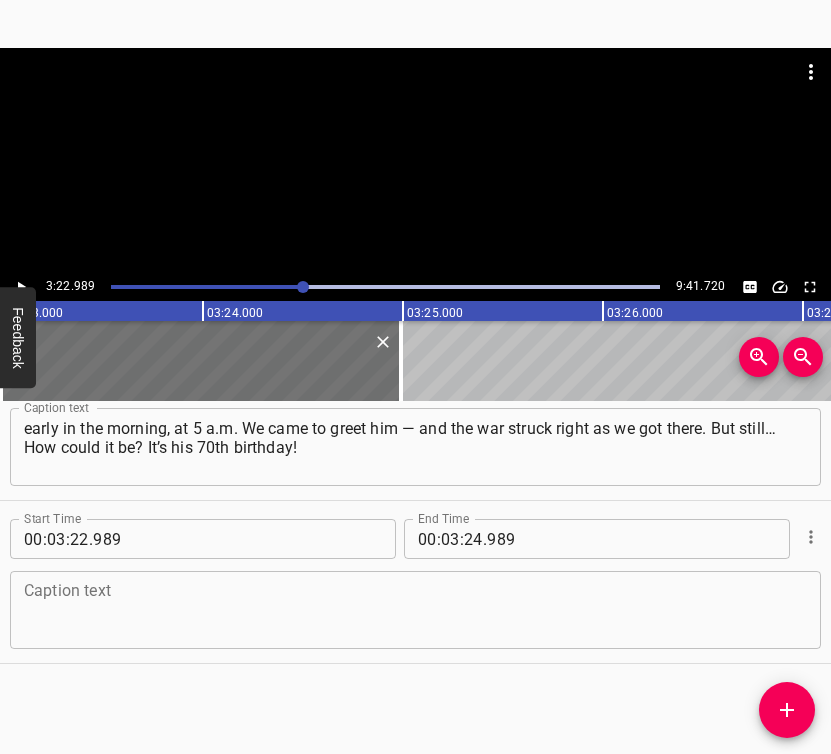 click at bounding box center [415, 610] 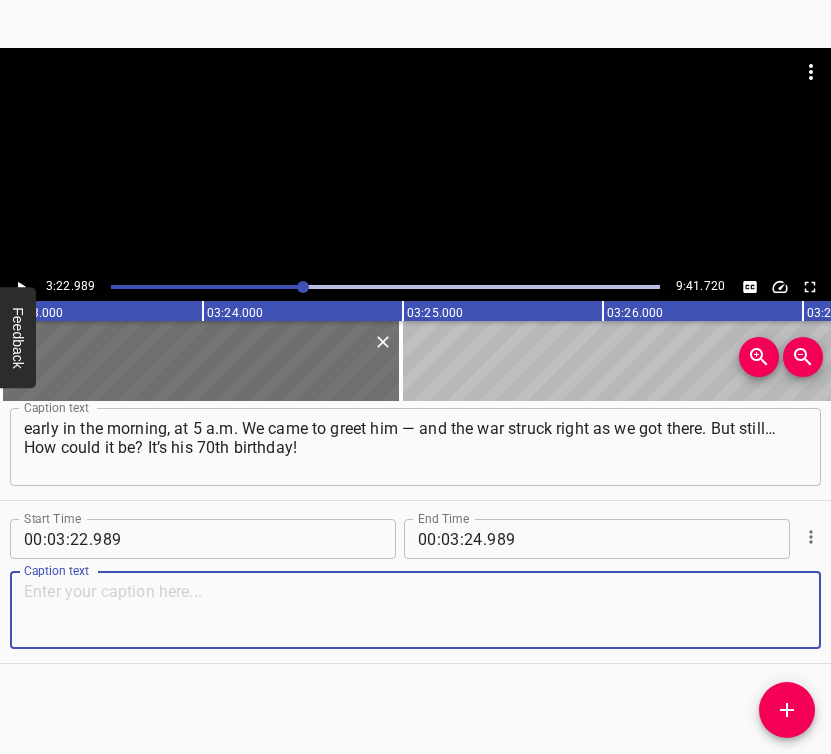 paste on "I said: "Namesake, when we win — we’ll come back and really play for you. But now we have to act." And we scattered. Why did we scatter?" 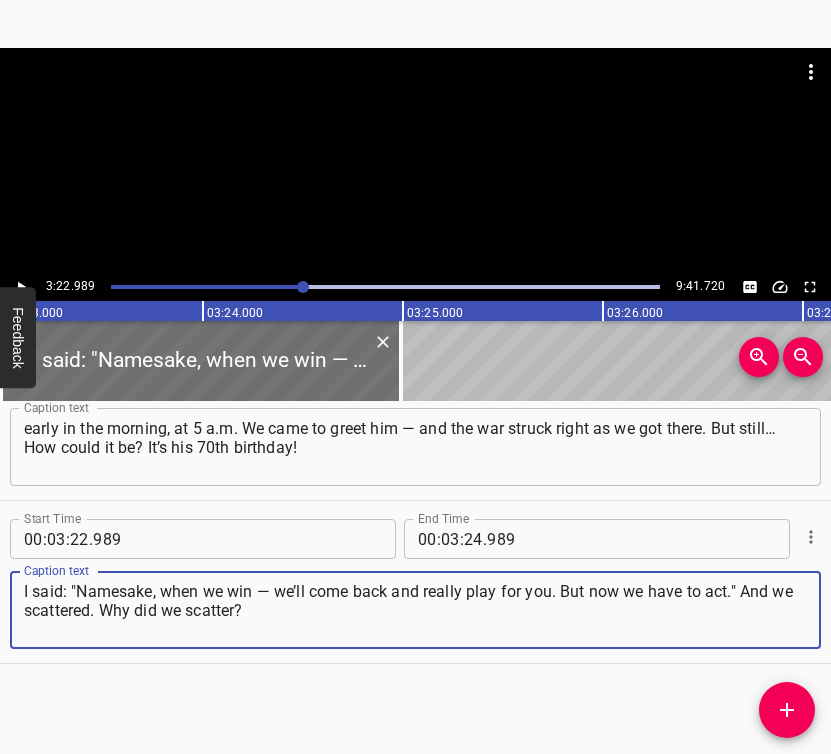type on "I said: "Namesake, when we win — we’ll come back and really play for you. But now we have to act." And we scattered. Why did we scatter?" 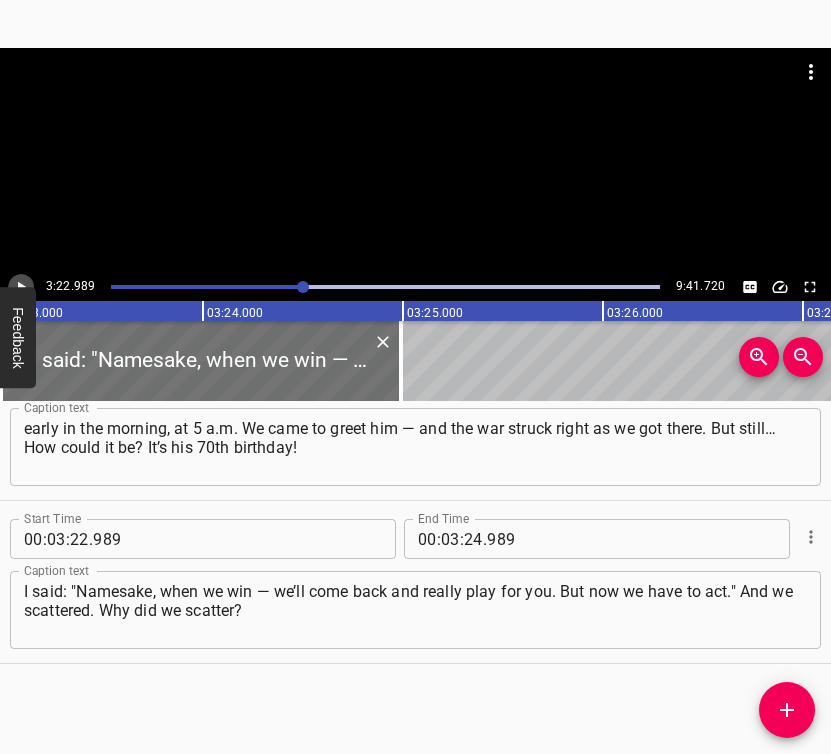 click 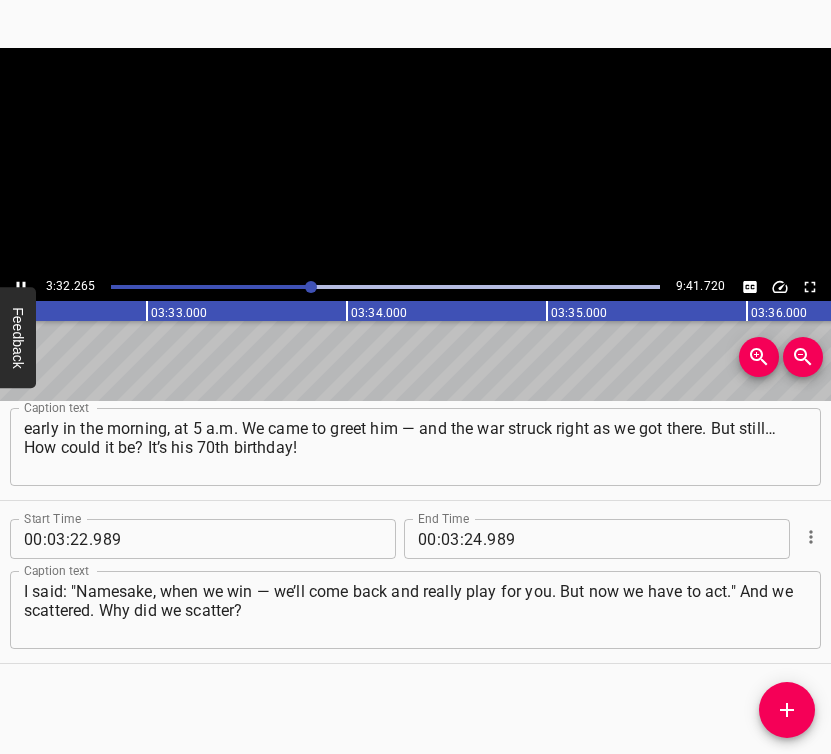 click 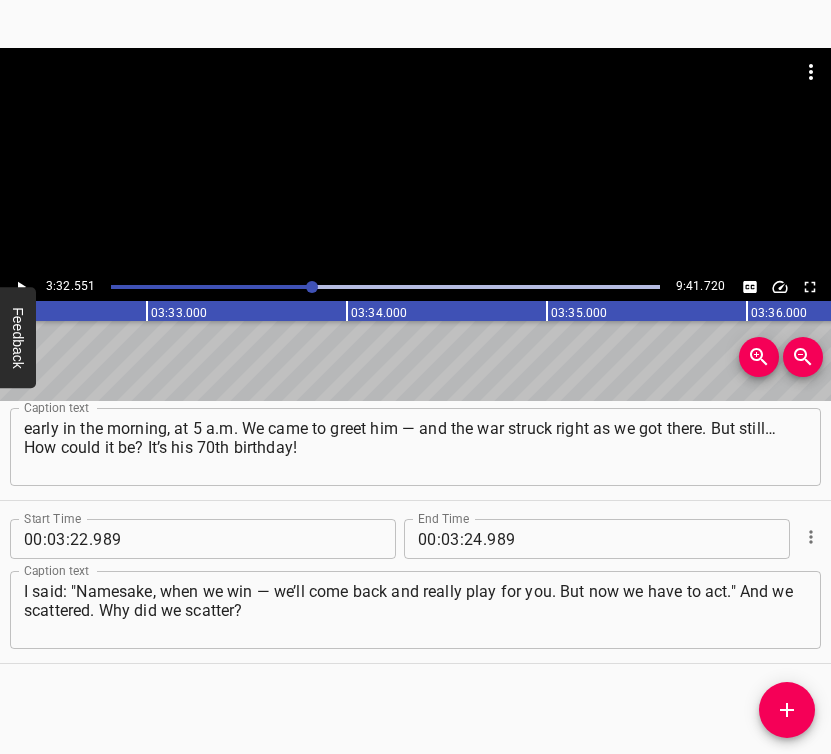 scroll, scrollTop: 0, scrollLeft: 42510, axis: horizontal 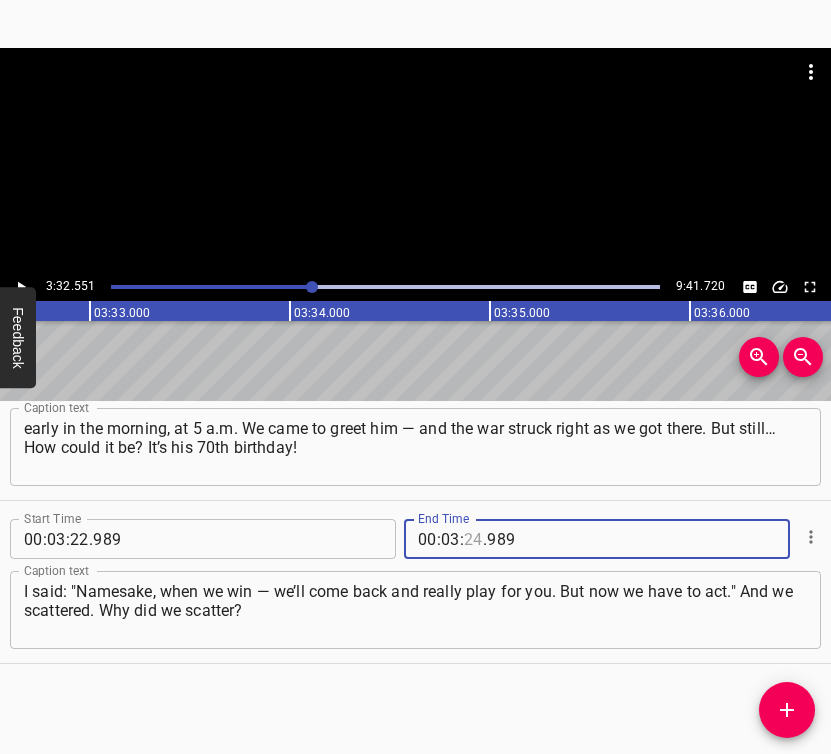 click at bounding box center [473, 539] 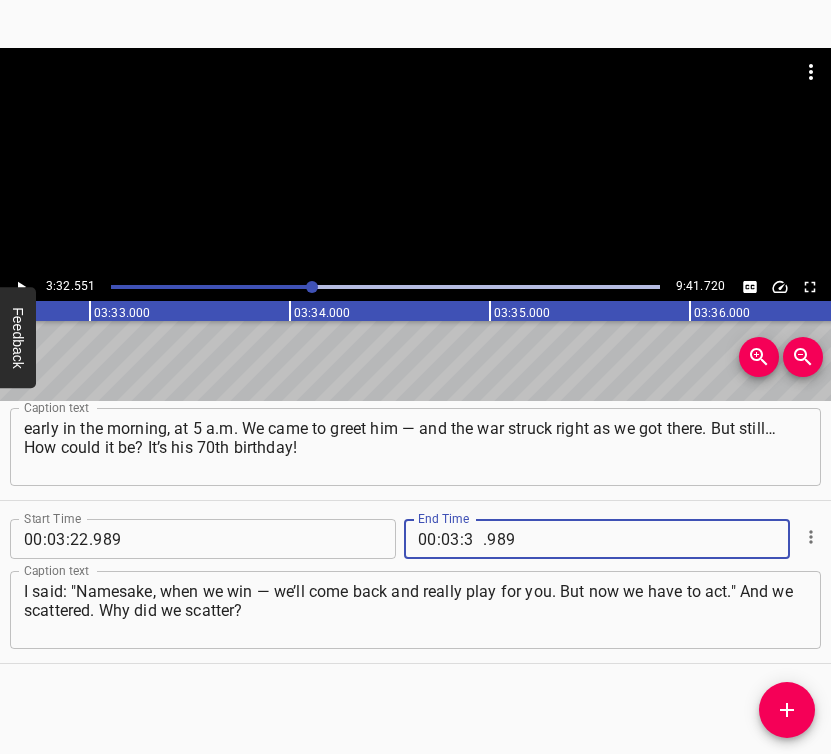 type on "32" 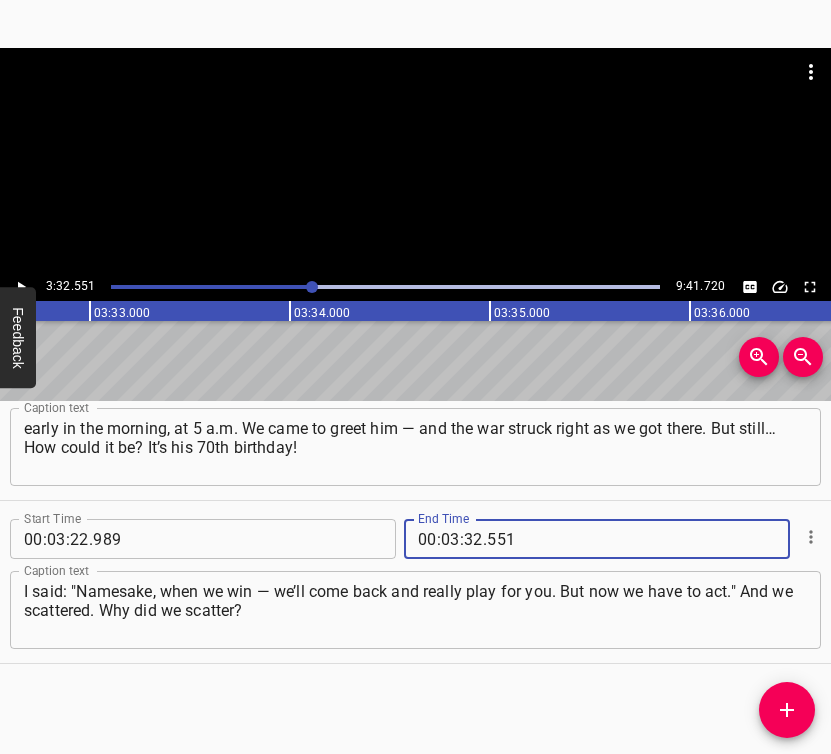 type on "551" 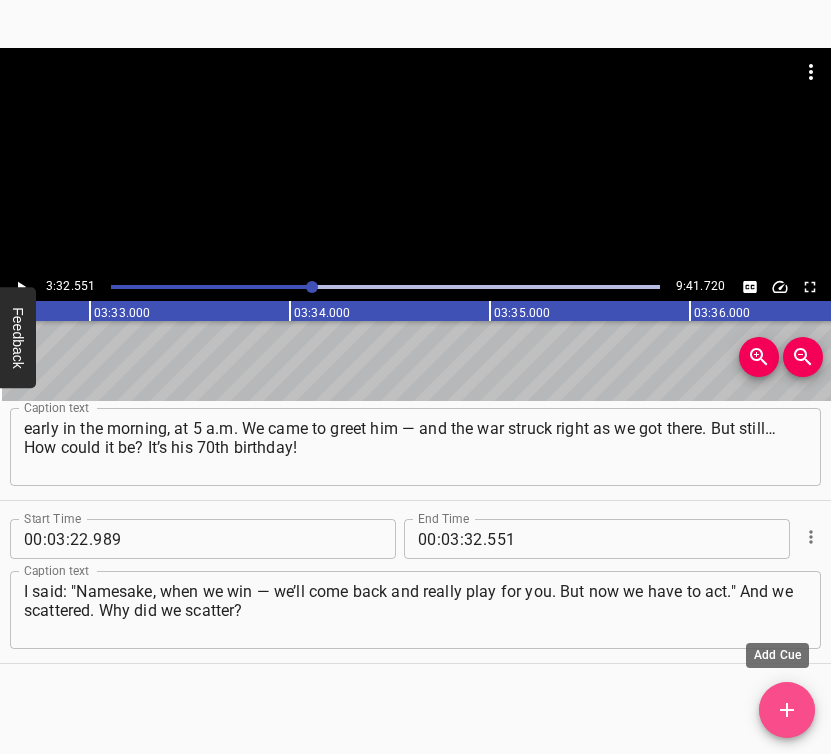 click 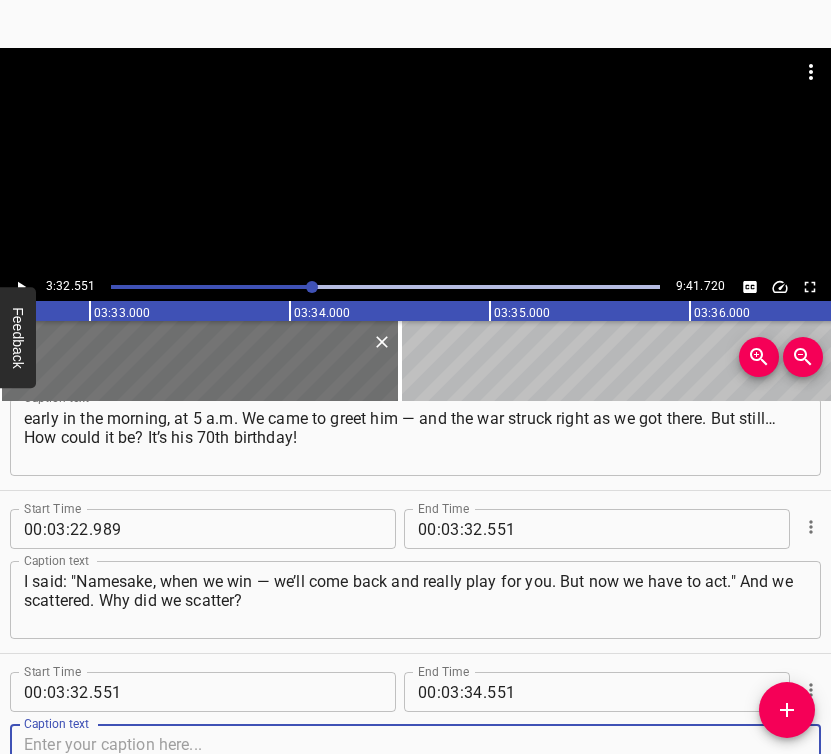 scroll, scrollTop: 1860, scrollLeft: 0, axis: vertical 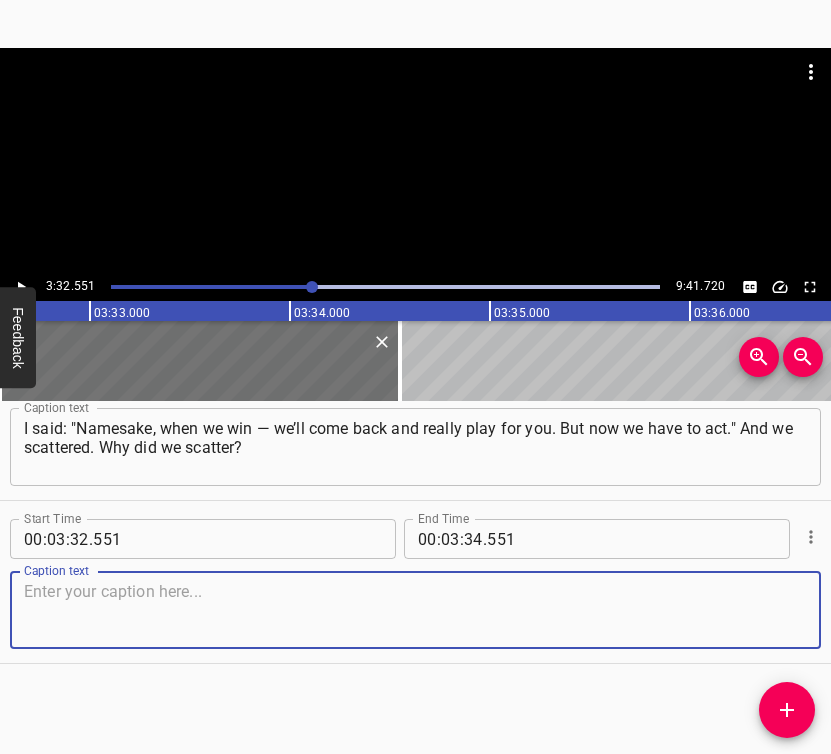 drag, startPoint x: 780, startPoint y: 625, endPoint x: 828, endPoint y: 590, distance: 59.405388 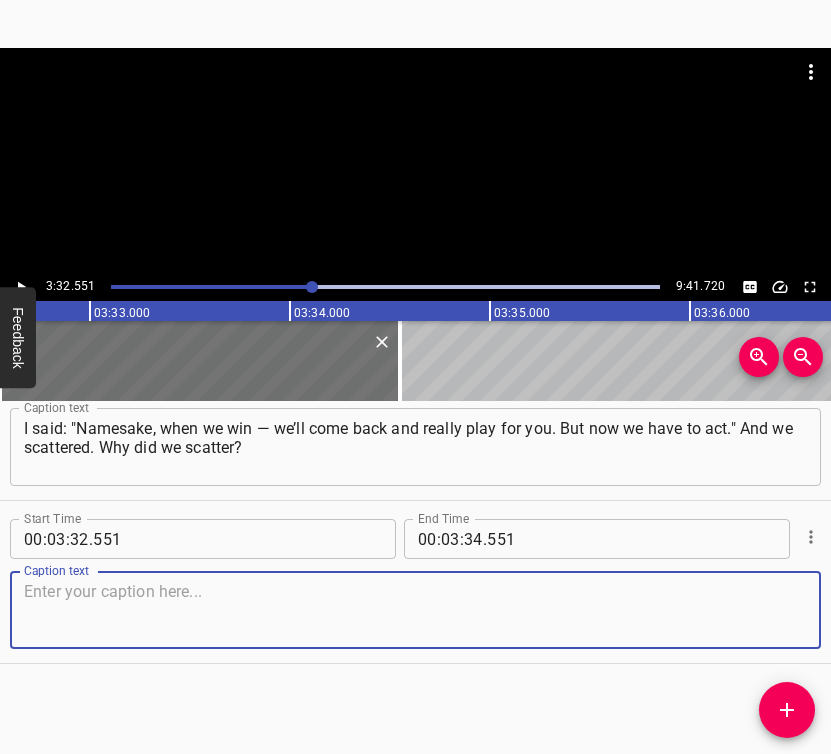 click at bounding box center [415, 610] 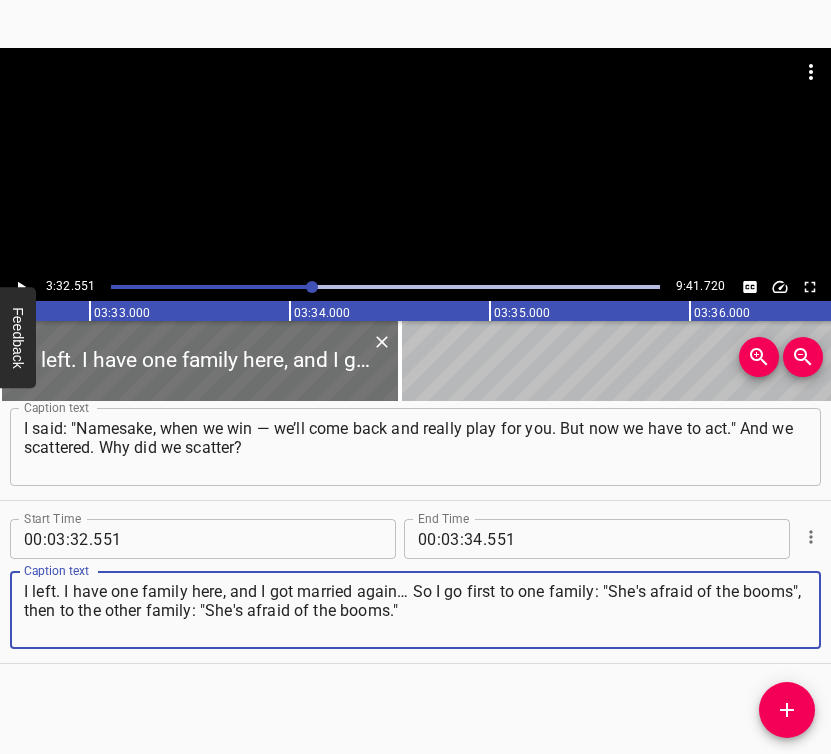 type on "I left. I have one family here, and I got married again… So I go first to one family: "She's afraid of the booms", then to the other family: "She's afraid of the booms."" 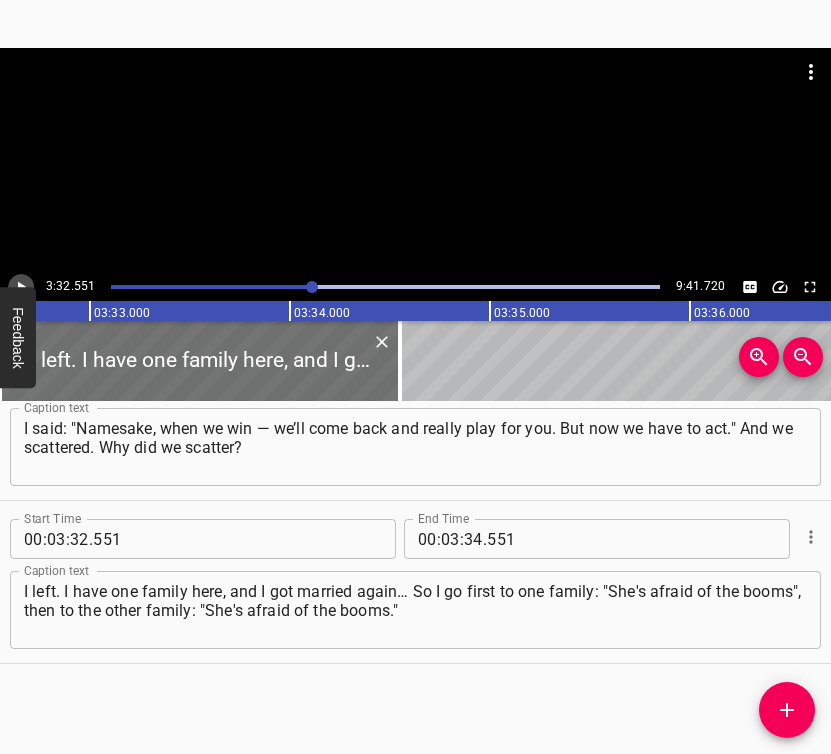 click 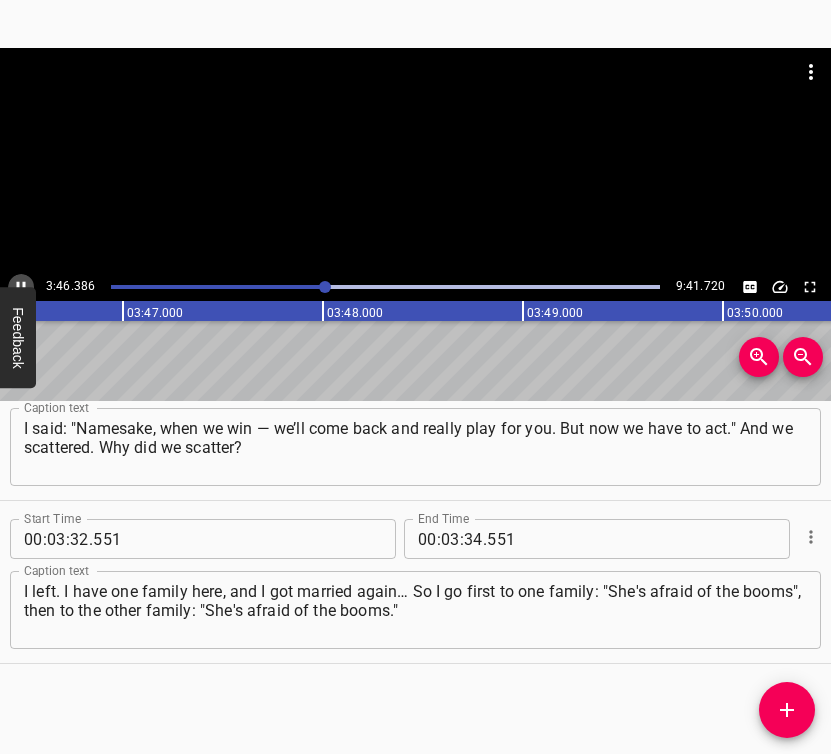 click 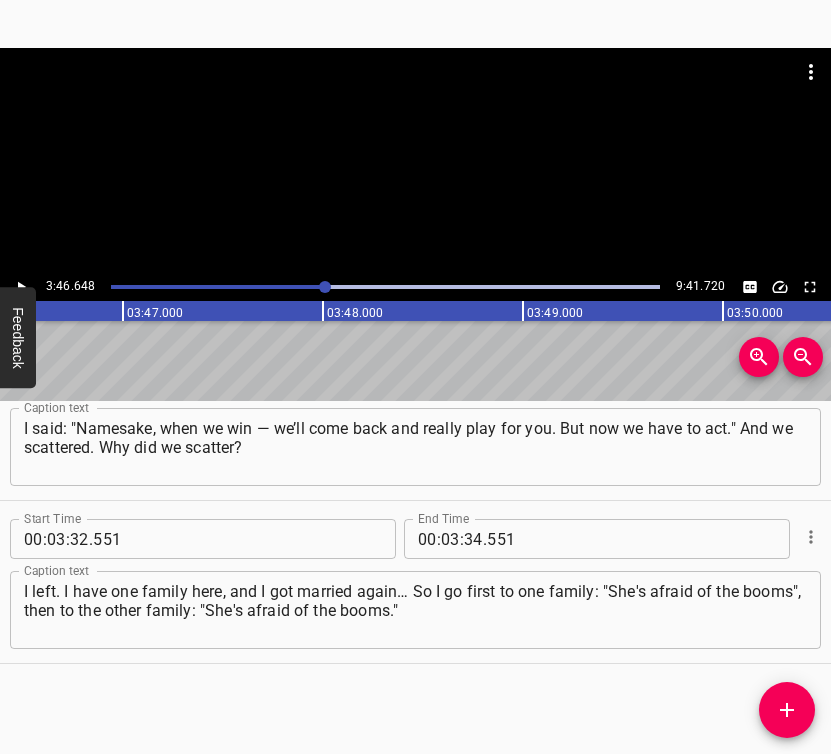 scroll, scrollTop: 0, scrollLeft: 45329, axis: horizontal 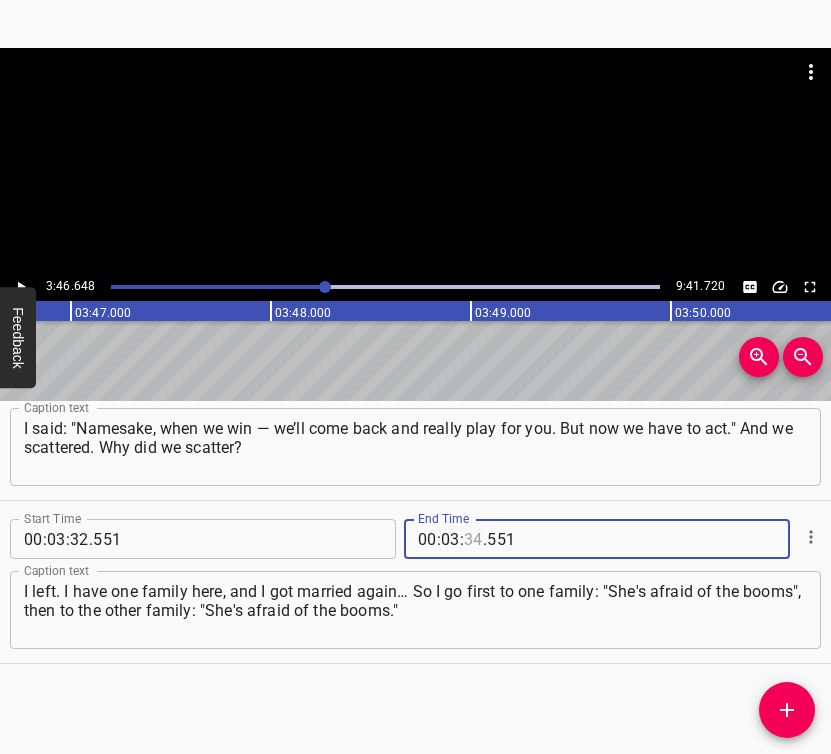 click at bounding box center (473, 539) 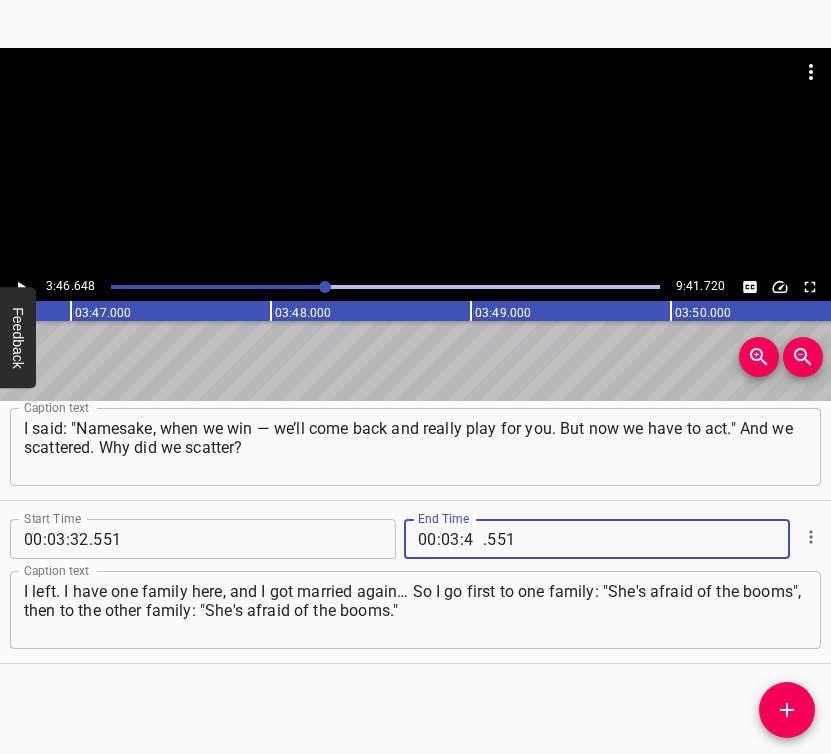 type on "46" 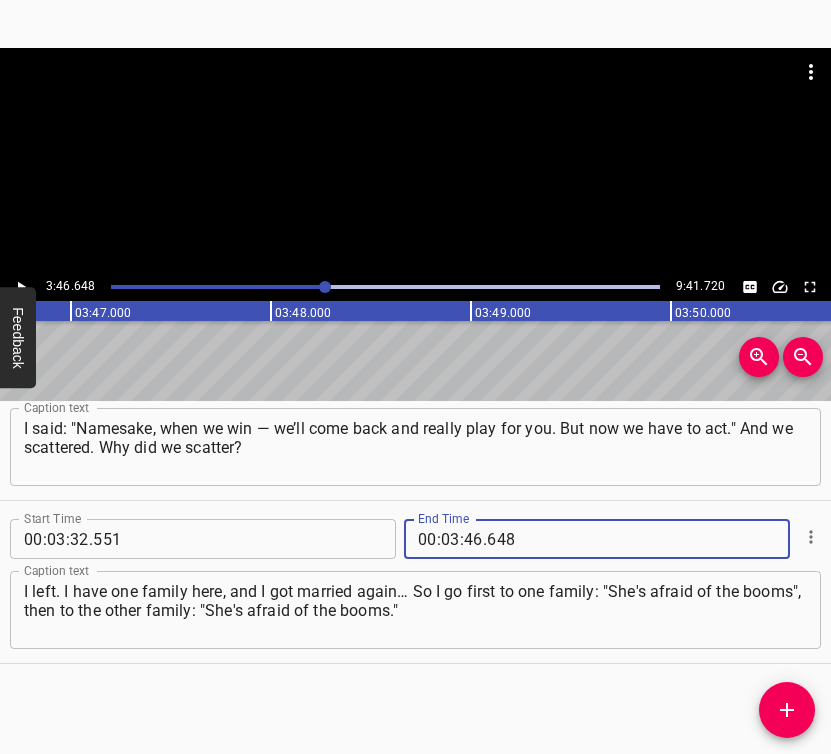 type on "648" 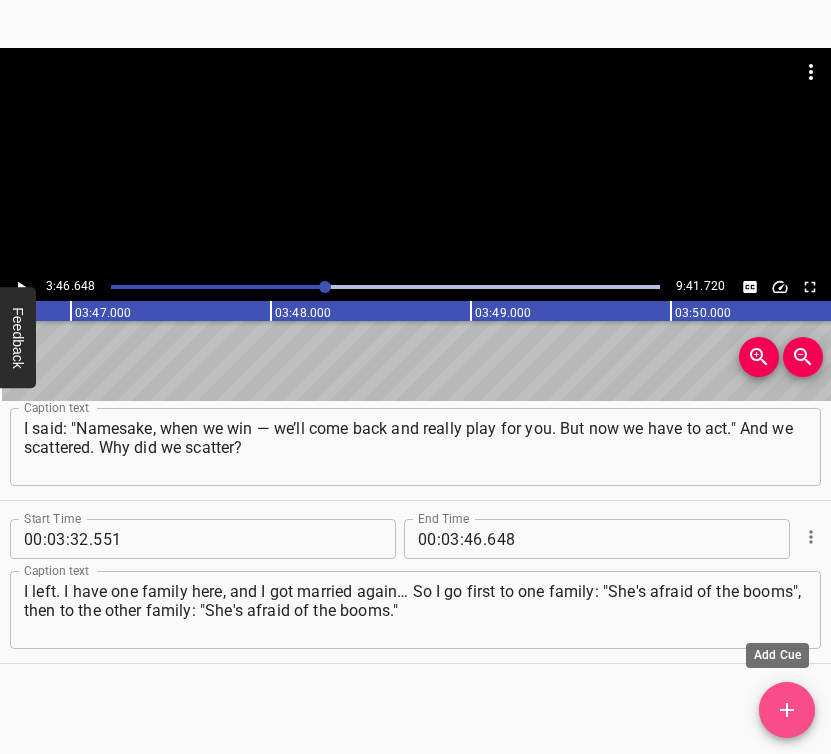 click 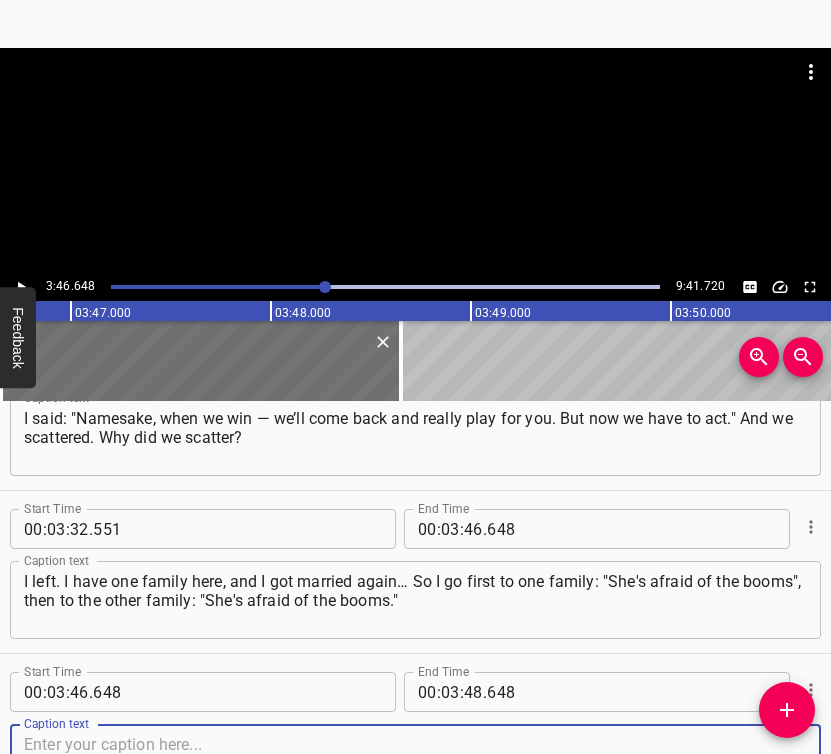 scroll, scrollTop: 2023, scrollLeft: 0, axis: vertical 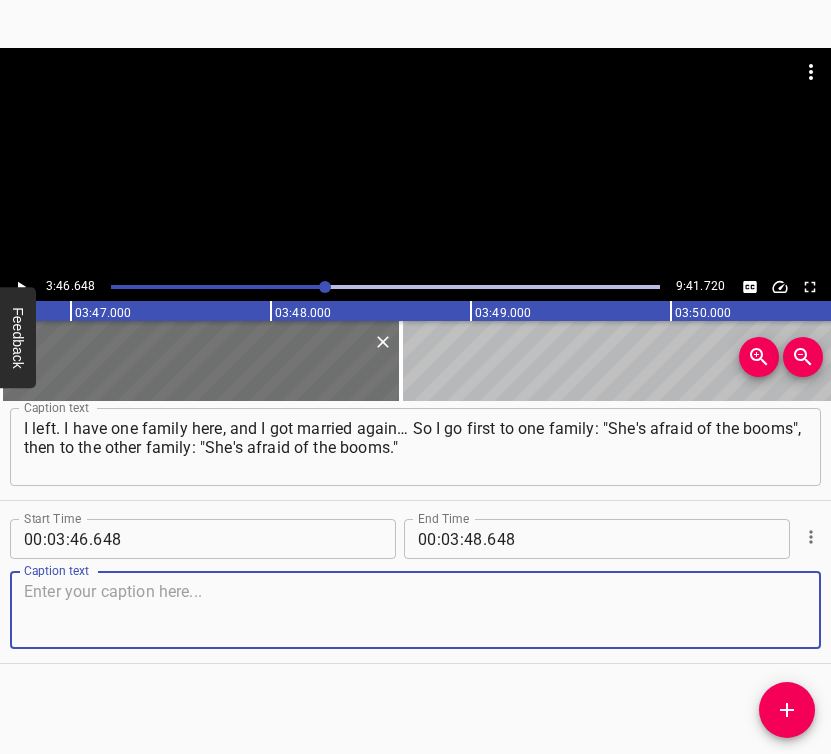 click at bounding box center [415, 610] 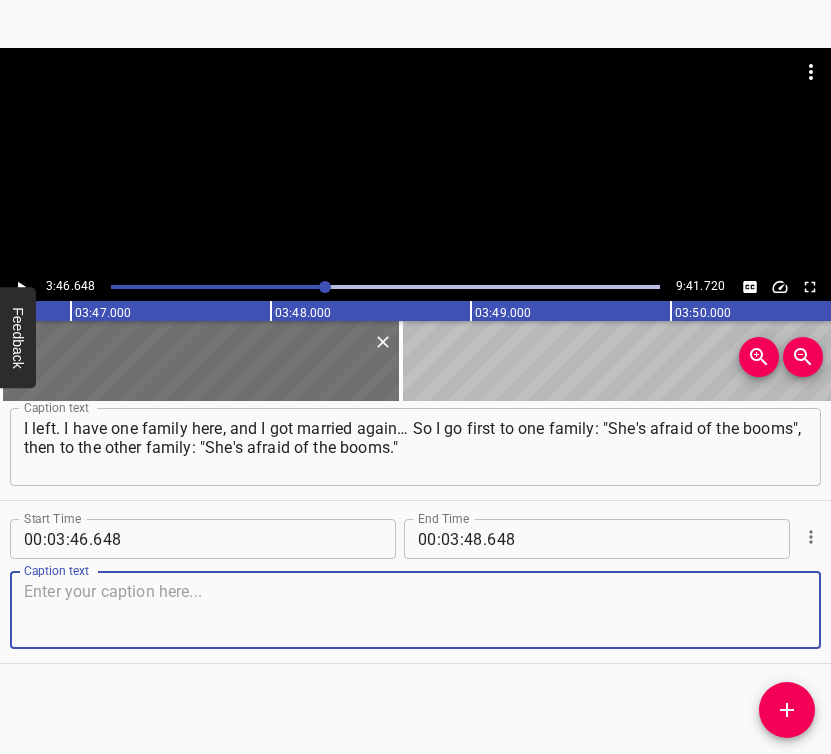 click at bounding box center (415, 610) 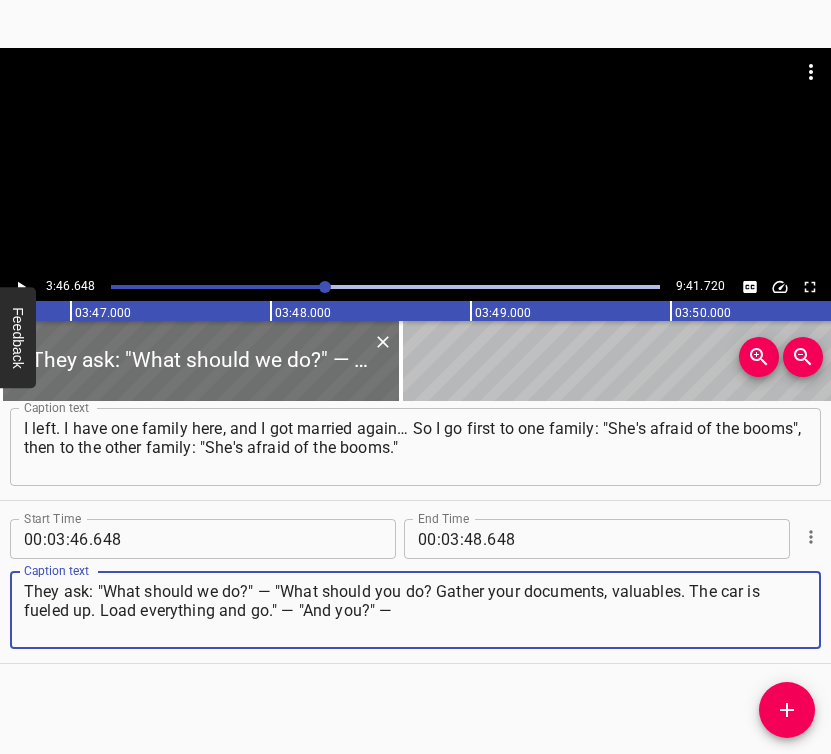 type on "They ask: "What should we do?" — "What should you do? Gather your documents, valuables. The car is fueled up. Load everything and go." — "And you?" —" 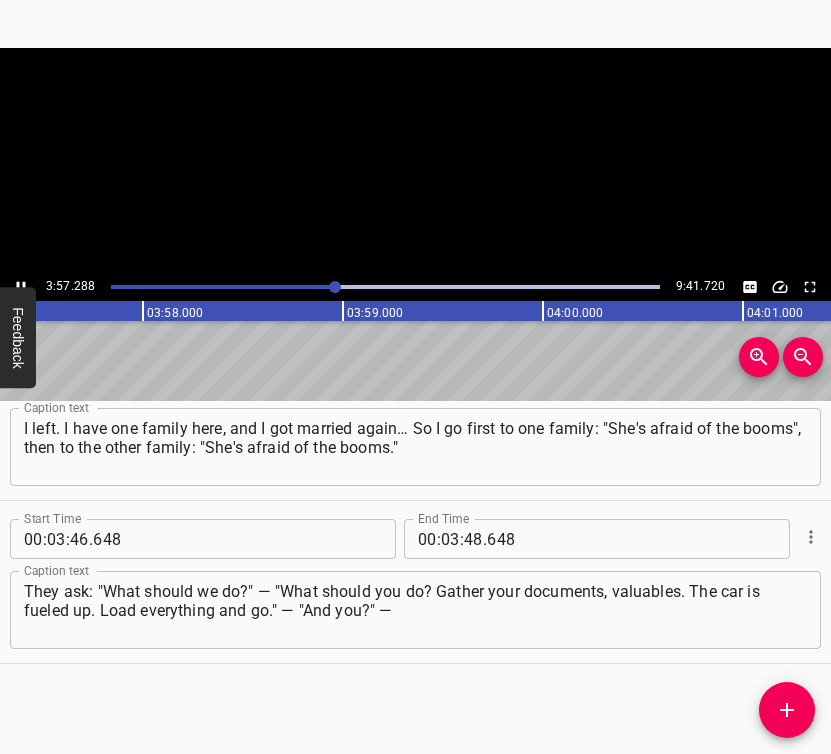 click 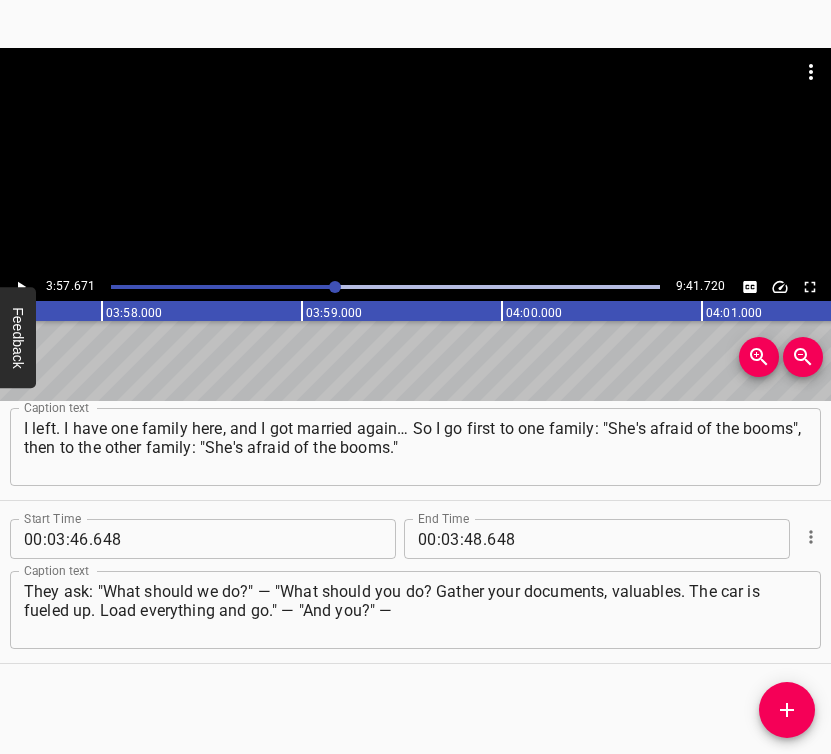 scroll, scrollTop: 0, scrollLeft: 47534, axis: horizontal 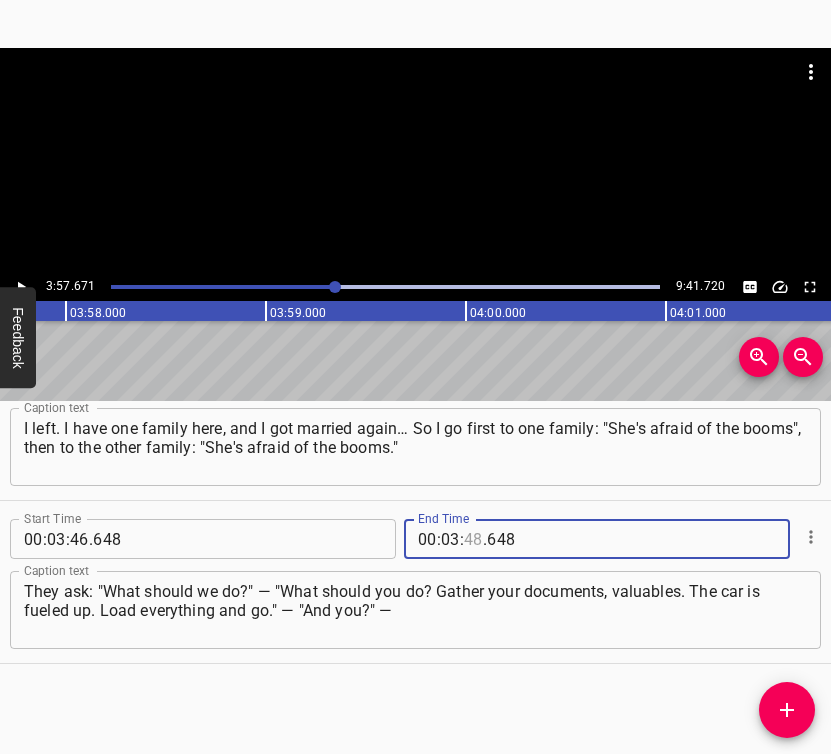 click at bounding box center (473, 539) 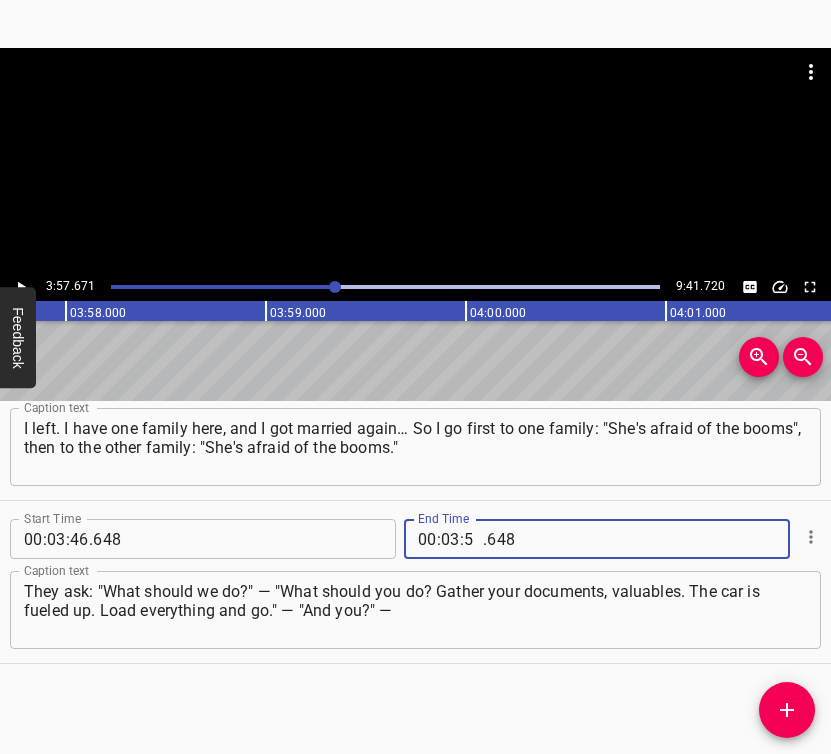 type on "57" 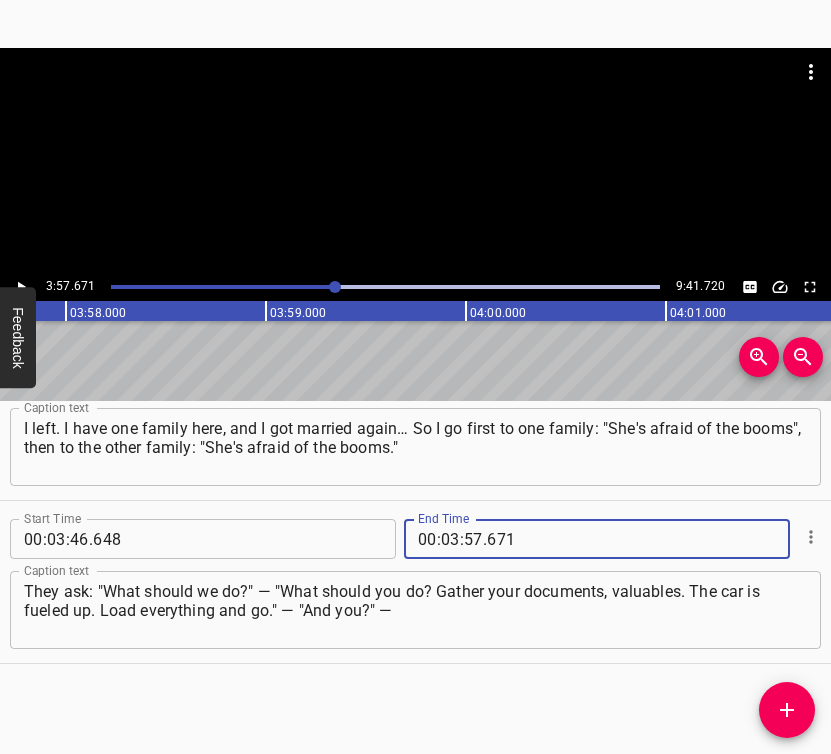 type on "671" 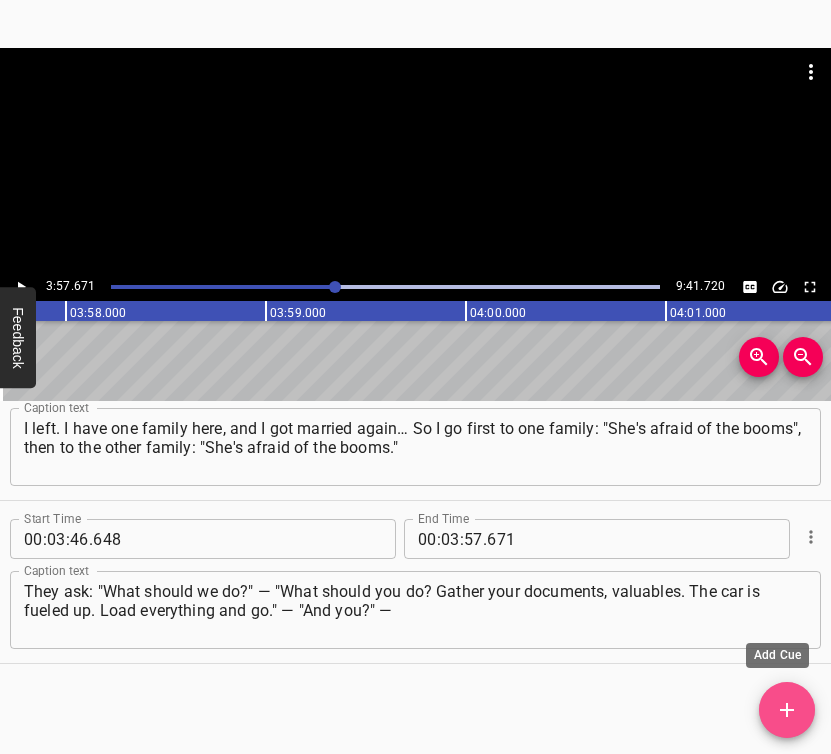 click 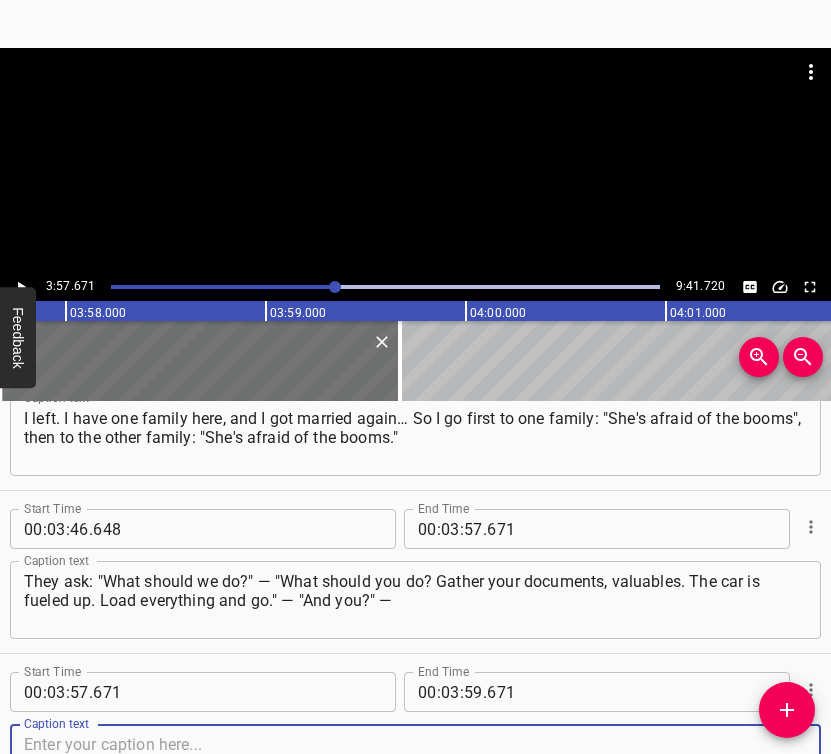 scroll, scrollTop: 2186, scrollLeft: 0, axis: vertical 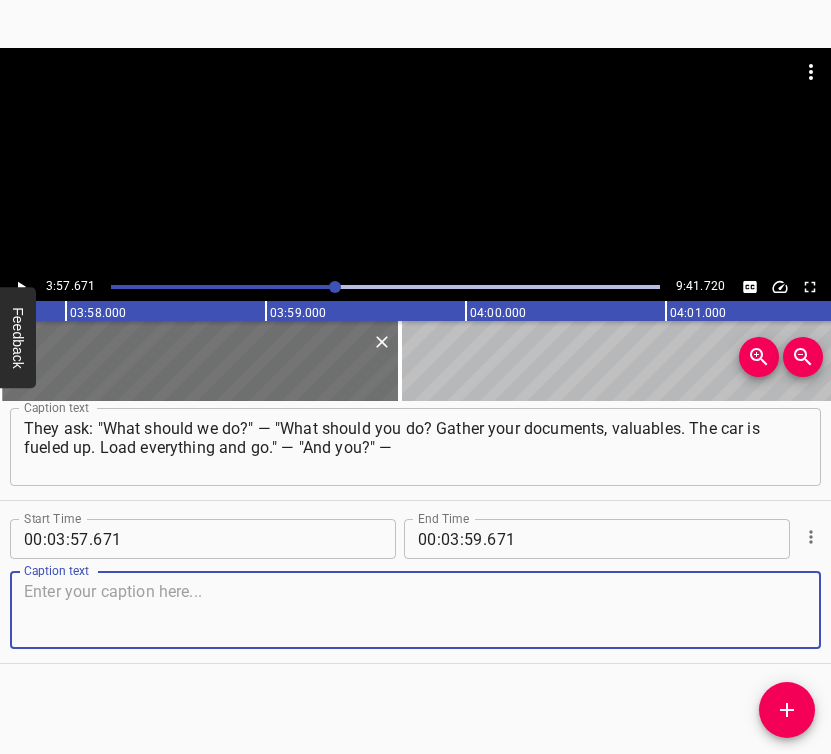 click at bounding box center [415, 610] 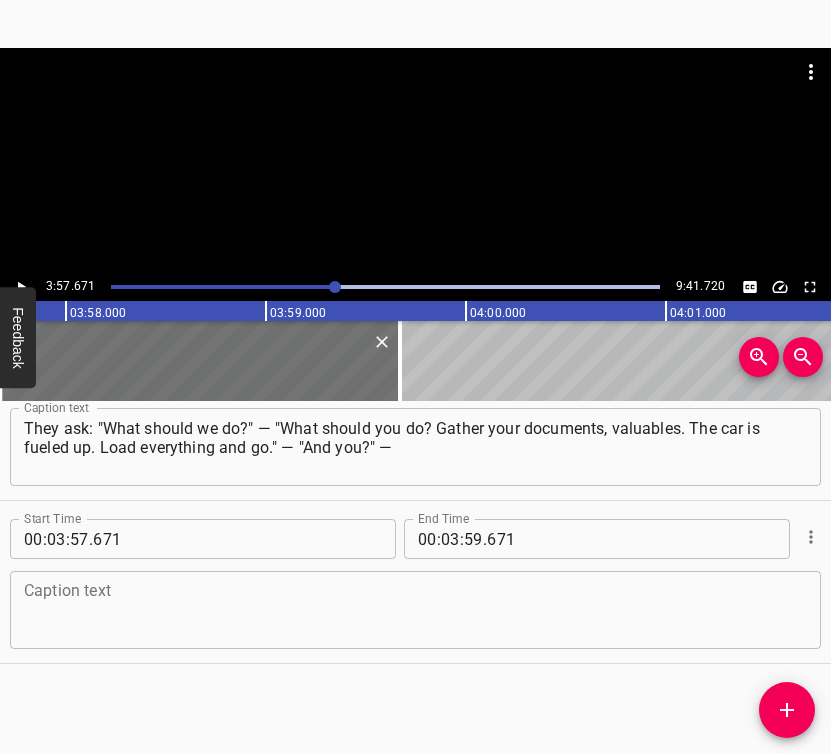 click at bounding box center [415, 610] 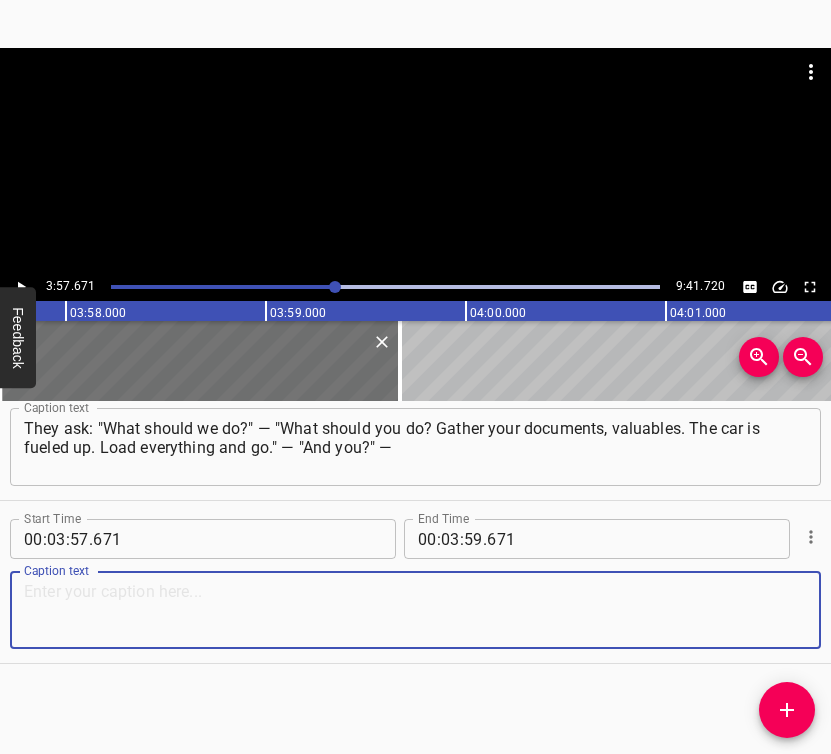 paste on ""I’m staying." That’s how the war found us. I am the accompanist for the [DEMOGRAPHIC_DATA] folk choir, and I have three more groups after them," 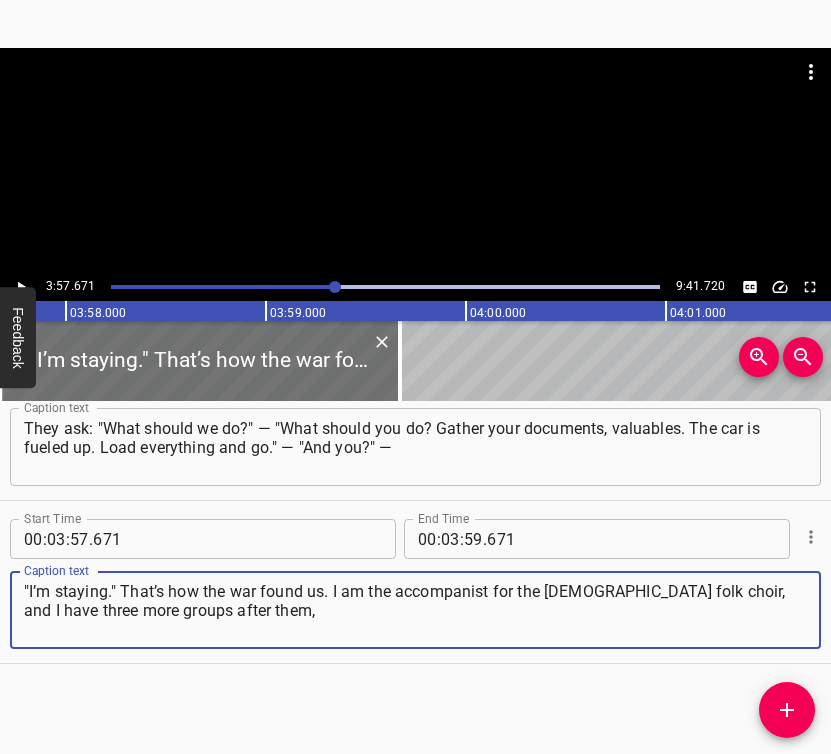 type on ""I’m staying." That’s how the war found us. I am the accompanist for the [DEMOGRAPHIC_DATA] folk choir, and I have three more groups after them," 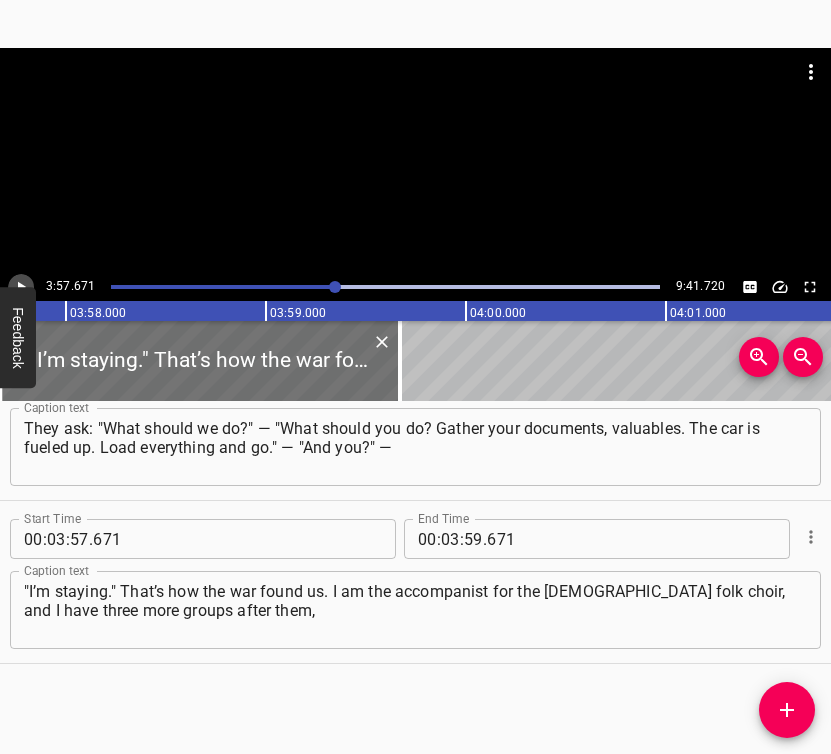 click 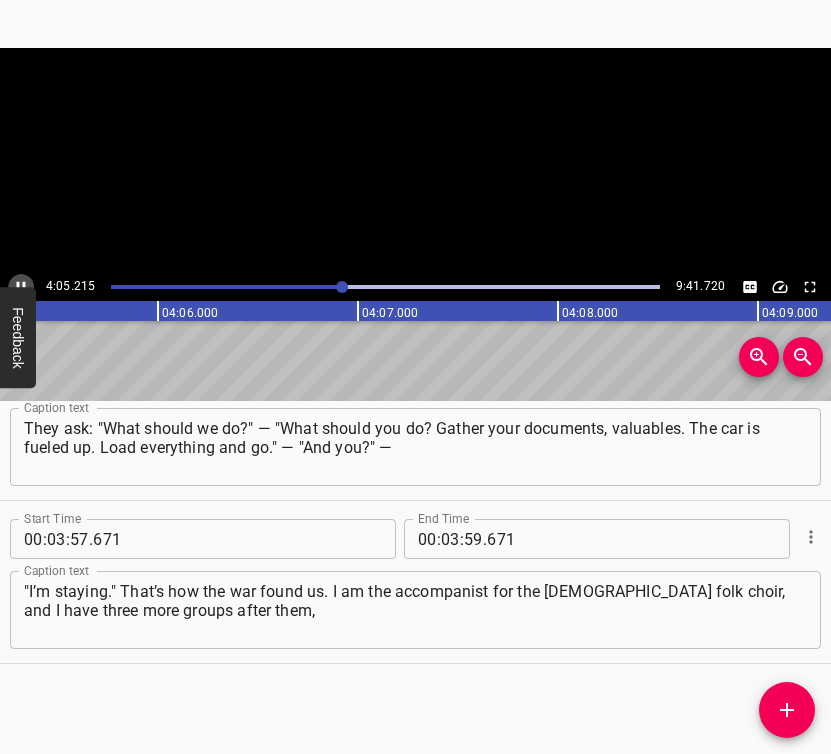 click 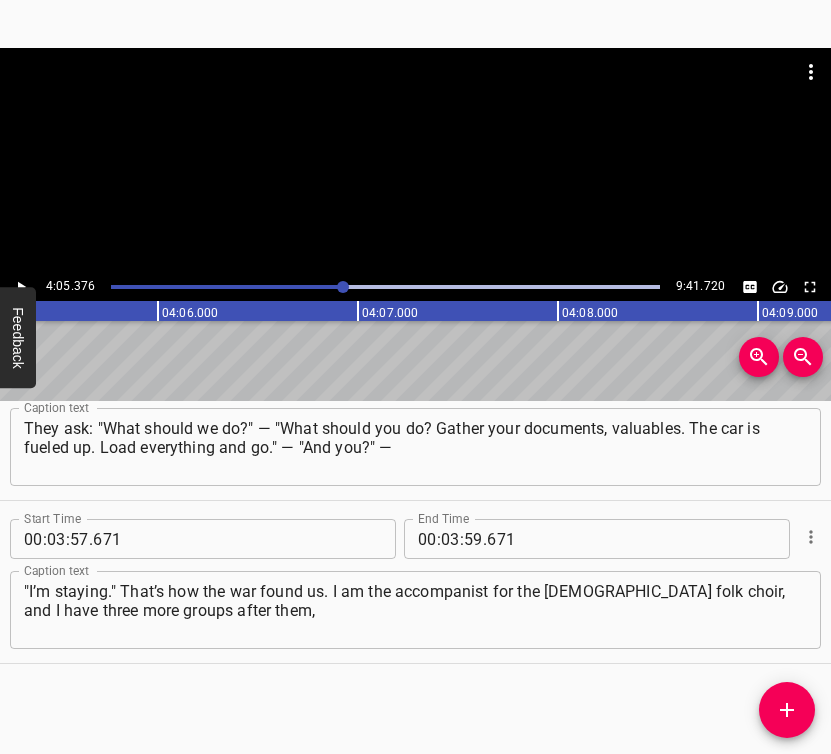 scroll, scrollTop: 0, scrollLeft: 49075, axis: horizontal 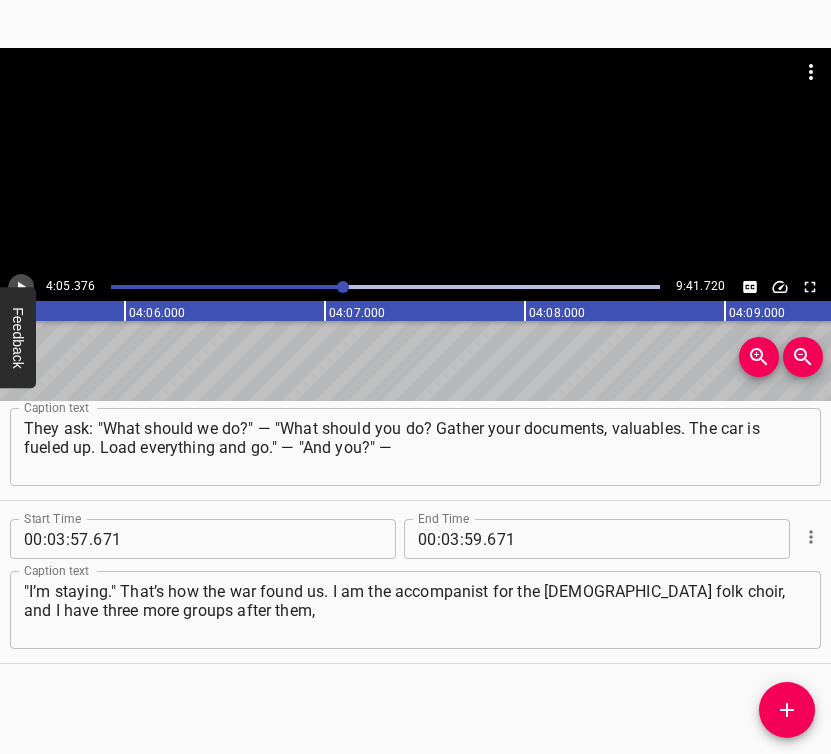 click 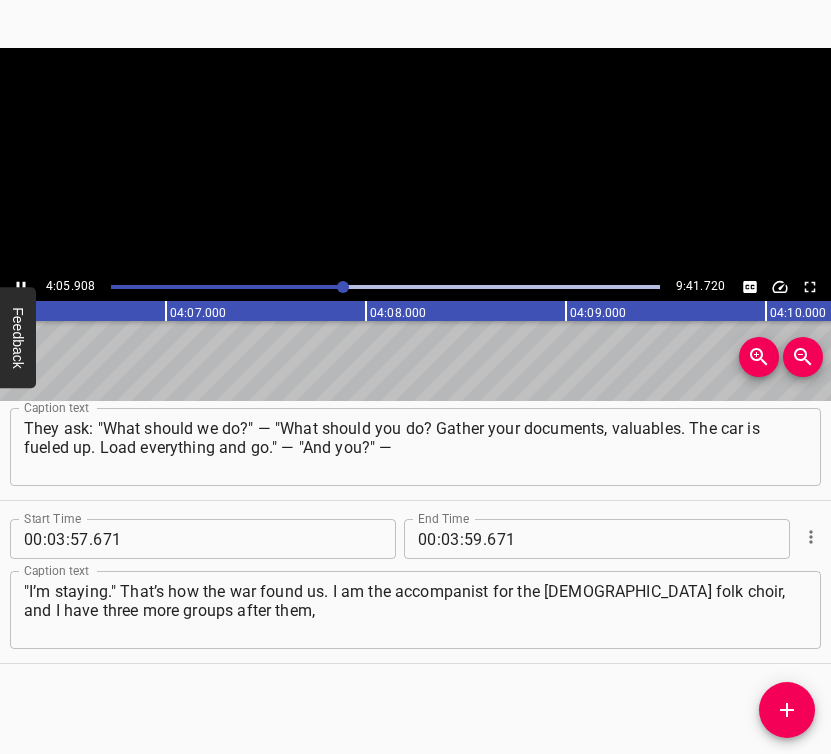 click 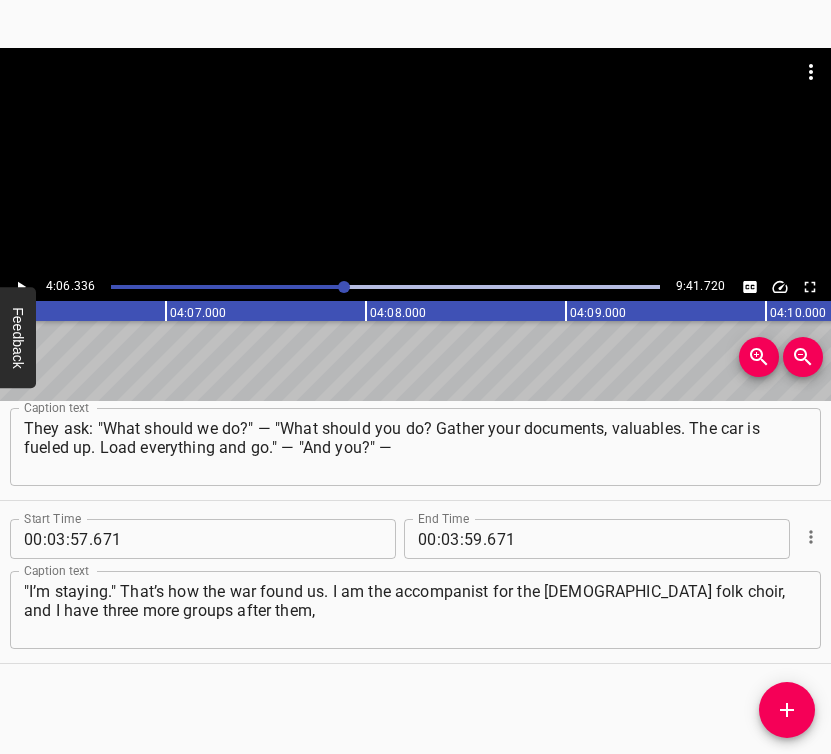 scroll, scrollTop: 0, scrollLeft: 49267, axis: horizontal 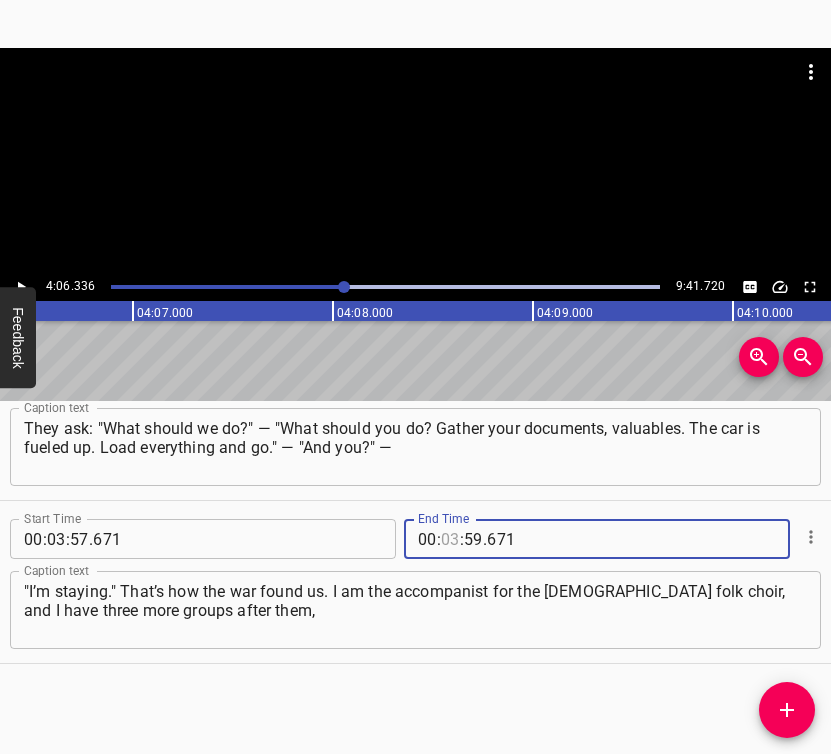 click at bounding box center (450, 539) 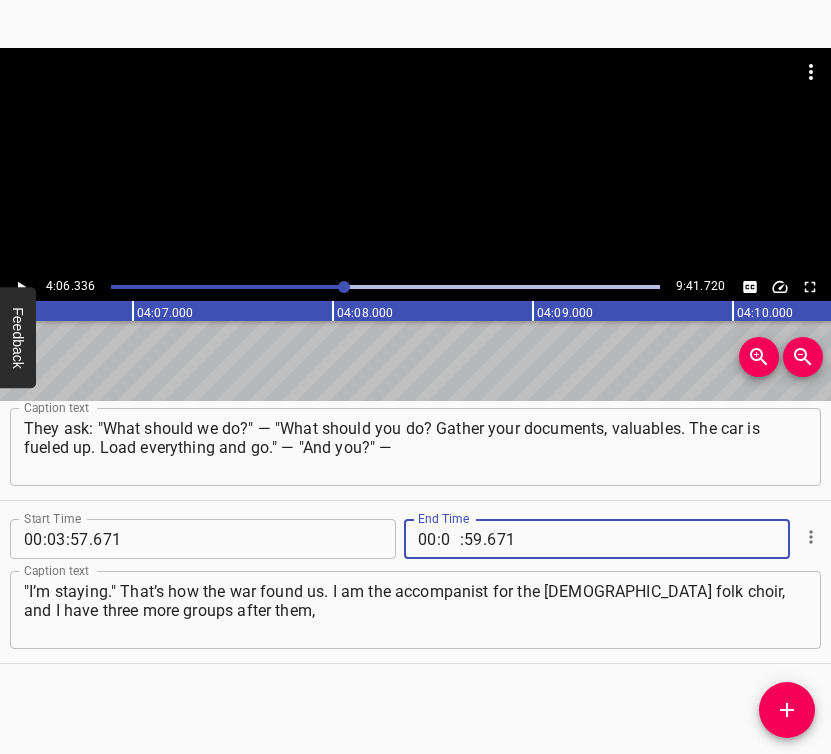 type on "04" 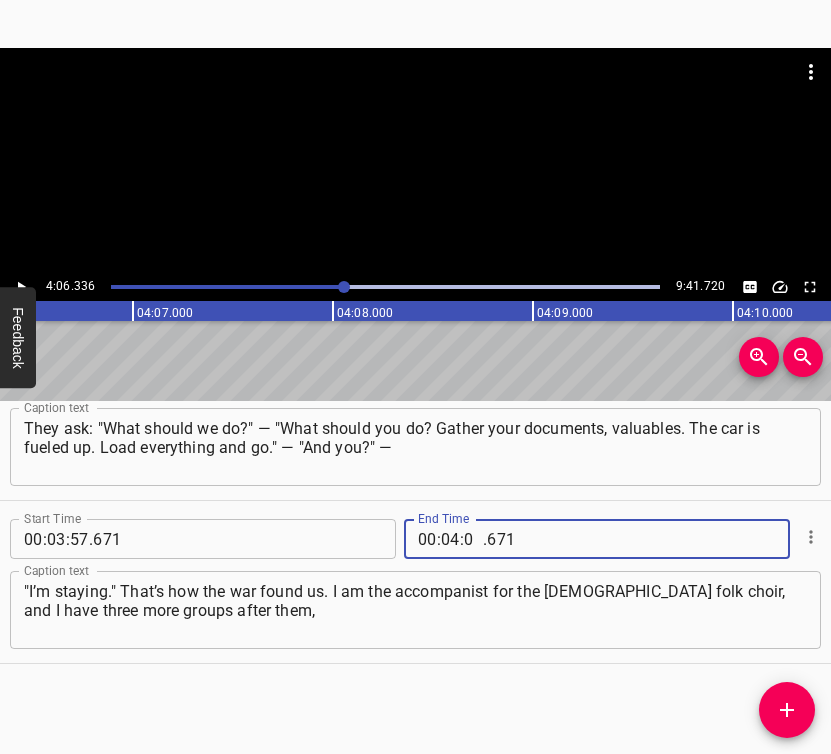 type on "06" 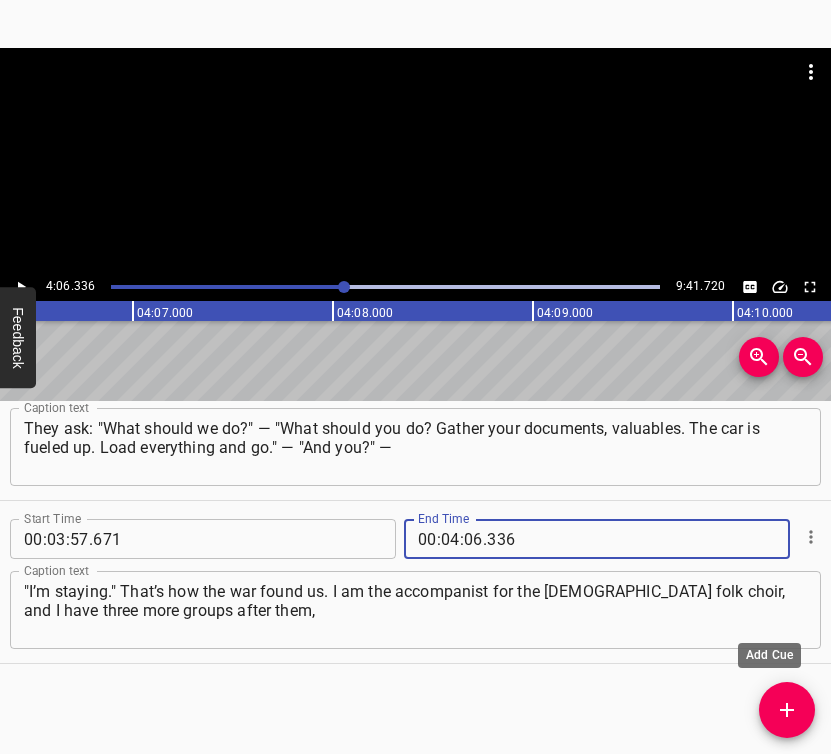 type on "336" 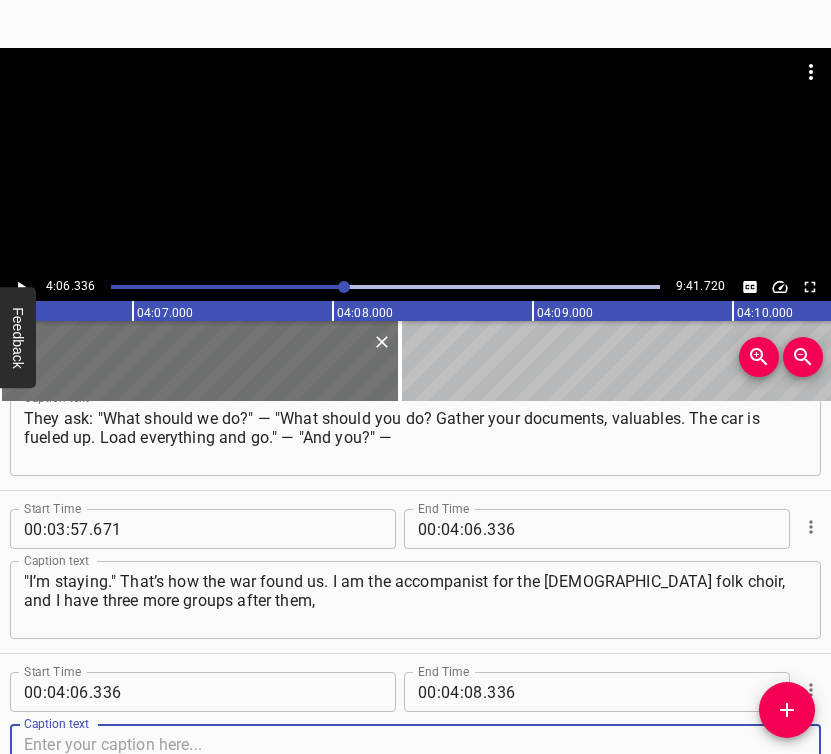 scroll, scrollTop: 2349, scrollLeft: 0, axis: vertical 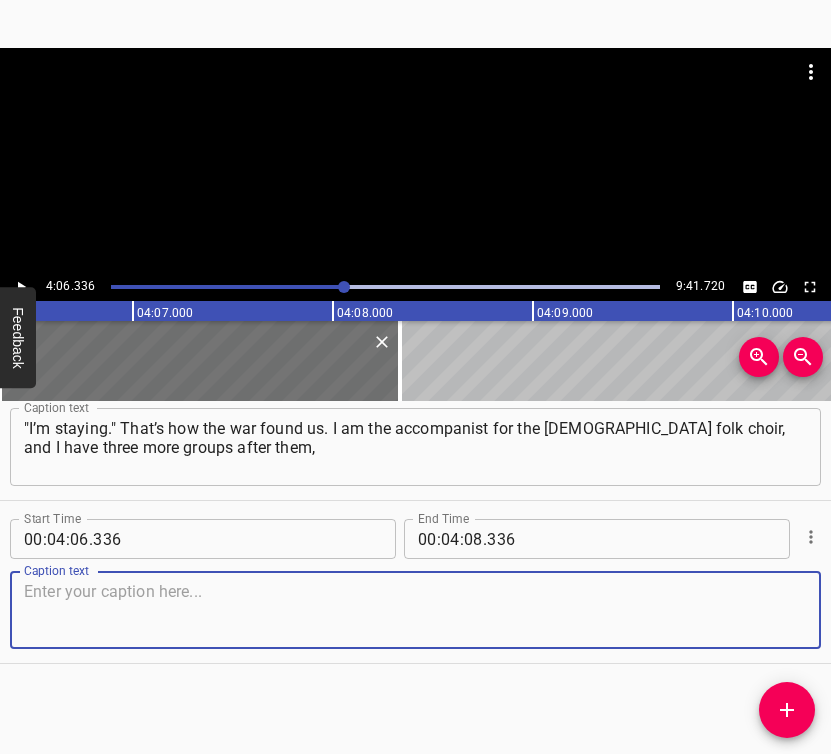 click at bounding box center [415, 610] 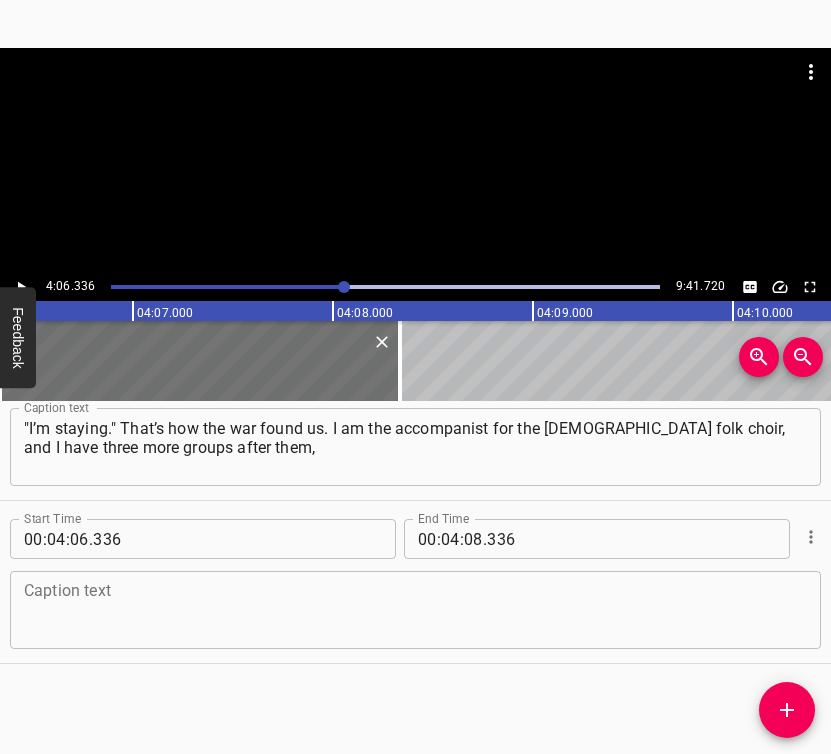 click at bounding box center [415, 610] 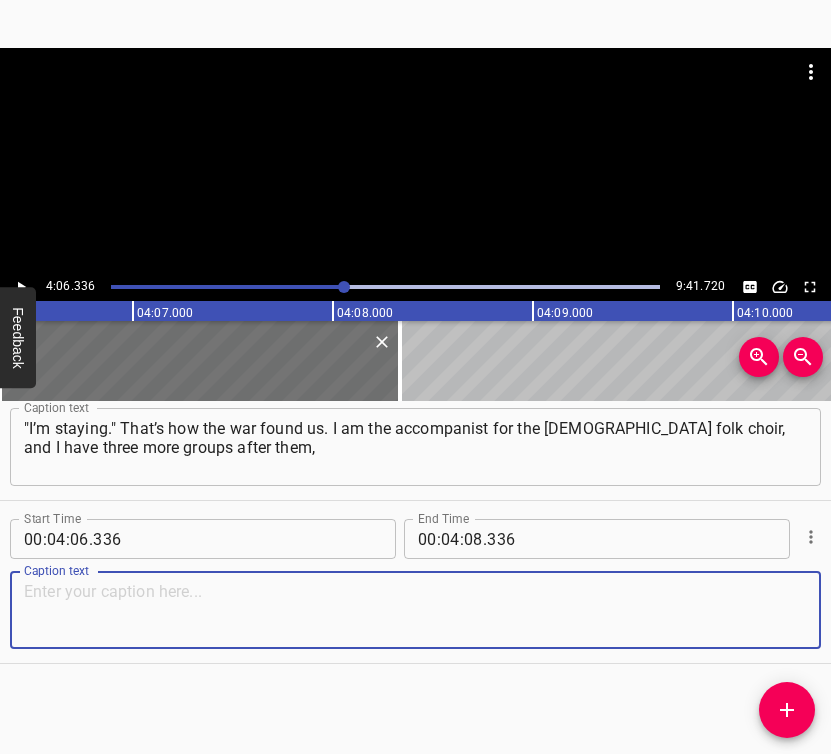 paste on "and I performed with all of them. The very first mission is to lift the spirit of our people, to lift the faith of our people in our country and in ourselves." 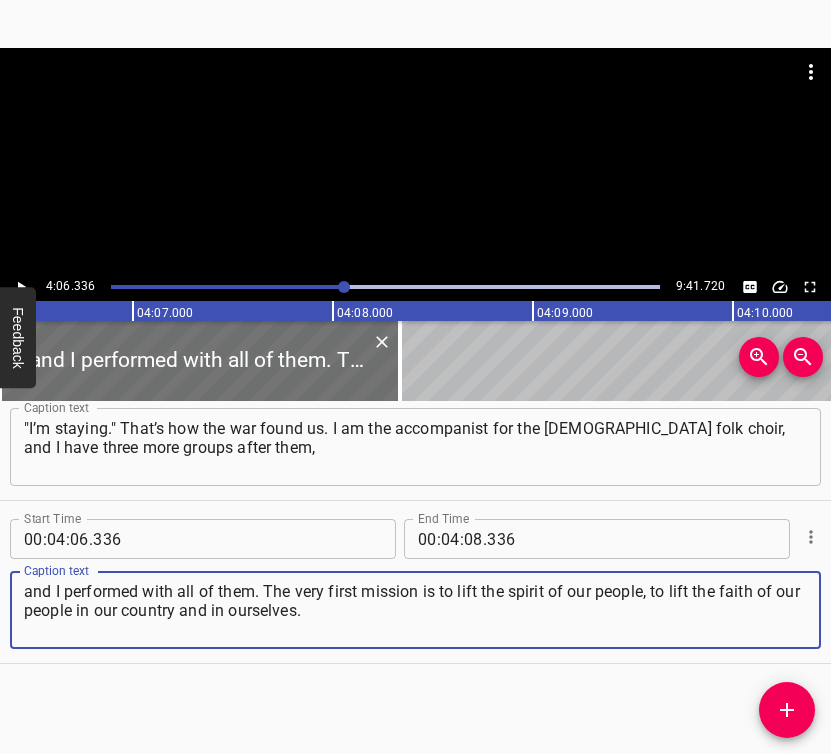 click 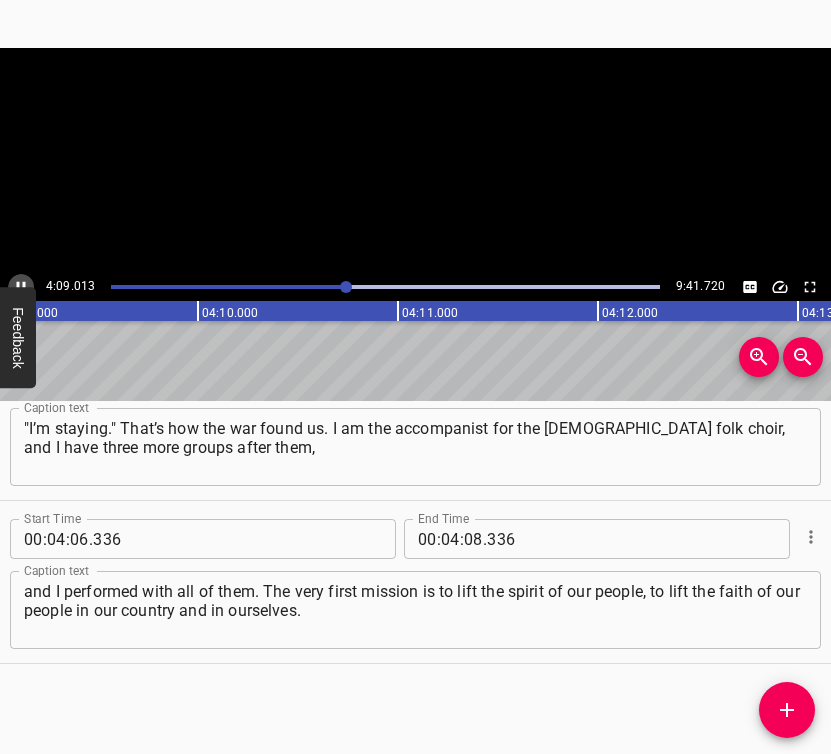 click 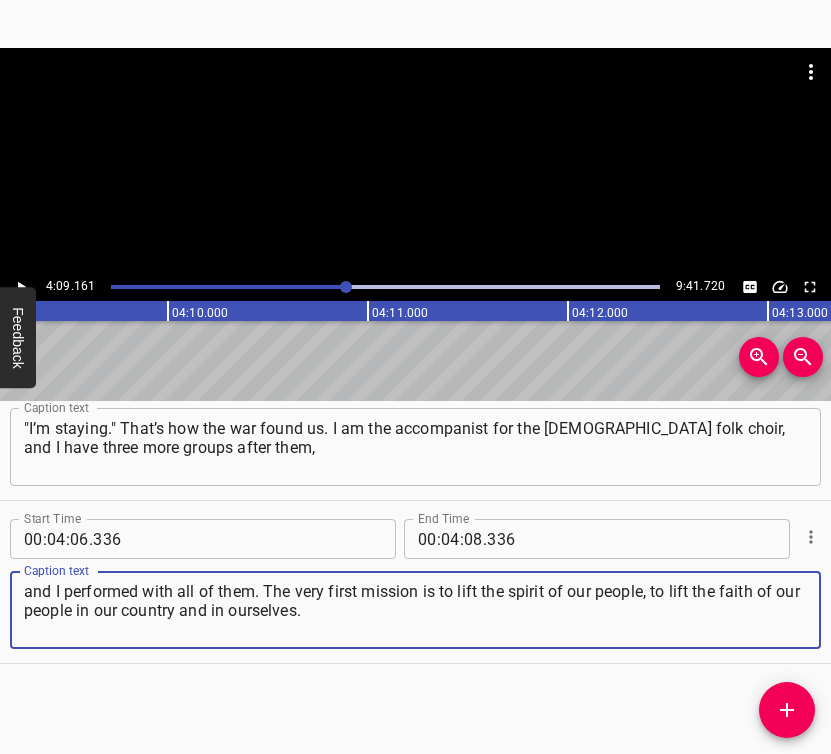 click on "and I performed with all of them. The very first mission is to lift the spirit of our people, to lift the faith of our people in our country and in ourselves." at bounding box center [415, 610] 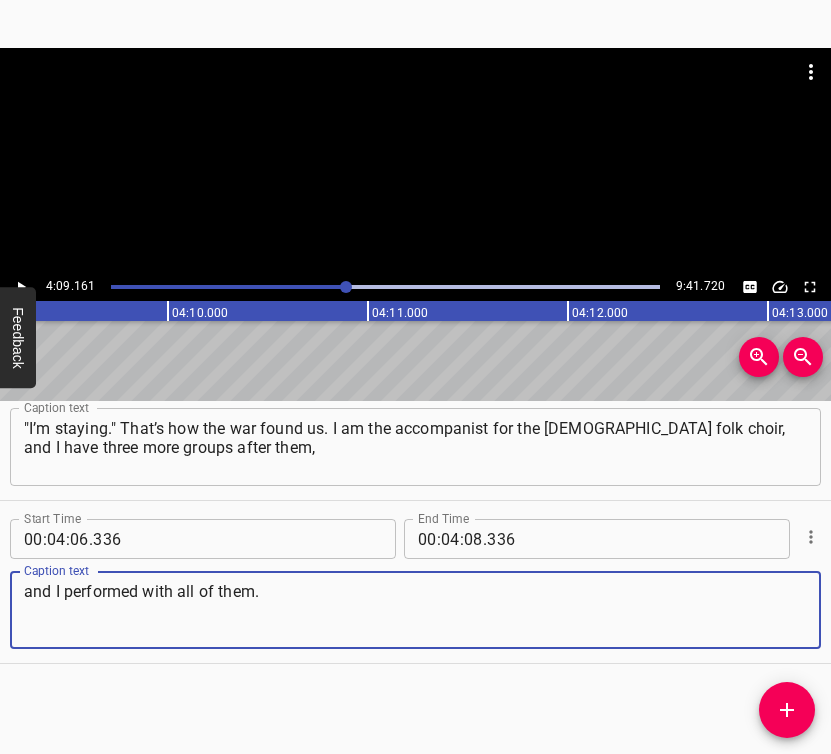 drag, startPoint x: 261, startPoint y: 591, endPoint x: 13, endPoint y: 577, distance: 248.39485 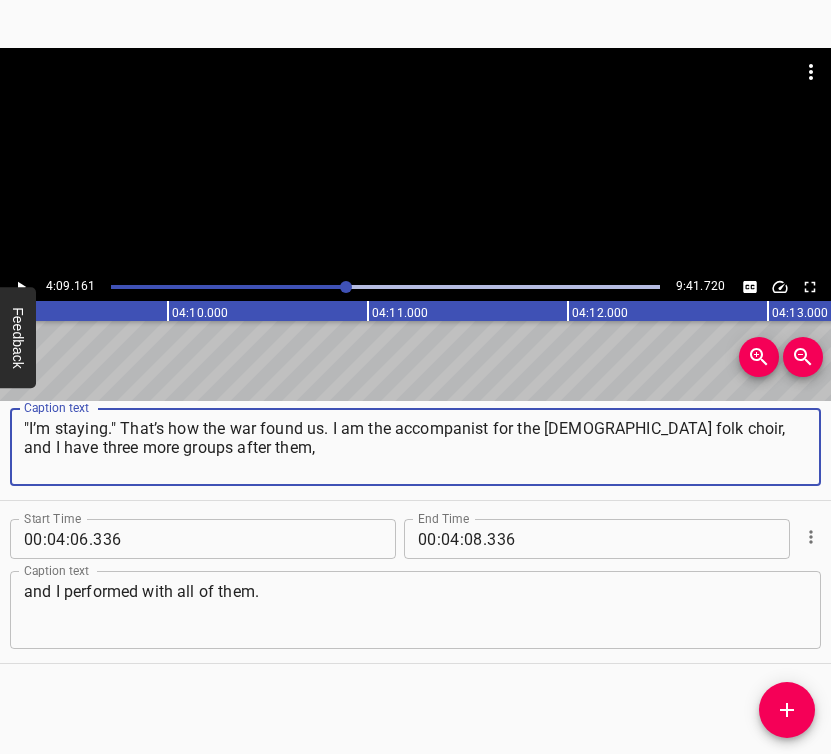 paste on "and I performed with all of them." 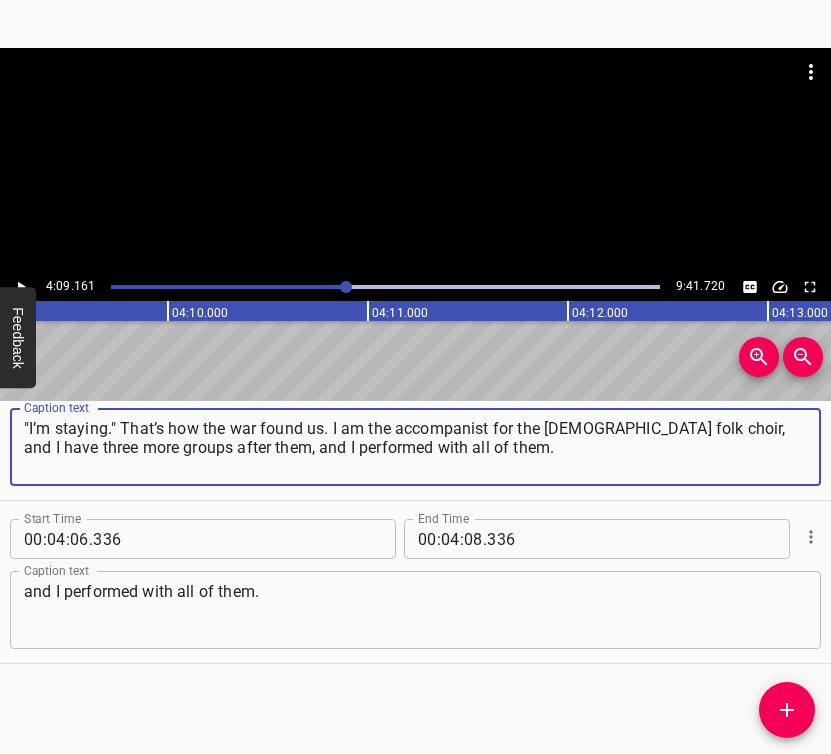 type on ""I’m staying." That’s how the war found us. I am the accompanist for the [DEMOGRAPHIC_DATA] folk choir, and I have three more groups after them, and I performed with all of them." 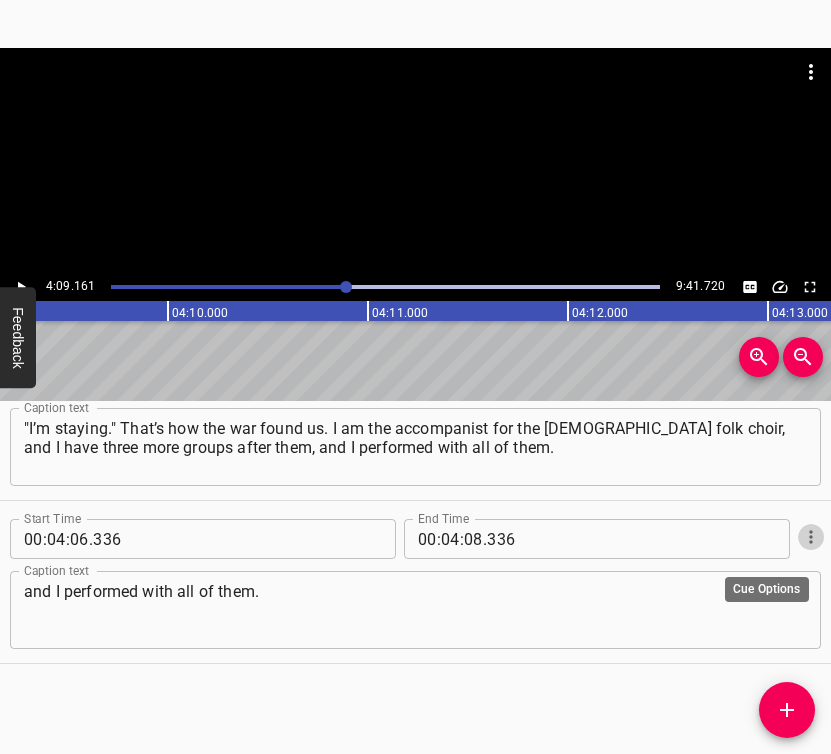 click 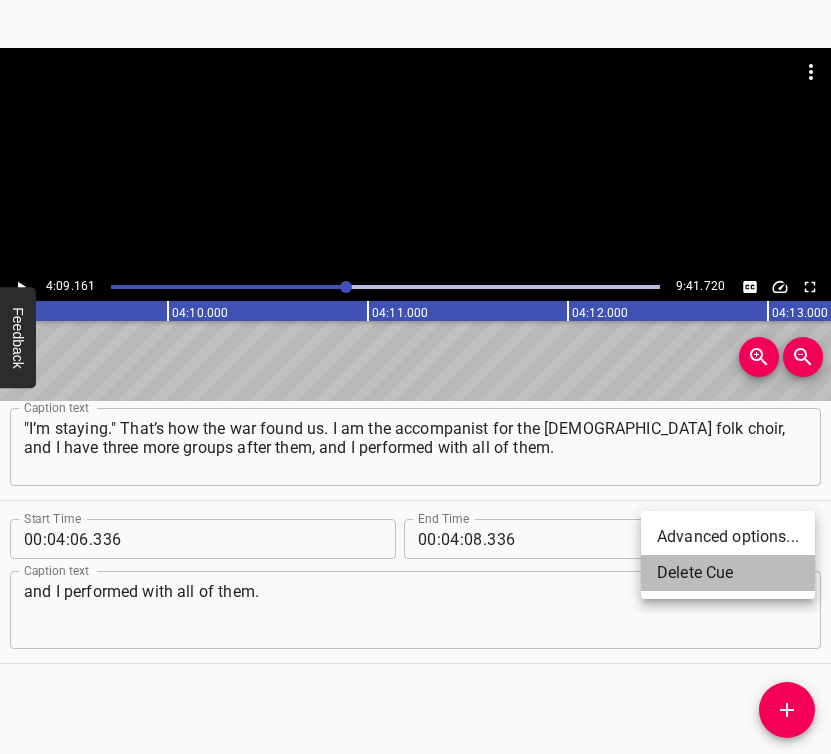 click on "Delete Cue" at bounding box center (728, 573) 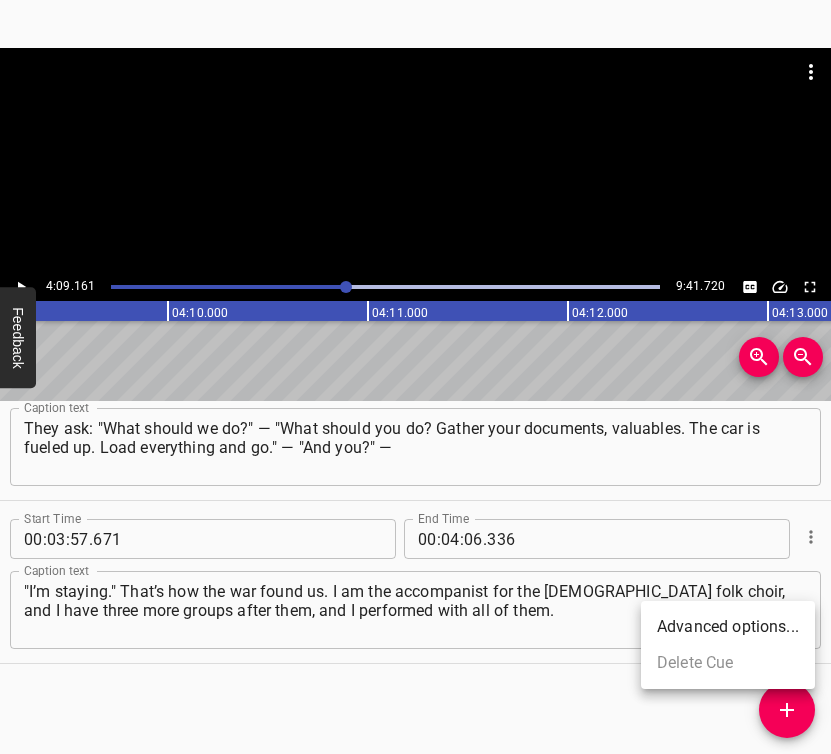 scroll, scrollTop: 2186, scrollLeft: 0, axis: vertical 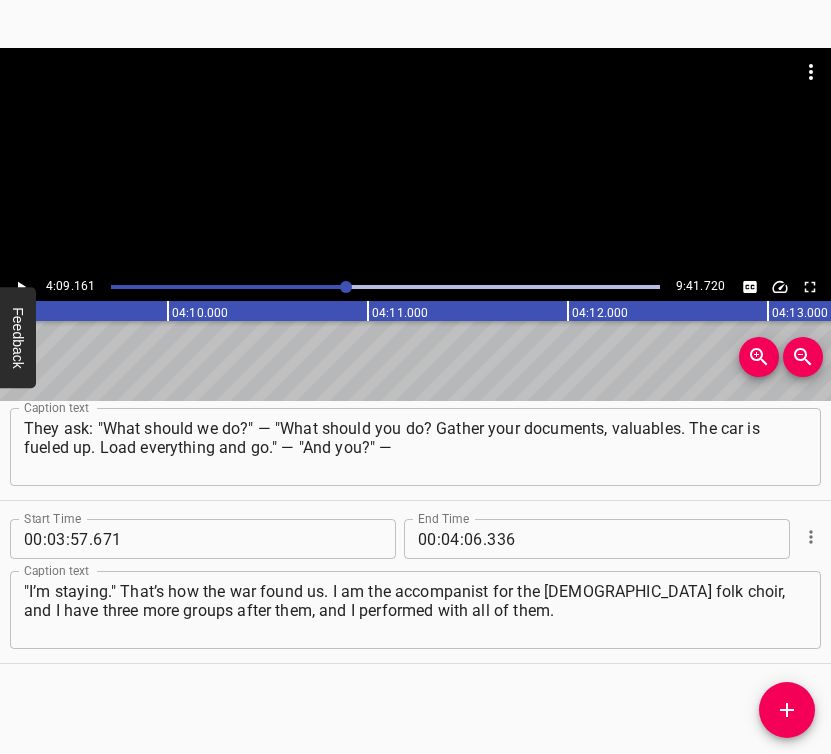 click at bounding box center (346, 287) 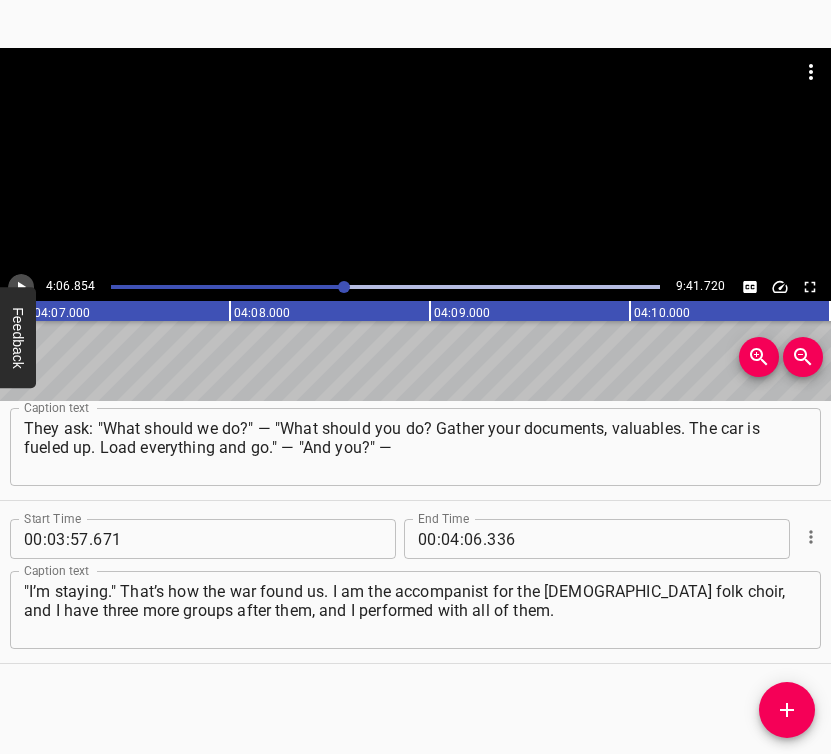 click 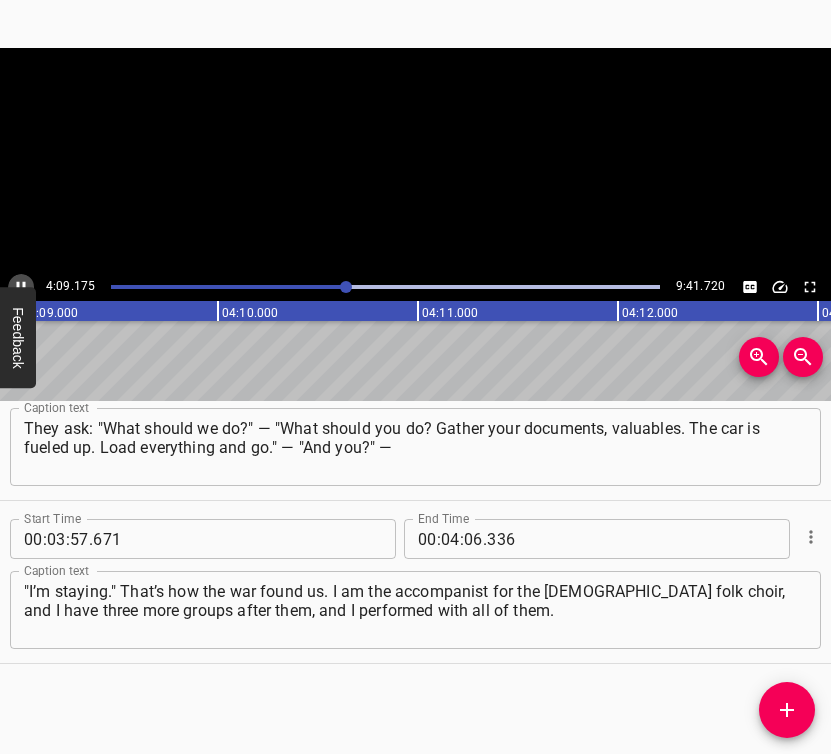 click 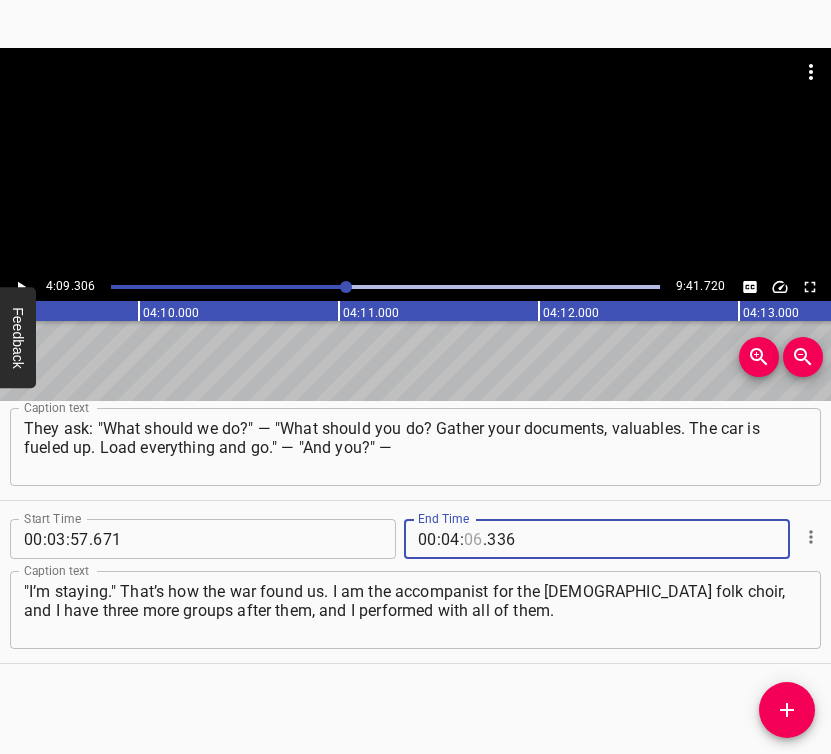 click at bounding box center [473, 539] 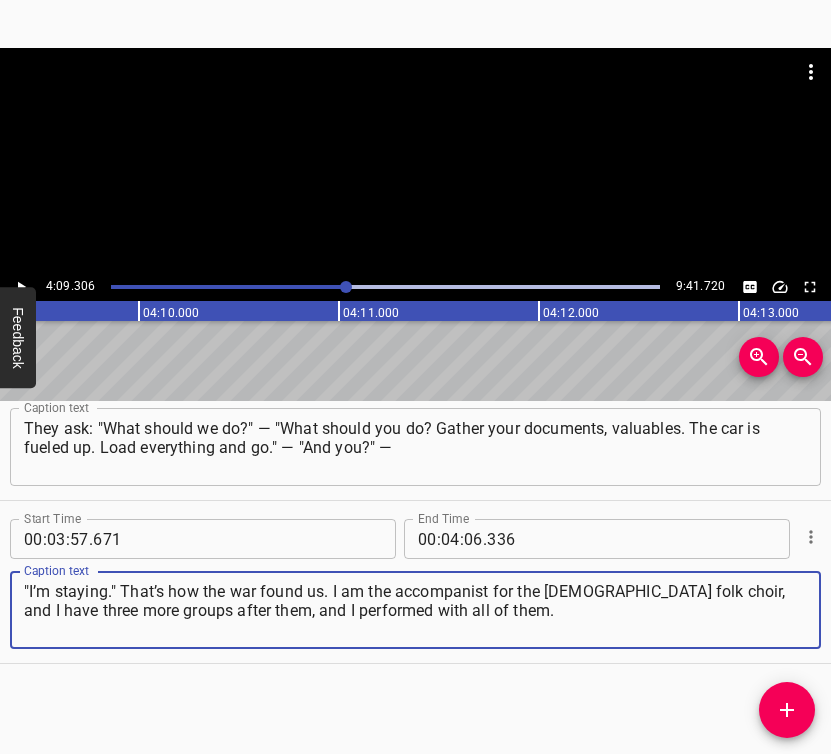 drag, startPoint x: 484, startPoint y: 614, endPoint x: 14, endPoint y: 592, distance: 470.51462 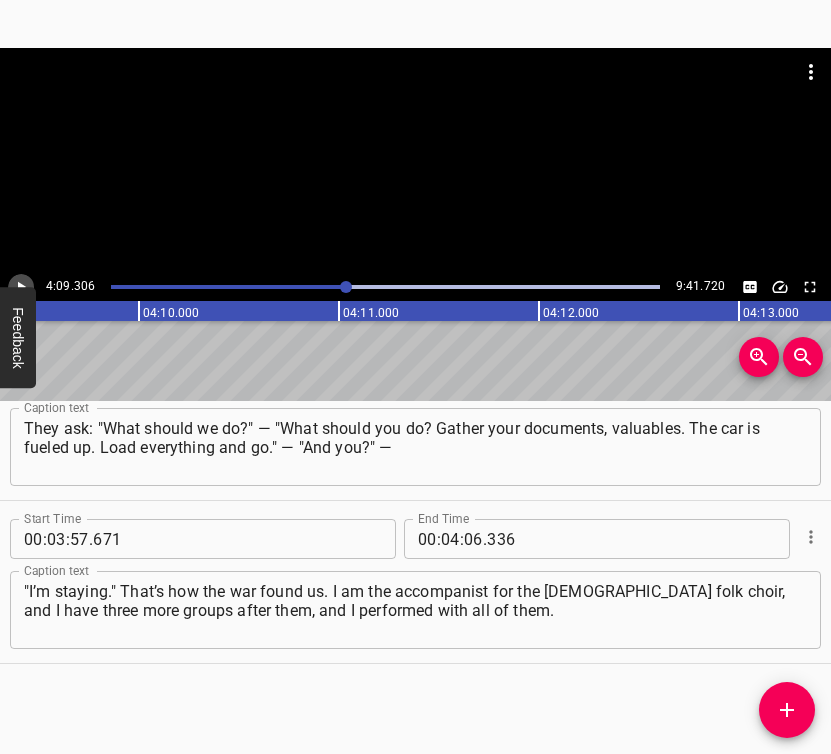 click 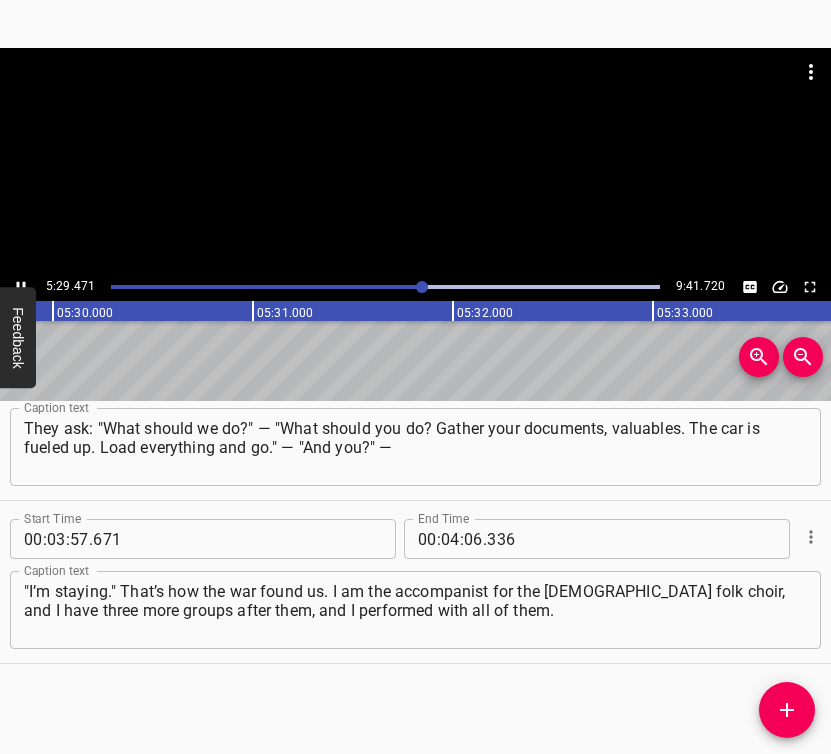 click 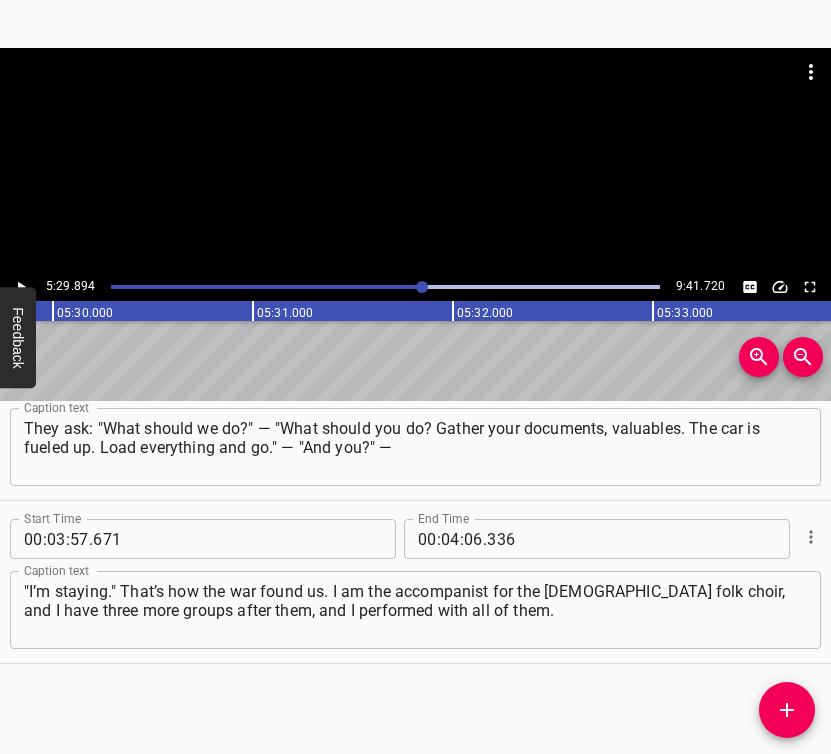 scroll, scrollTop: 0, scrollLeft: 65978, axis: horizontal 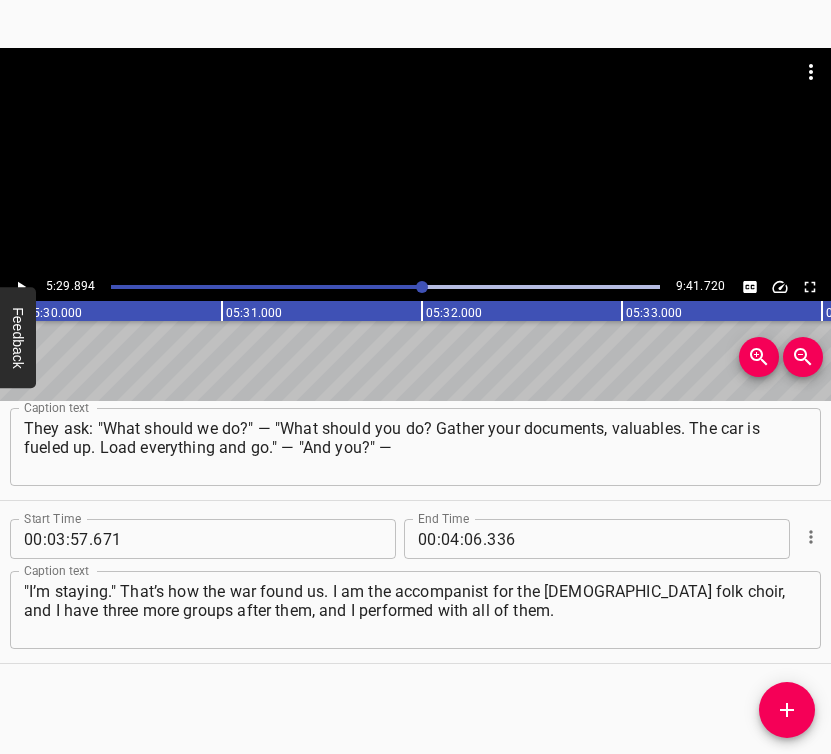 click on ":" at bounding box center (462, 539) 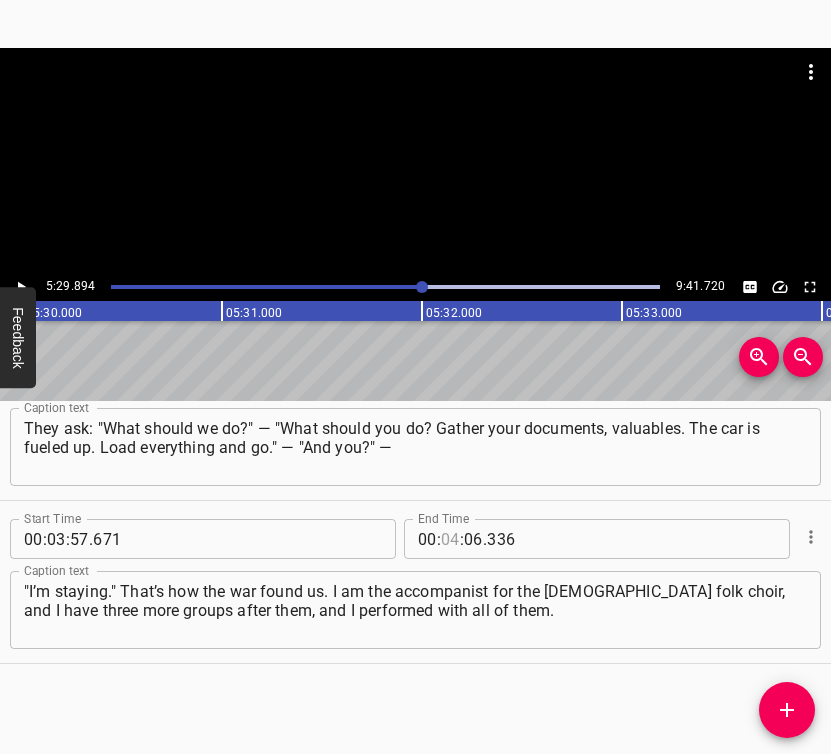 click at bounding box center [450, 539] 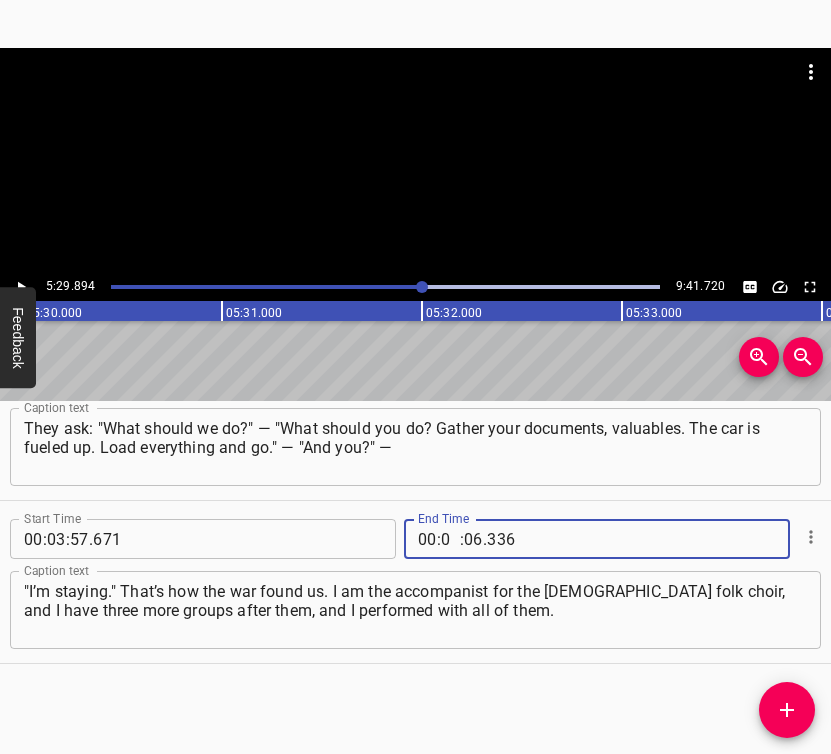 type on "05" 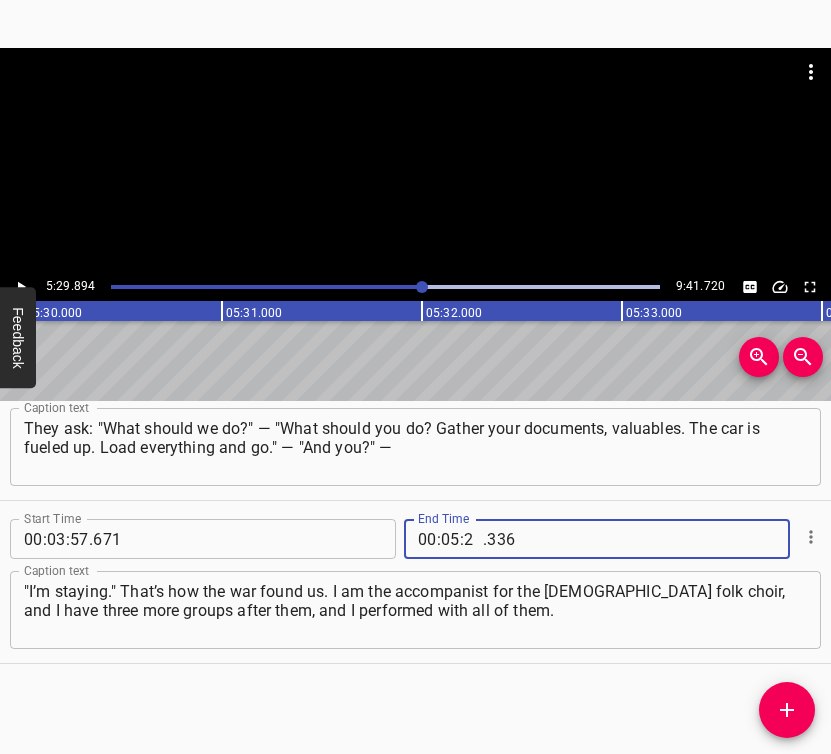 type on "29" 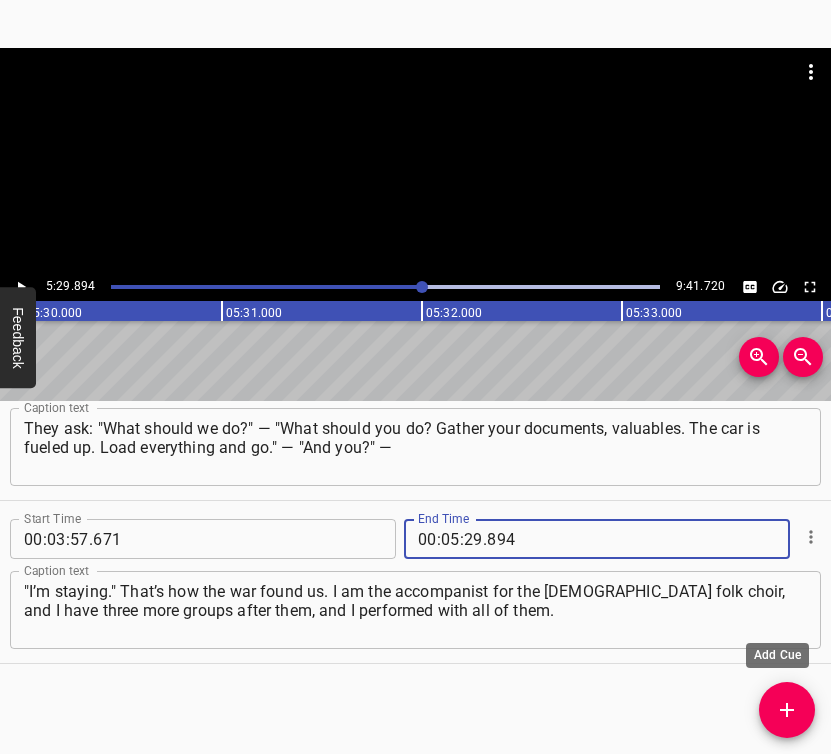 type on "894" 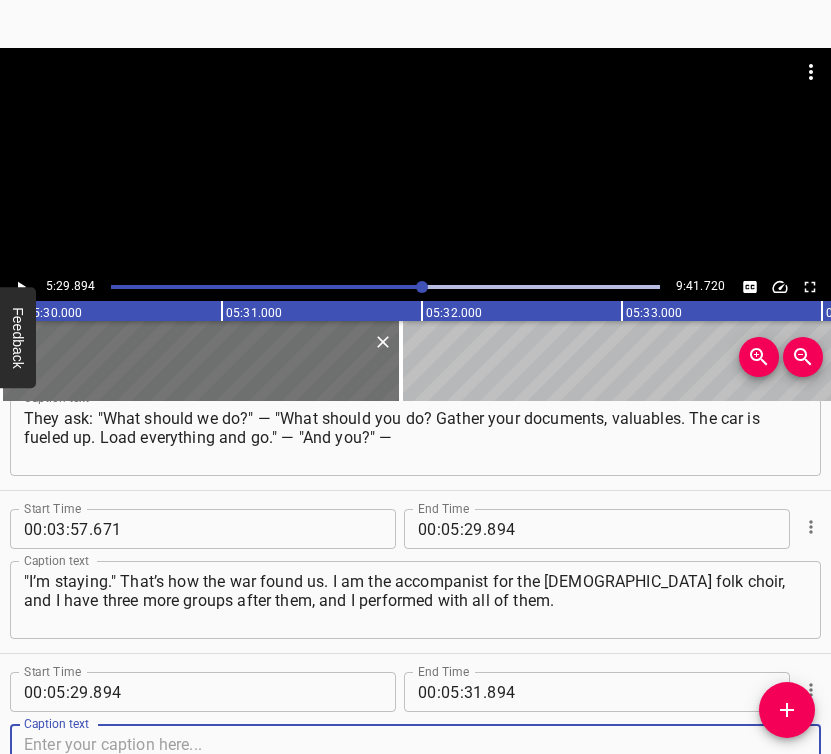 scroll, scrollTop: 2349, scrollLeft: 0, axis: vertical 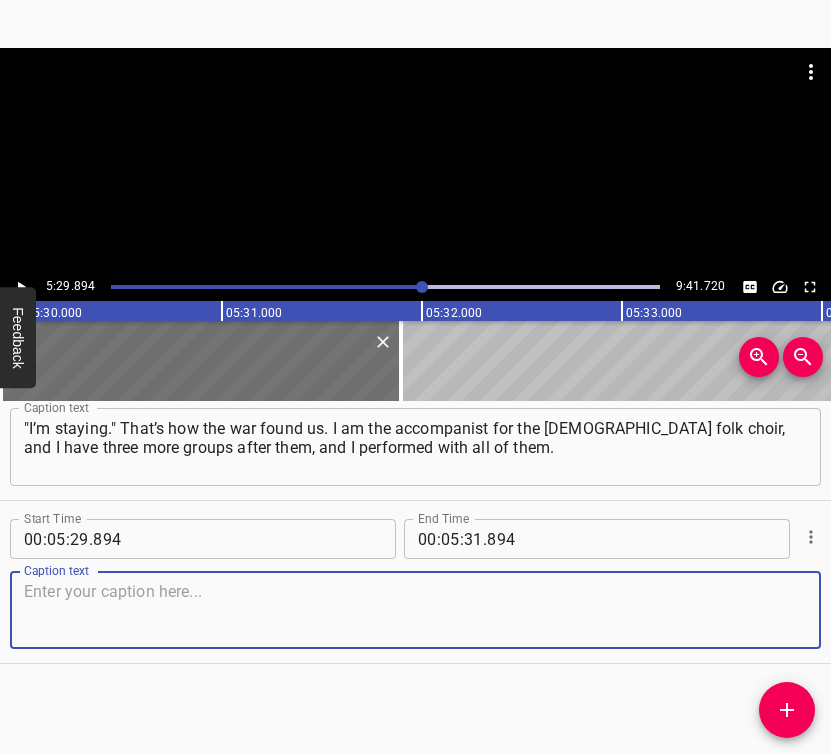 click at bounding box center (415, 610) 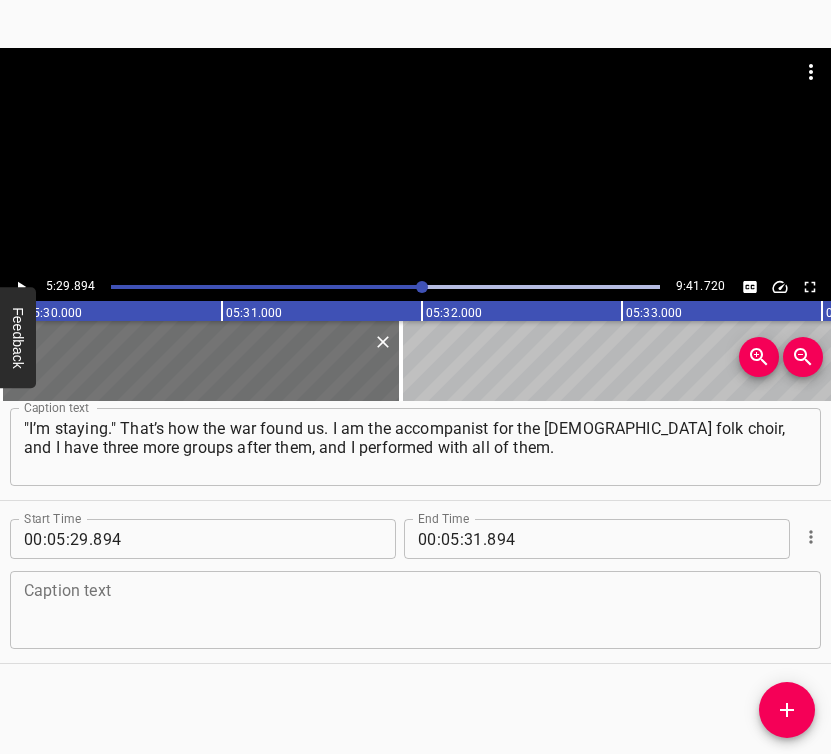 click at bounding box center [415, 610] 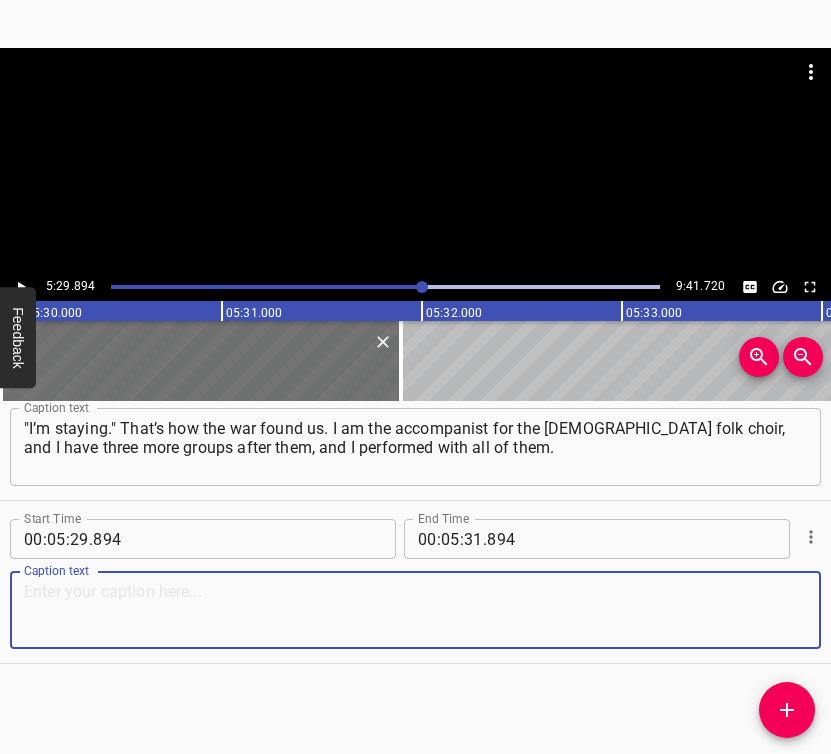 paste on "That’s the most important thing. My family is currently abroad. That’s my second wife. She also left. My godfather came to visit me from [GEOGRAPHIC_DATA] and said:" 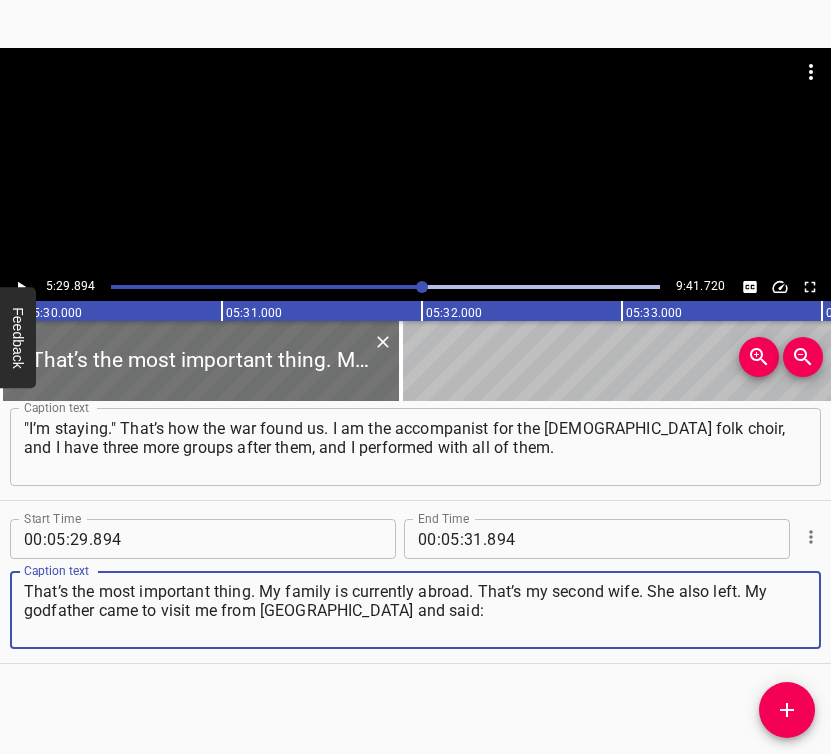 type on "That’s the most important thing. My family is currently abroad. That’s my second wife. She also left. My godfather came to visit me from [GEOGRAPHIC_DATA] and said:" 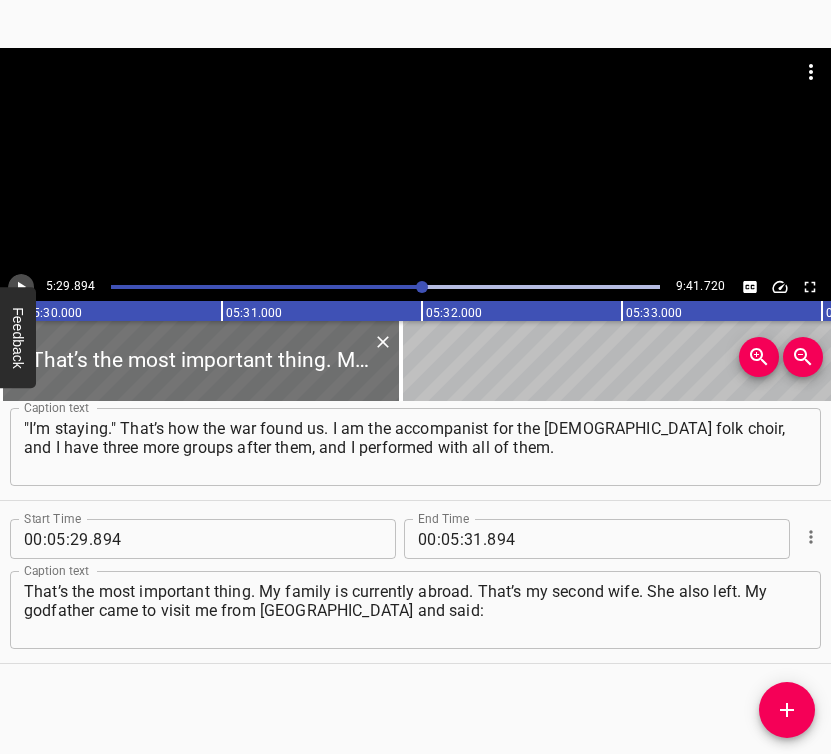 click at bounding box center (21, 287) 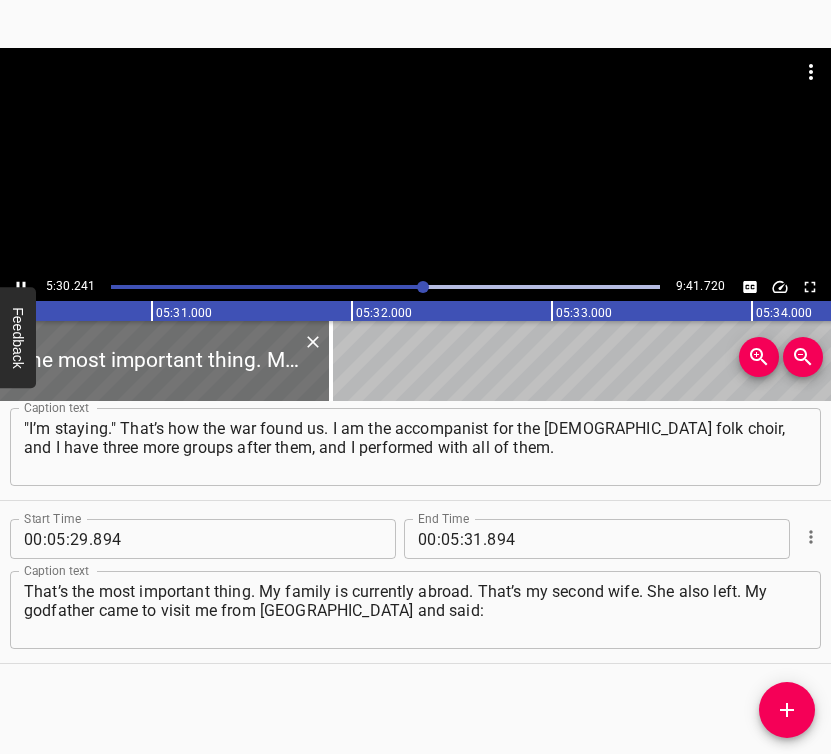 scroll, scrollTop: 0, scrollLeft: 66099, axis: horizontal 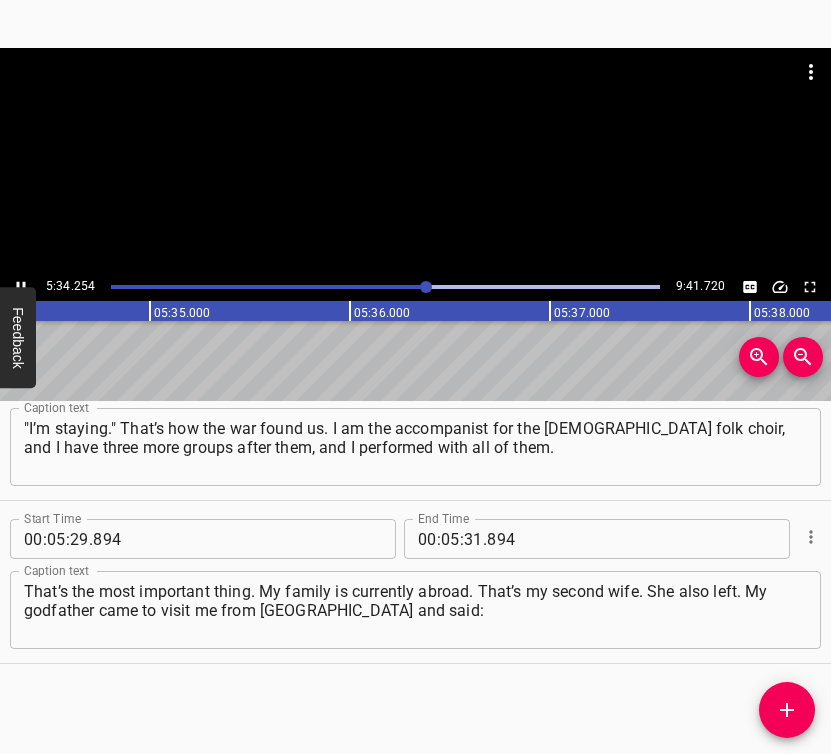click at bounding box center (21, 287) 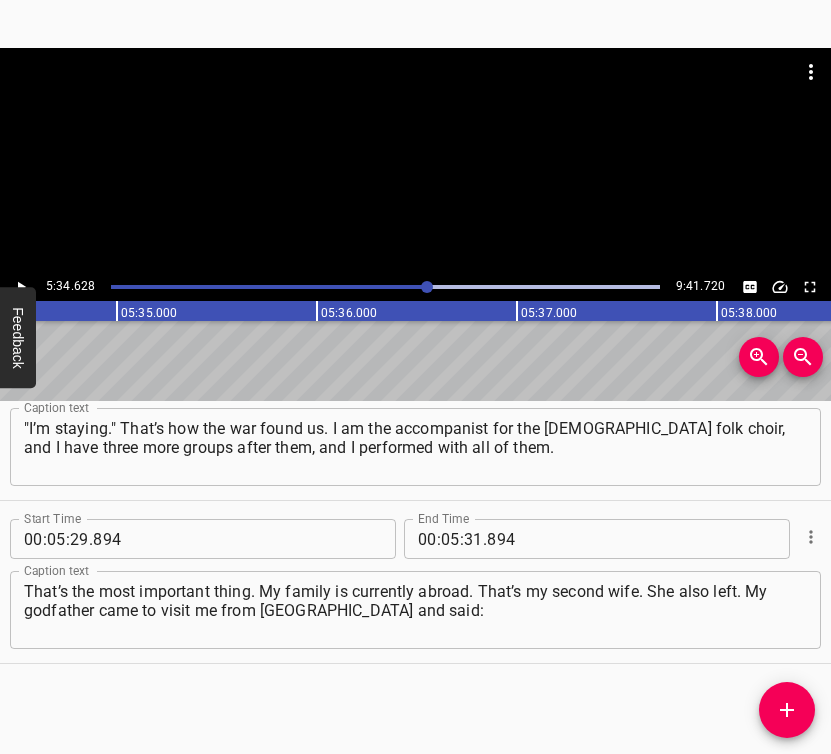 scroll, scrollTop: 0, scrollLeft: 66925, axis: horizontal 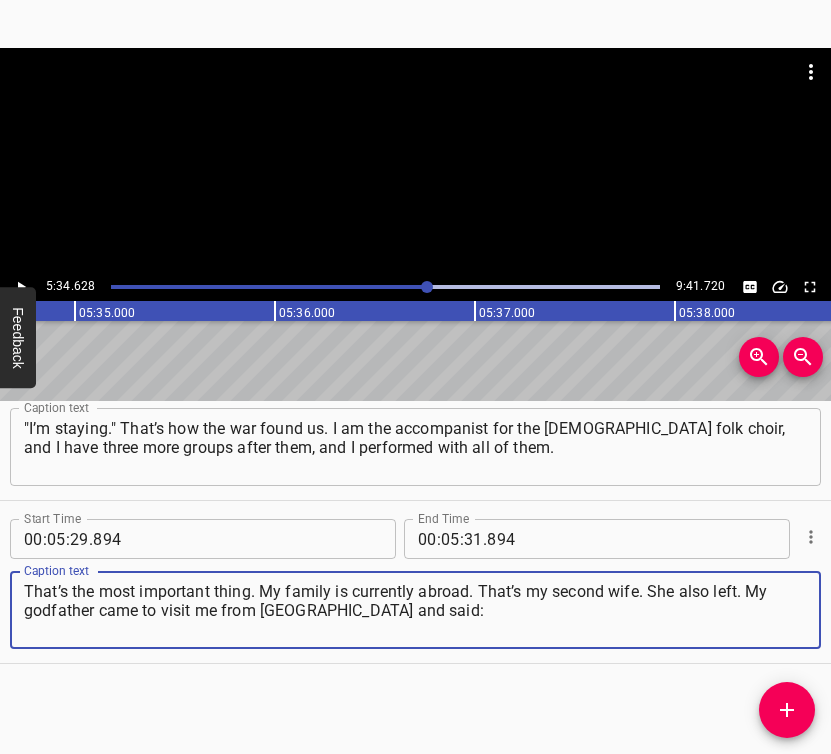 drag, startPoint x: 389, startPoint y: 610, endPoint x: -14, endPoint y: 577, distance: 404.34885 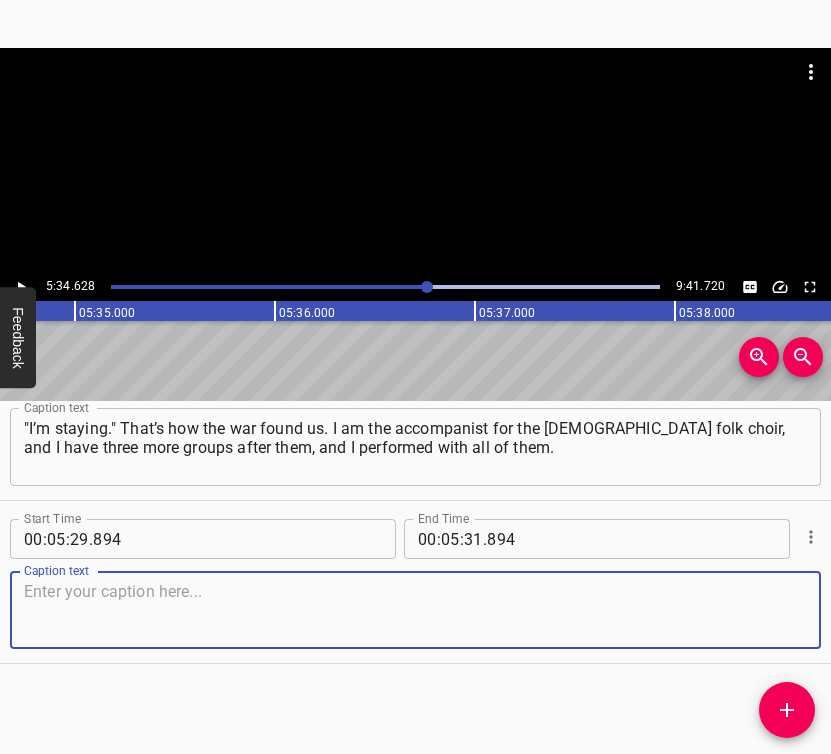 paste on "The very first mission is to lift the spirit of our people, to lift the faith of our people in our country and in ourselves. That’s the most important thing." 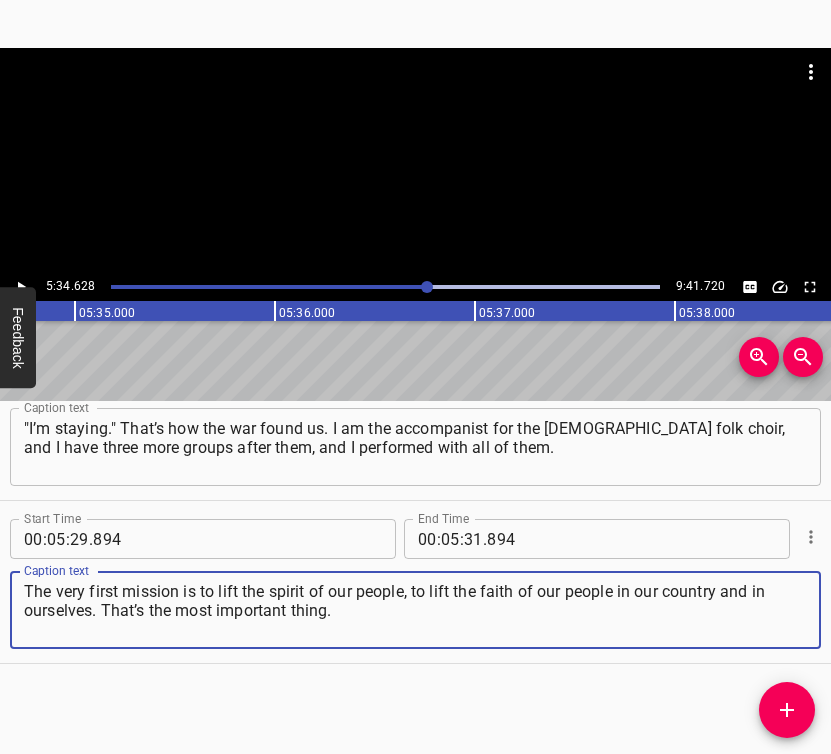 type on "The very first mission is to lift the spirit of our people, to lift the faith of our people in our country and in ourselves. That’s the most important thing." 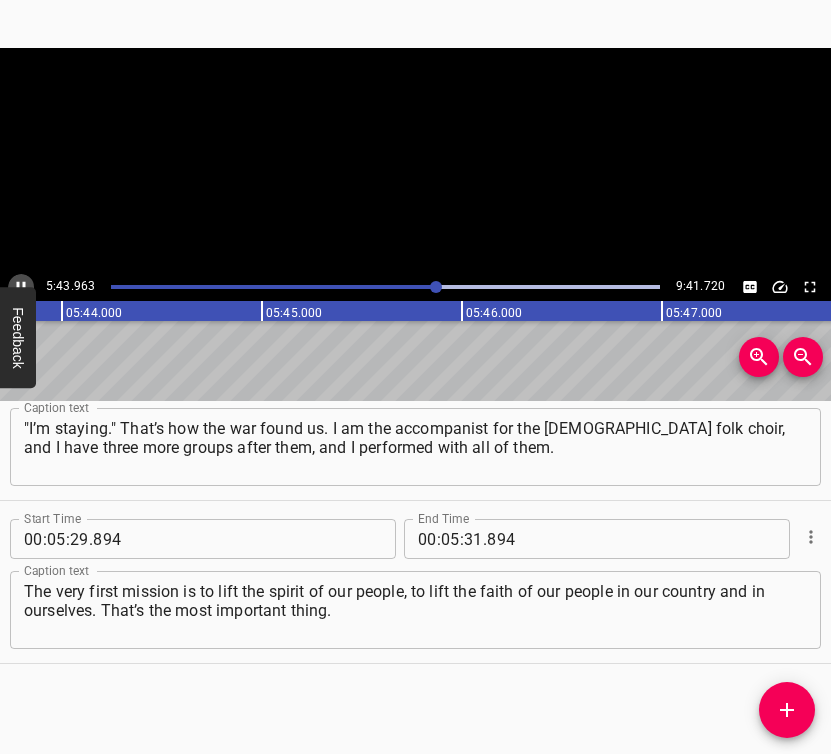 click 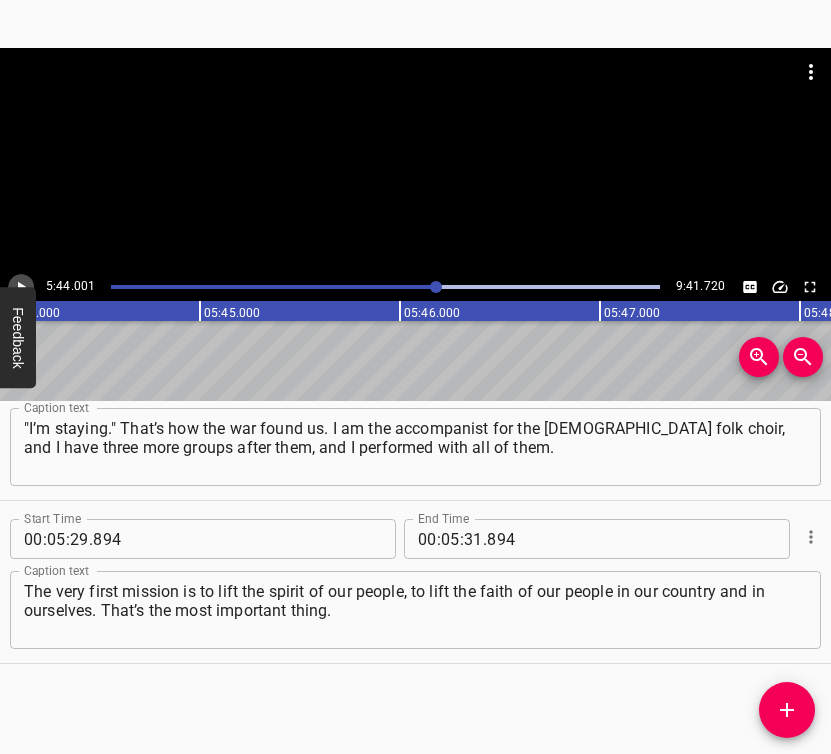 click 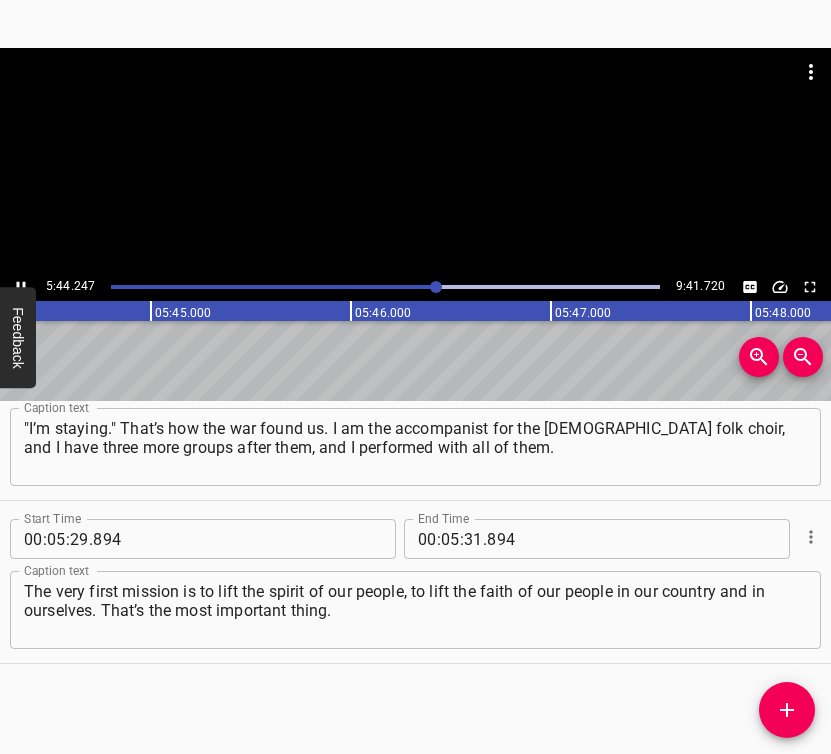 click 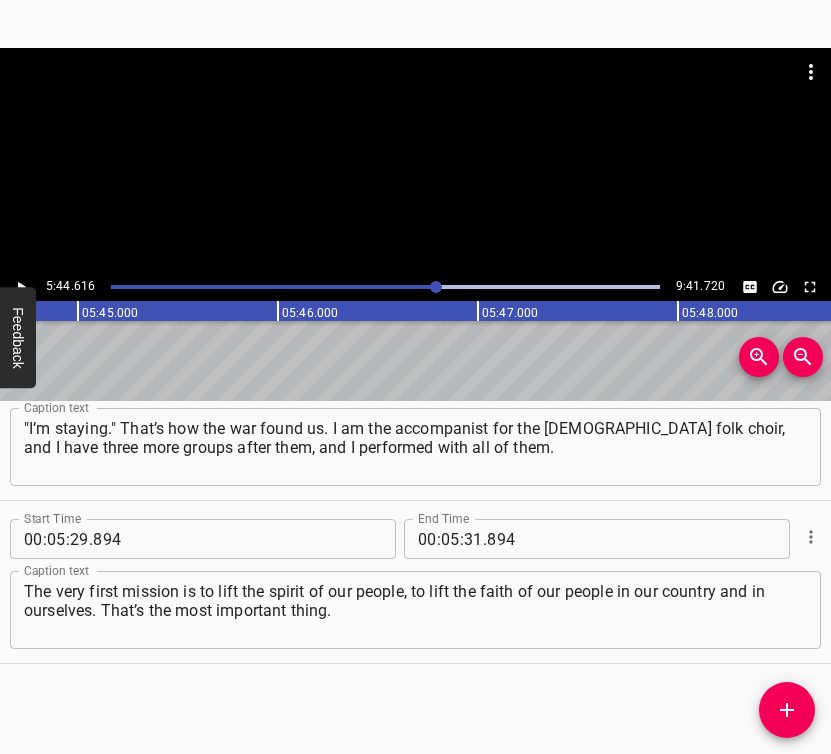 scroll, scrollTop: 0, scrollLeft: 68923, axis: horizontal 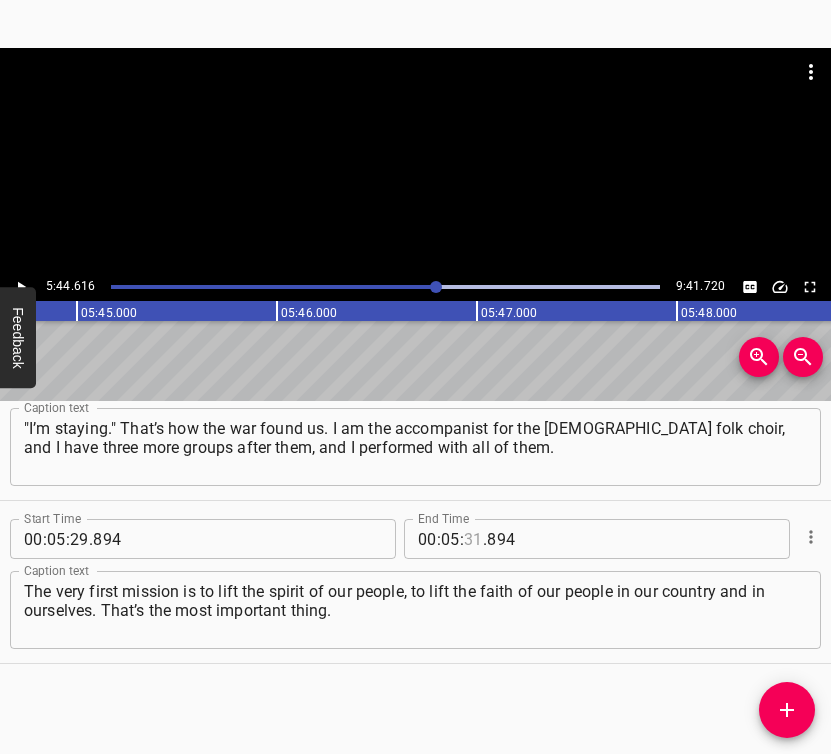 click at bounding box center [473, 539] 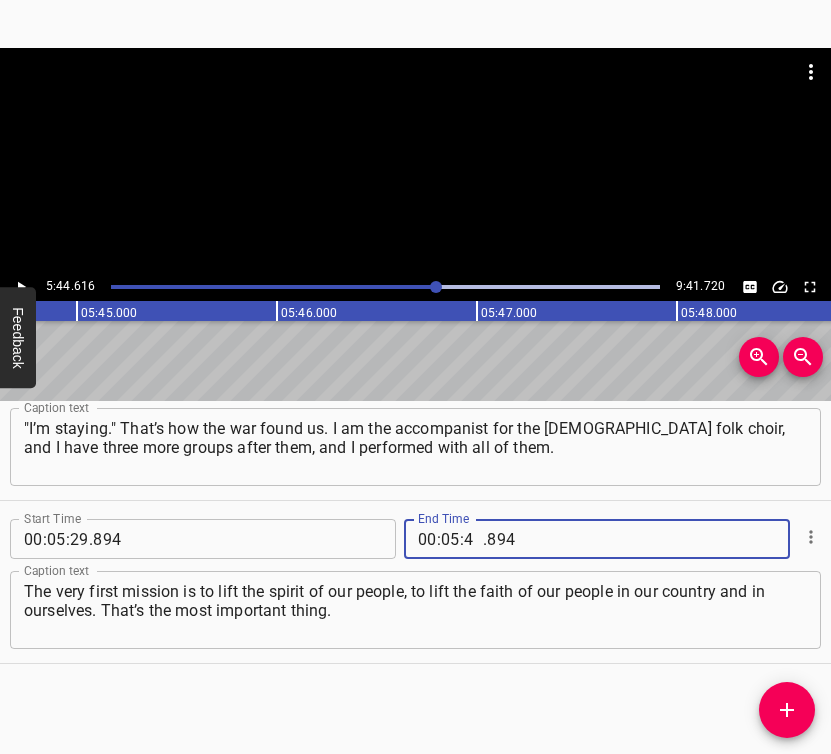 type on "44" 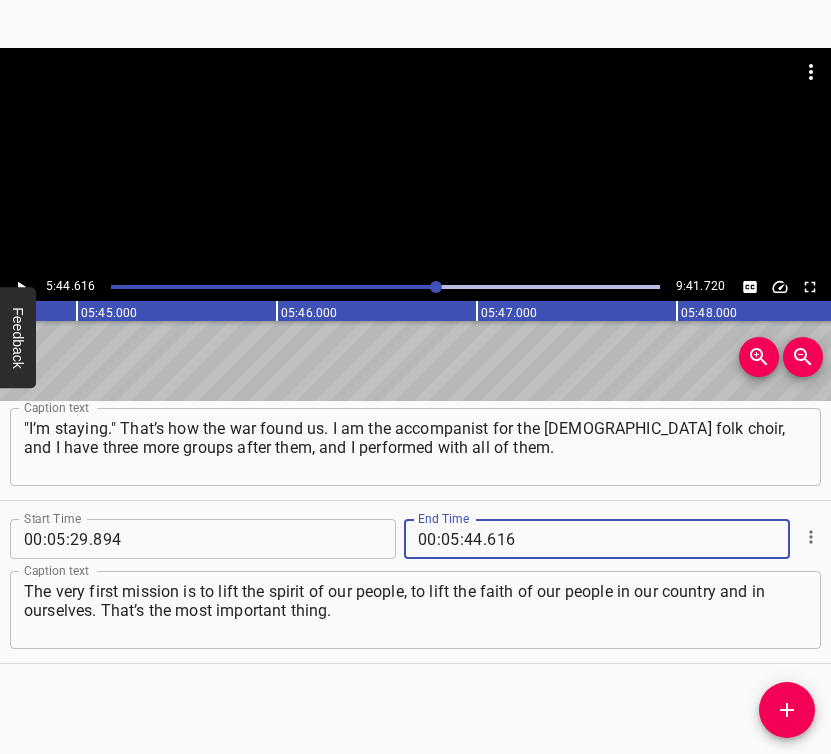 type on "616" 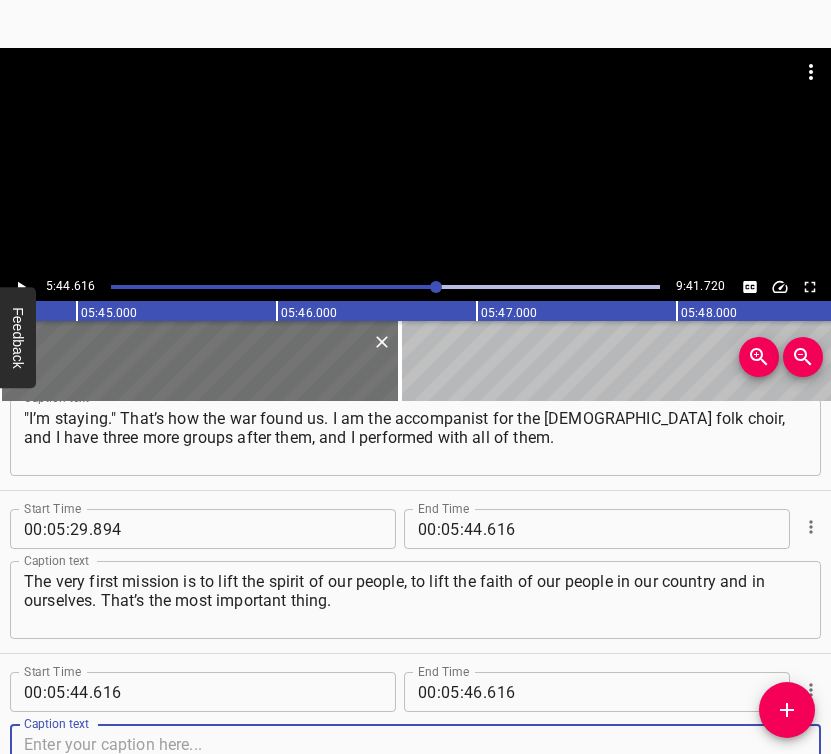 scroll, scrollTop: 2512, scrollLeft: 0, axis: vertical 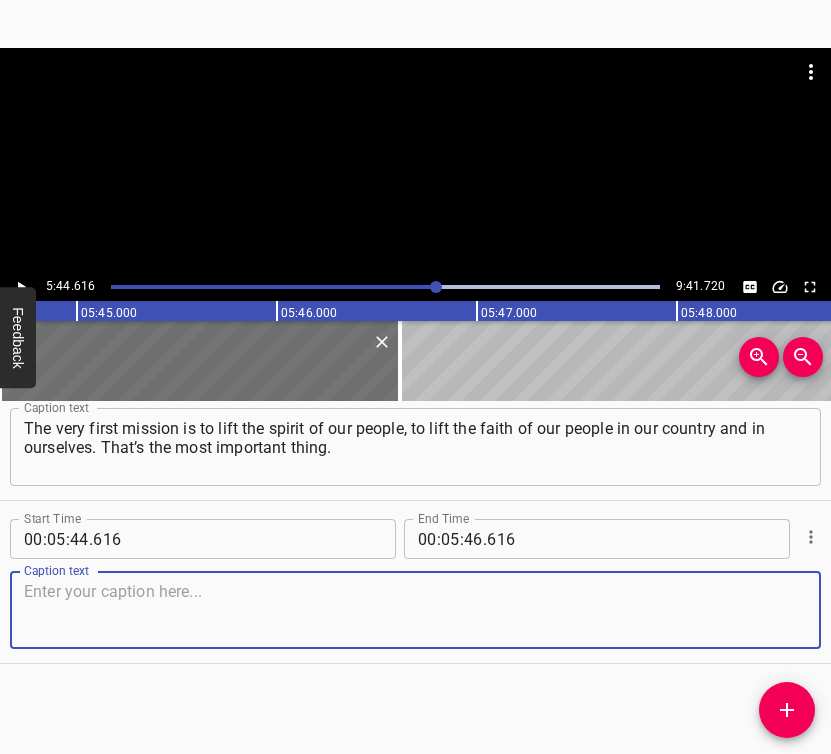 drag, startPoint x: 747, startPoint y: 611, endPoint x: 821, endPoint y: 599, distance: 74.96666 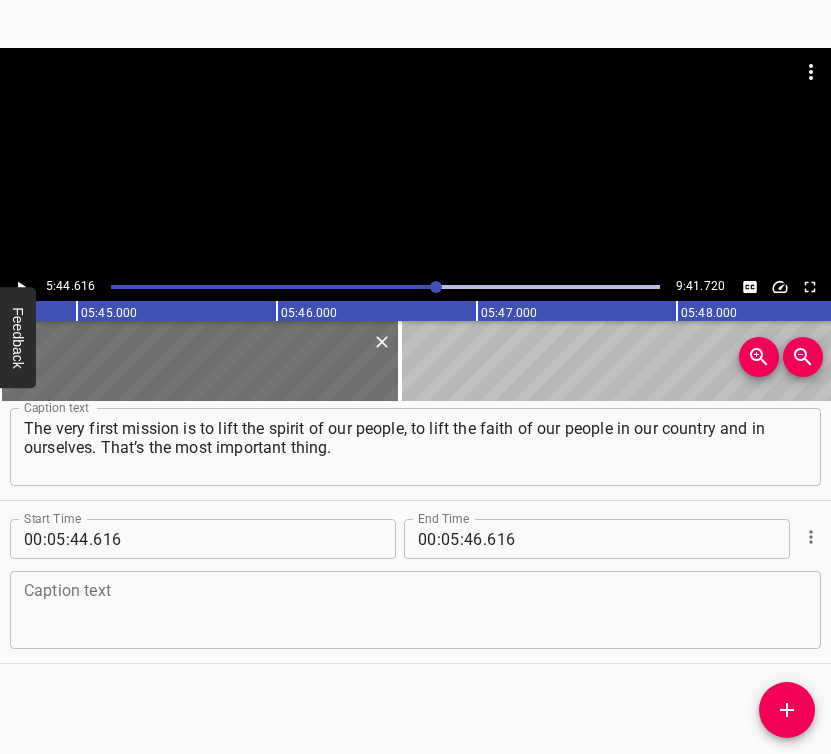 click at bounding box center [415, 610] 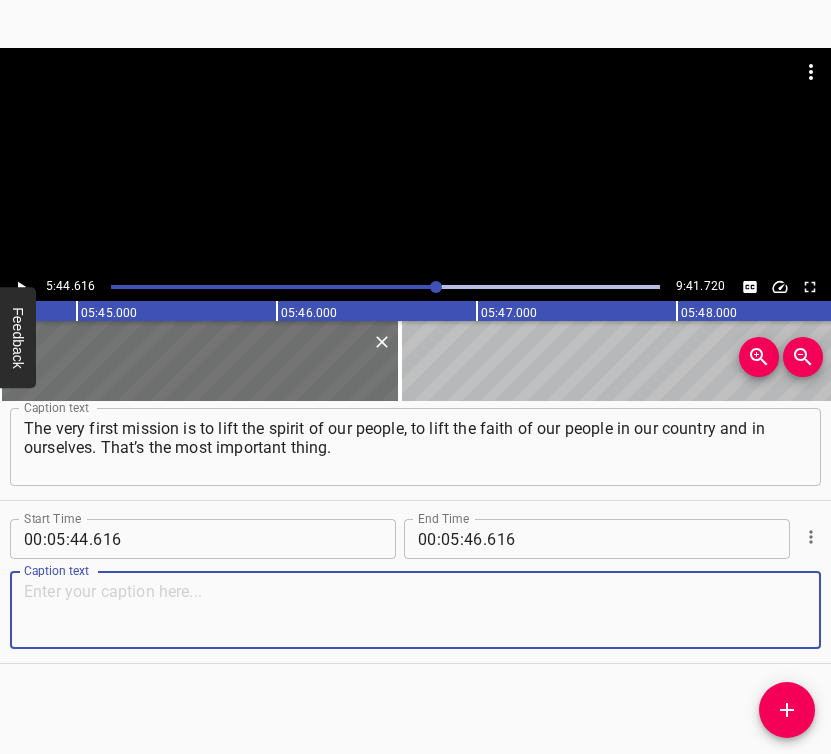paste on "My family is currently abroad. That’s my second wife. She also left. My godfather came to visit me from [GEOGRAPHIC_DATA] and said:" 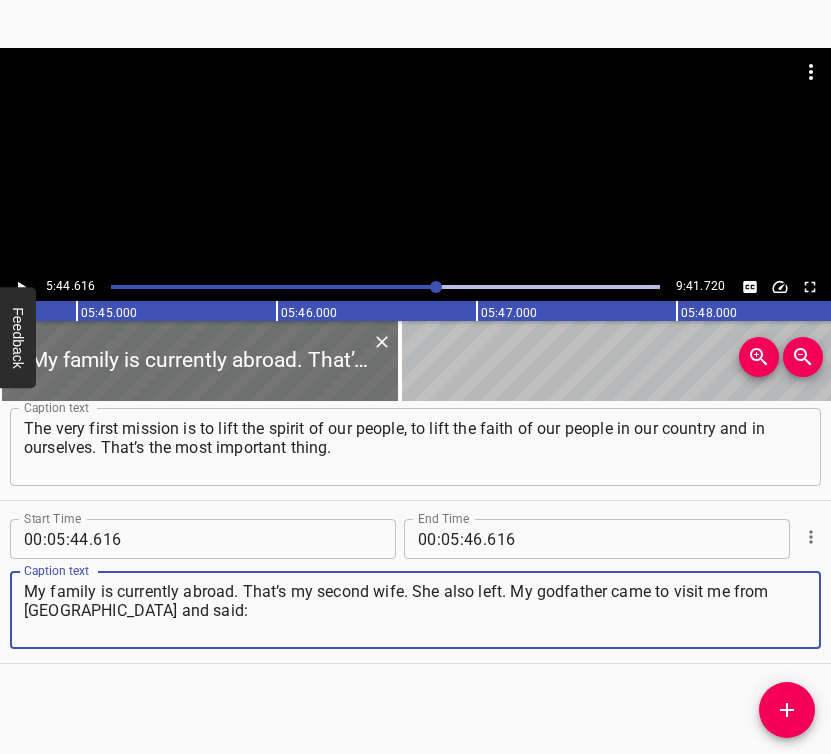 type on "My family is currently abroad. That’s my second wife. She also left. My godfather came to visit me from [GEOGRAPHIC_DATA] and said:" 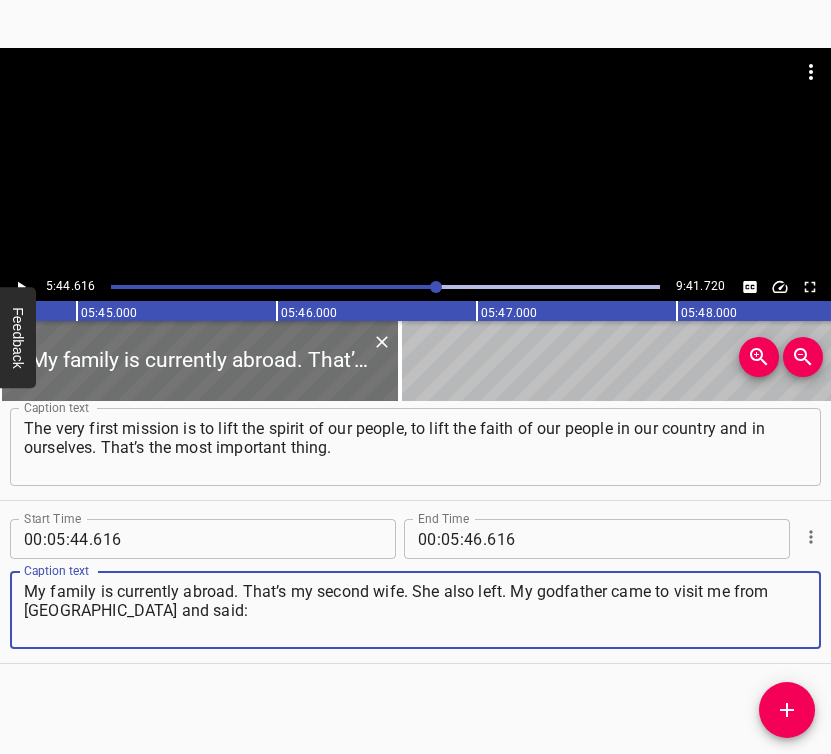 click 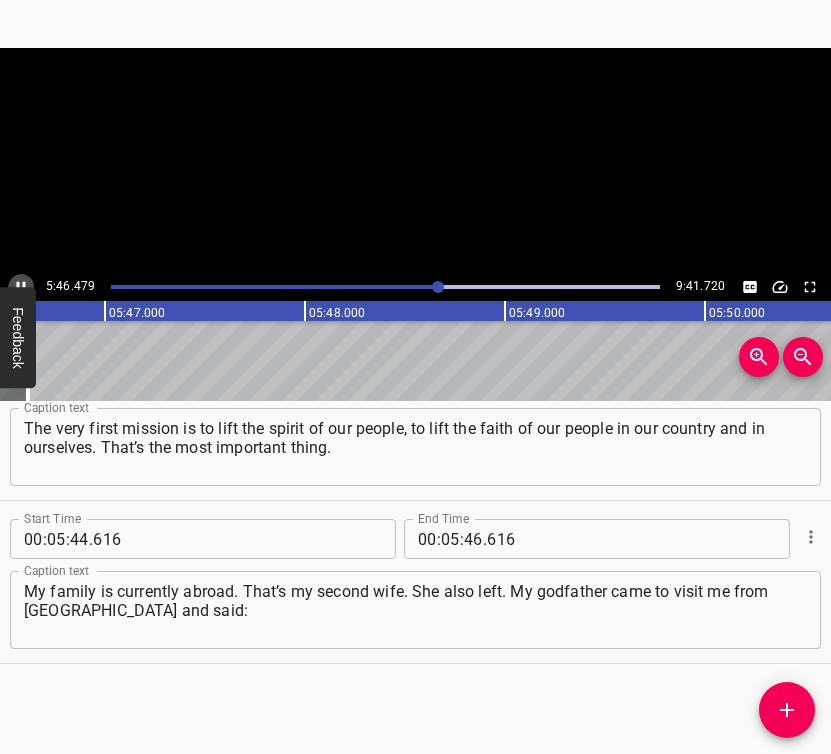 click 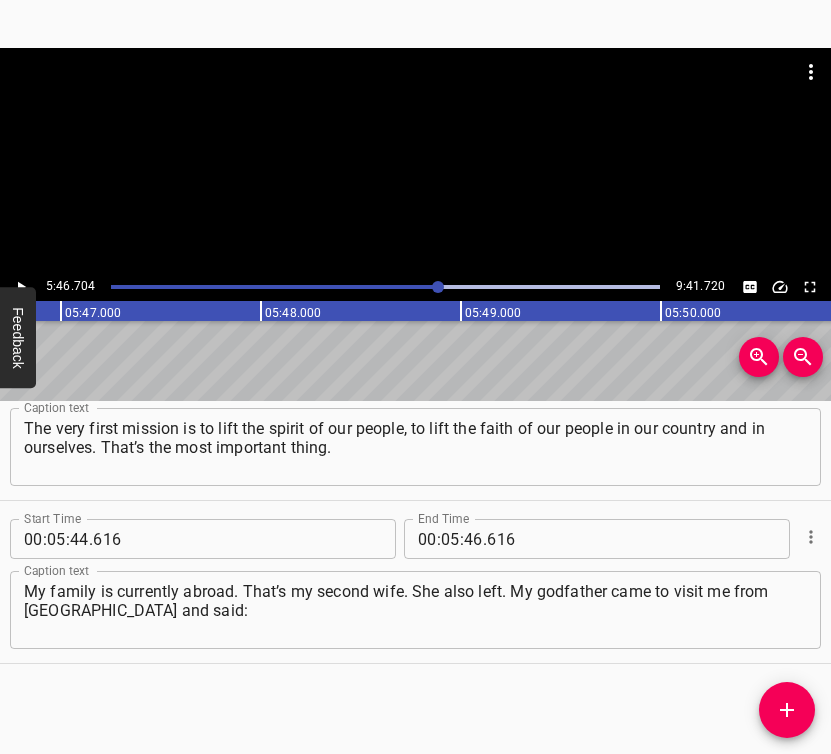 scroll, scrollTop: 0, scrollLeft: 69340, axis: horizontal 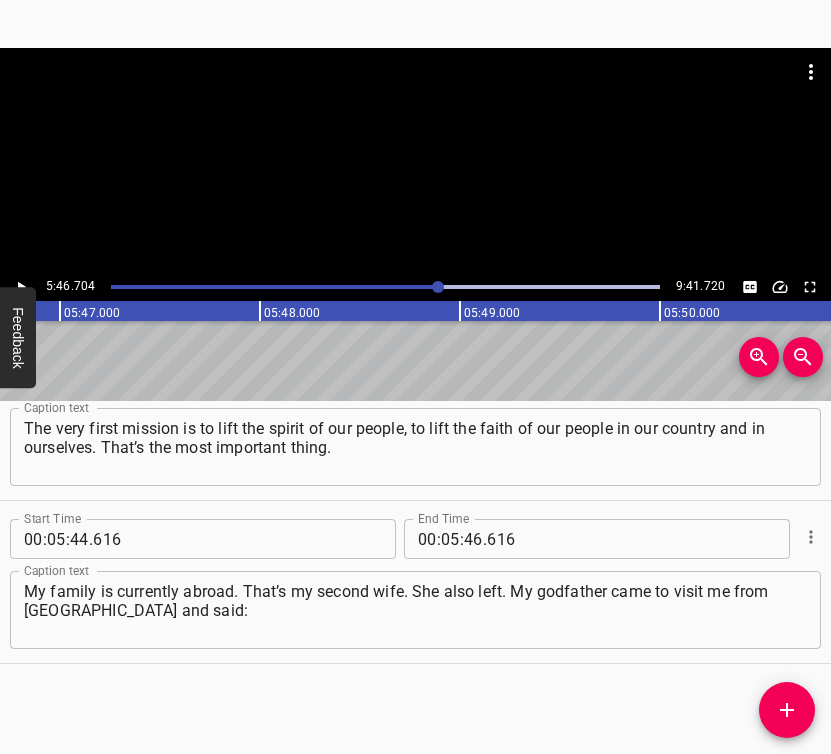 click 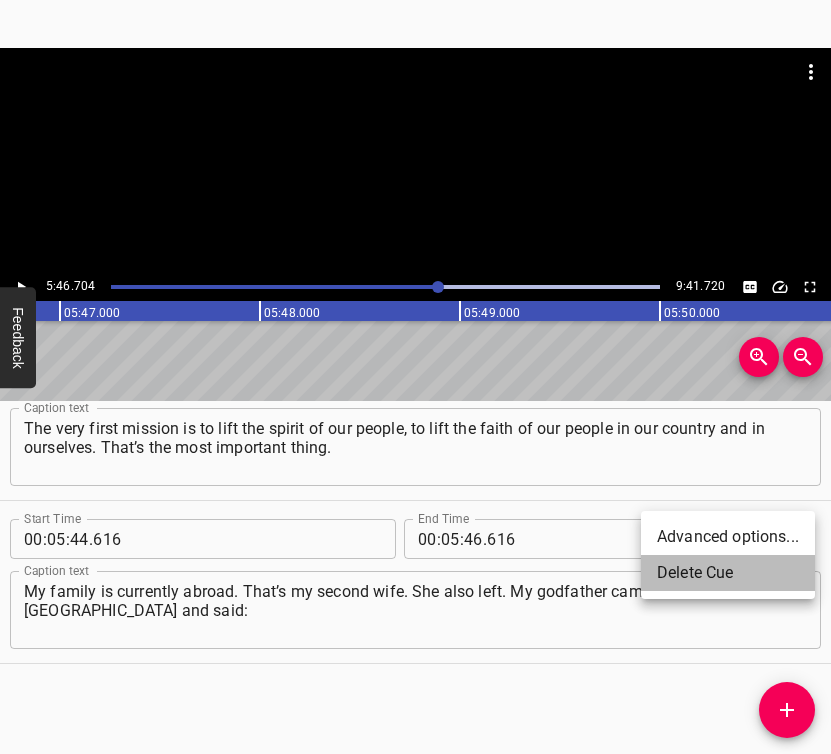 click on "Delete Cue" at bounding box center (728, 573) 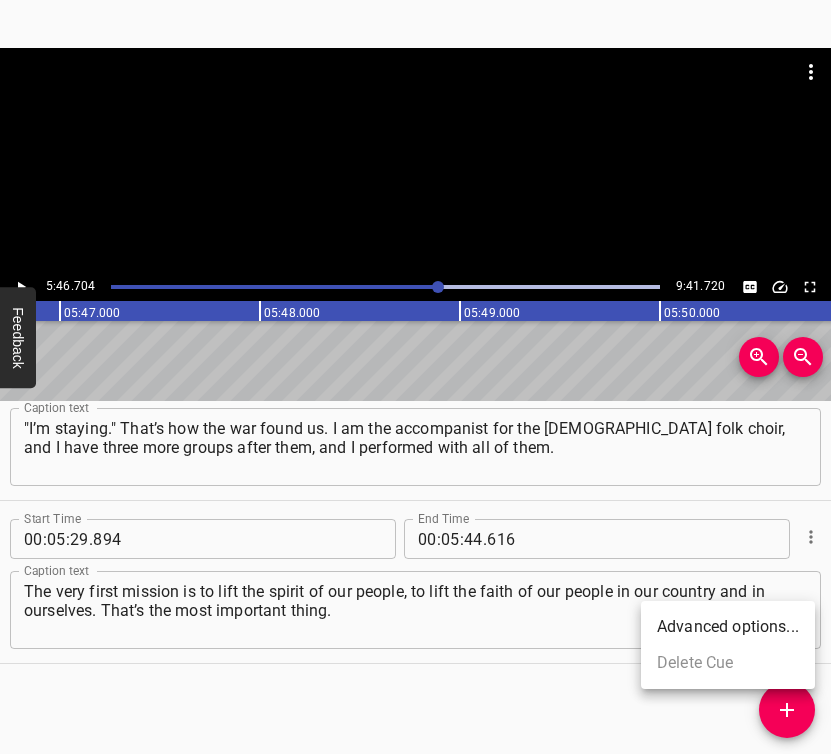 scroll, scrollTop: 2349, scrollLeft: 0, axis: vertical 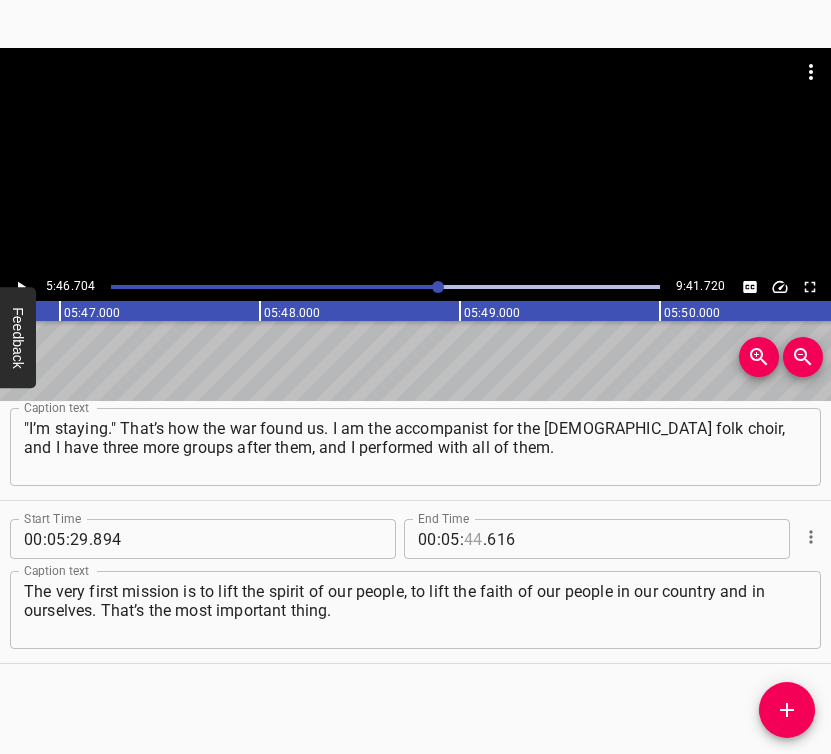 click at bounding box center [473, 539] 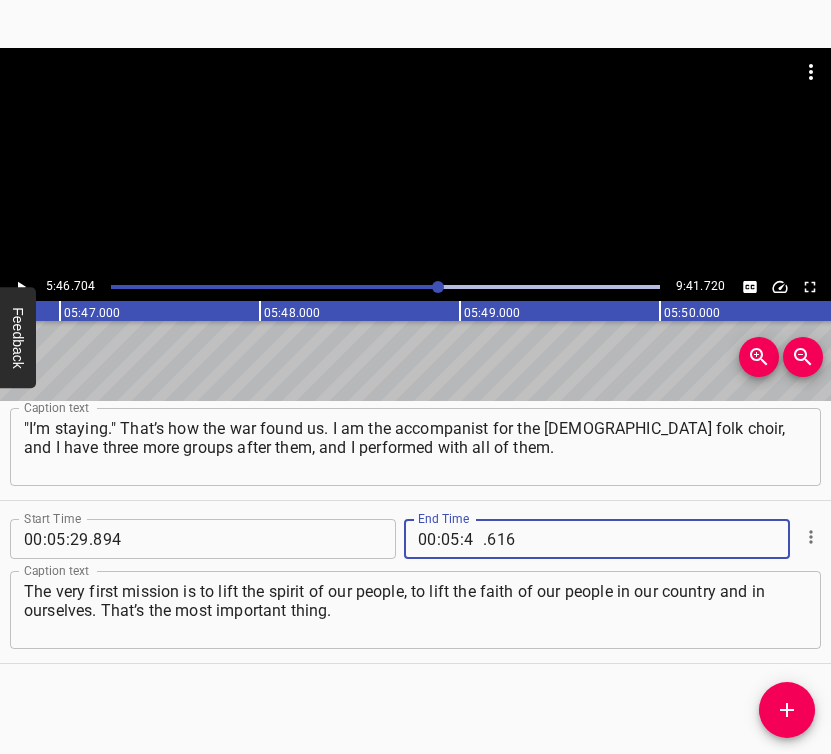 type on "46" 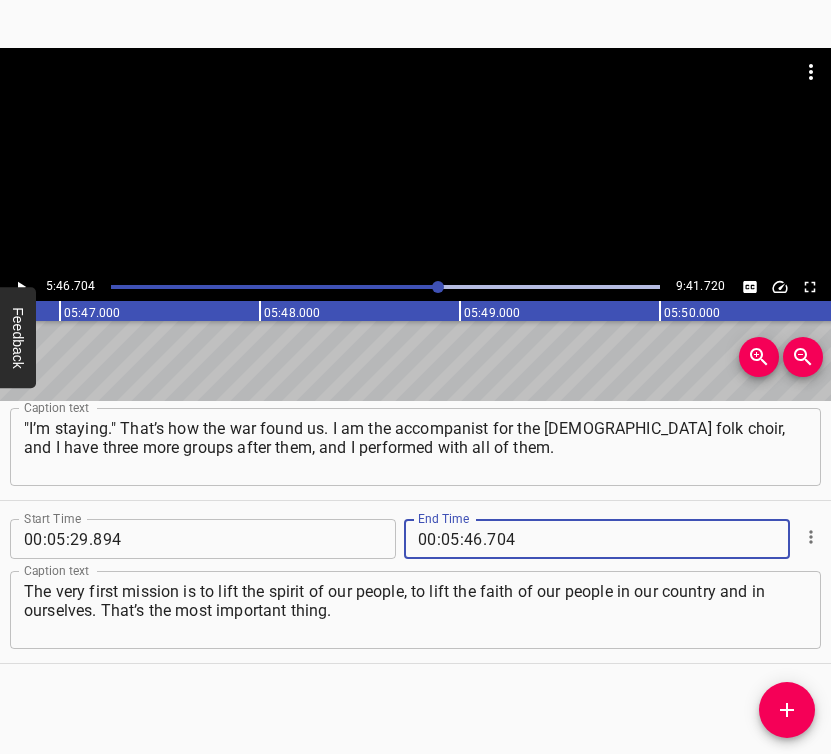 type on "704" 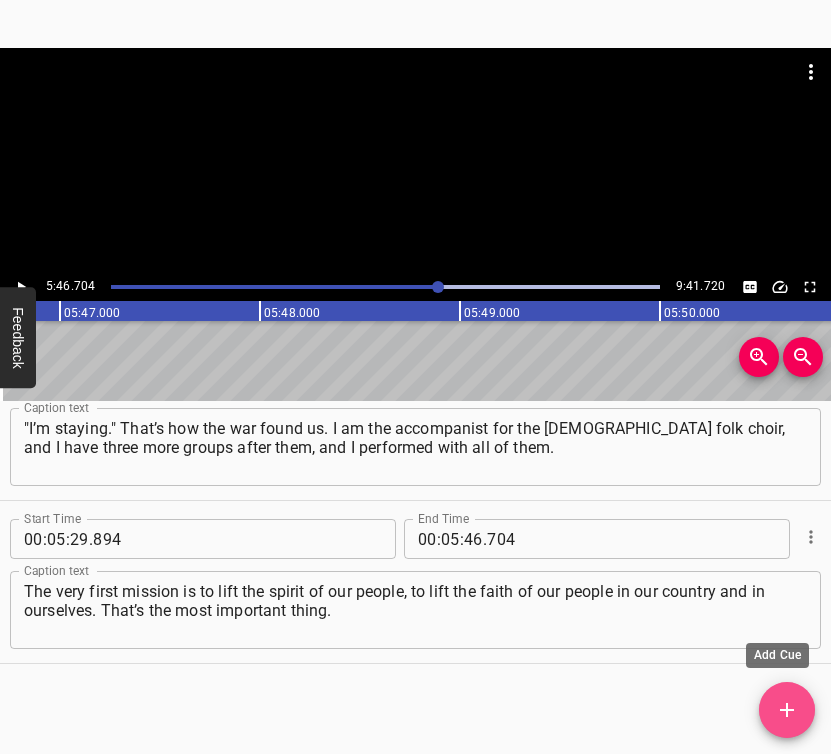 click at bounding box center [787, 710] 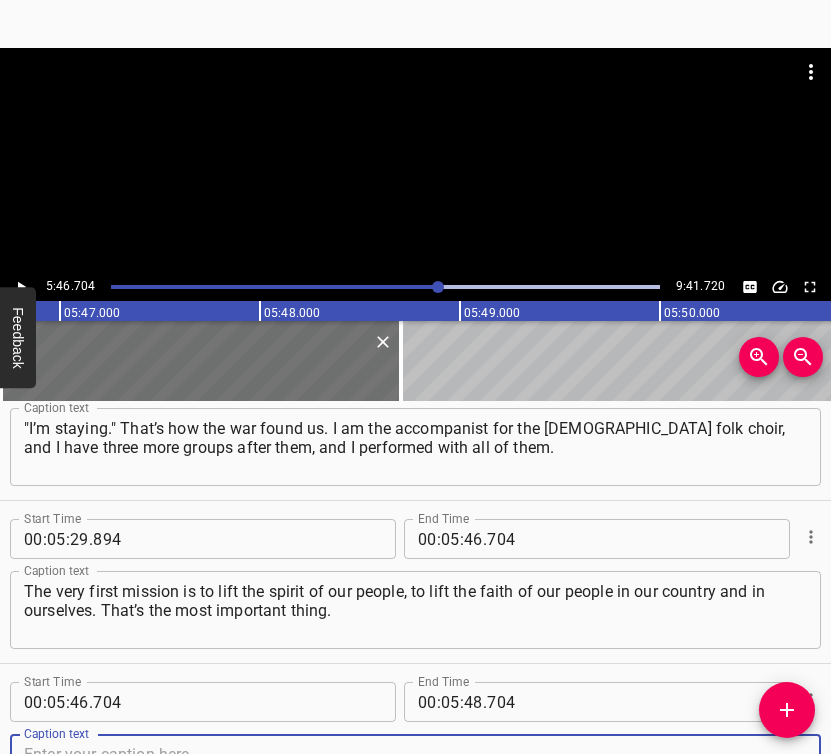 scroll, scrollTop: 2359, scrollLeft: 0, axis: vertical 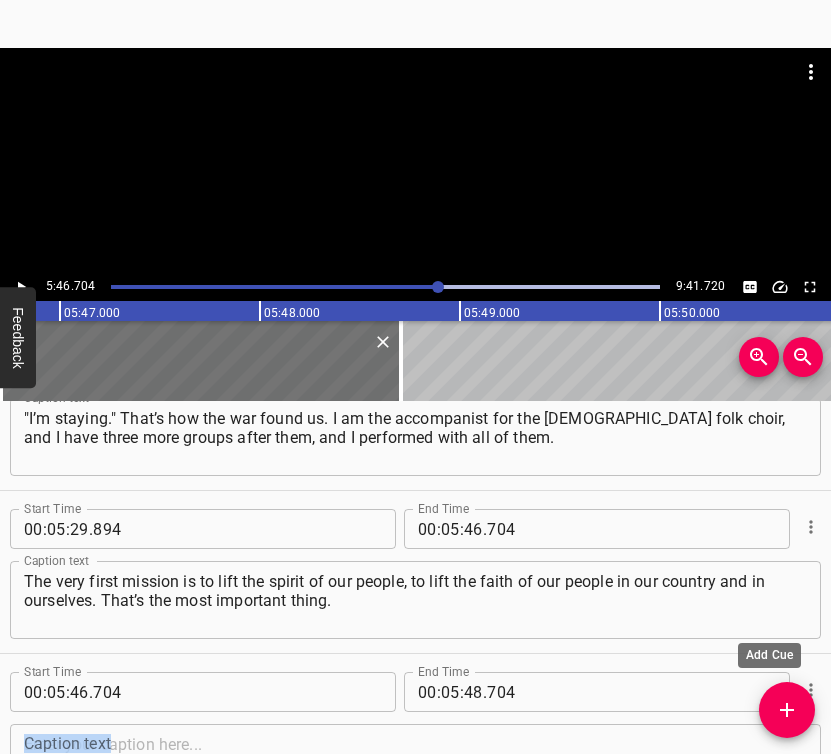 drag, startPoint x: 812, startPoint y: 696, endPoint x: 814, endPoint y: 729, distance: 33.06055 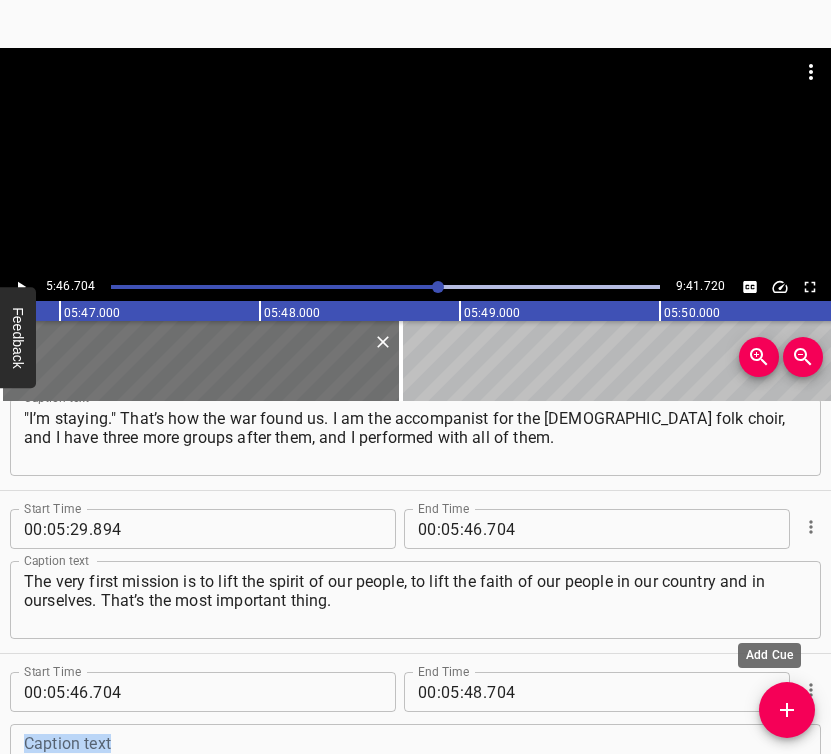 click on "Start Time 00 : 00 : 05 . 532 Start Time End Time 00 : 00 : 17 . 276 End Time Caption text [PERSON_NAME], artistic director of the choral group, the folk ensemble Nadvechirya. We are in the village of [GEOGRAPHIC_DATA], [GEOGRAPHIC_DATA],  Caption text Start Time 00 : 00 : 17 . 276 Start Time End Time 00 : 01 : 28 . 745 End Time Caption text [GEOGRAPHIC_DATA] region. I am the "father" of this ensemble, I created it in [DATE]. Caption text Start Time 00 : 01 : 28 . 745 Start Time End Time 00 : 01 : 39 . 520 End Time Caption text I sang not only in this ensemble. I have been singing a lot and for a long time, for many years. I also have a higher education. There used to be a song  Caption text Start Time 00 : 01 : 39 . 520 Start Time End Time 00 : 01 : 54 . 045 End Time Caption text and dance ensemble of the porcelain factory here, and when the factory ceased to exist, the ensemble also disbanded. I was its last director.  Caption text Start Time 00 : 01 : 54 . 045 Start Time End Time 00 : 02 : 07 . 333 End Time Caption text :" at bounding box center (415, 577) 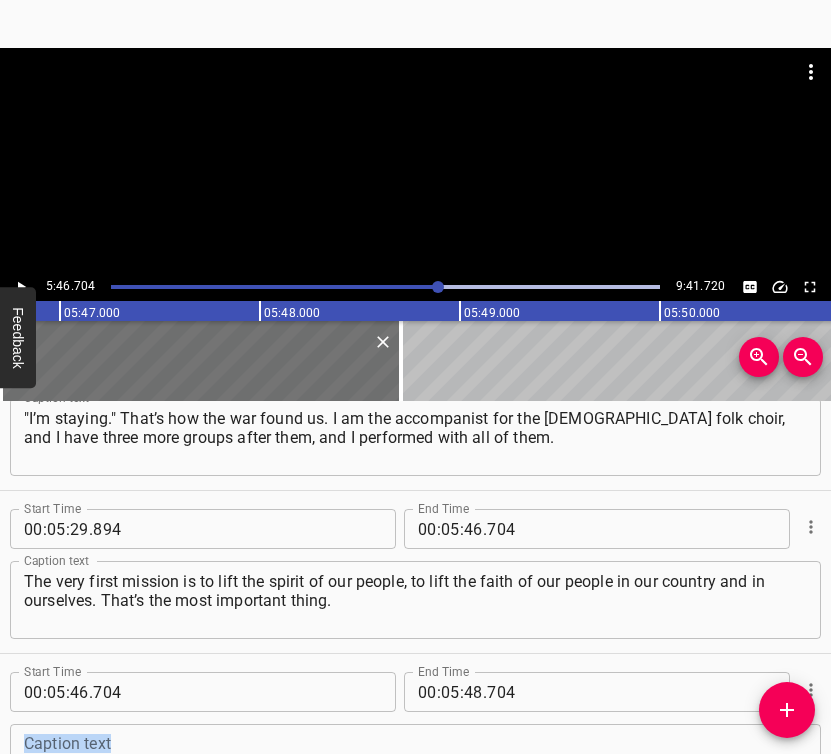 scroll, scrollTop: 2512, scrollLeft: 0, axis: vertical 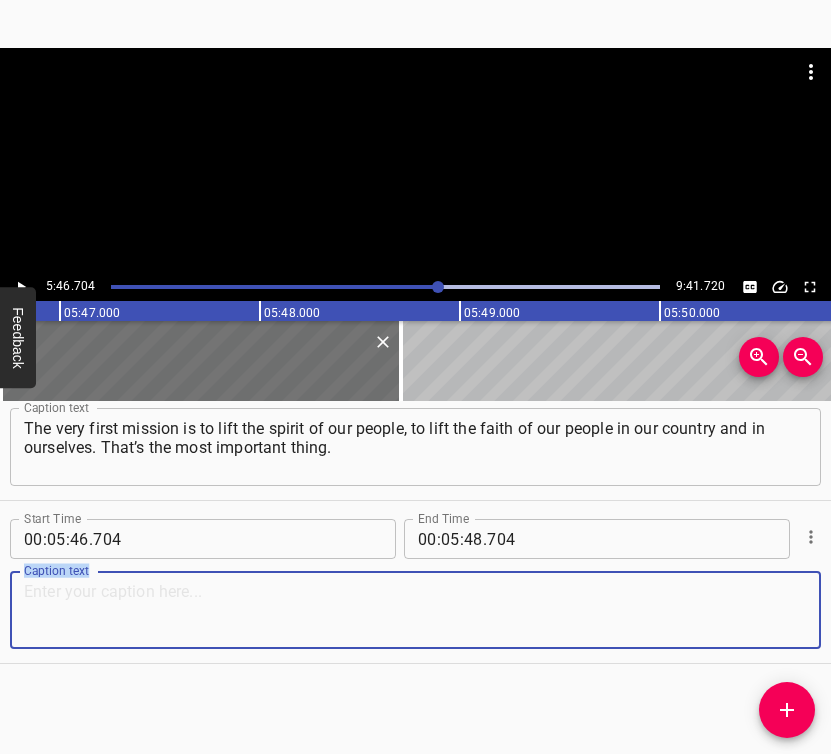 click at bounding box center (415, 610) 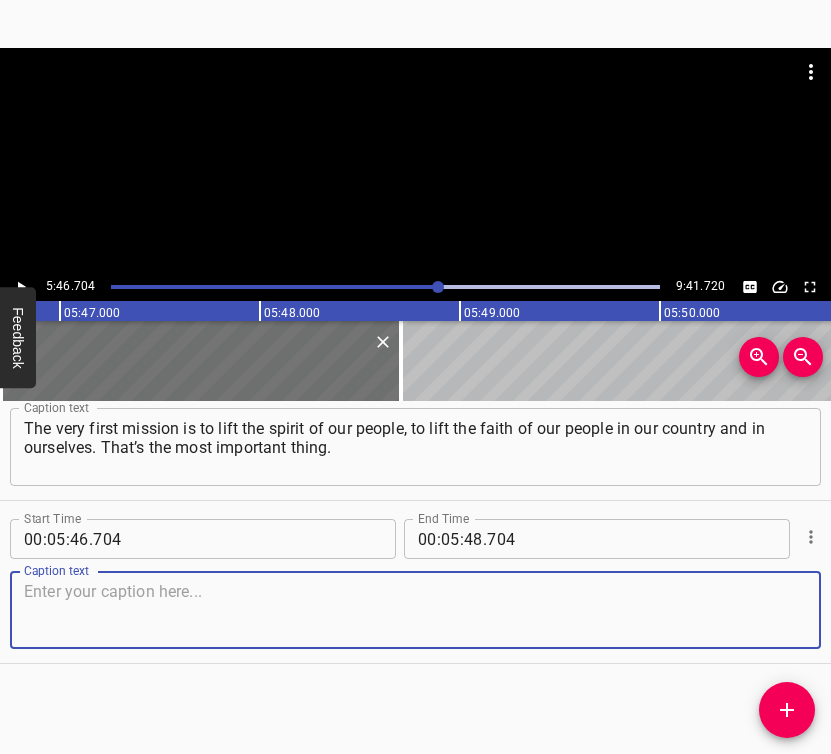 paste on "My family is currently abroad. That’s my second wife. She also left. My godfather came to visit me from [GEOGRAPHIC_DATA] and said:" 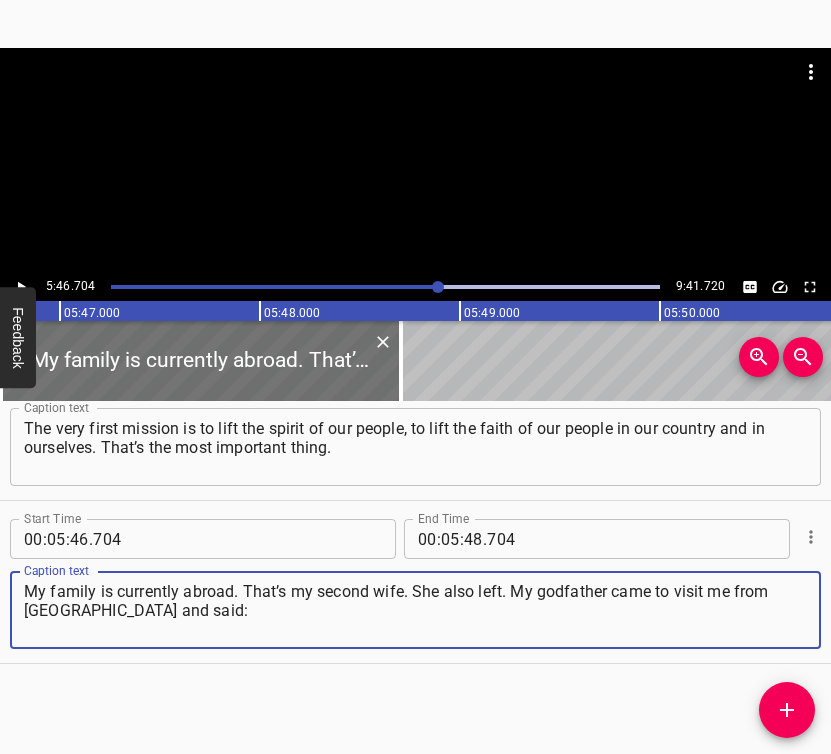 type on "My family is currently abroad. That’s my second wife. She also left. My godfather came to visit me from [GEOGRAPHIC_DATA] and said:" 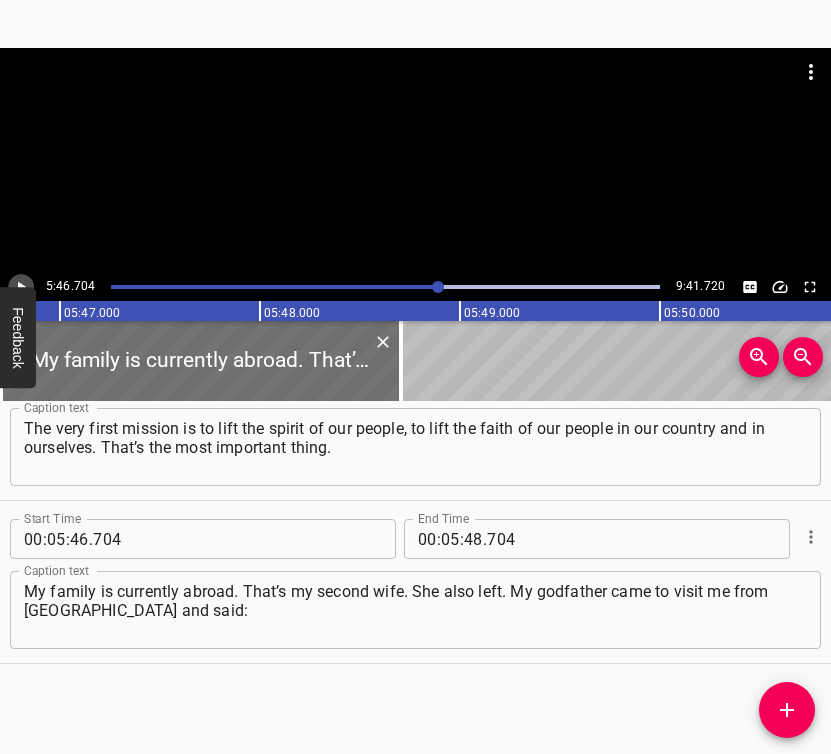 click at bounding box center [21, 287] 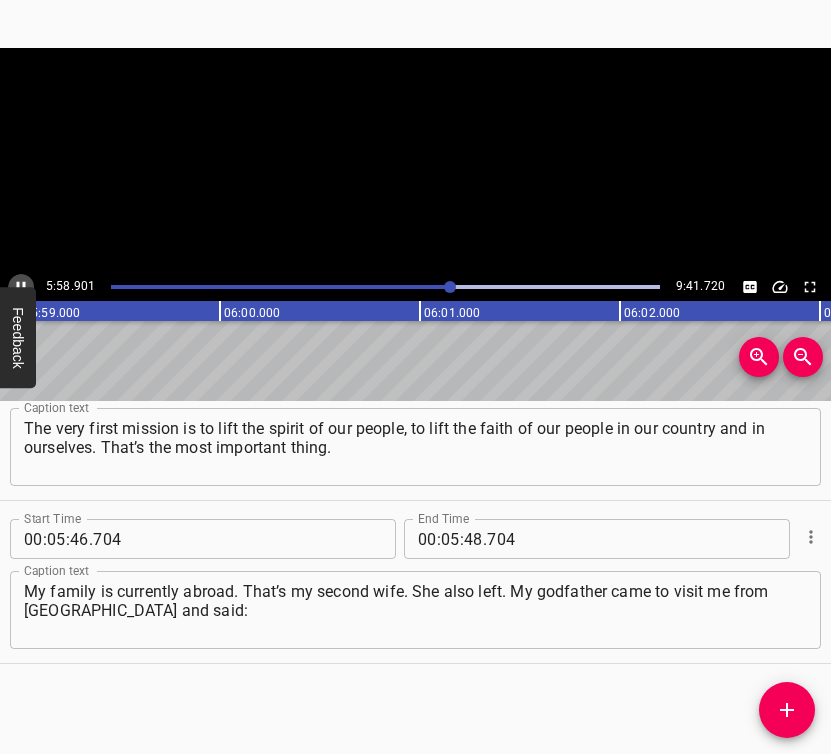 click at bounding box center (21, 287) 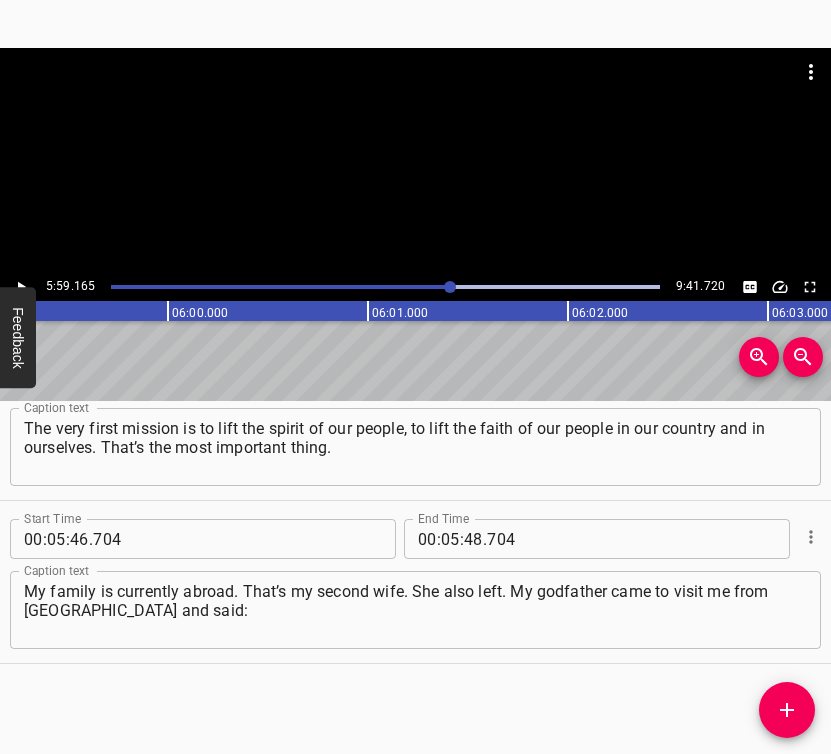 scroll, scrollTop: 0, scrollLeft: 71833, axis: horizontal 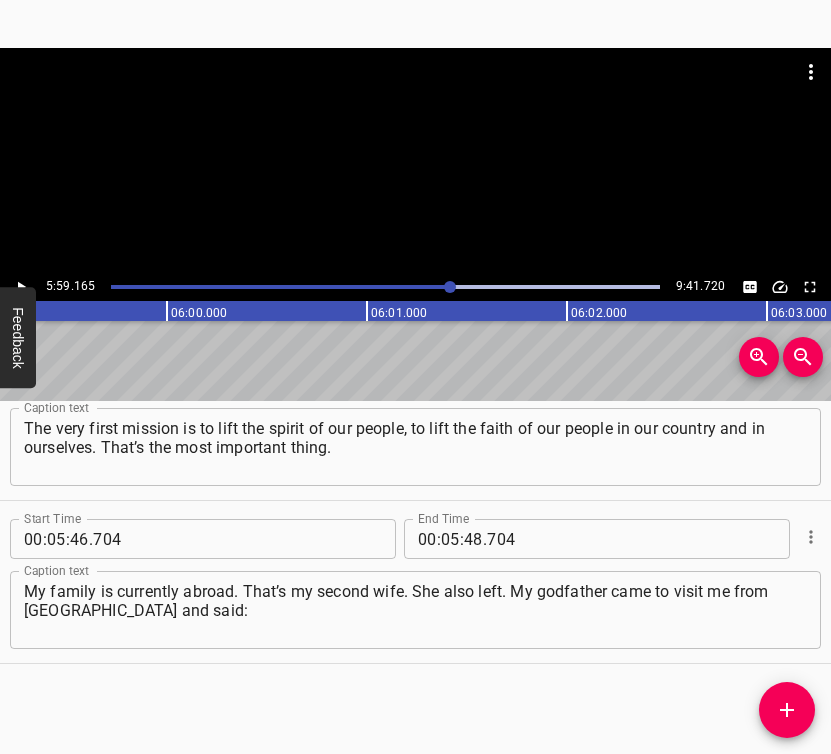 type 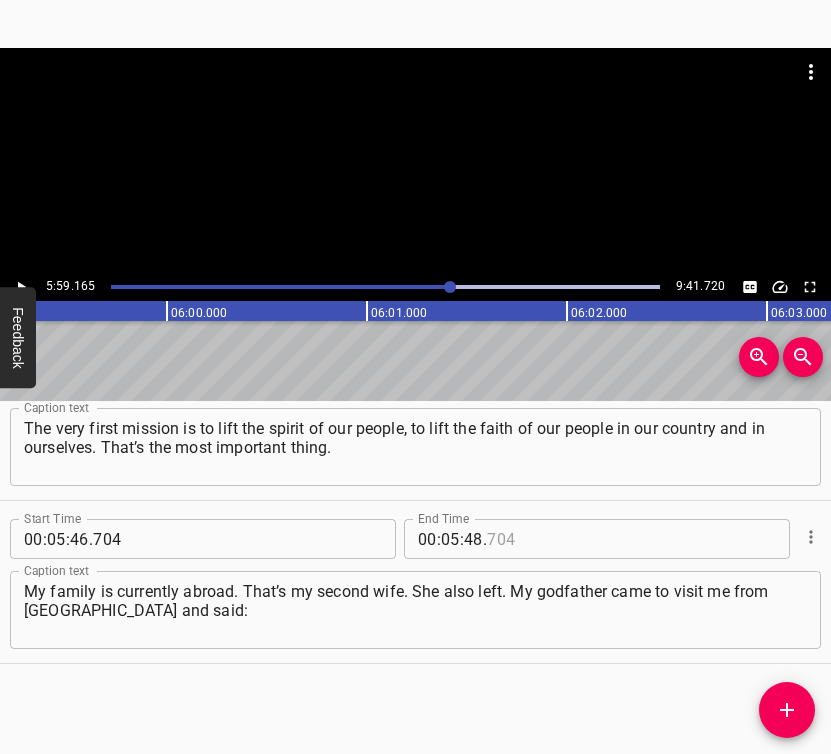 click at bounding box center (578, 539) 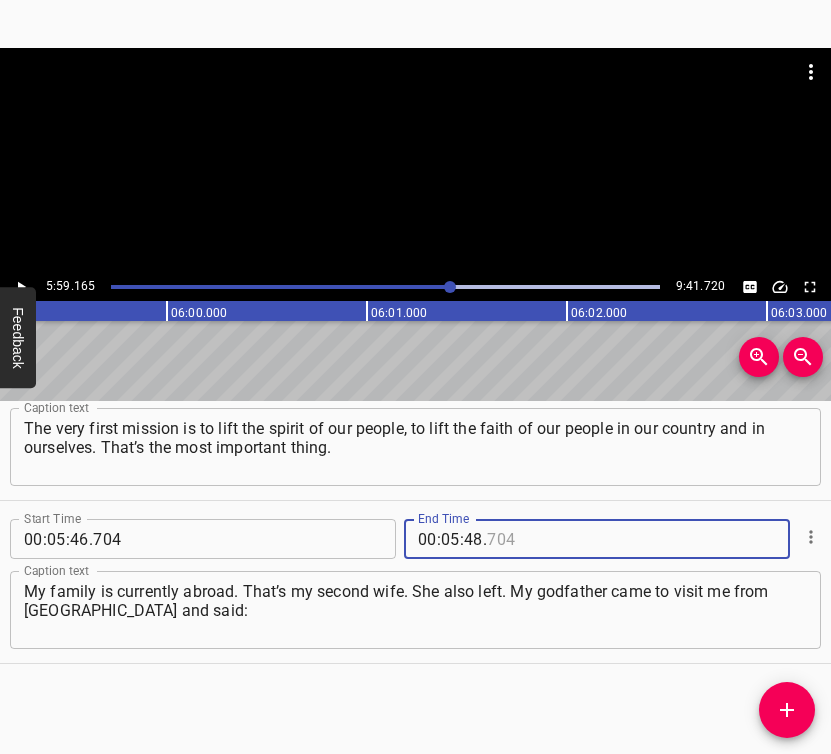 type 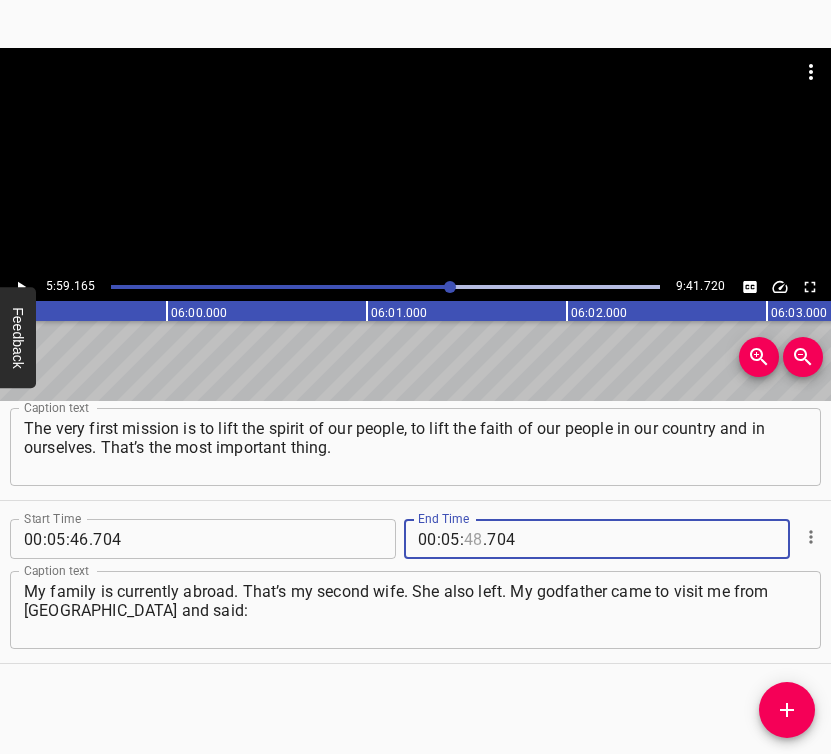 click at bounding box center [473, 539] 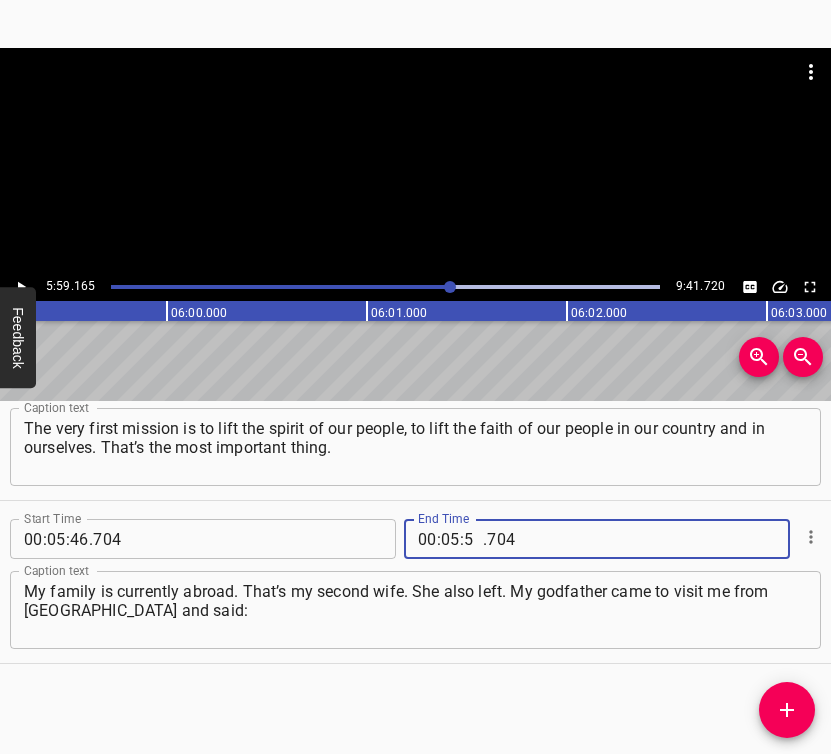 type on "59" 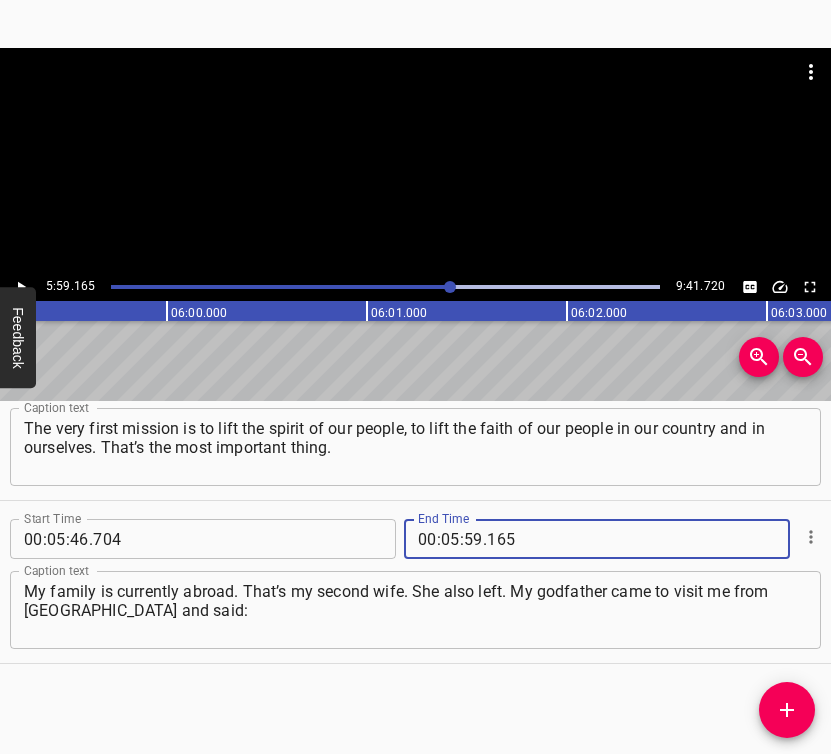 type on "165" 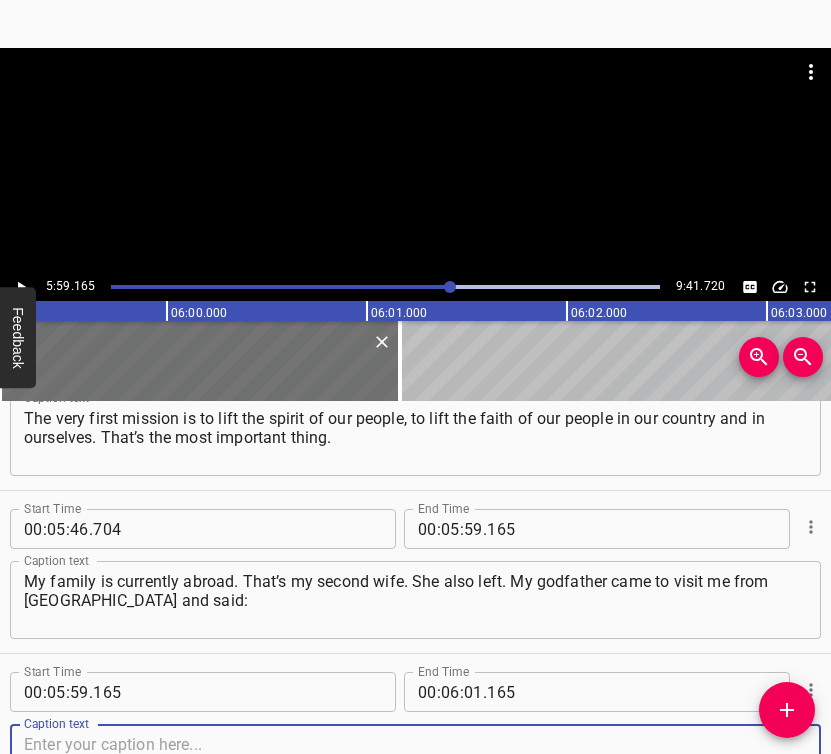scroll, scrollTop: 2675, scrollLeft: 0, axis: vertical 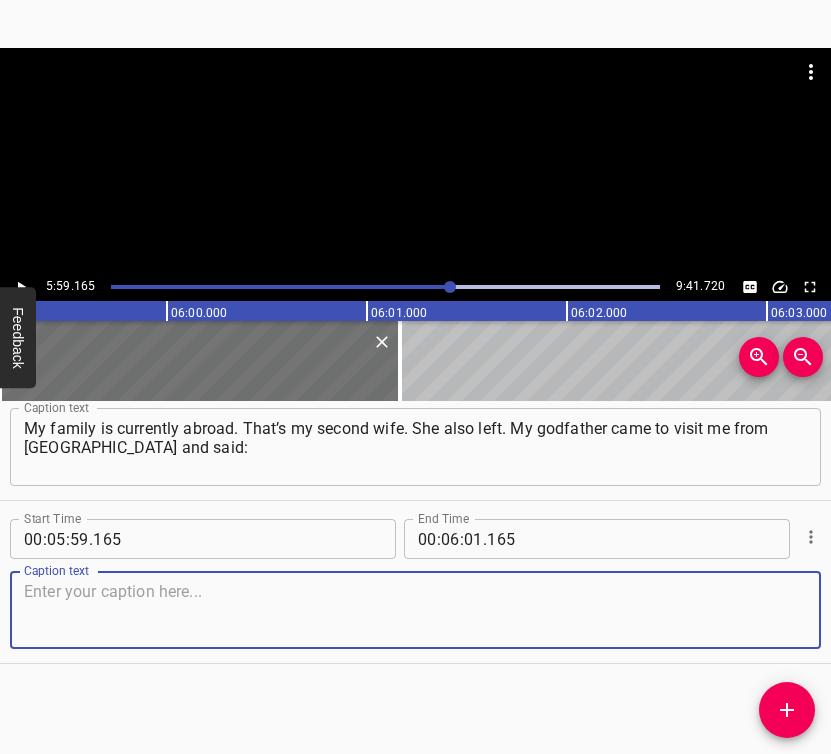 drag, startPoint x: 764, startPoint y: 623, endPoint x: 771, endPoint y: 614, distance: 11.401754 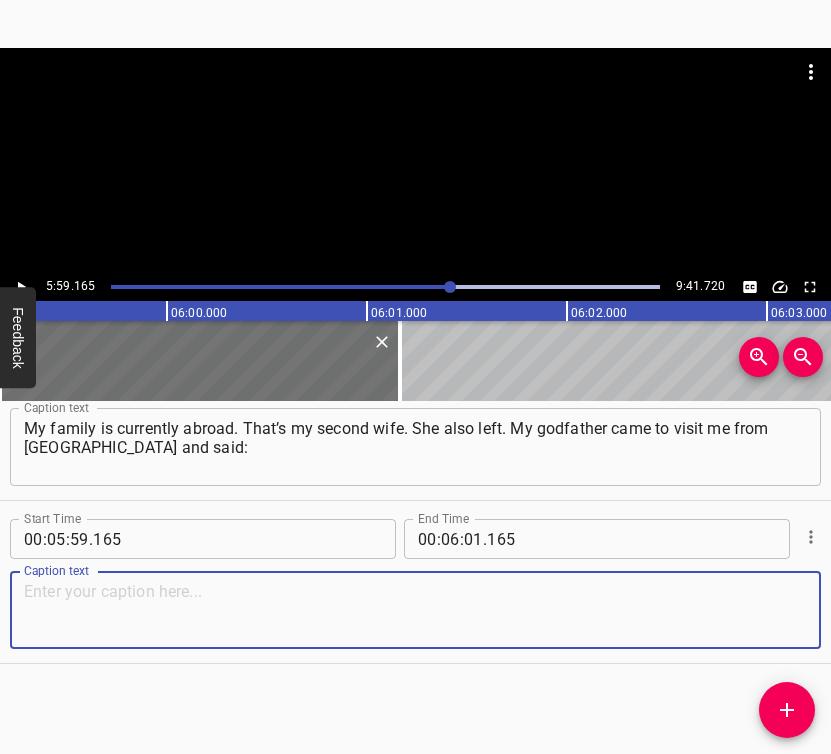 click at bounding box center (415, 610) 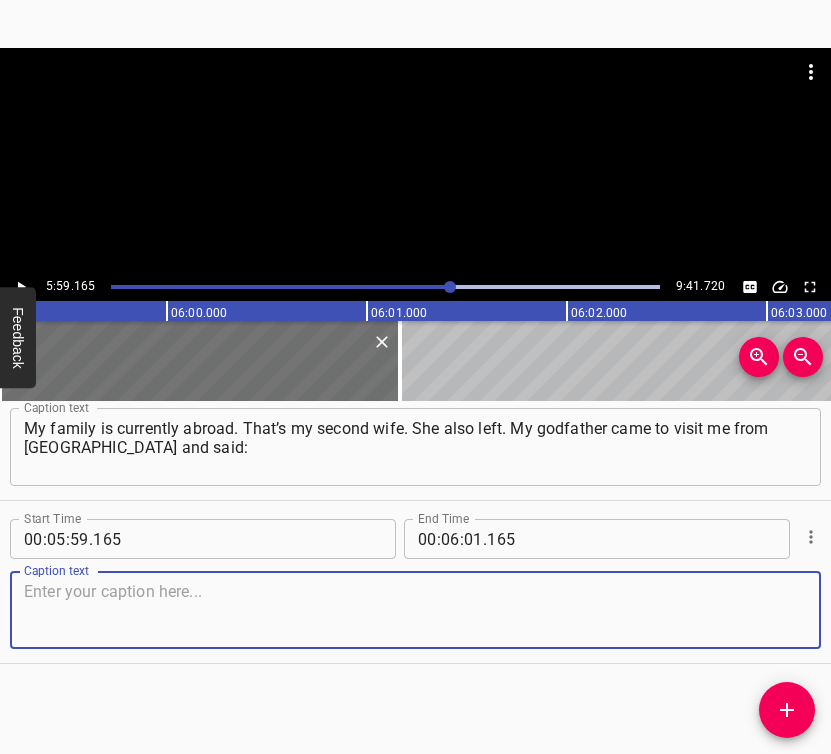 paste on ""I understood that song, the one with the words… ‘I believed that everything will be [GEOGRAPHIC_DATA].’" I asked: "How did you understand it?" He had been traveling…" 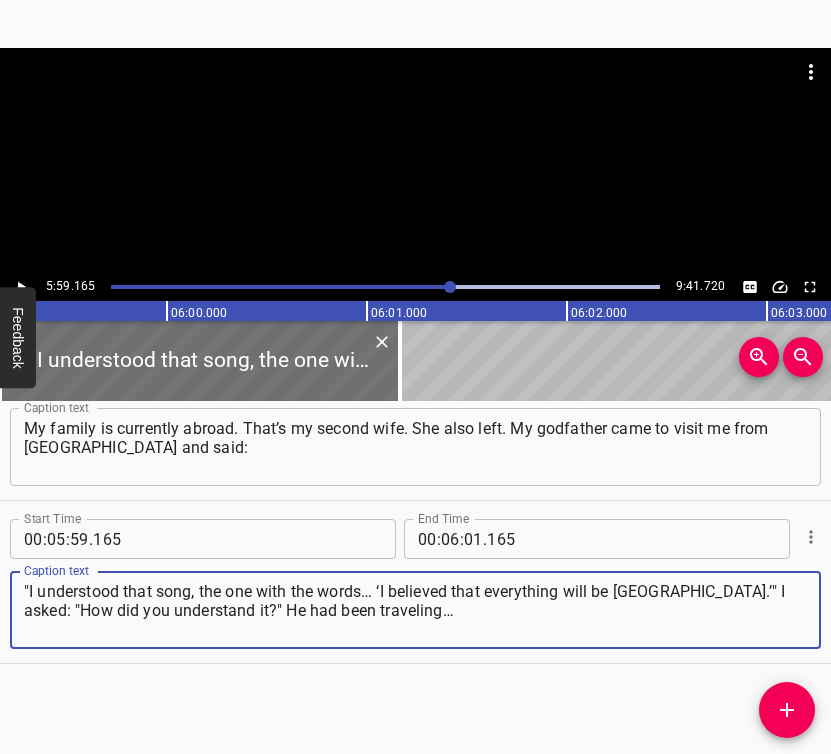 type on ""I understood that song, the one with the words… ‘I believed that everything will be [GEOGRAPHIC_DATA].’" I asked: "How did you understand it?" He had been traveling…" 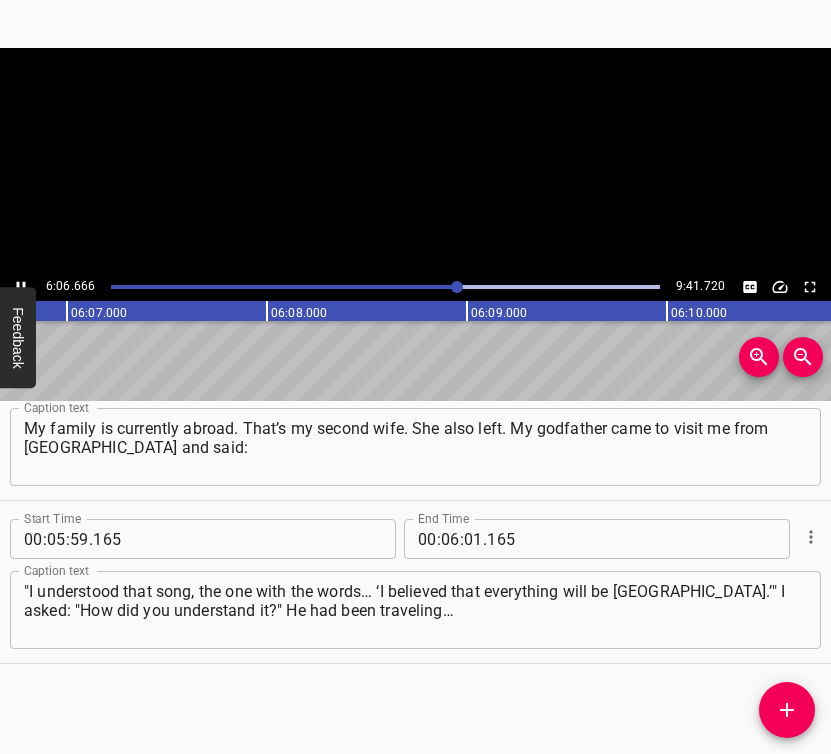 click 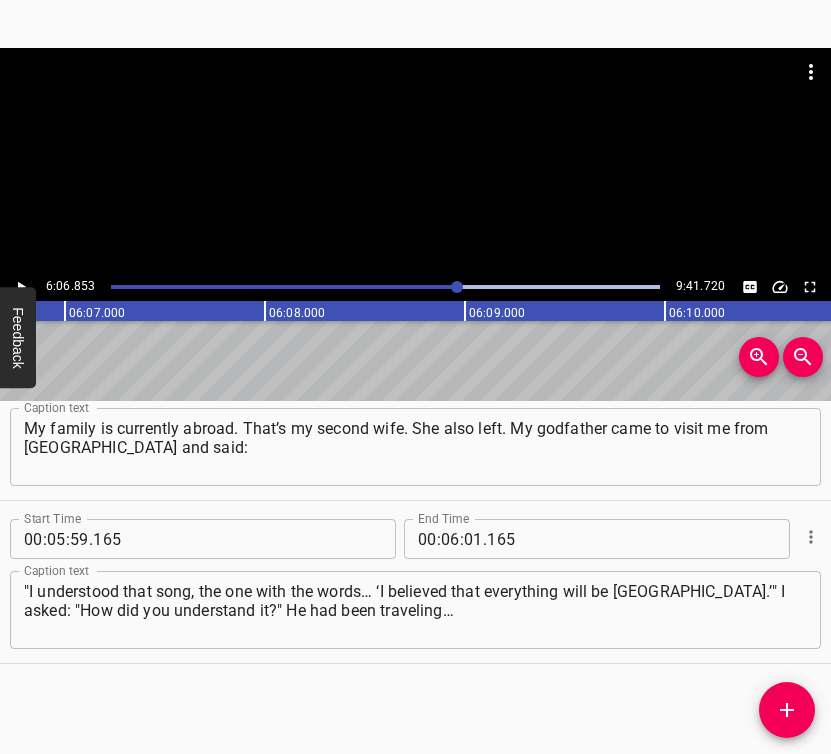 scroll, scrollTop: 0, scrollLeft: 73370, axis: horizontal 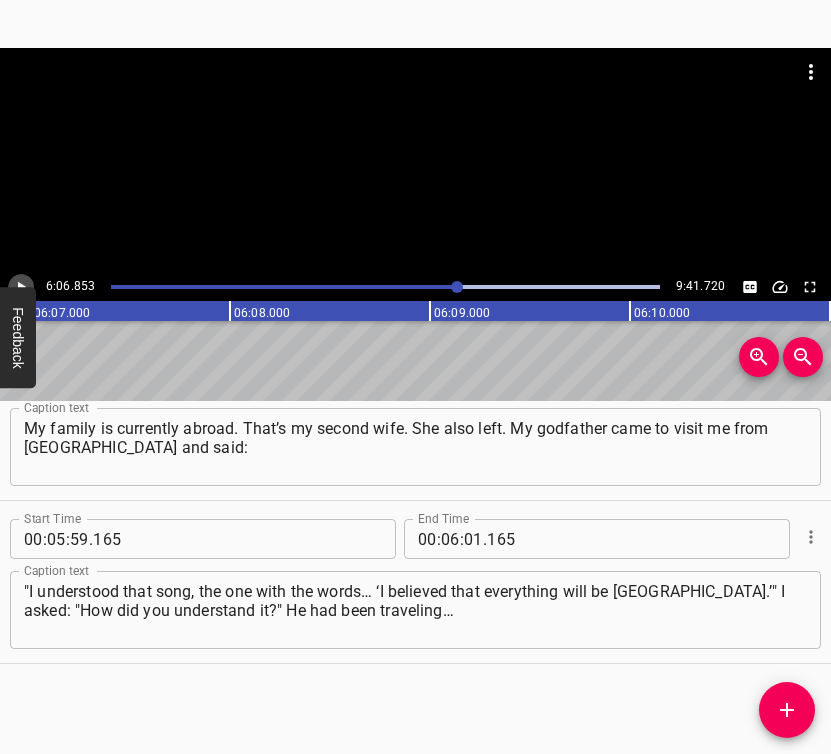 click 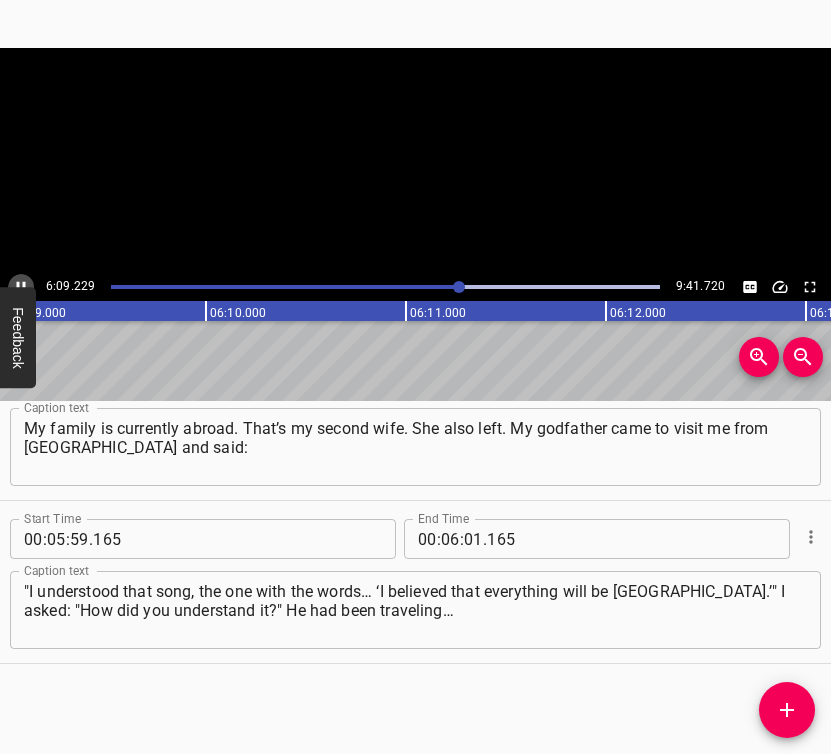 click 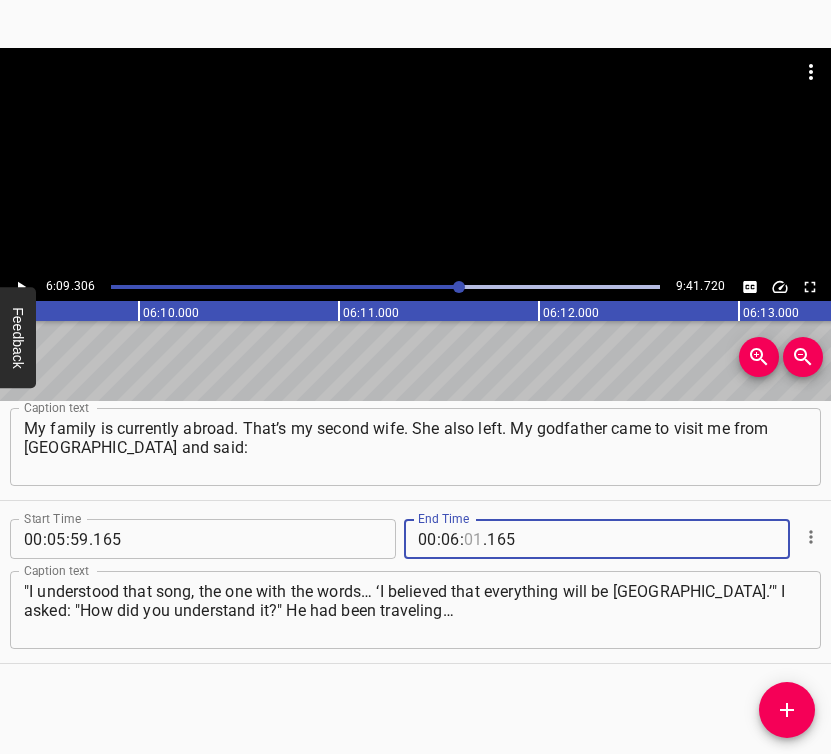 click at bounding box center [473, 539] 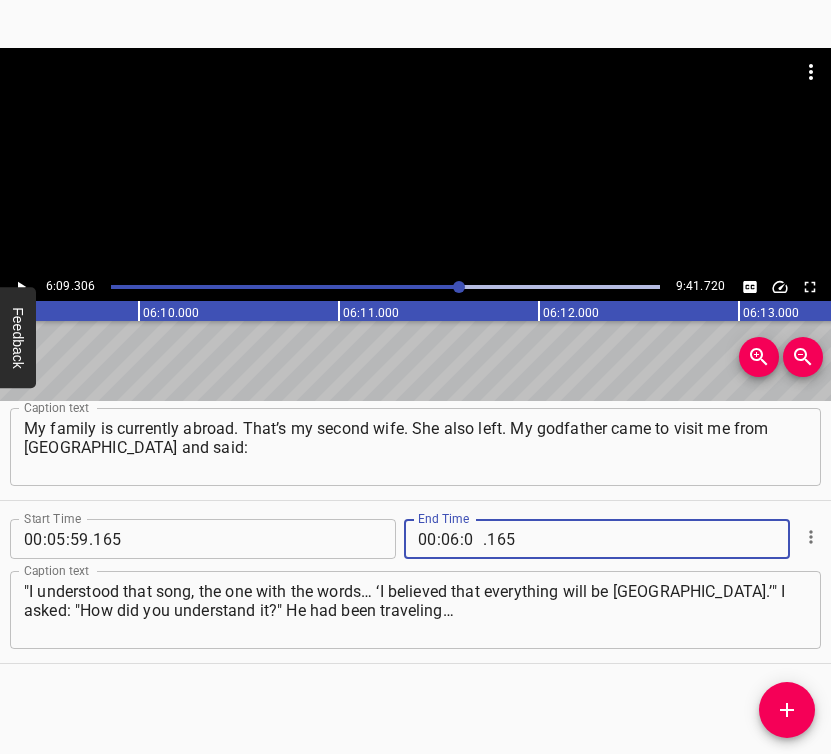 type on "09" 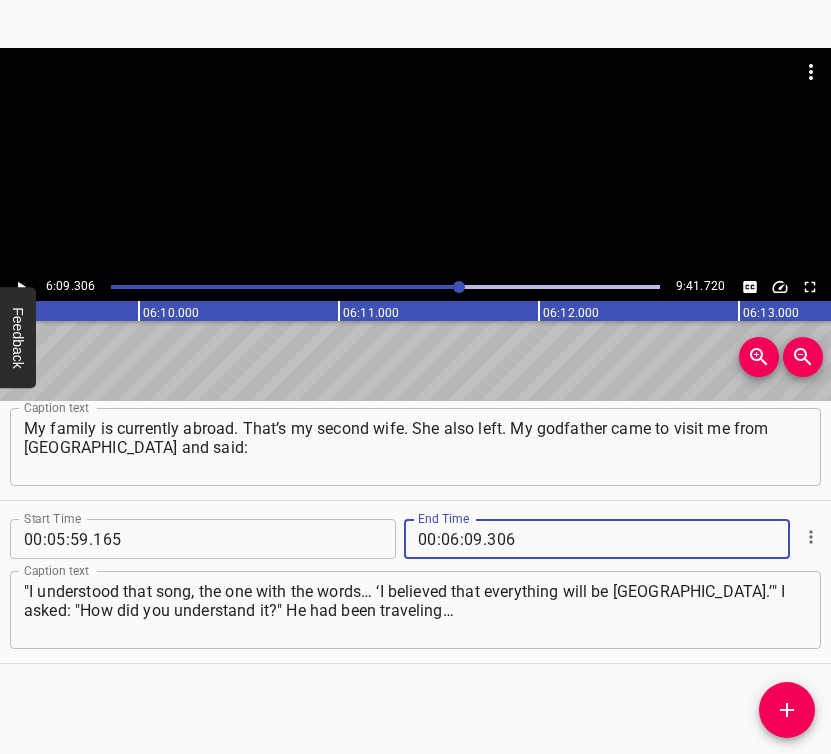 type on "306" 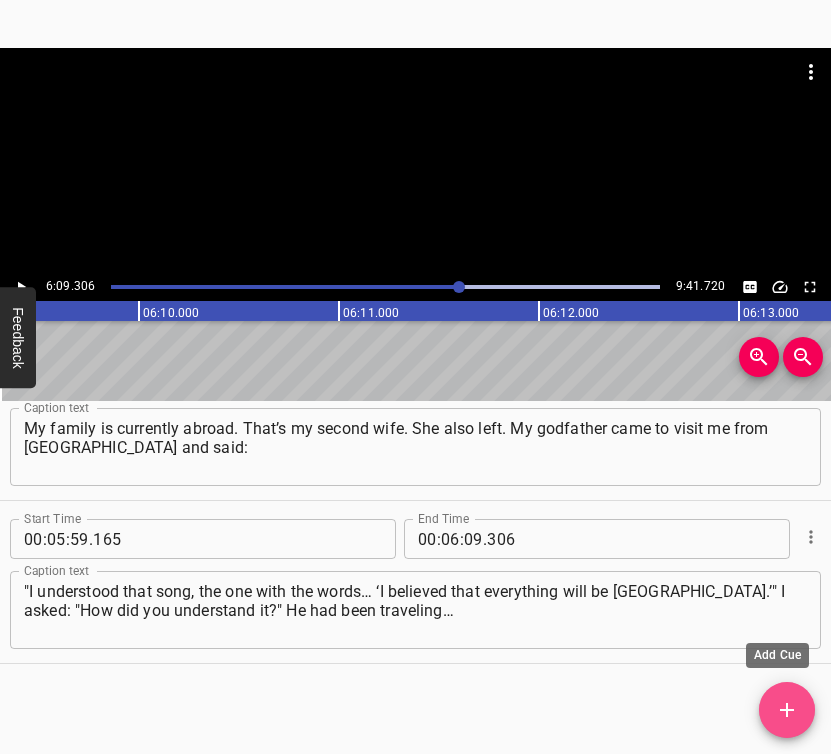 click 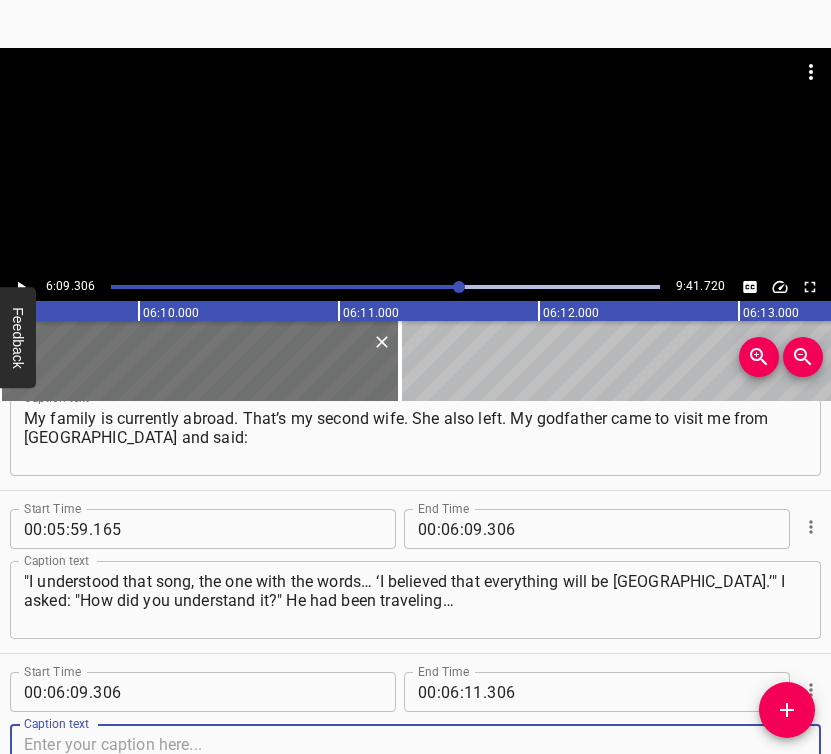 scroll, scrollTop: 2838, scrollLeft: 0, axis: vertical 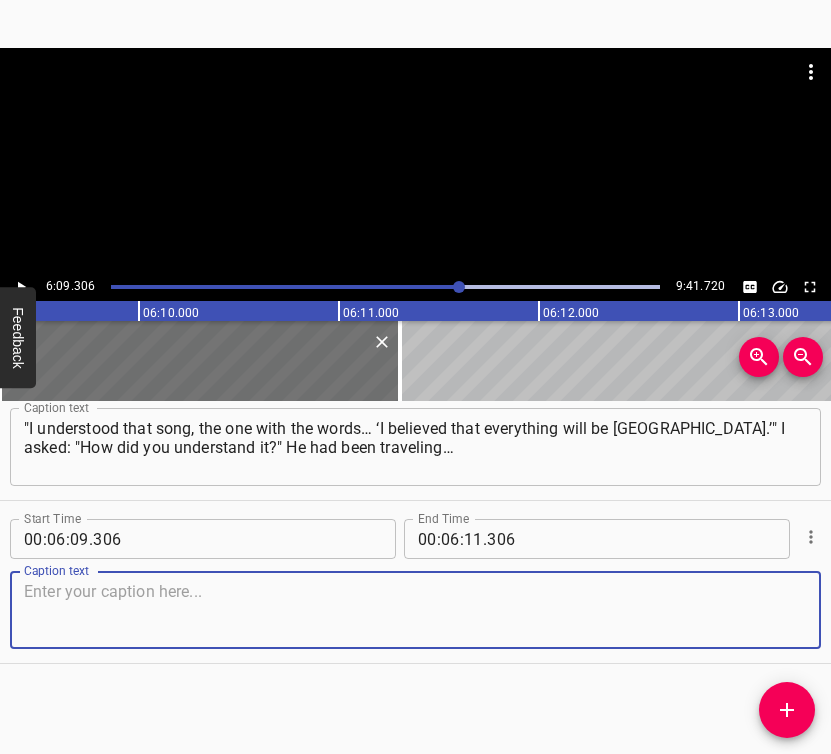 click at bounding box center (415, 610) 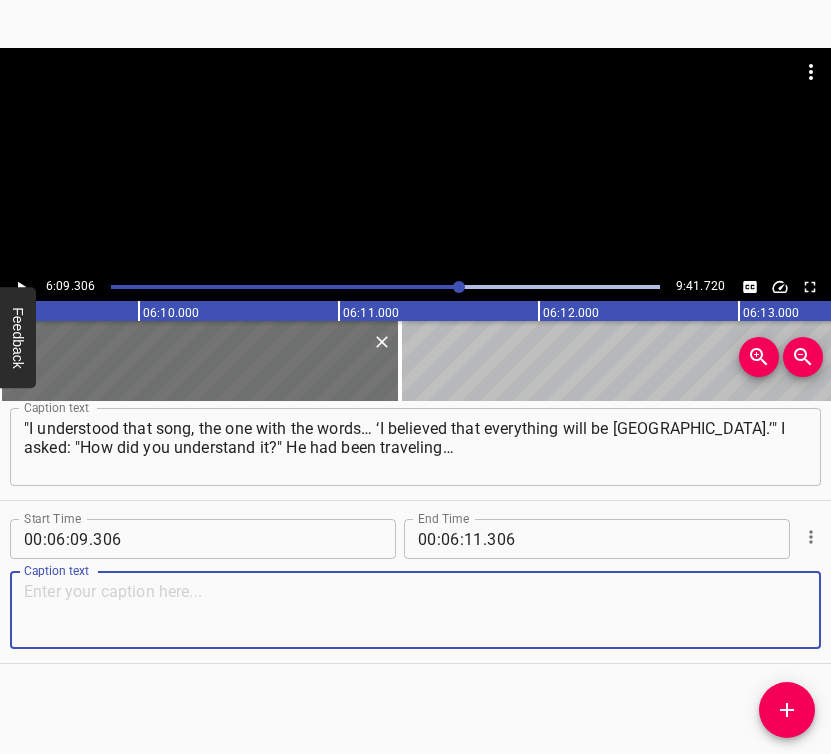 drag, startPoint x: 116, startPoint y: 610, endPoint x: 126, endPoint y: 606, distance: 10.770329 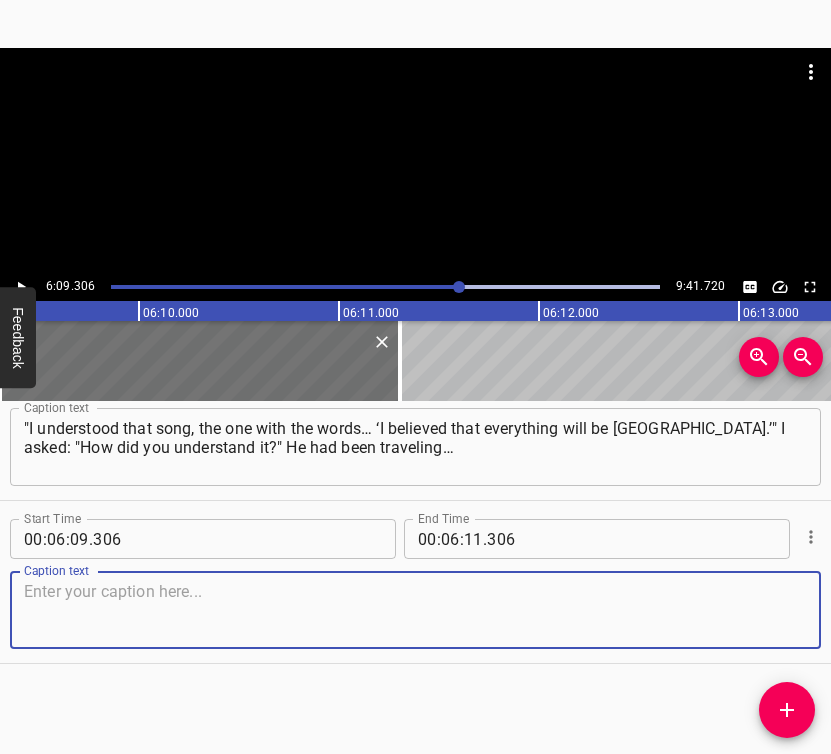 click at bounding box center (415, 610) 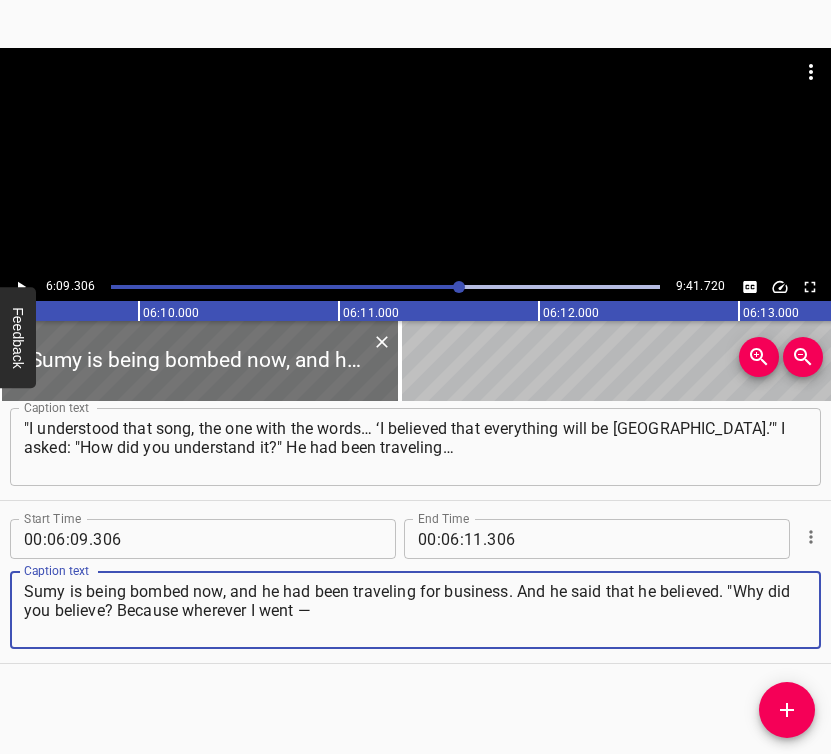 type on "Sumy is being bombed now, and he had been traveling for business. And he said that he believed. "Why did you believe? Because wherever I went —" 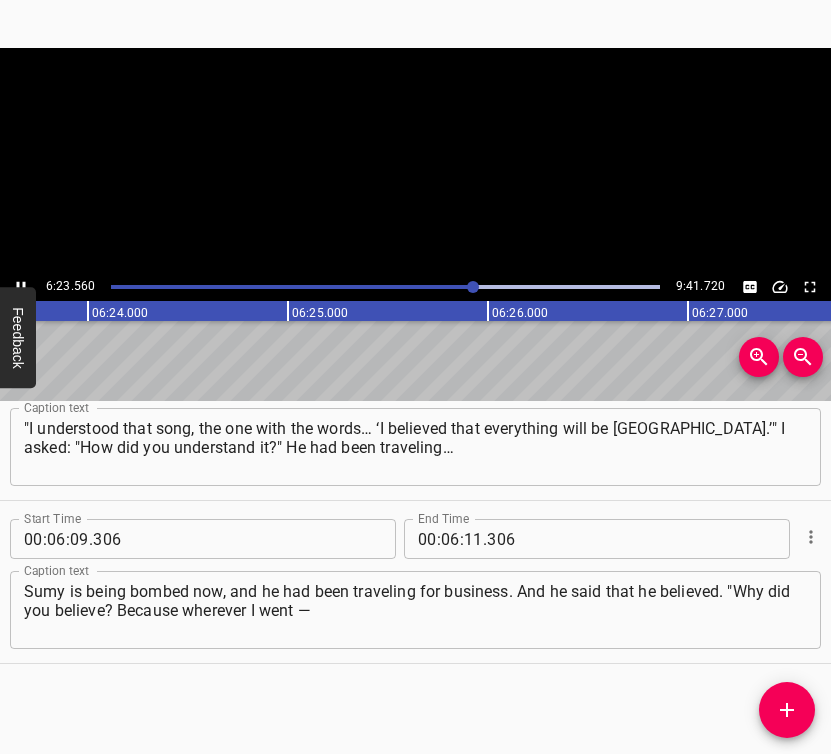 click 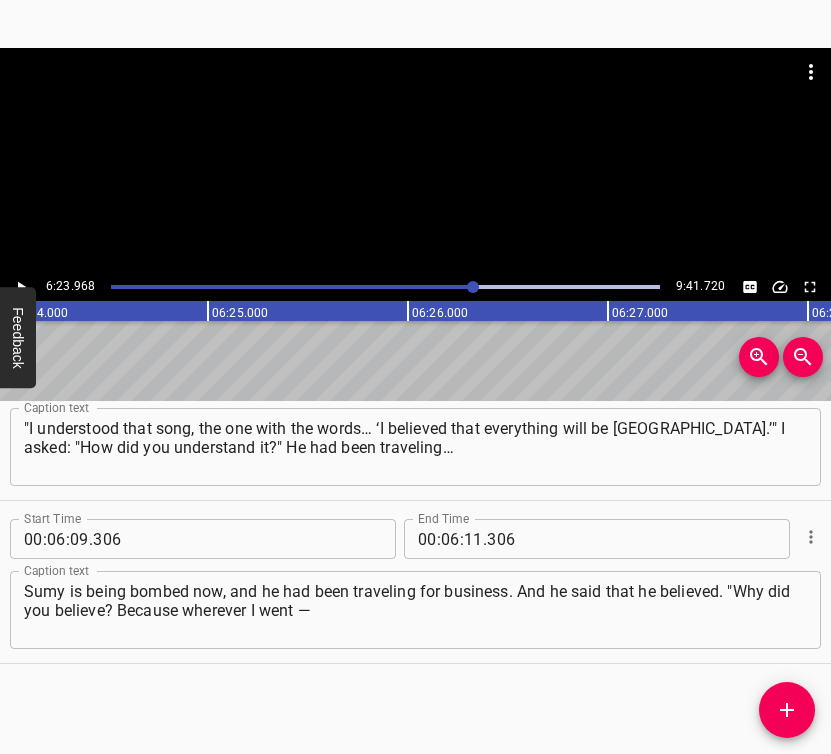 scroll, scrollTop: 0, scrollLeft: 76793, axis: horizontal 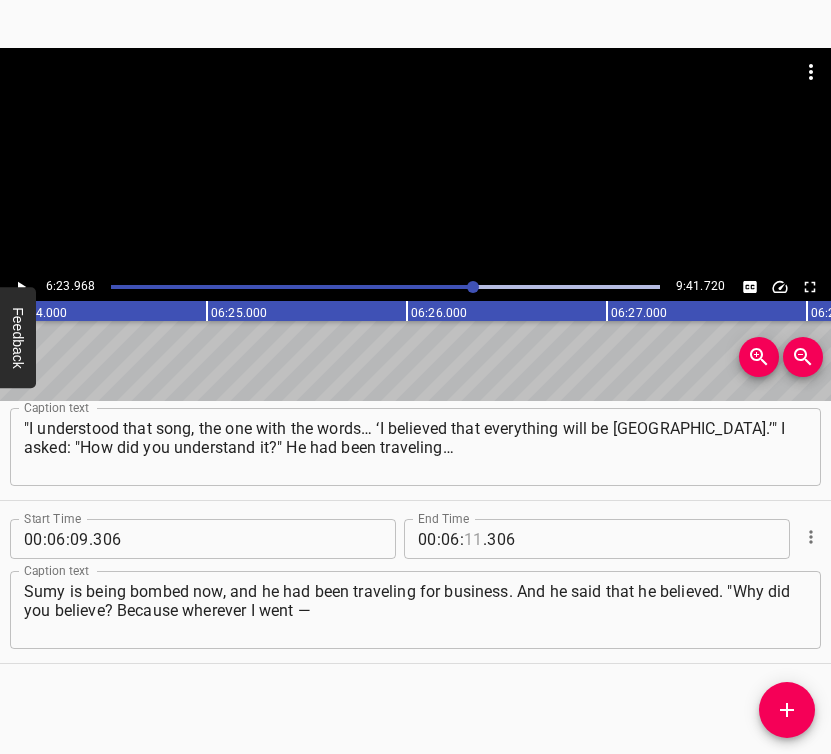 click at bounding box center [473, 539] 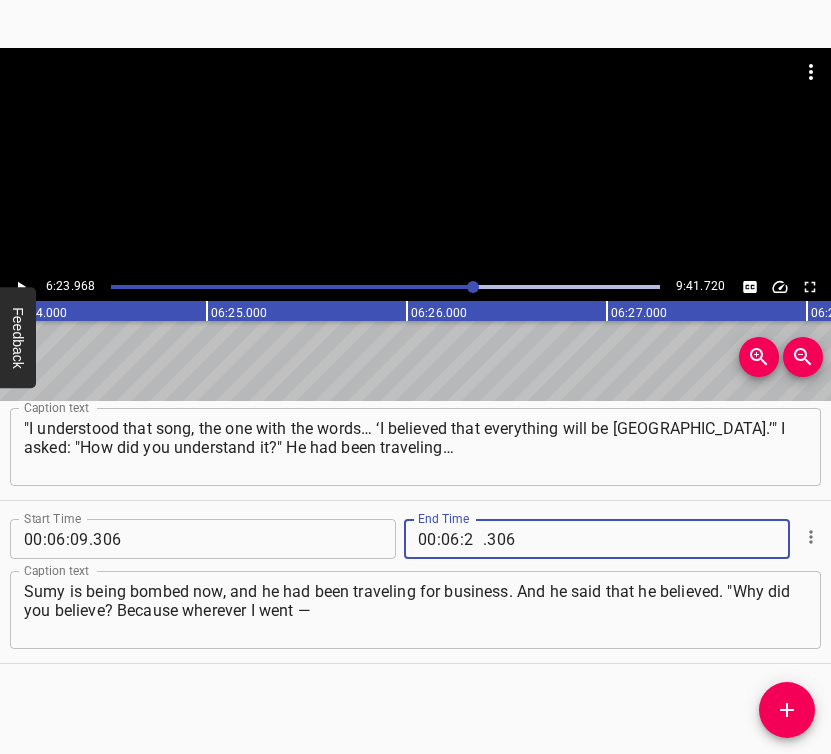 type on "23" 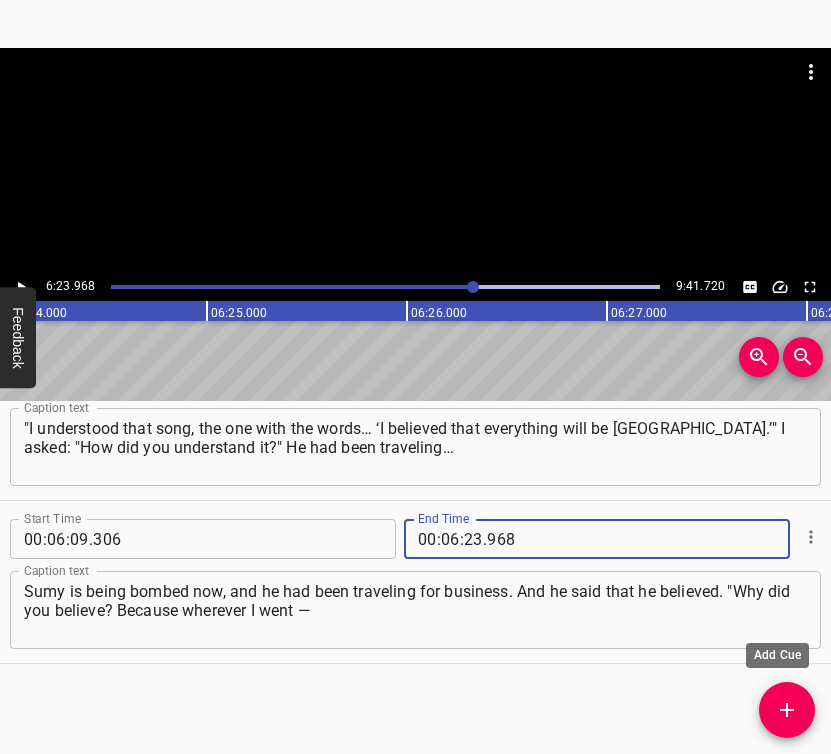 type on "968" 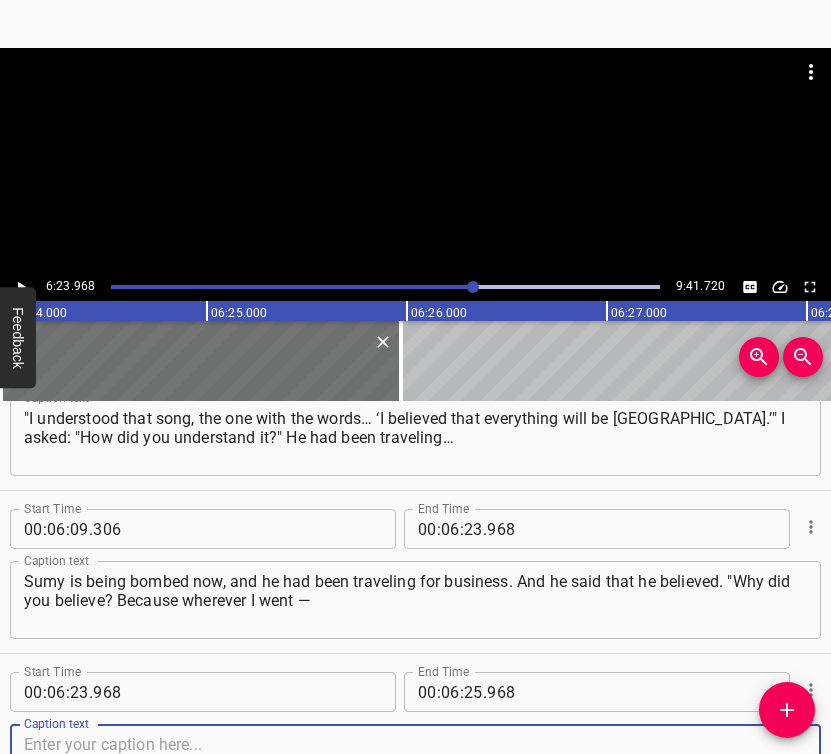 scroll, scrollTop: 3001, scrollLeft: 0, axis: vertical 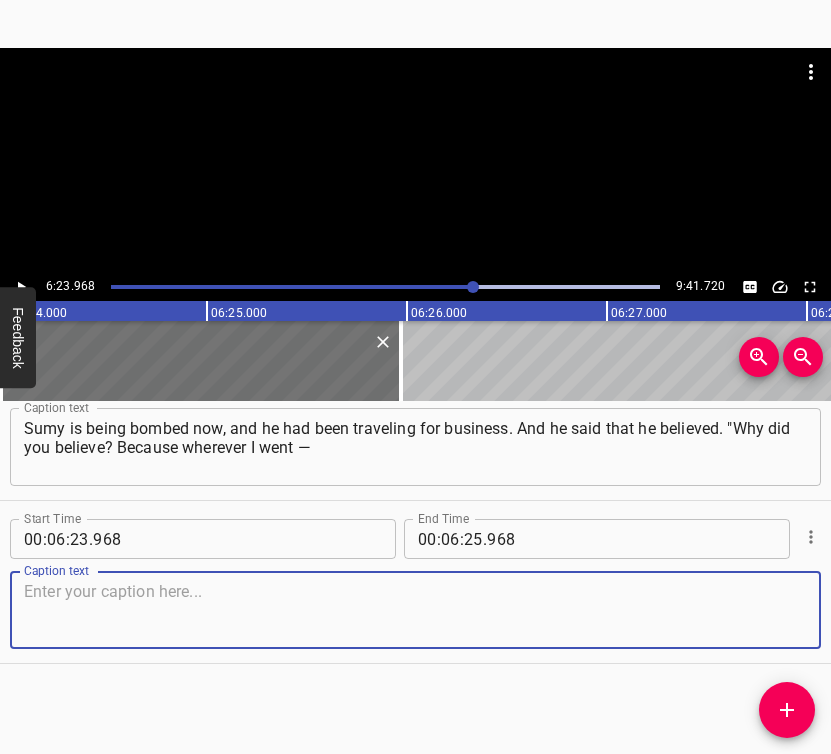 click at bounding box center (415, 610) 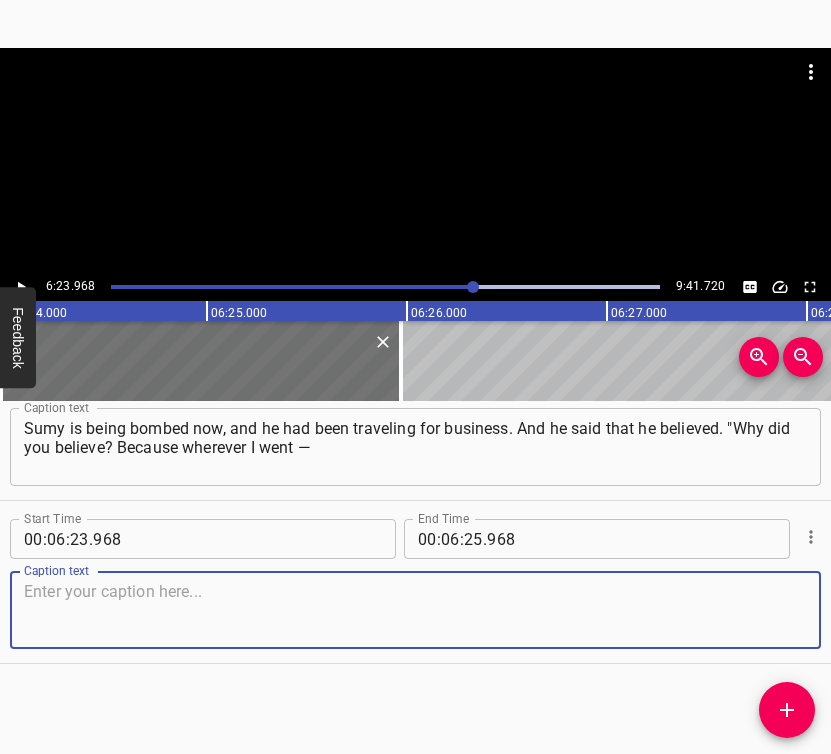 click at bounding box center (415, 610) 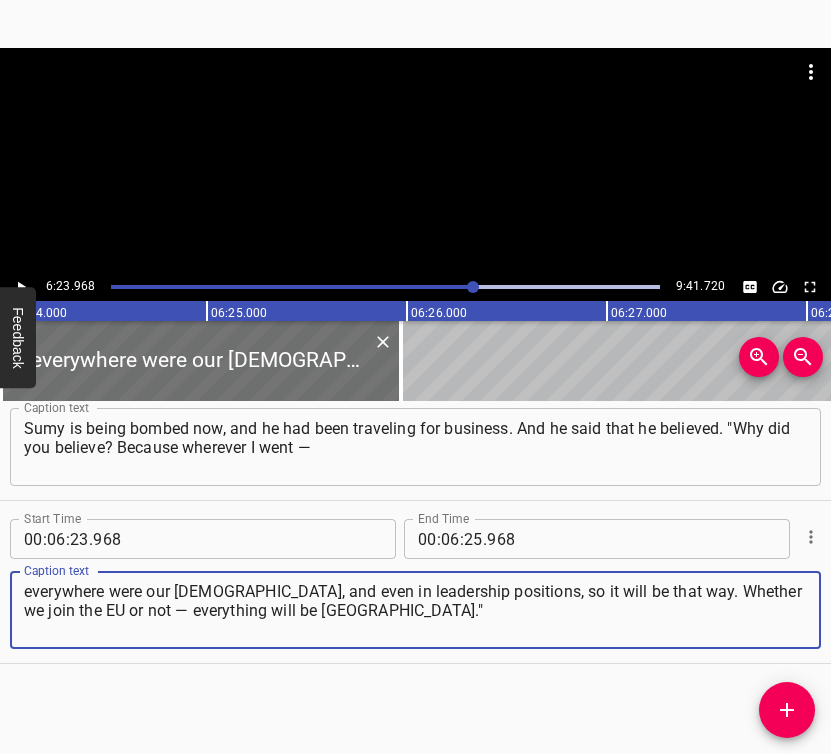 type on "everywhere were our [DEMOGRAPHIC_DATA], and even in leadership positions, so it will be that way. Whether we join the EU or not — everything will be [GEOGRAPHIC_DATA]."" 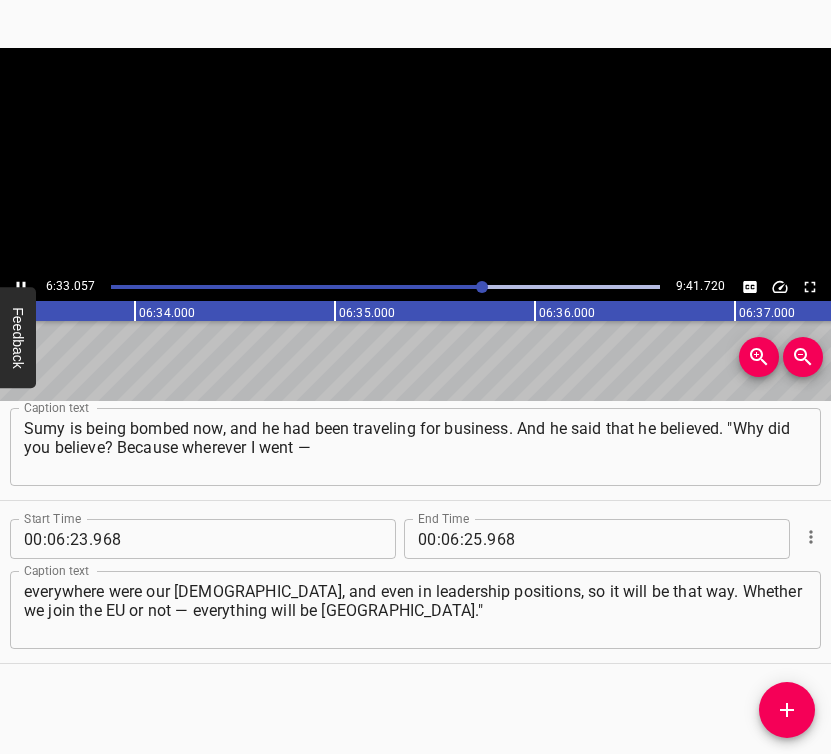 click 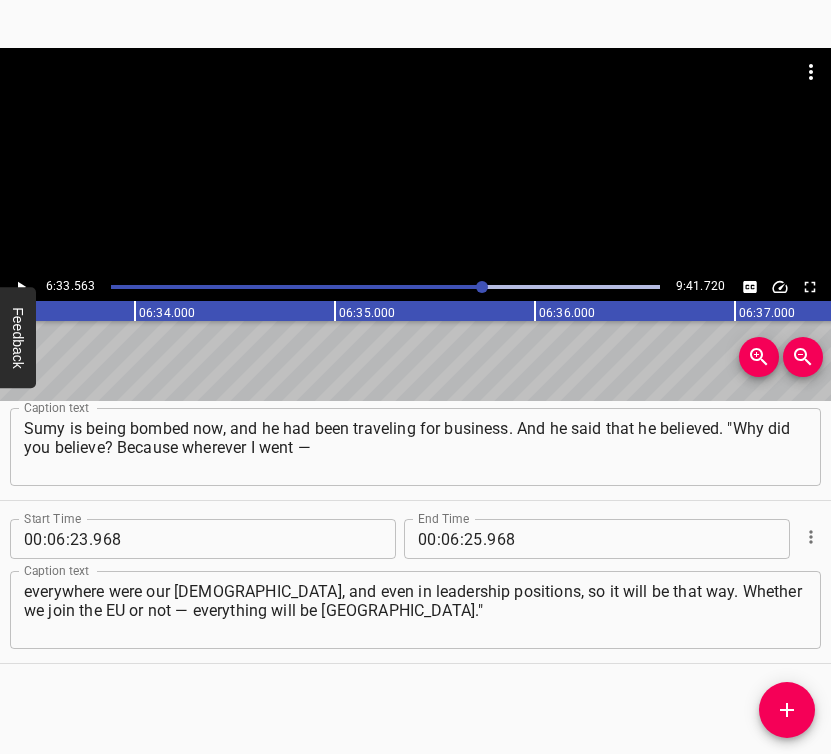 scroll, scrollTop: 0, scrollLeft: 78712, axis: horizontal 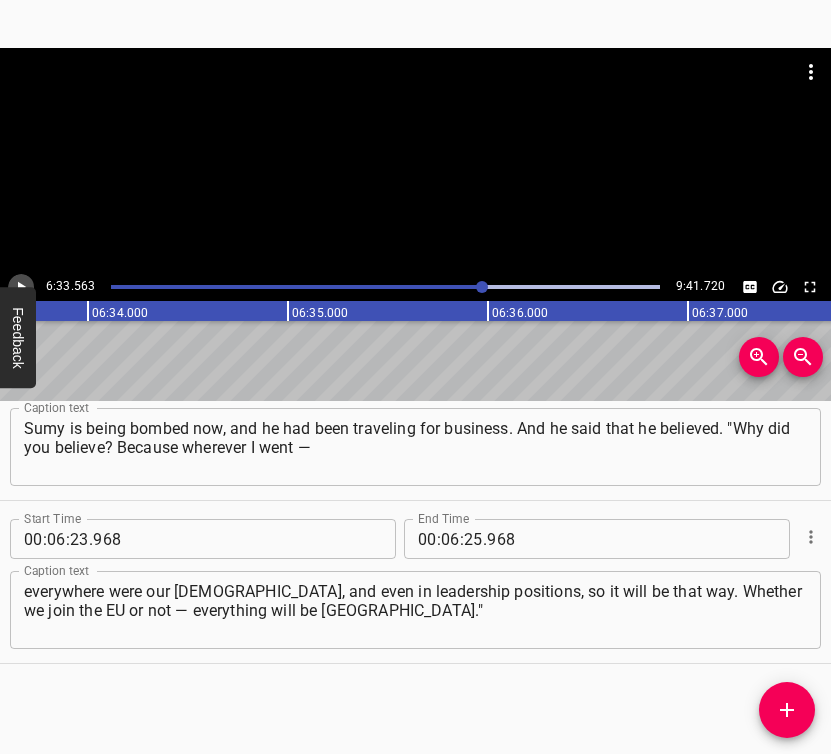 click 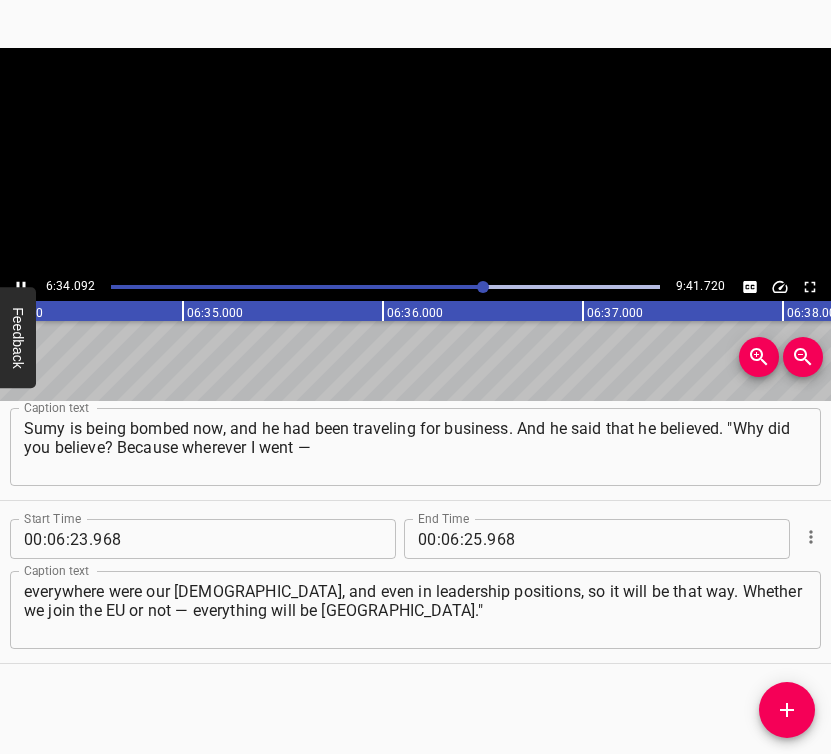 click 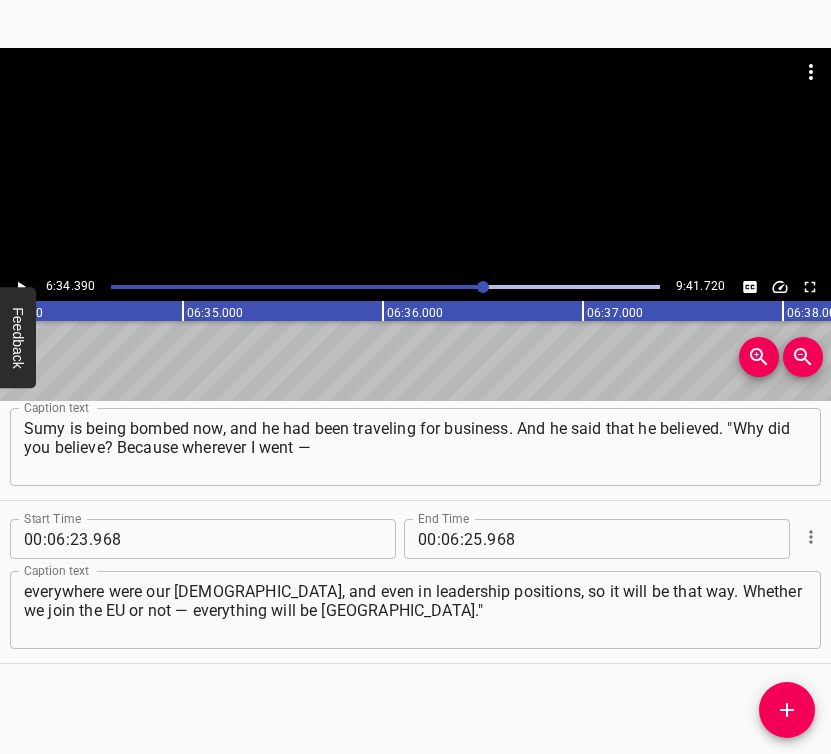 scroll, scrollTop: 0, scrollLeft: 78878, axis: horizontal 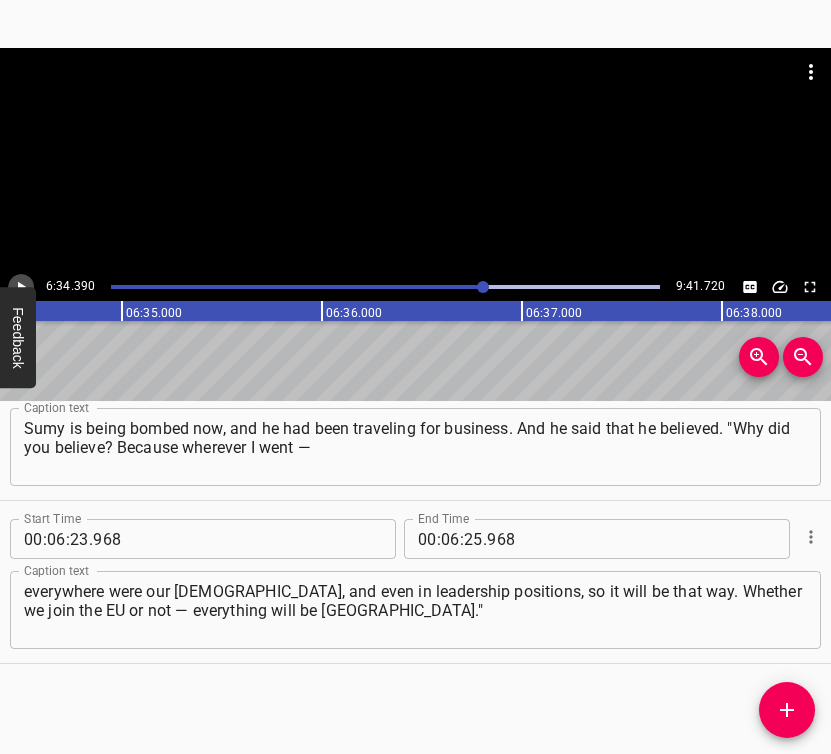 click 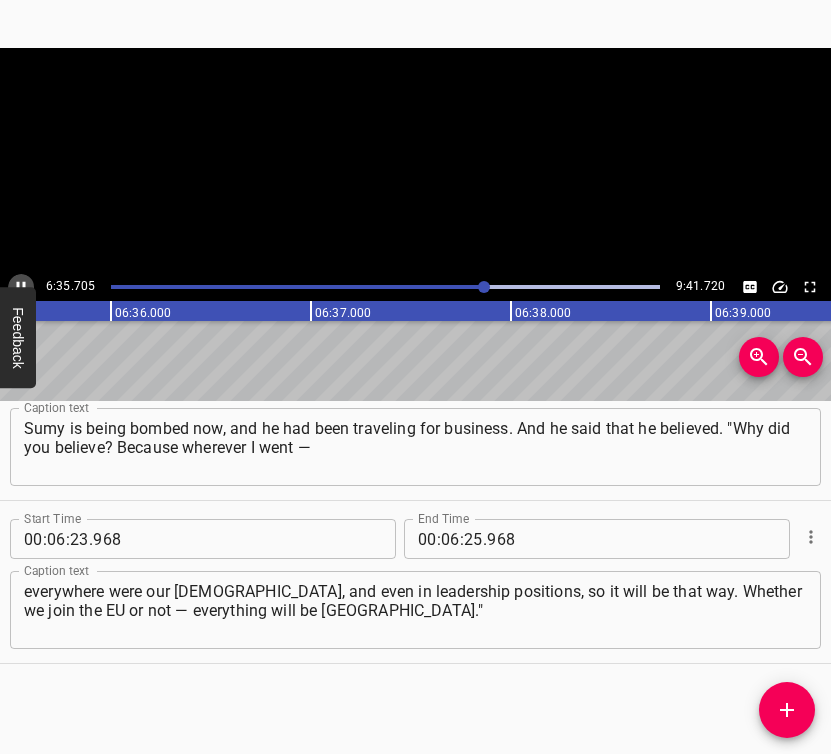 click 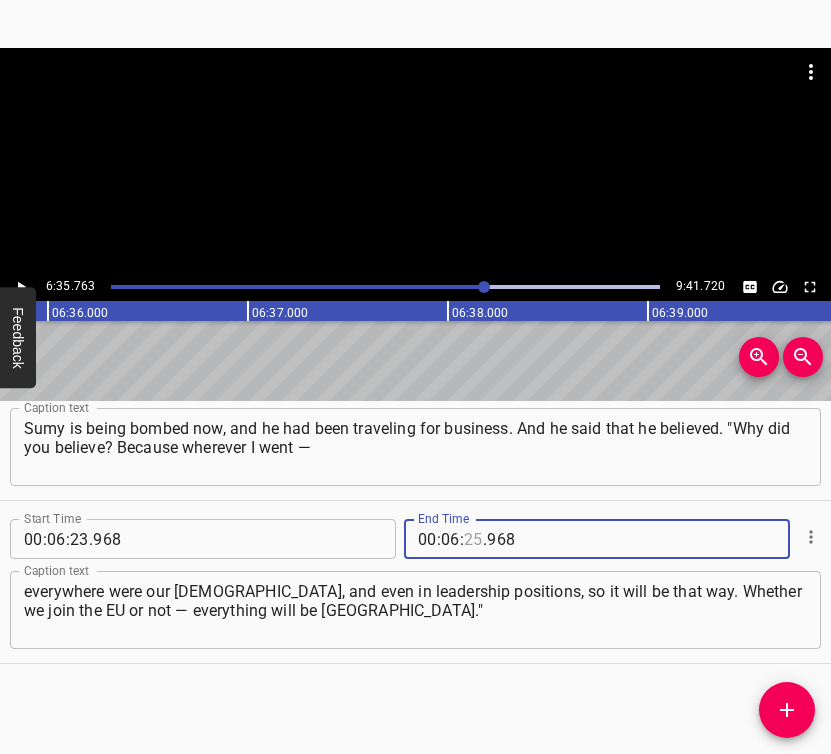 click at bounding box center [473, 539] 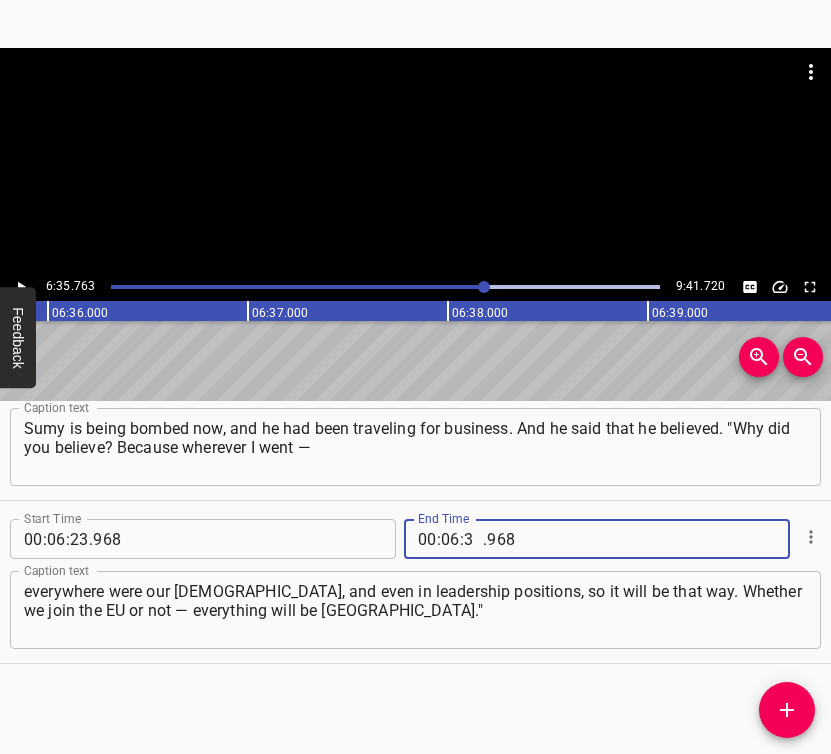type on "35" 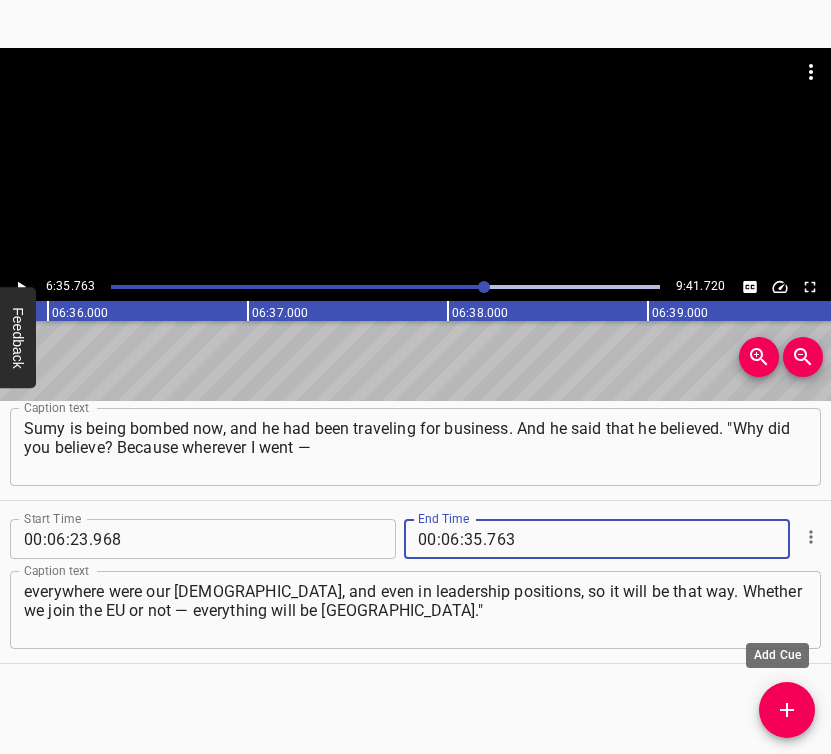 type on "763" 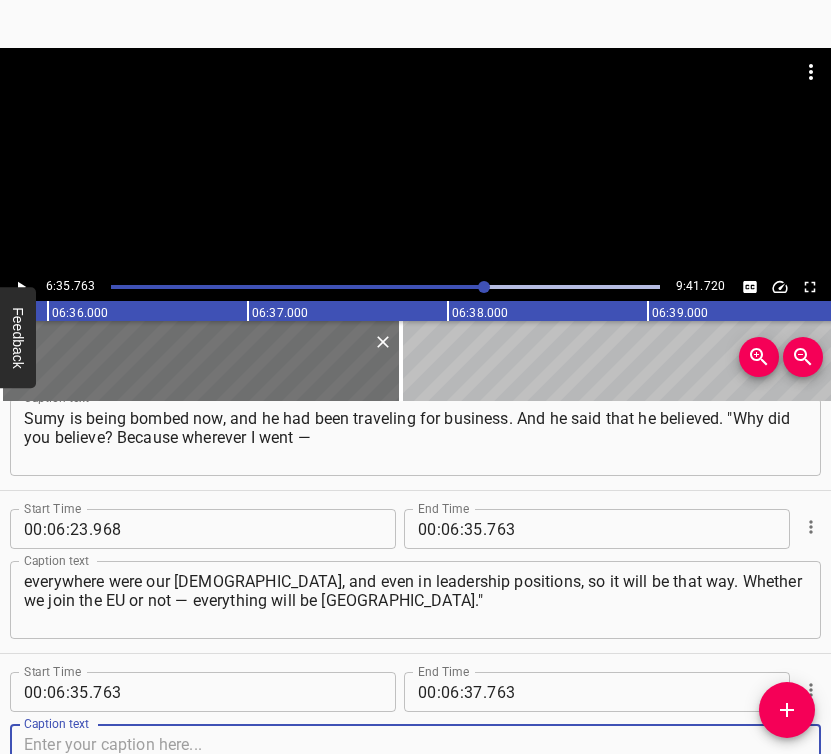scroll, scrollTop: 3164, scrollLeft: 0, axis: vertical 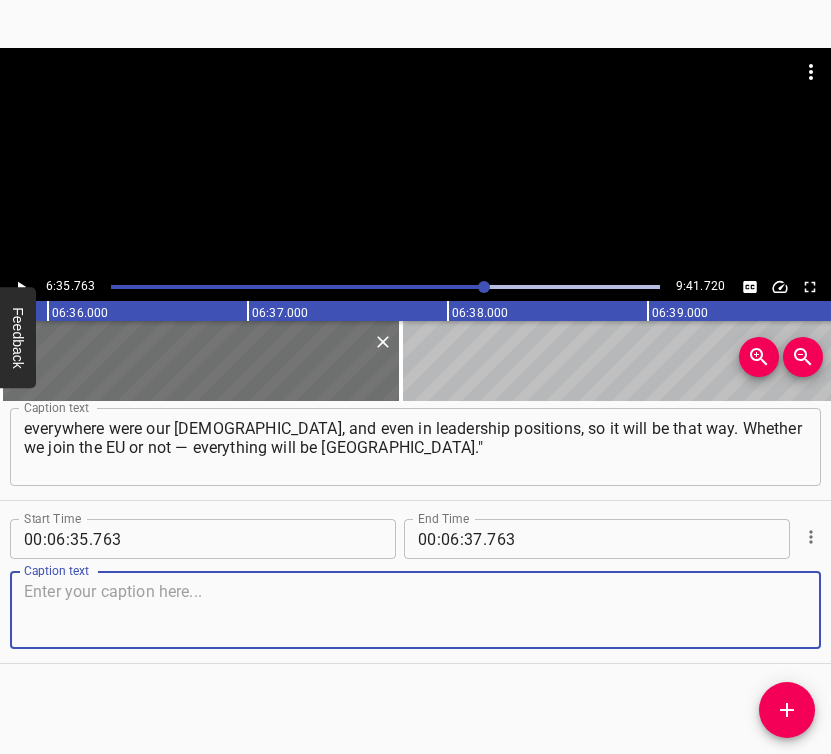 click at bounding box center [415, 610] 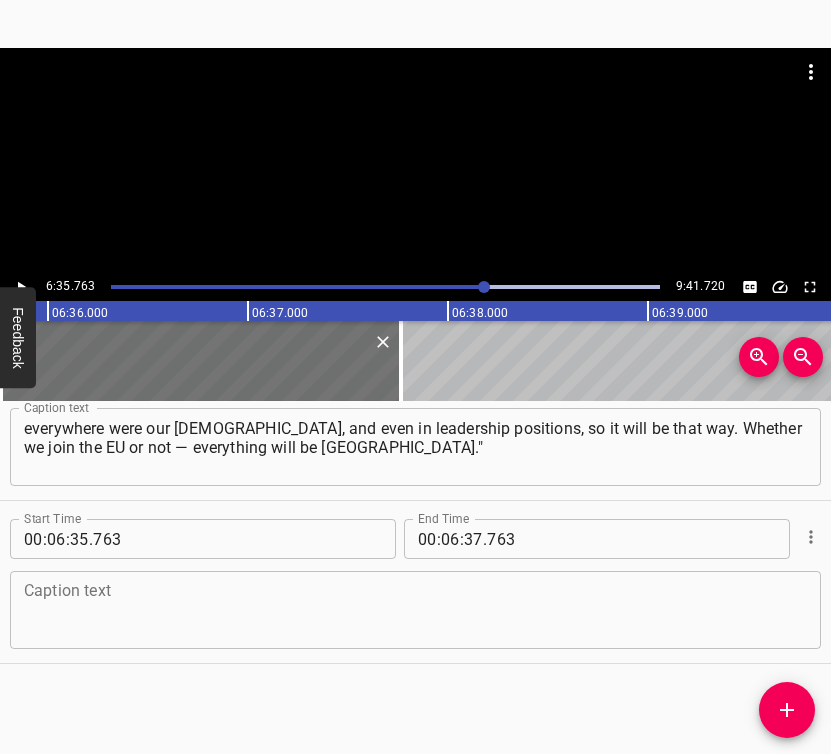 click at bounding box center (415, 610) 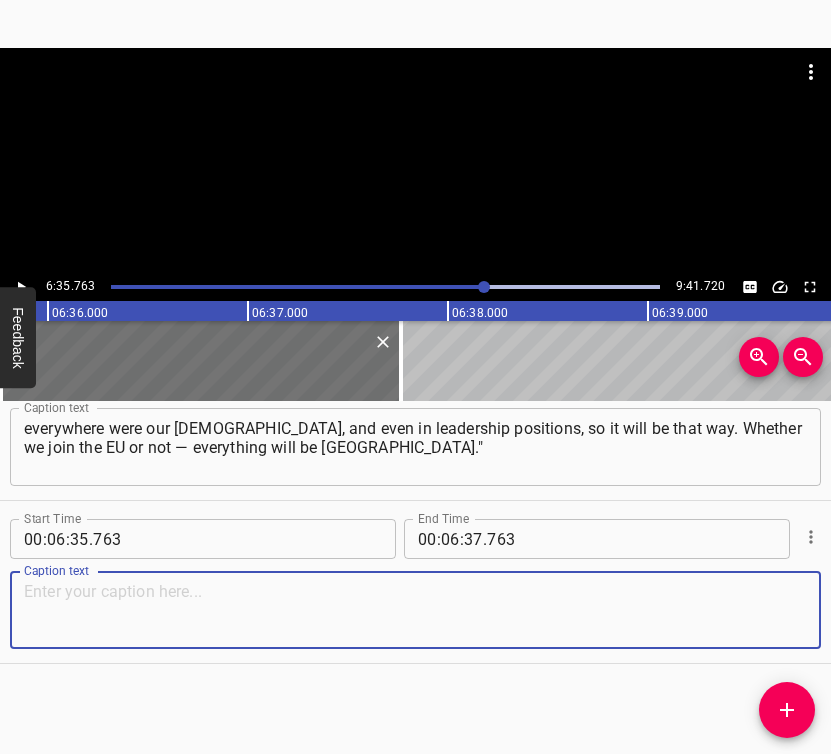 paste on "That’s how it is. What is all this for? First and foremost — to lift the spirit and the faith in the state and in ourselves." 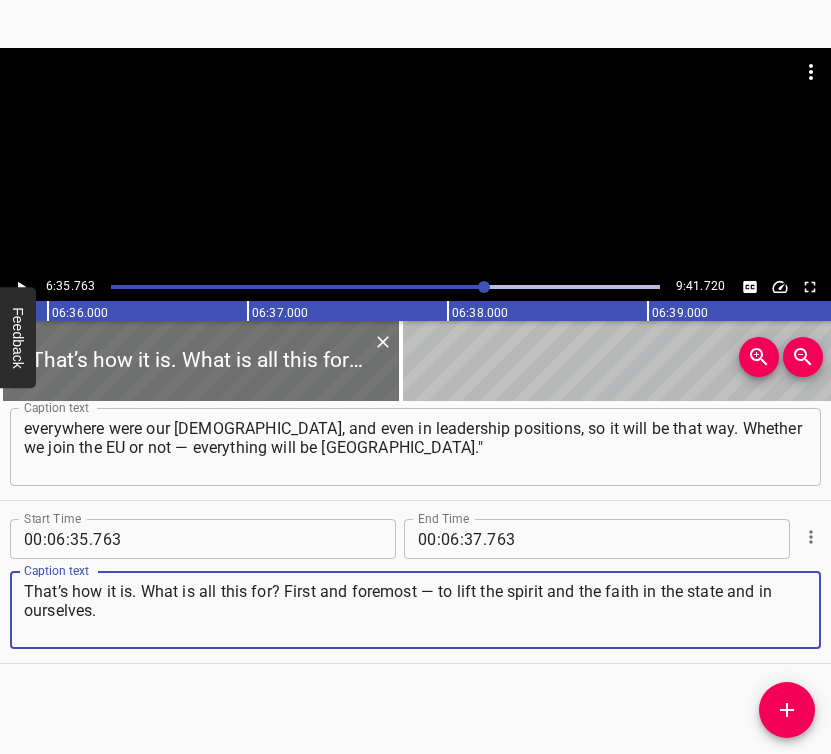 type on "That’s how it is. What is all this for? First and foremost — to lift the spirit and the faith in the state and in ourselves." 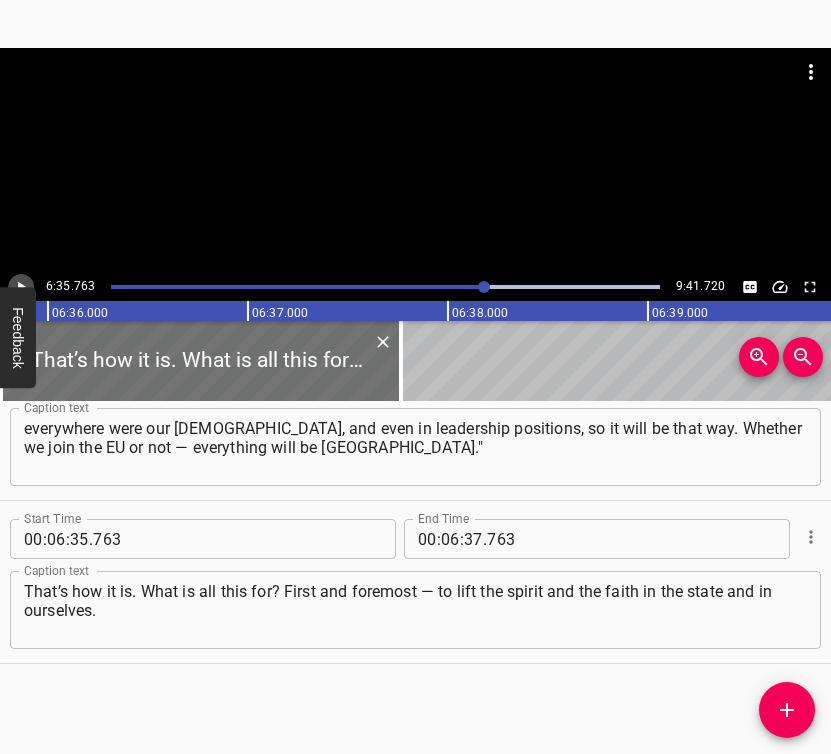 click 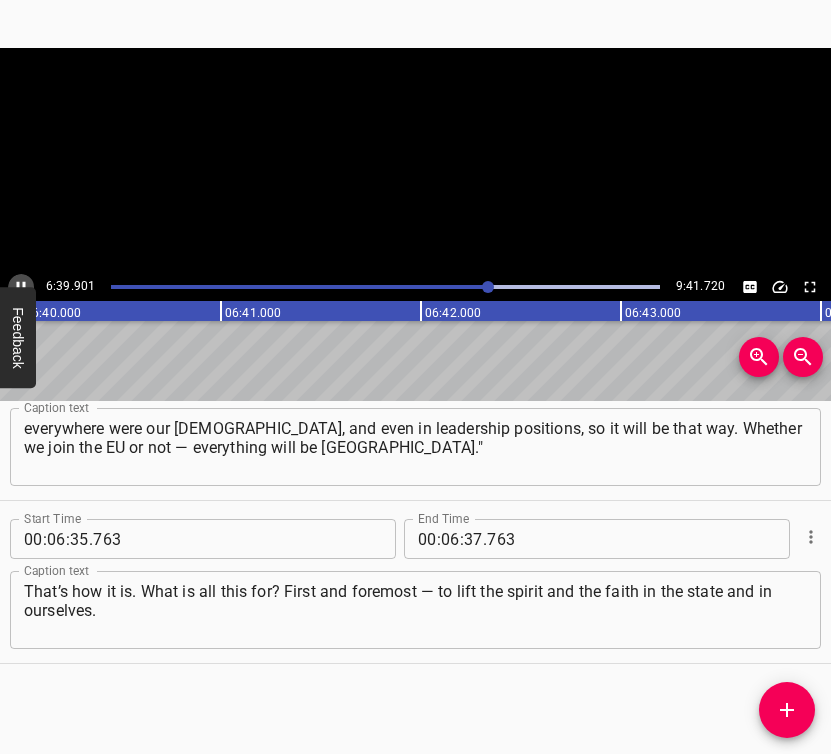 click 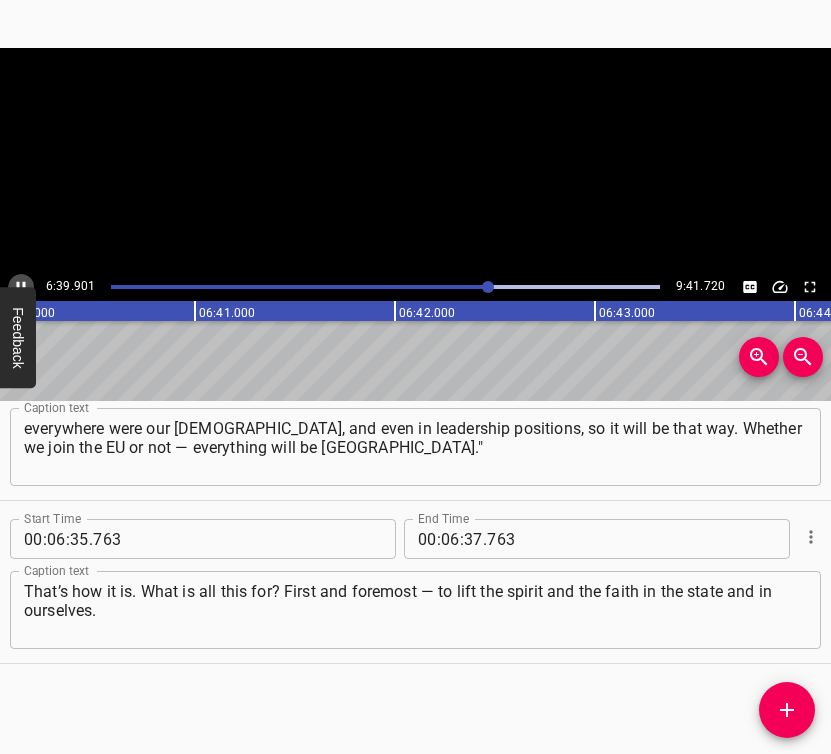 scroll, scrollTop: 0, scrollLeft: 80009, axis: horizontal 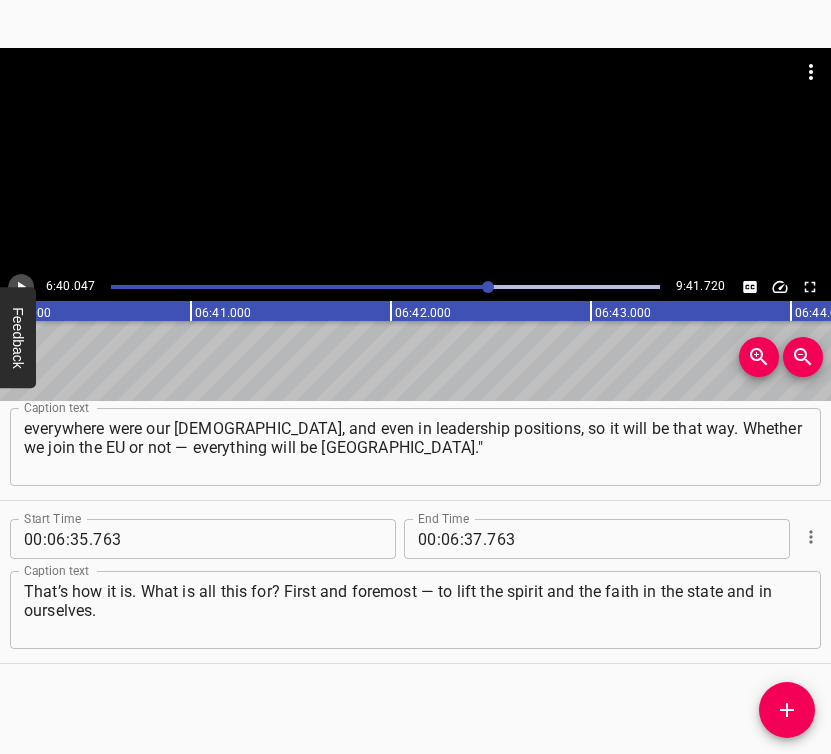 click at bounding box center [21, 287] 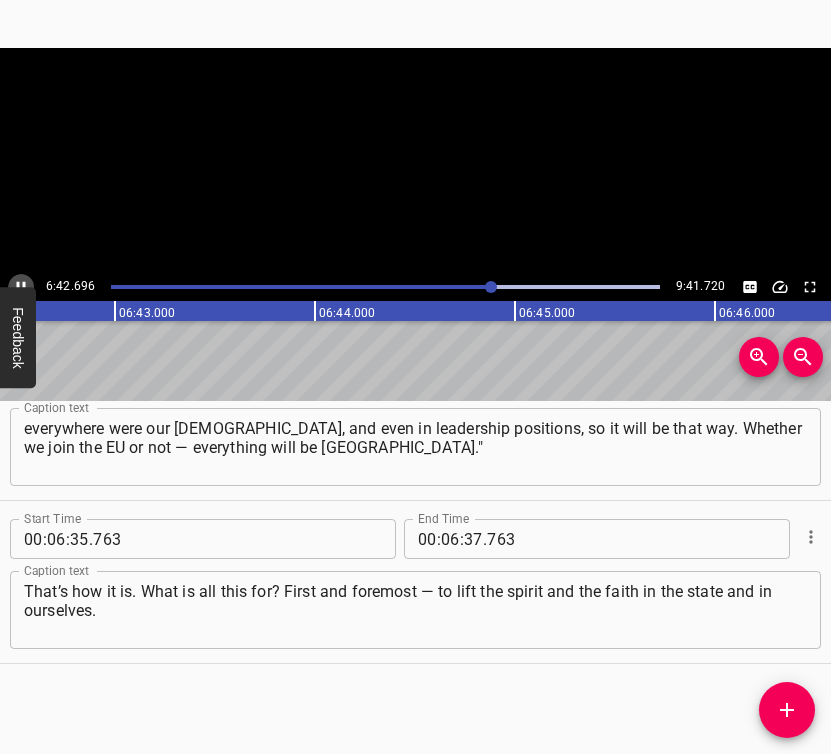 click at bounding box center (21, 287) 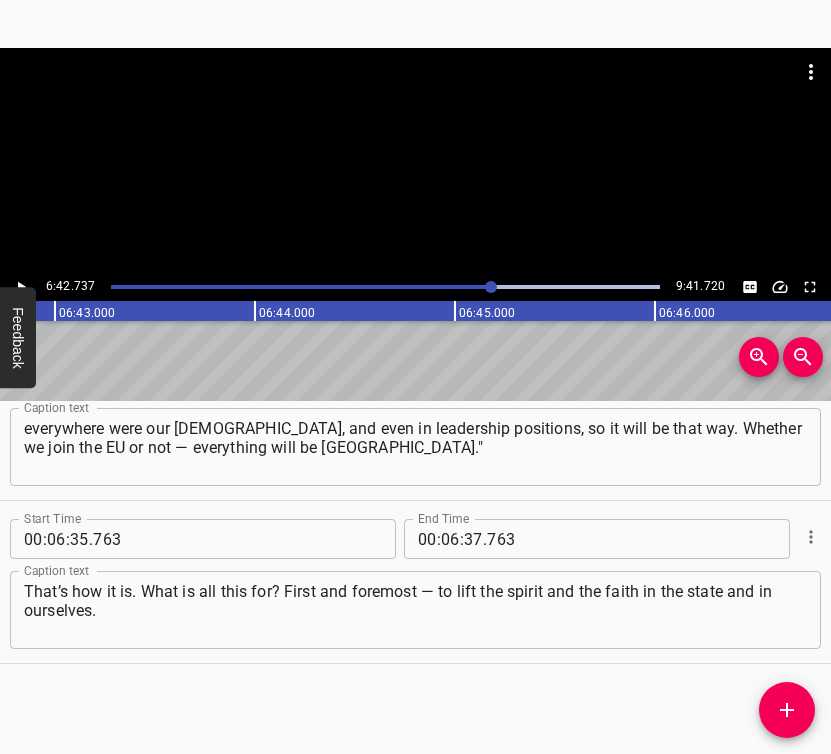 scroll, scrollTop: 0, scrollLeft: 80547, axis: horizontal 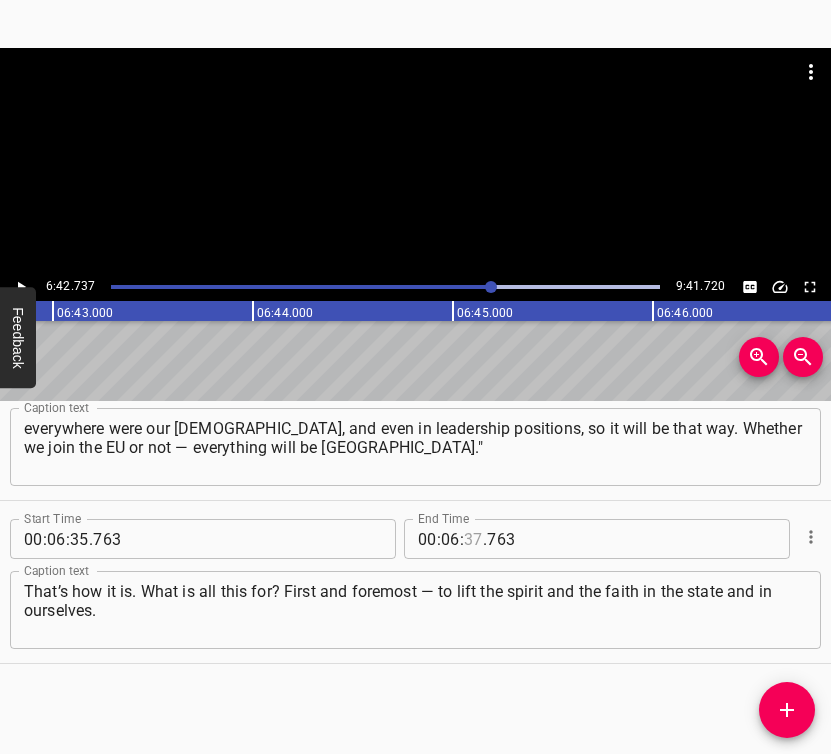 click at bounding box center (473, 539) 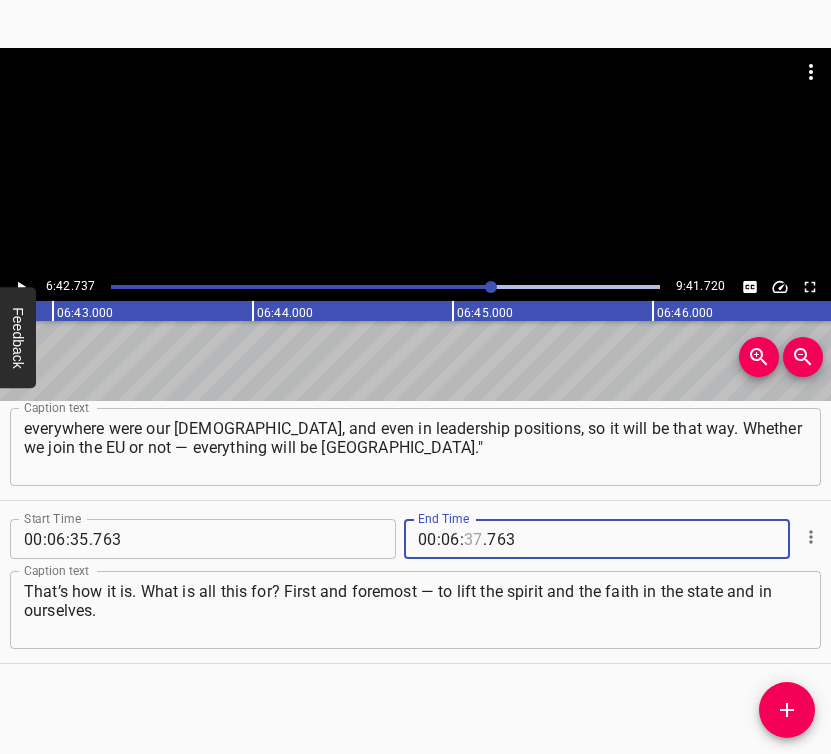 type on "37" 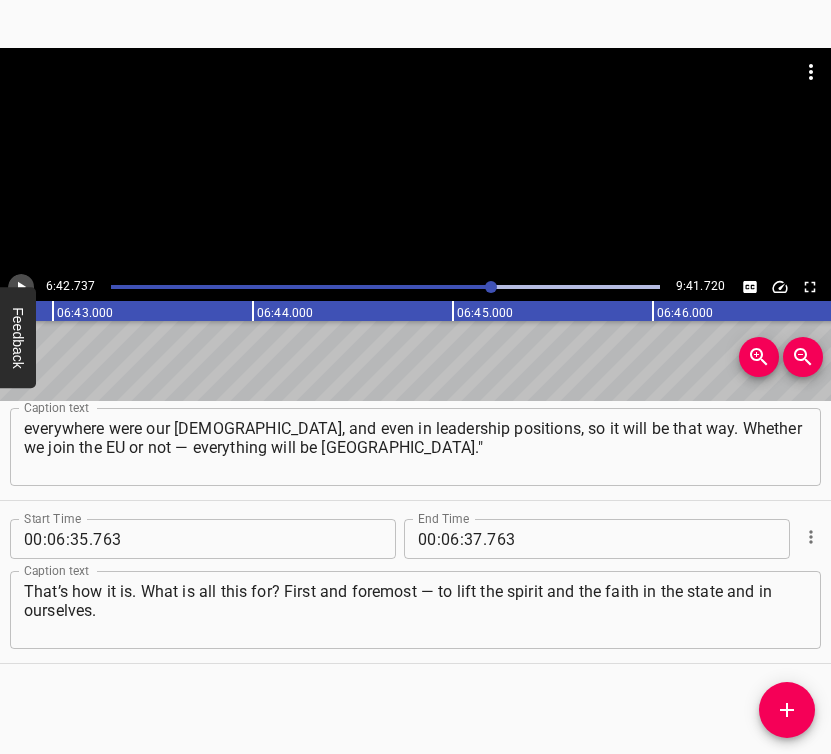 click 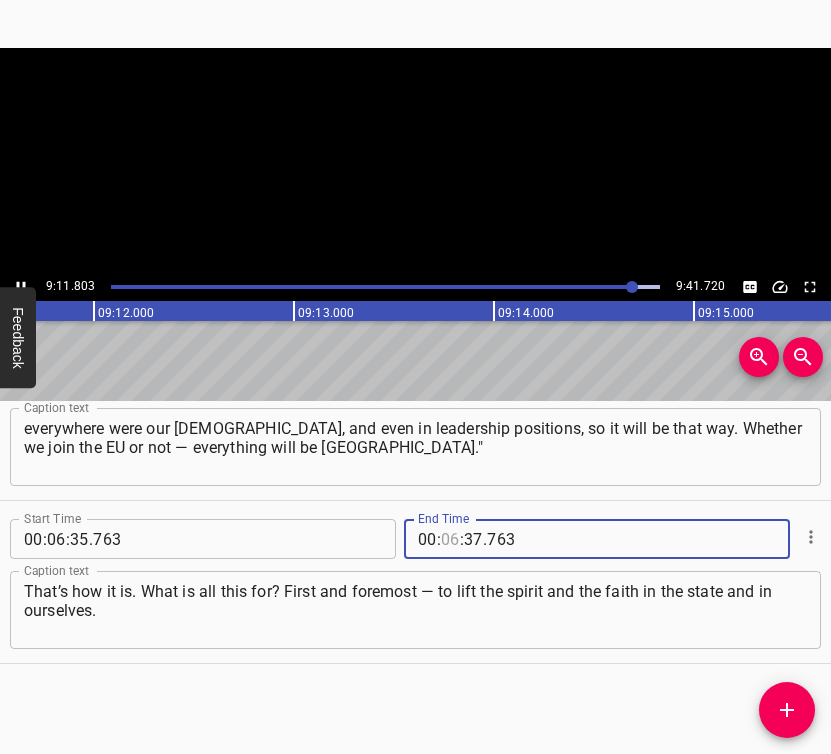click at bounding box center [450, 539] 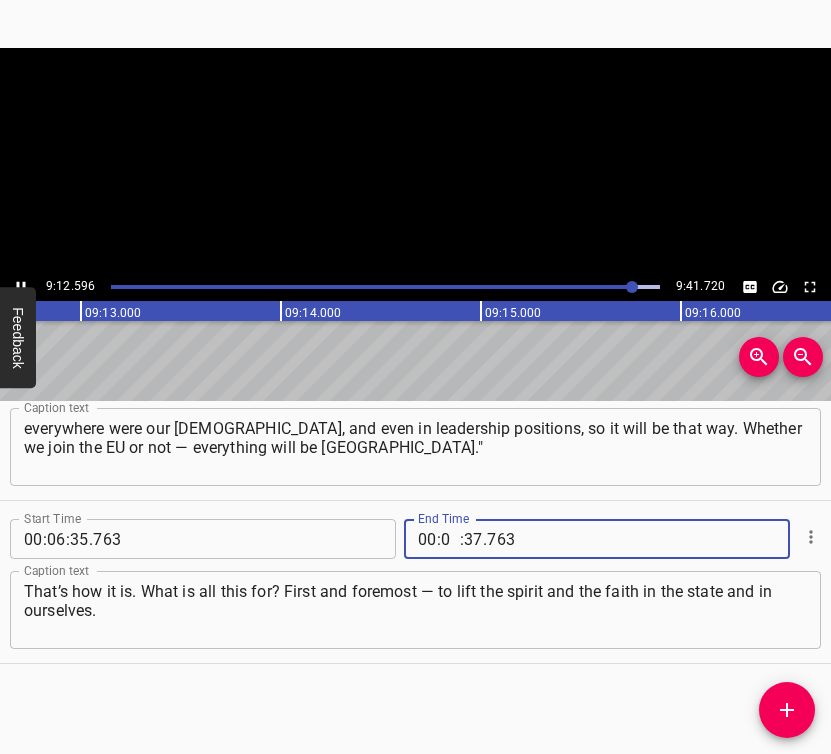 type on "09" 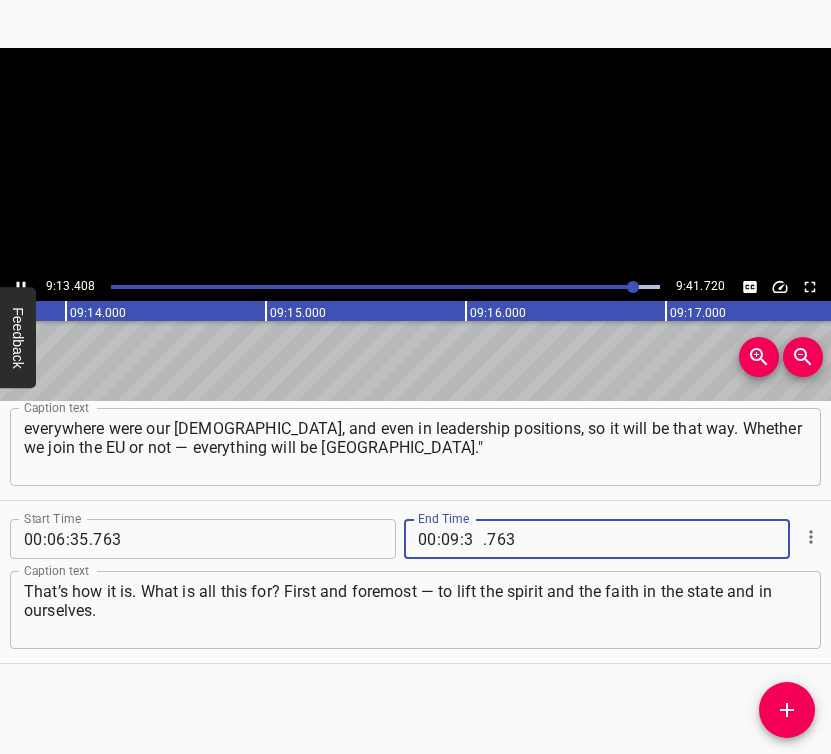 type on "31" 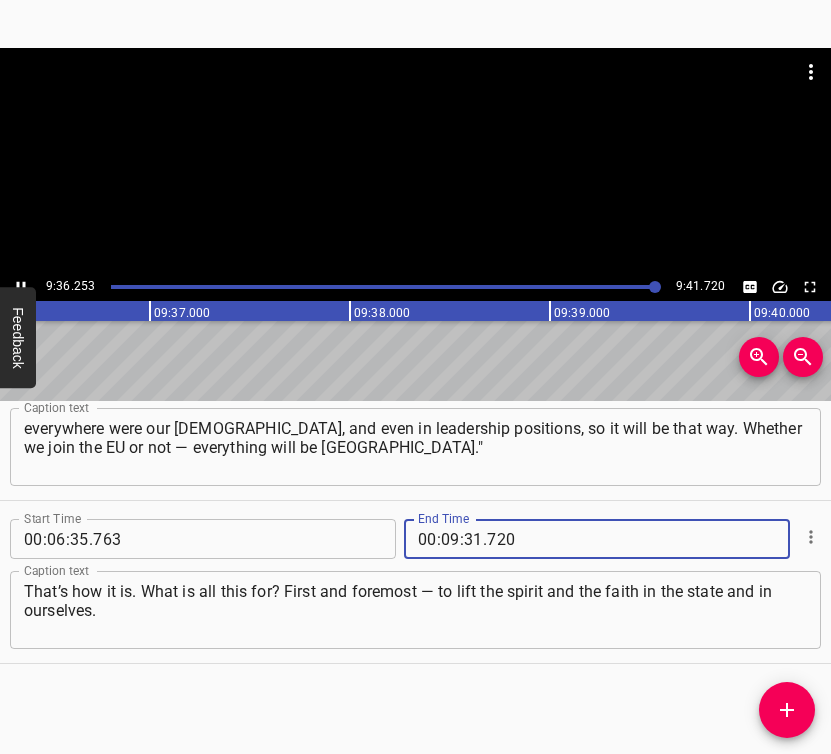 type on "720" 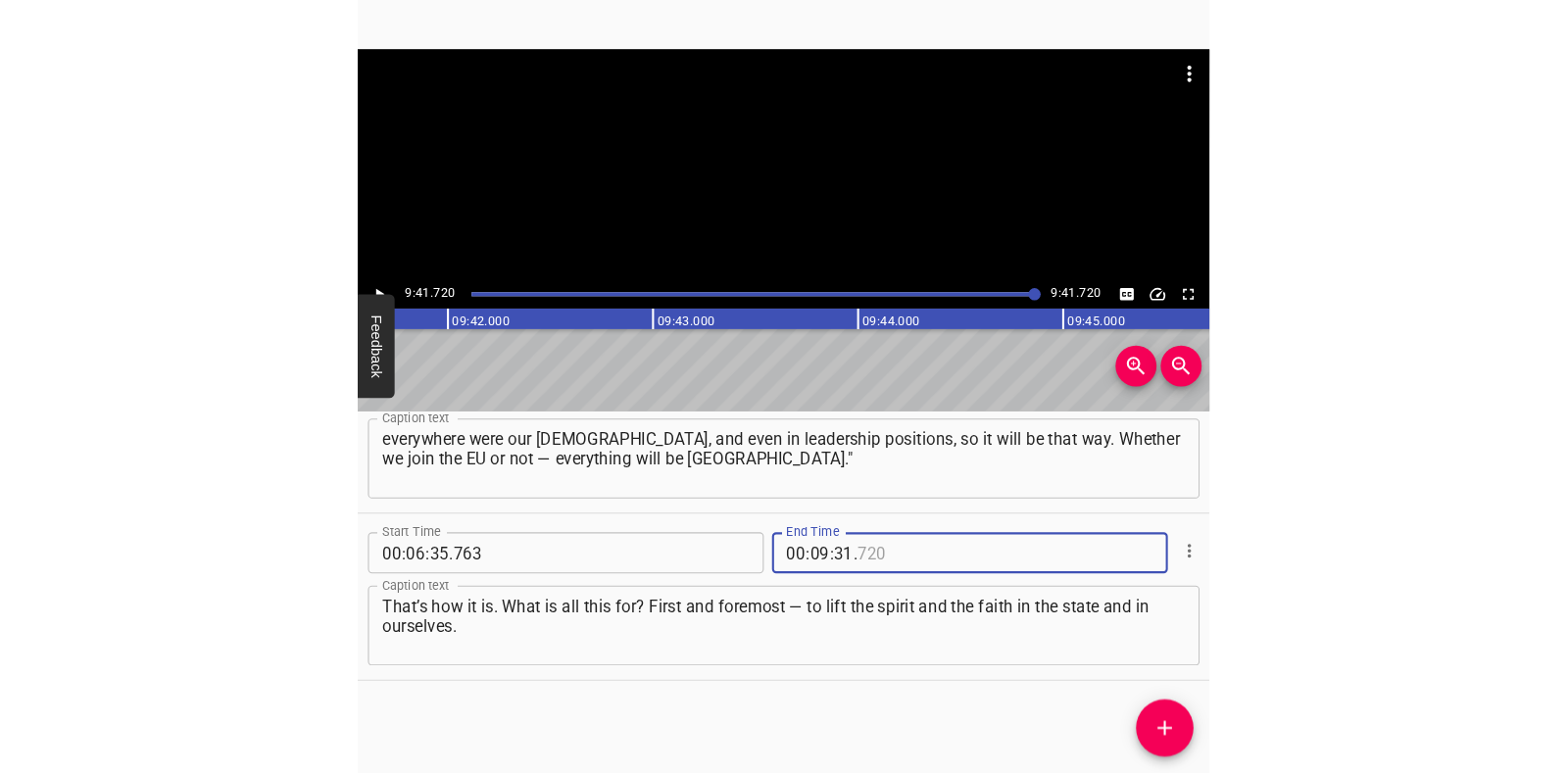 scroll, scrollTop: 0, scrollLeft: 114017, axis: horizontal 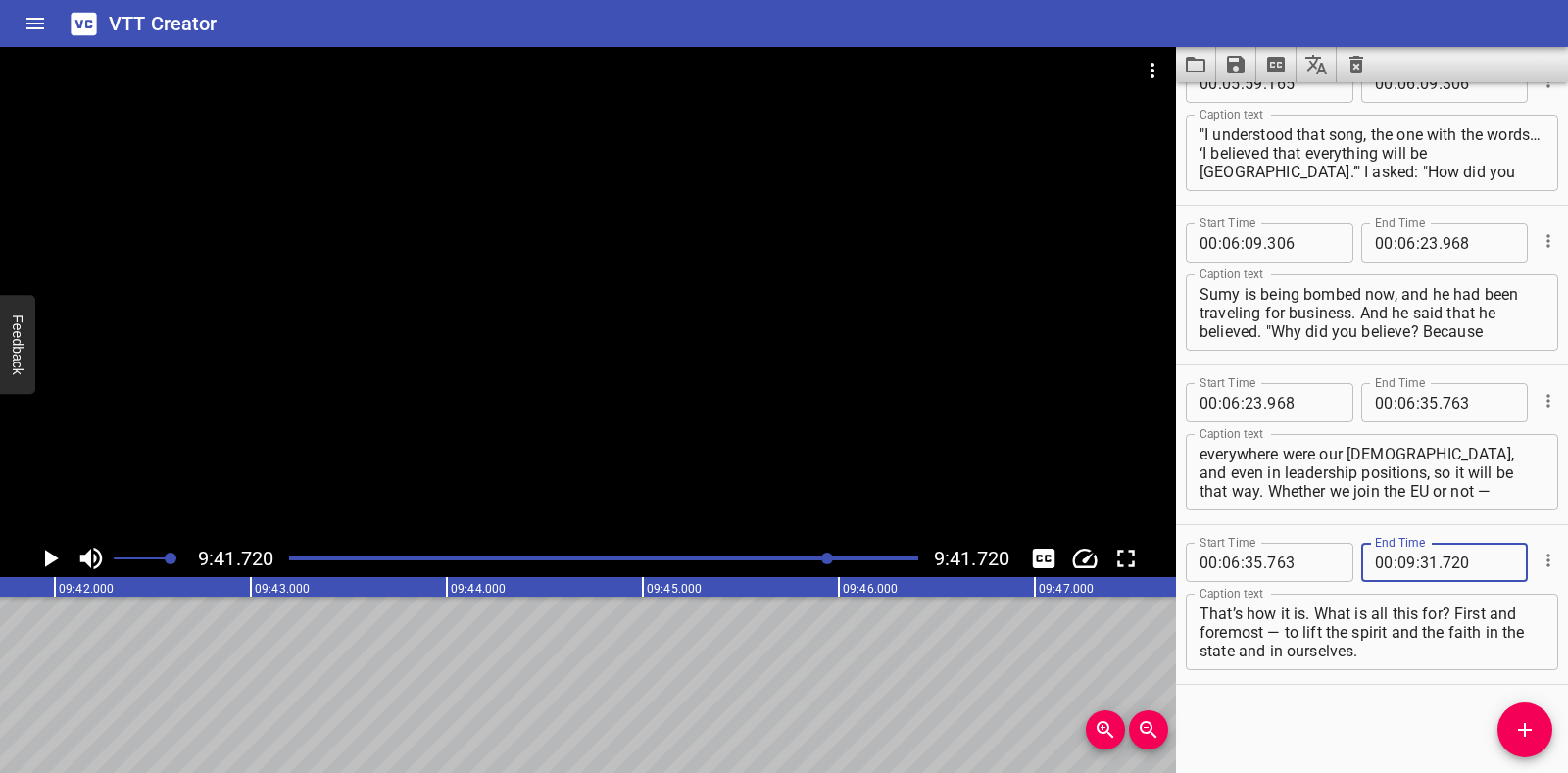 type on "720" 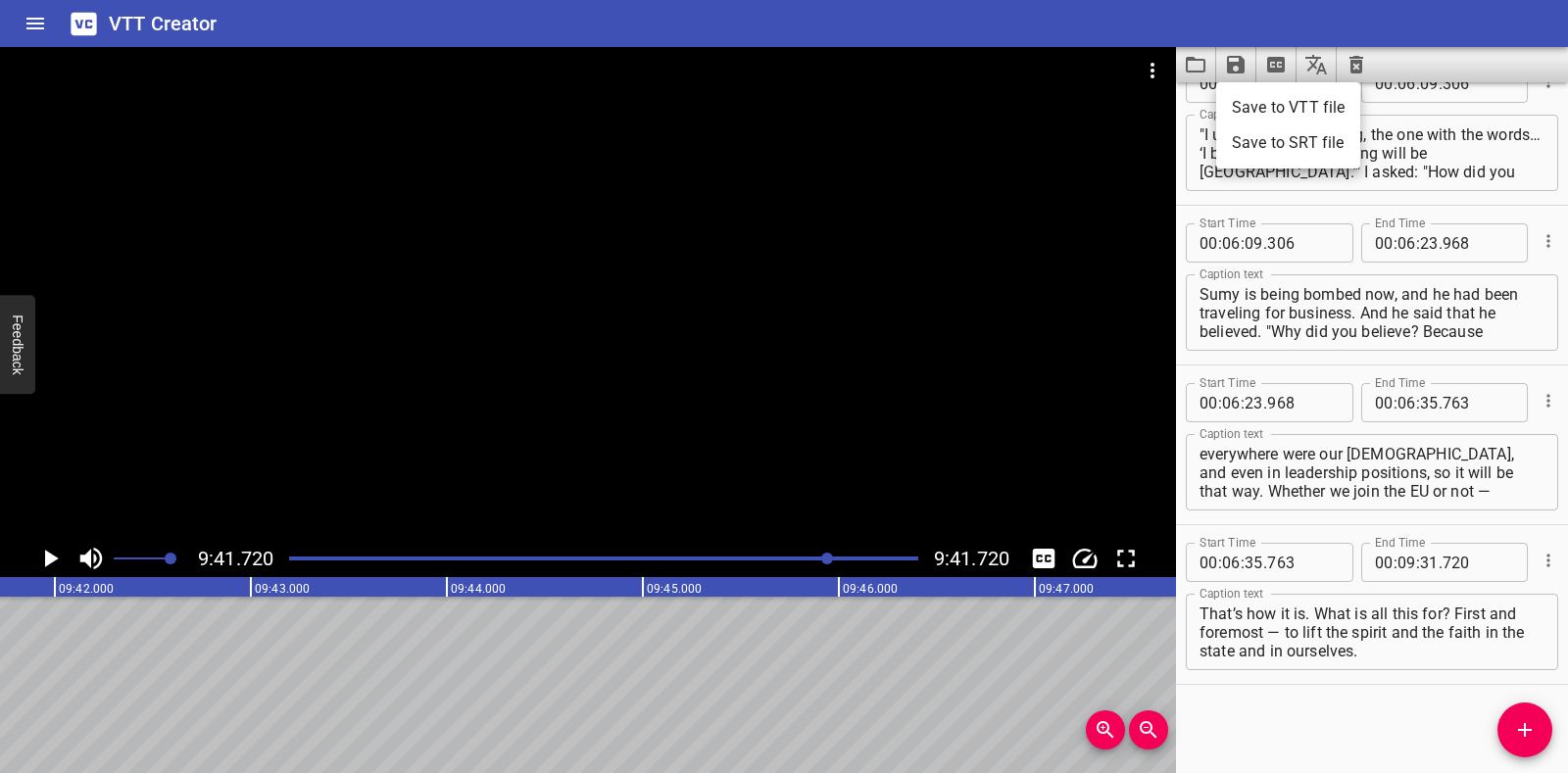 click on "Save to VTT file" at bounding box center (1288, 108) 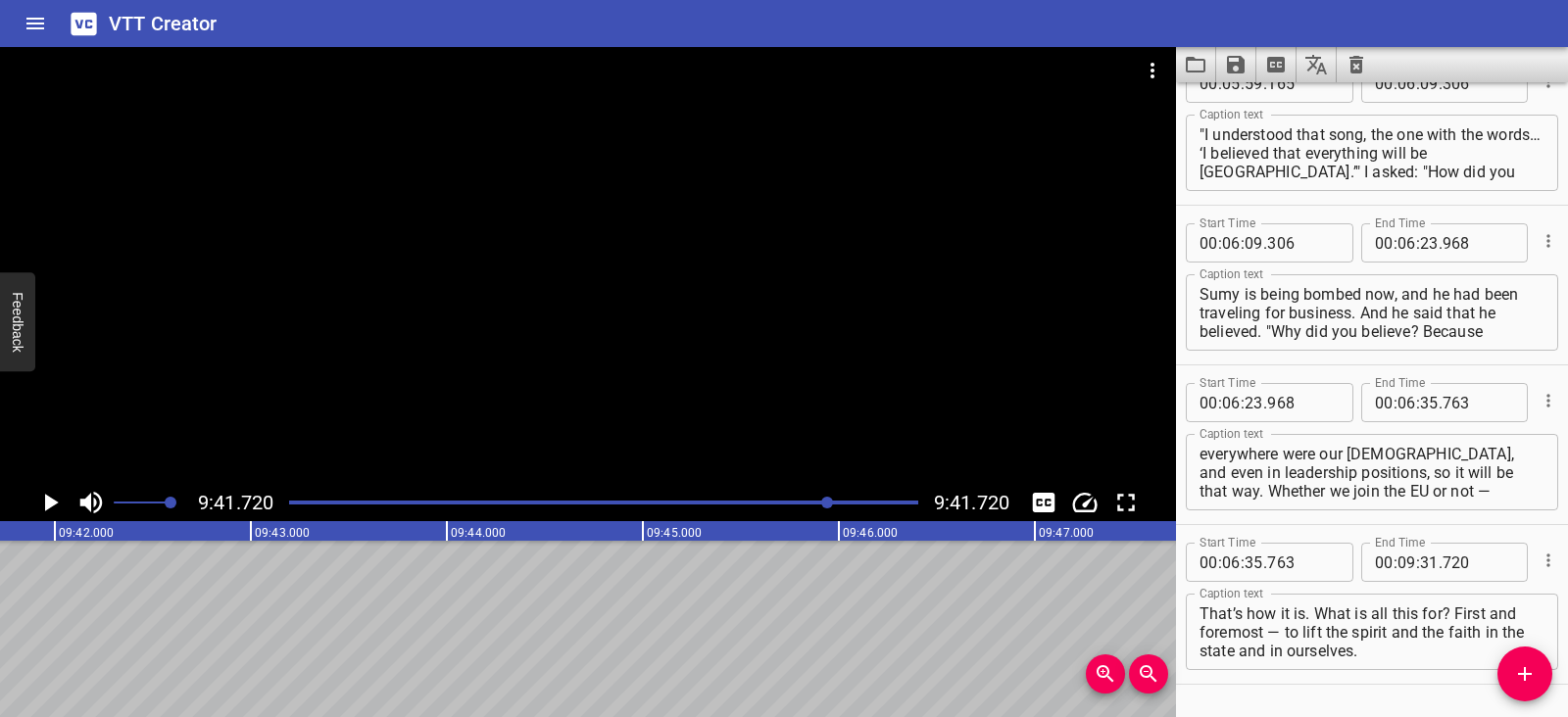 click 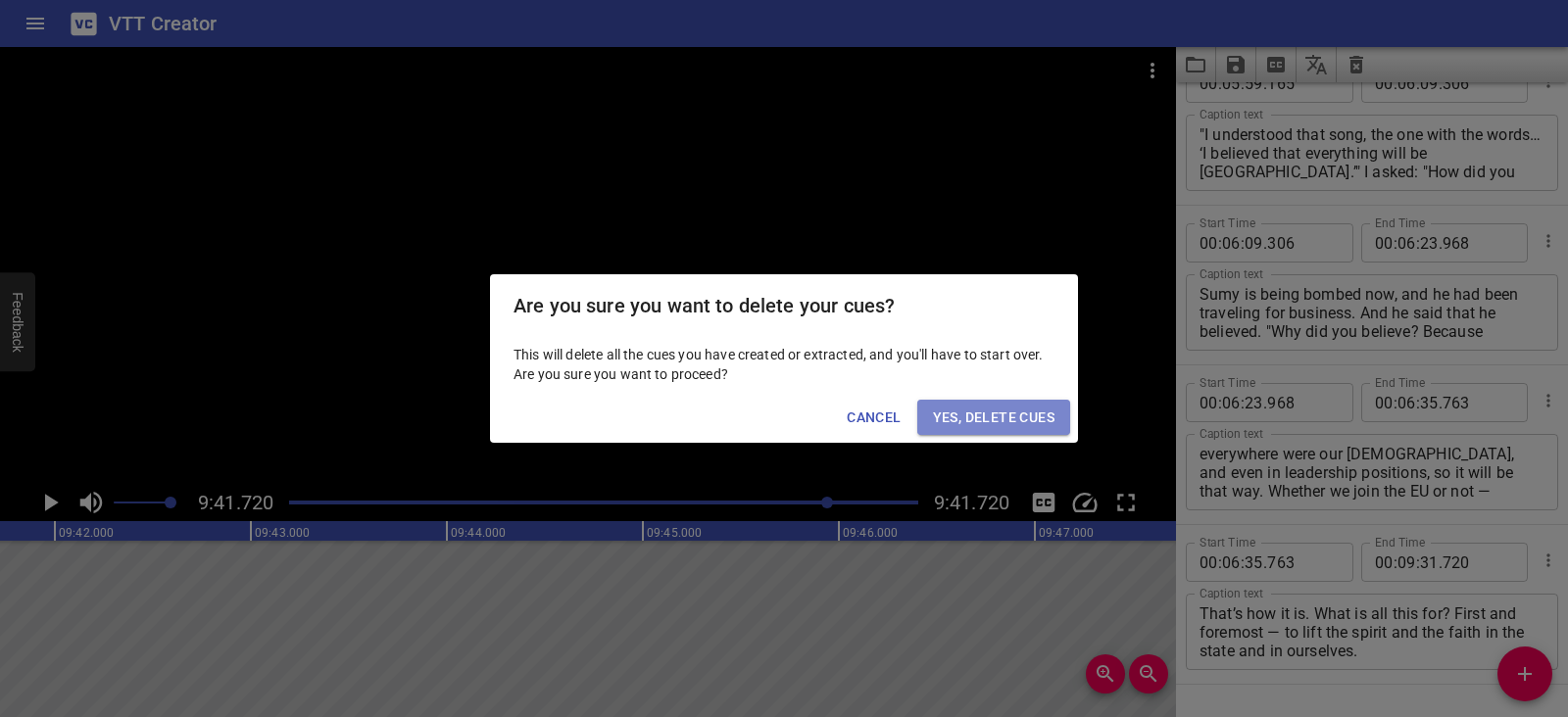 click on "Yes, Delete Cues" at bounding box center (994, 417) 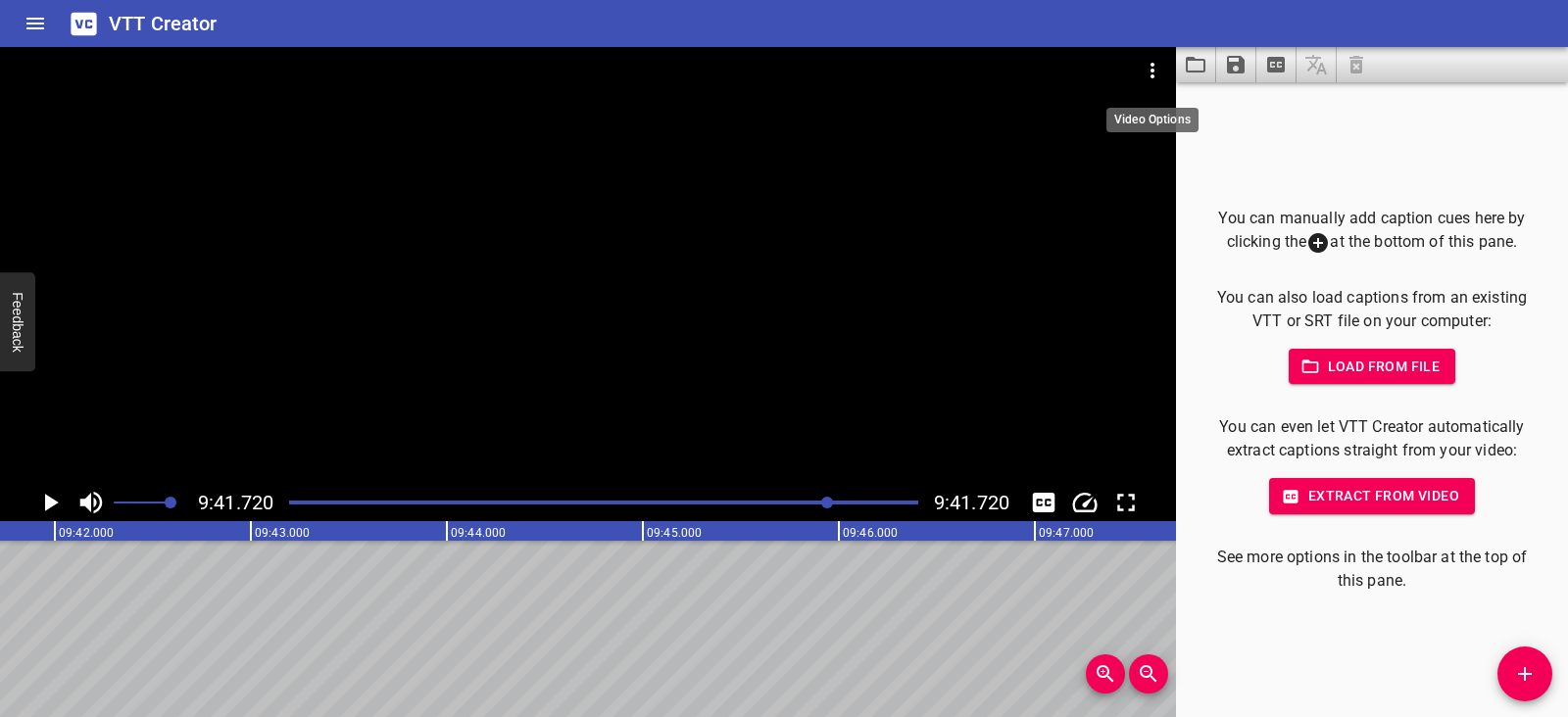 click 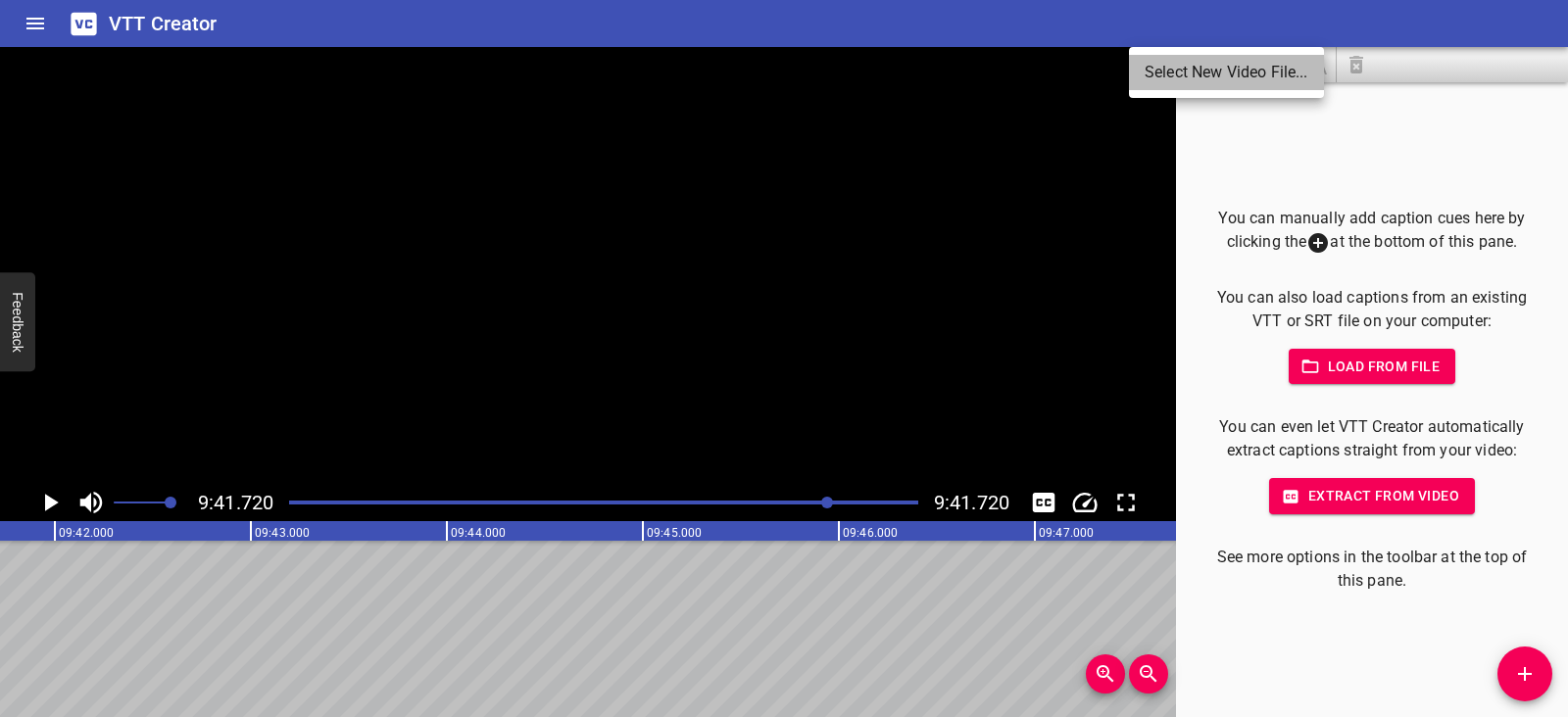 click on "Select New Video File..." at bounding box center [1226, 72] 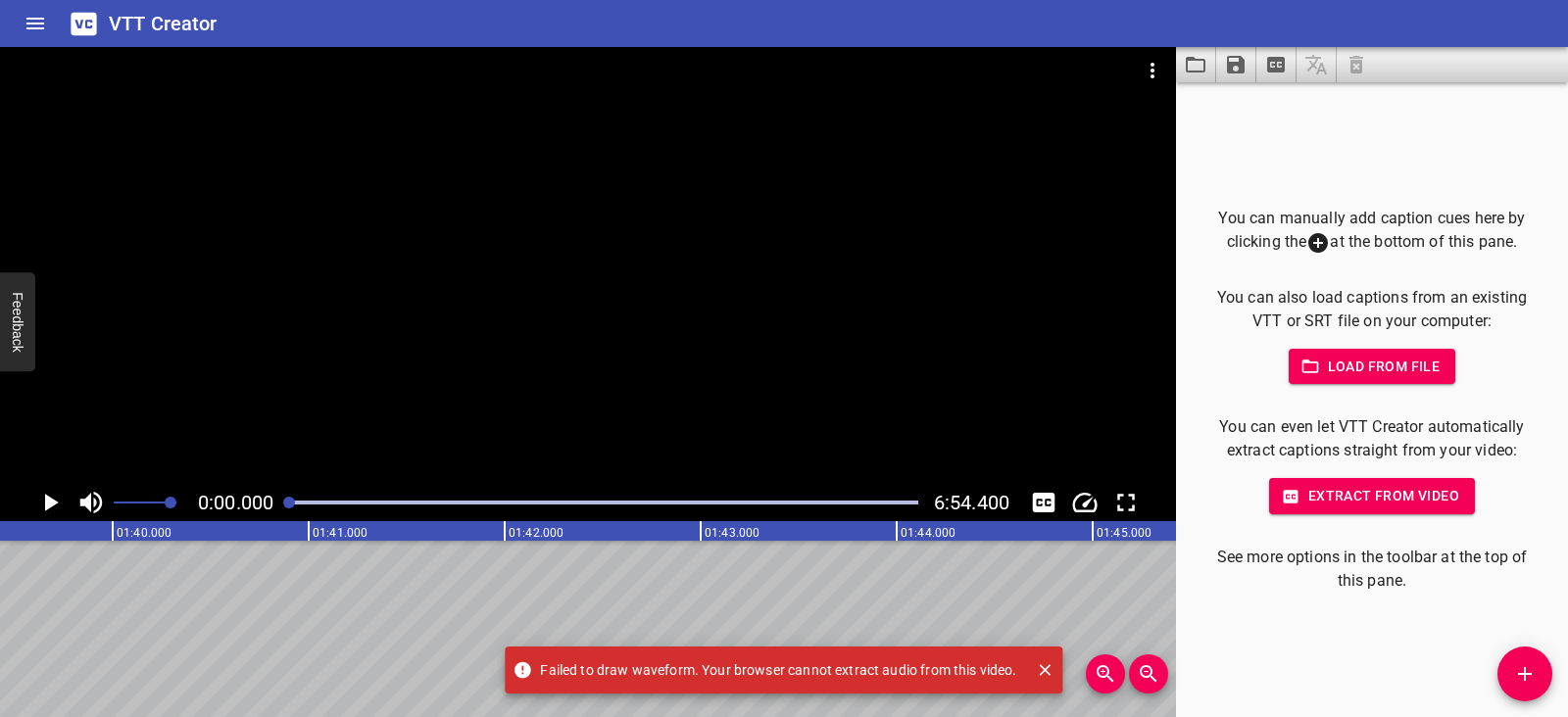 scroll, scrollTop: 0, scrollLeft: 0, axis: both 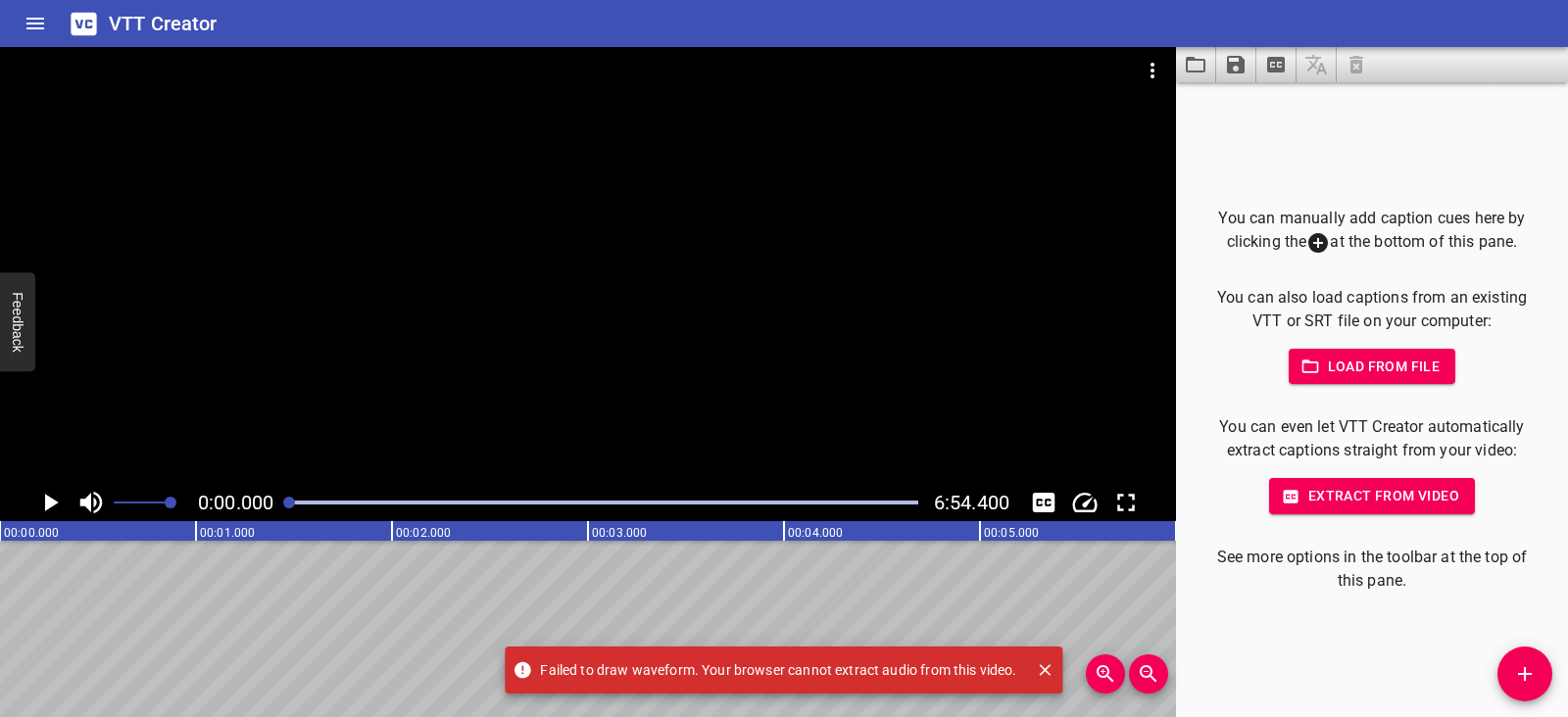 click 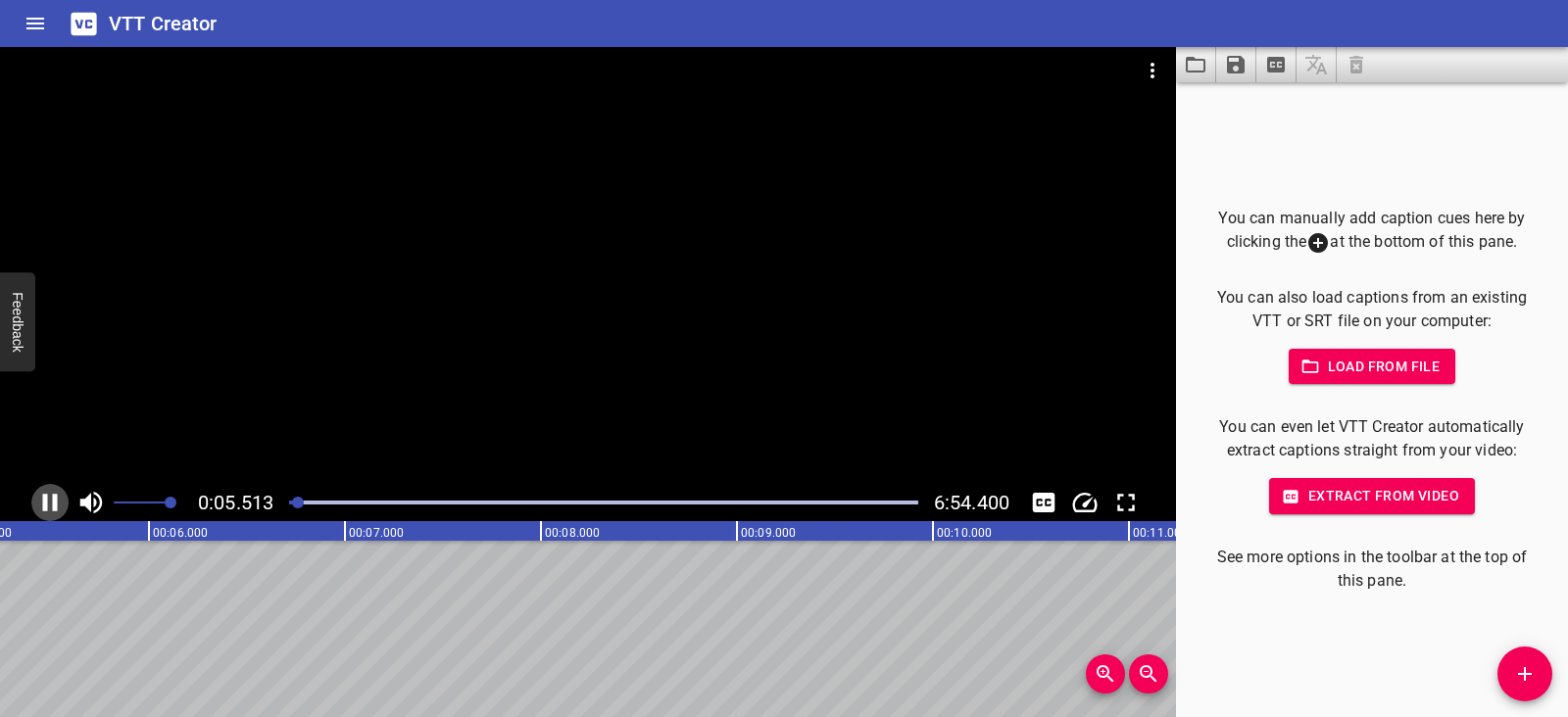 click 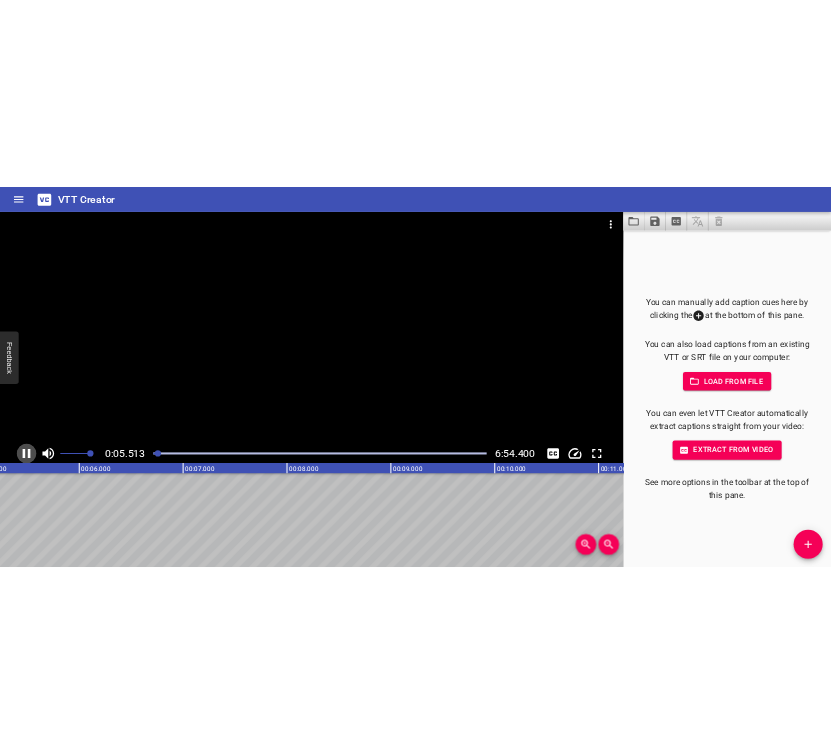 scroll, scrollTop: 0, scrollLeft: 1124, axis: horizontal 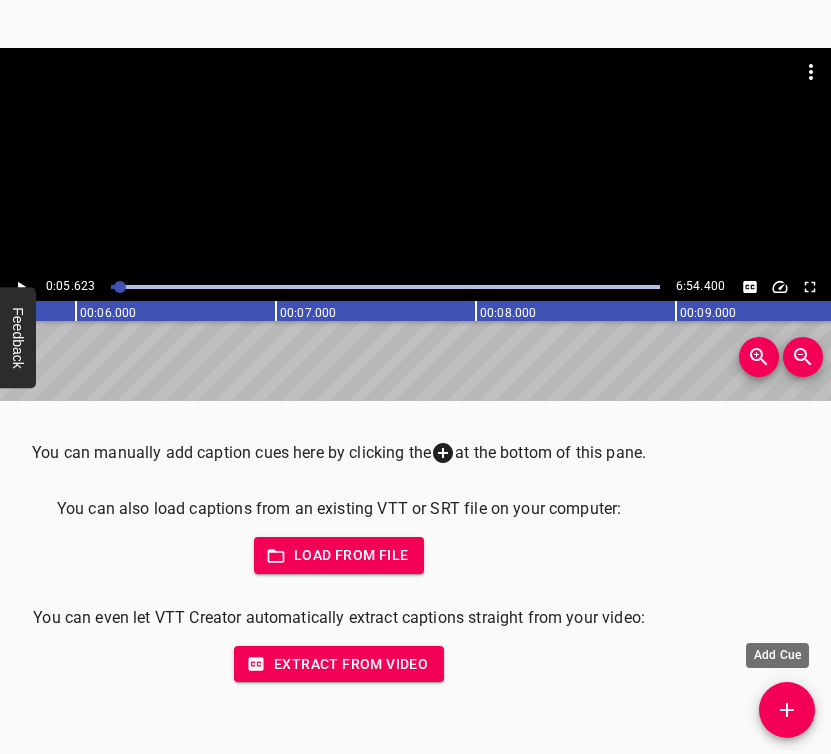 click 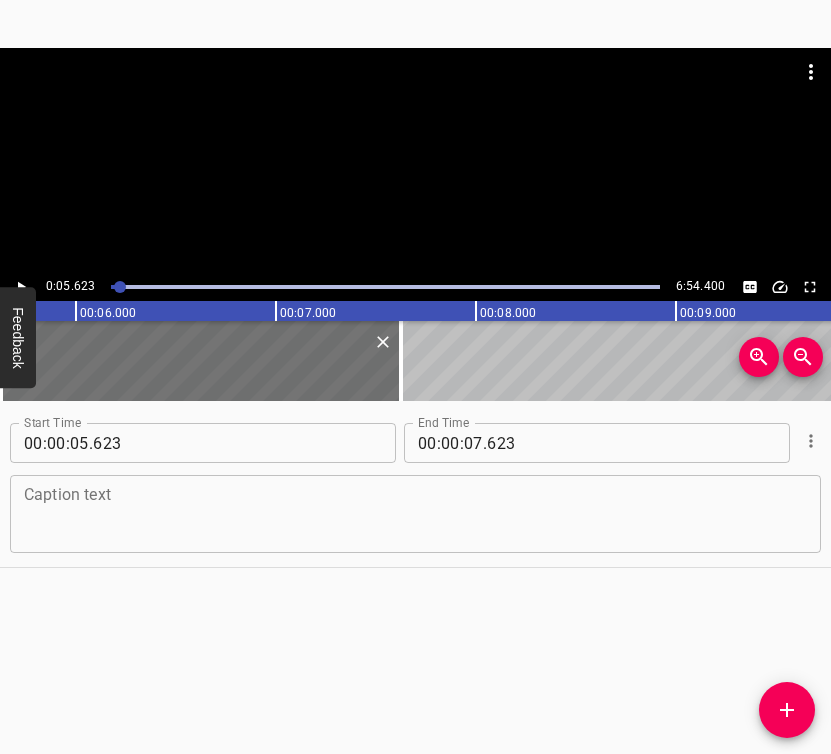 click at bounding box center [415, 514] 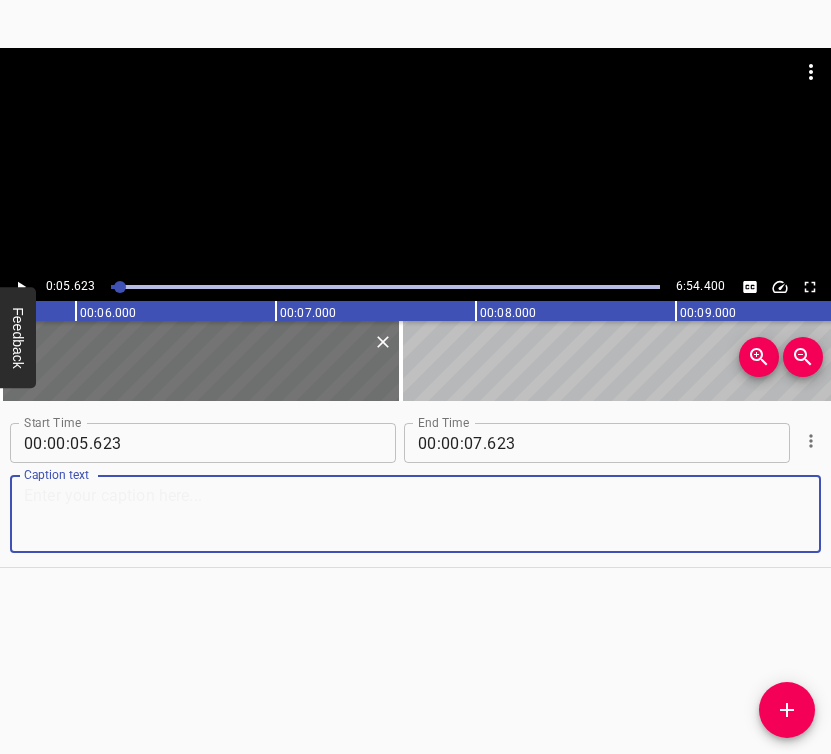 paste on "My morning starts with turning on the TV and watching the news. I turned on the TV, saw the news, and my first reaction was to immediately call my son," 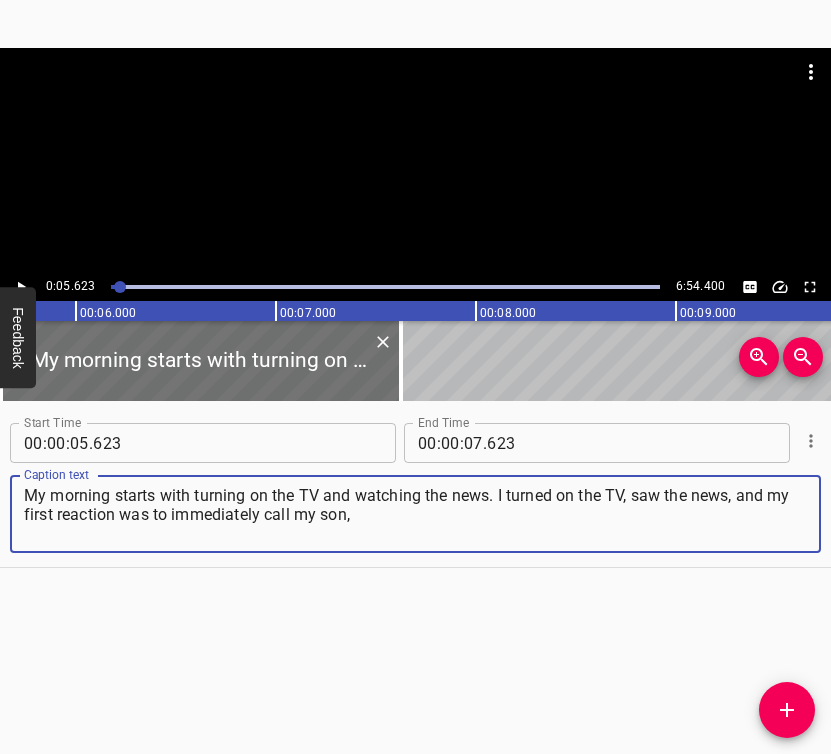 type on "My morning starts with turning on the TV and watching the news. I turned on the TV, saw the news, and my first reaction was to immediately call my son," 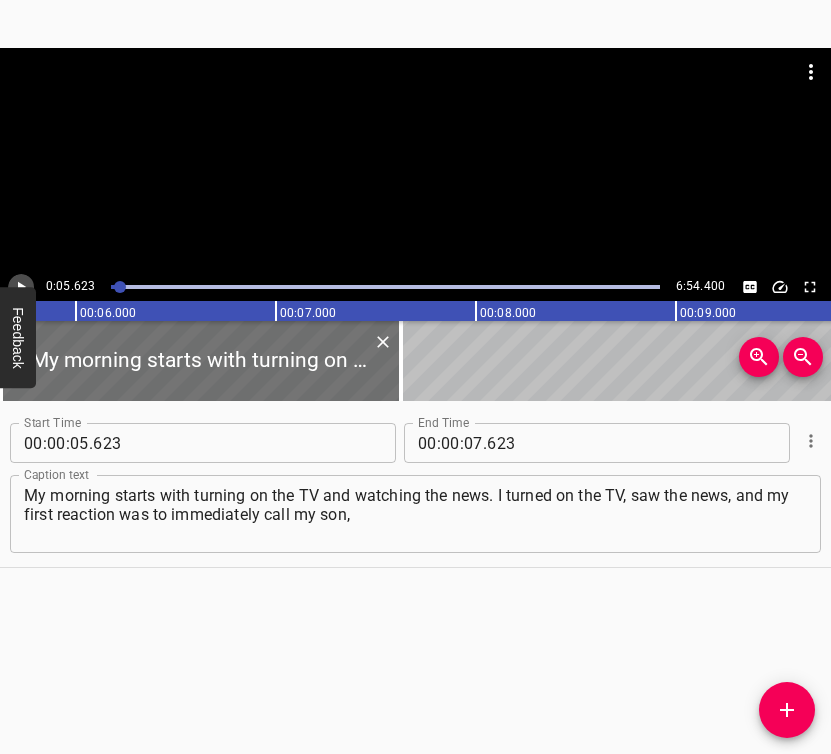 click 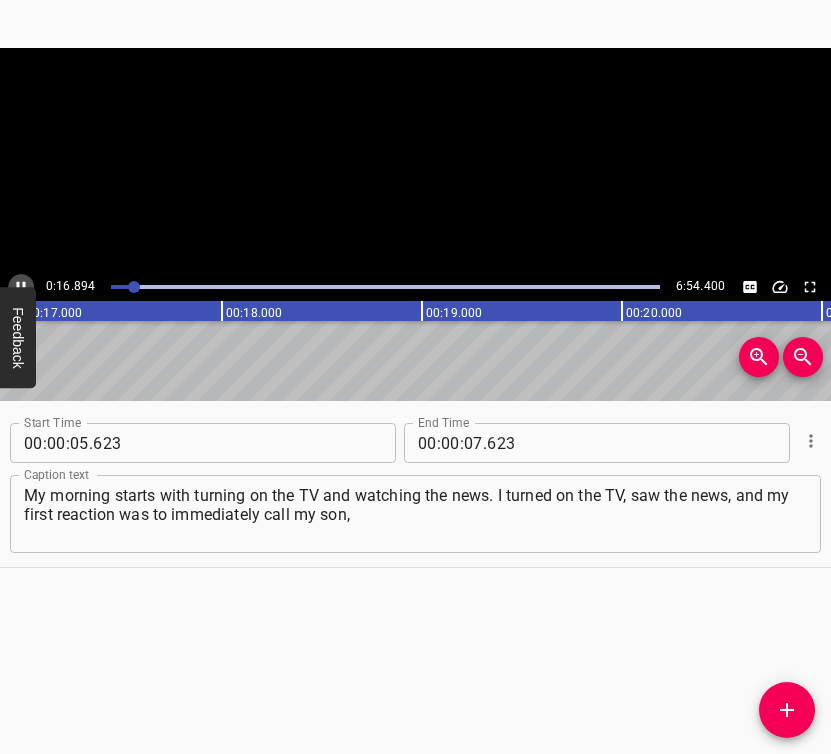 click 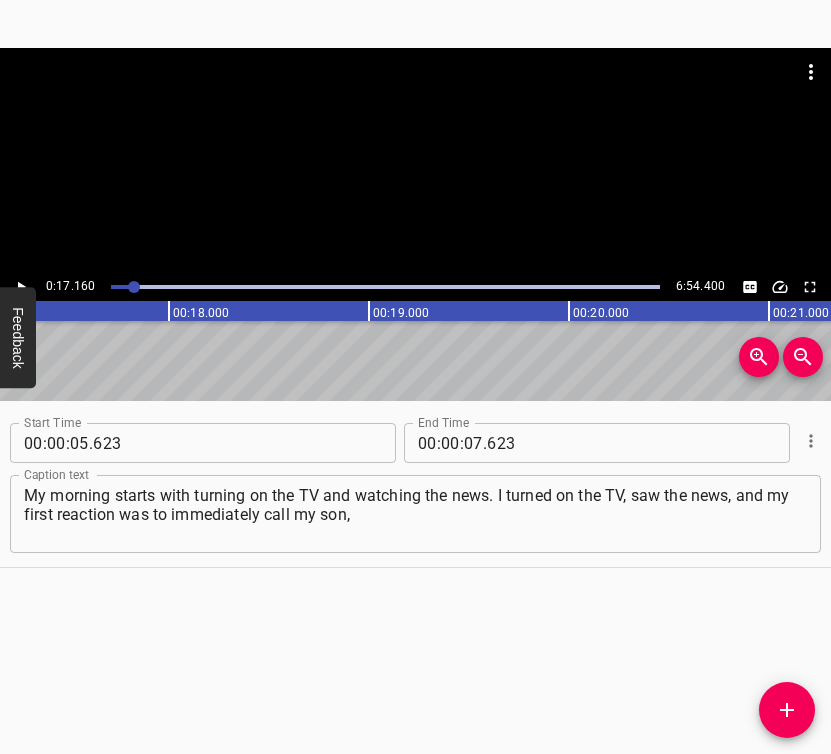 scroll, scrollTop: 0, scrollLeft: 3432, axis: horizontal 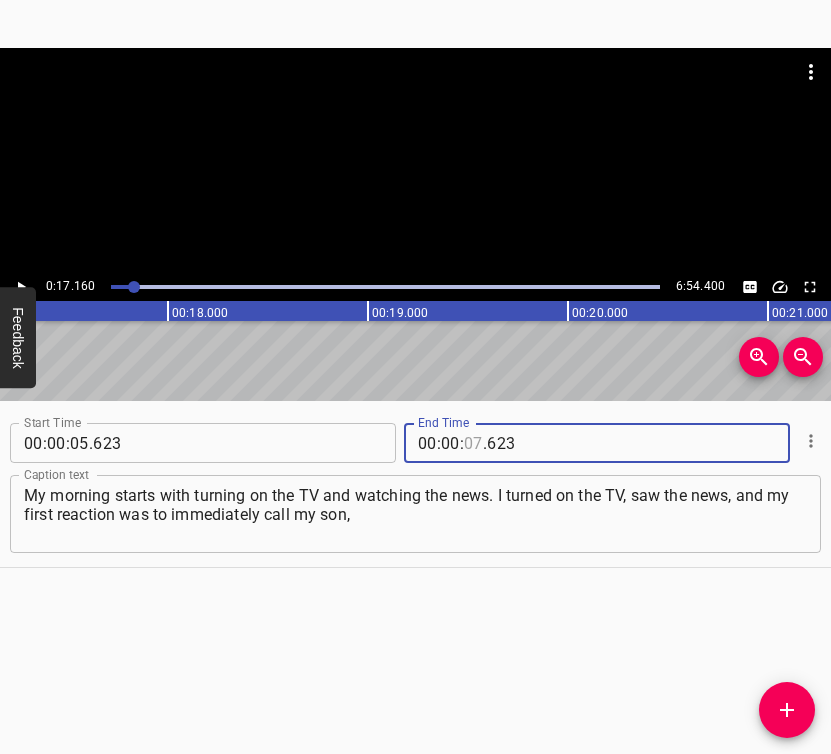 click at bounding box center (473, 443) 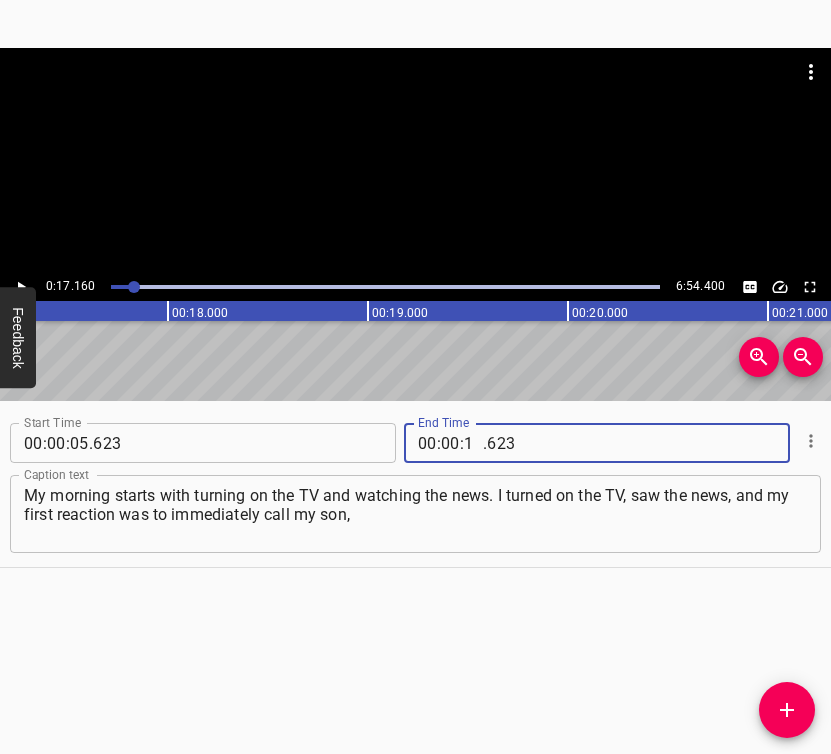 type on "17" 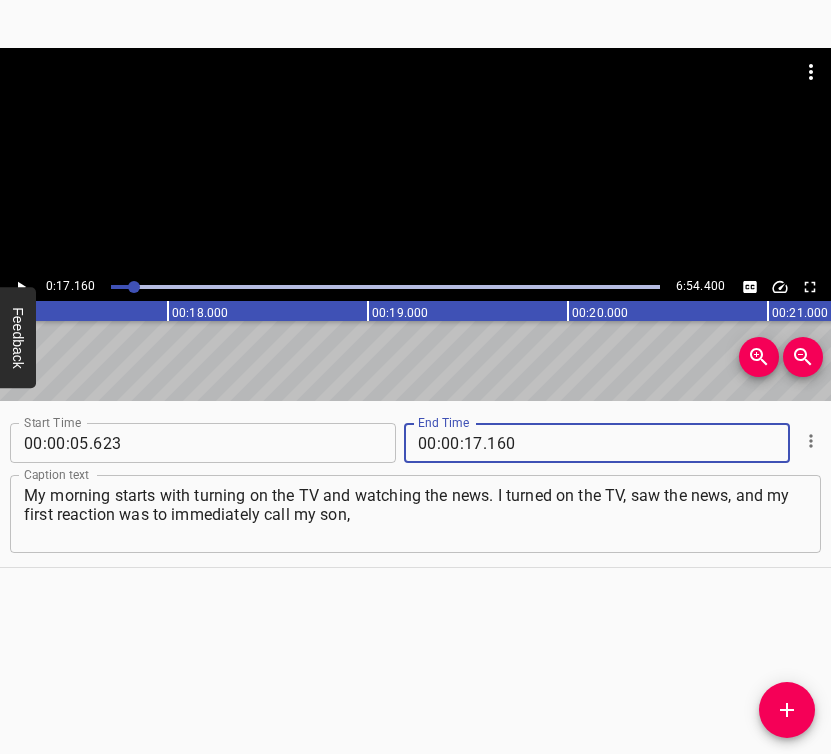 type on "160" 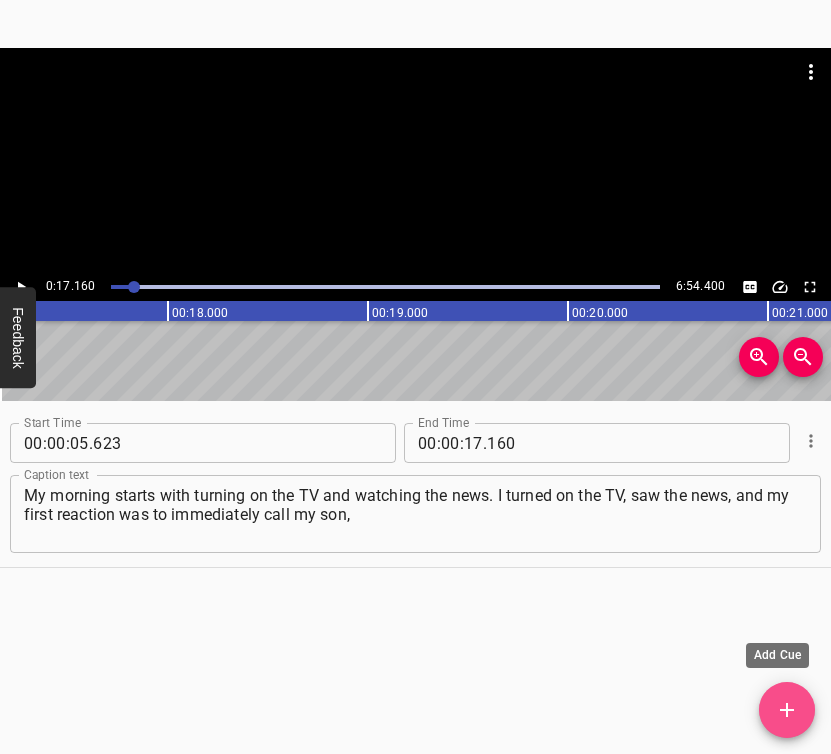 click 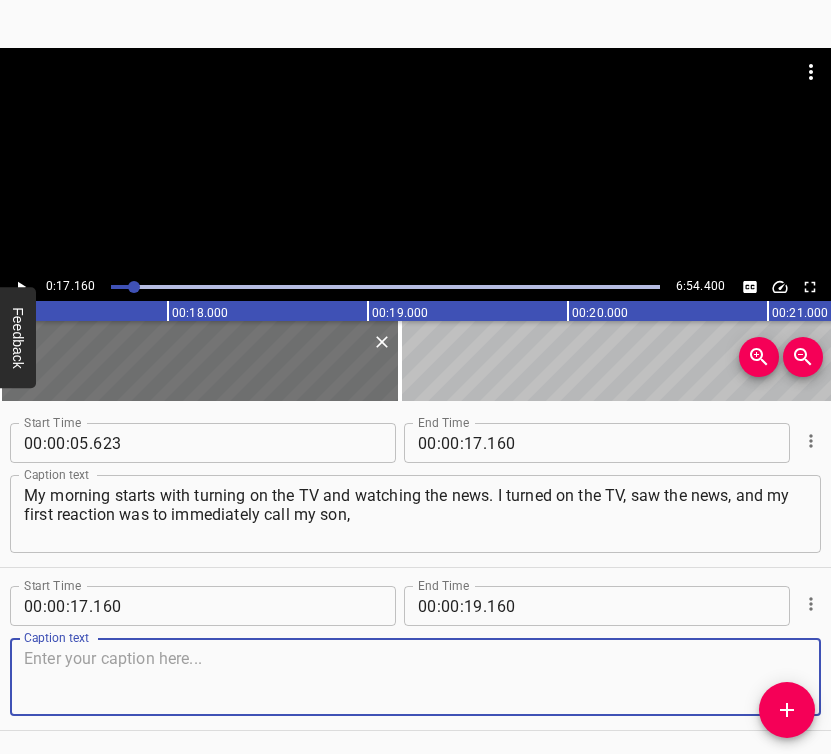 scroll, scrollTop: 67, scrollLeft: 0, axis: vertical 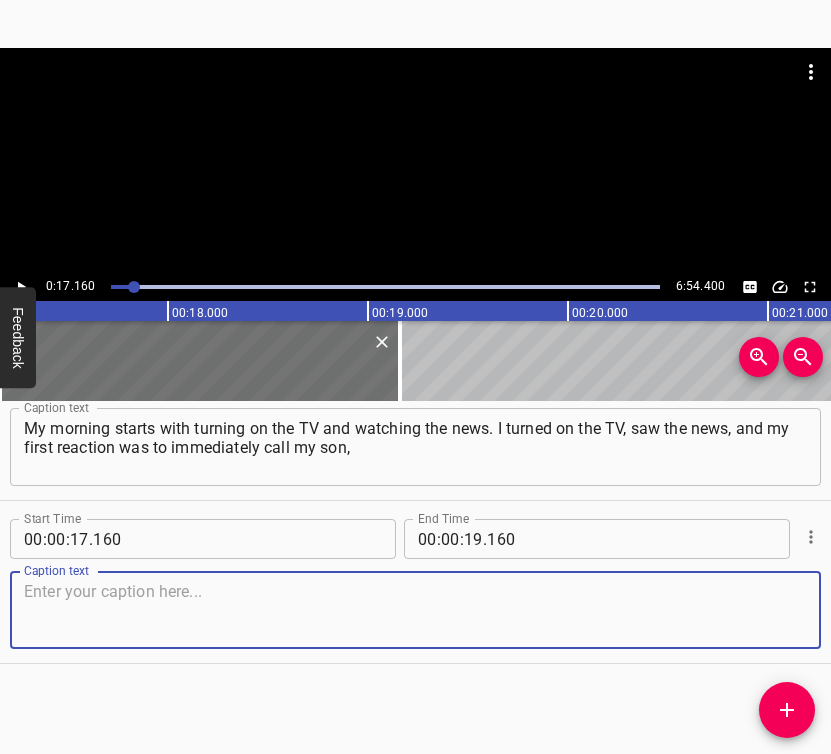 click at bounding box center [415, 610] 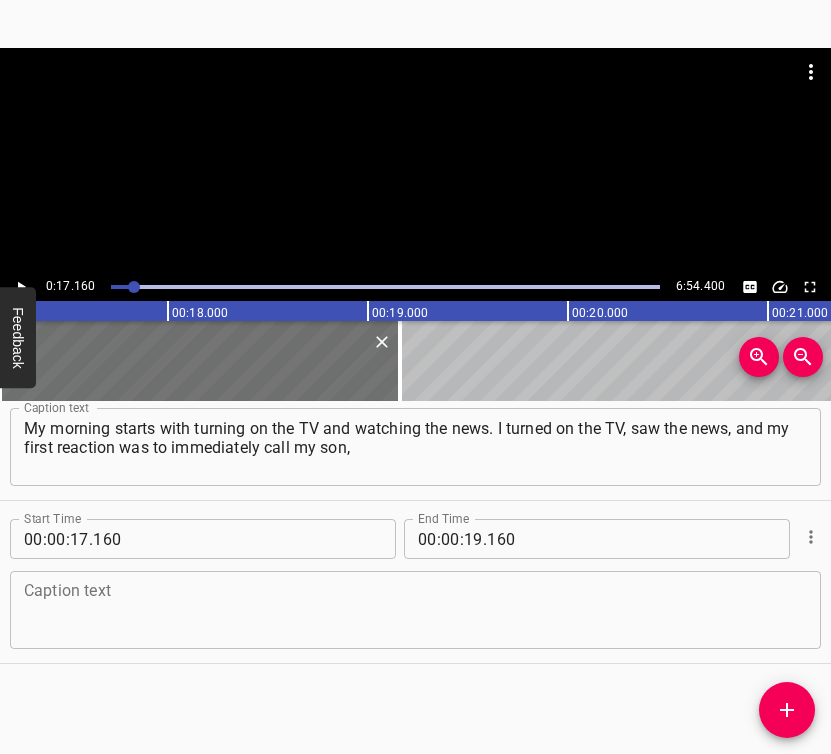 click at bounding box center [415, 610] 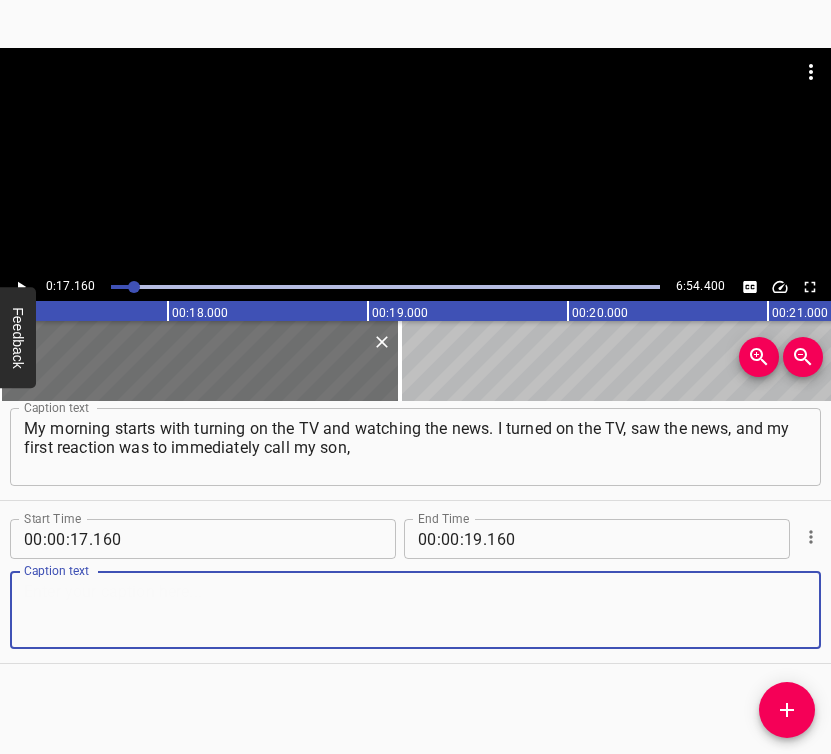 paste on "who was working near [GEOGRAPHIC_DATA], in the village of [GEOGRAPHIC_DATA], and I said: “Son, the war has started.” – “Mom, what should I do?” – “Come home.” And then…" 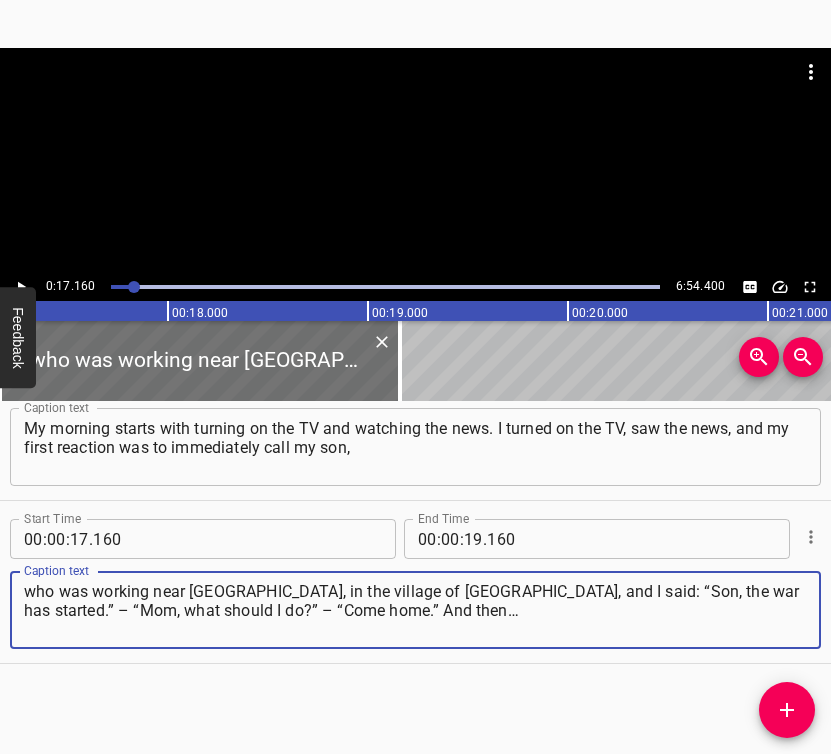 type on "who was working near [GEOGRAPHIC_DATA], in the village of [GEOGRAPHIC_DATA], and I said: “Son, the war has started.” – “Mom, what should I do?” – “Come home.” And then…" 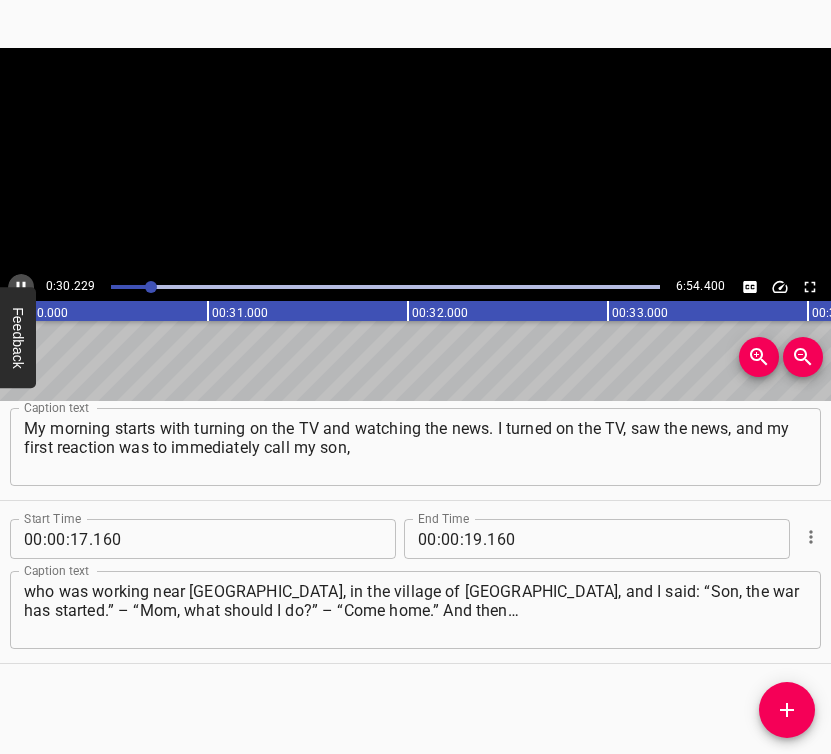 click 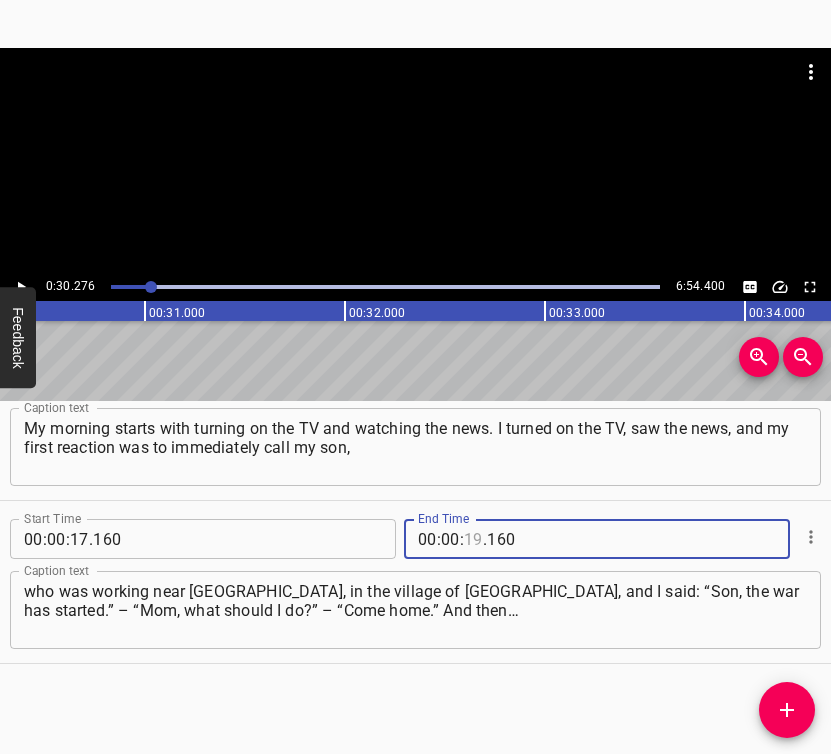 click at bounding box center (473, 539) 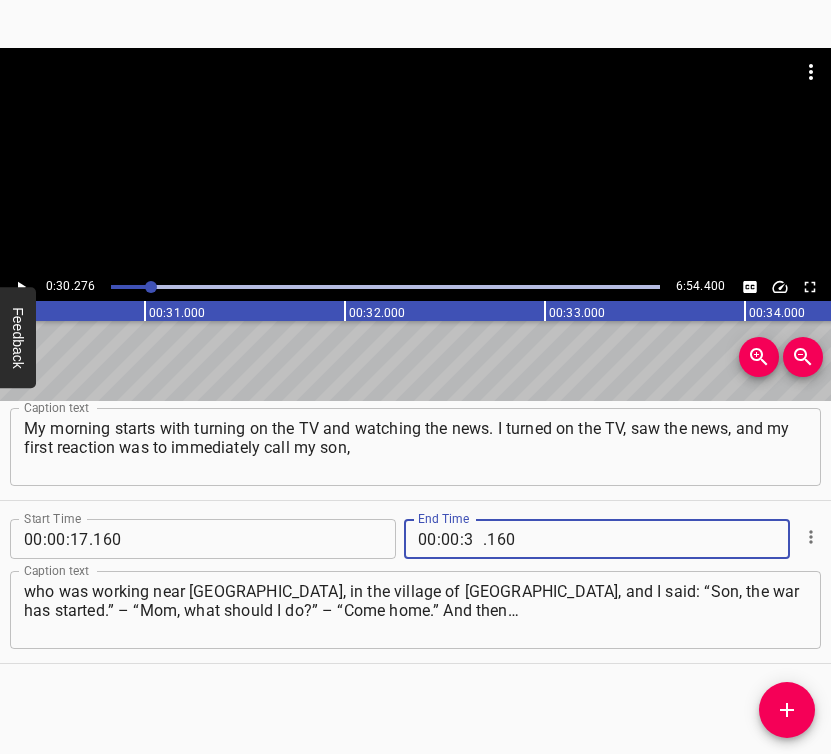 type on "30" 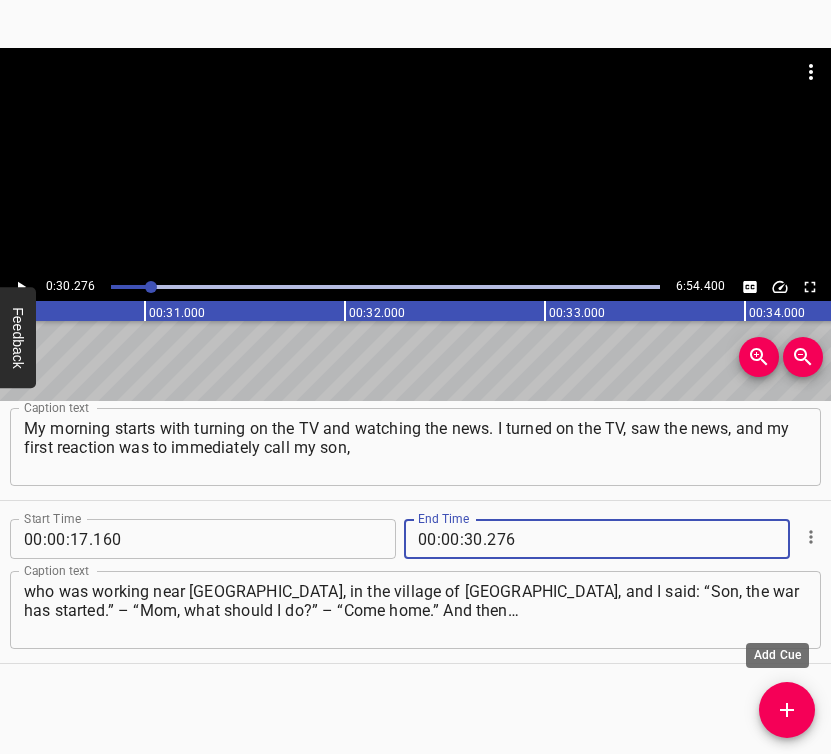 type on "276" 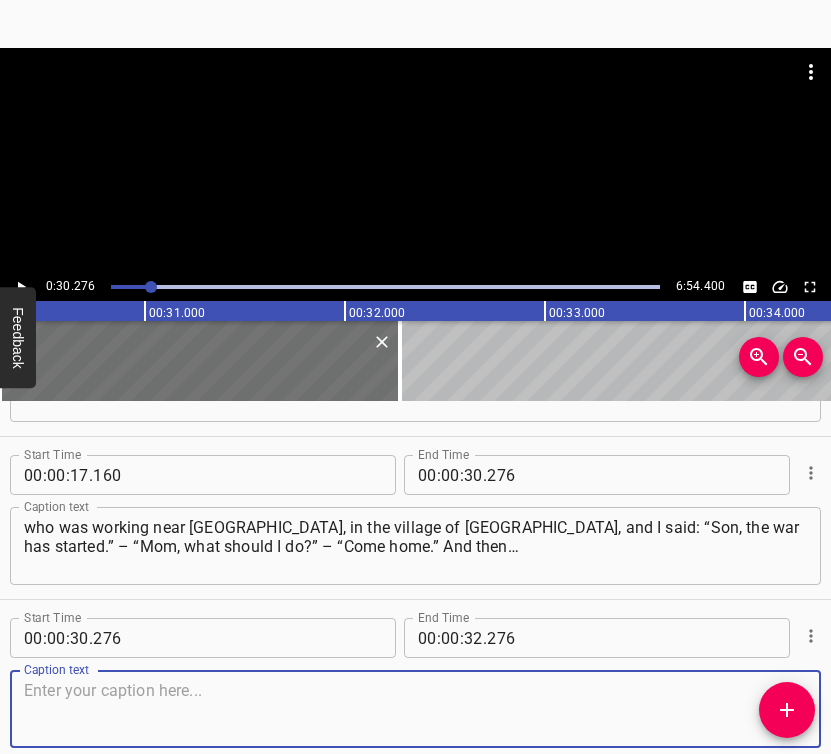 scroll, scrollTop: 230, scrollLeft: 0, axis: vertical 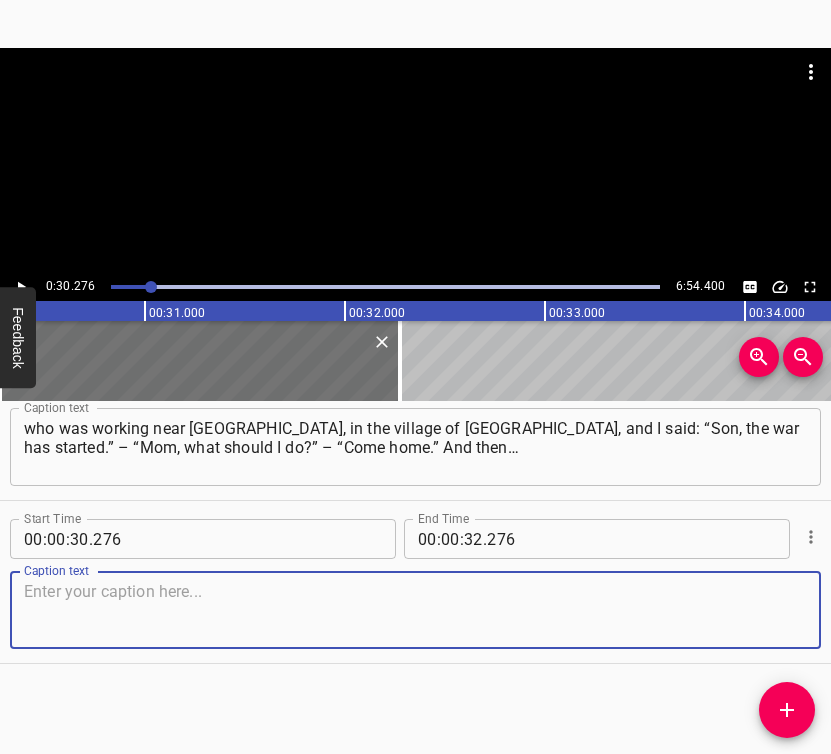 drag, startPoint x: 765, startPoint y: 620, endPoint x: 825, endPoint y: 588, distance: 68 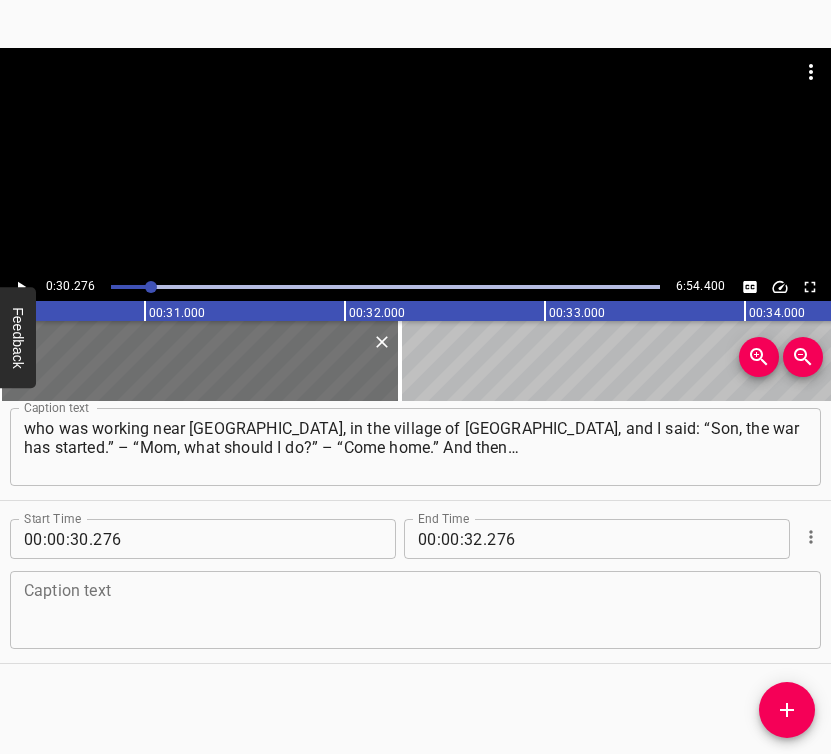 click at bounding box center (415, 610) 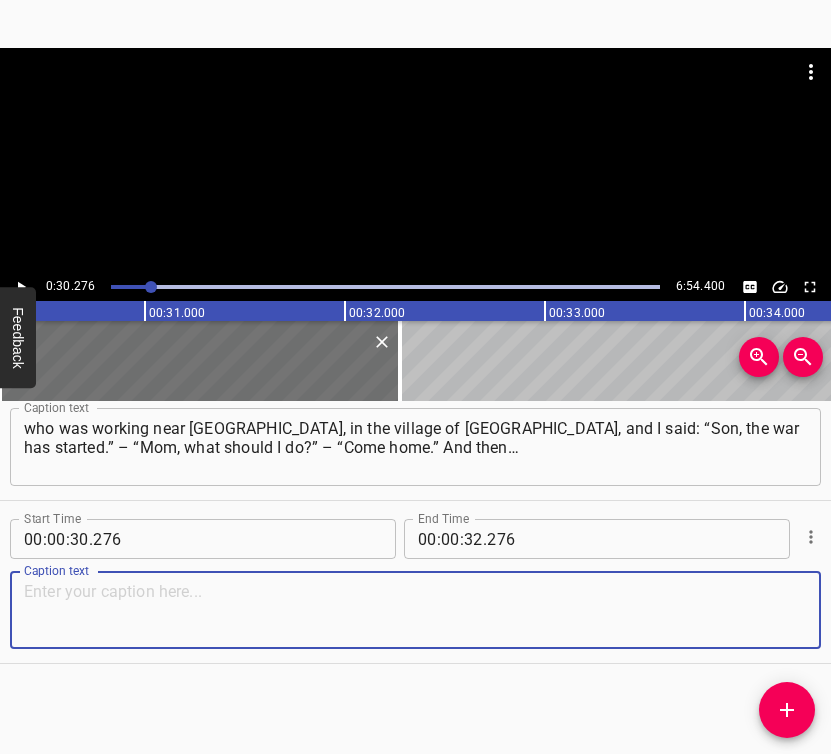 paste on "I had my own business, and I don’t even remember whether I went to work that day or not. I probably did go, but I was waiting for my child to come home." 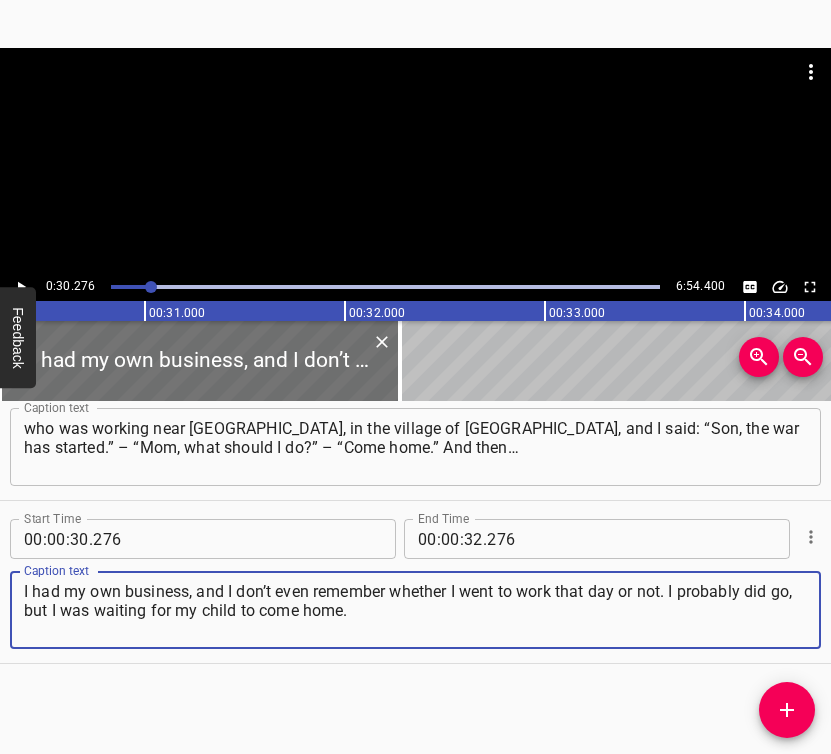 type on "I had my own business, and I don’t even remember whether I went to work that day or not. I probably did go, but I was waiting for my child to come home." 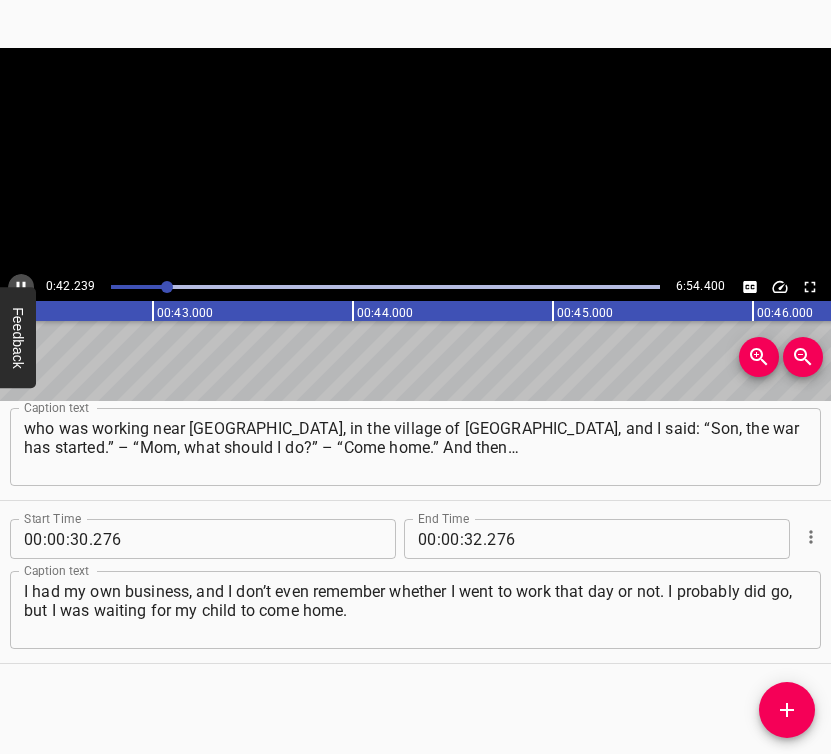 click 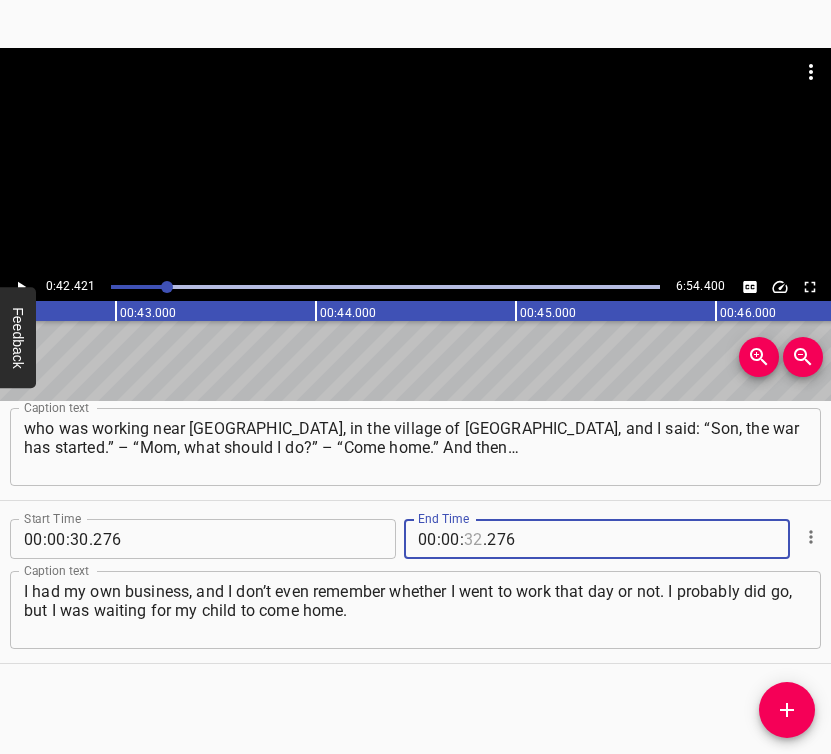 click at bounding box center [473, 539] 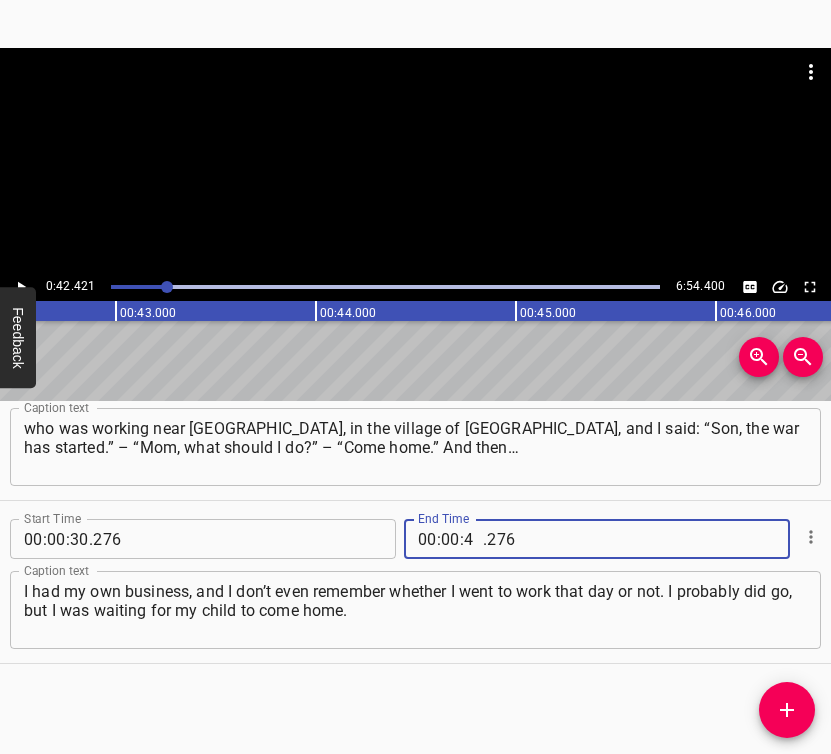 type on "42" 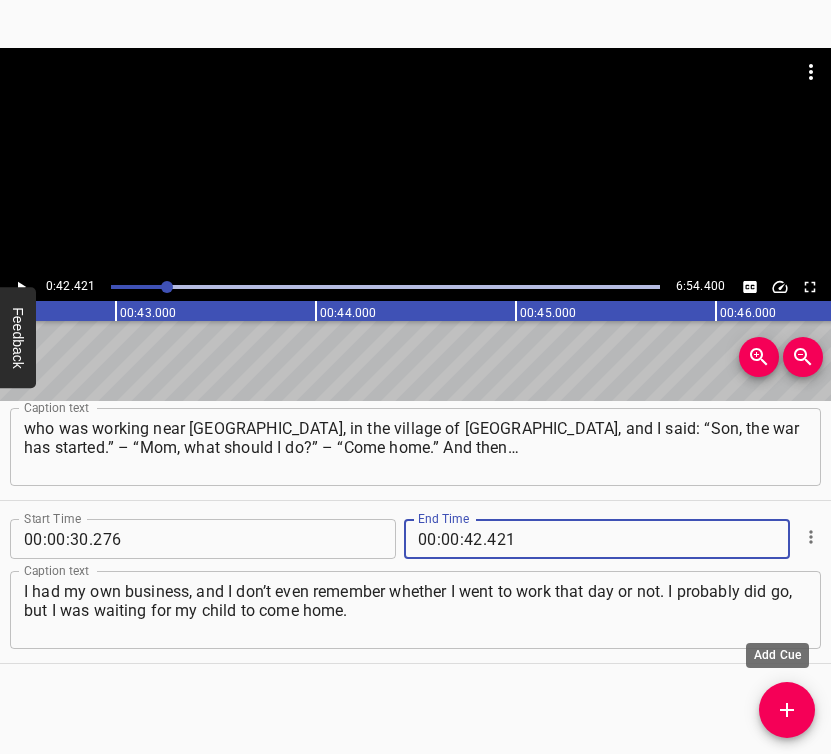 type on "421" 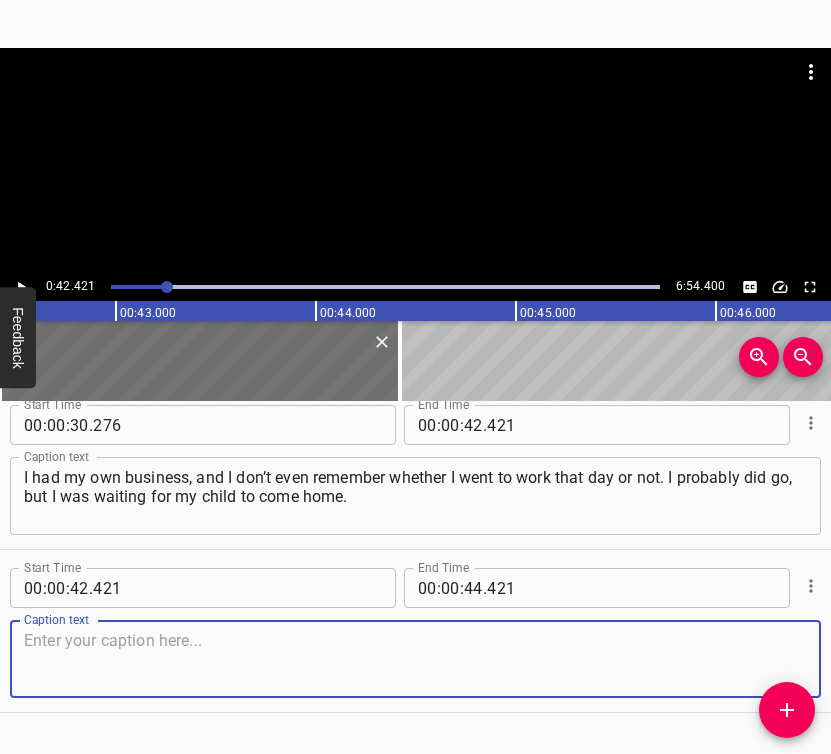scroll, scrollTop: 393, scrollLeft: 0, axis: vertical 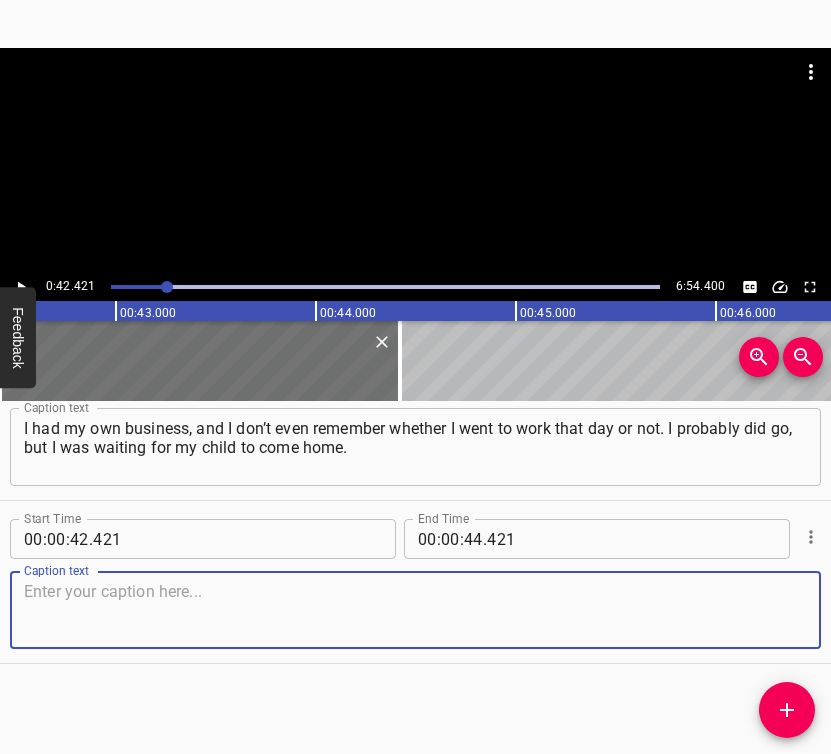 click at bounding box center [415, 610] 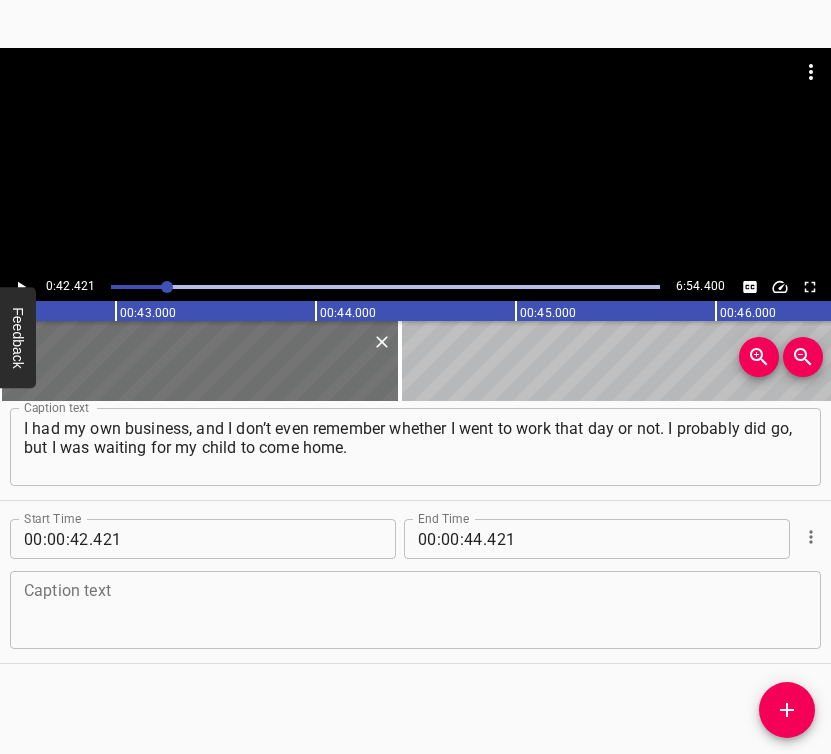 click at bounding box center [415, 610] 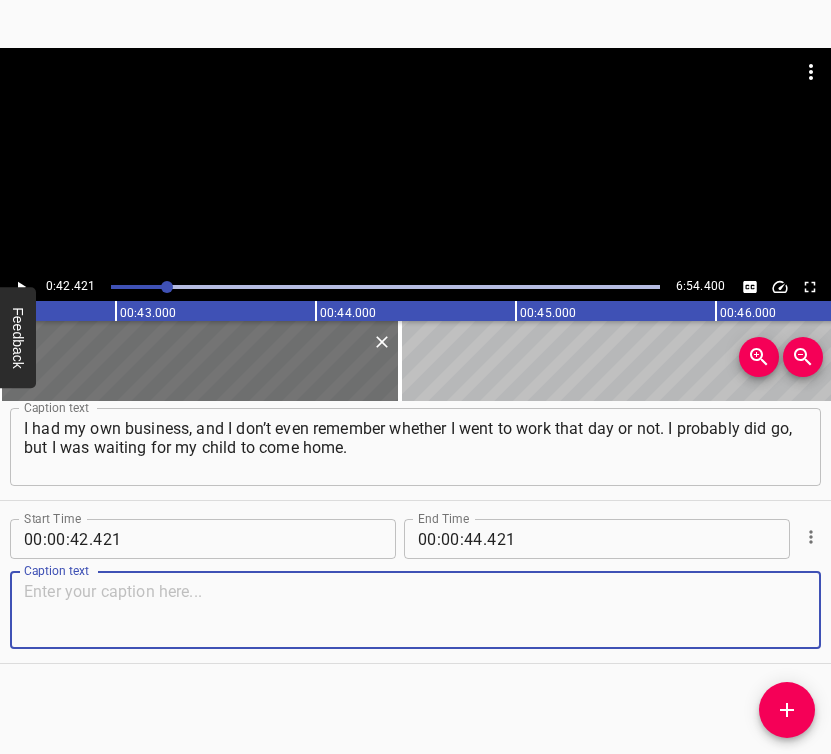 paste on "It was very intense. People were still coming in, buying tea. You know, it was… I’ll say something down-to-earth now." 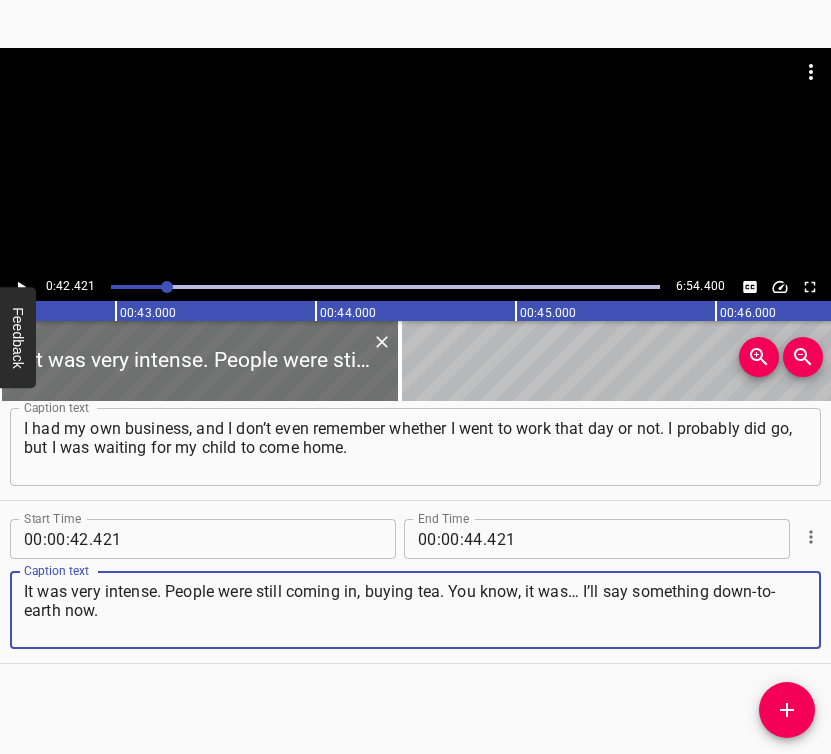 type on "It was very intense. People were still coming in, buying tea. You know, it was… I’ll say something down-to-earth now." 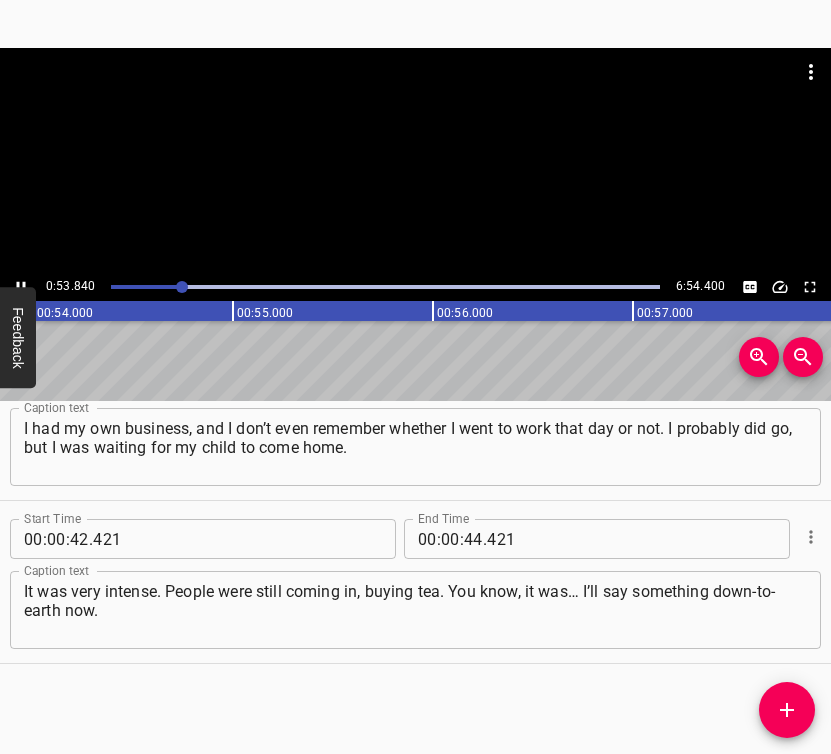 click 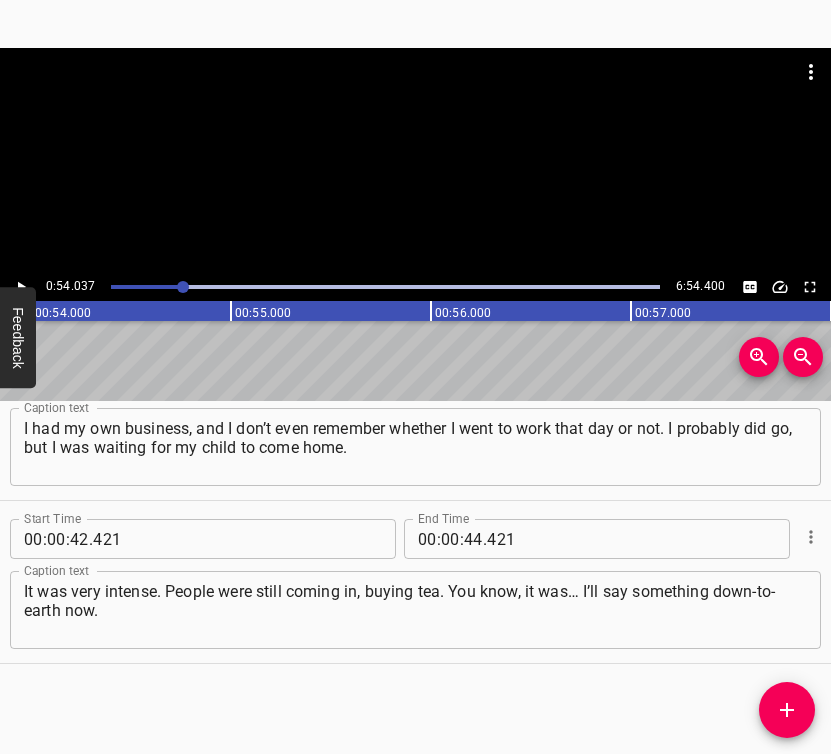 scroll, scrollTop: 0, scrollLeft: 10807, axis: horizontal 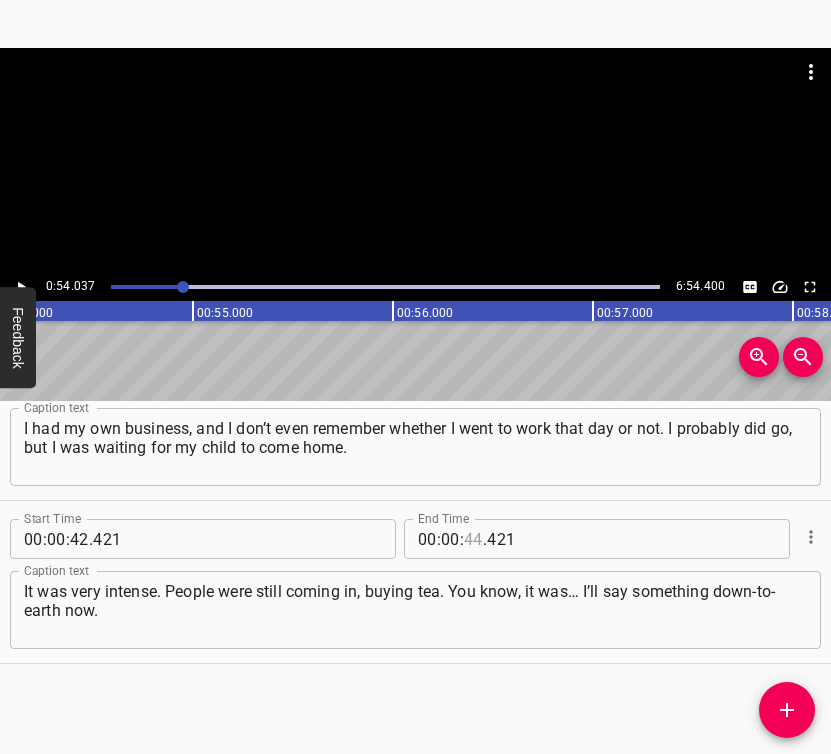 click at bounding box center (473, 539) 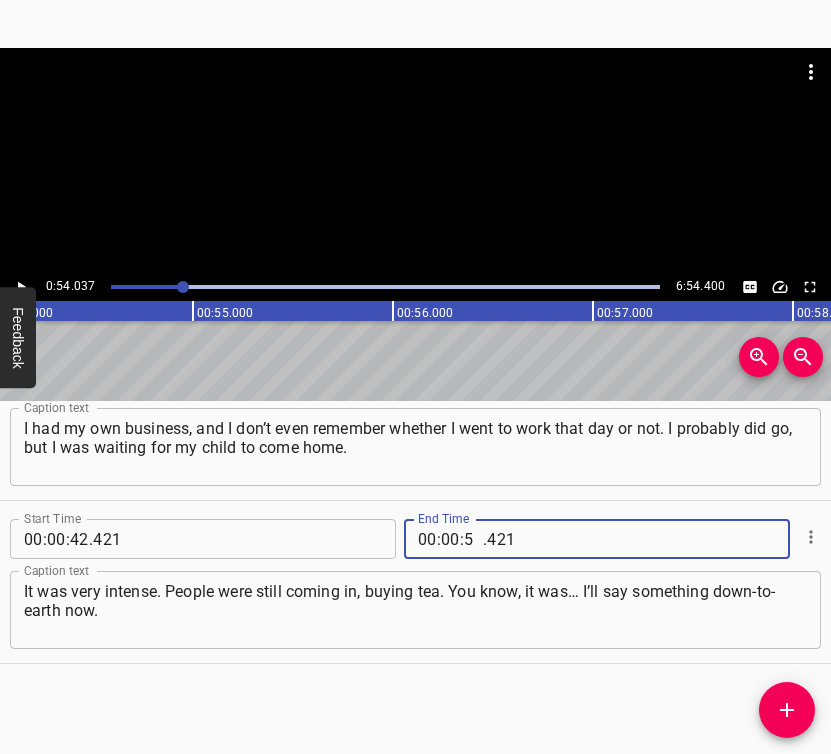 type on "54" 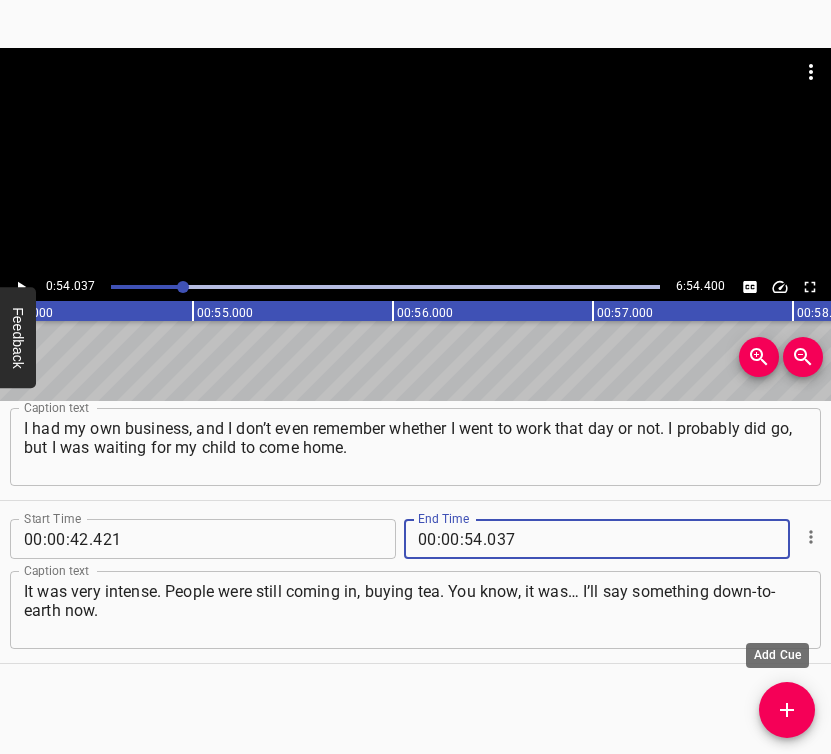 type on "037" 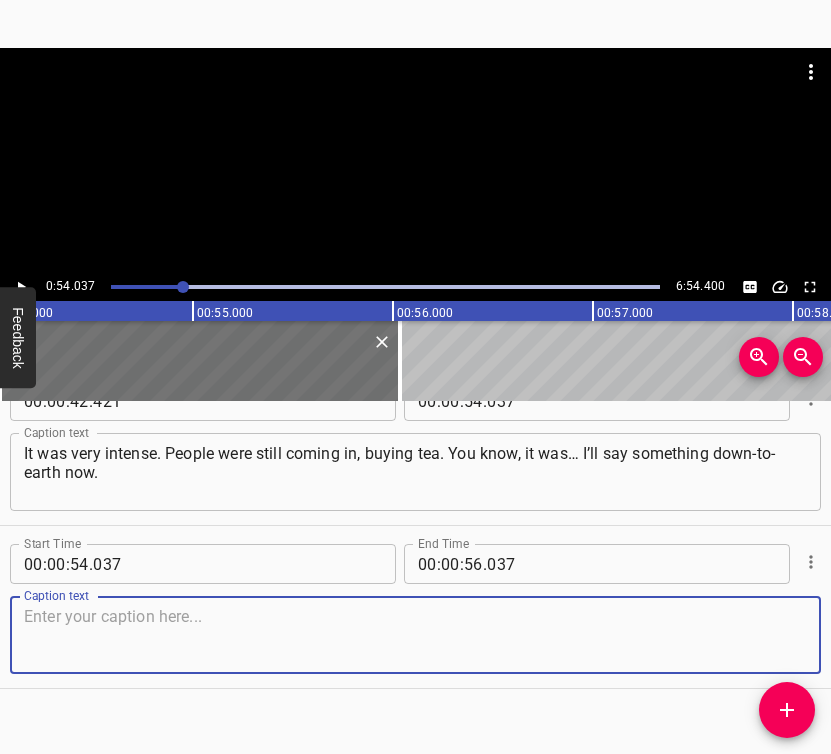 scroll, scrollTop: 556, scrollLeft: 0, axis: vertical 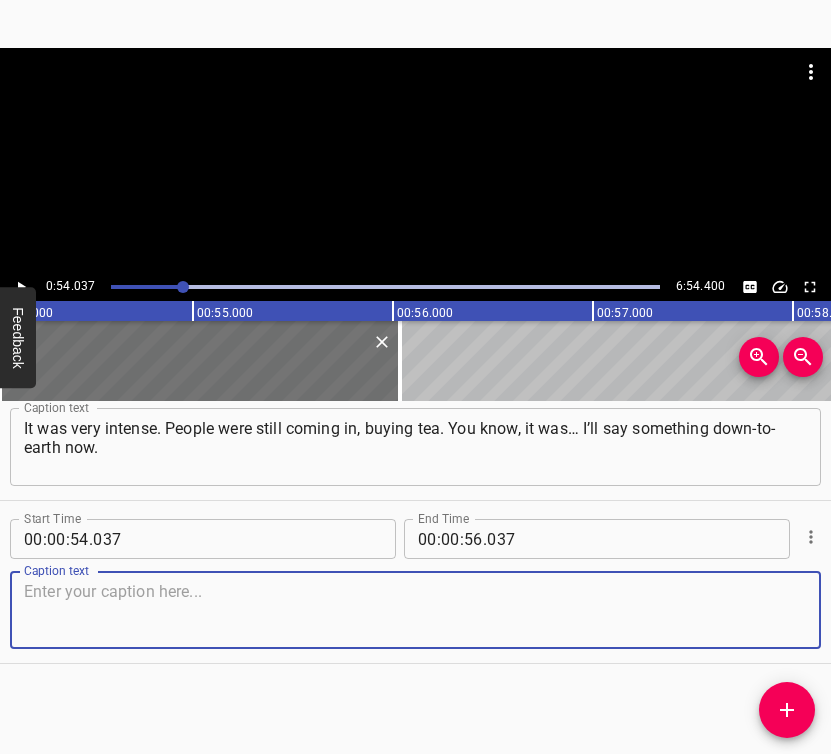 click at bounding box center (415, 610) 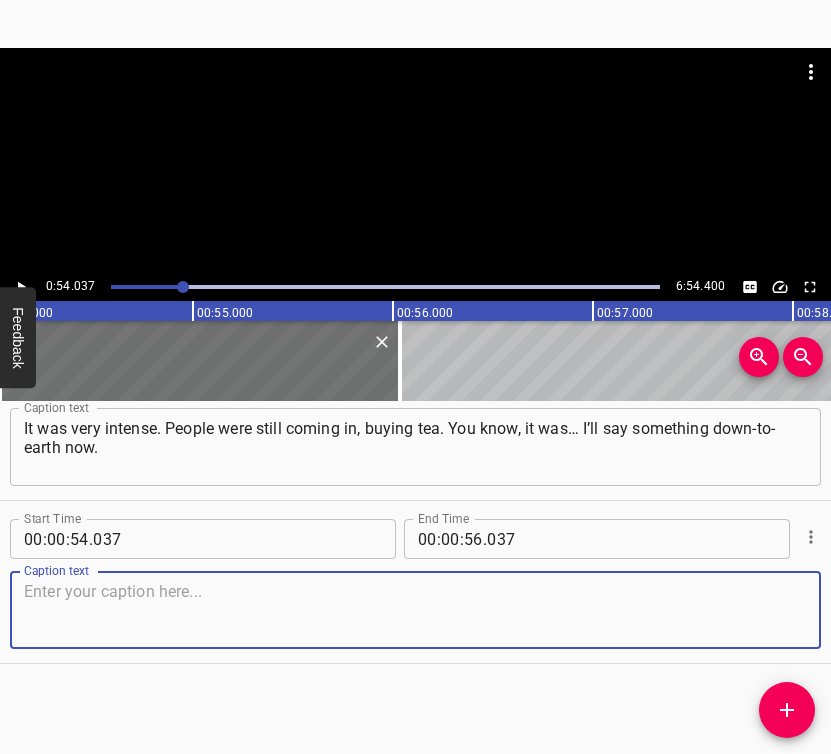 click at bounding box center (415, 610) 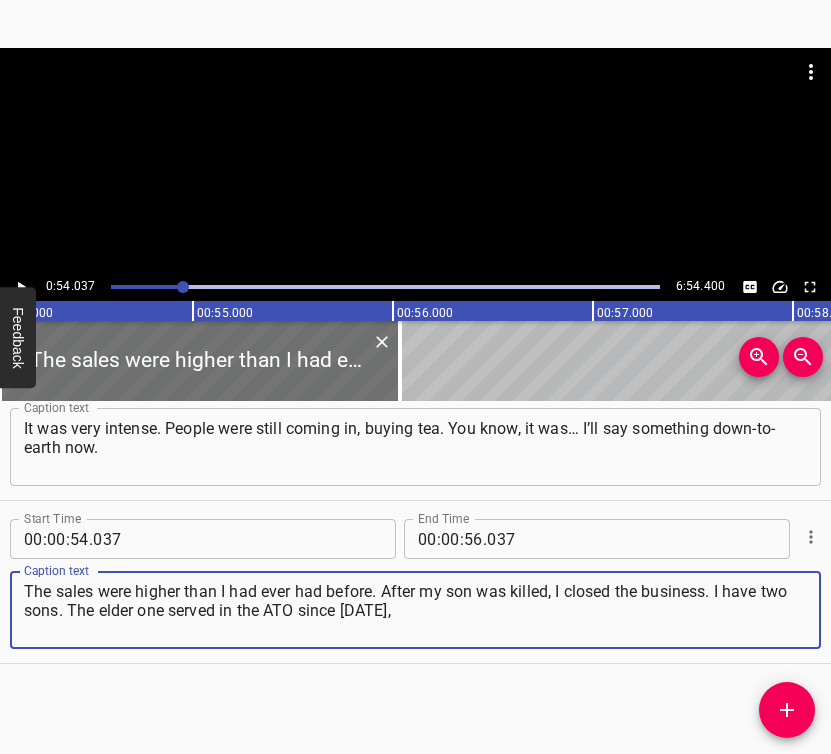 type on "The sales were higher than I had ever had before. After my son was killed, I closed the business. I have two sons. The elder one served in the ATO since [DATE]," 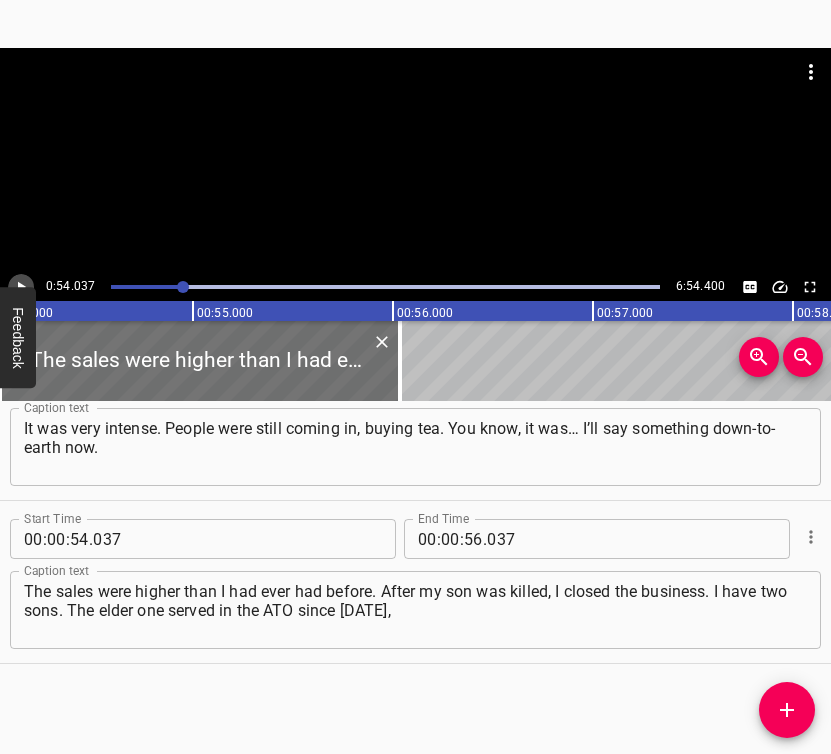 click 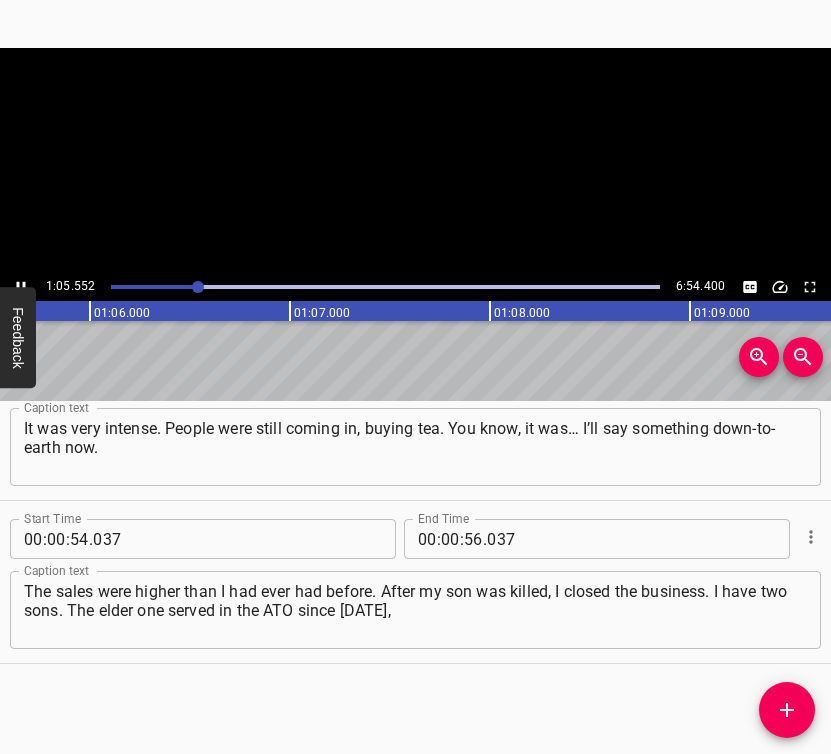 click 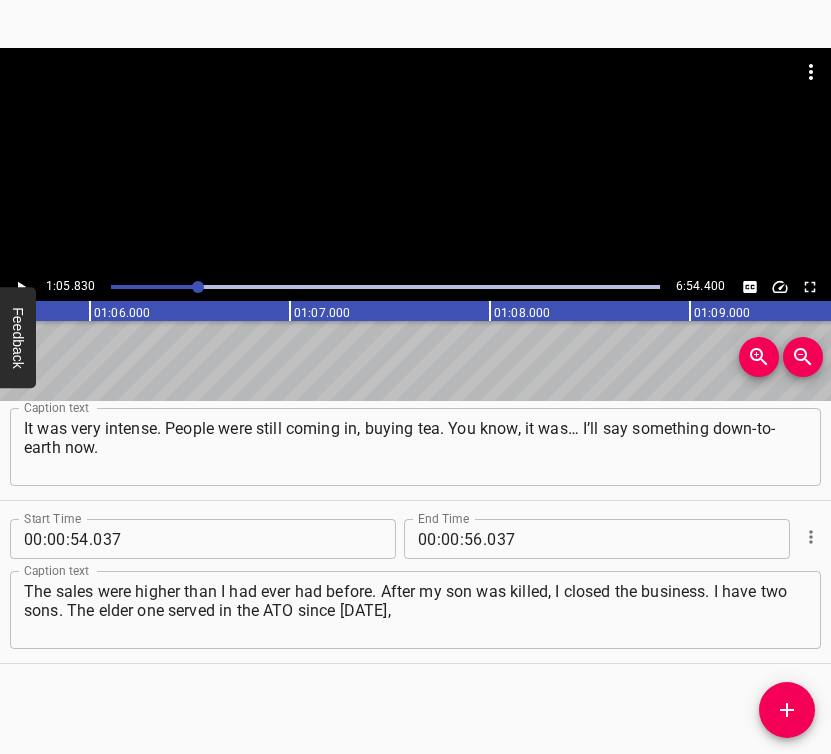 scroll, scrollTop: 0, scrollLeft: 13165, axis: horizontal 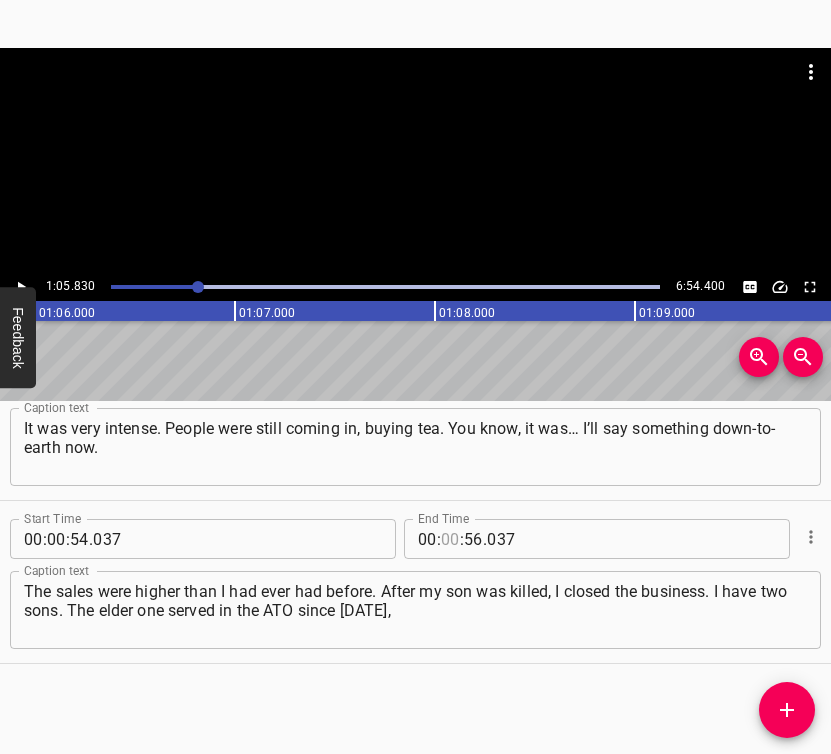 click at bounding box center [450, 539] 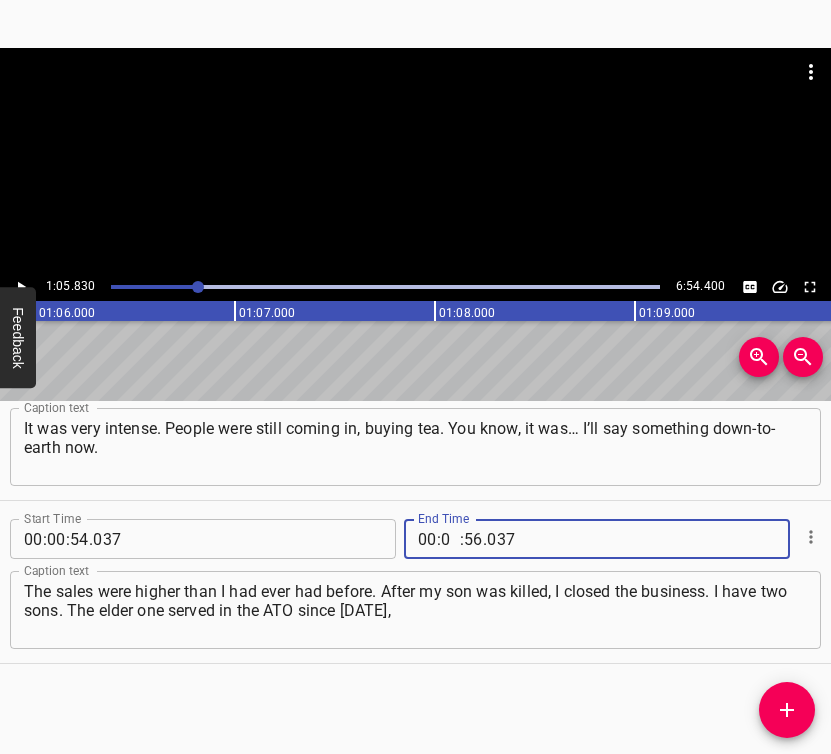 type on "01" 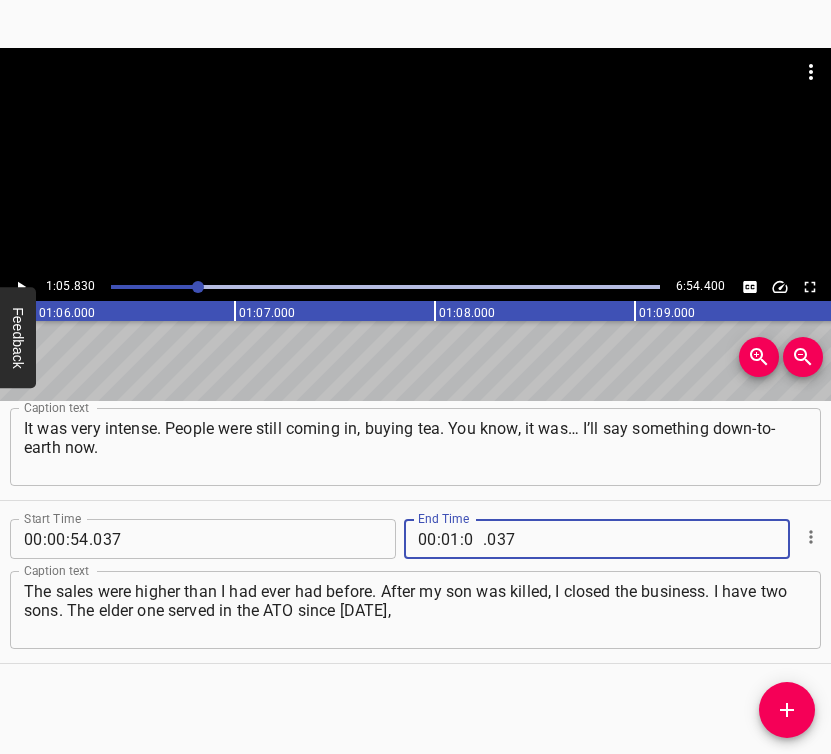 type on "05" 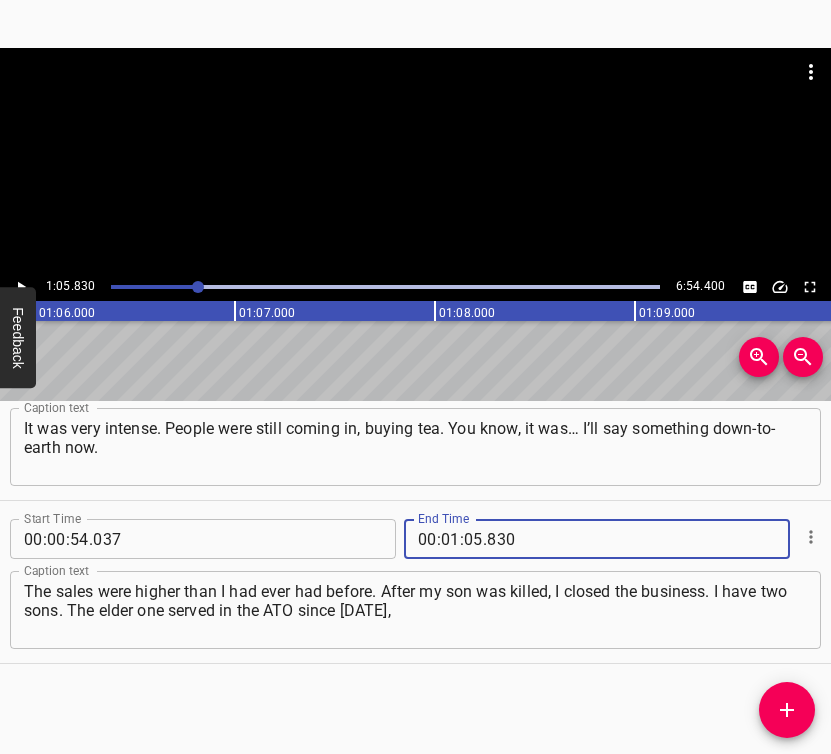 type on "830" 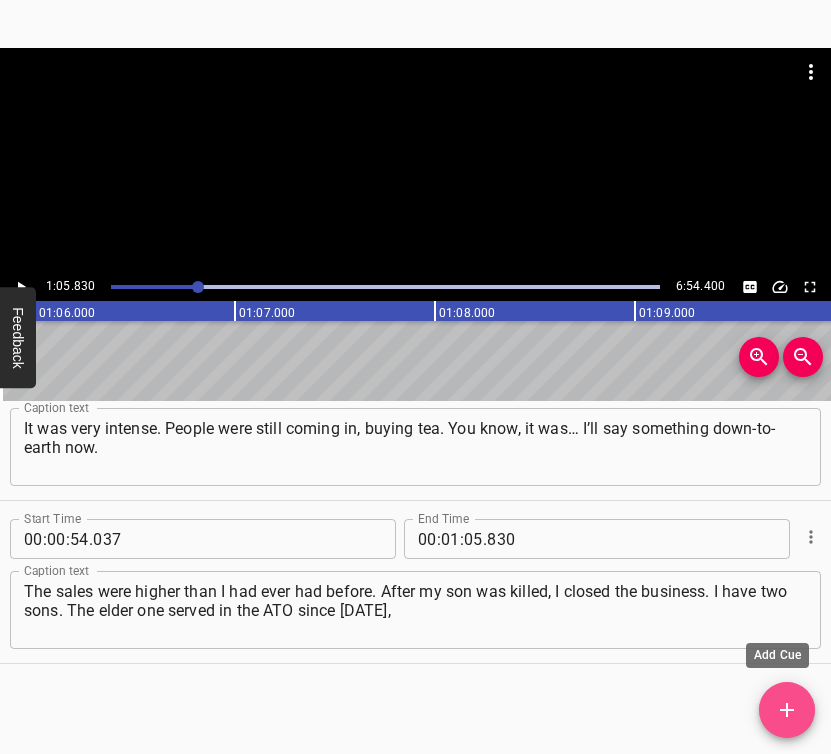 click at bounding box center [787, 710] 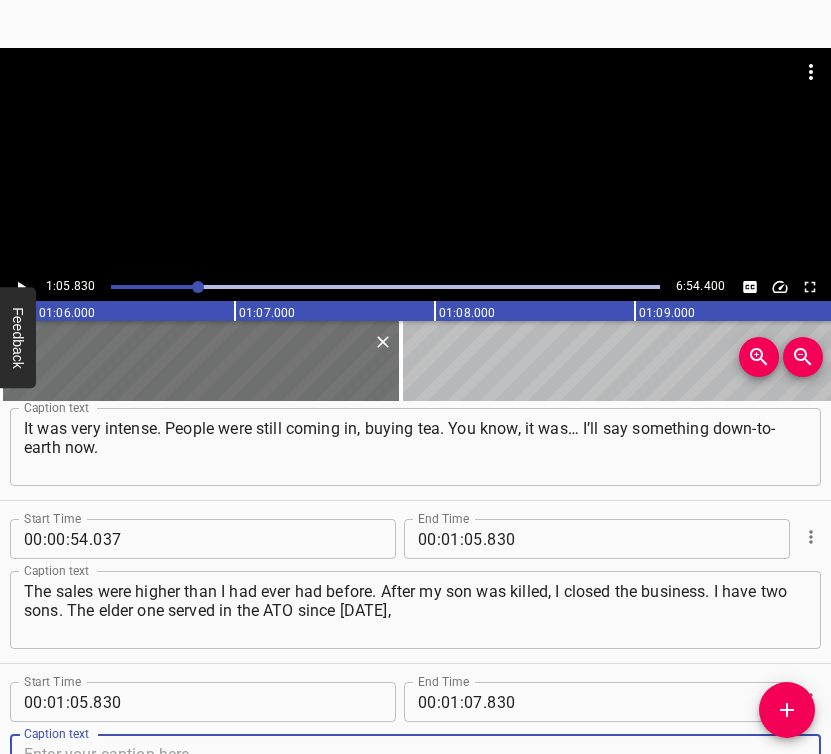 scroll, scrollTop: 566, scrollLeft: 0, axis: vertical 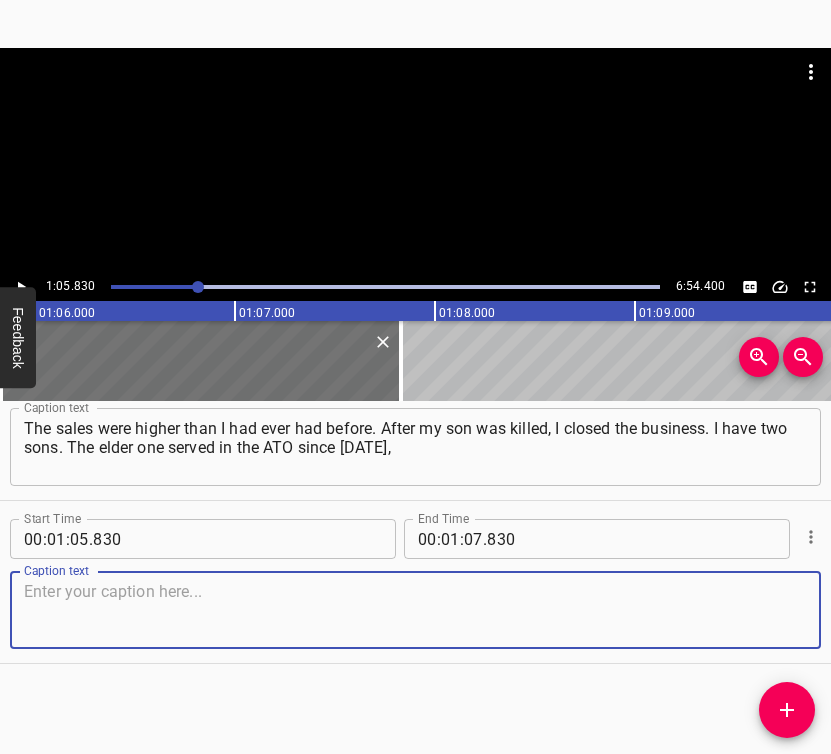 drag, startPoint x: 769, startPoint y: 616, endPoint x: 821, endPoint y: 600, distance: 54.405884 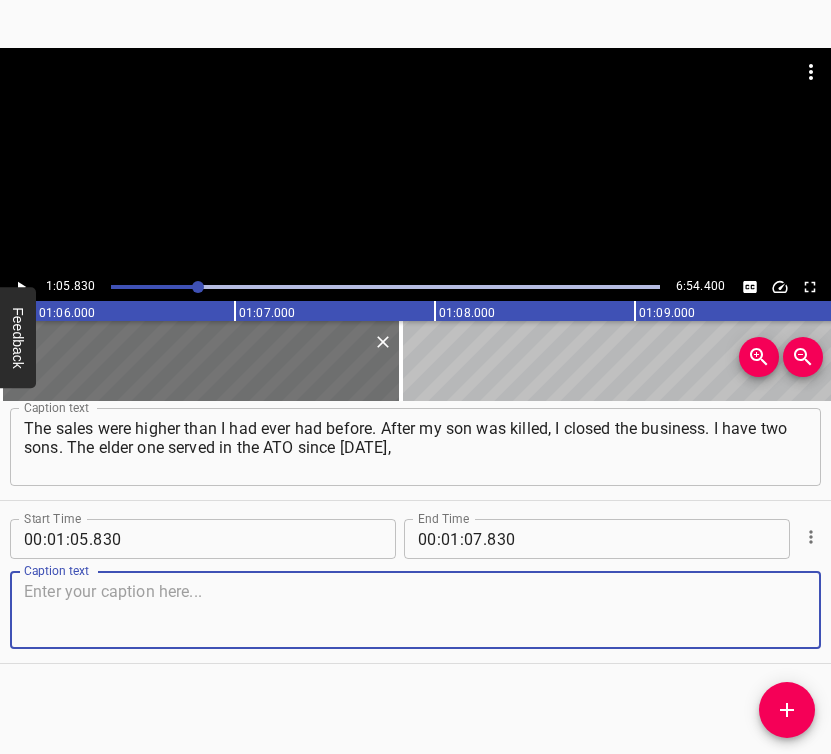 click at bounding box center (415, 610) 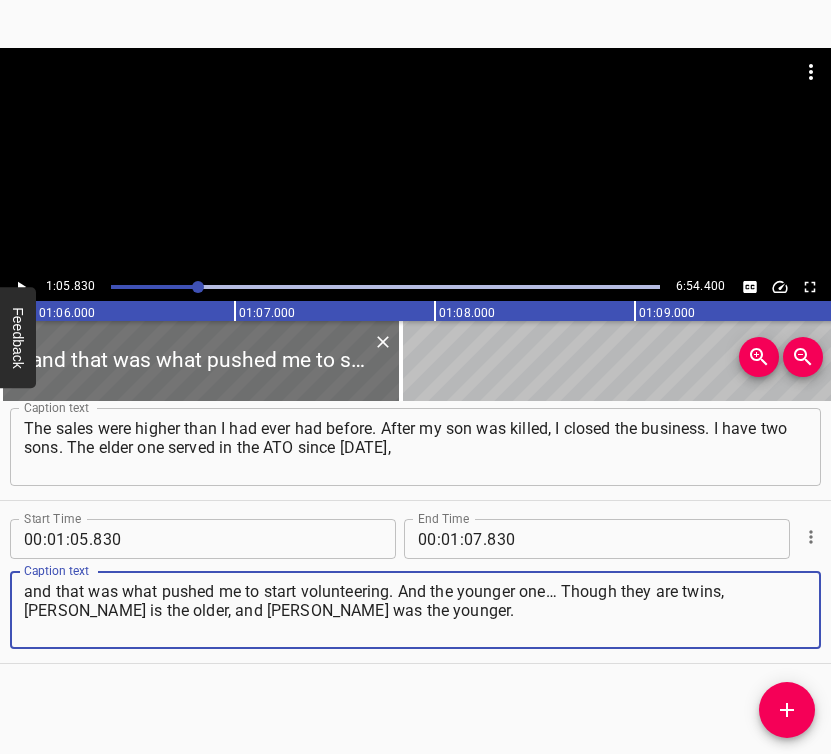 type on "and that was what pushed me to start volunteering. And the younger one… Though they are twins, [PERSON_NAME] is the older, and [PERSON_NAME] was the younger." 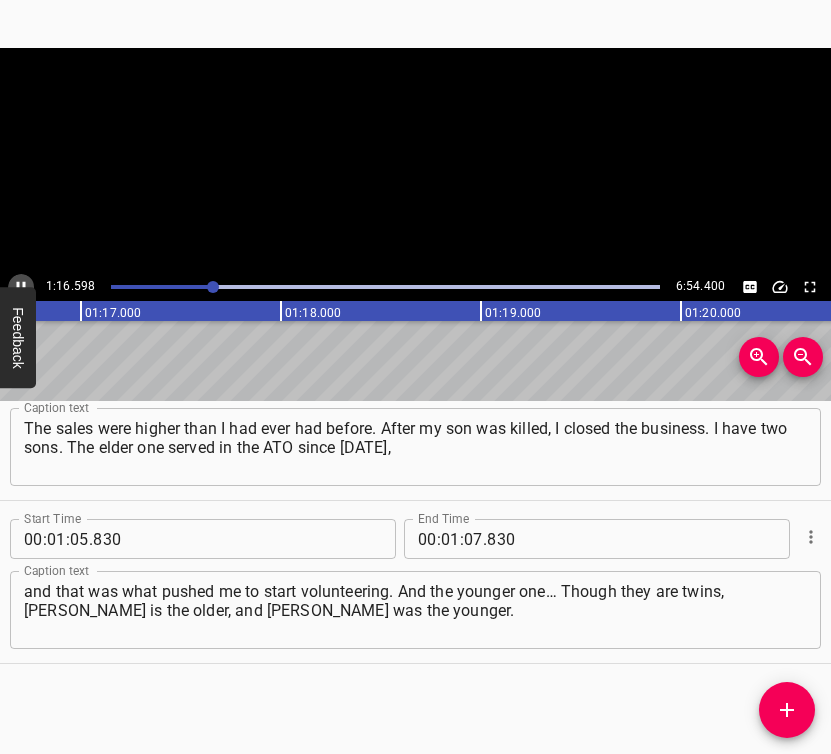 click 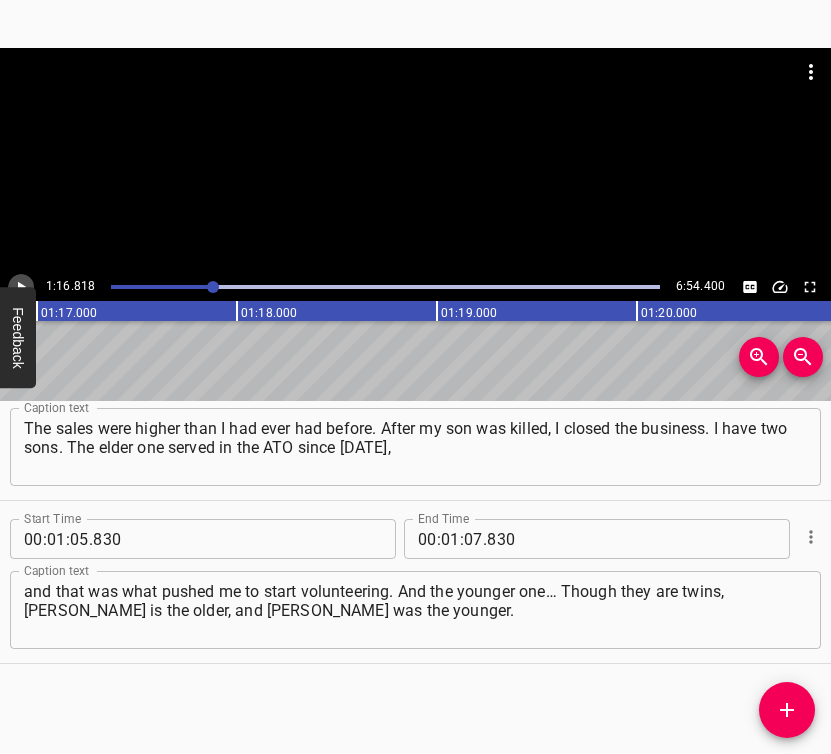 click 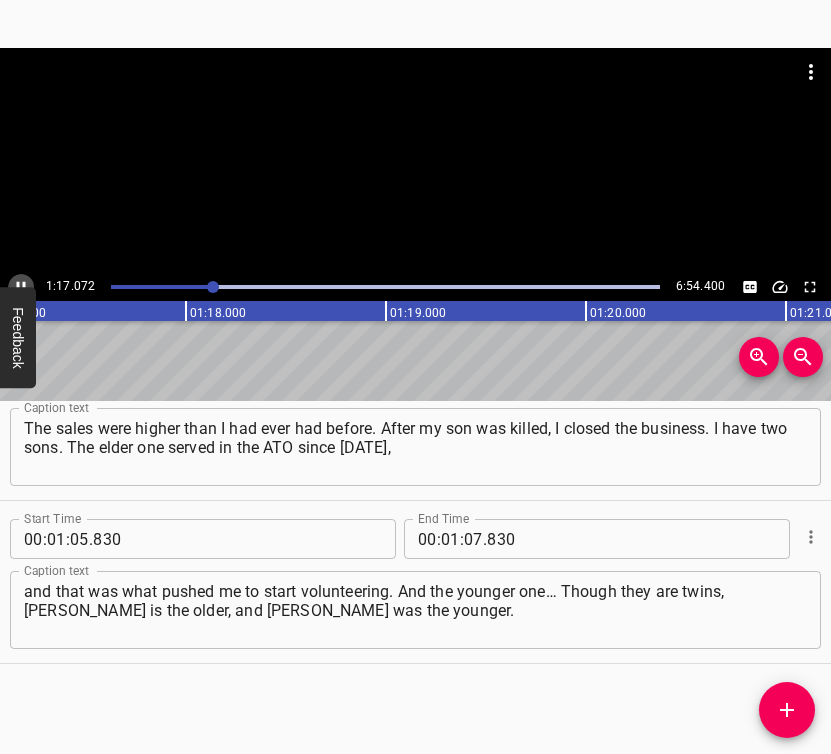 click 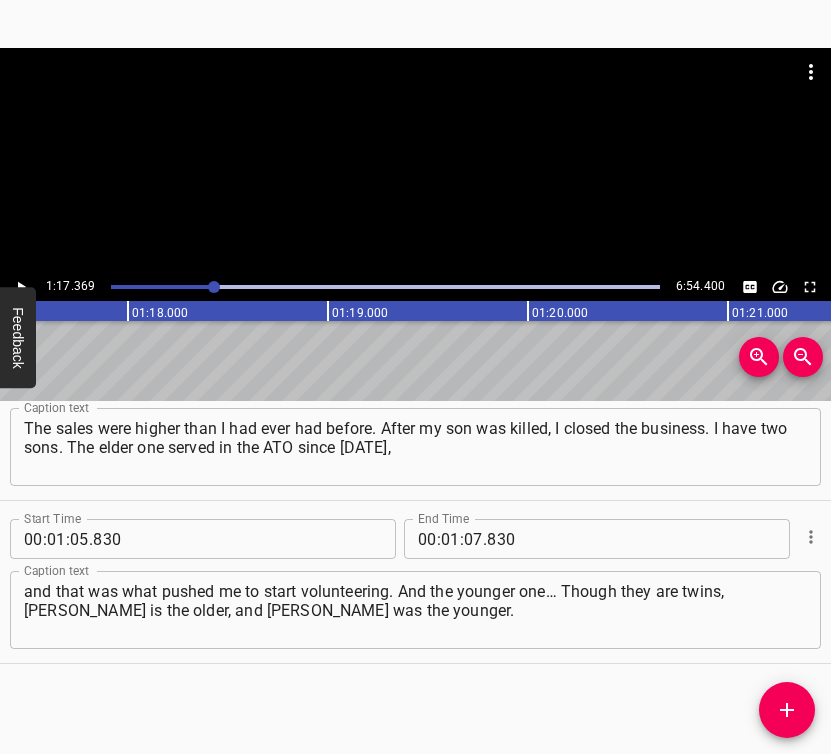 scroll, scrollTop: 0, scrollLeft: 15473, axis: horizontal 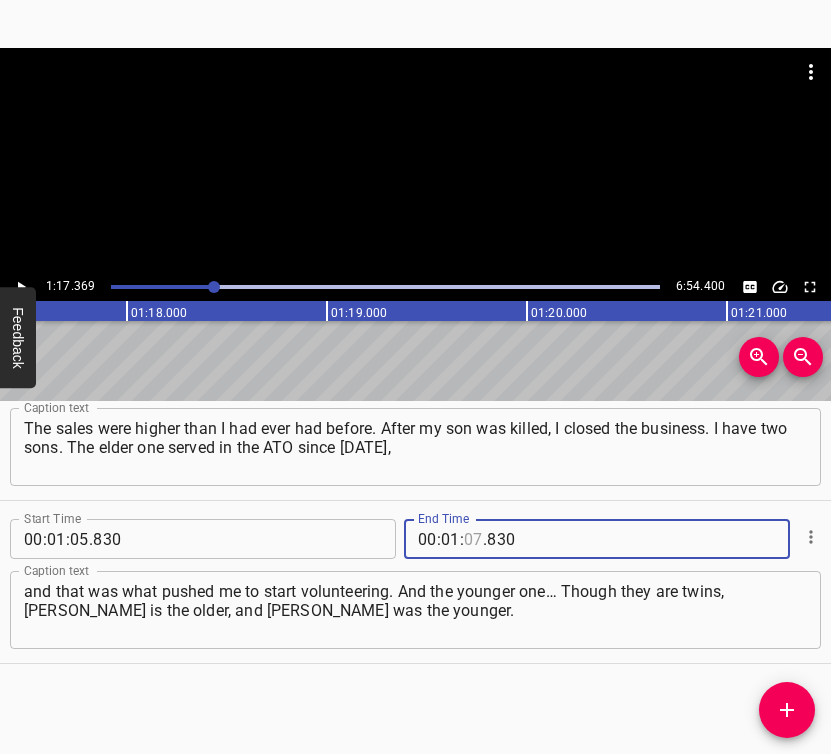 click at bounding box center [473, 539] 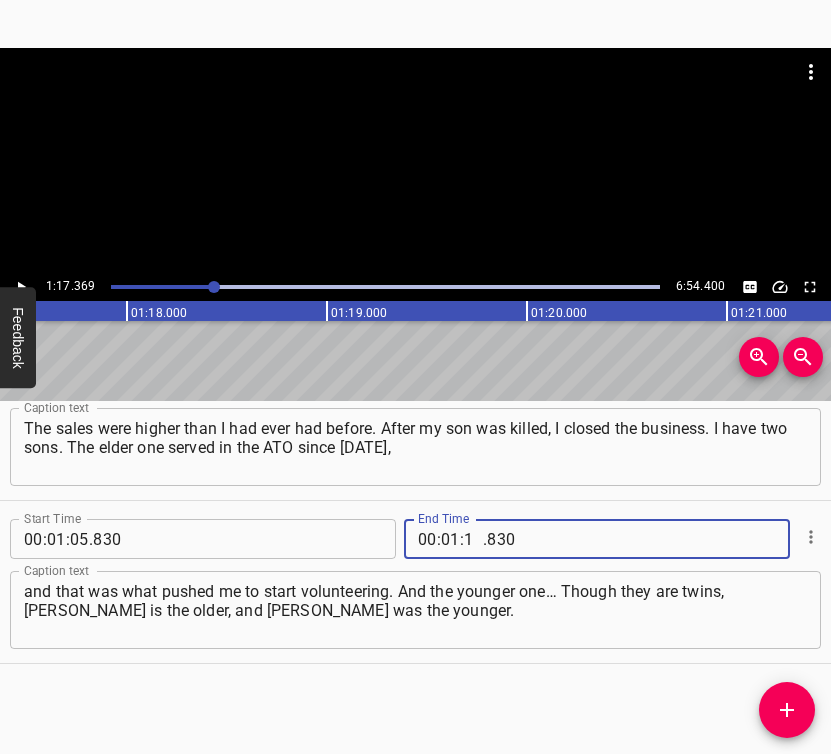 type on "17" 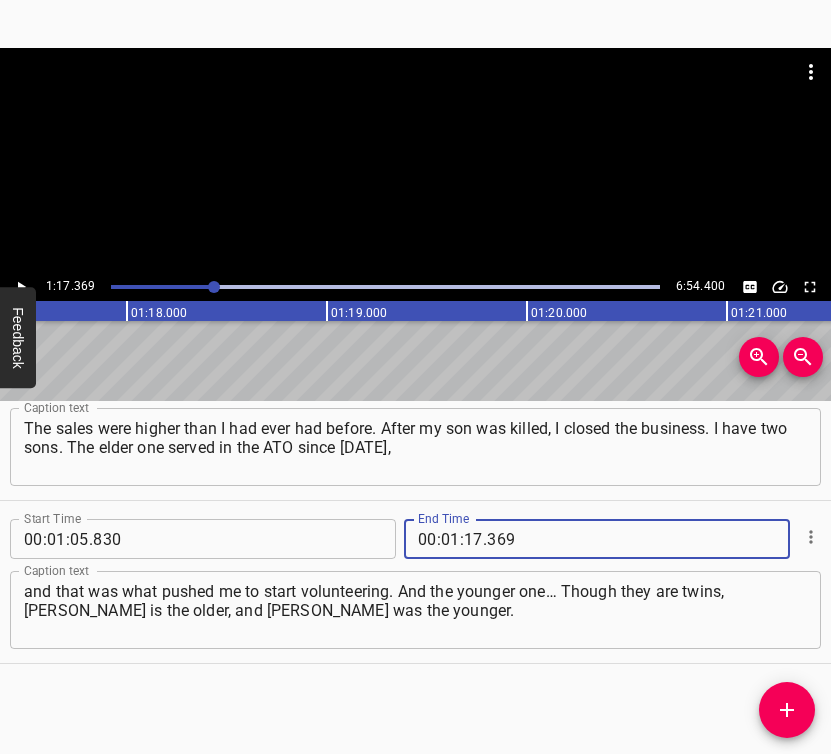type on "369" 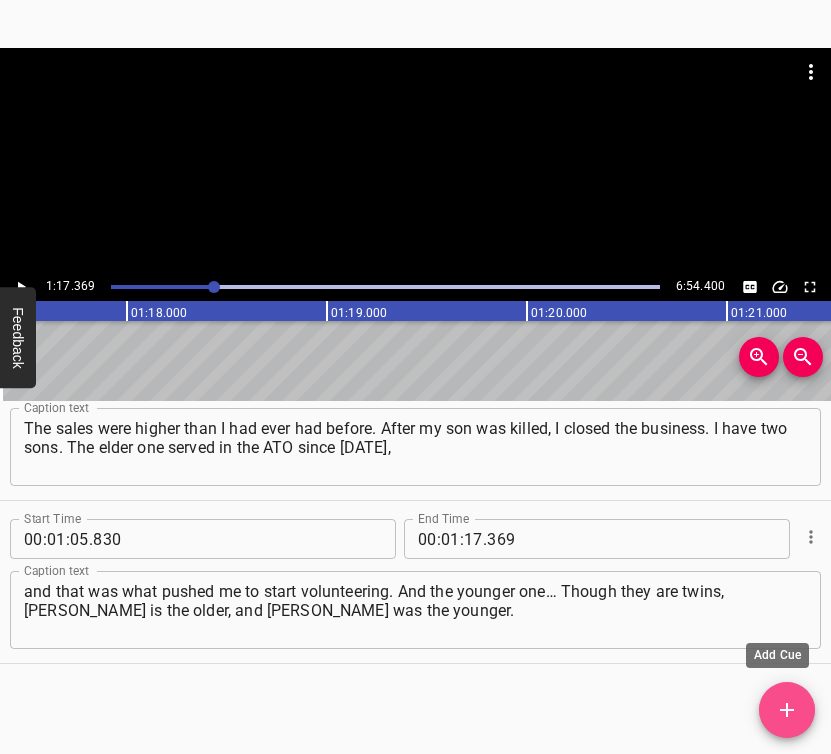 click 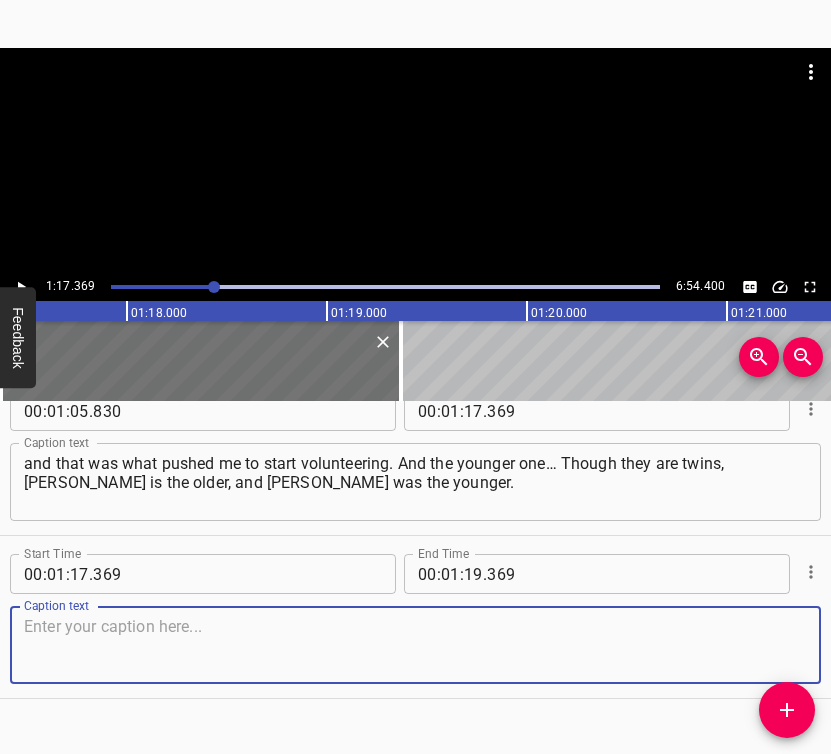 scroll, scrollTop: 882, scrollLeft: 0, axis: vertical 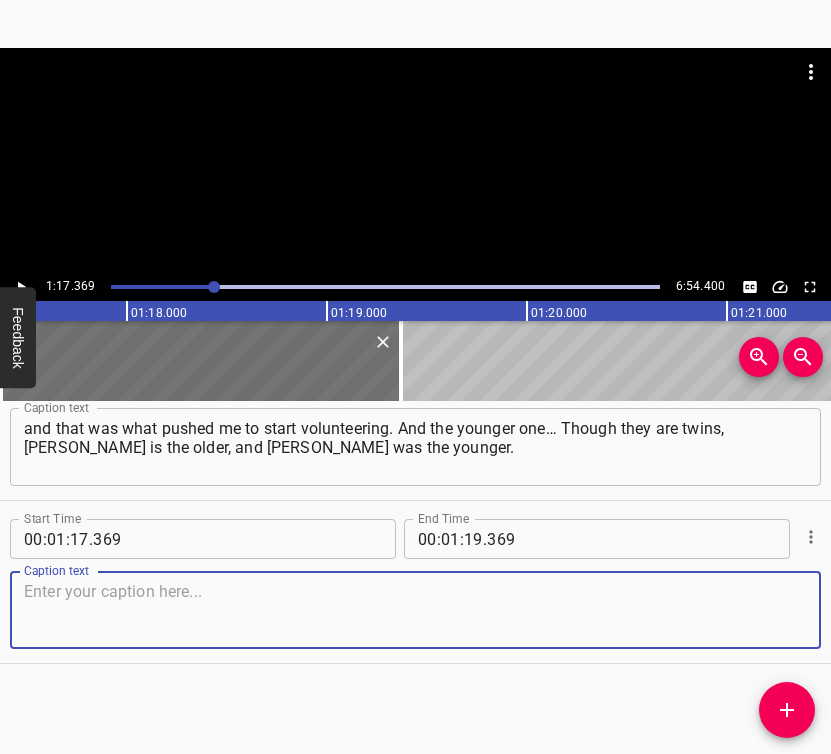 drag, startPoint x: 767, startPoint y: 606, endPoint x: 778, endPoint y: 604, distance: 11.18034 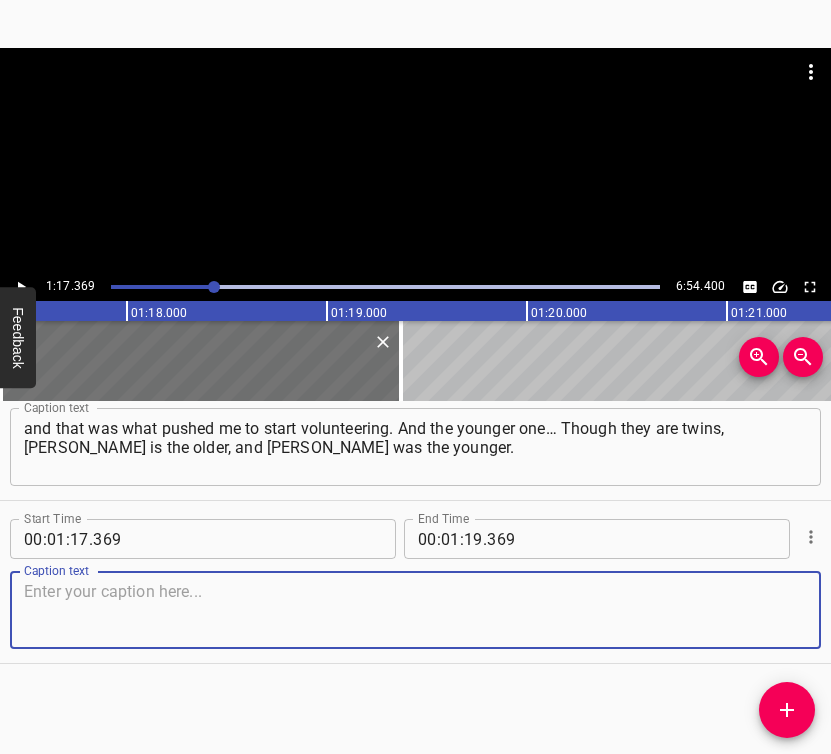 click at bounding box center [415, 610] 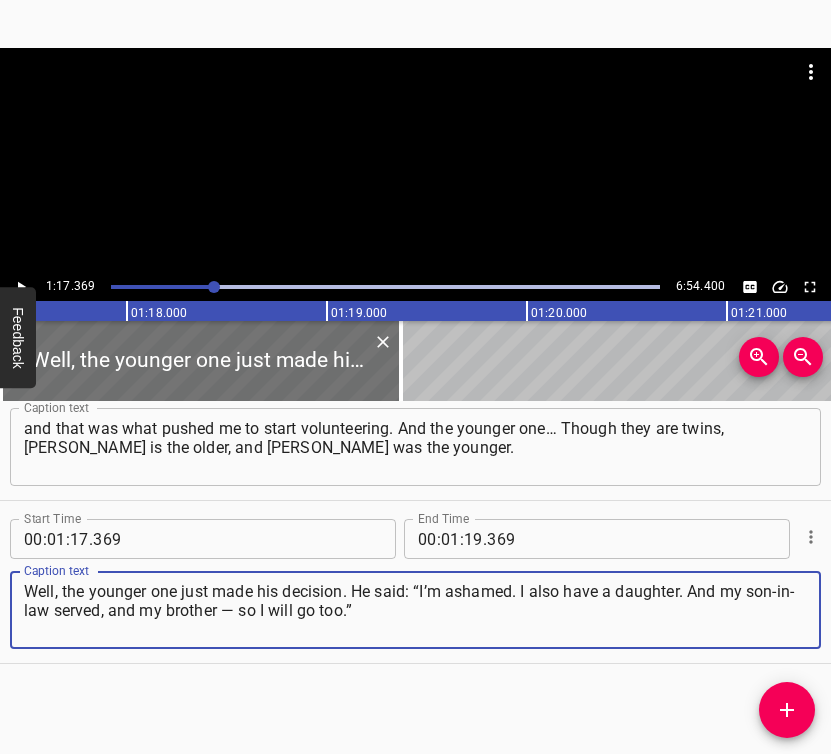 type on "Well, the younger one just made his decision. He said: “I’m ashamed. I also have a daughter. And my son-in-law served, and my brother — so I will go too.”" 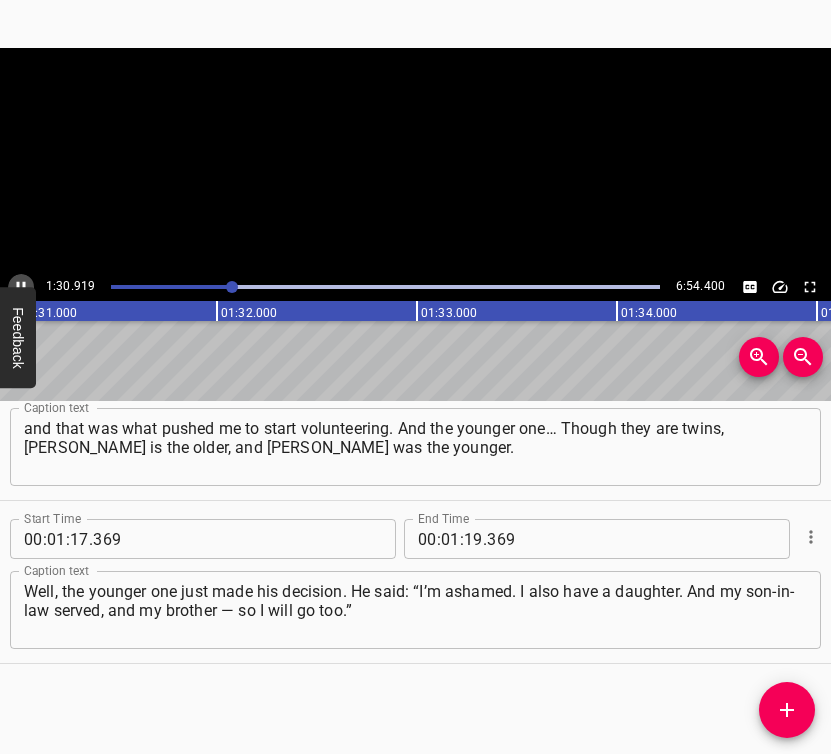click 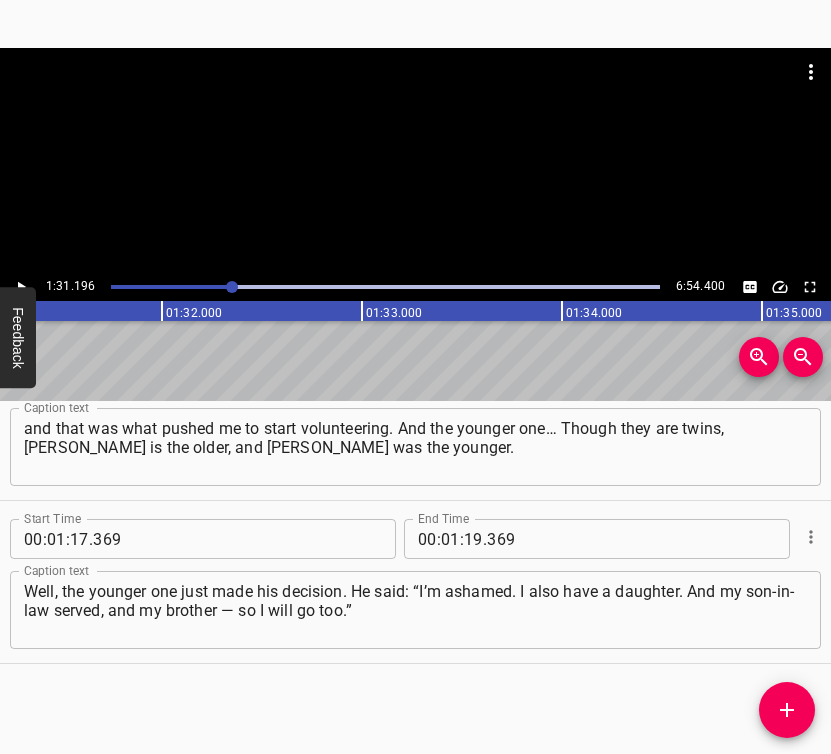 scroll, scrollTop: 0, scrollLeft: 18239, axis: horizontal 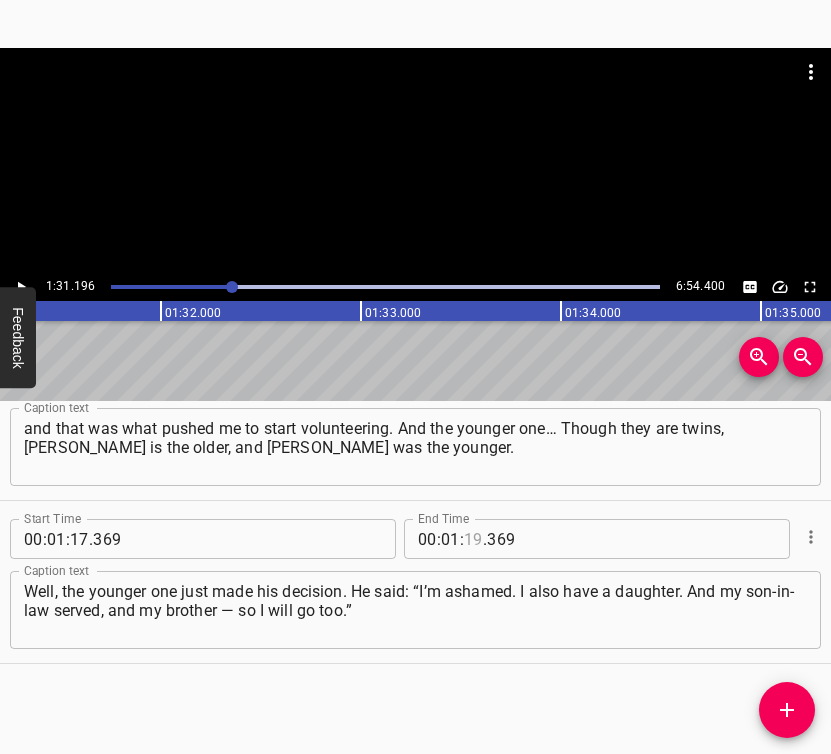 click at bounding box center (473, 539) 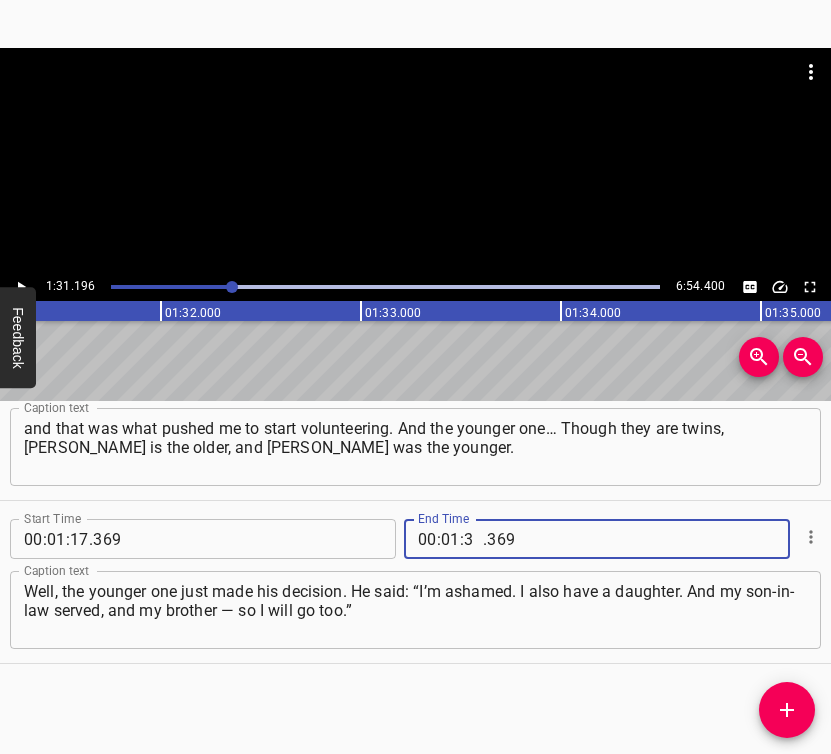 type on "31" 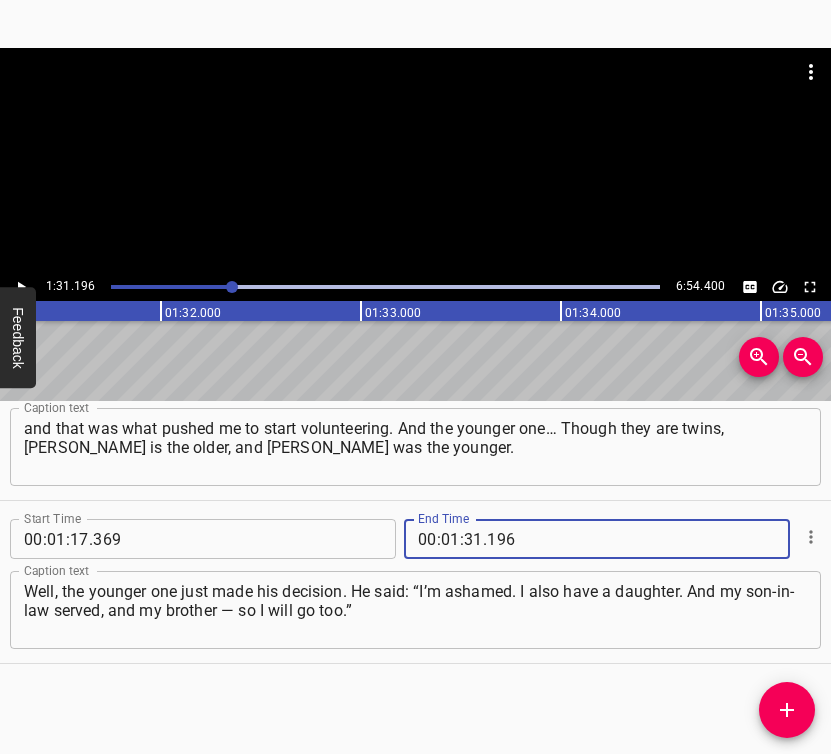 type on "196" 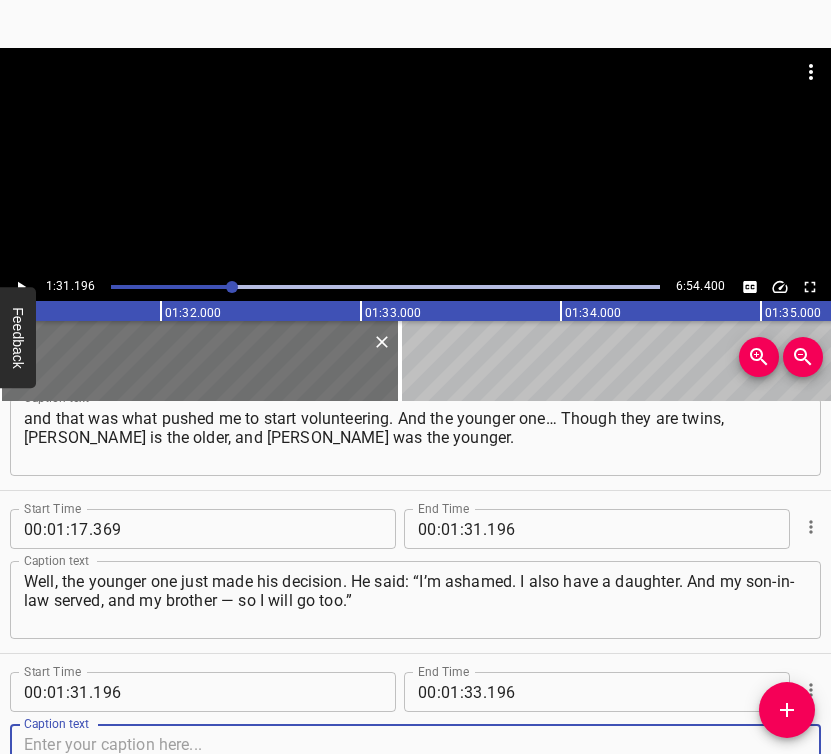 scroll, scrollTop: 1045, scrollLeft: 0, axis: vertical 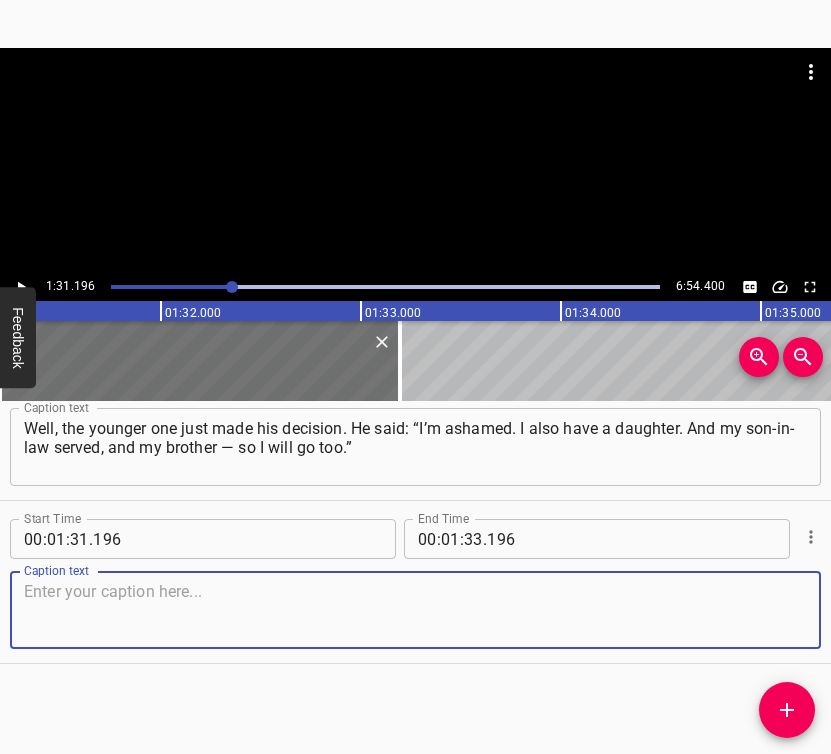 drag, startPoint x: 766, startPoint y: 622, endPoint x: 825, endPoint y: 595, distance: 64.884514 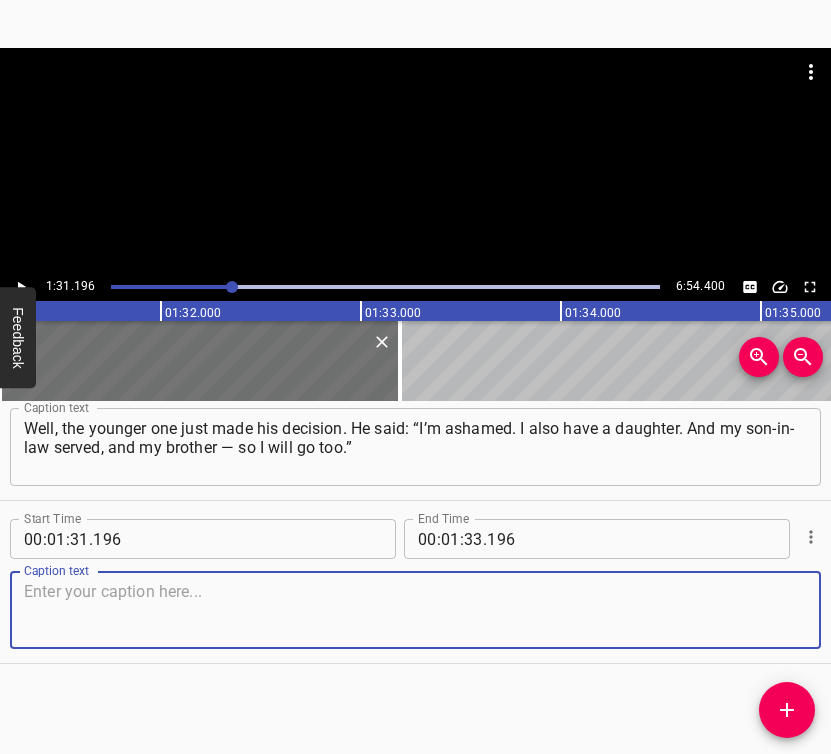 click at bounding box center [415, 610] 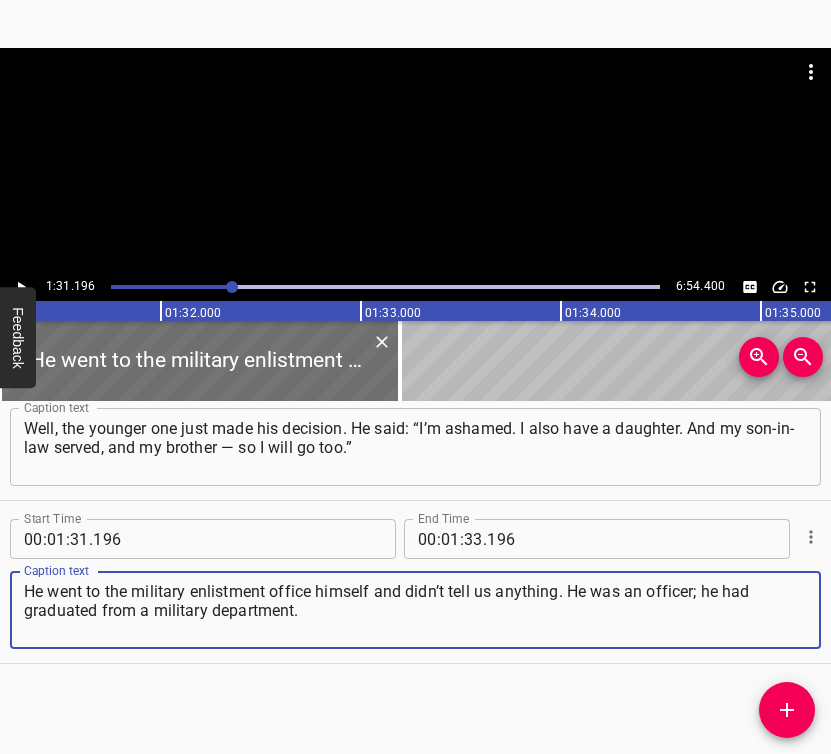 type on "He went to the military enlistment office himself and didn’t tell us anything. He was an officer; he had graduated from a military department." 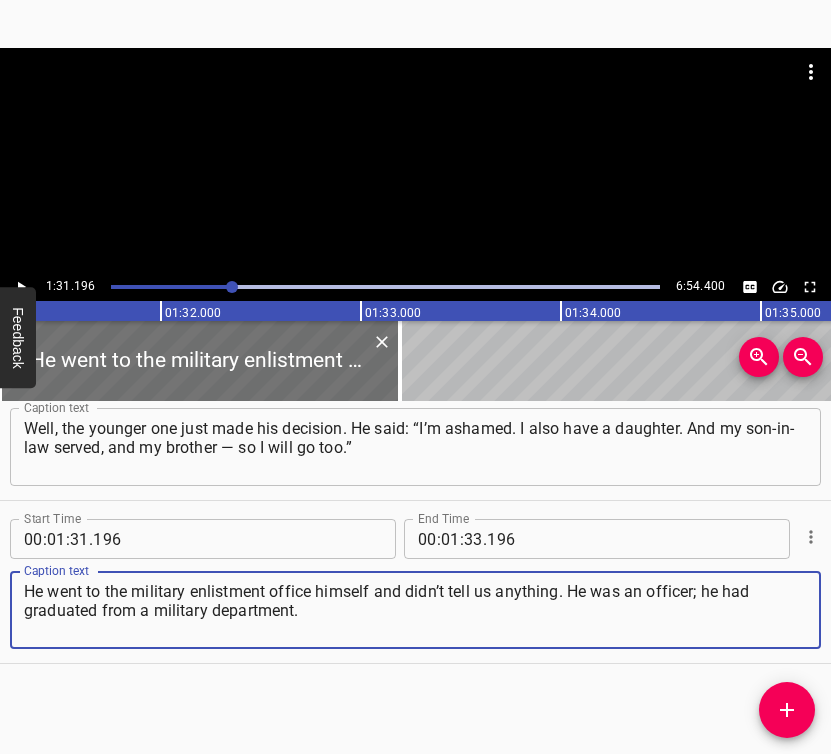 click at bounding box center [415, 160] 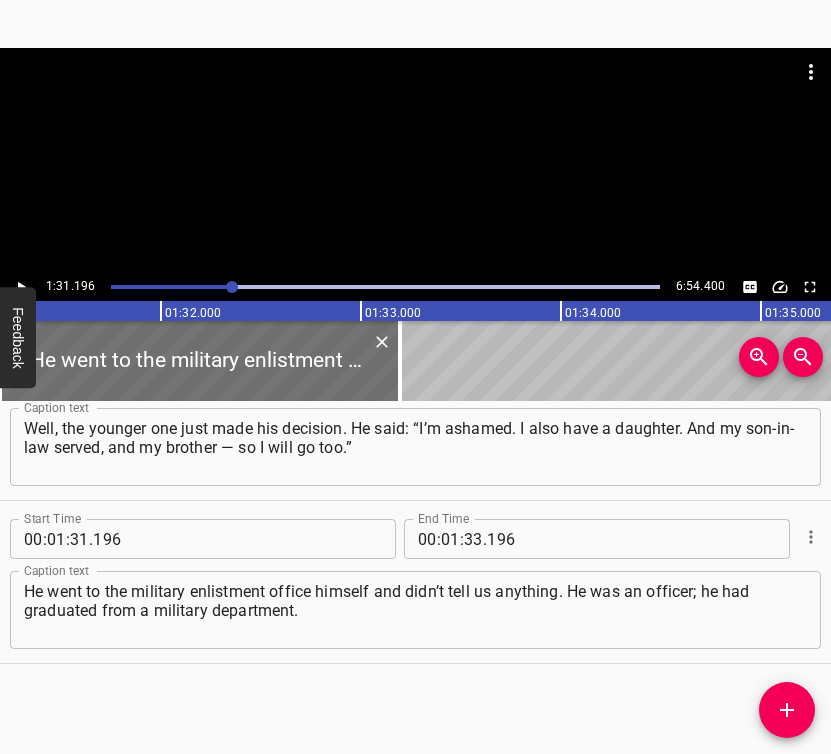 click 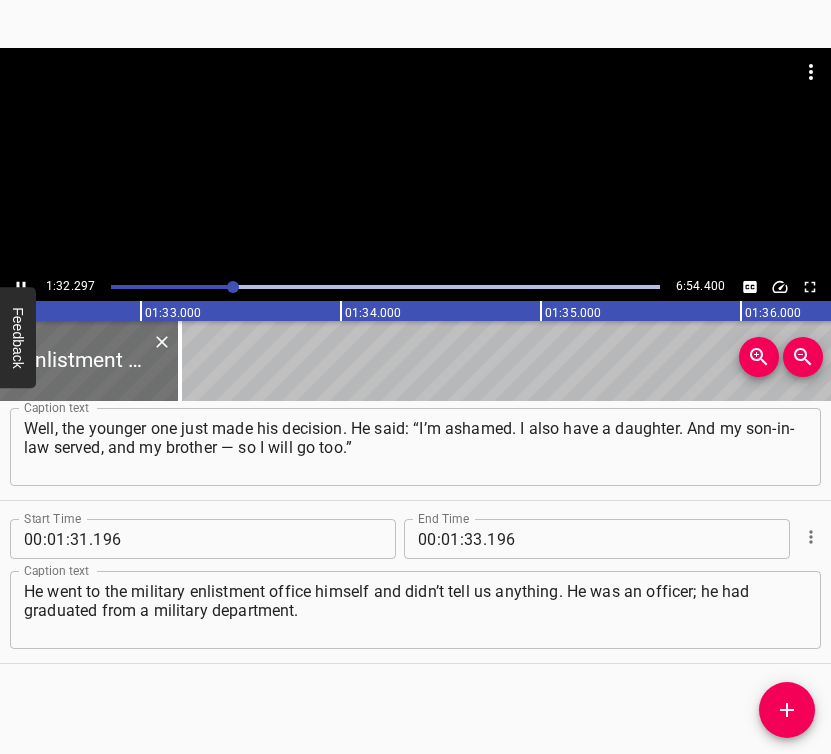 scroll, scrollTop: 0, scrollLeft: 18512, axis: horizontal 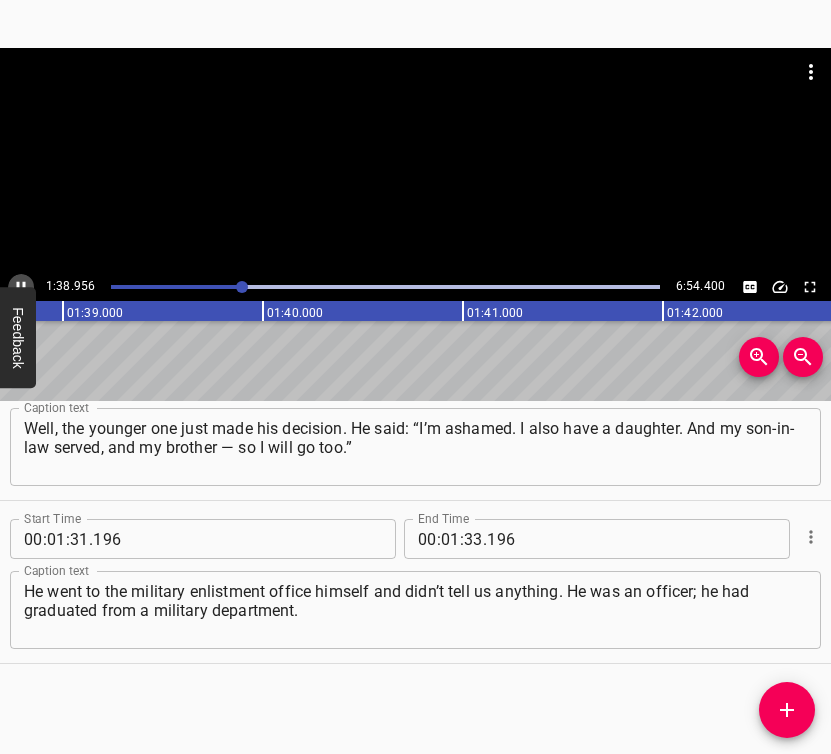 click 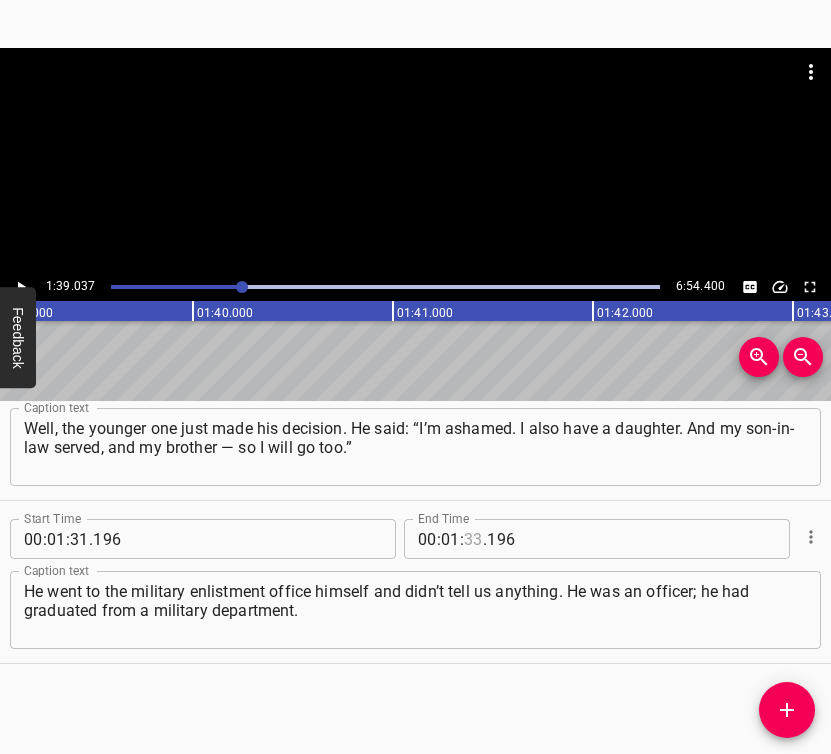click at bounding box center (473, 539) 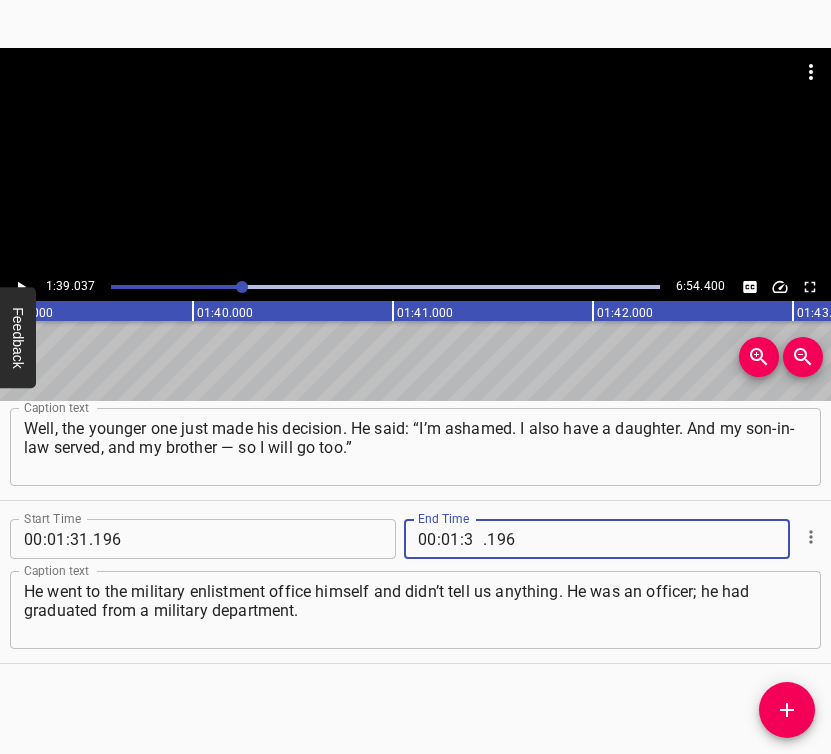 type on "39" 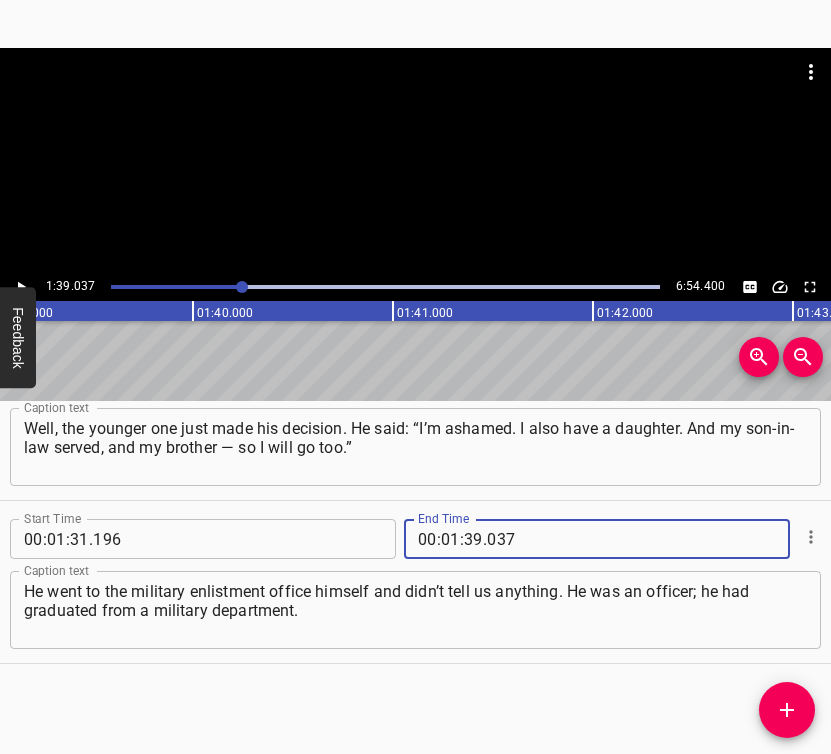 type on "037" 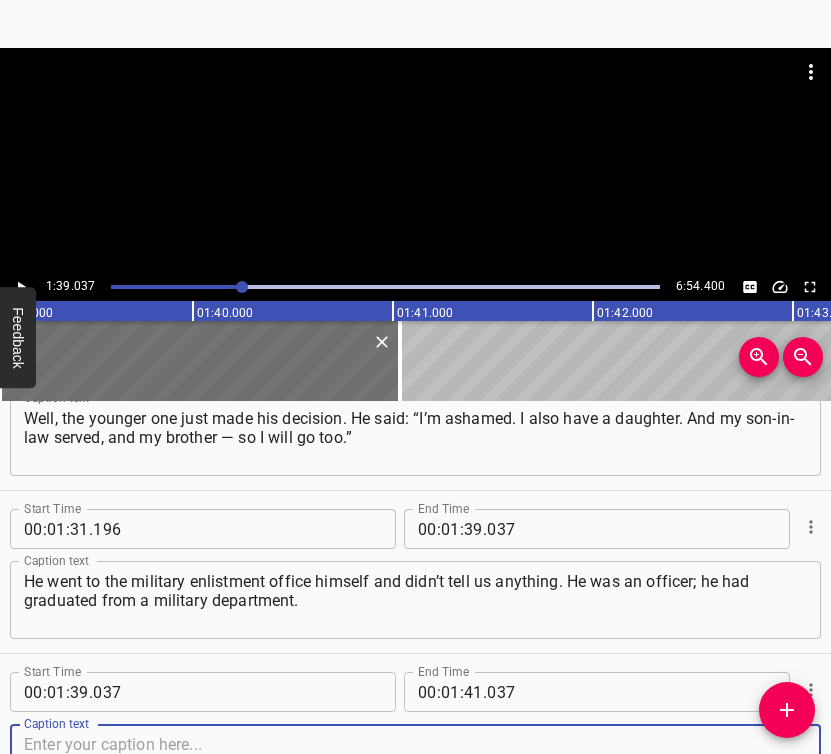 scroll, scrollTop: 1208, scrollLeft: 0, axis: vertical 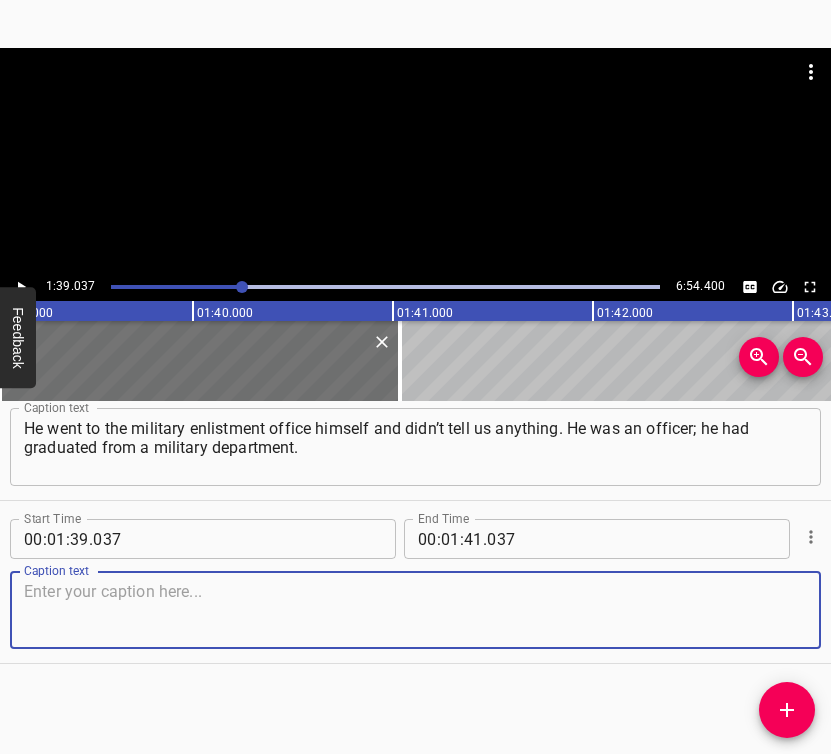 click at bounding box center [415, 610] 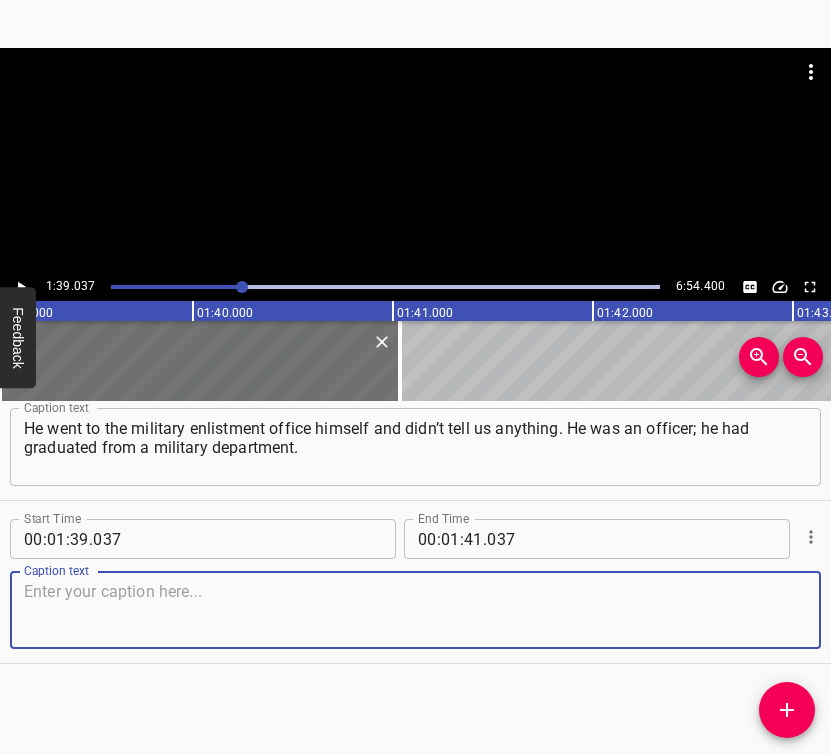 click at bounding box center (415, 610) 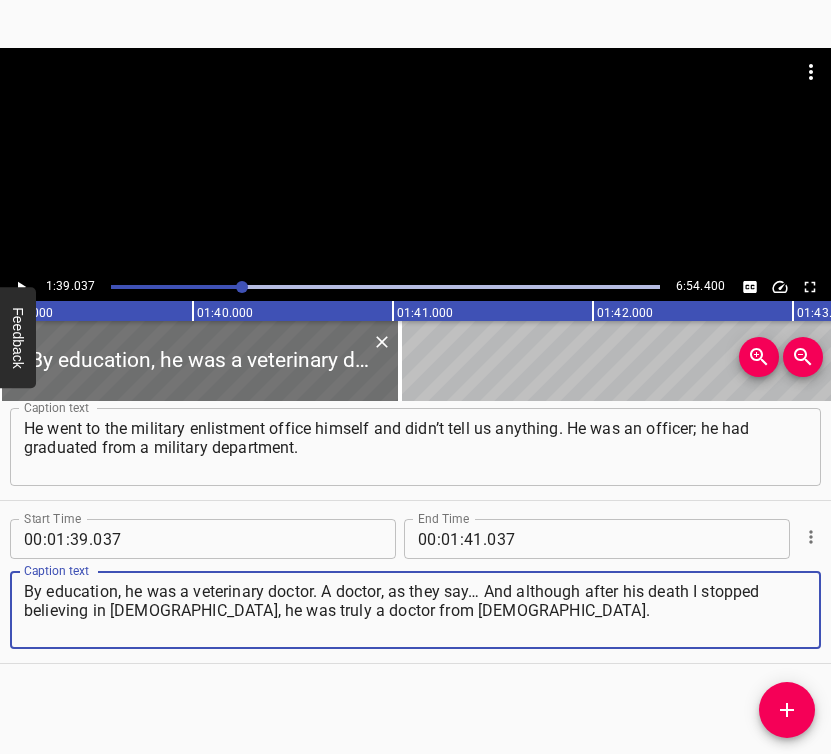 type on "By education, he was a veterinary doctor. A doctor, as they say… And although after his death I stopped believing in [DEMOGRAPHIC_DATA], he was truly a doctor from [DEMOGRAPHIC_DATA]." 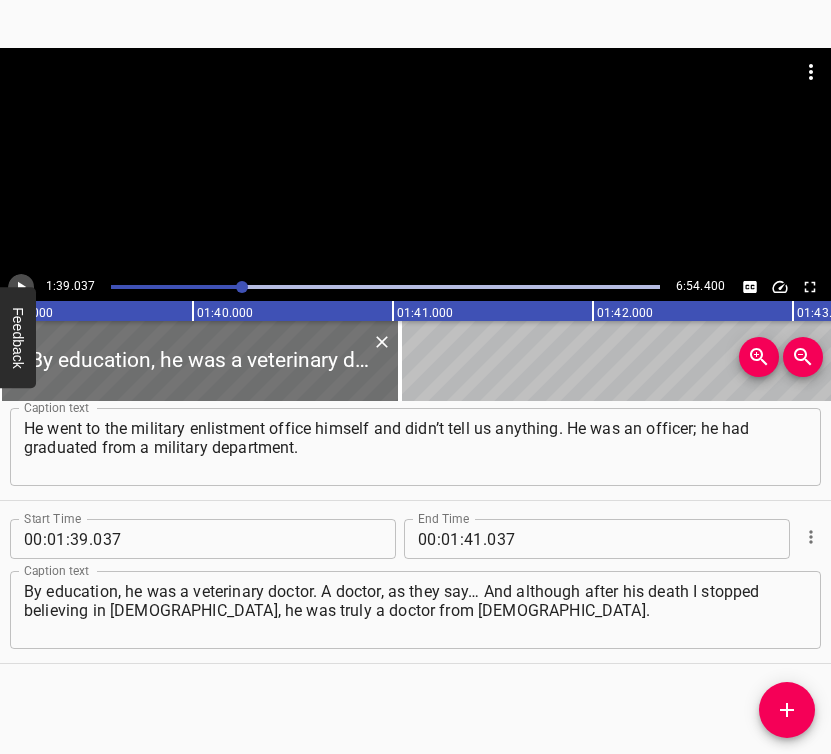 click at bounding box center (21, 287) 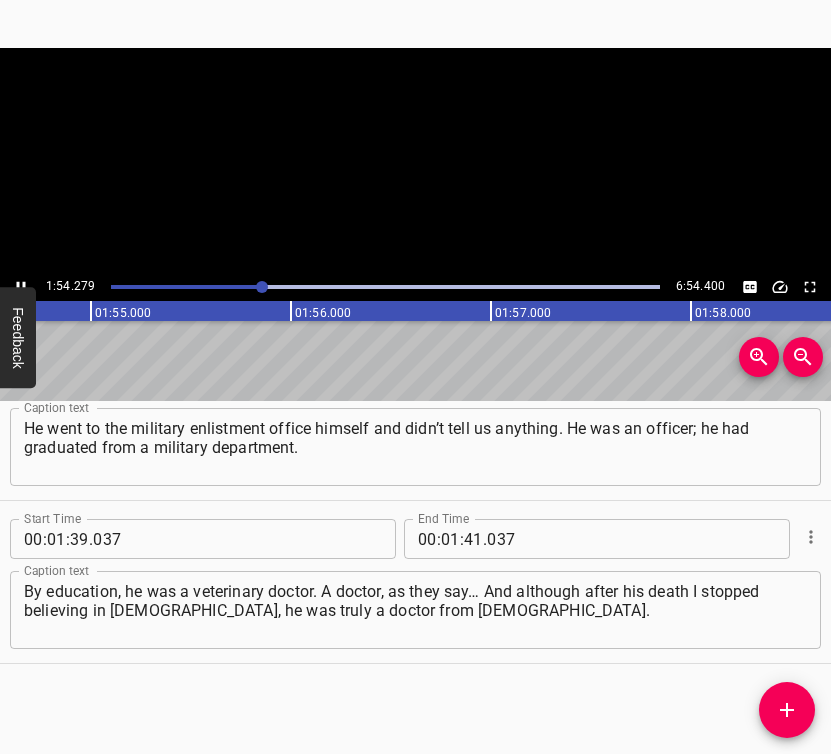 click at bounding box center (21, 287) 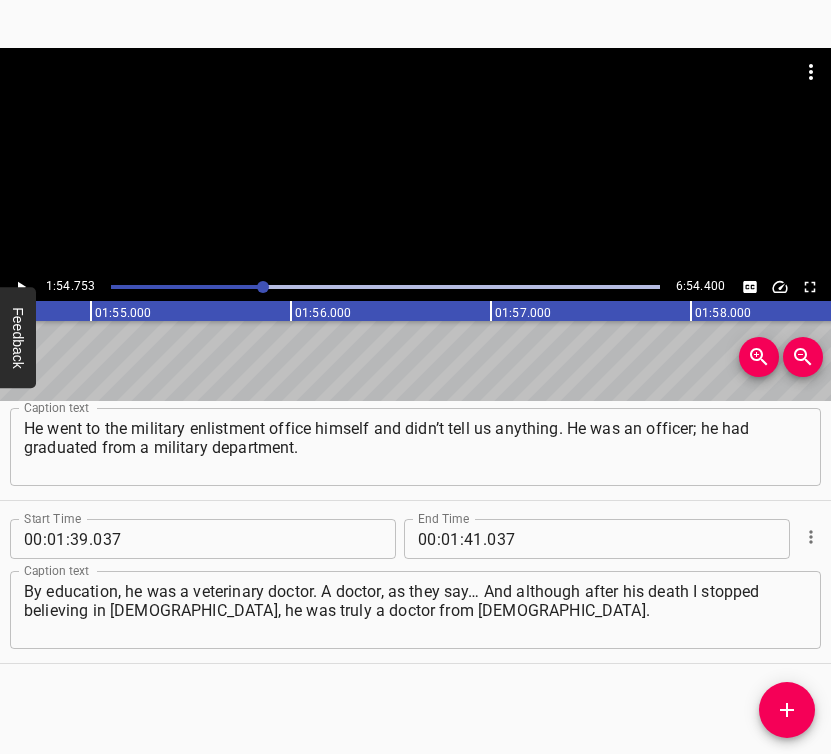 scroll, scrollTop: 0, scrollLeft: 22950, axis: horizontal 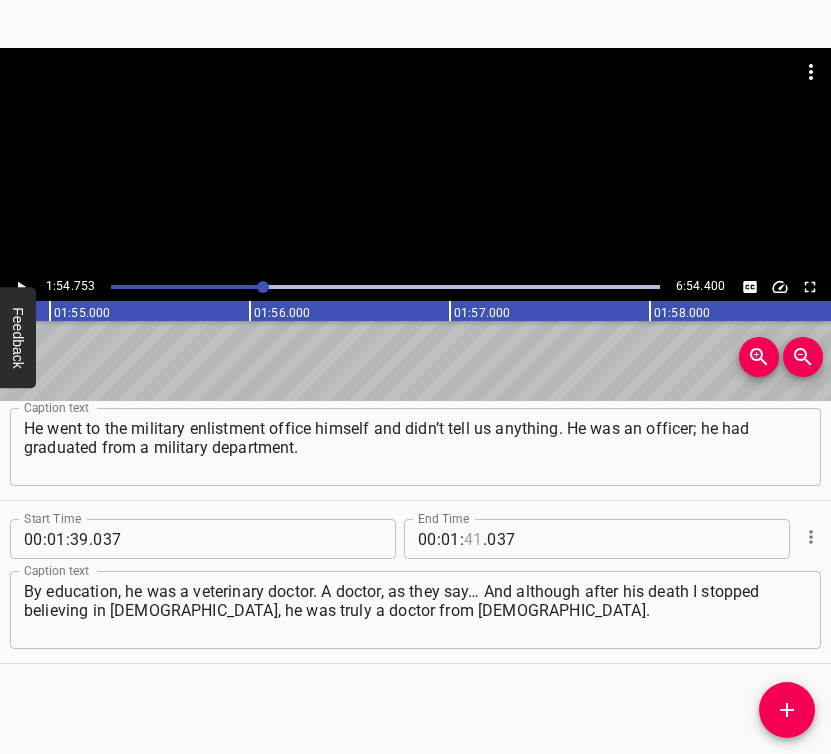 click at bounding box center [473, 539] 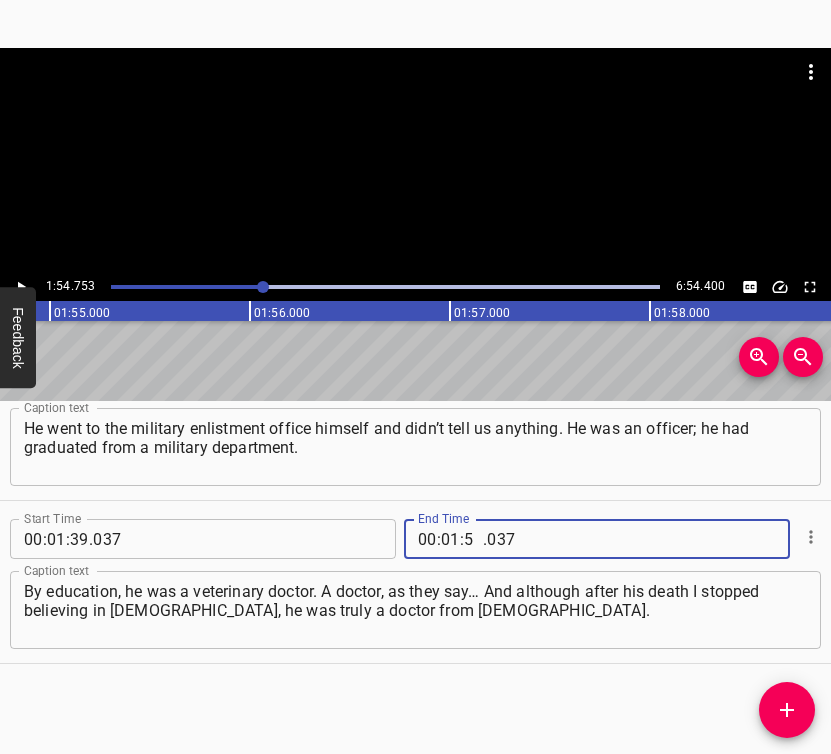 type on "54" 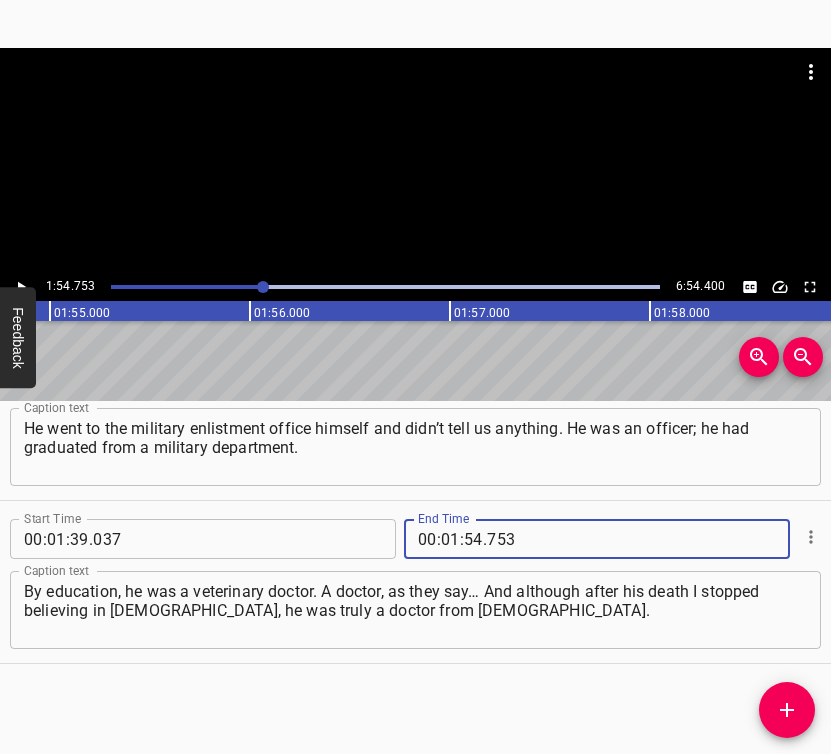 type on "753" 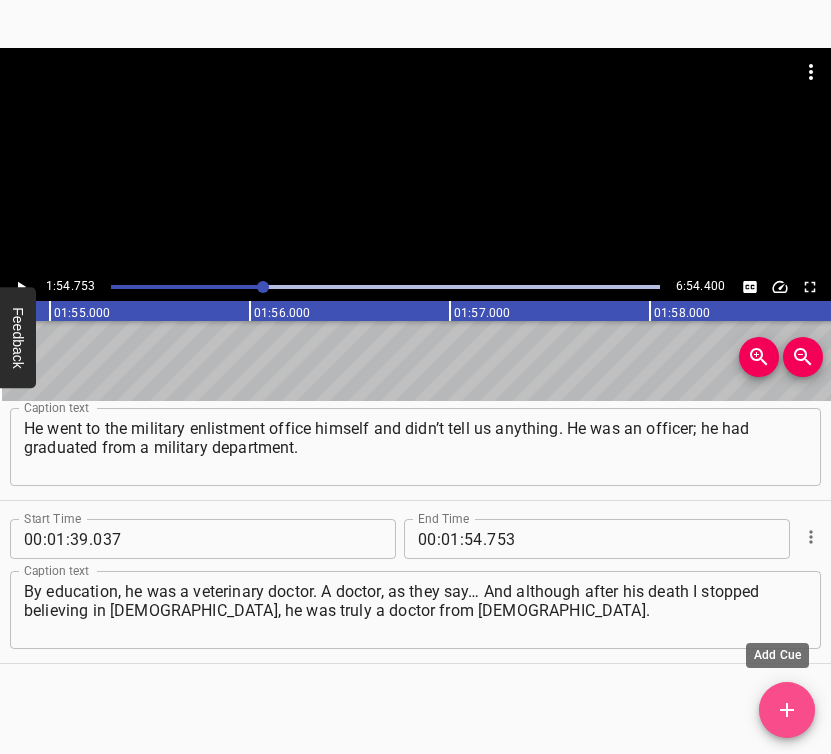 click at bounding box center [787, 710] 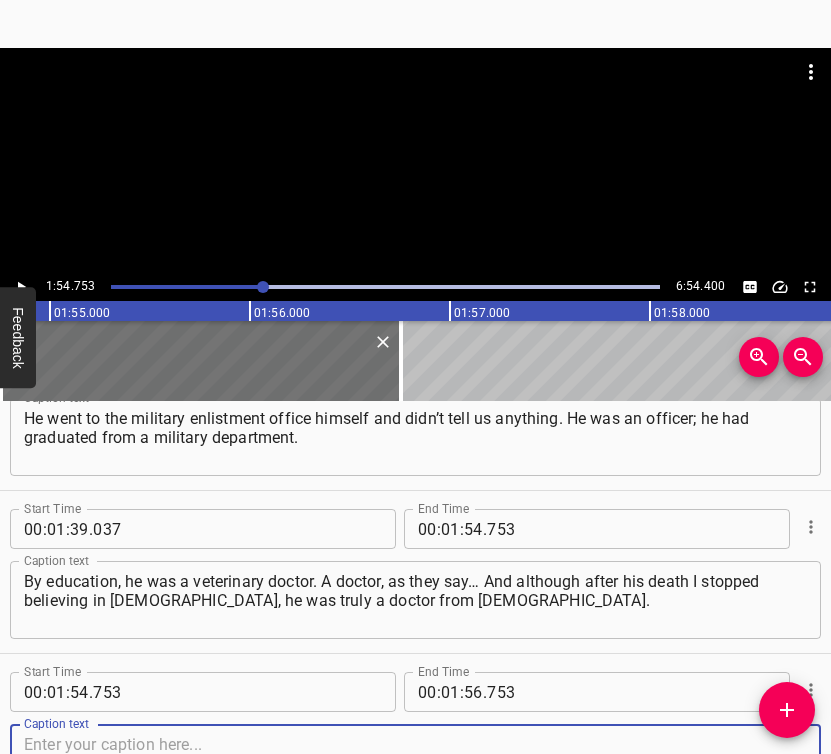 scroll, scrollTop: 1371, scrollLeft: 0, axis: vertical 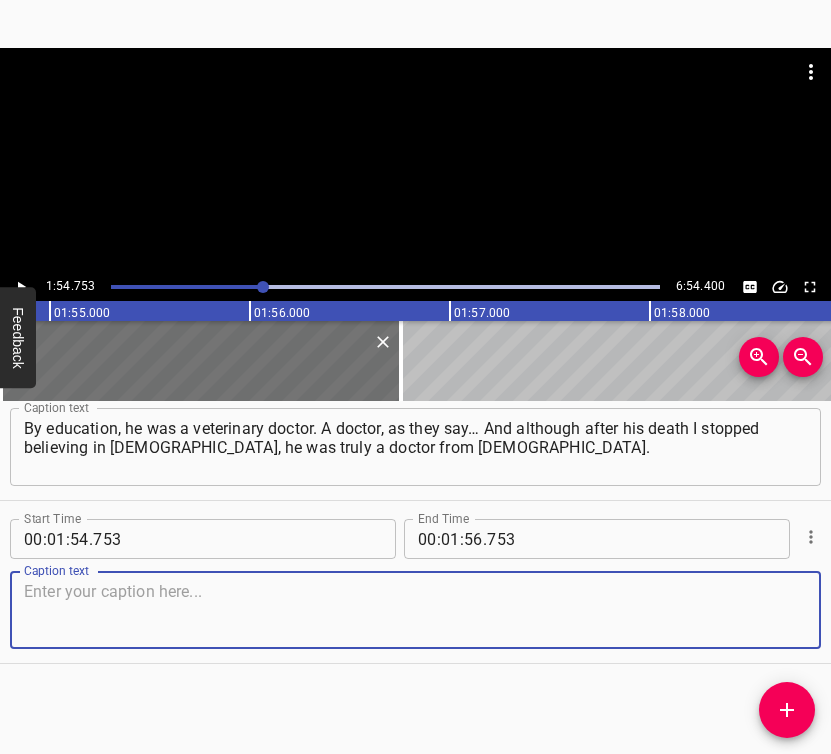 click at bounding box center [415, 610] 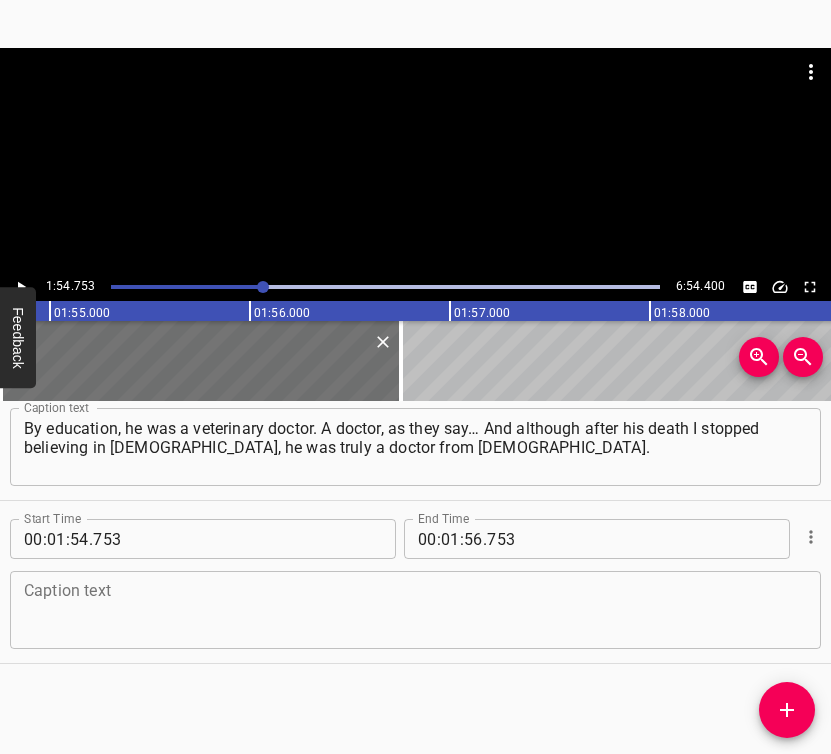 drag, startPoint x: 154, startPoint y: 603, endPoint x: 162, endPoint y: 592, distance: 13.601471 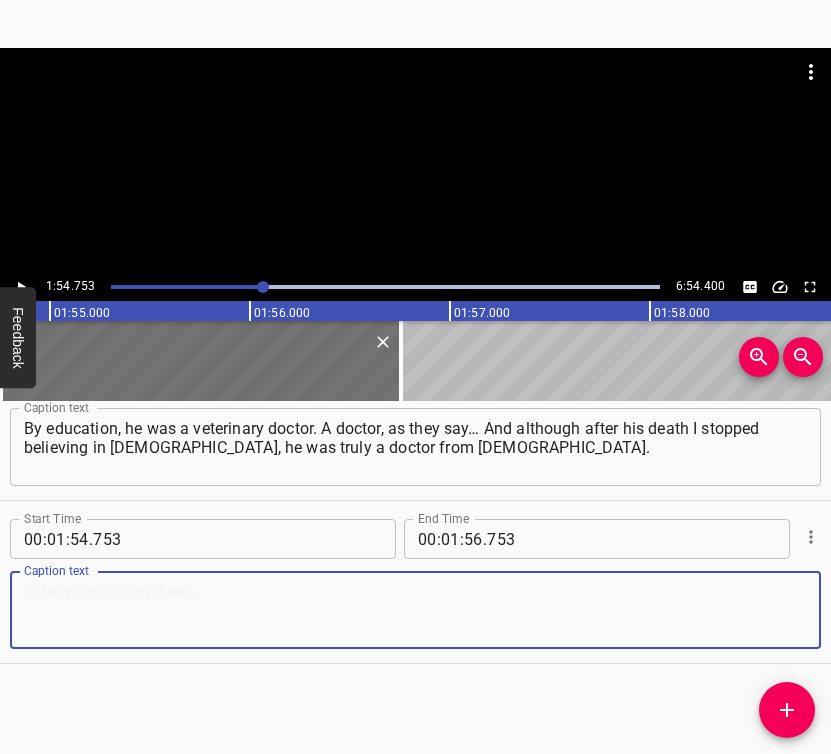 paste on "In Andrushivka, no one says a bad word about him — everyone used to say: “If Dima wouldn’t take on treating the animal, then it was already the end.”" 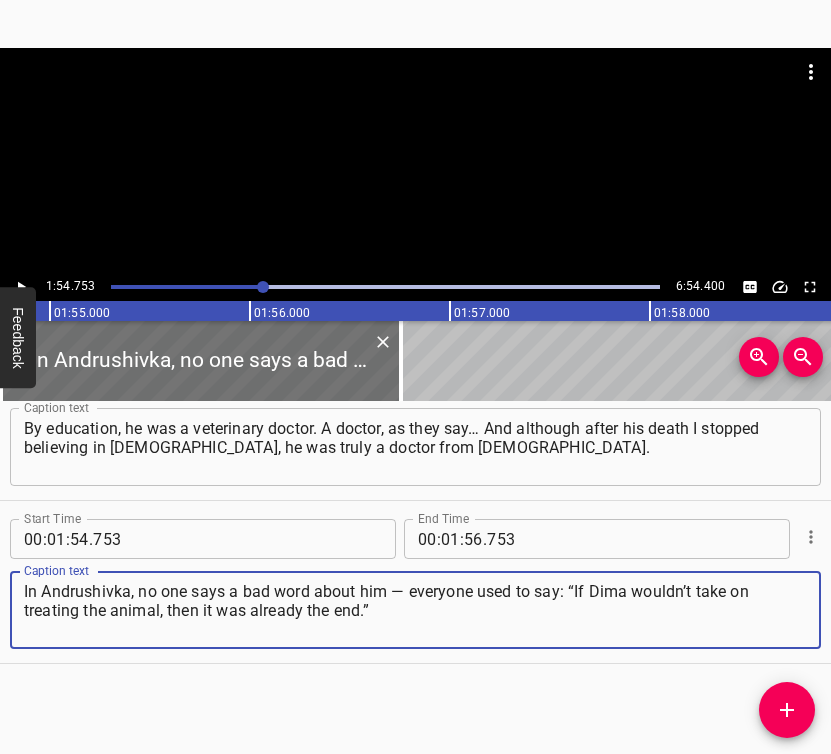 type on "In Andrushivka, no one says a bad word about him — everyone used to say: “If Dima wouldn’t take on treating the animal, then it was already the end.”" 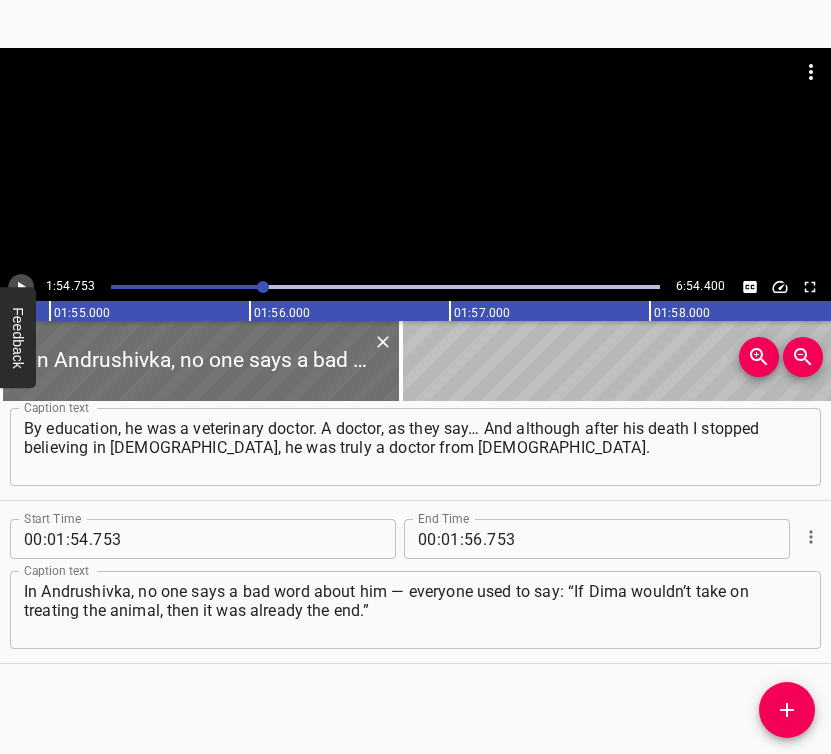 click 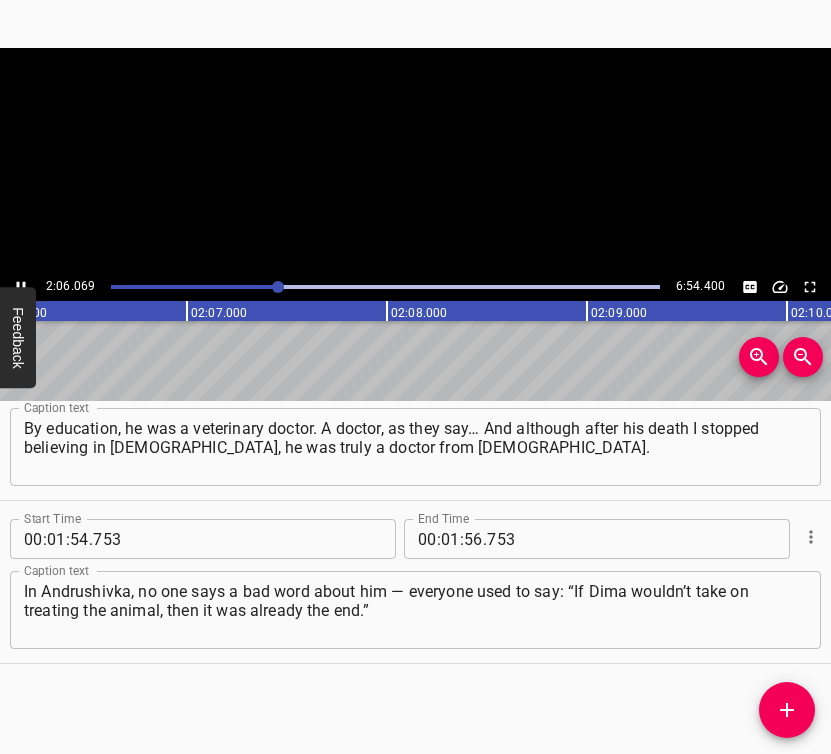 click 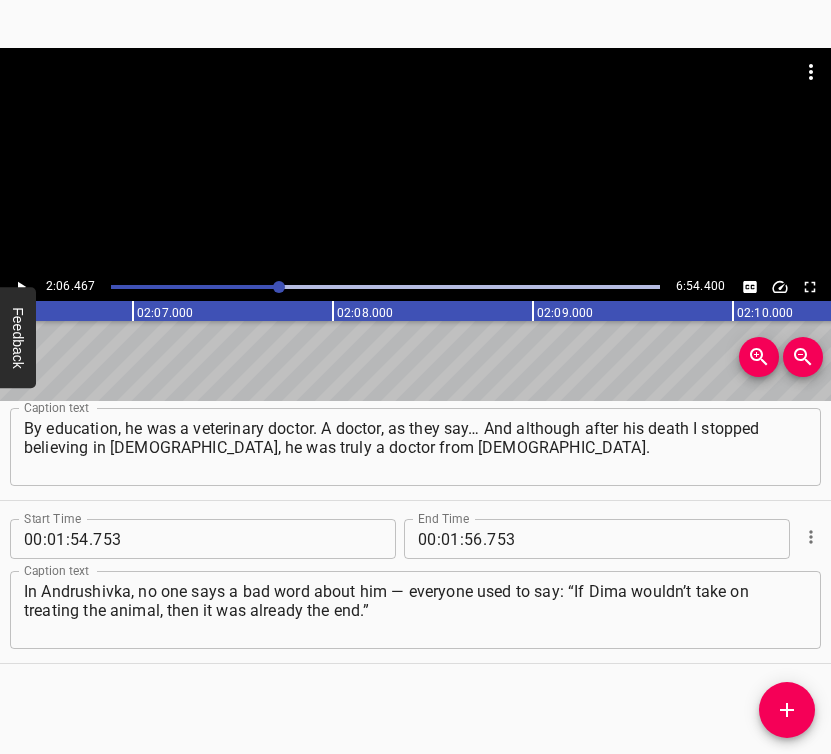 scroll, scrollTop: 0, scrollLeft: 25293, axis: horizontal 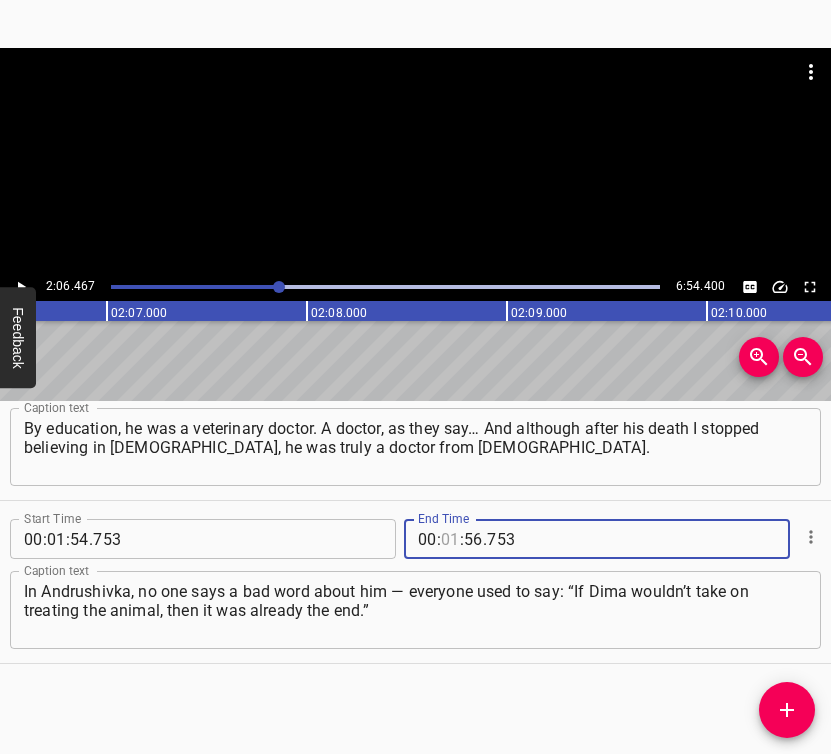click at bounding box center (450, 539) 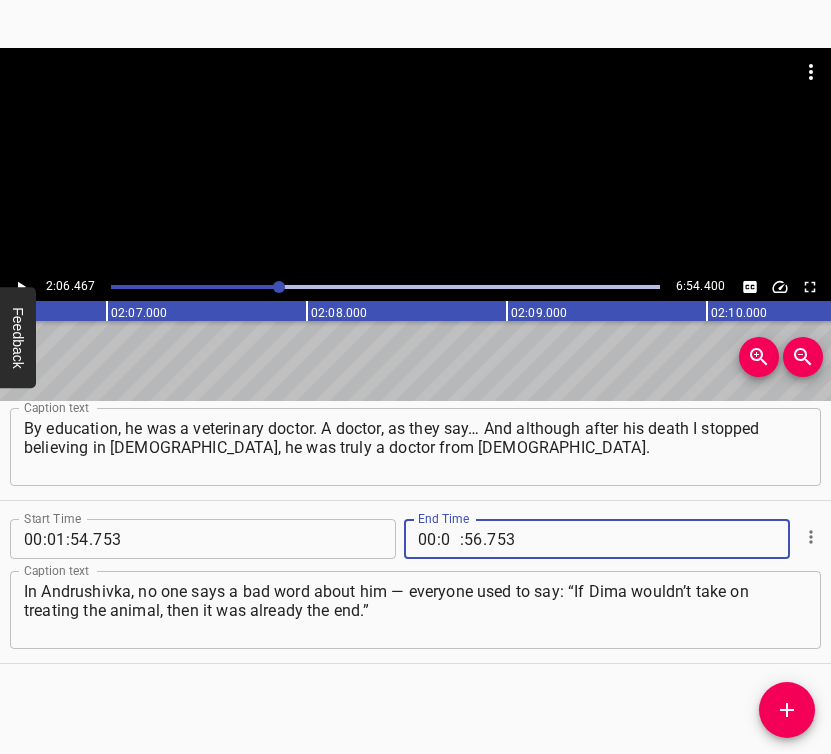 type on "02" 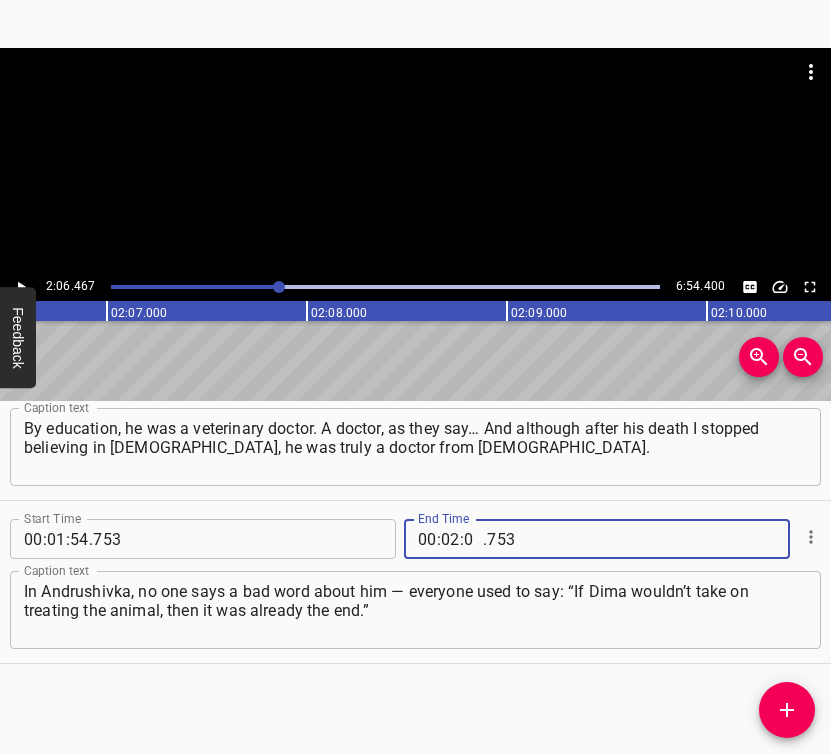 type on "06" 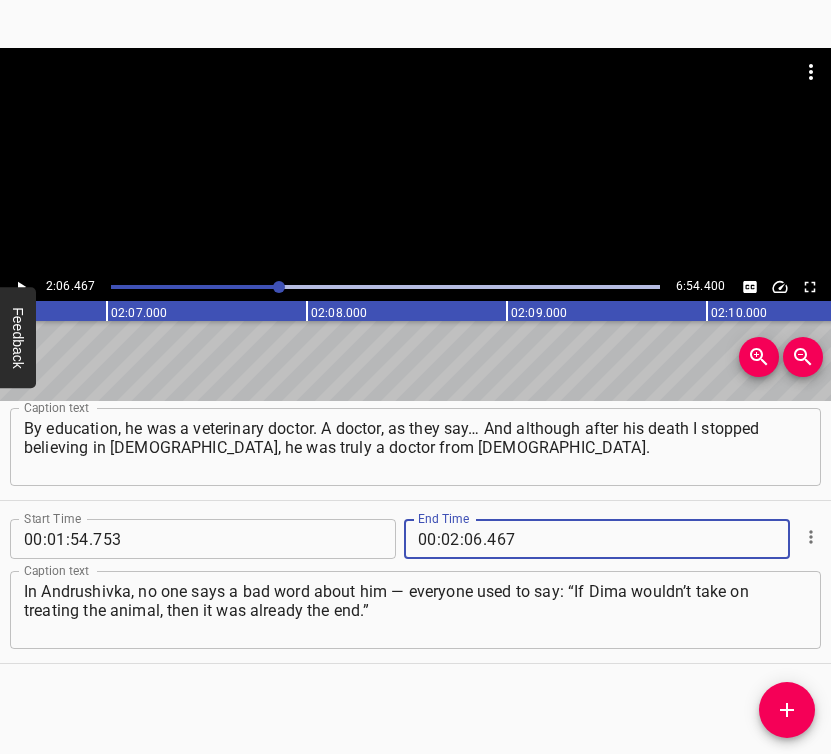 type on "467" 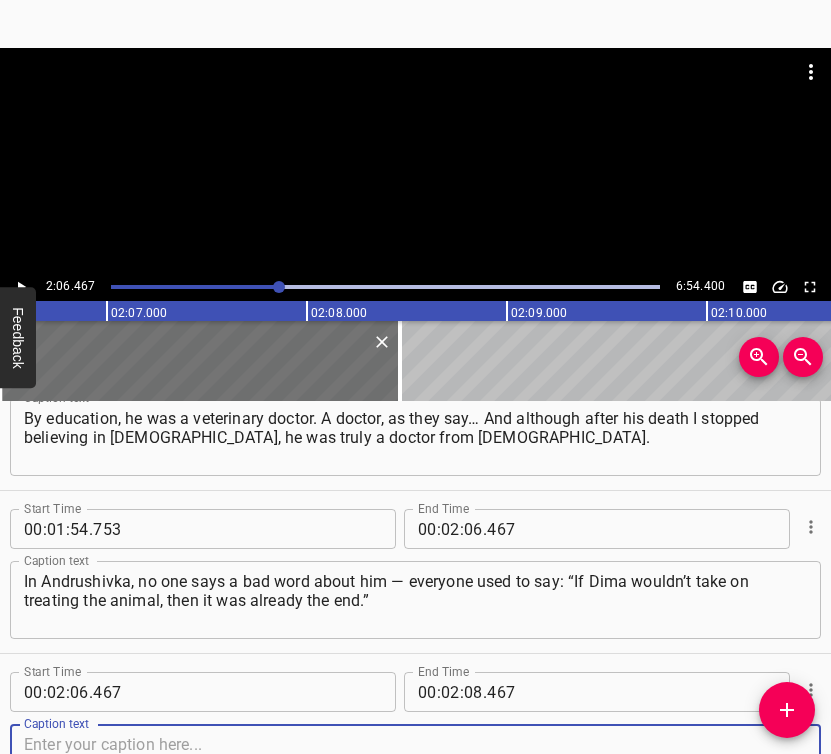 scroll, scrollTop: 1534, scrollLeft: 0, axis: vertical 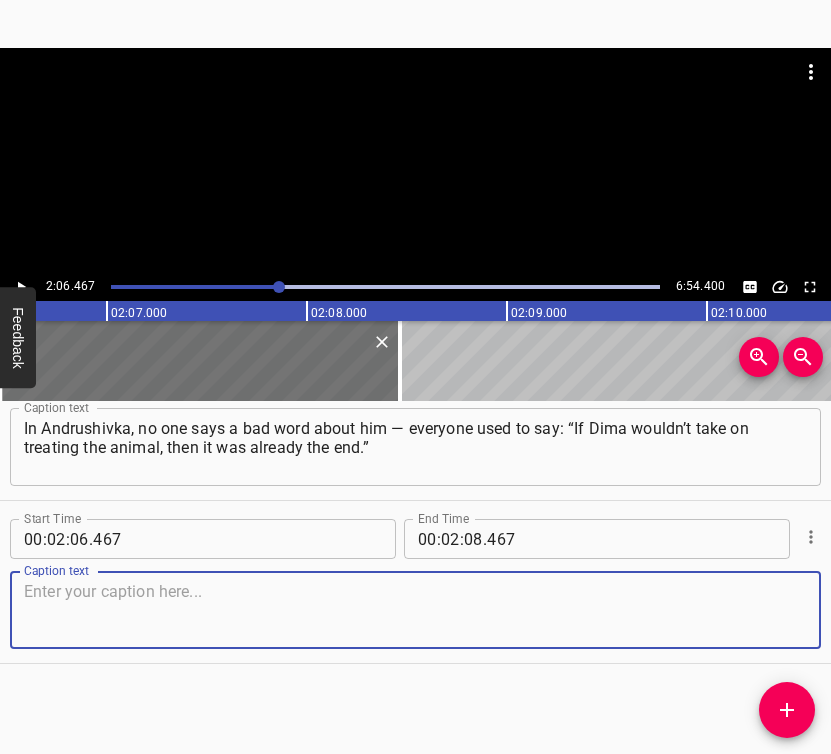 click at bounding box center [415, 610] 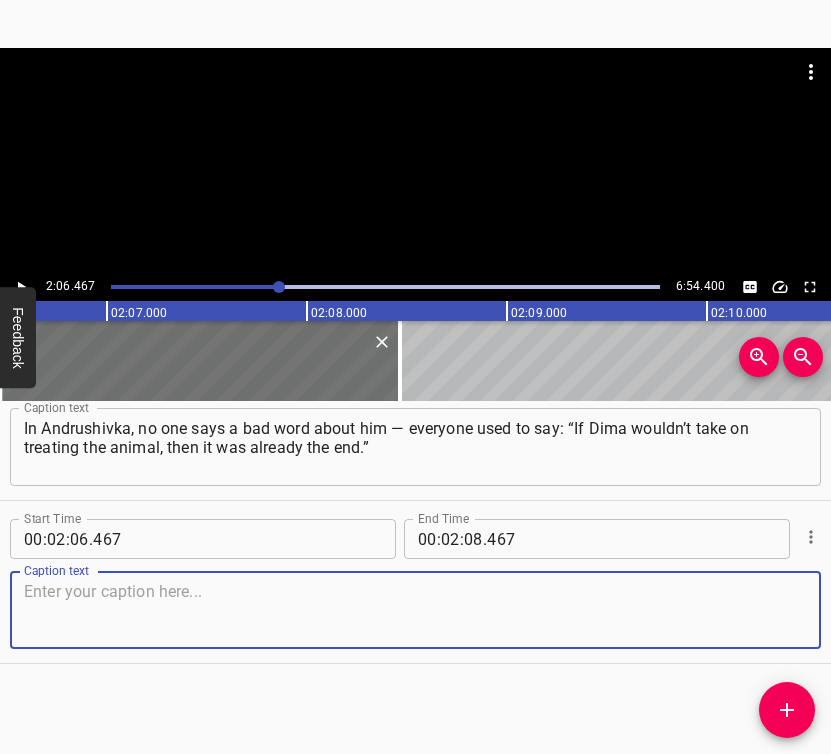 click at bounding box center [415, 610] 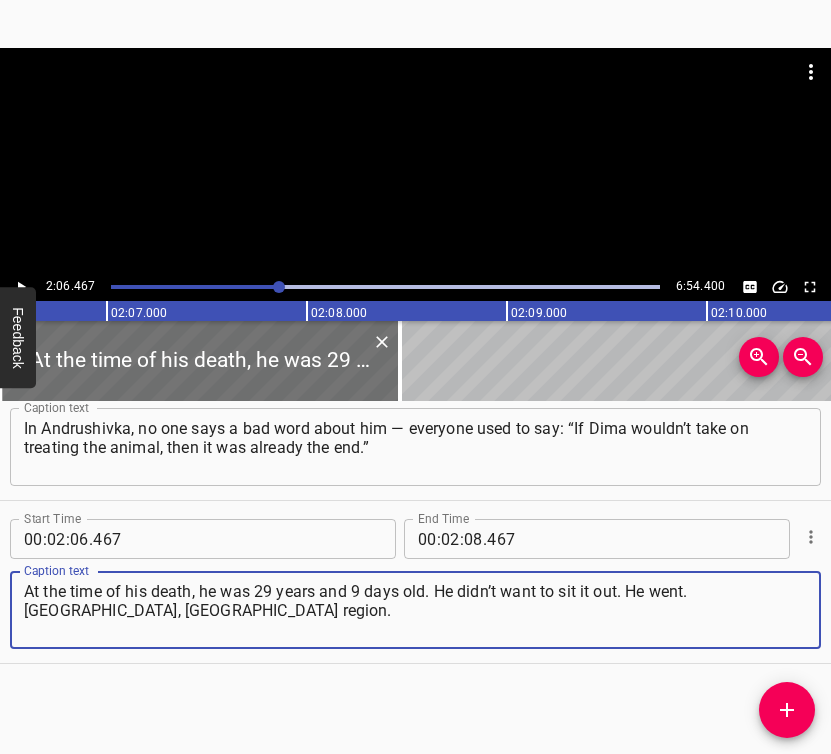 type on "At the time of his death, he was 29 years and 9 days old. He didn’t want to sit it out. He went. [GEOGRAPHIC_DATA], [GEOGRAPHIC_DATA] region." 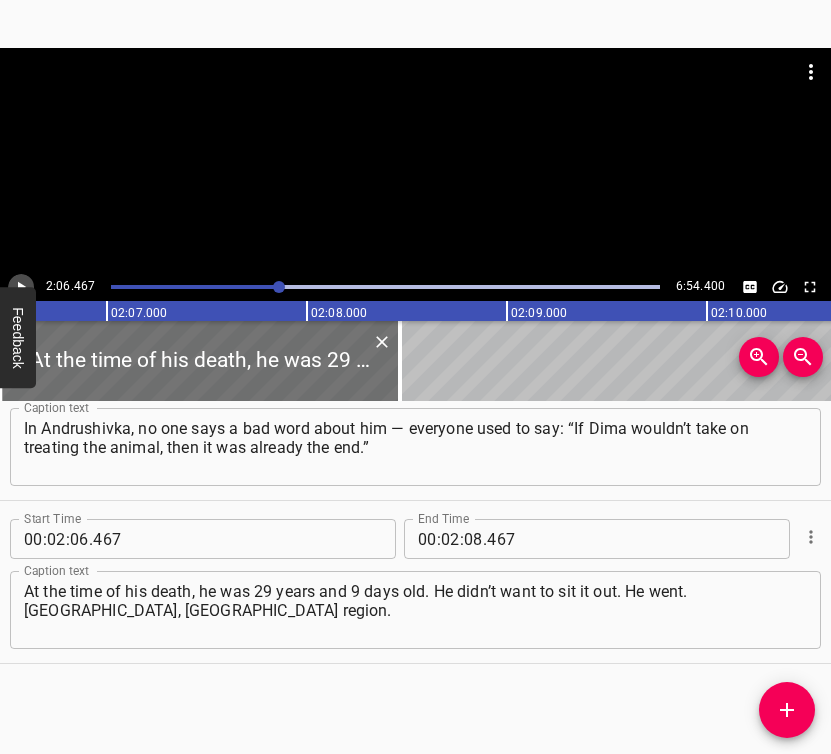 click at bounding box center [21, 287] 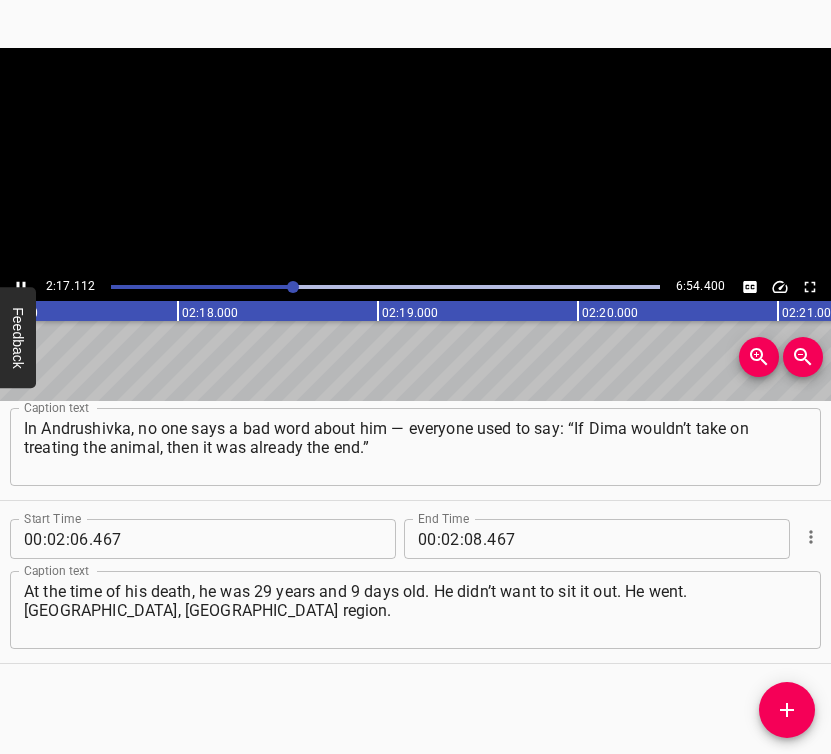 click at bounding box center [21, 287] 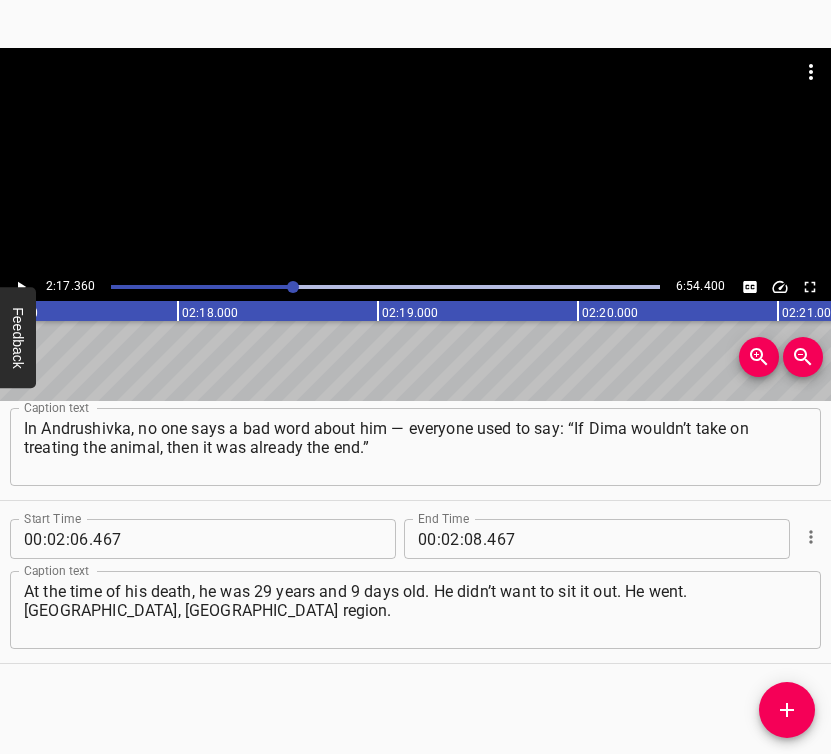 scroll, scrollTop: 0, scrollLeft: 27471, axis: horizontal 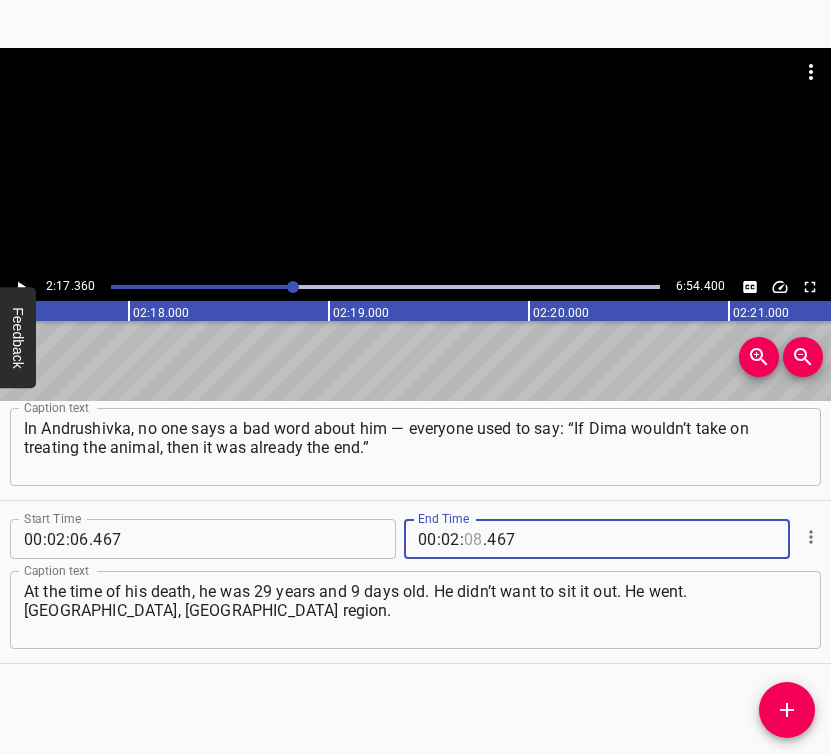 drag, startPoint x: 463, startPoint y: 530, endPoint x: 473, endPoint y: 525, distance: 11.18034 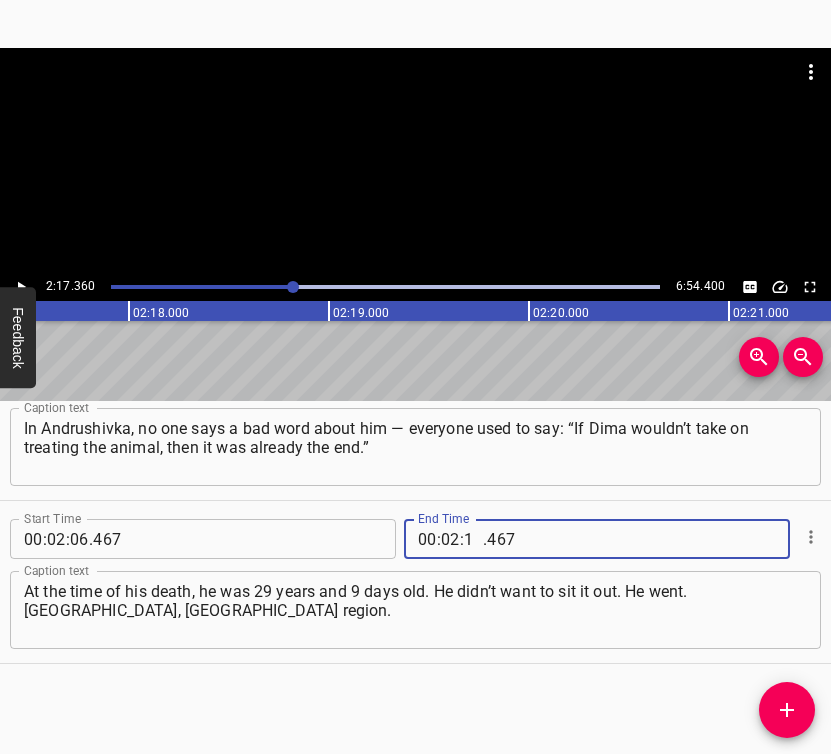 type on "17" 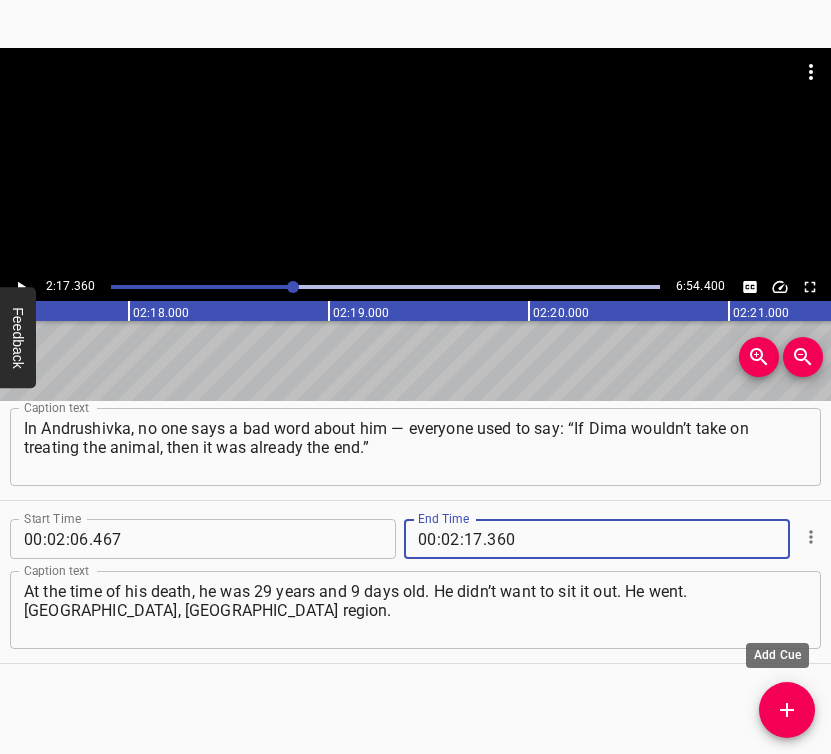type on "360" 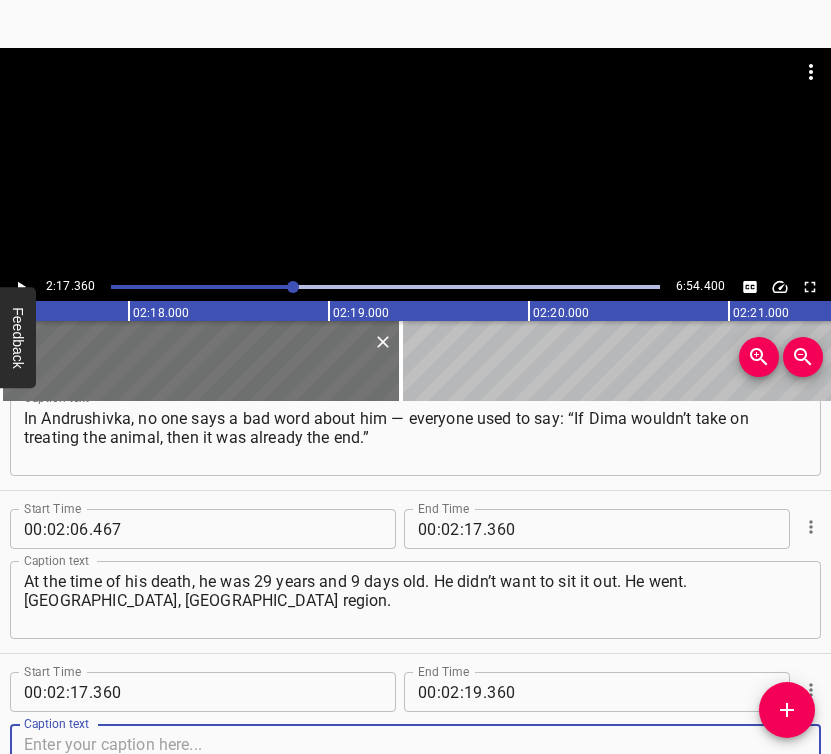 scroll, scrollTop: 1697, scrollLeft: 0, axis: vertical 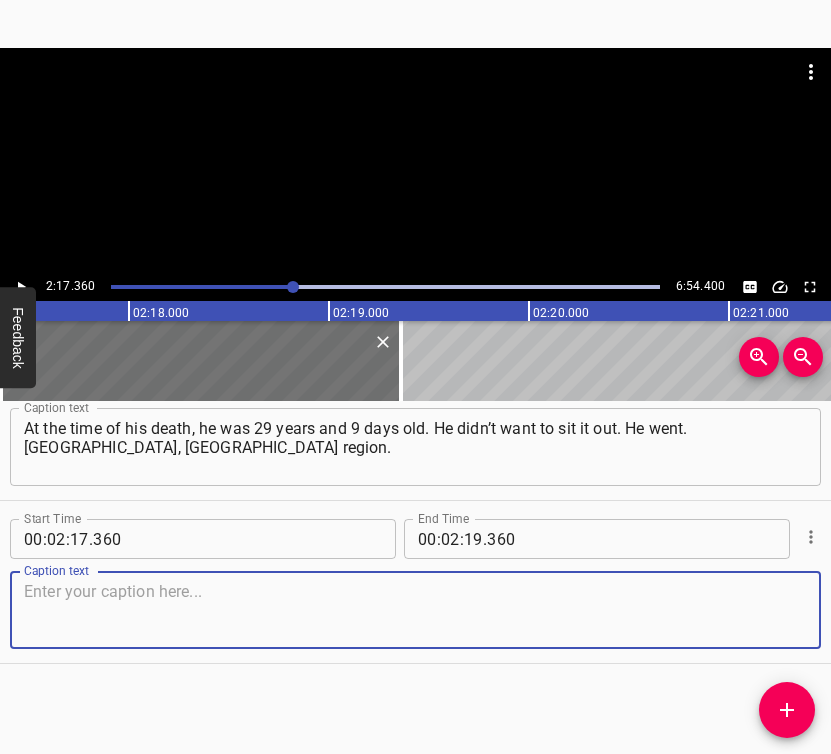 click at bounding box center [415, 610] 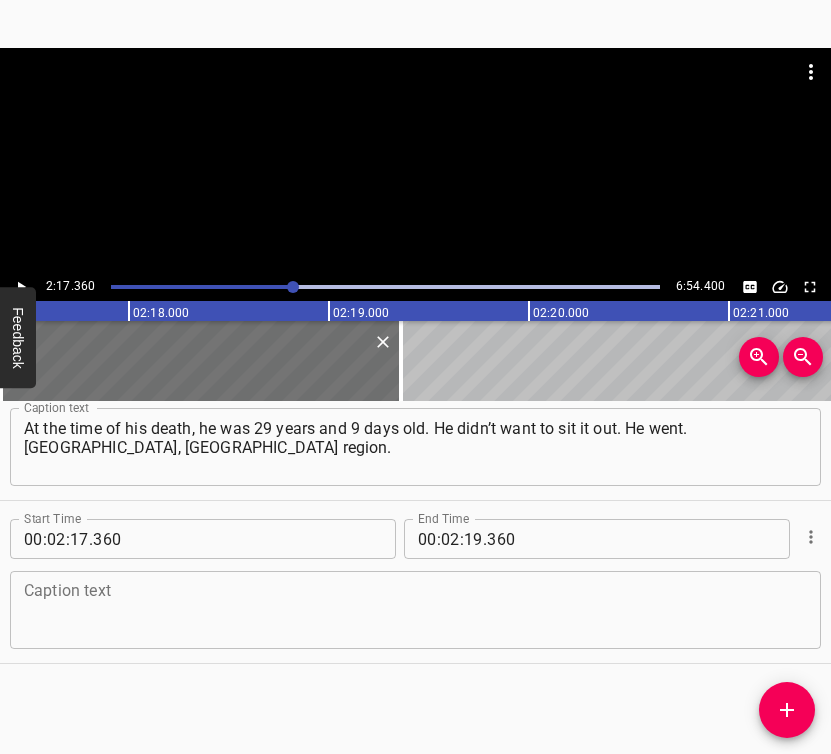 click at bounding box center (415, 610) 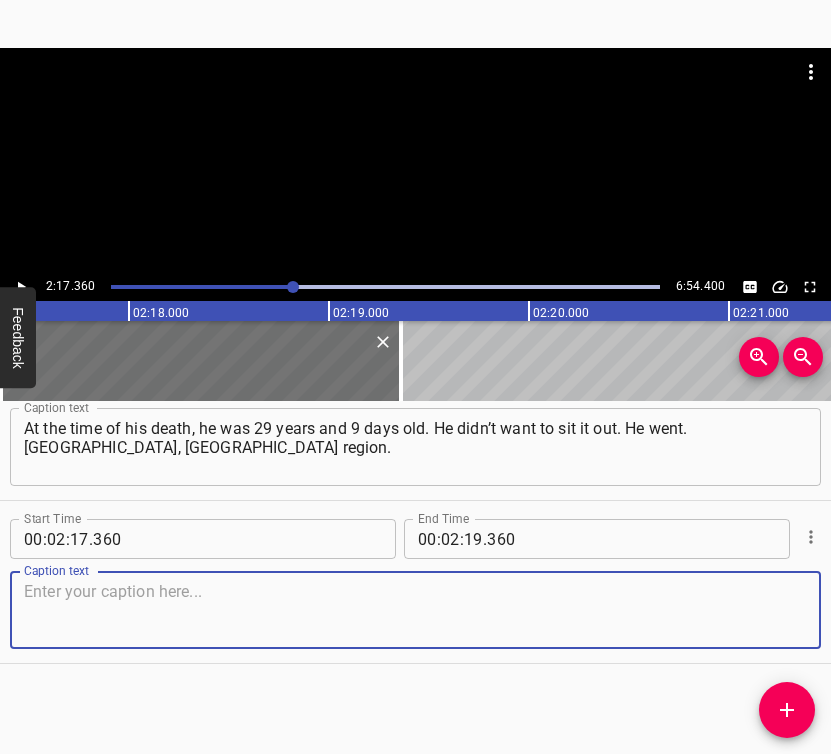 paste on "It started with the fact that on my sons’ birthday — I mean both sons — I called the elder one and said: “[PERSON_NAME], happy birthday.” At that time," 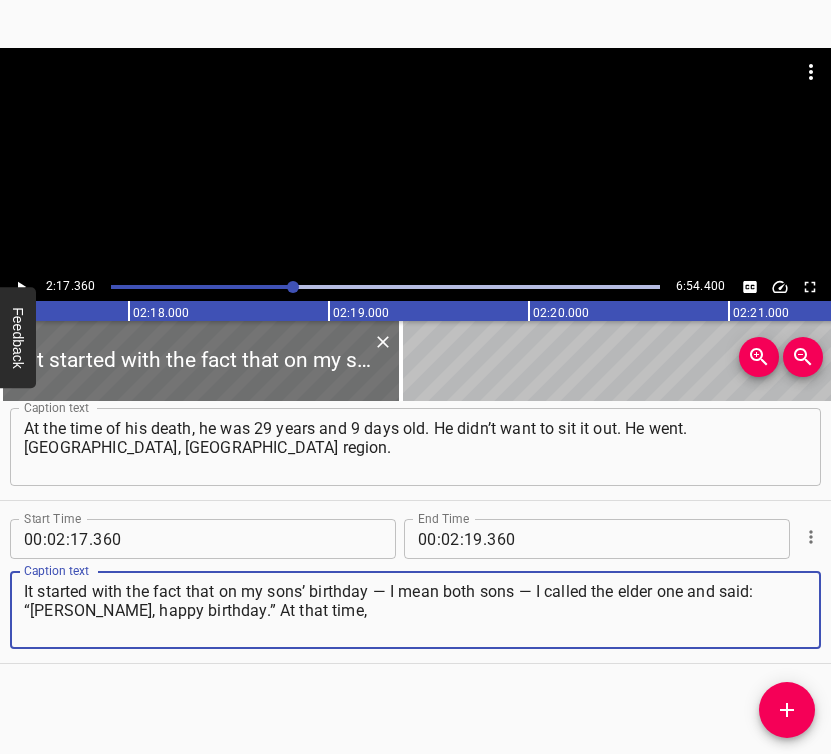type on "It started with the fact that on my sons’ birthday — I mean both sons — I called the elder one and said: “[PERSON_NAME], happy birthday.” At that time," 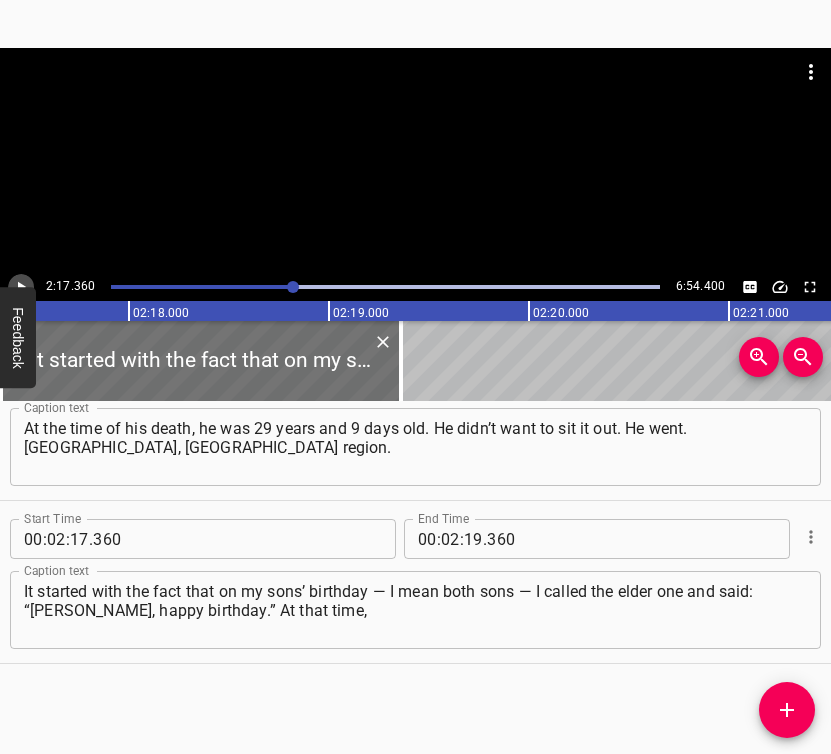 click 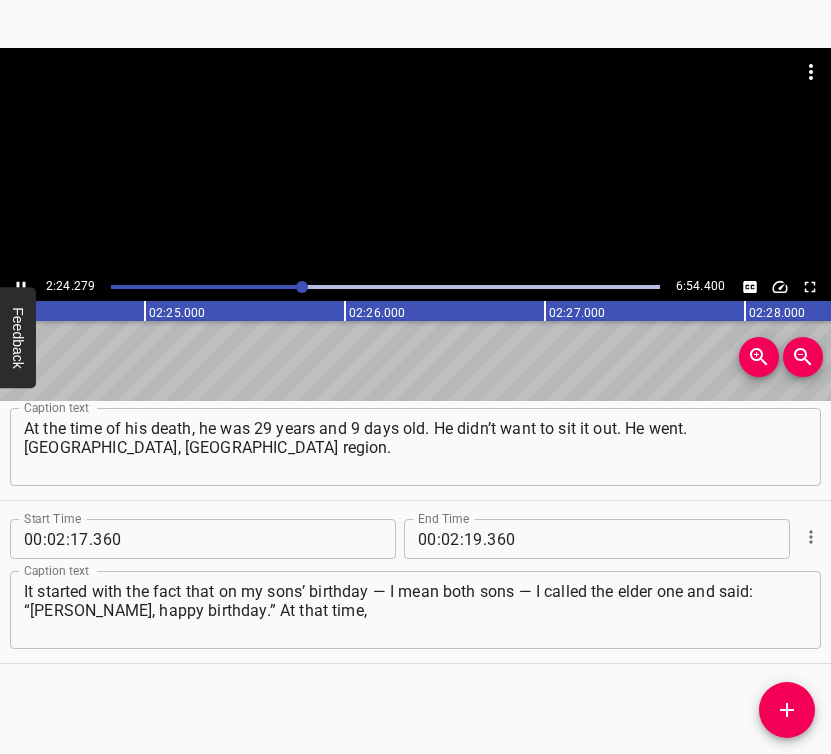 click 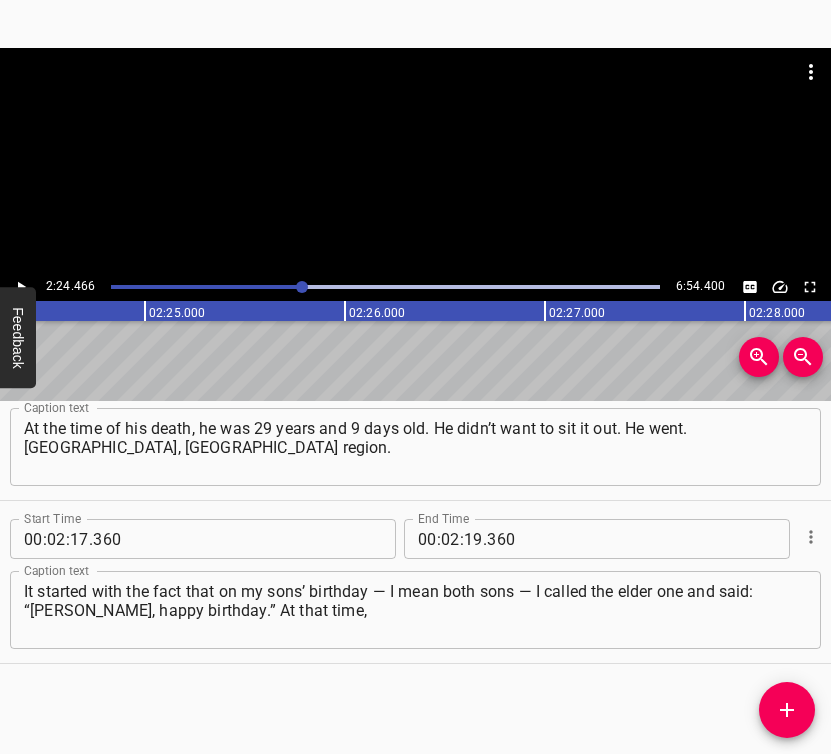 scroll, scrollTop: 0, scrollLeft: 28893, axis: horizontal 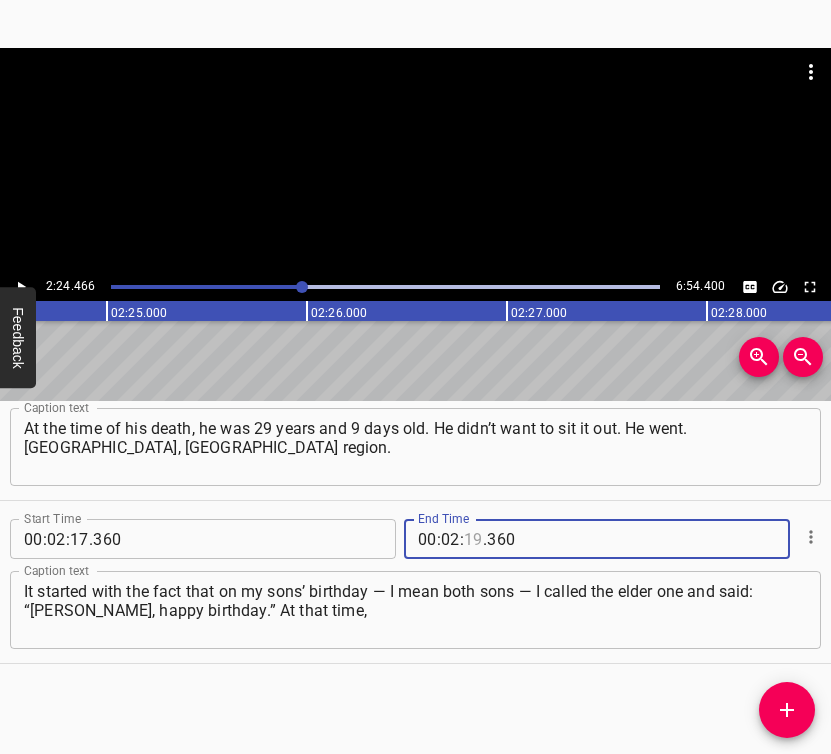 click at bounding box center (473, 539) 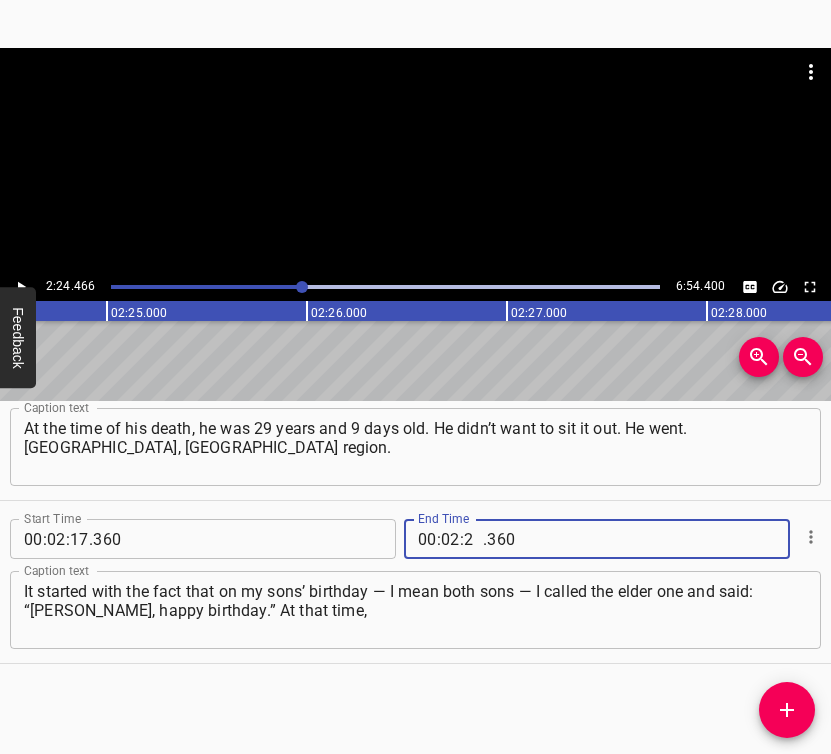 type on "24" 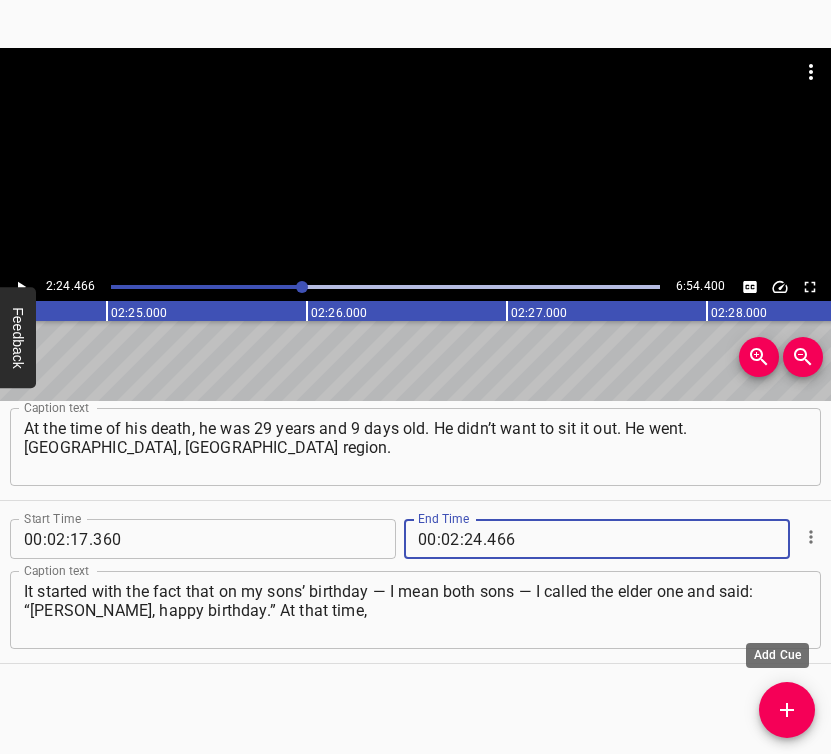 type on "466" 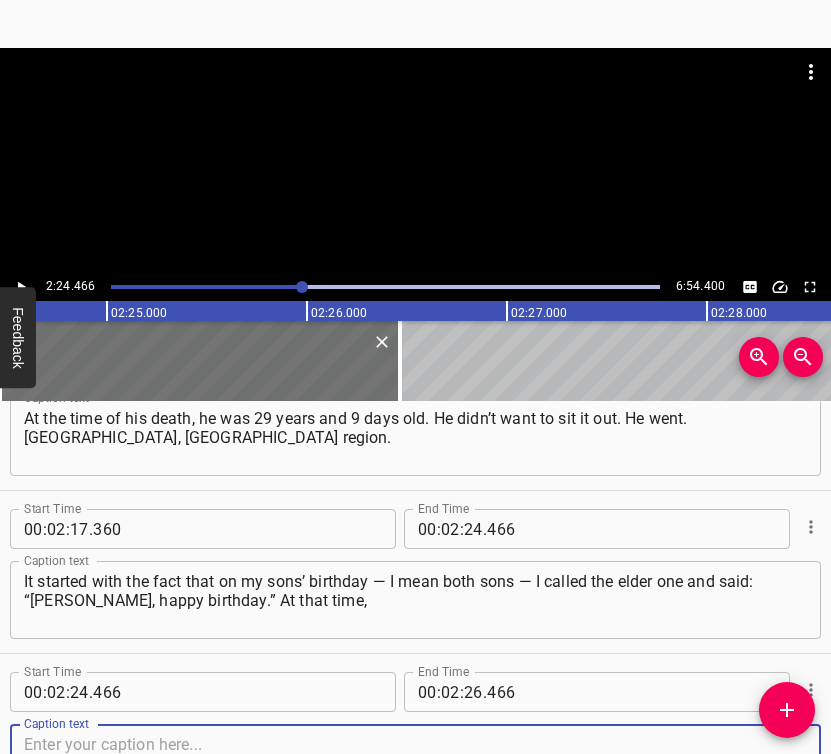 scroll, scrollTop: 1860, scrollLeft: 0, axis: vertical 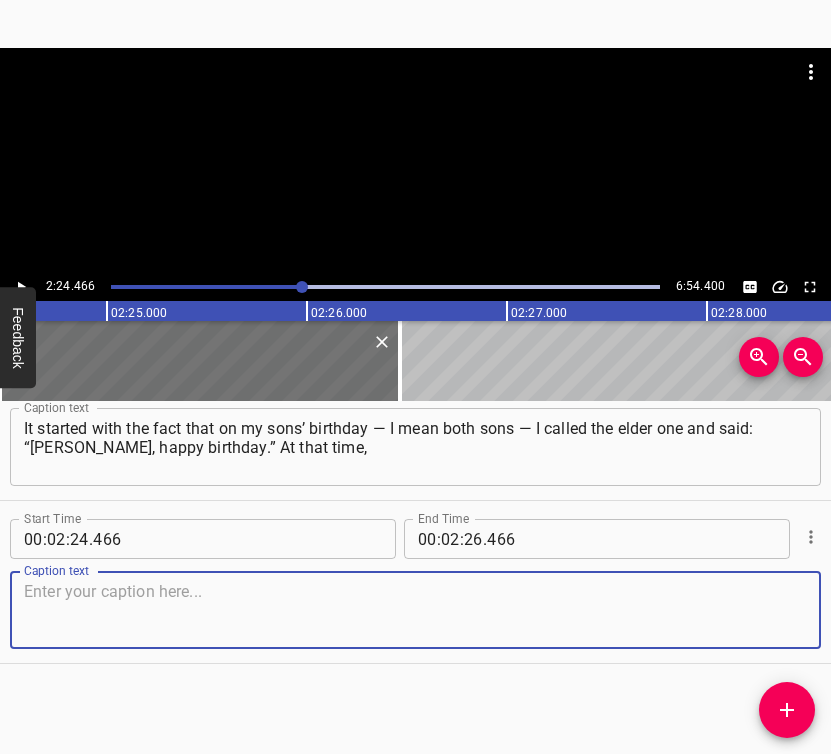 click at bounding box center [415, 610] 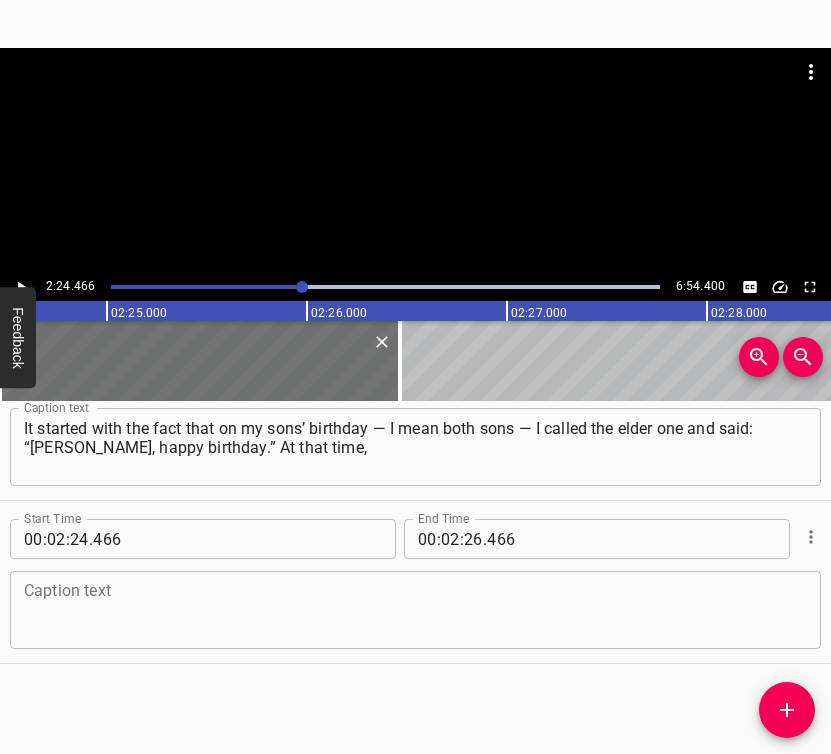 click at bounding box center [415, 610] 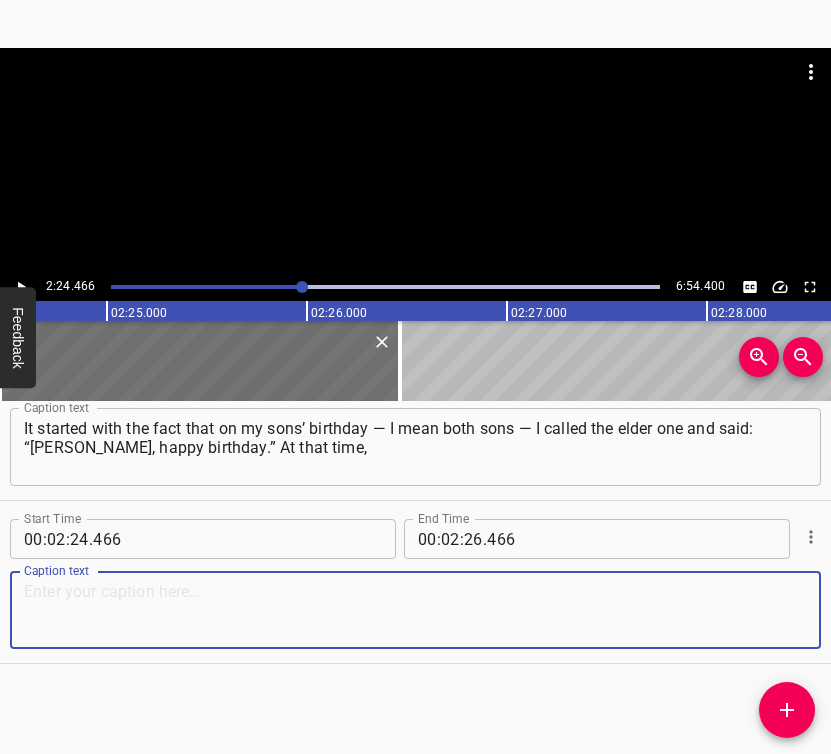 paste on "he was still in what was then [GEOGRAPHIC_DATA], in training, because he, too, volunteered. And he said: “Mom, I’ve left.” I was at home. I didn’t cry — I howled." 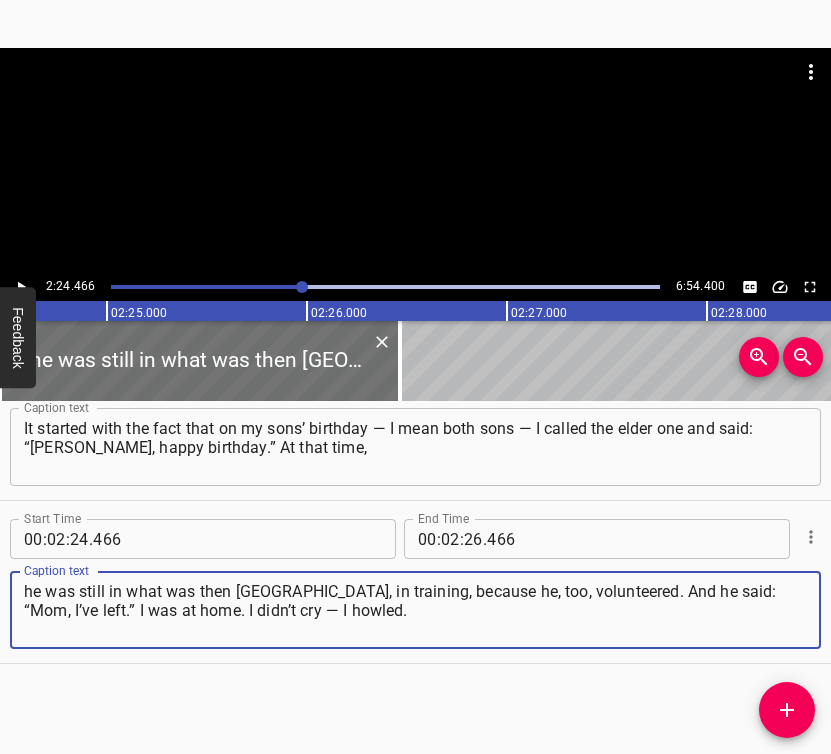 type on "he was still in what was then [GEOGRAPHIC_DATA], in training, because he, too, volunteered. And he said: “Mom, I’ve left.” I was at home. I didn’t cry — I howled." 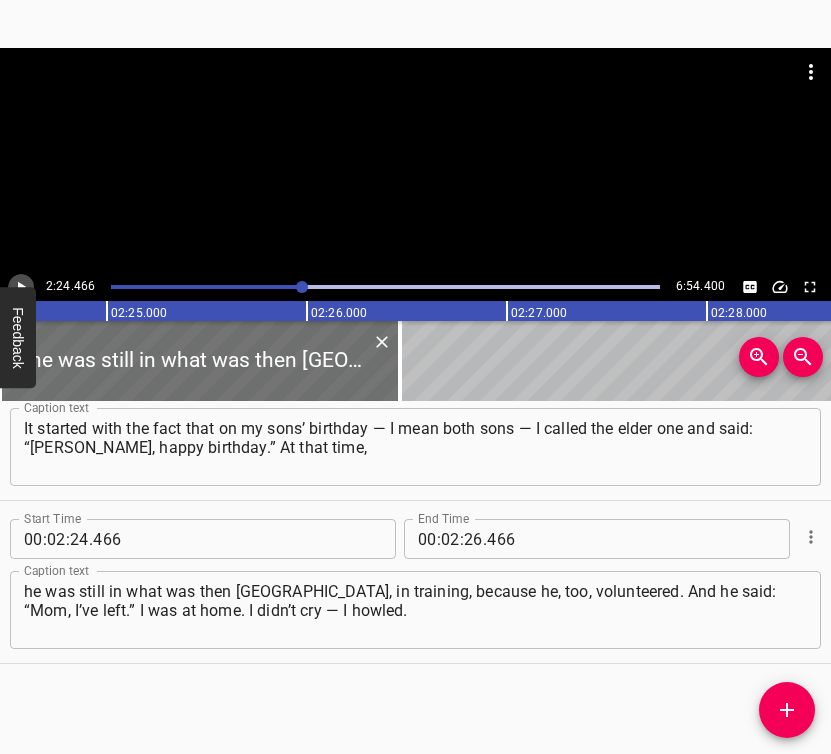 click at bounding box center [21, 287] 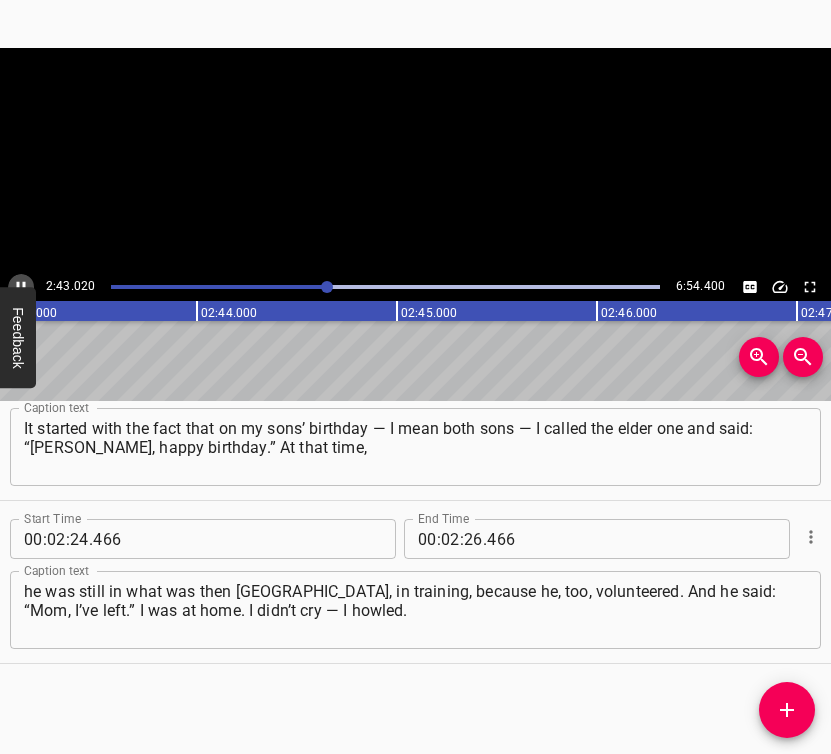 click at bounding box center (21, 287) 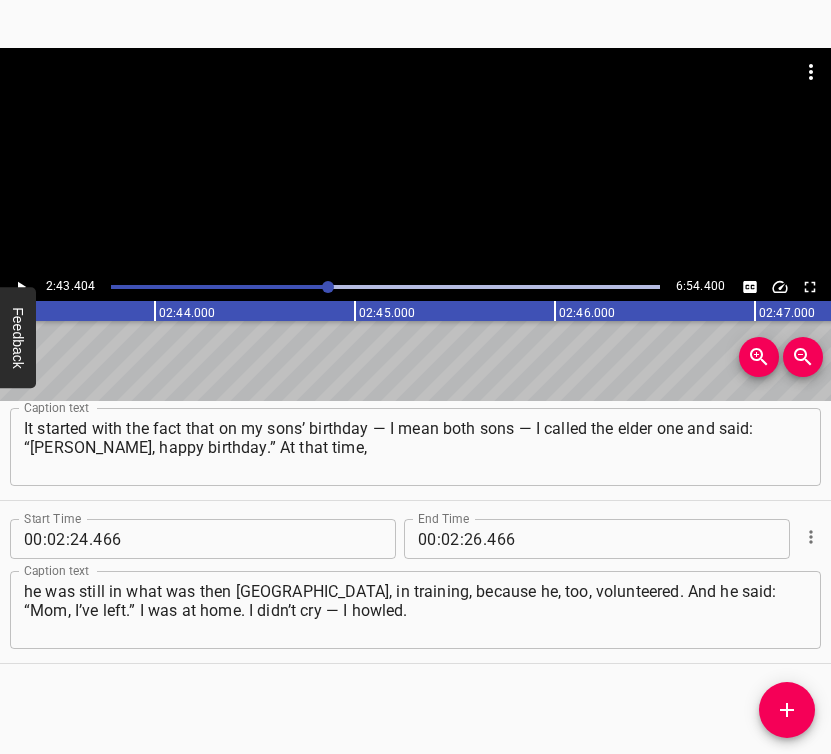 scroll, scrollTop: 0, scrollLeft: 32680, axis: horizontal 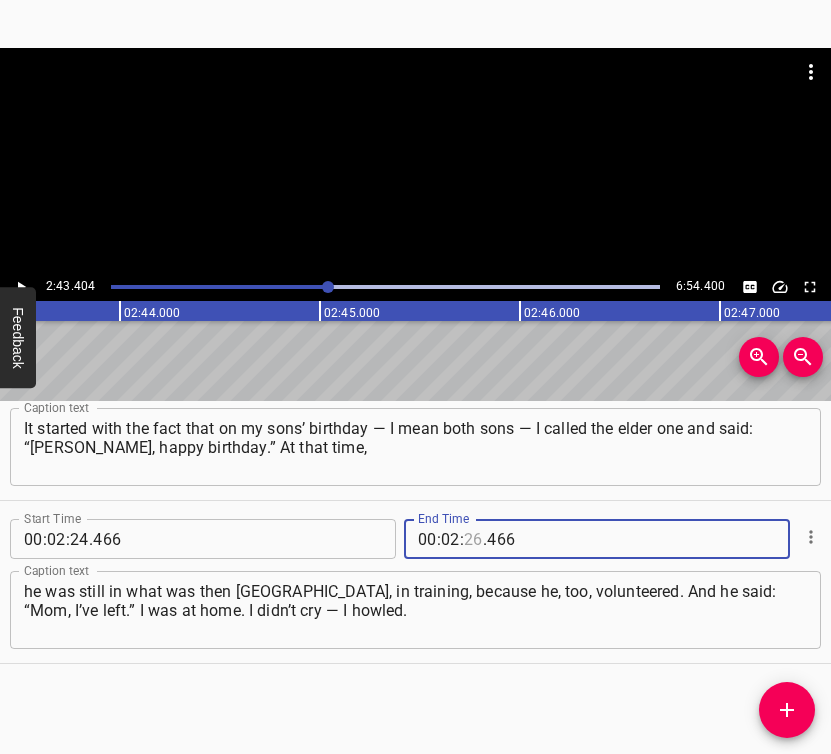 click at bounding box center [473, 539] 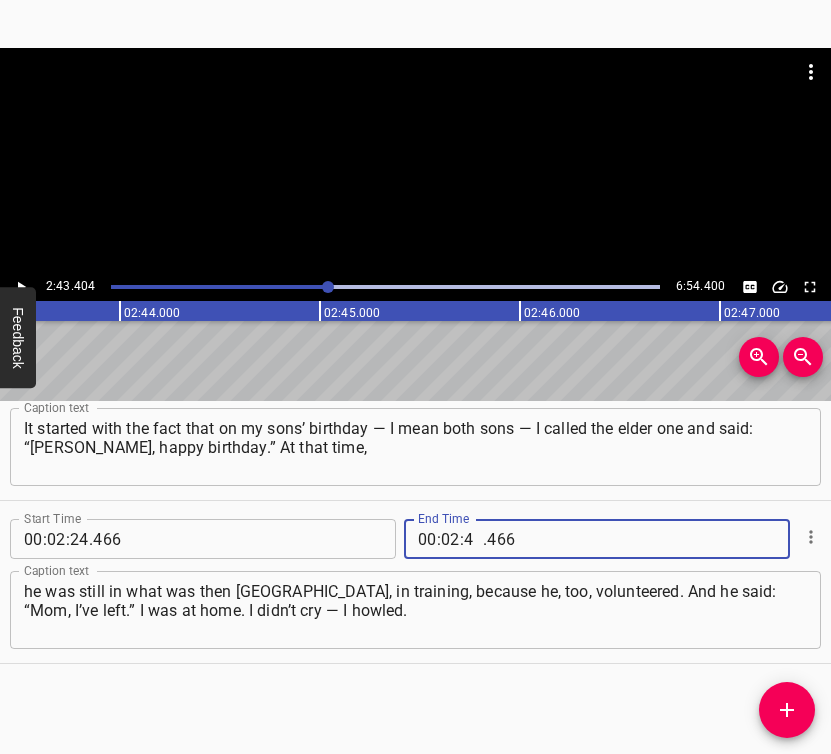 type on "43" 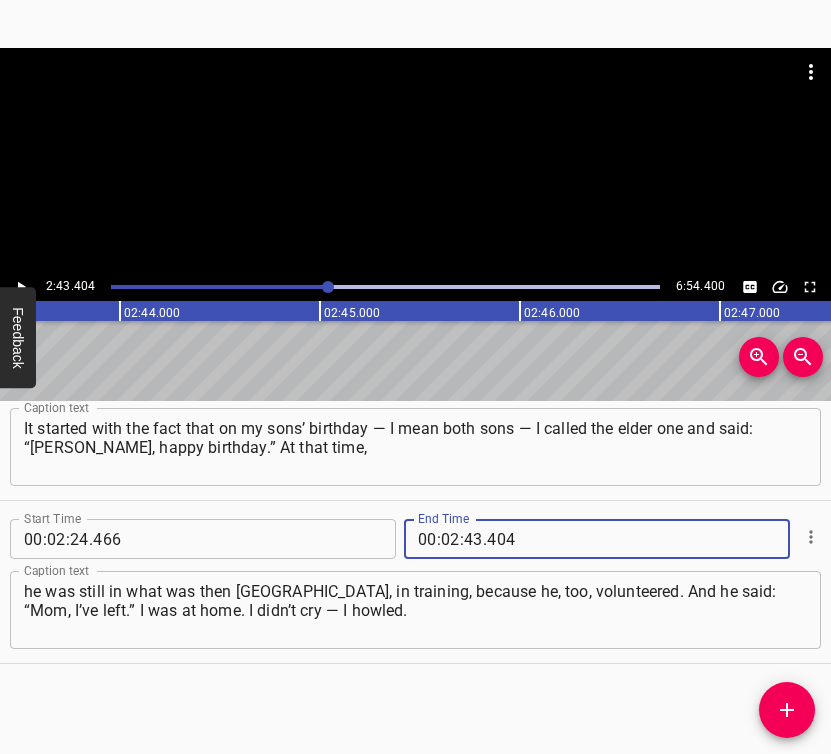 type on "404" 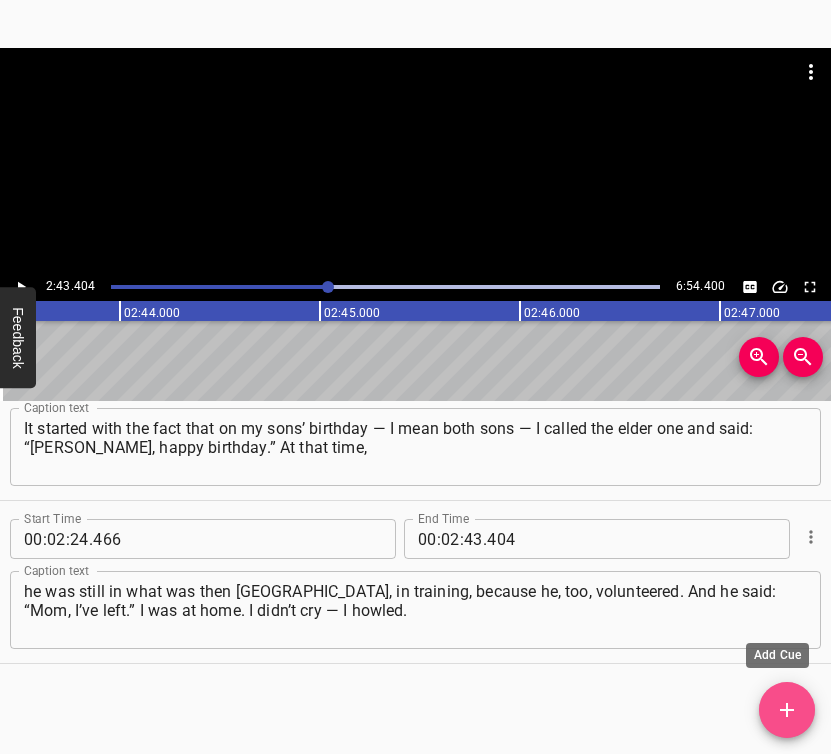 click 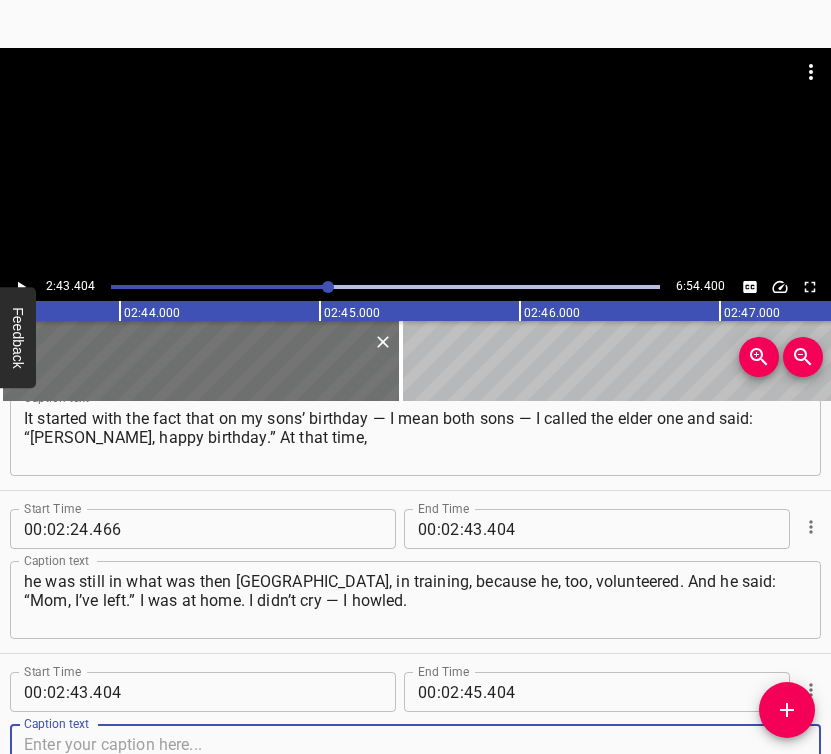 scroll, scrollTop: 2023, scrollLeft: 0, axis: vertical 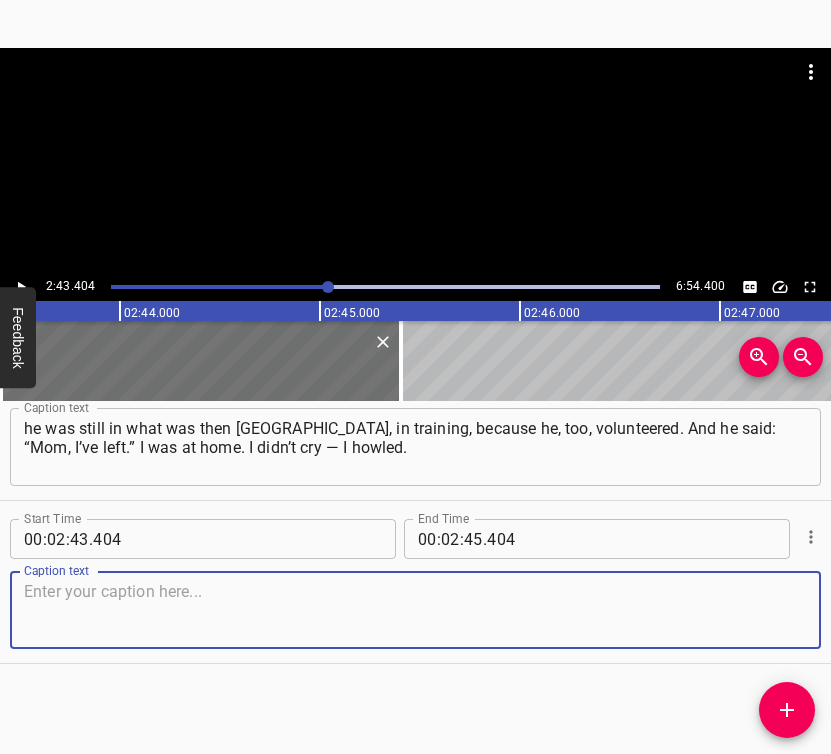 click at bounding box center [415, 610] 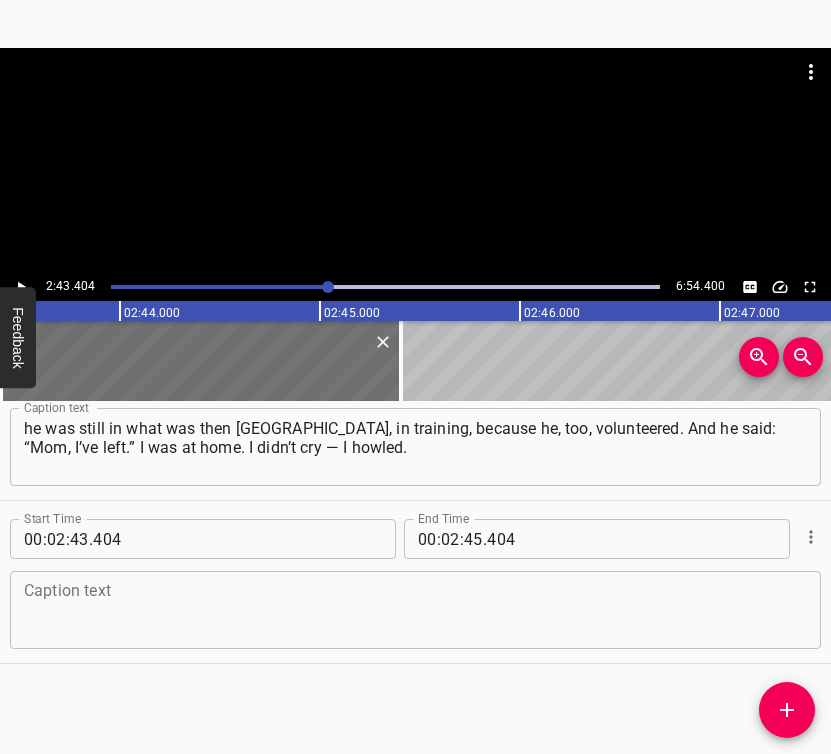 click at bounding box center (415, 610) 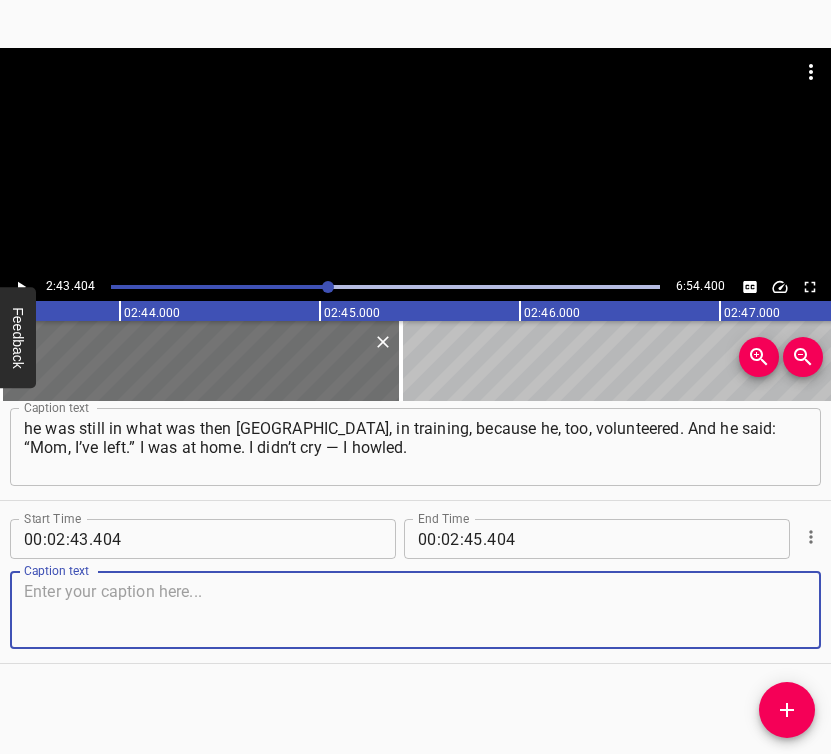 paste on "A friend came over, took me by the hand, and said: “There’s no time to cry. Let’s go from house to house and ask for help.” And people knew me." 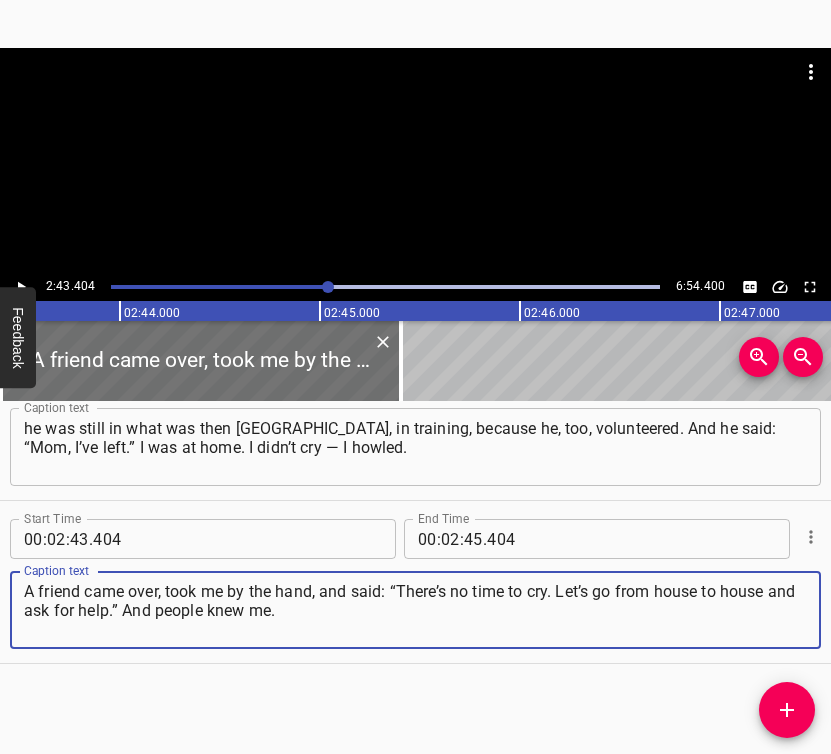 type on "A friend came over, took me by the hand, and said: “There’s no time to cry. Let’s go from house to house and ask for help.” And people knew me." 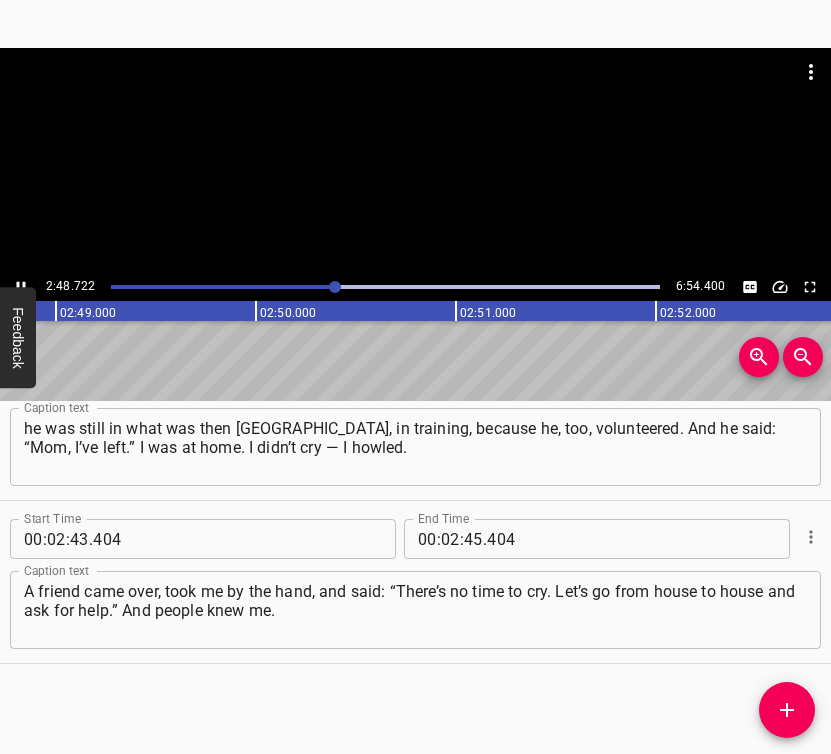 scroll, scrollTop: 0, scrollLeft: 33797, axis: horizontal 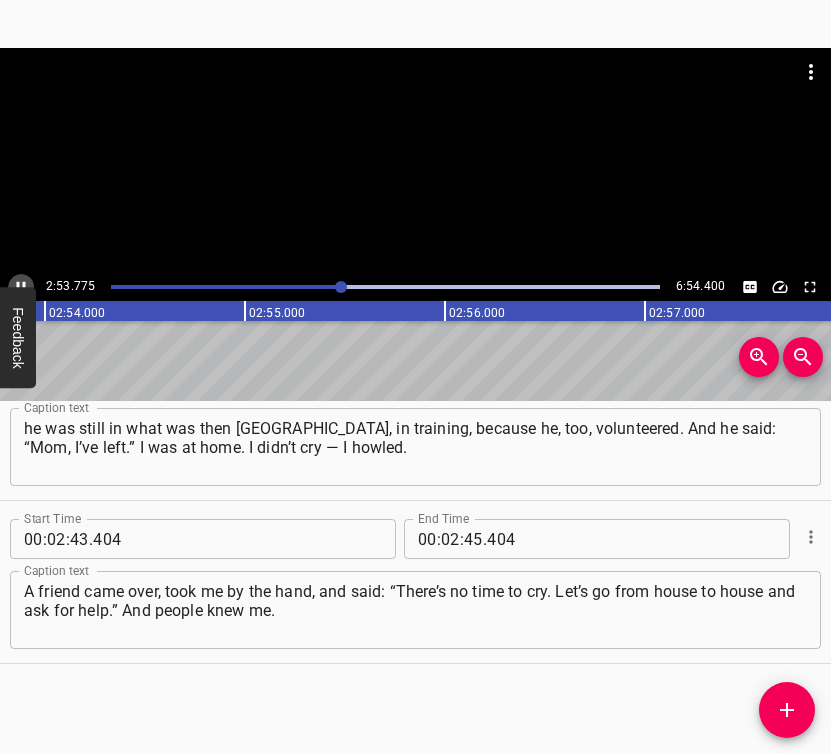 click 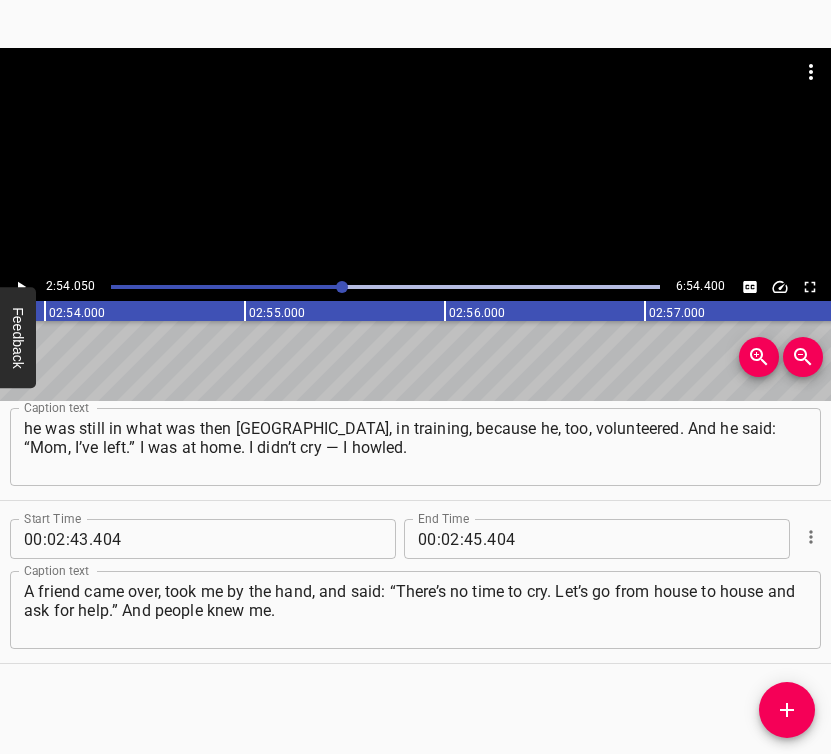 scroll, scrollTop: 0, scrollLeft: 34810, axis: horizontal 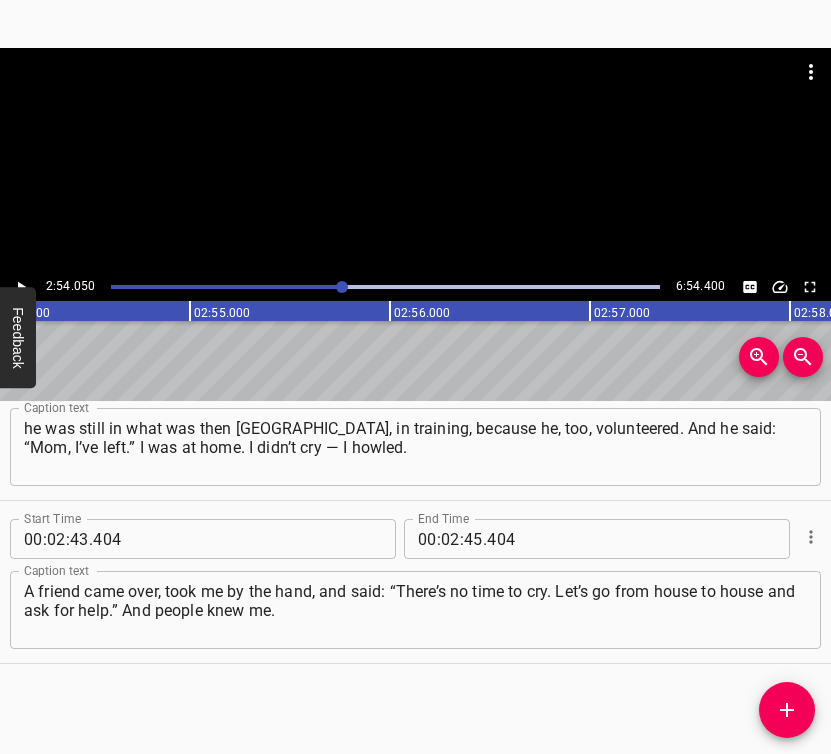 click 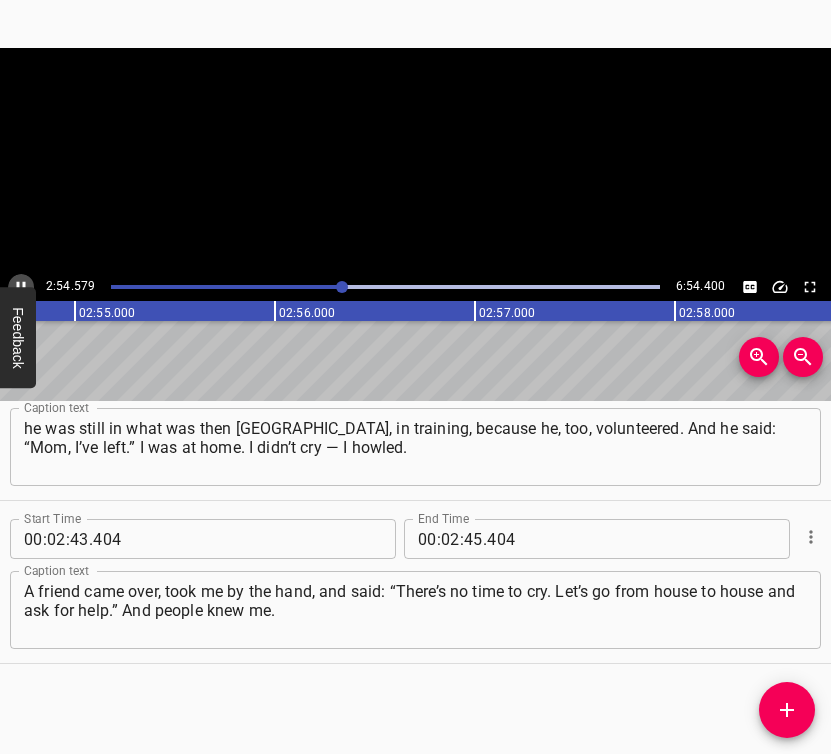 click 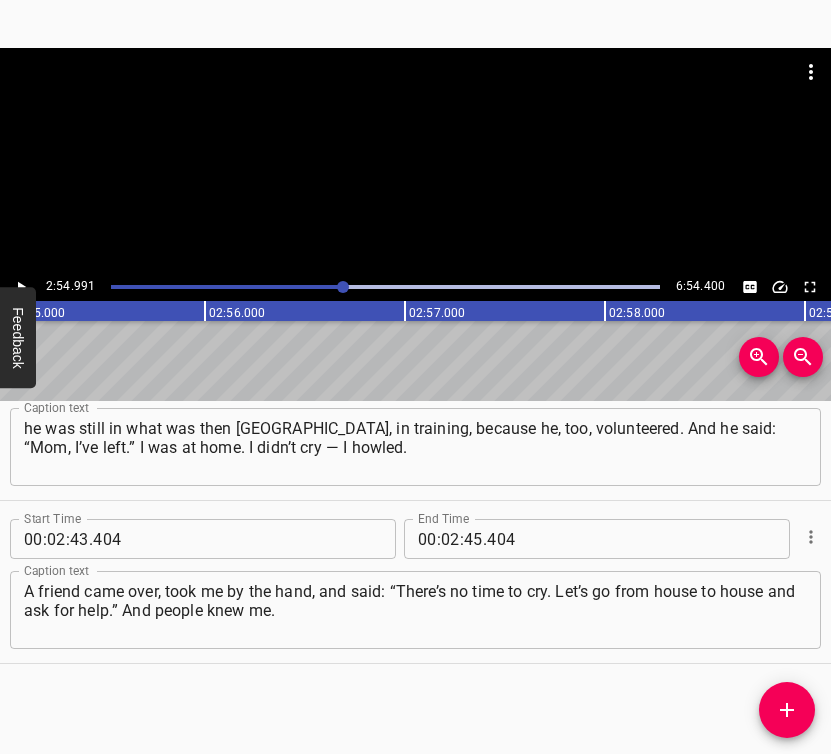 scroll, scrollTop: 0, scrollLeft: 34998, axis: horizontal 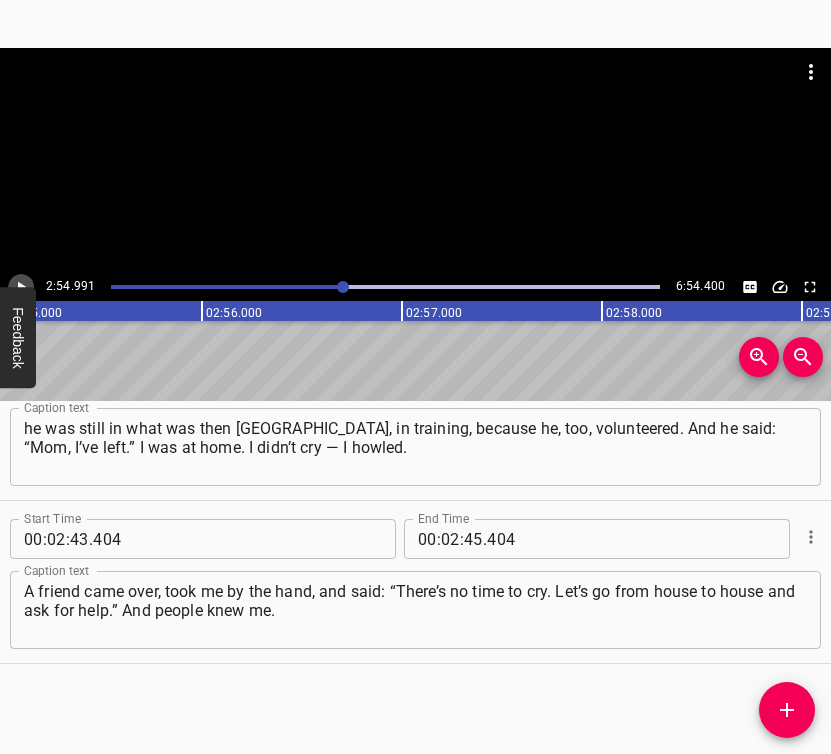 click 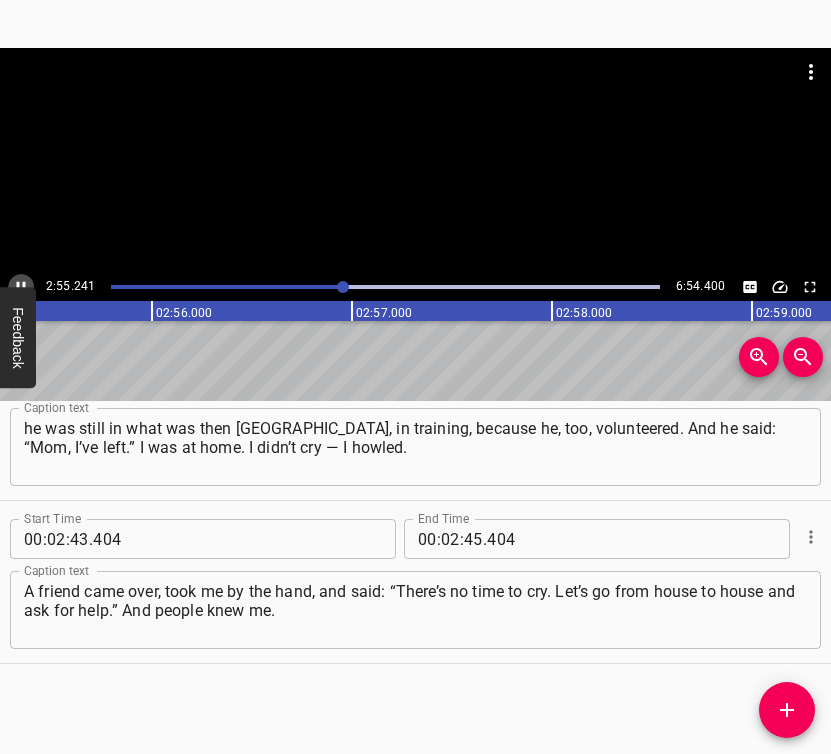 click 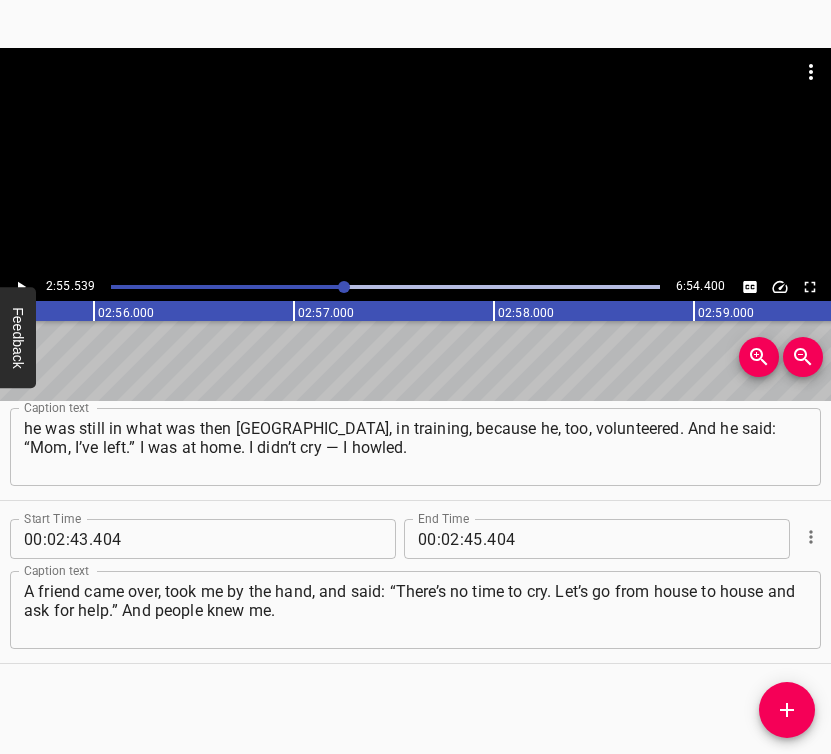 scroll, scrollTop: 0, scrollLeft: 35107, axis: horizontal 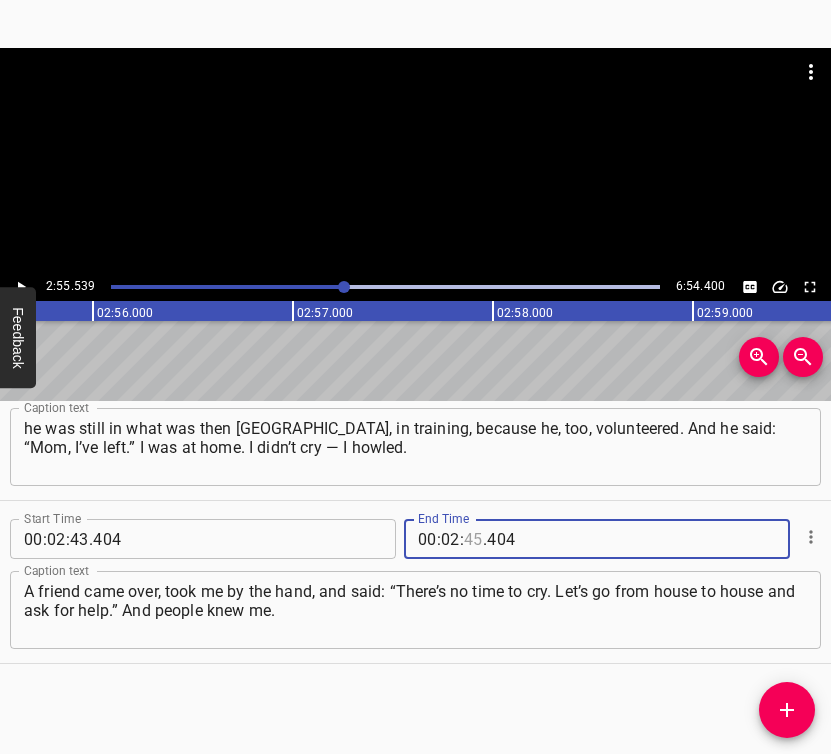 click at bounding box center (473, 539) 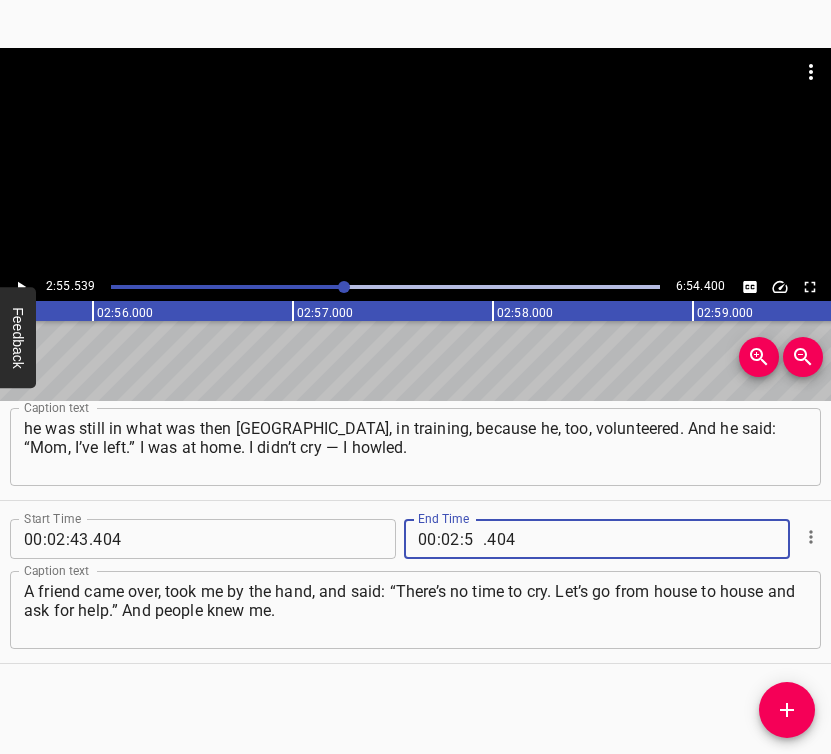 type on "55" 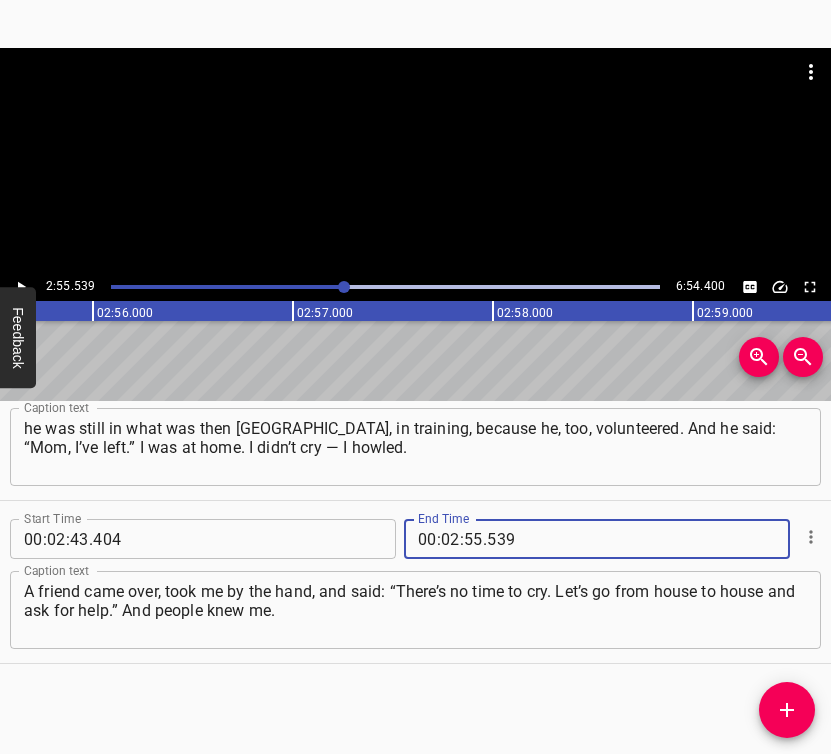 type on "539" 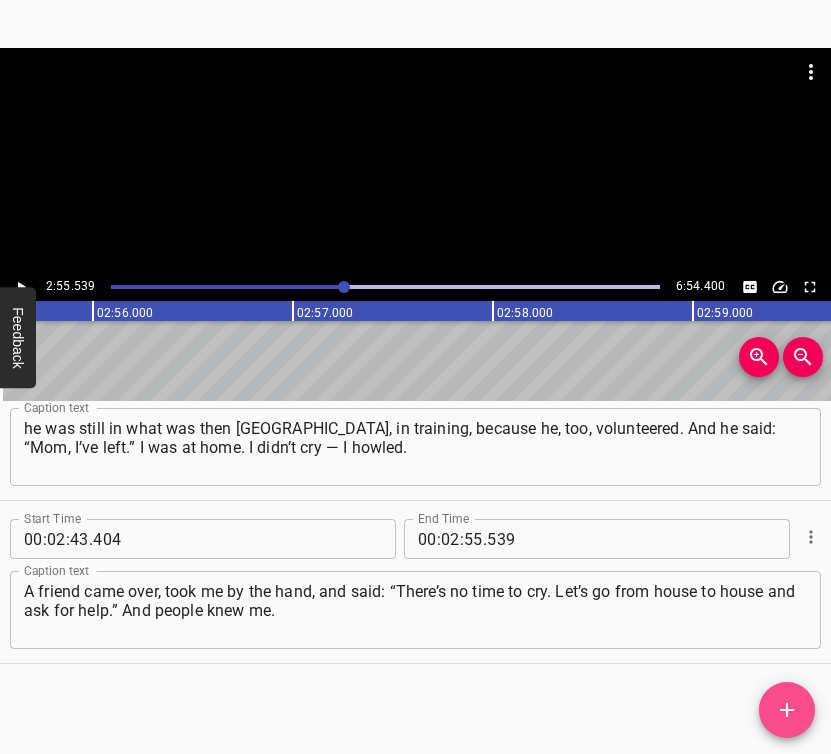 click 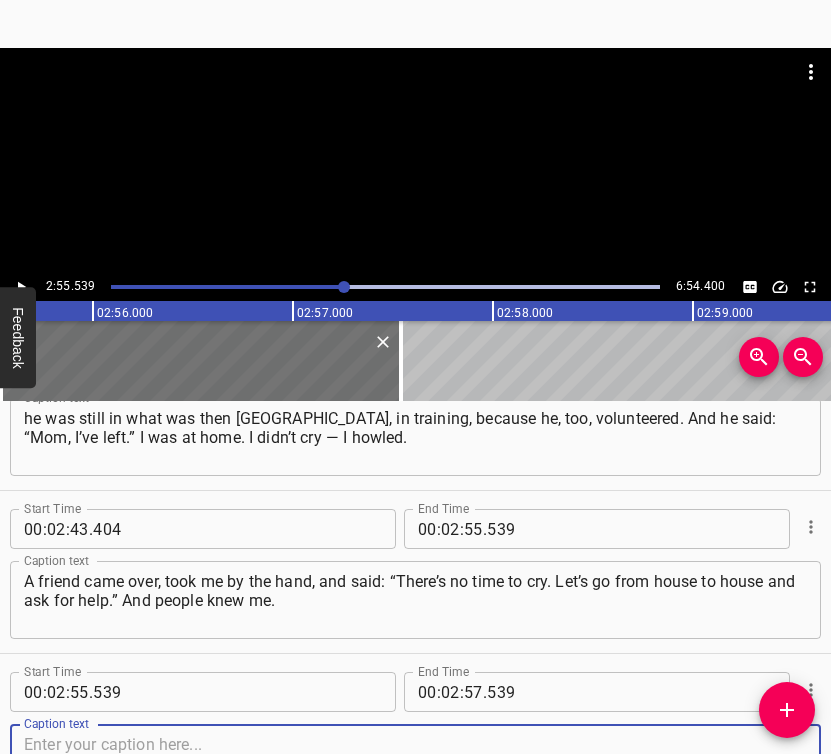 scroll, scrollTop: 2186, scrollLeft: 0, axis: vertical 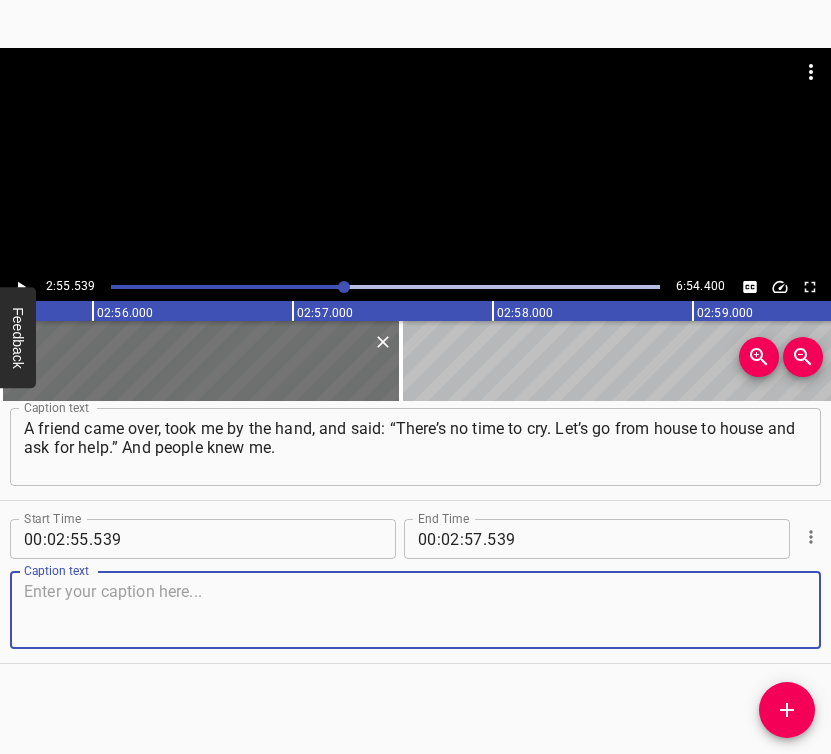 click at bounding box center (415, 610) 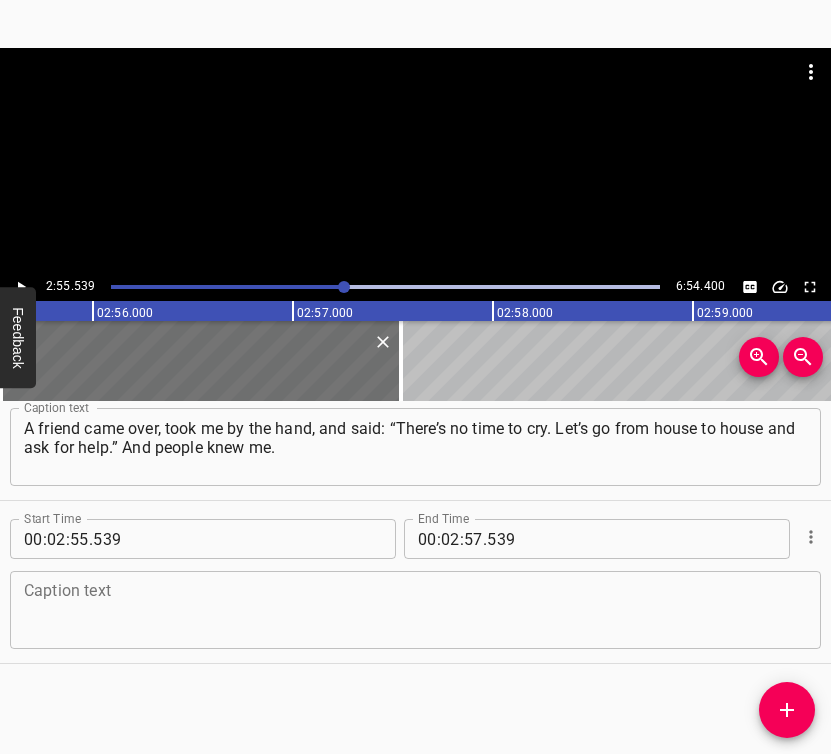 click at bounding box center (415, 610) 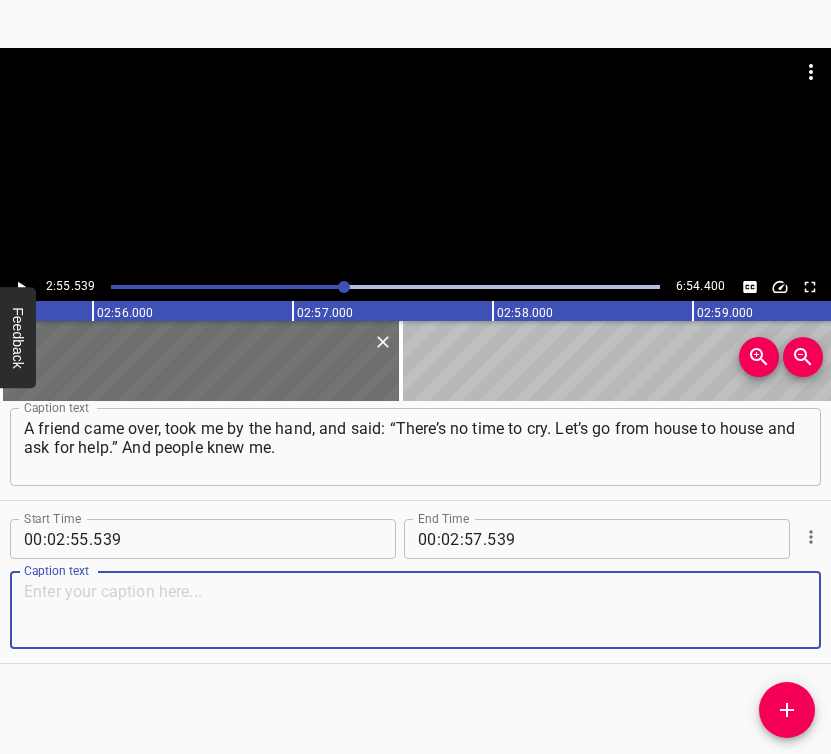 paste on "I had a job where people in the district knew who I was. I went around collecting aid. I reached out to the local authorities and to everyone I could." 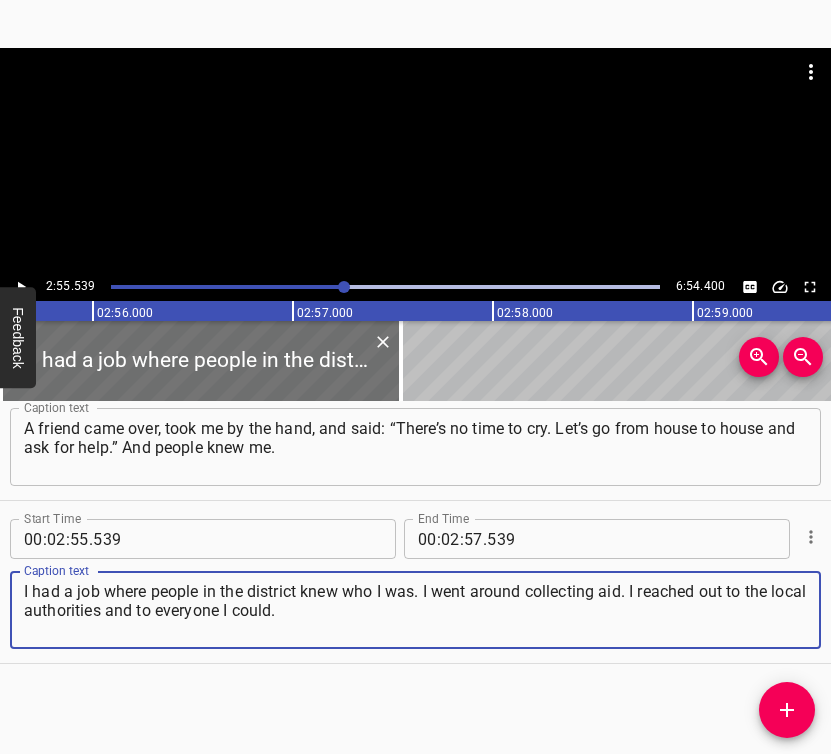 type on "I had a job where people in the district knew who I was. I went around collecting aid. I reached out to the local authorities and to everyone I could." 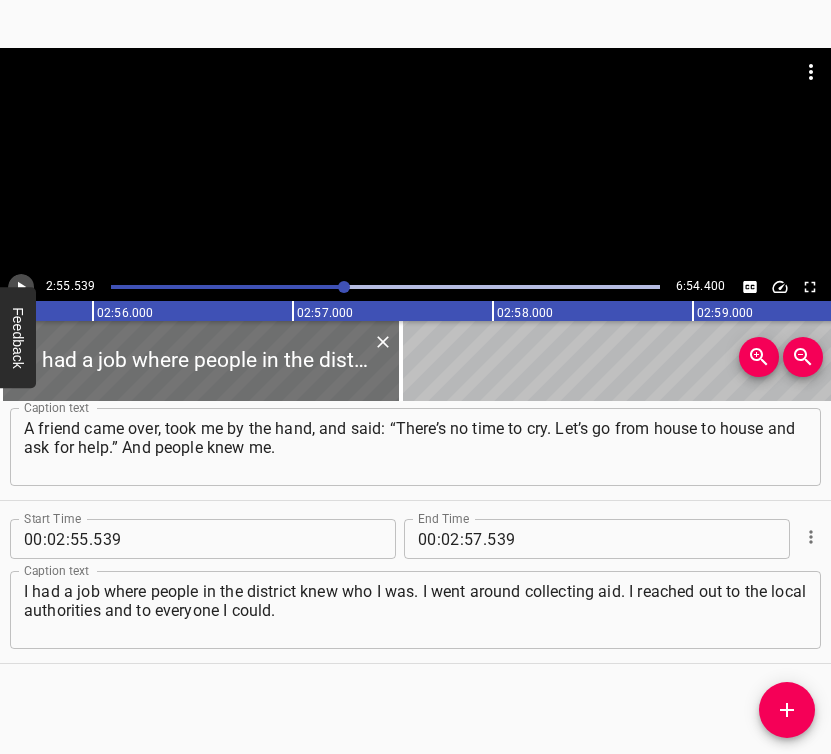 click at bounding box center [21, 287] 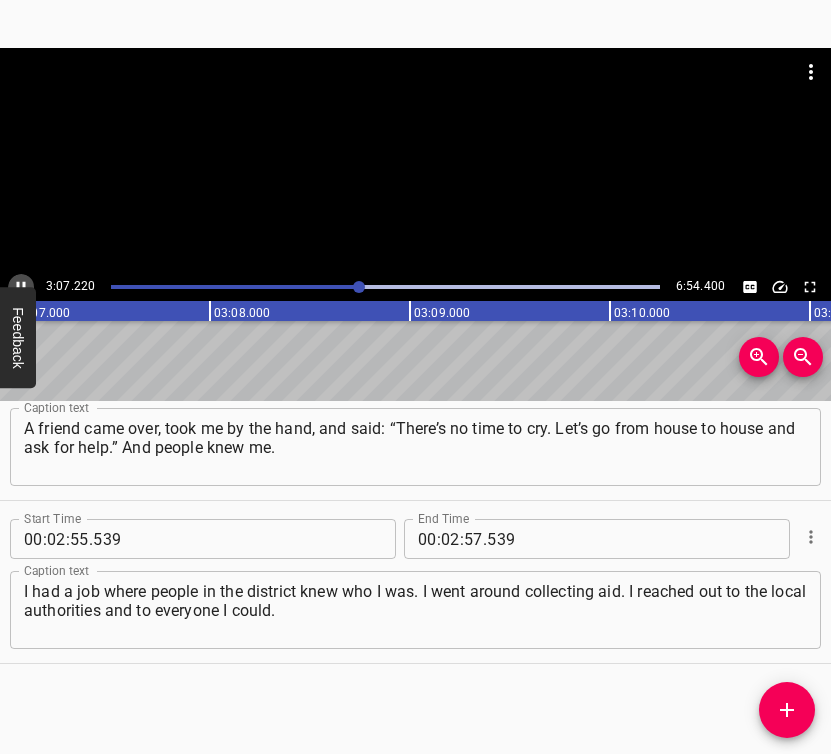 click 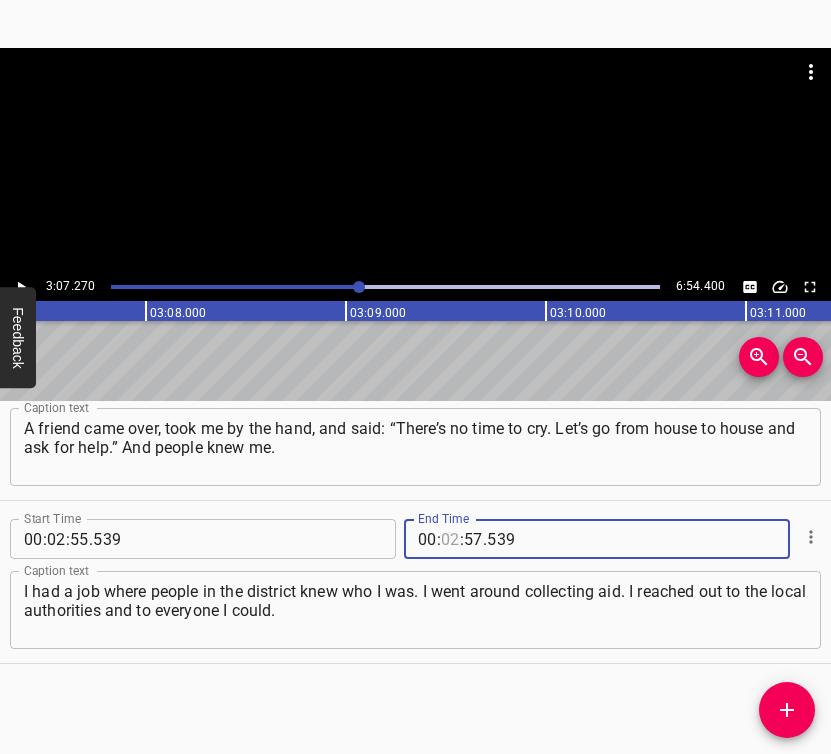 click at bounding box center [450, 539] 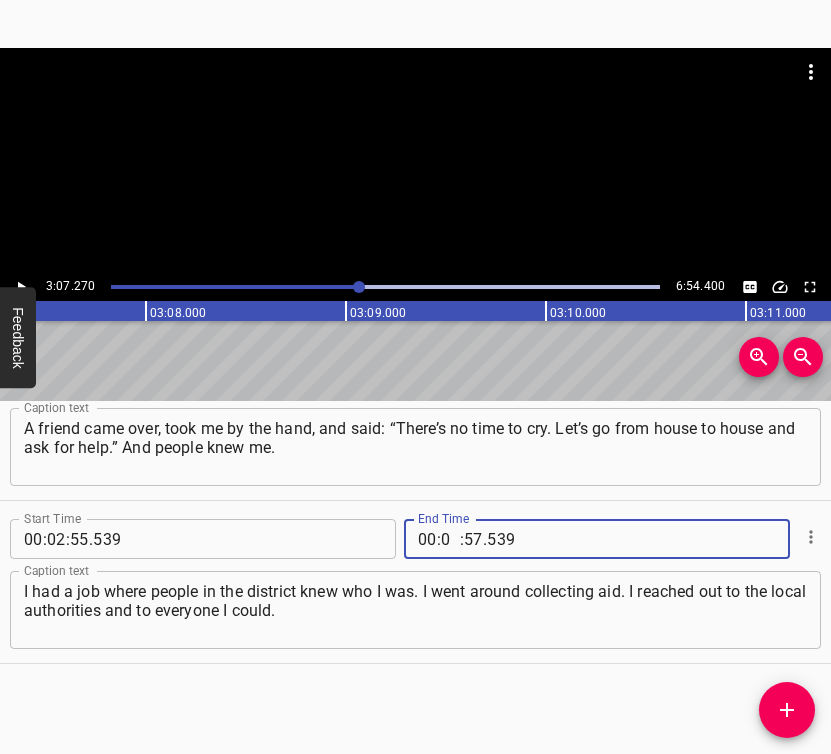 type on "03" 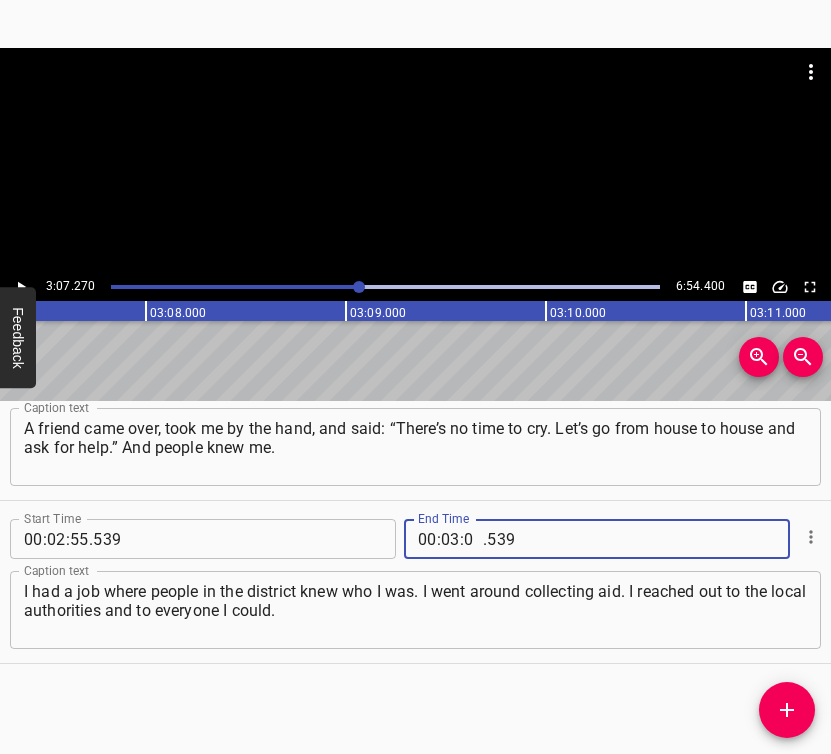 type on "07" 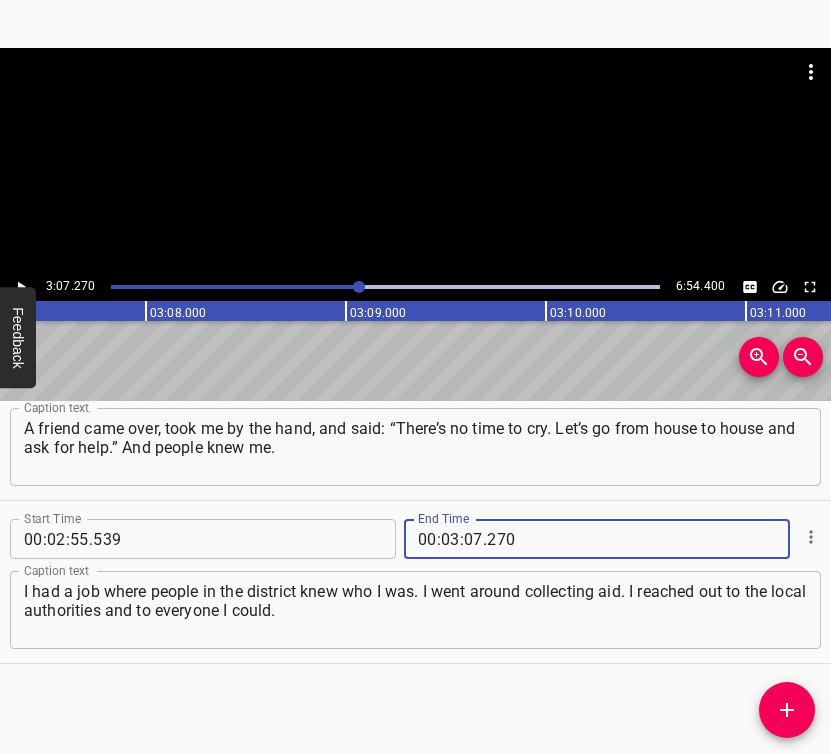 type on "270" 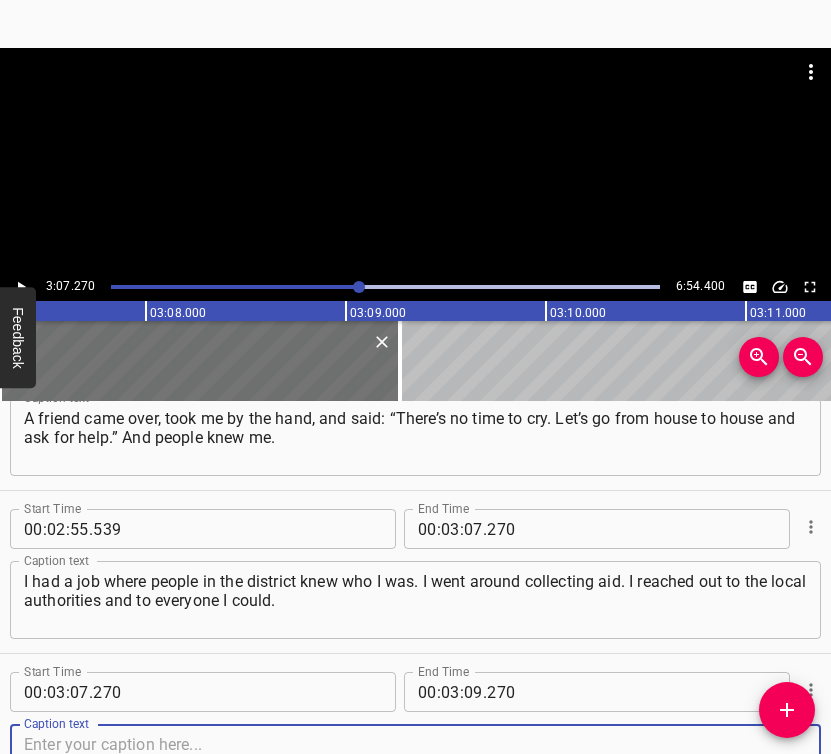 scroll, scrollTop: 2349, scrollLeft: 0, axis: vertical 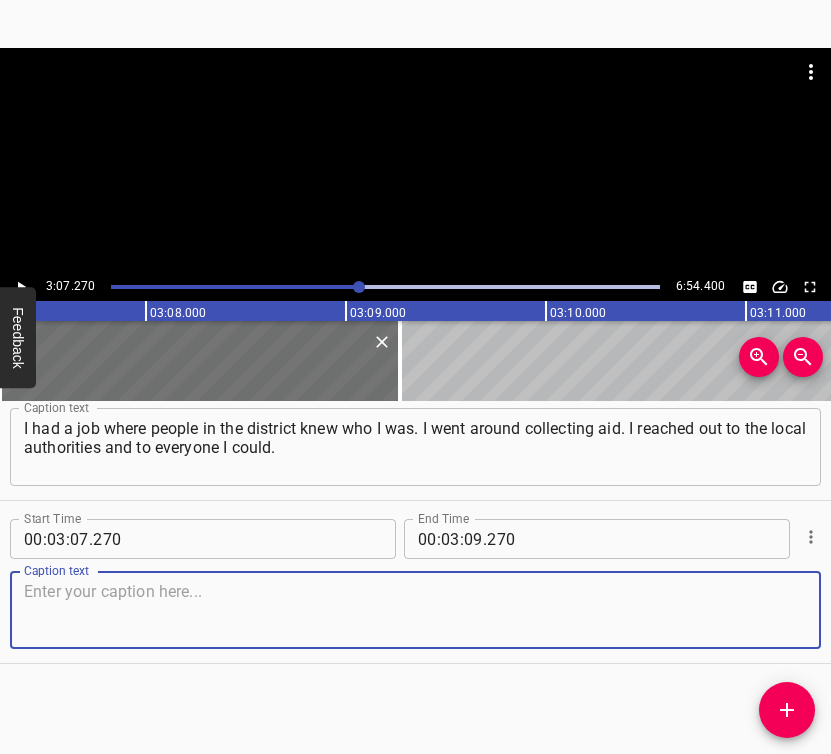 click at bounding box center [415, 610] 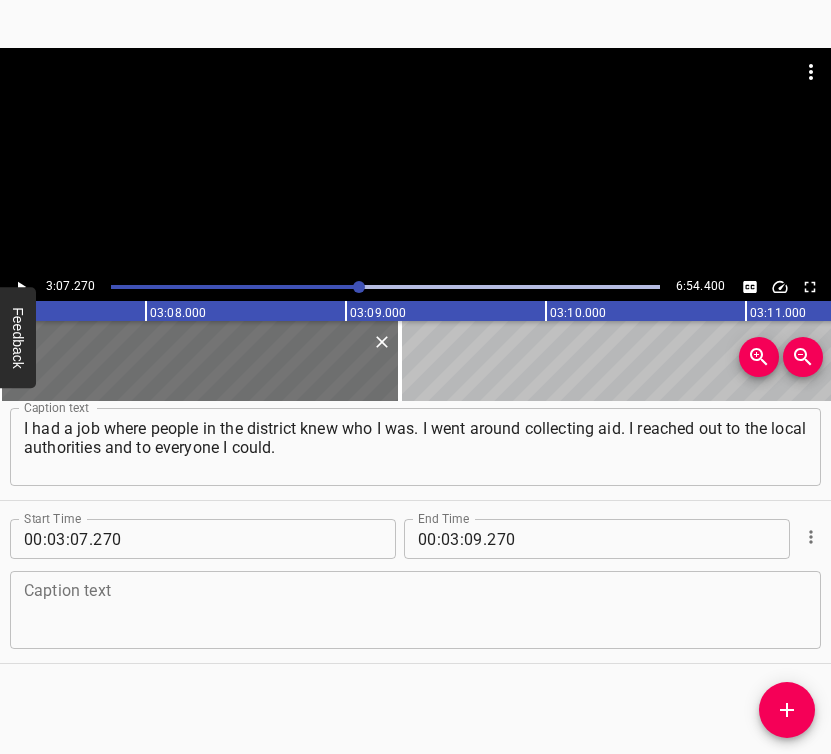 click at bounding box center (415, 610) 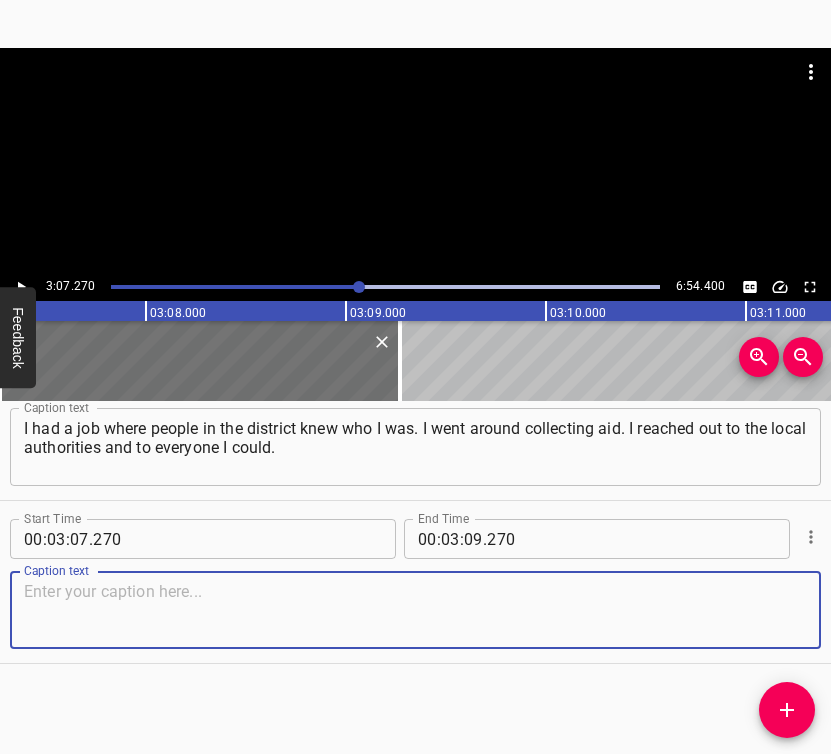paste on "And my first trip was on [DATE]. That was the first time I brought aid to the boys. Later, my son told me there were people in [GEOGRAPHIC_DATA] too," 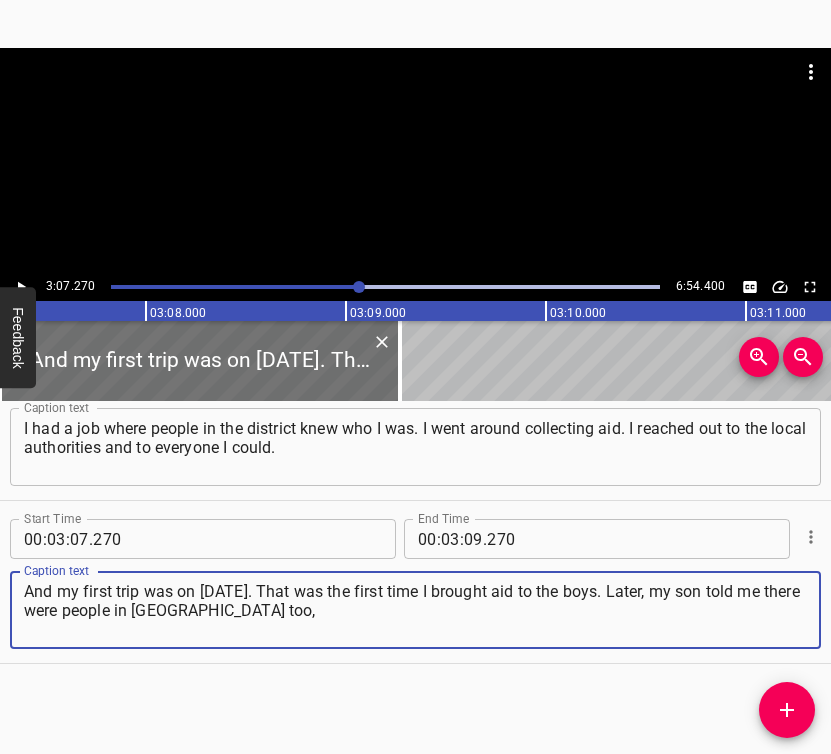type on "And my first trip was on [DATE]. That was the first time I brought aid to the boys. Later, my son told me there were people in [GEOGRAPHIC_DATA] too," 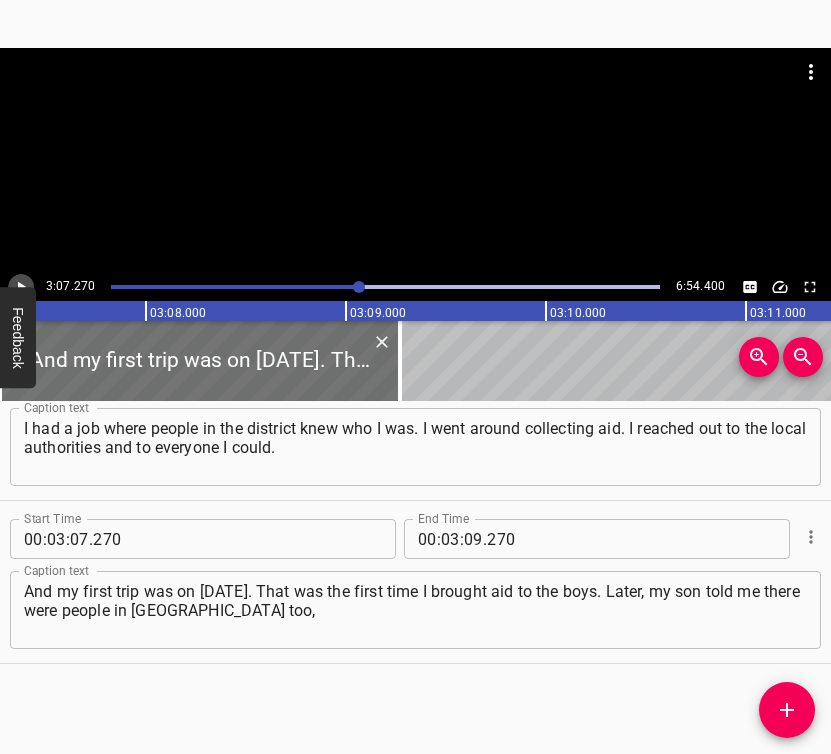 click 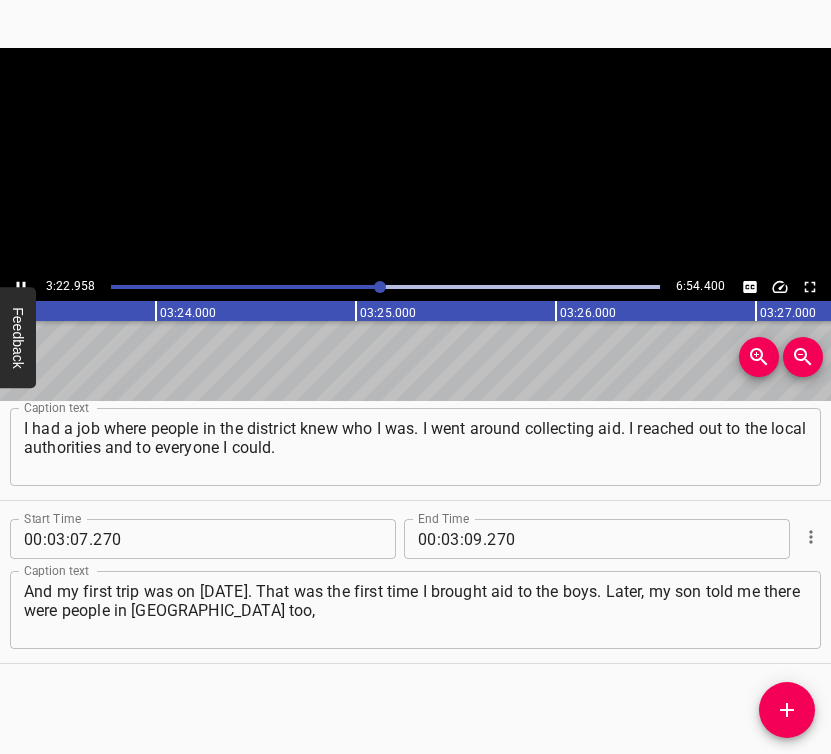click at bounding box center [21, 287] 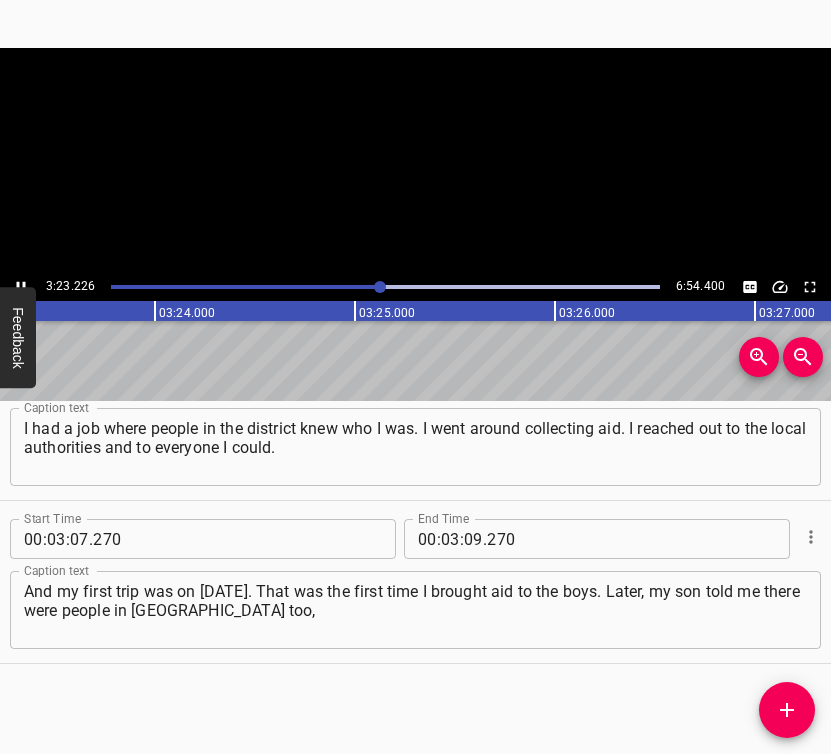 scroll, scrollTop: 0, scrollLeft: 40687, axis: horizontal 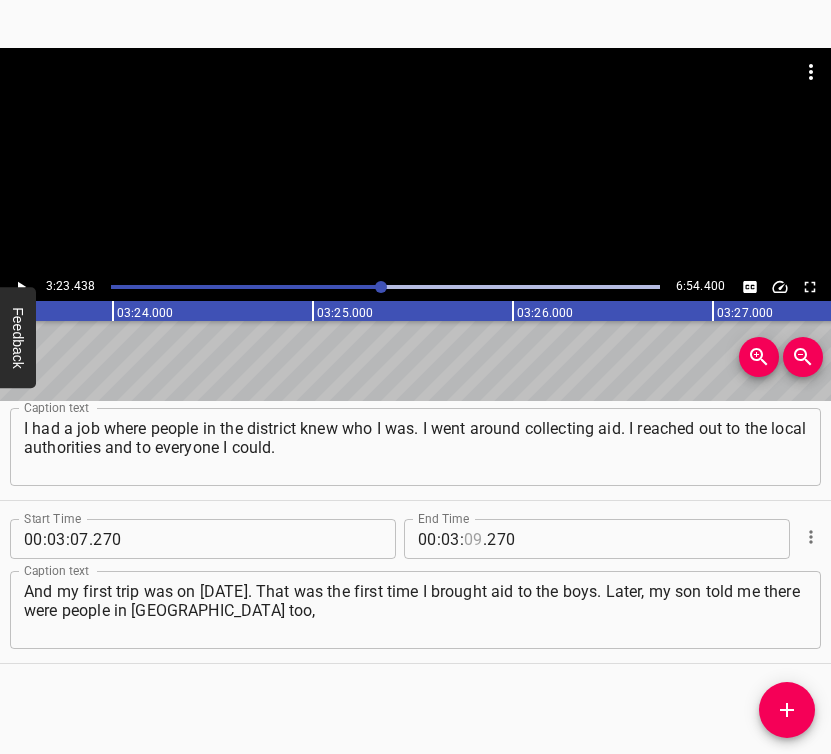 click at bounding box center [473, 539] 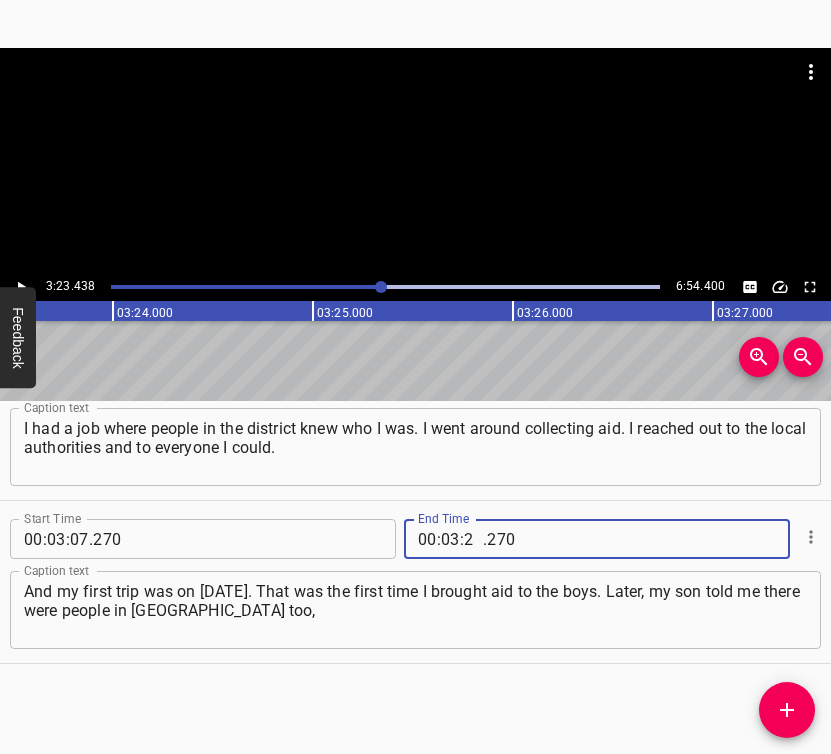 type on "23" 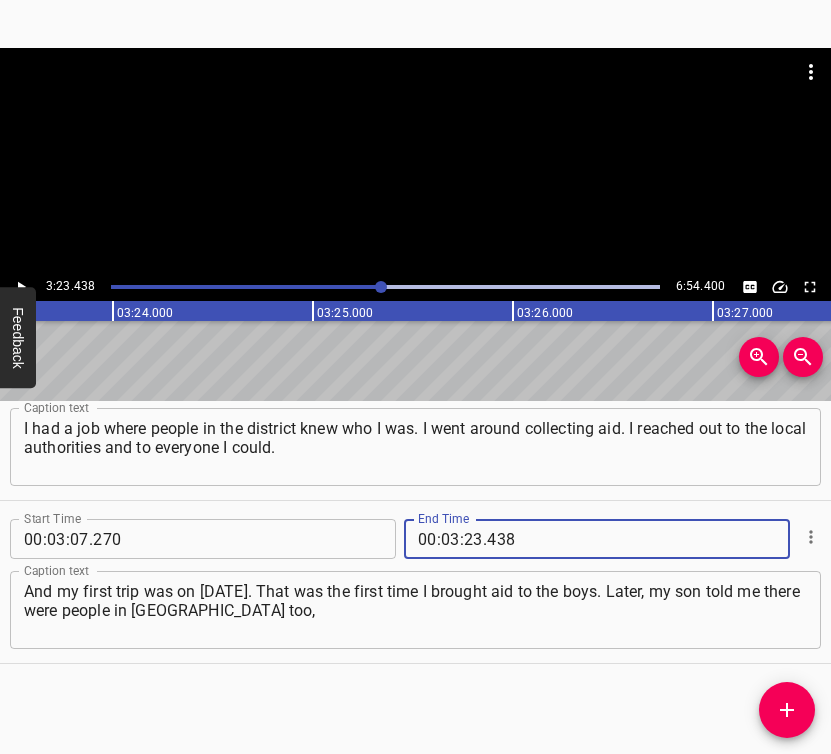 type on "438" 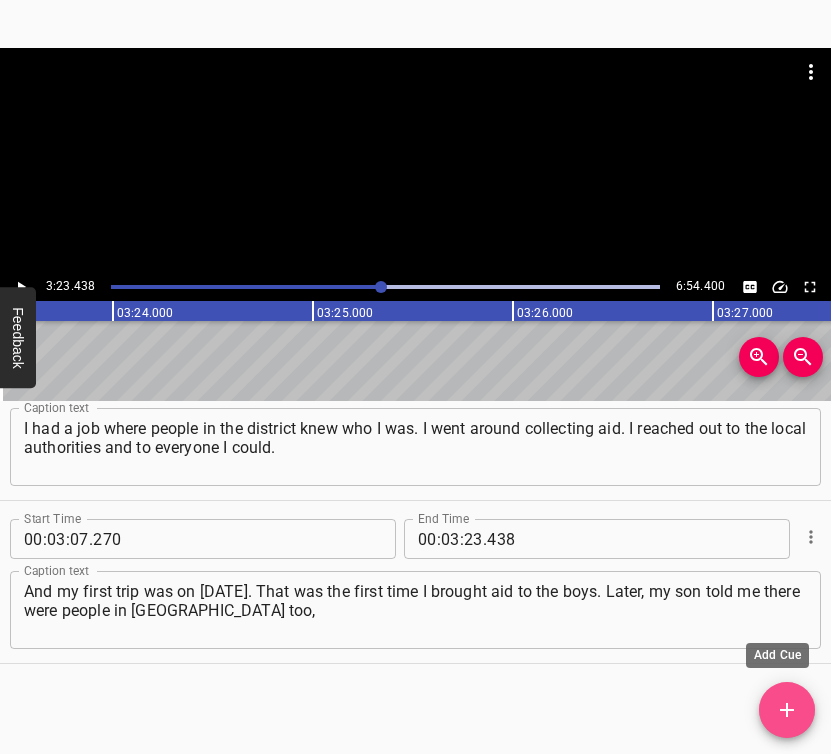 click at bounding box center [787, 710] 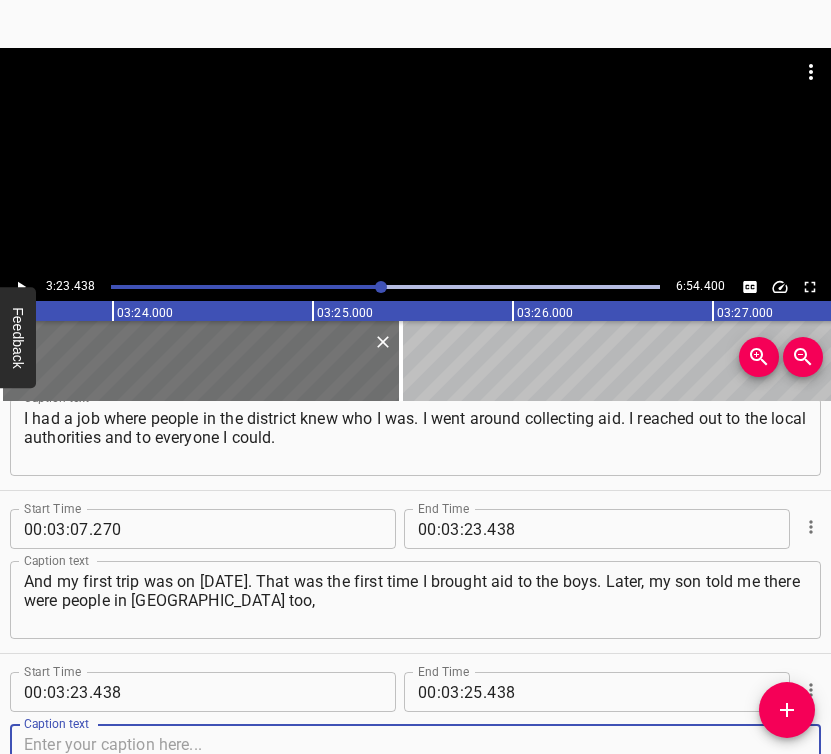 scroll, scrollTop: 2512, scrollLeft: 0, axis: vertical 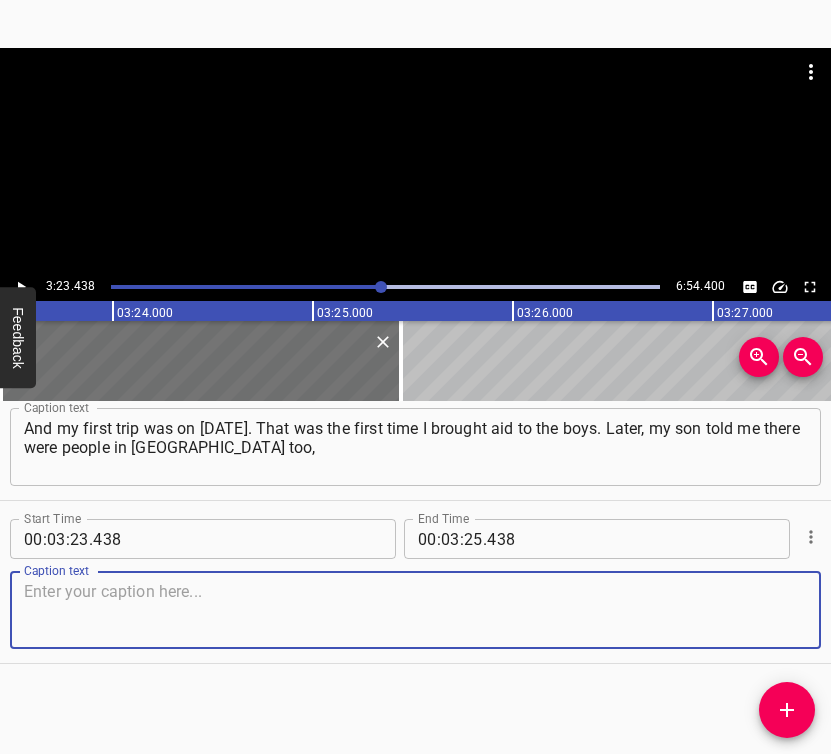 click at bounding box center (415, 610) 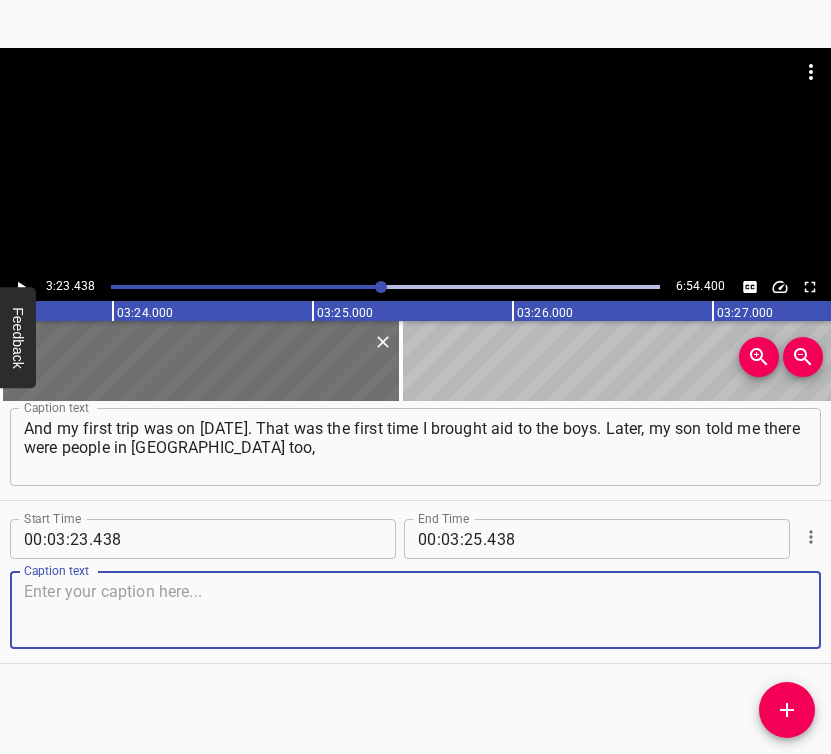 click at bounding box center (415, 610) 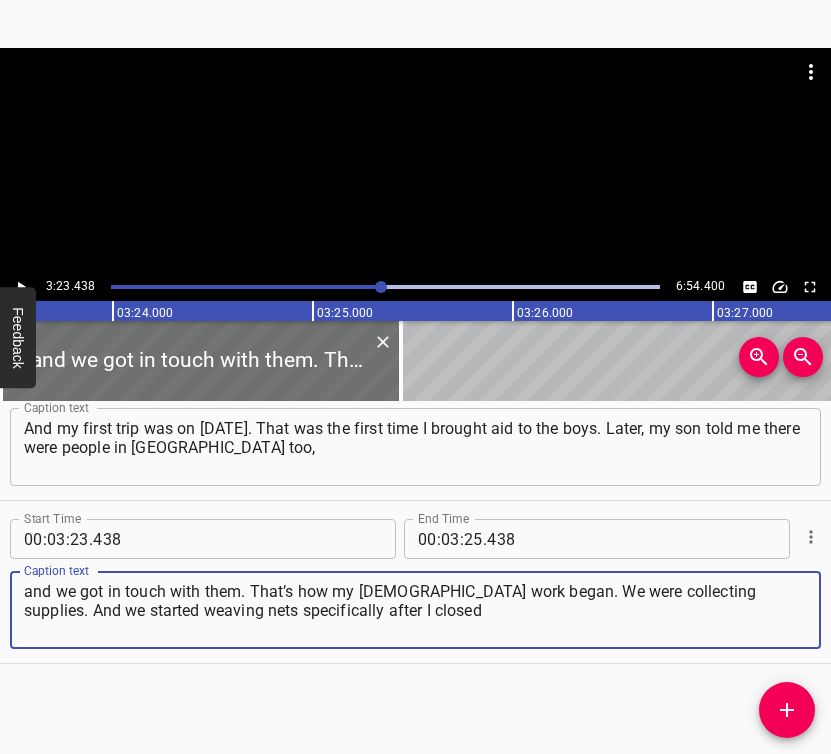 type on "and we got in touch with them. That’s how my [DEMOGRAPHIC_DATA] work began. We were collecting supplies. And we started weaving nets specifically after I closed" 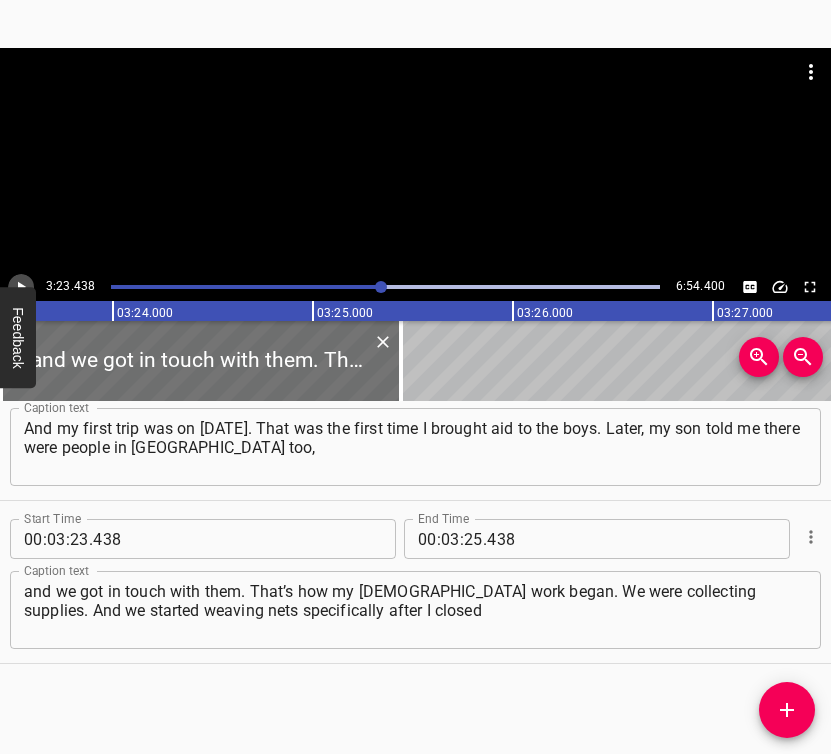 click 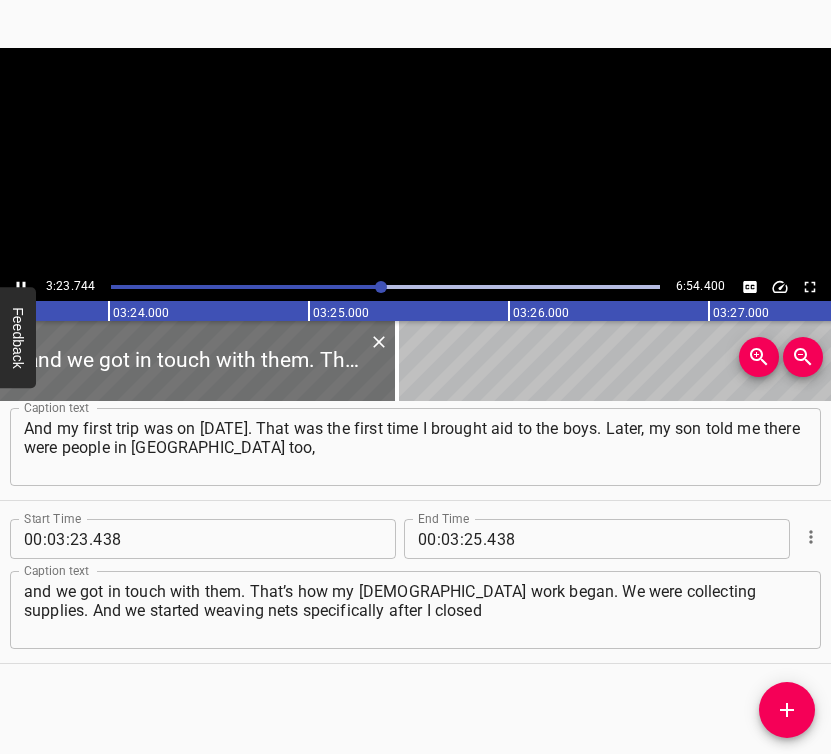 scroll, scrollTop: 0, scrollLeft: 40745, axis: horizontal 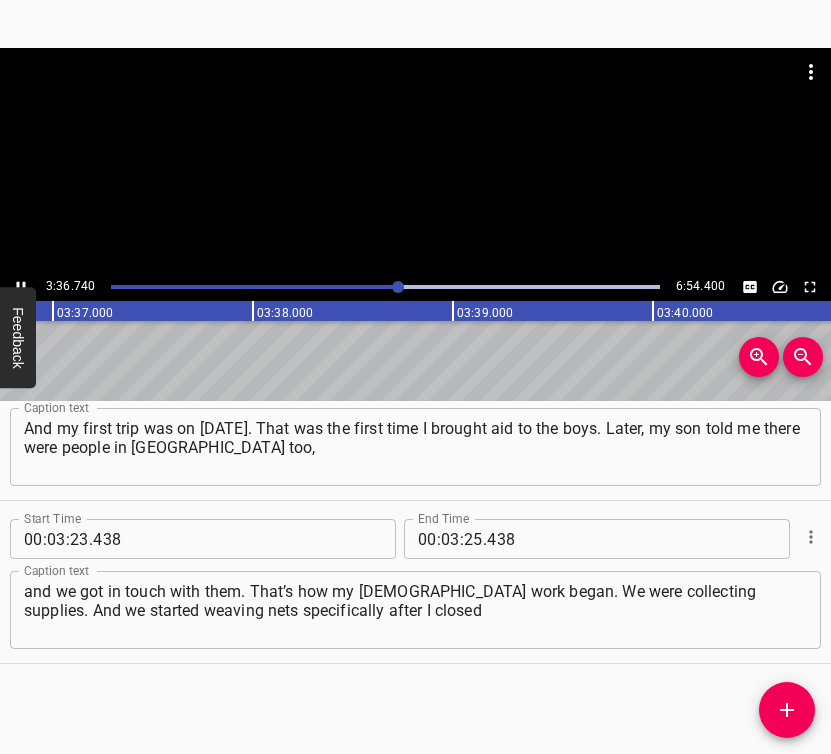 click at bounding box center [21, 287] 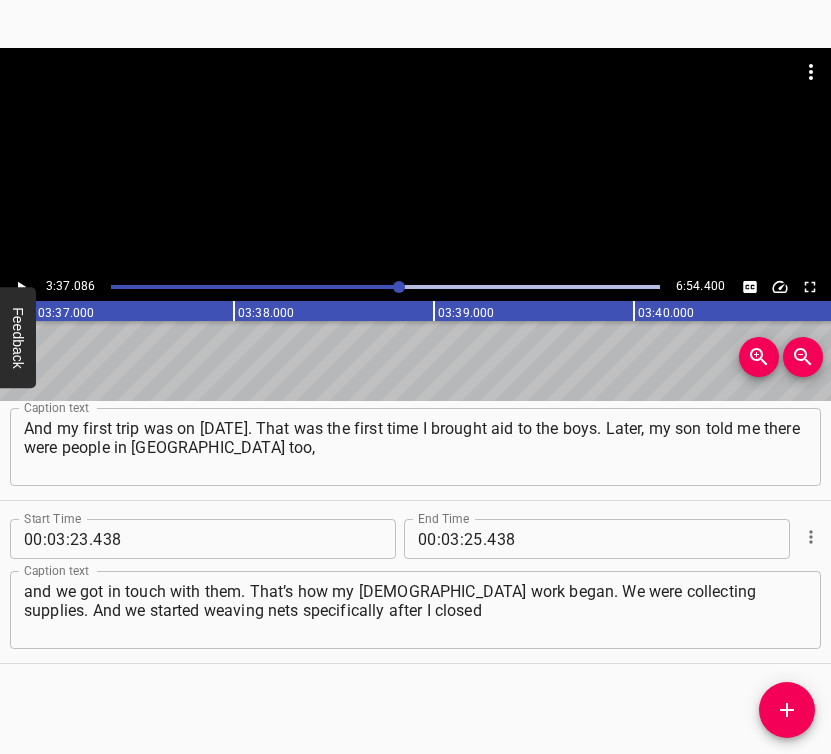 scroll, scrollTop: 0, scrollLeft: 43417, axis: horizontal 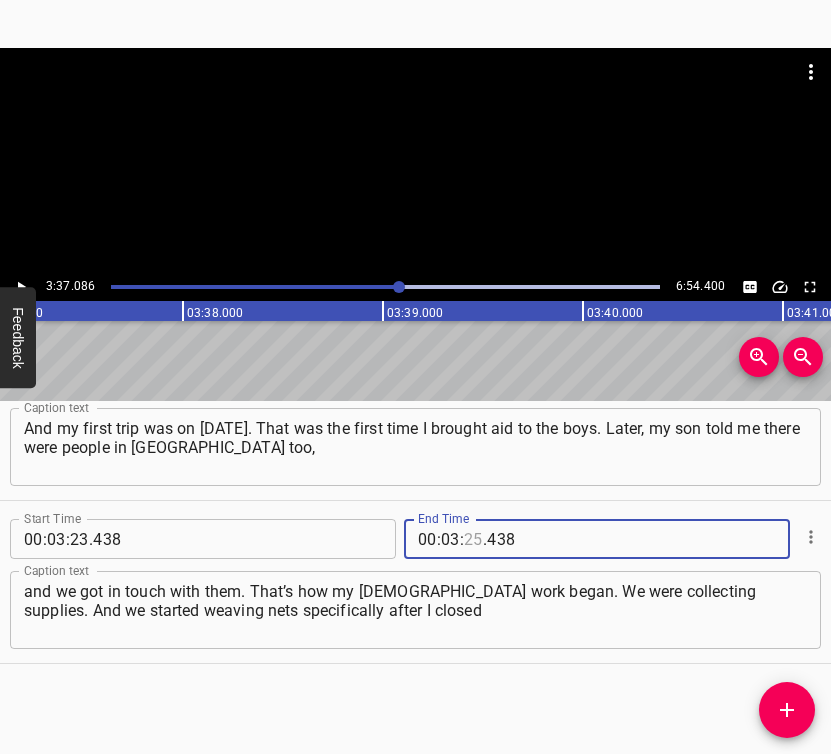 click at bounding box center [473, 539] 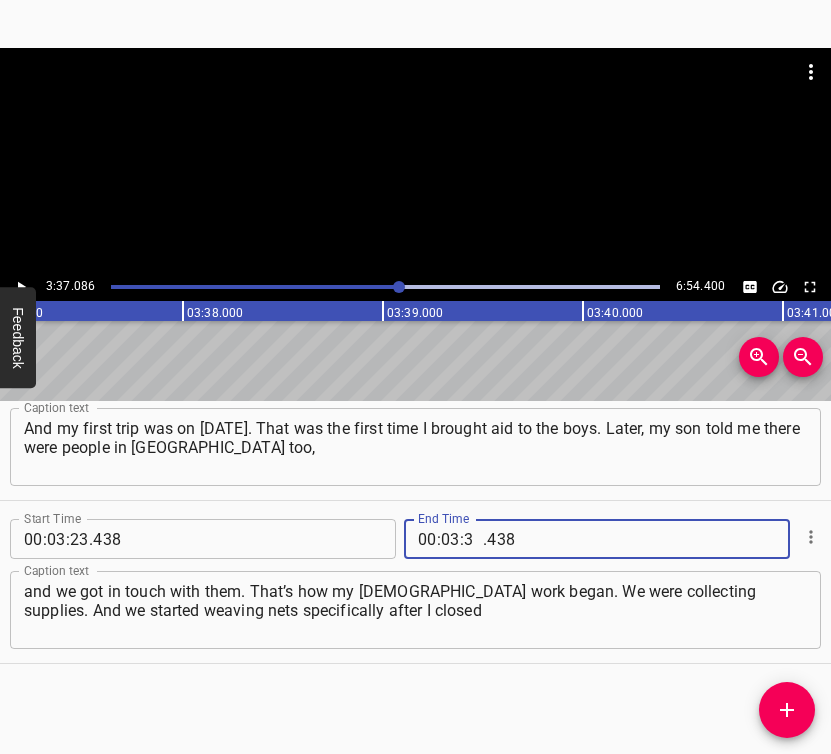 type on "37" 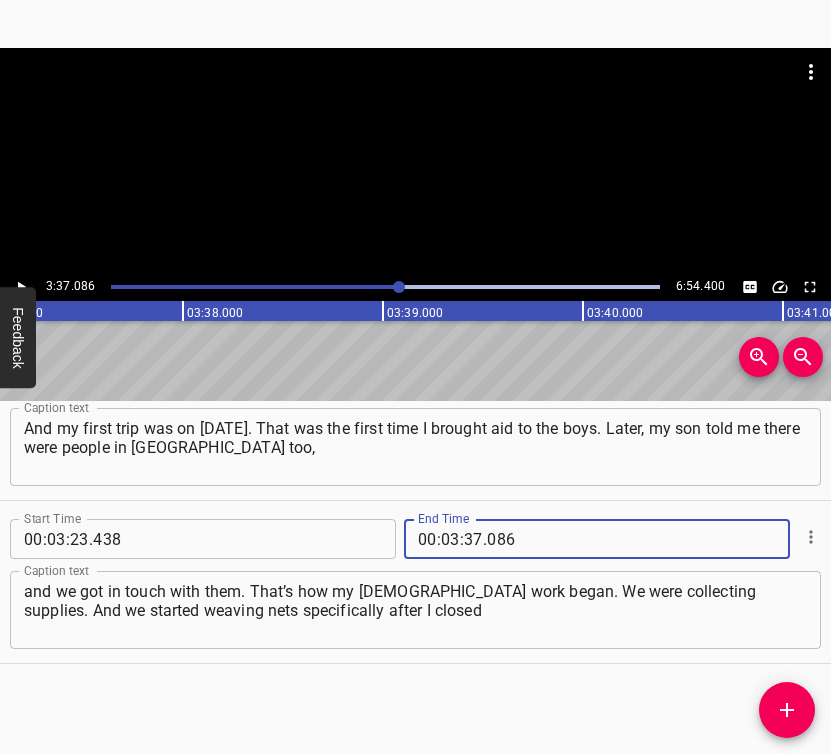 type on "086" 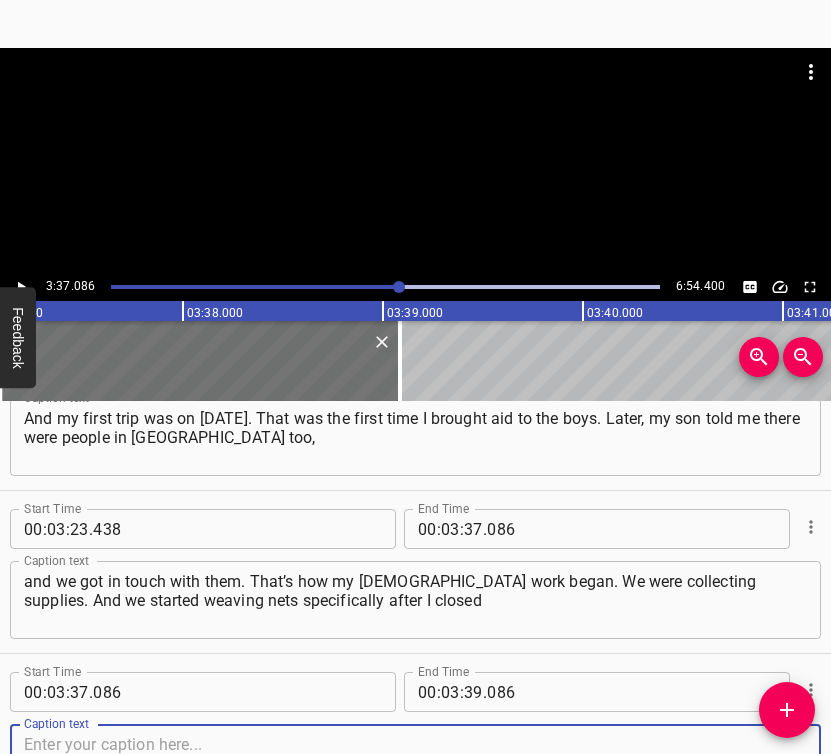 scroll, scrollTop: 2675, scrollLeft: 0, axis: vertical 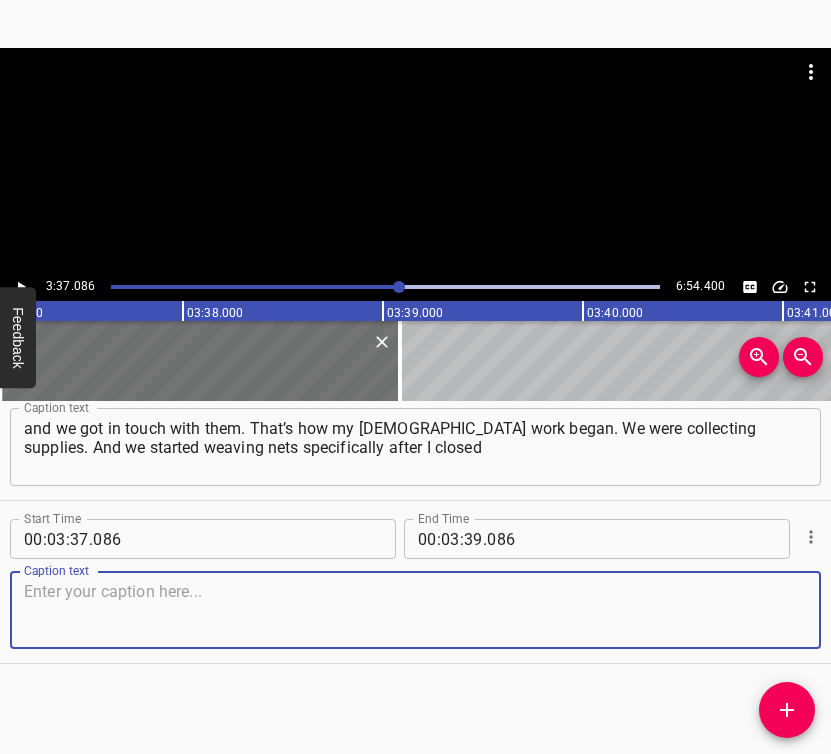 click at bounding box center [415, 610] 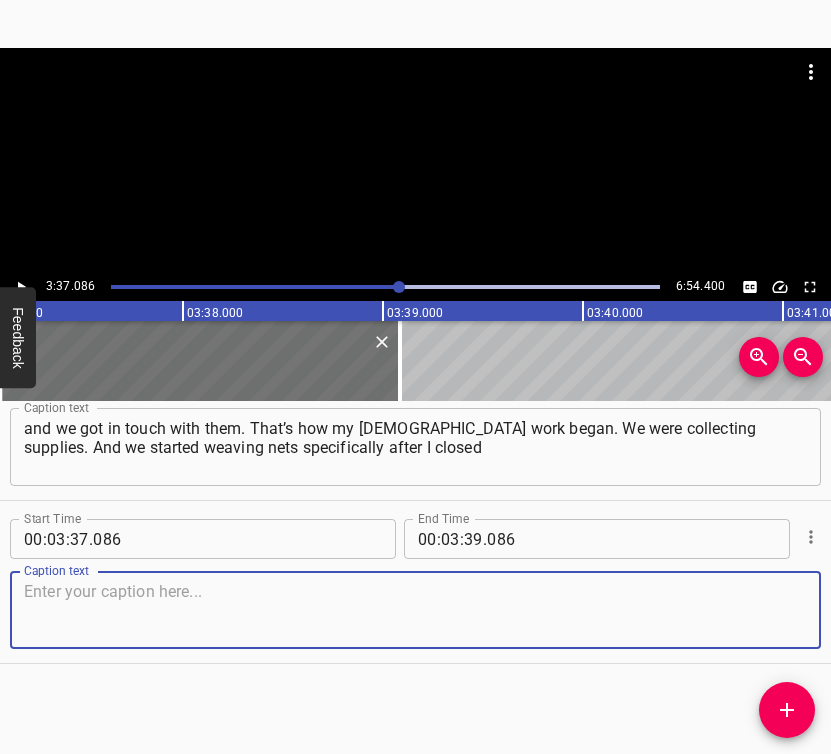 click at bounding box center [415, 610] 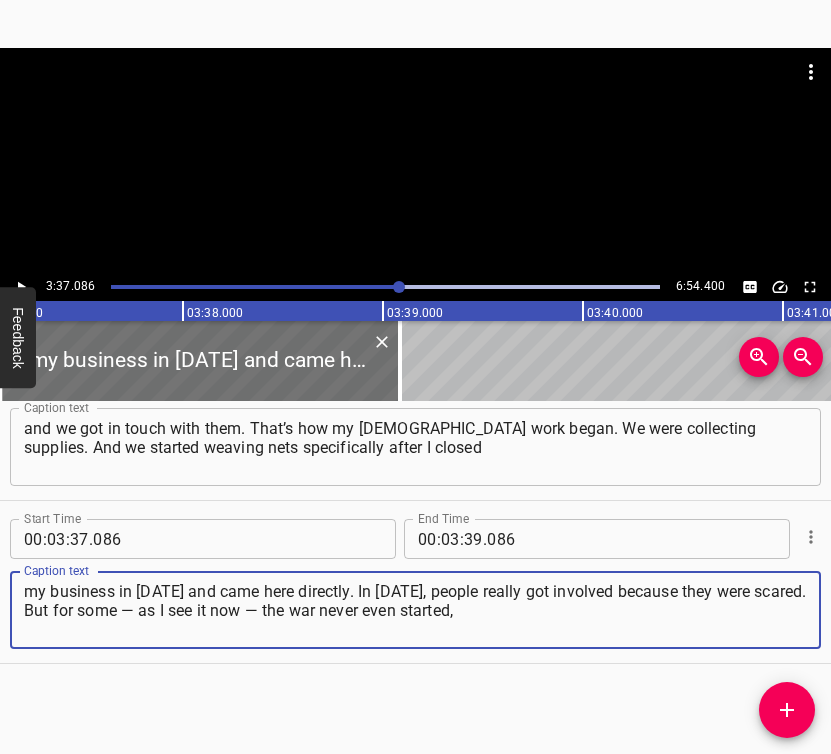 type on "my business in [DATE] and came here directly. In [DATE], people really got involved because they were scared. But for some — as I see it now — the war never even started," 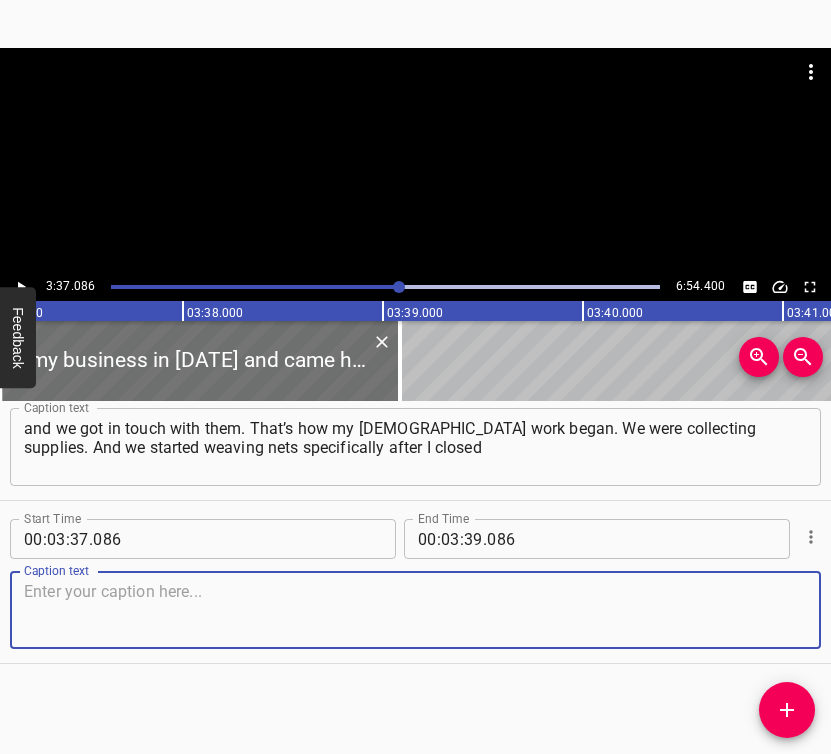 paste on "my business in [DATE] and came here directly. In [DATE], people really got involved because they were scared. But for some — as I see it now —" 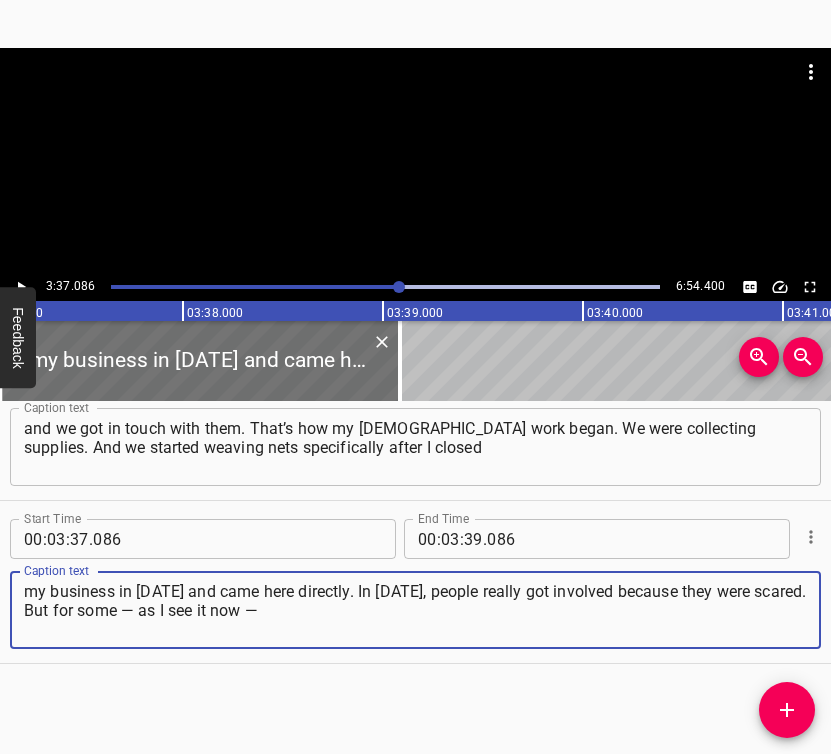 type on "my business in [DATE] and came here directly. In [DATE], people really got involved because they were scared. But for some — as I see it now —" 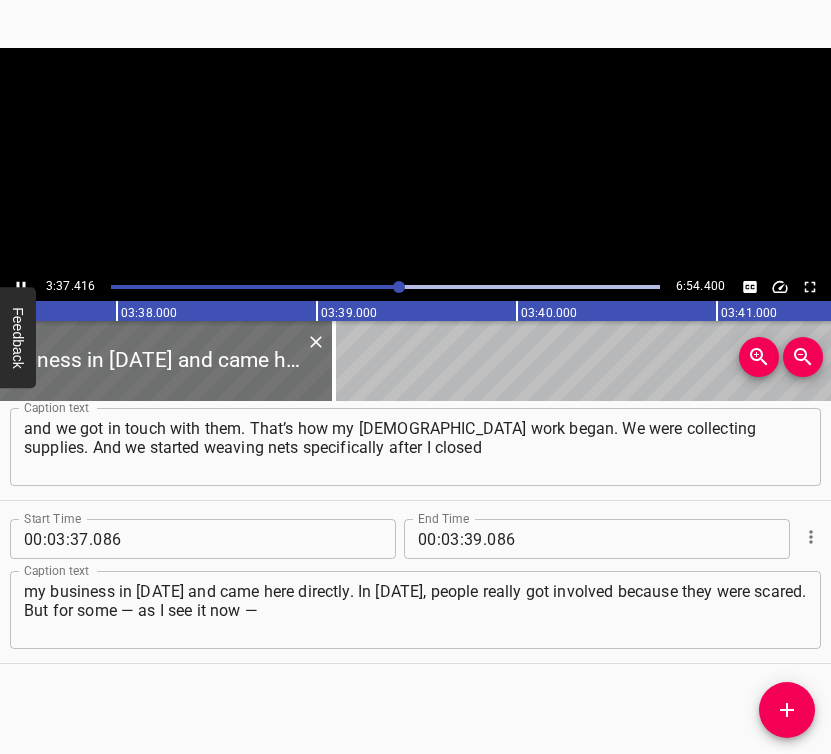 scroll, scrollTop: 0, scrollLeft: 43536, axis: horizontal 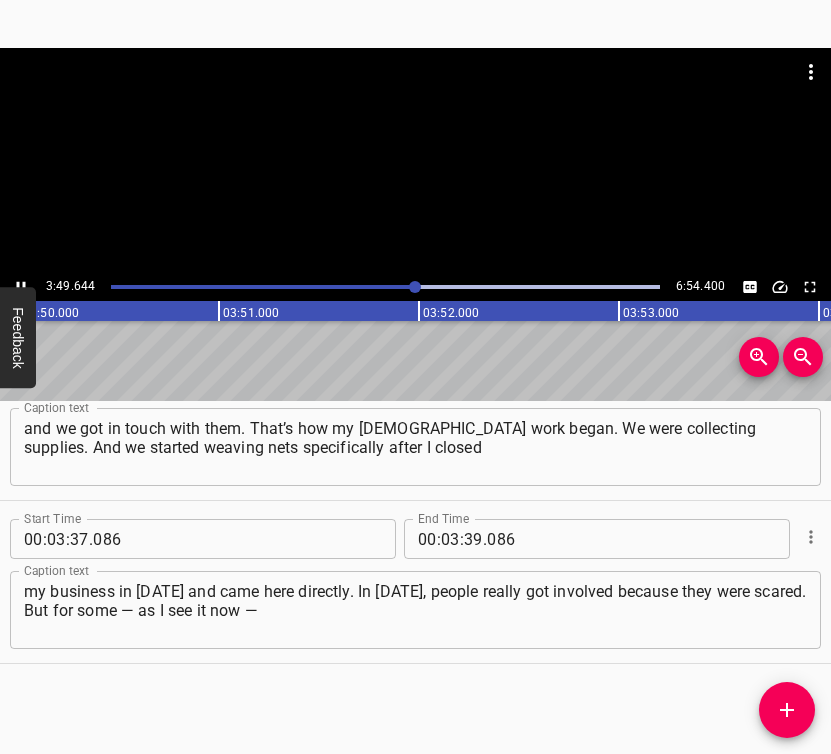 click at bounding box center (21, 287) 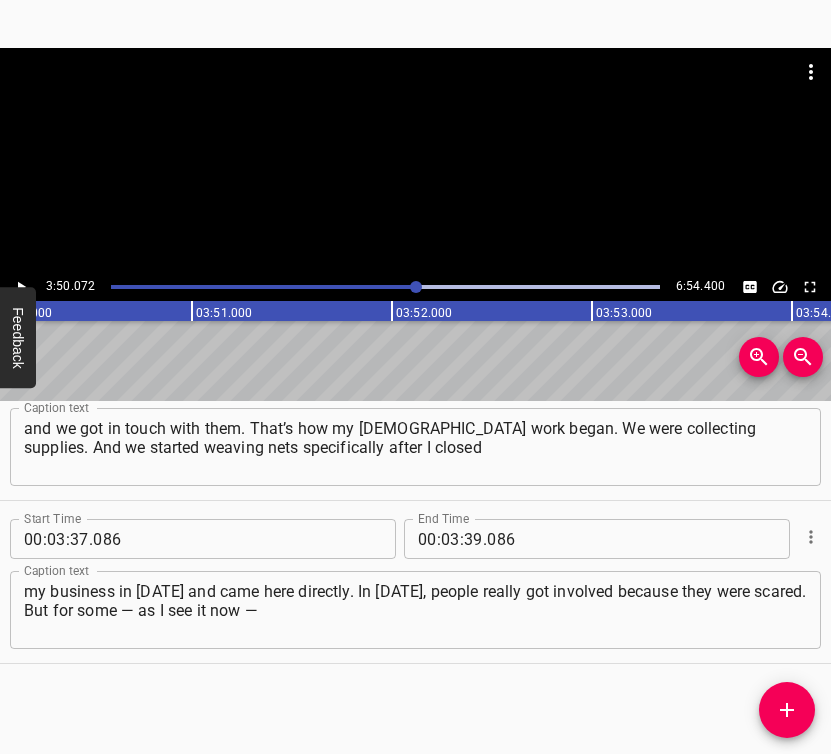 scroll, scrollTop: 0, scrollLeft: 46014, axis: horizontal 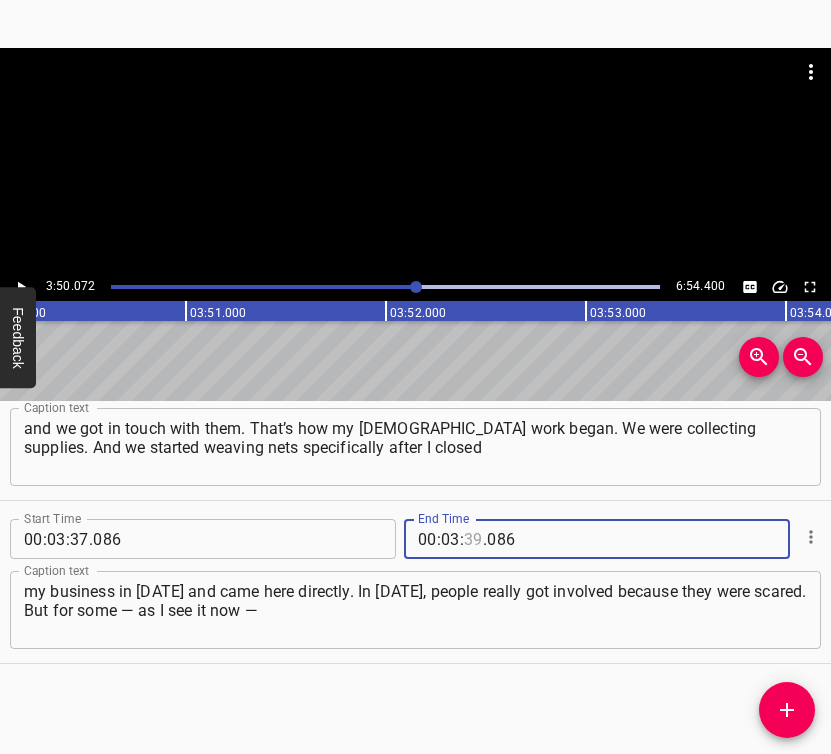 click at bounding box center (473, 539) 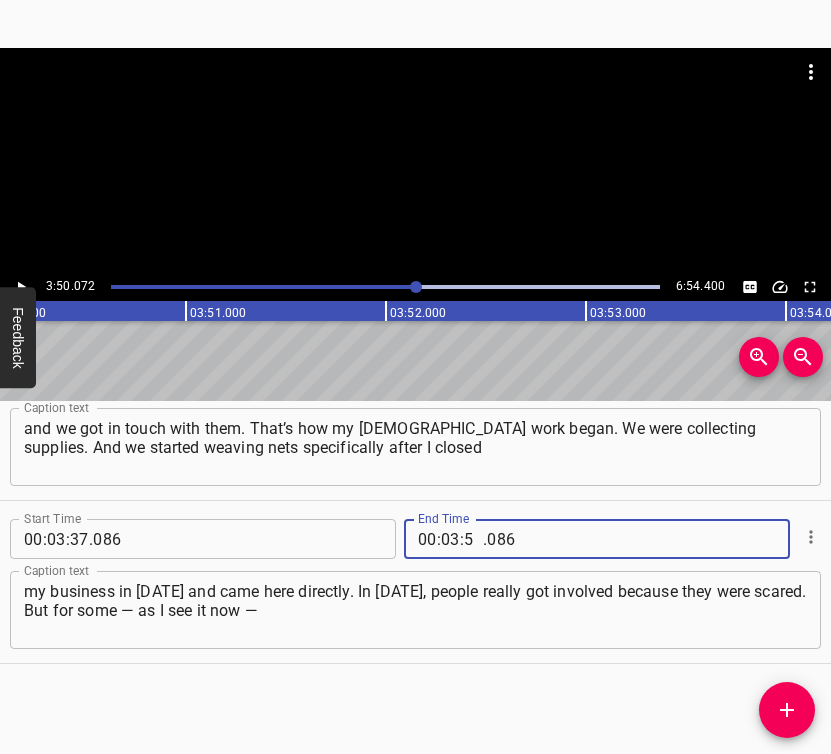 type on "50" 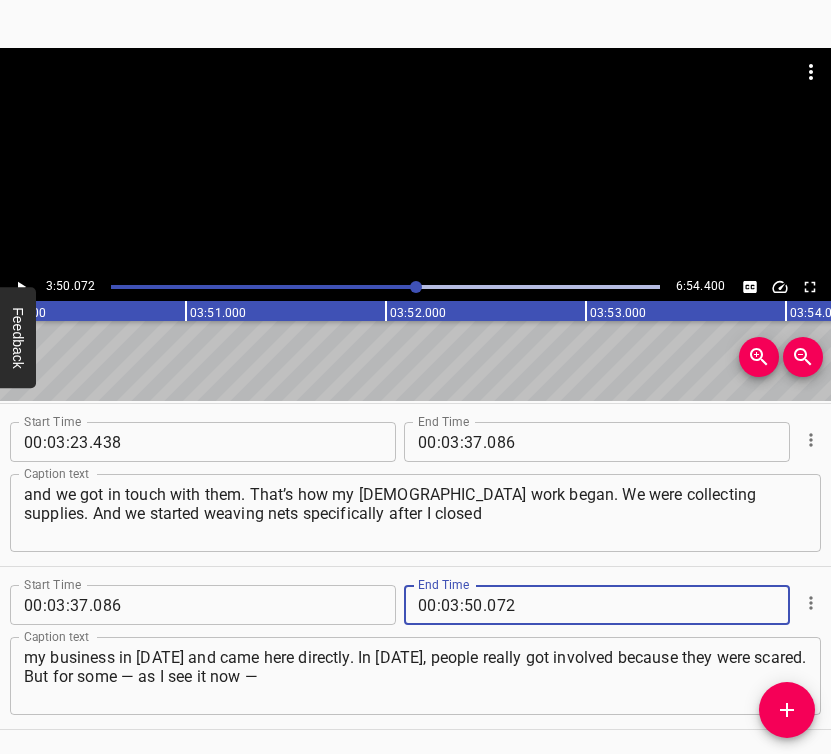 scroll, scrollTop: 2575, scrollLeft: 0, axis: vertical 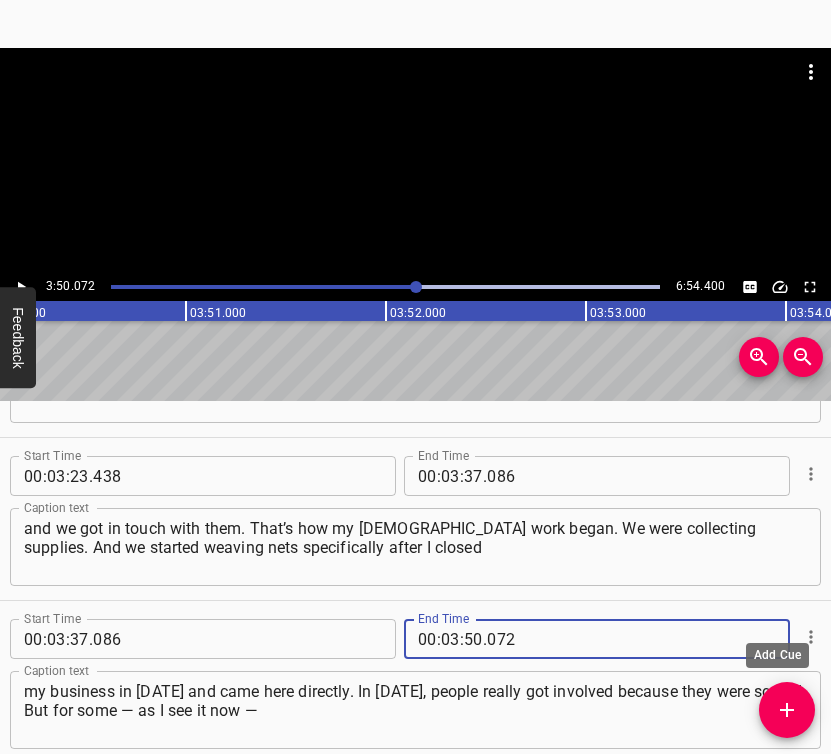 type on "072" 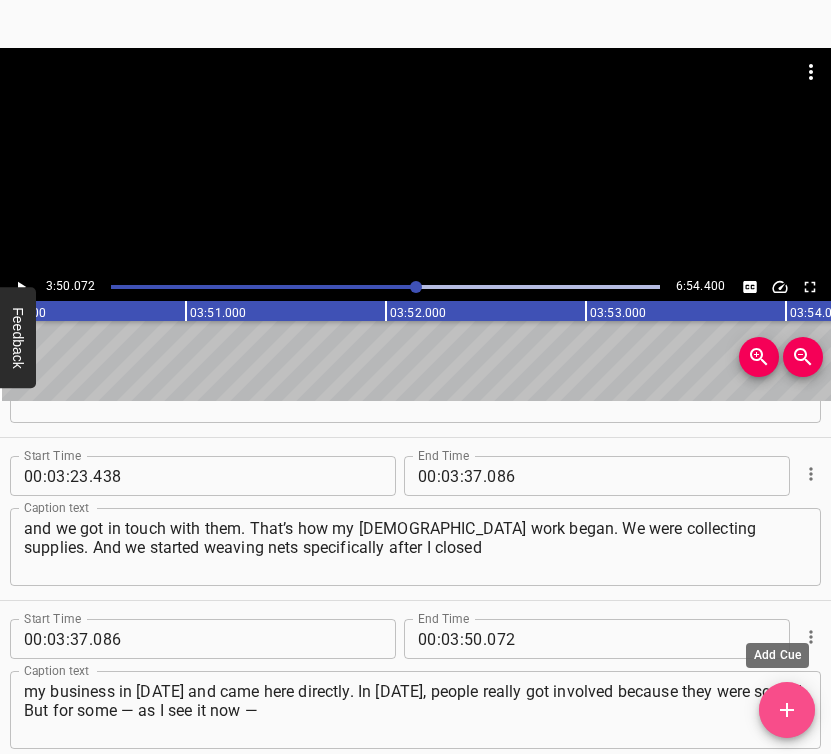 click 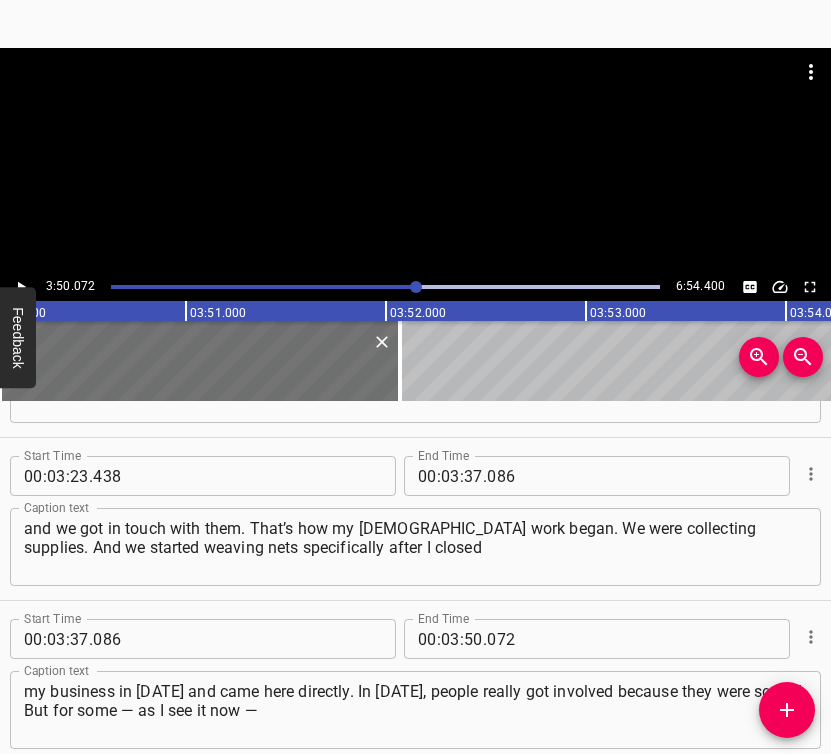 scroll, scrollTop: 2838, scrollLeft: 0, axis: vertical 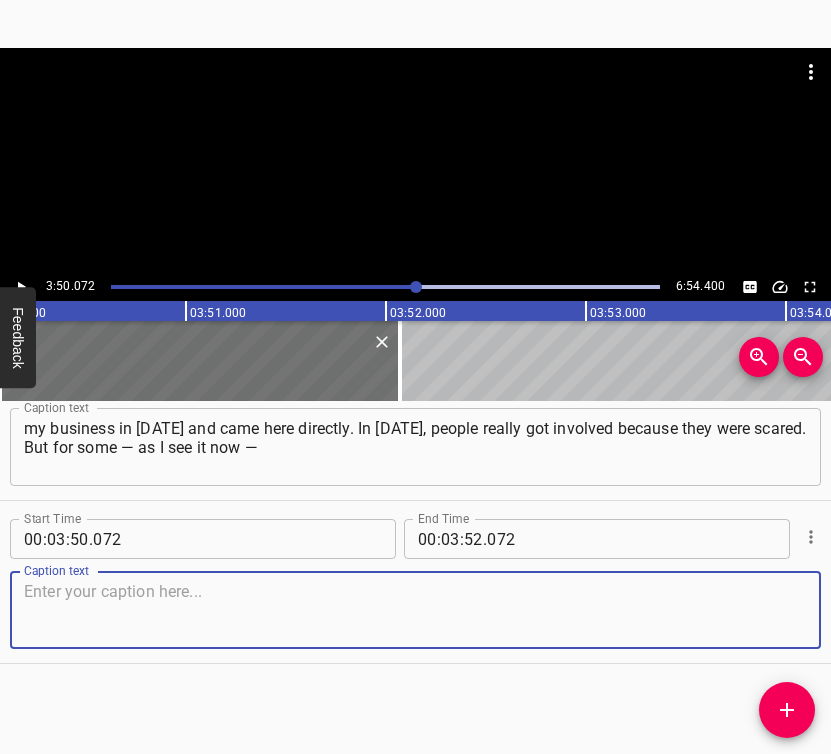 drag, startPoint x: 772, startPoint y: 637, endPoint x: 782, endPoint y: 624, distance: 16.40122 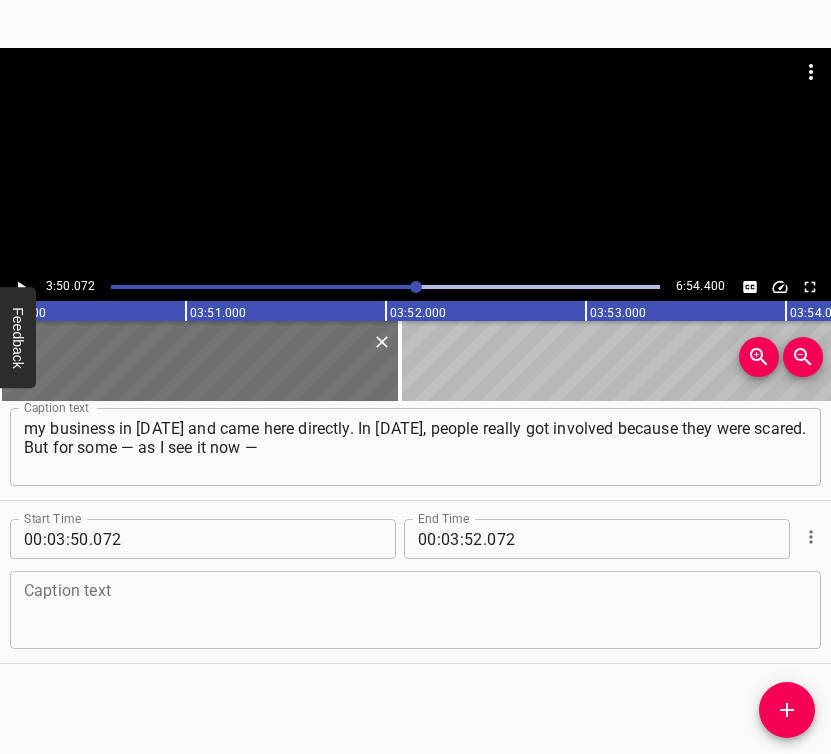 click at bounding box center [415, 610] 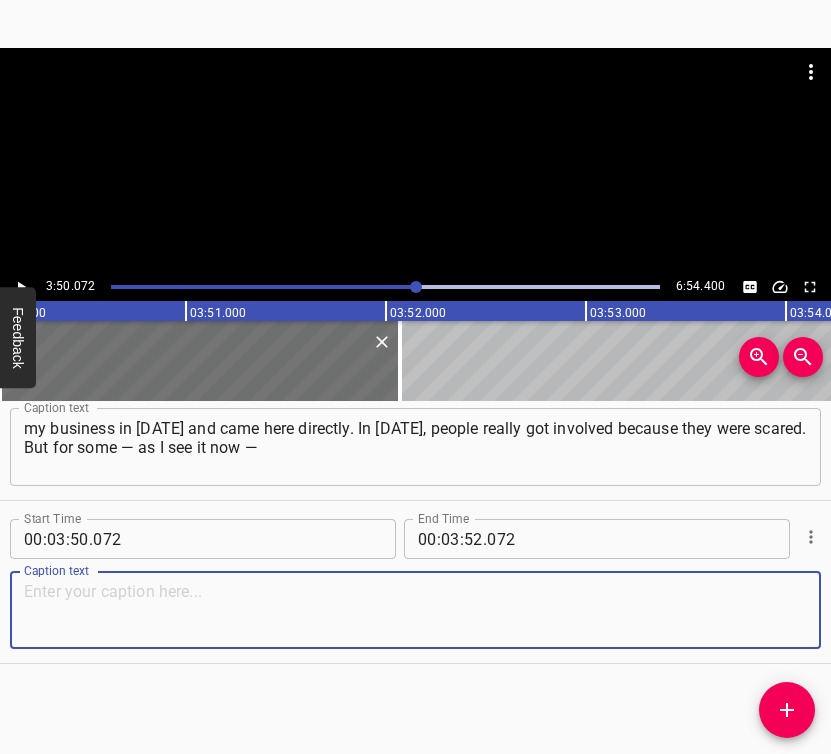 paste on "the war never even started, and for others, it’s already over. Some are afraid, while others are like a set of scales —  weighing whether they’ll come or not." 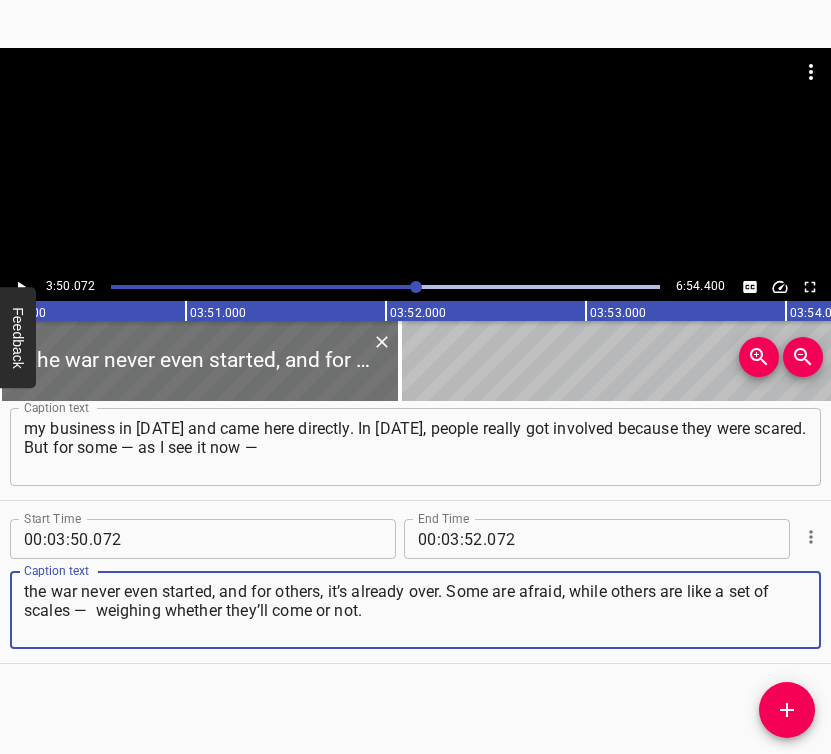 type on "the war never even started, and for others, it’s already over. Some are afraid, while others are like a set of scales —  weighing whether they’ll come or not." 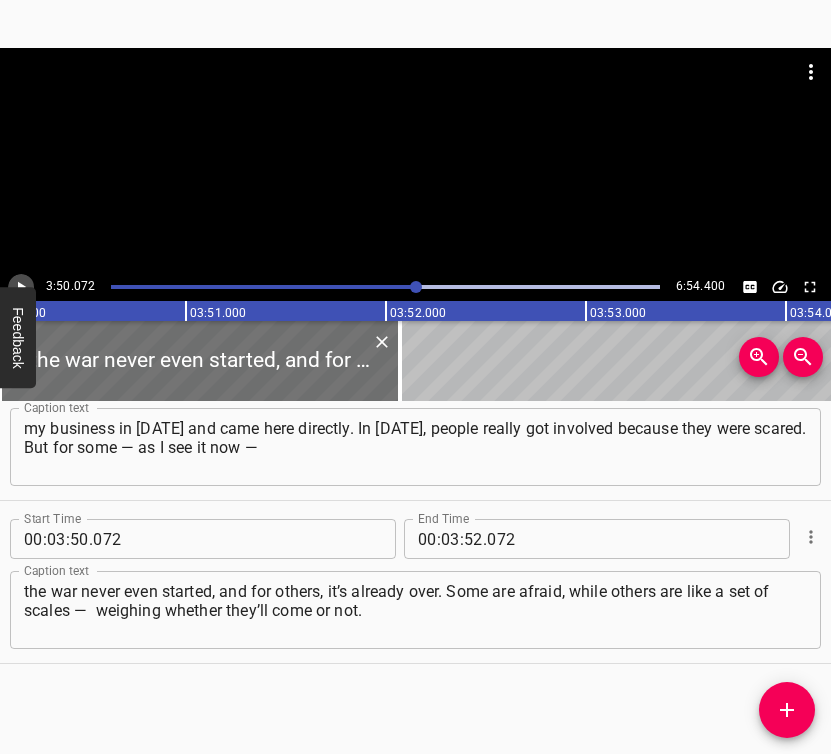 click 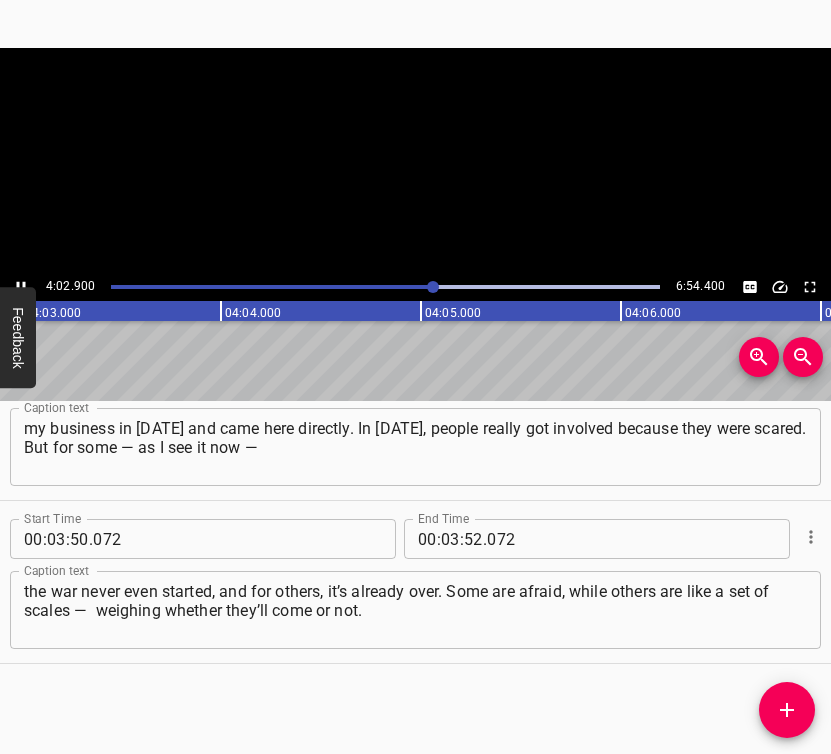 click 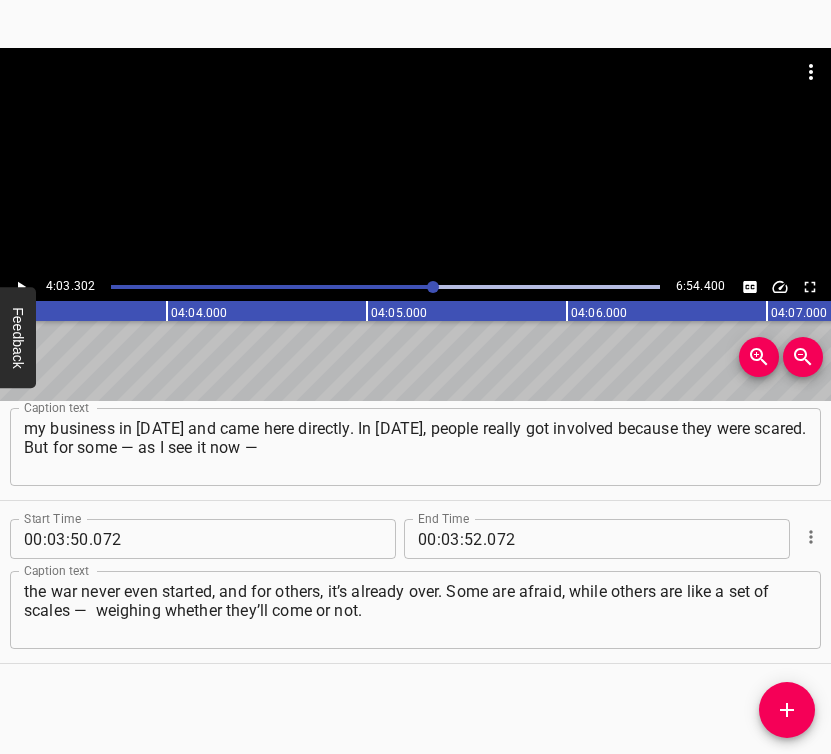 scroll, scrollTop: 0, scrollLeft: 48660, axis: horizontal 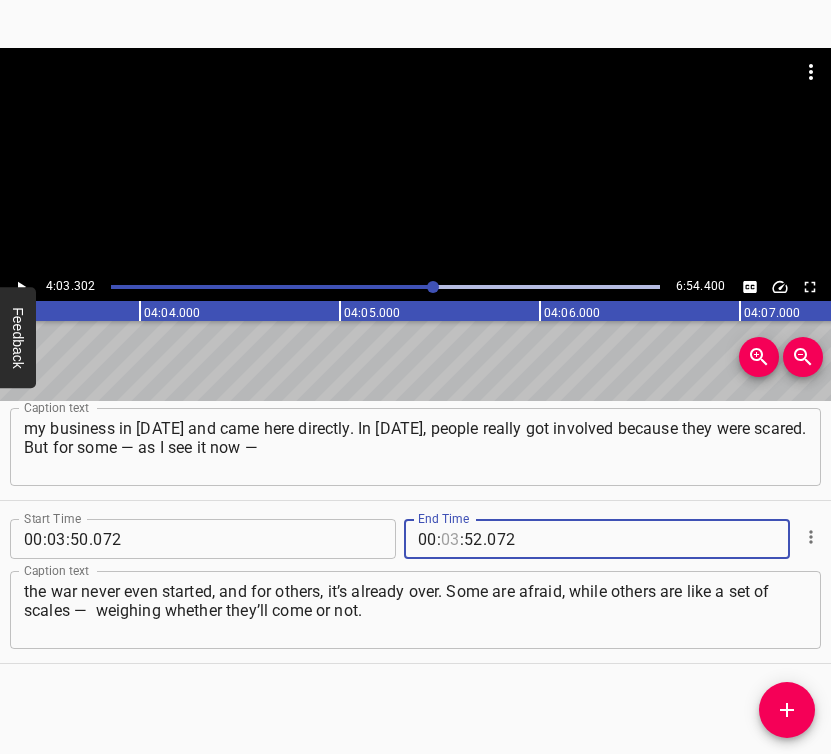 click at bounding box center (450, 539) 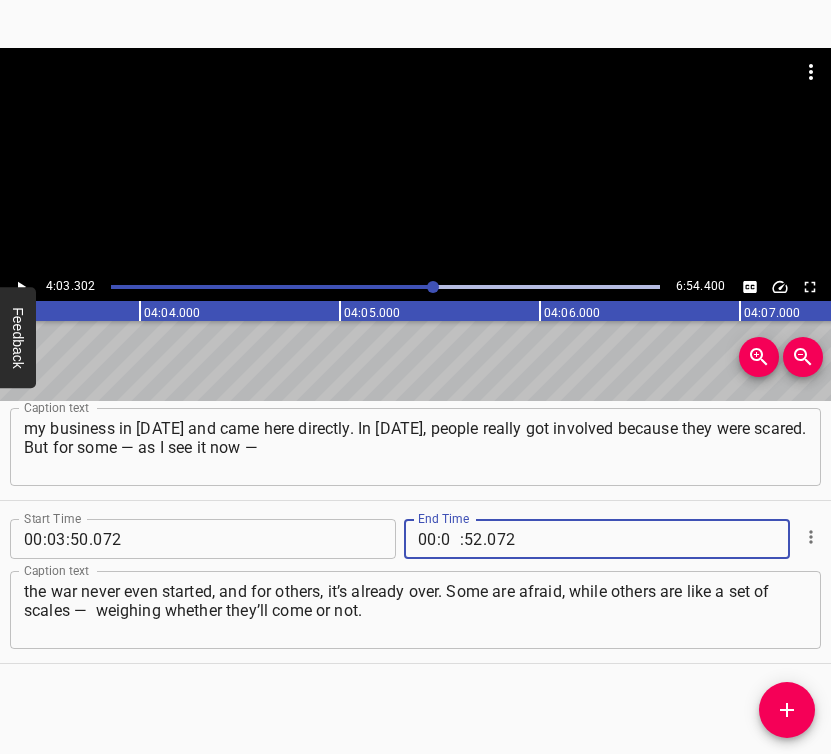 type on "04" 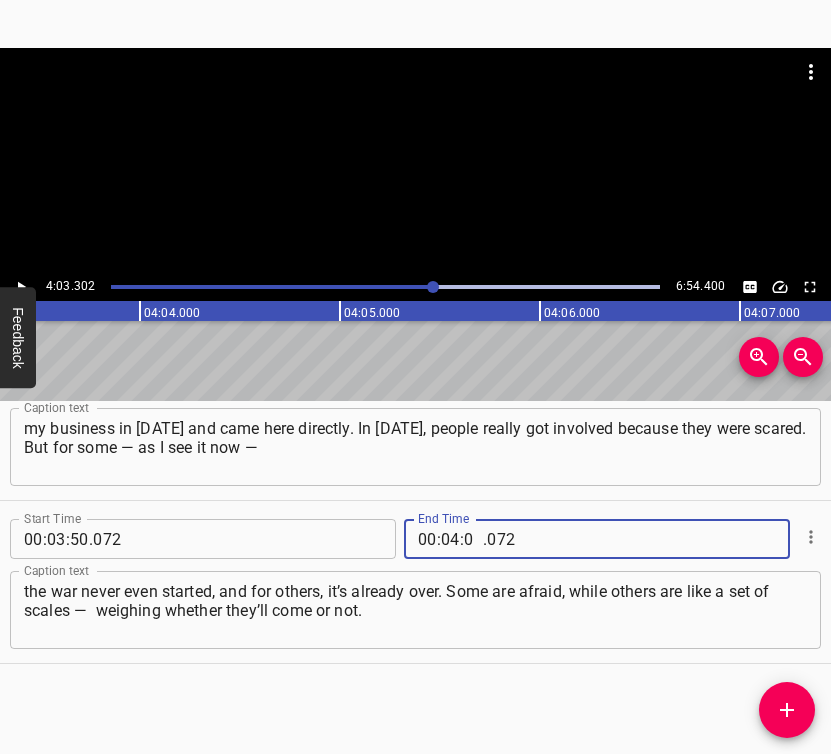 type on "03" 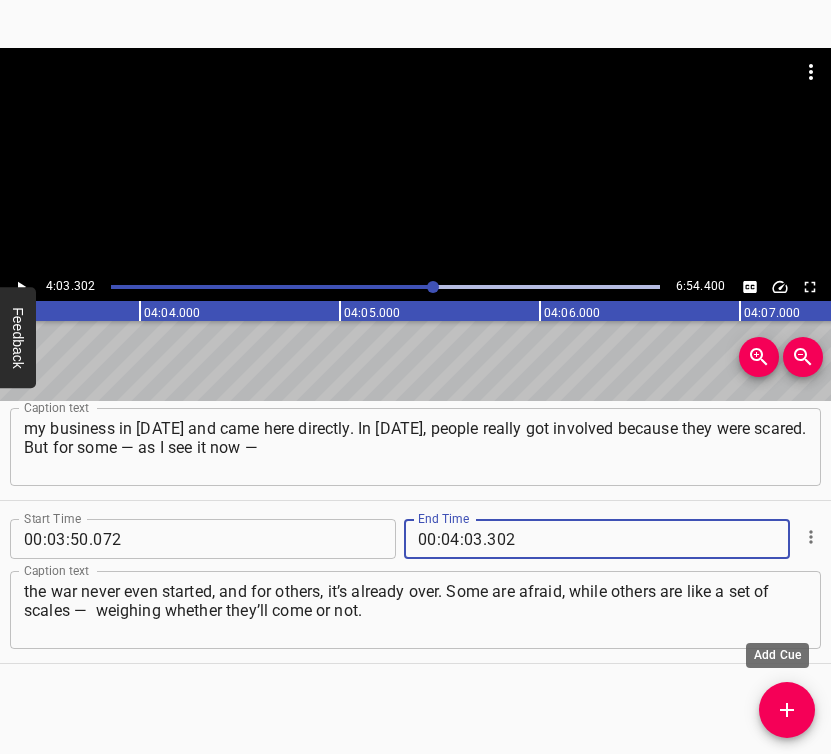 type on "302" 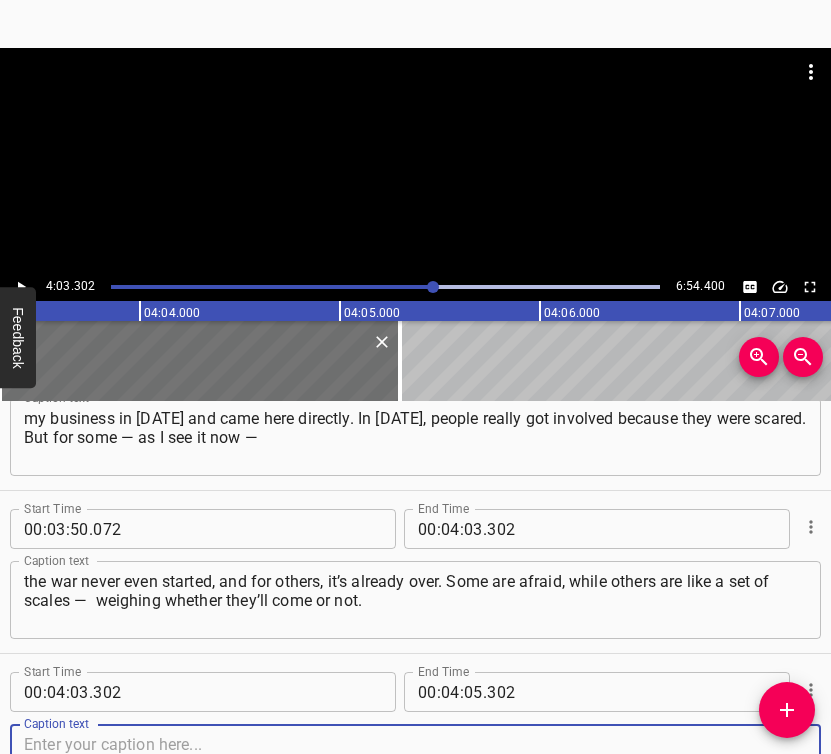 scroll, scrollTop: 3001, scrollLeft: 0, axis: vertical 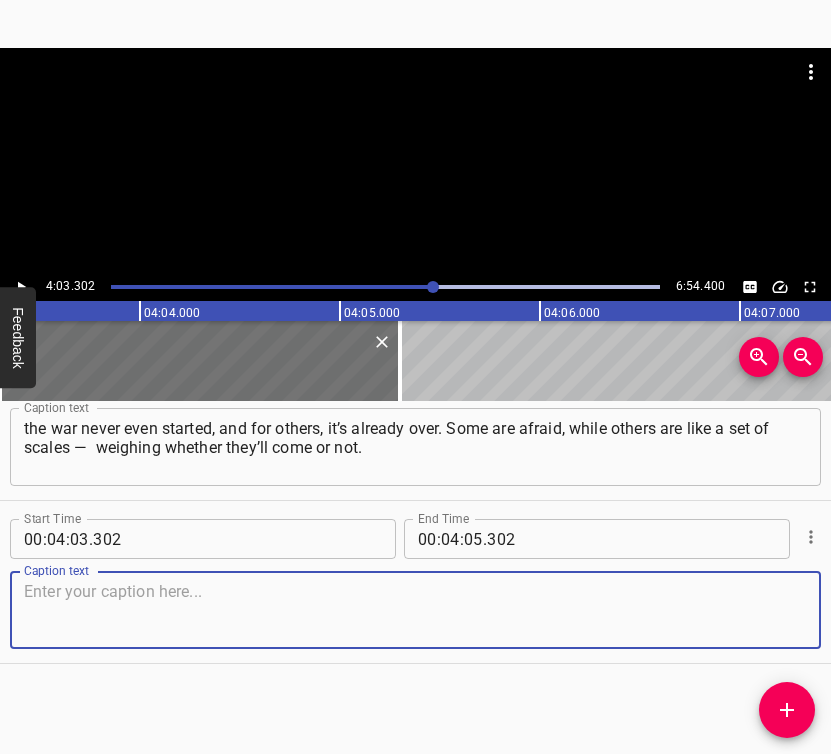 drag, startPoint x: 772, startPoint y: 613, endPoint x: 830, endPoint y: 596, distance: 60.440052 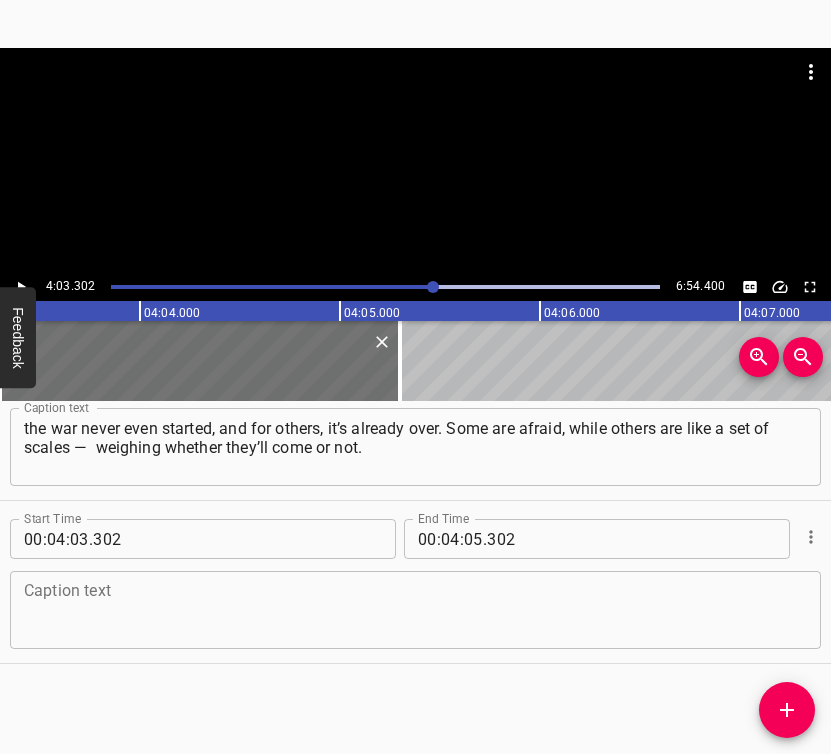 click at bounding box center (415, 610) 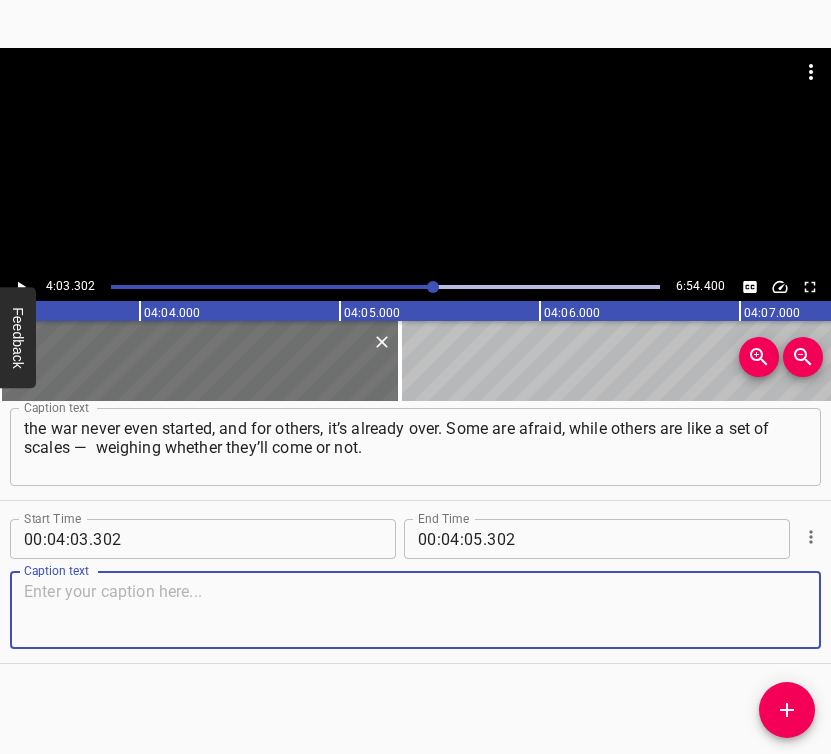 paste on "They used to come and weave nets, but they stopped coming. People understand: if, [DEMOGRAPHIC_DATA] forbid, the [DEMOGRAPHIC_DATA] come — it will be terrifying. And we keep coming because…" 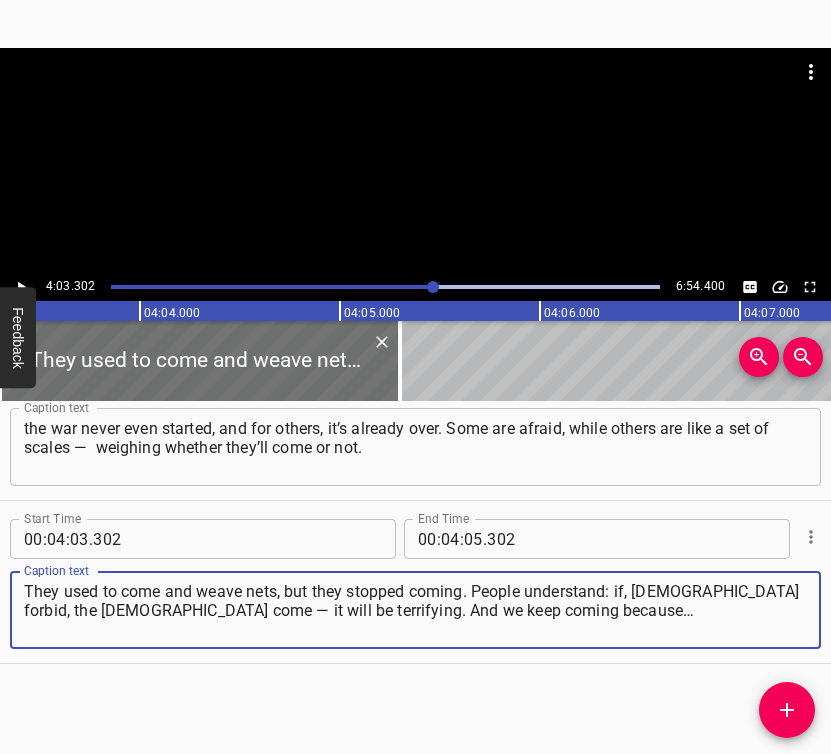 type on "They used to come and weave nets, but they stopped coming. People understand: if, [DEMOGRAPHIC_DATA] forbid, the [DEMOGRAPHIC_DATA] come — it will be terrifying. And we keep coming because…" 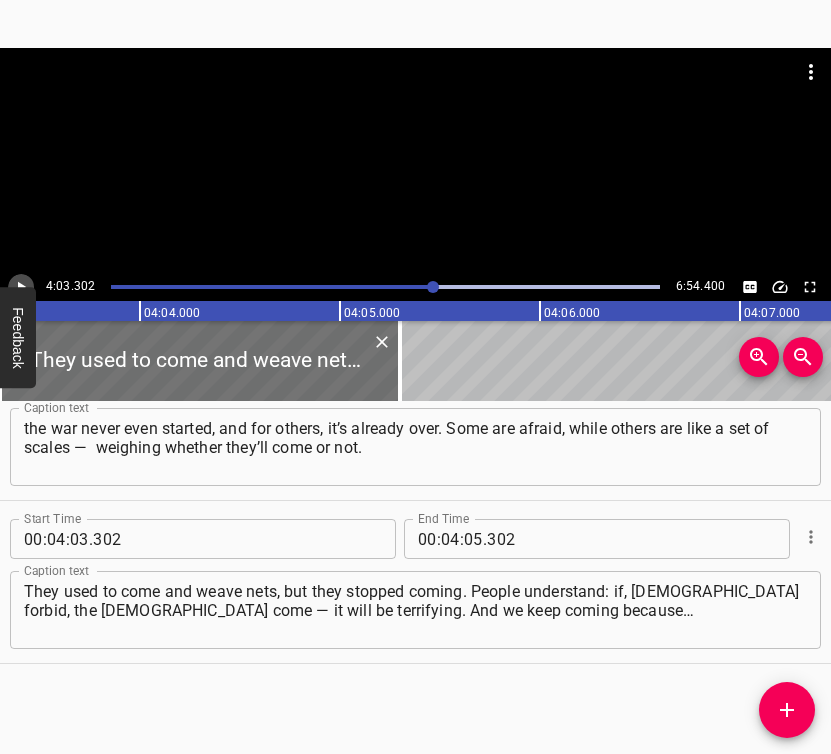 click 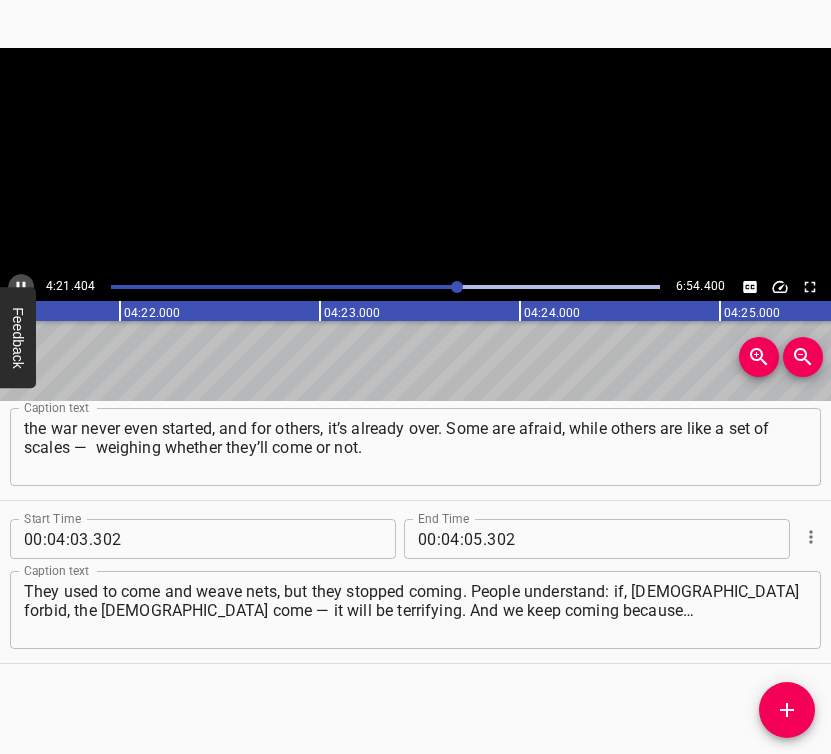 click 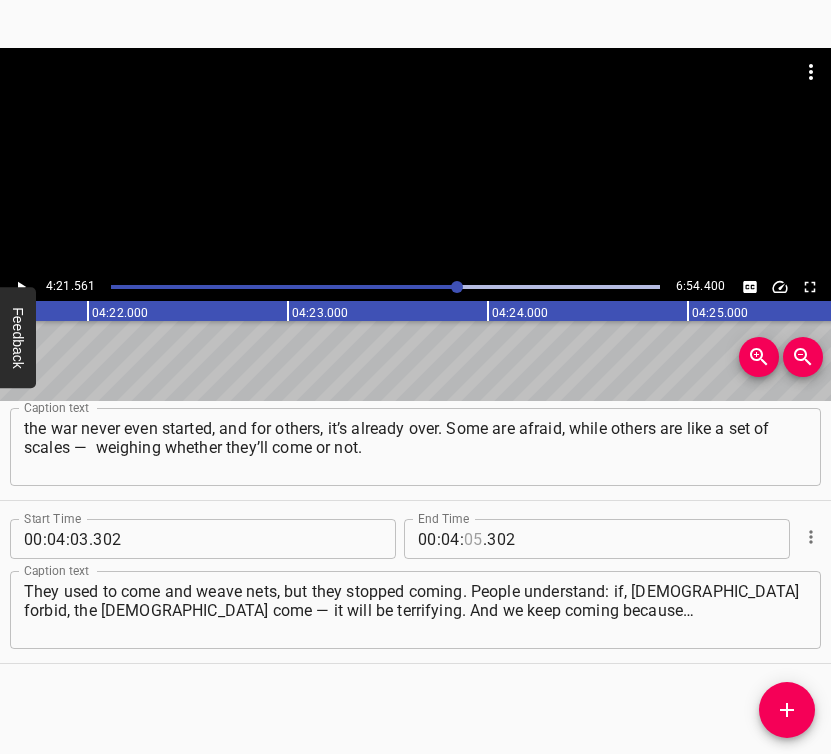 click at bounding box center [473, 539] 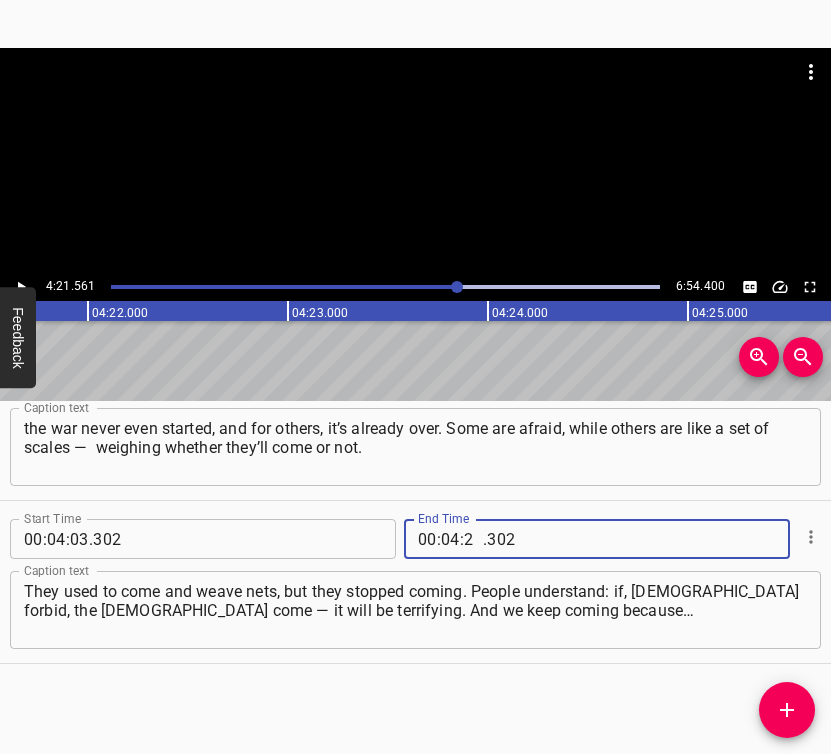 type on "21" 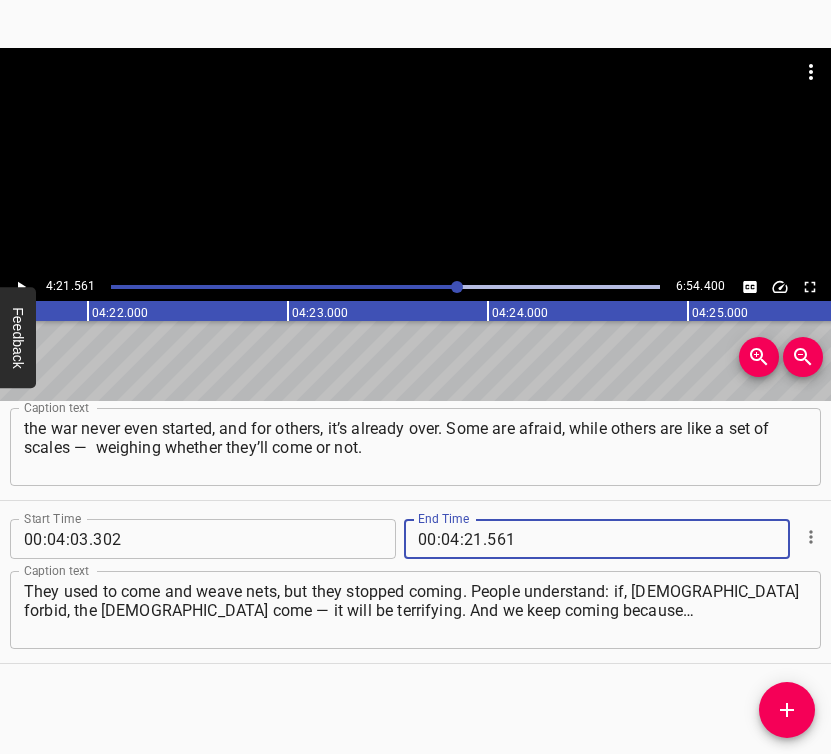 type on "561" 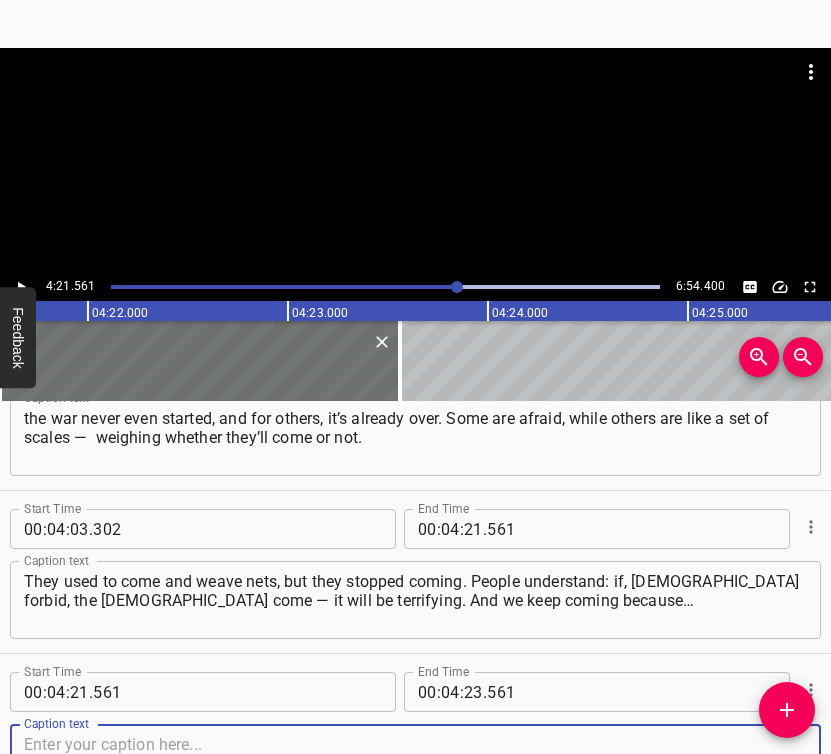 scroll, scrollTop: 3164, scrollLeft: 0, axis: vertical 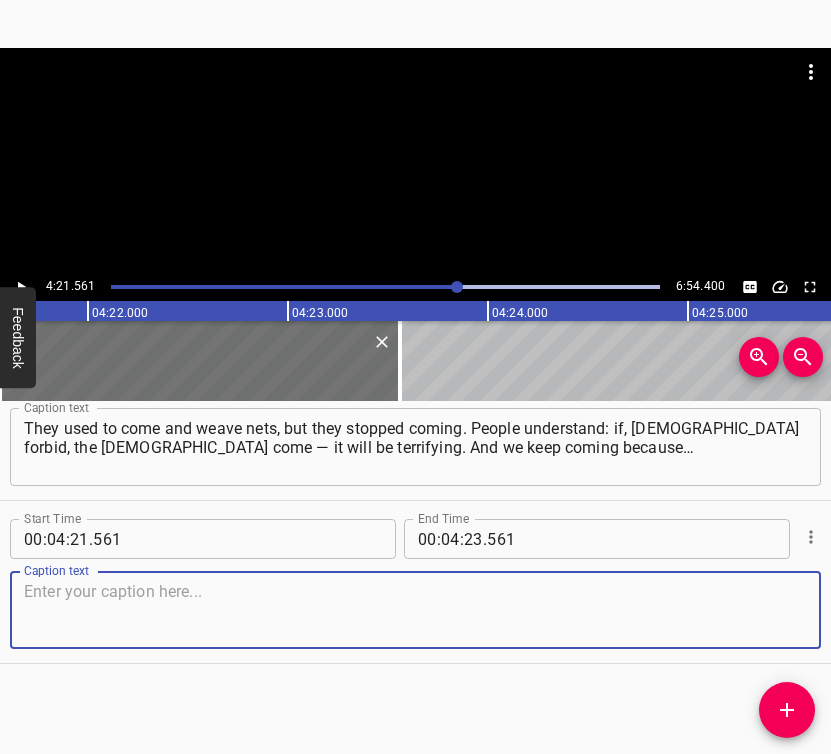 click at bounding box center (415, 610) 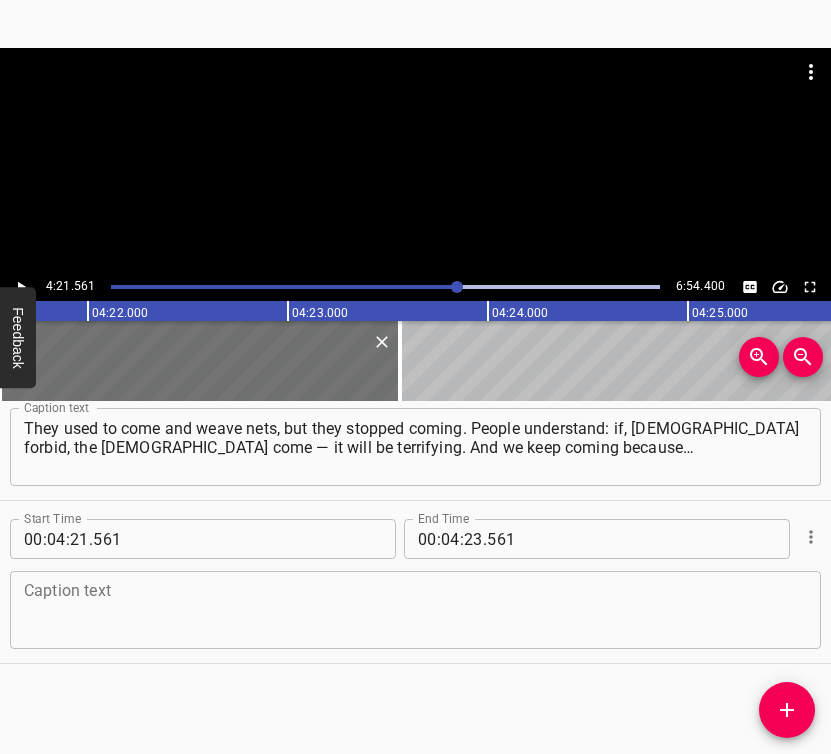 click at bounding box center [415, 610] 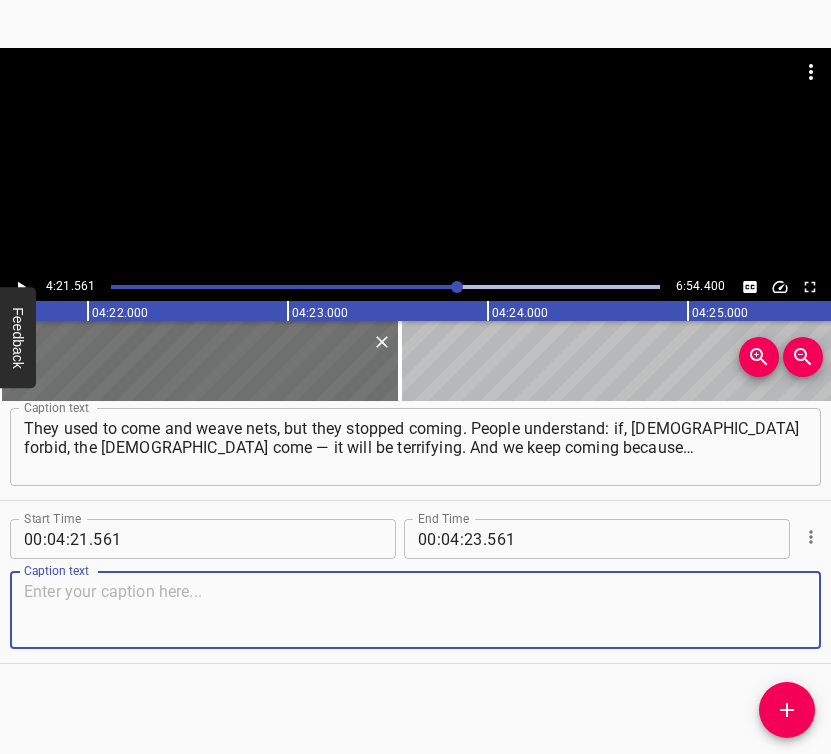 paste on "I don’t want to say the cliché: “Who else if not us?” — no. It’s just that you think: there are children over there, there are people over there," 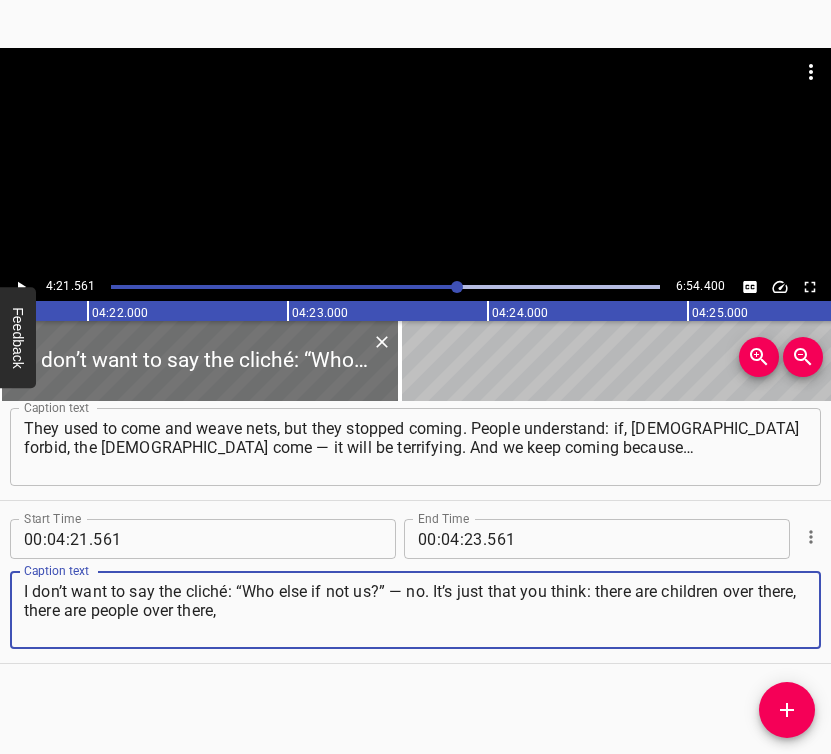 type on "I don’t want to say the cliché: “Who else if not us?” — no. It’s just that you think: there are children over there, there are people over there," 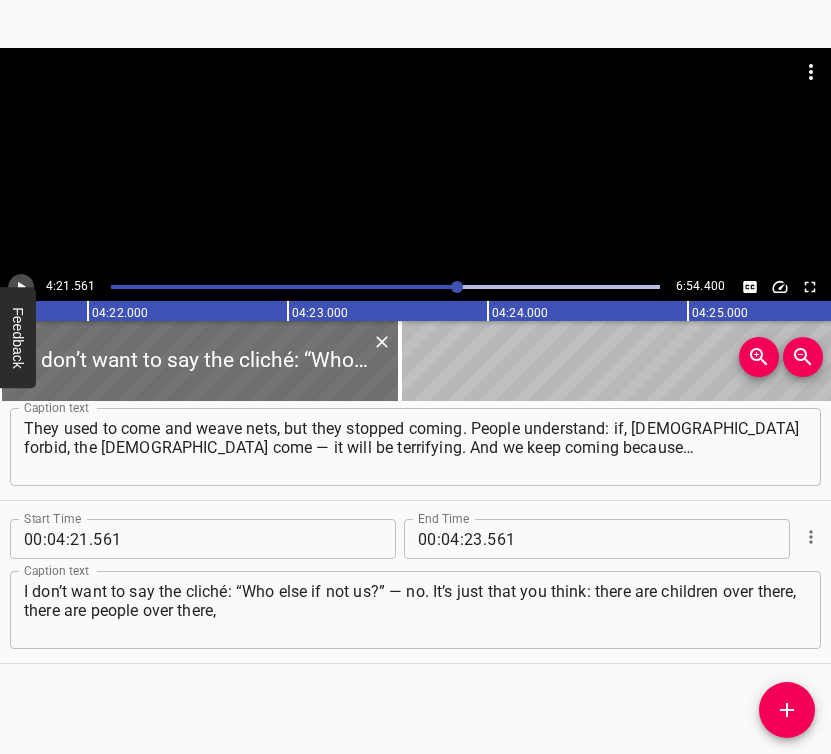 click 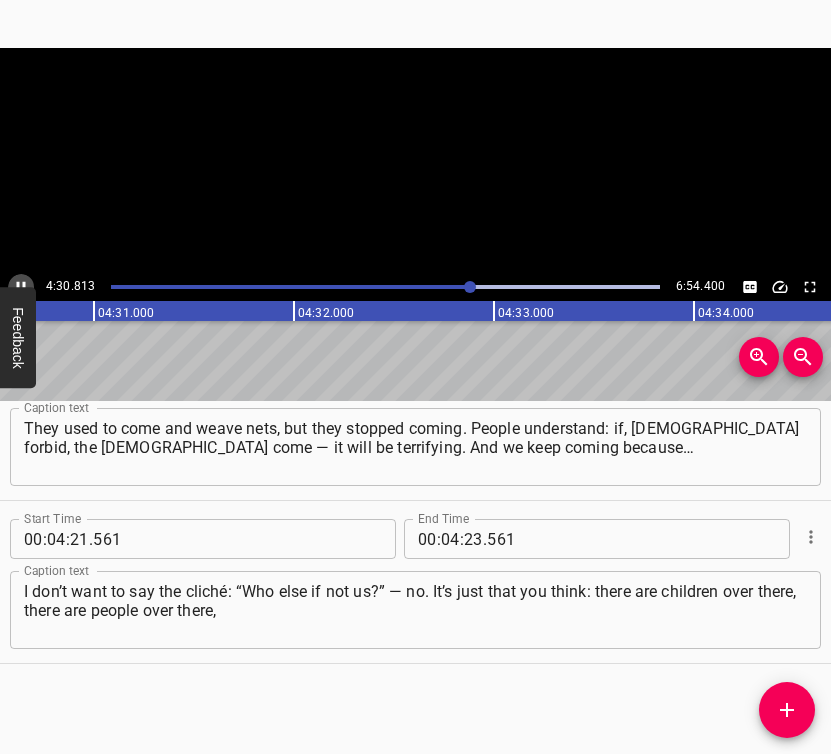 click 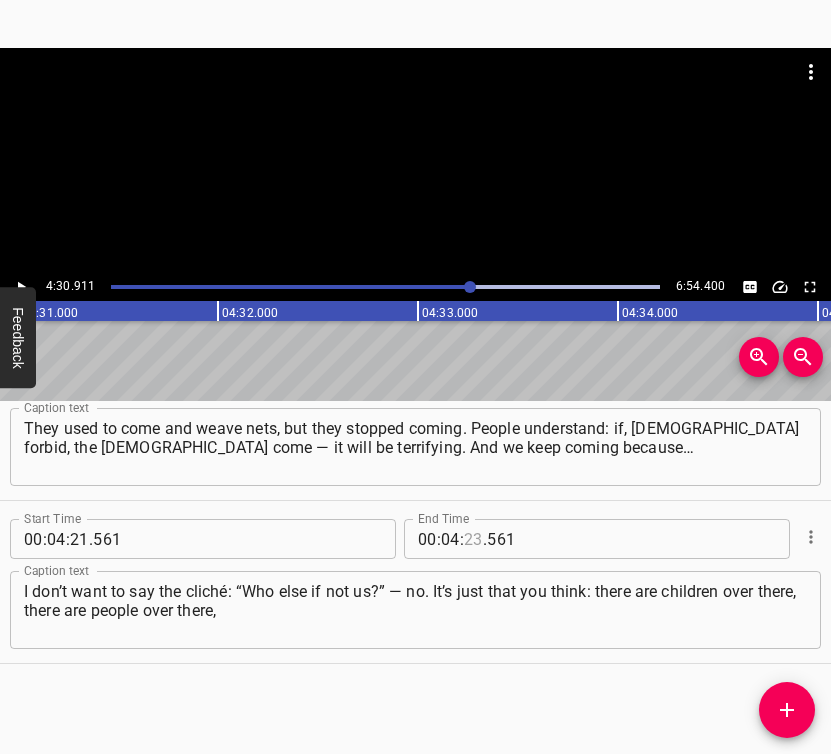 click at bounding box center (473, 539) 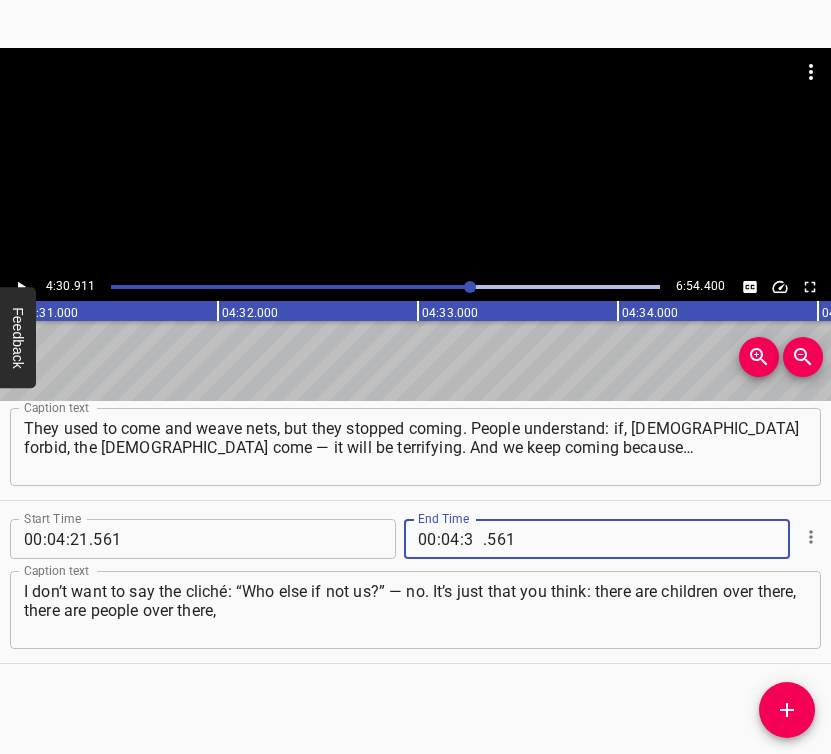 type on "30" 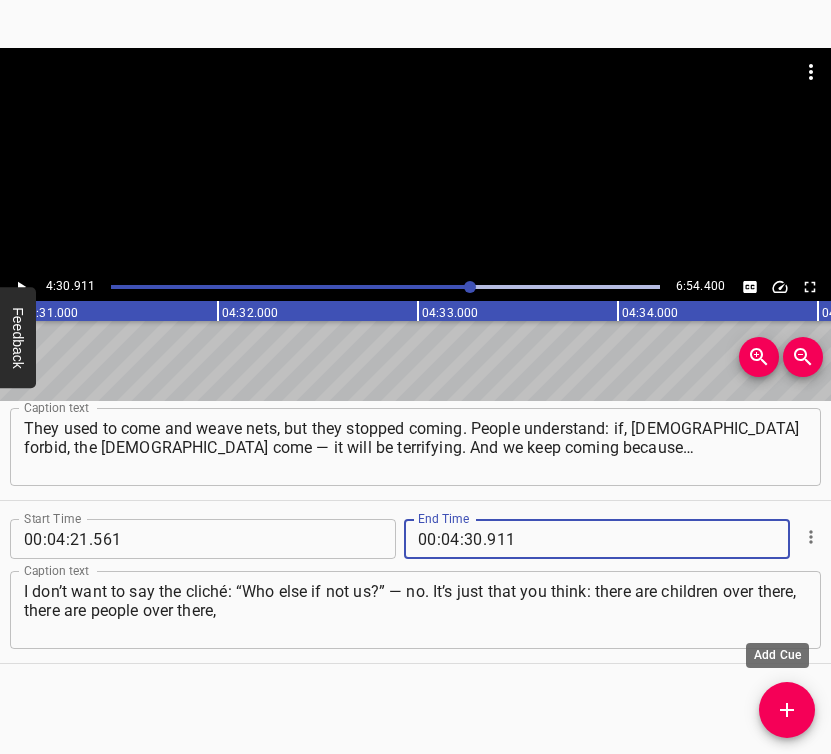 type on "911" 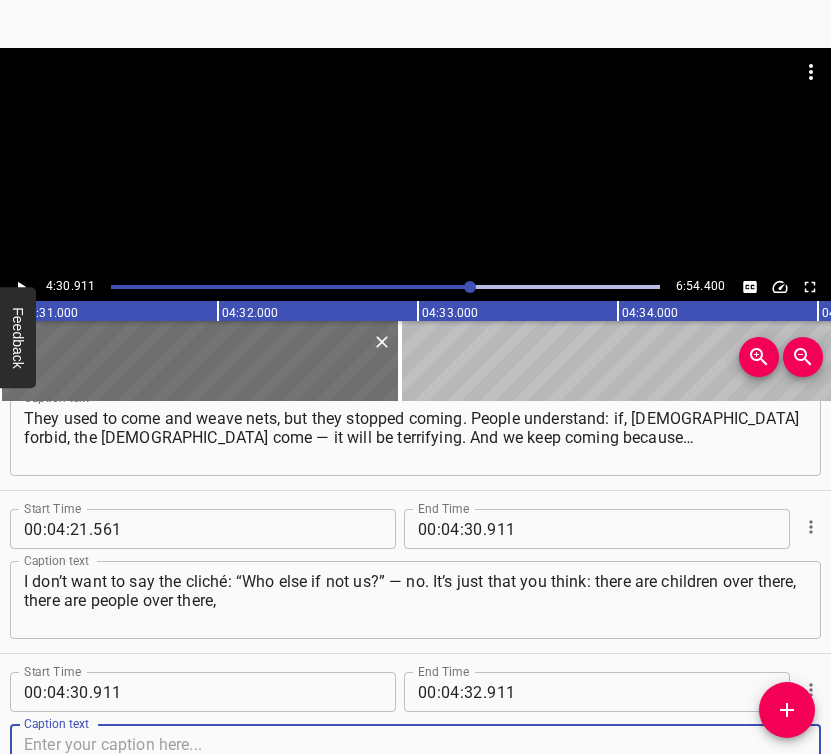 scroll, scrollTop: 3327, scrollLeft: 0, axis: vertical 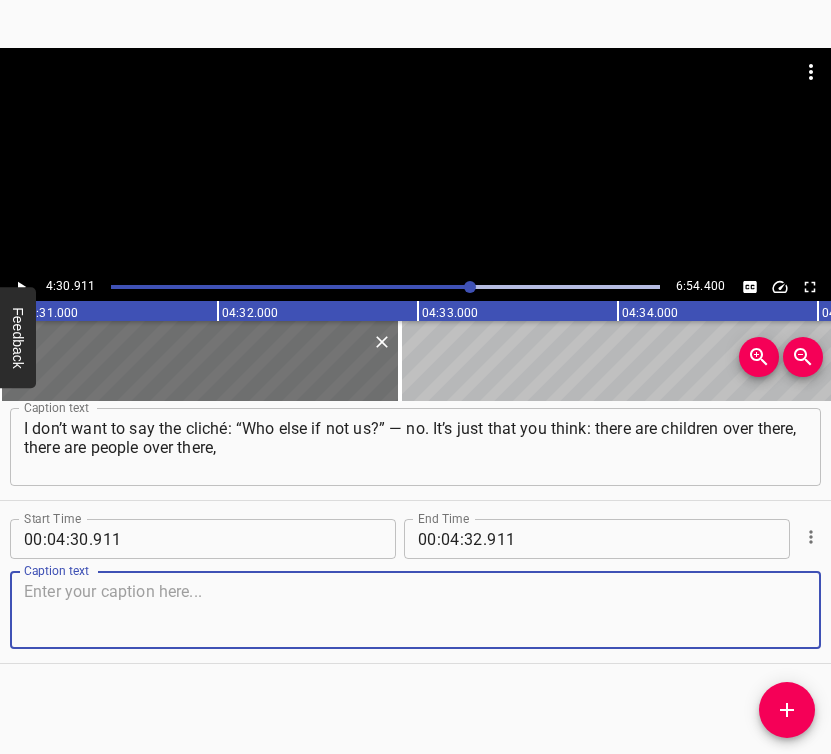 click at bounding box center [415, 610] 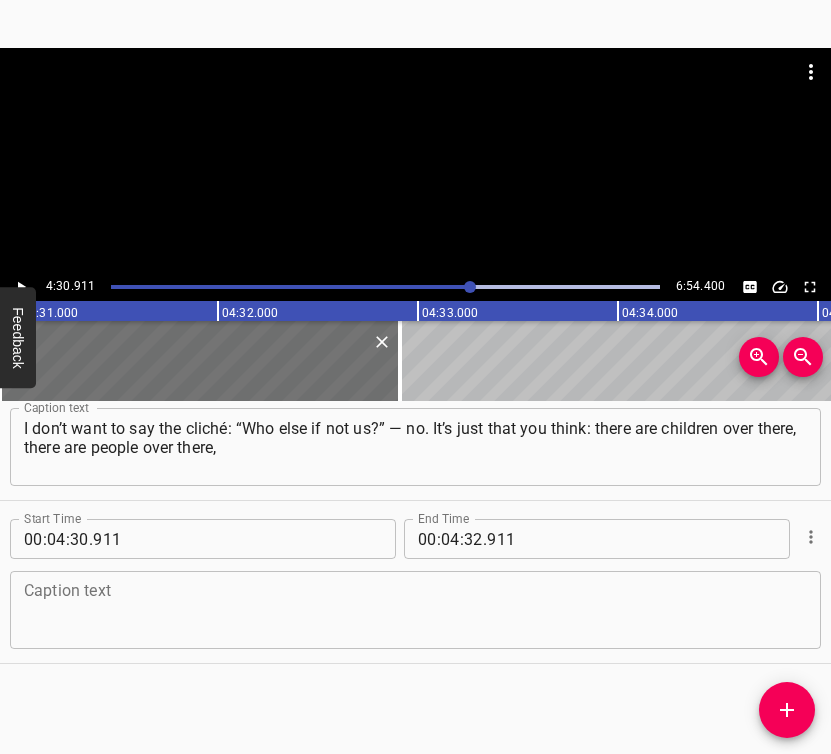 click at bounding box center [415, 610] 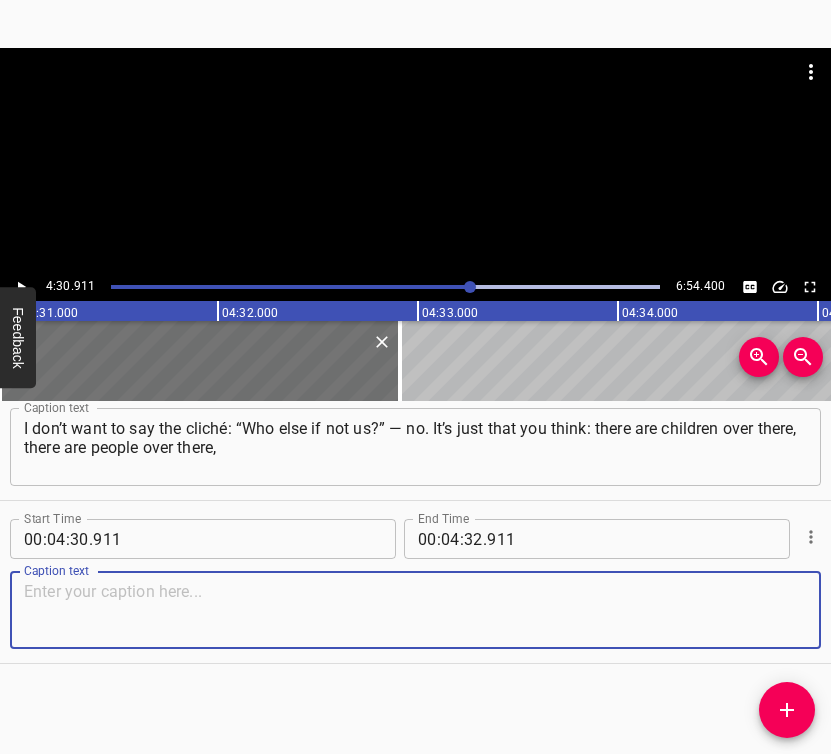 paste on "and we need to protect them. And this is just a little. It’s what we can do. We can’t do more. I know people who can do more — and they do." 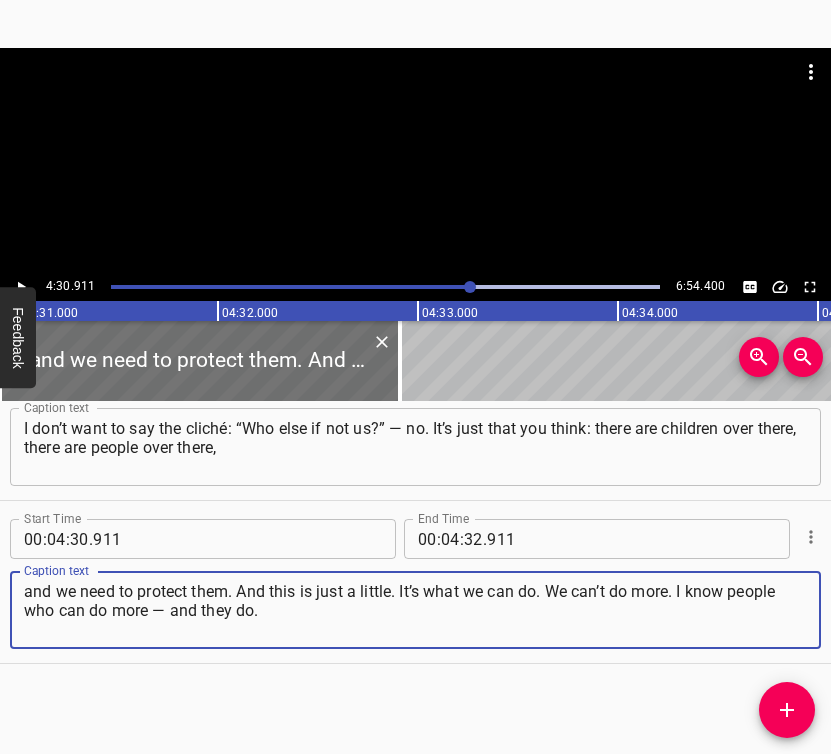 type on "and we need to protect them. And this is just a little. It’s what we can do. We can’t do more. I know people who can do more — and they do." 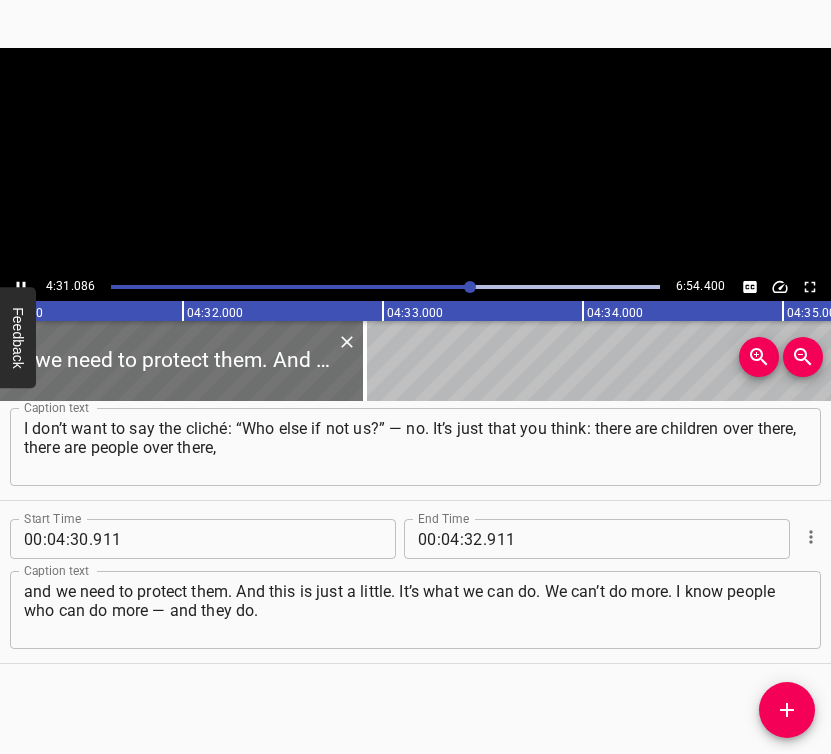 scroll, scrollTop: 0, scrollLeft: 54261, axis: horizontal 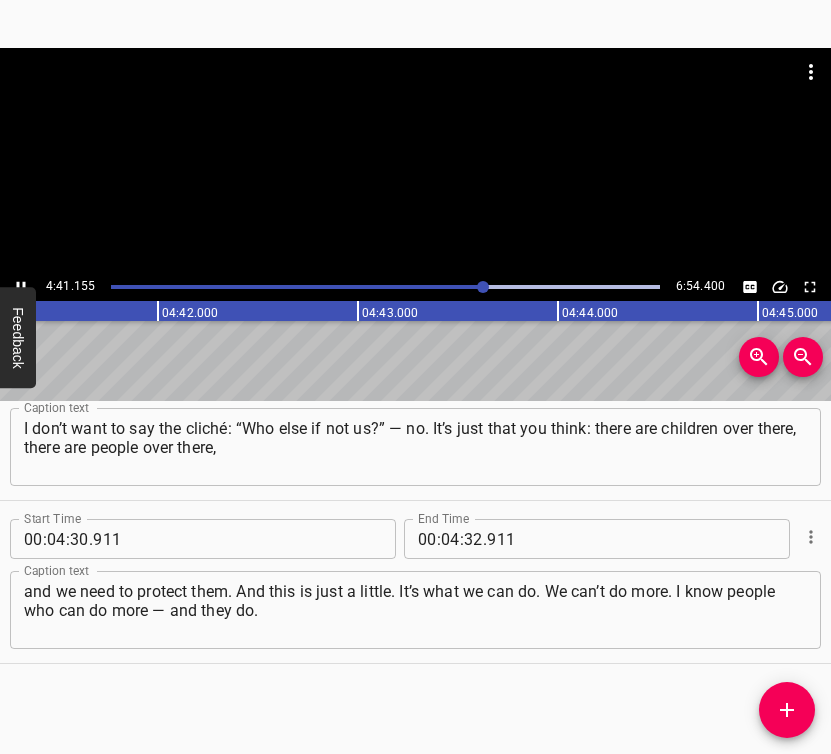 click 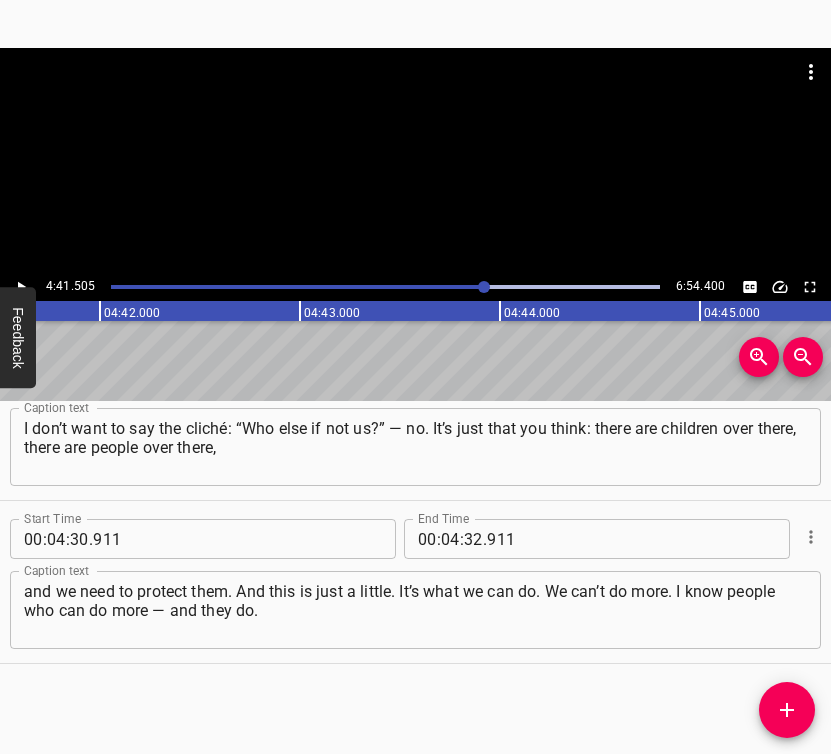 scroll, scrollTop: 0, scrollLeft: 56301, axis: horizontal 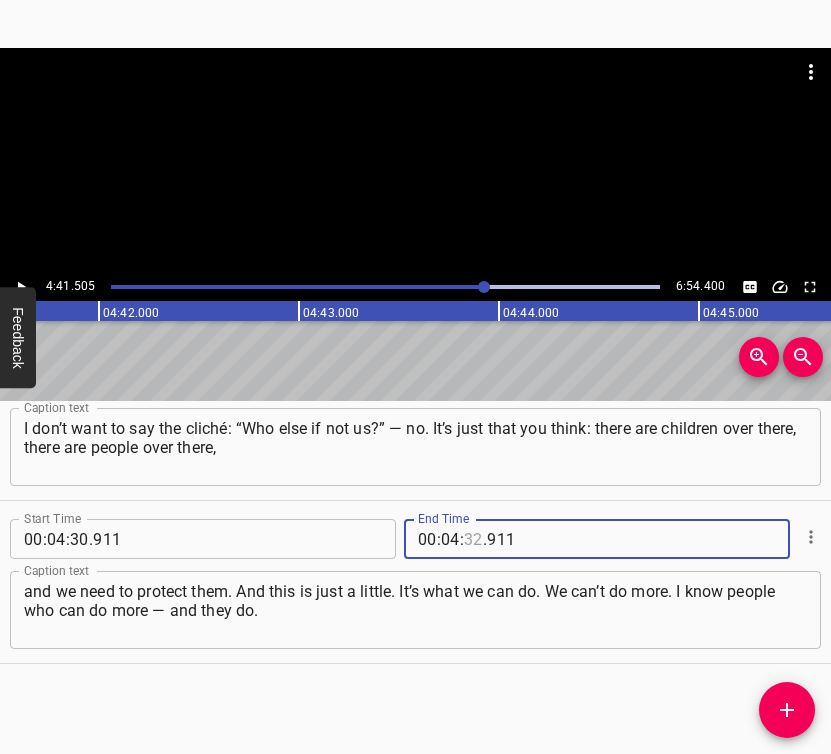 click at bounding box center (473, 539) 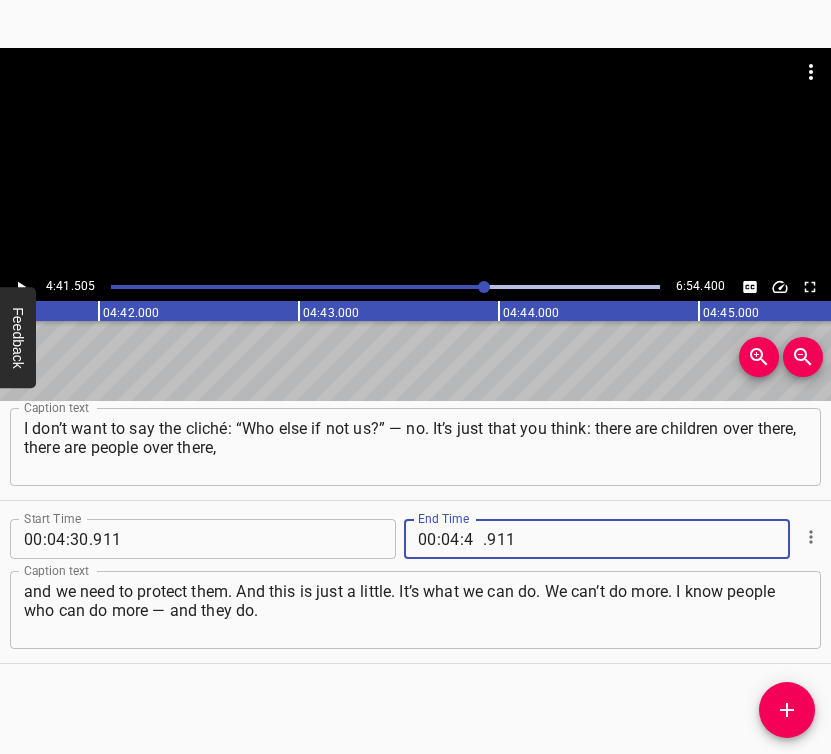 type on "41" 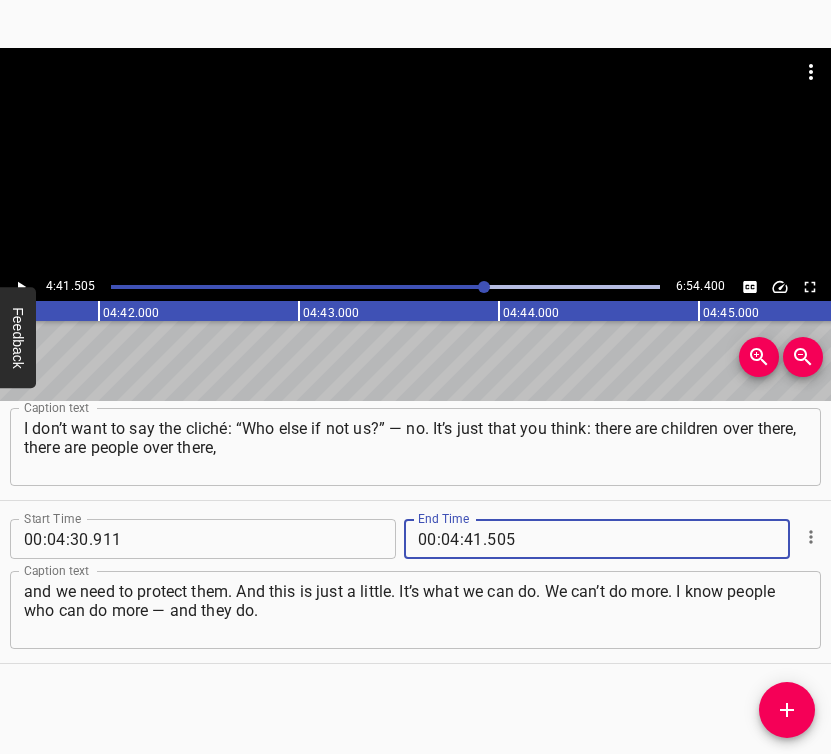 type on "505" 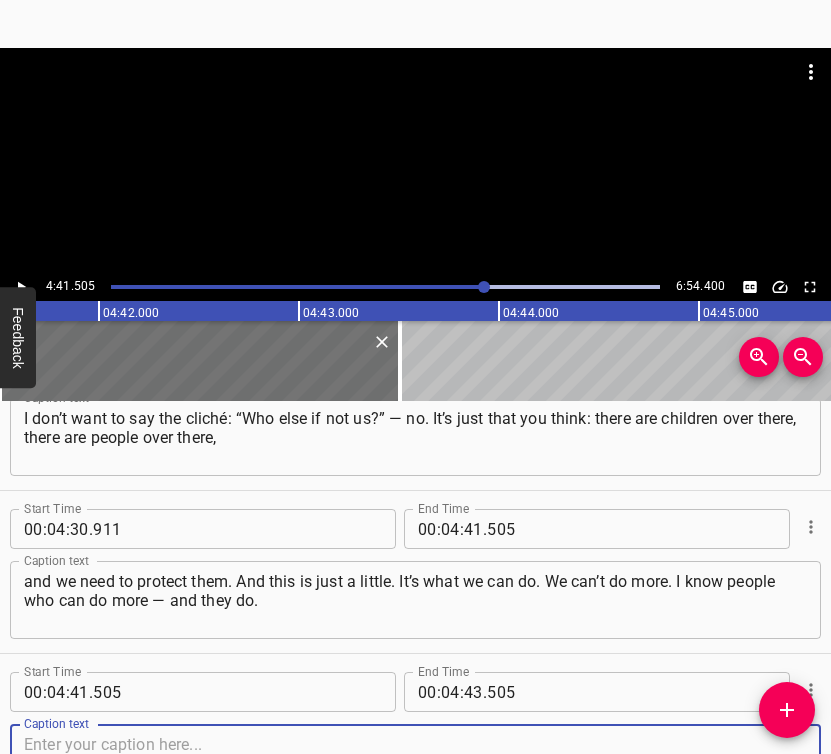 scroll, scrollTop: 3490, scrollLeft: 0, axis: vertical 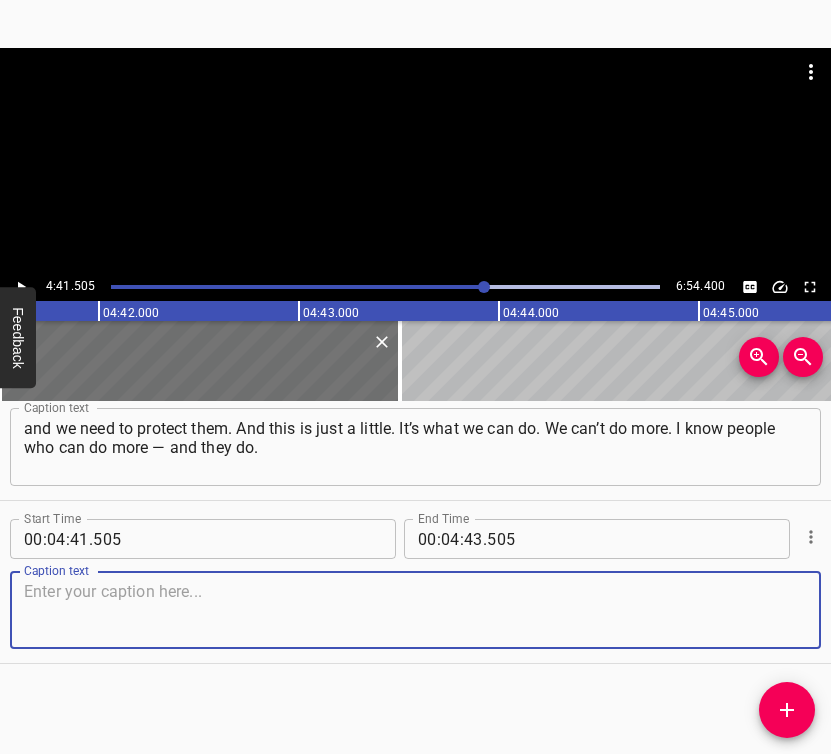 click at bounding box center [415, 610] 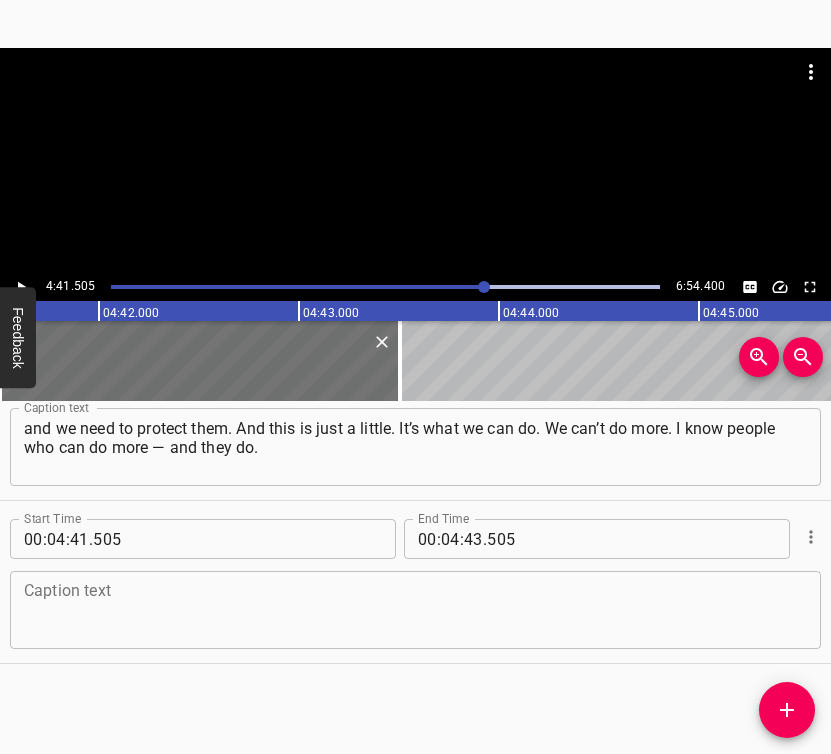 click at bounding box center [415, 610] 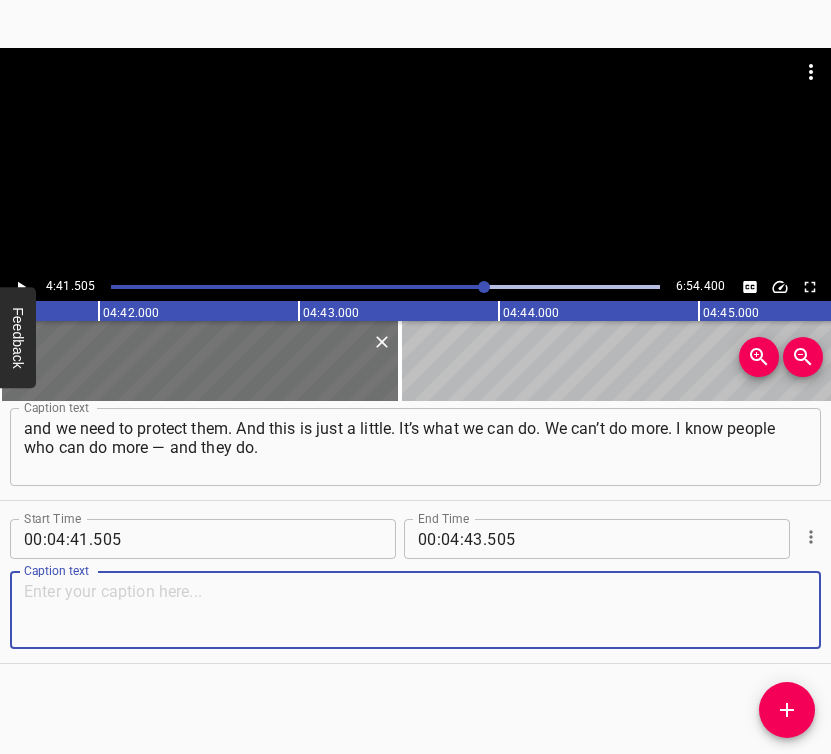 paste on "They buy equipment, they buy weapons, and everything else. But we can do this. We made a decision. Since the beginning of 2025 alone," 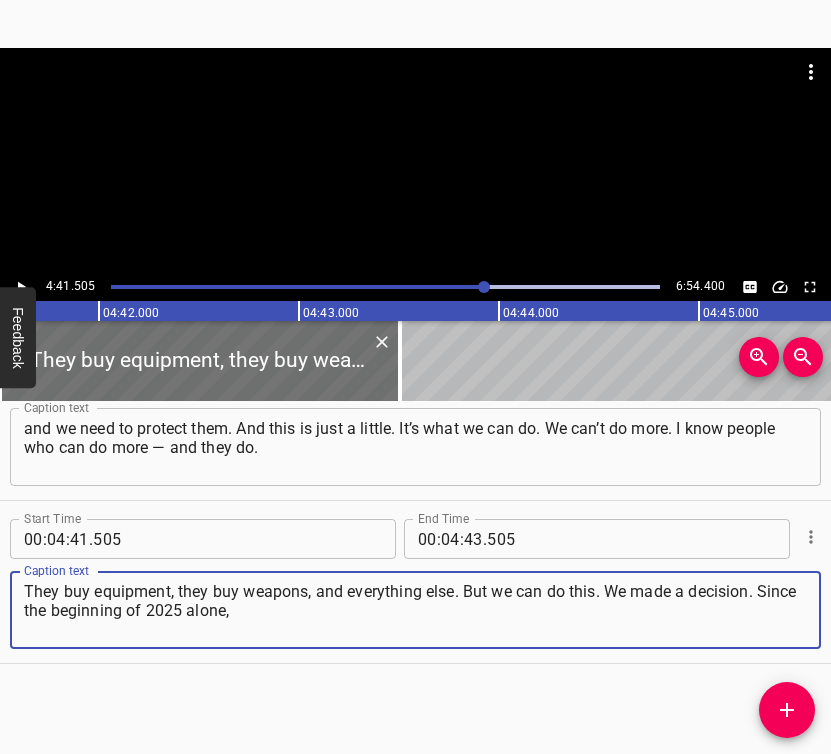 type on "They buy equipment, they buy weapons, and everything else. But we can do this. We made a decision. Since the beginning of 2025 alone," 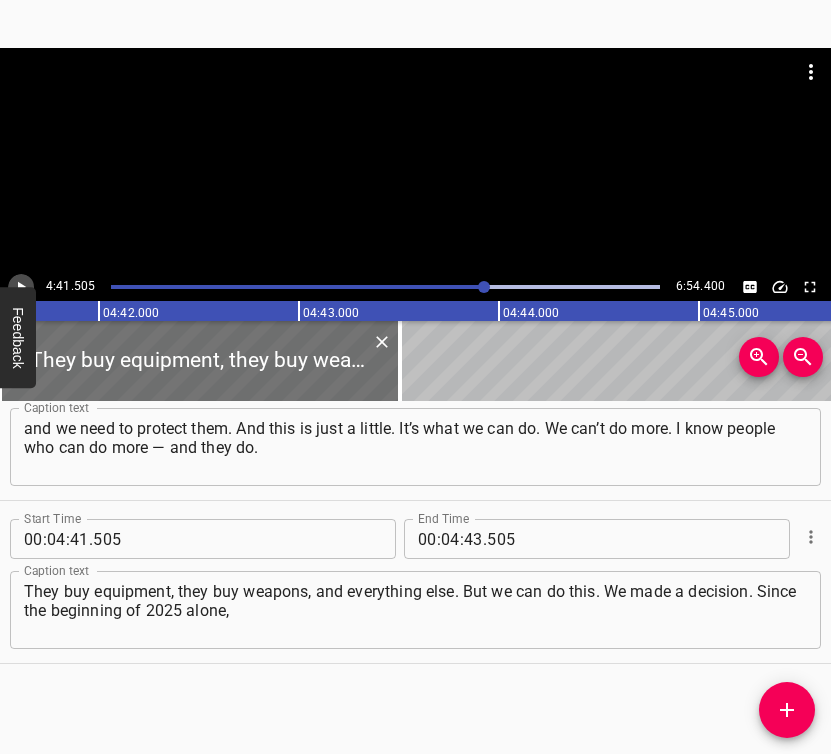click 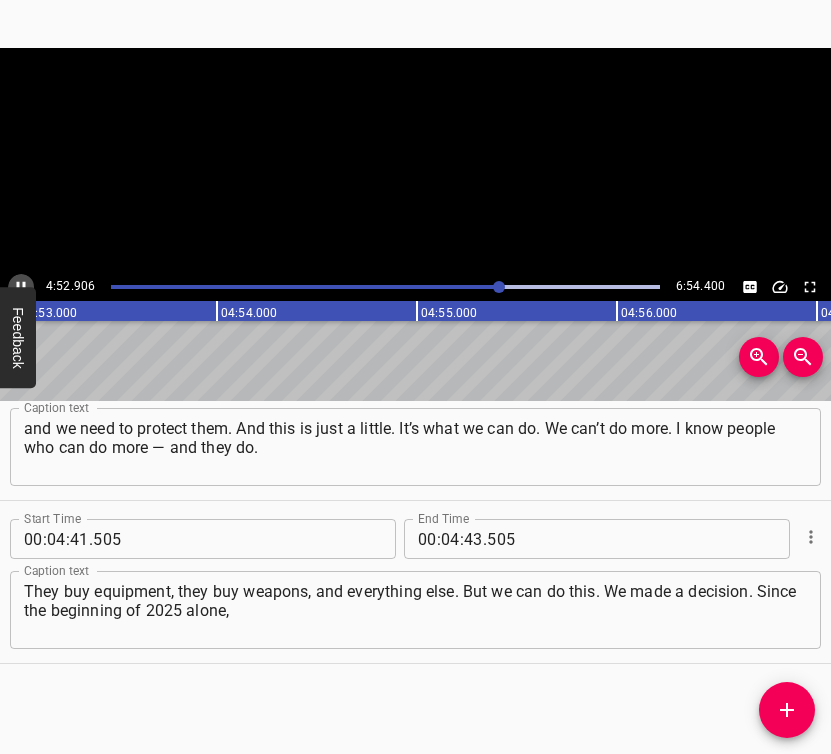 click 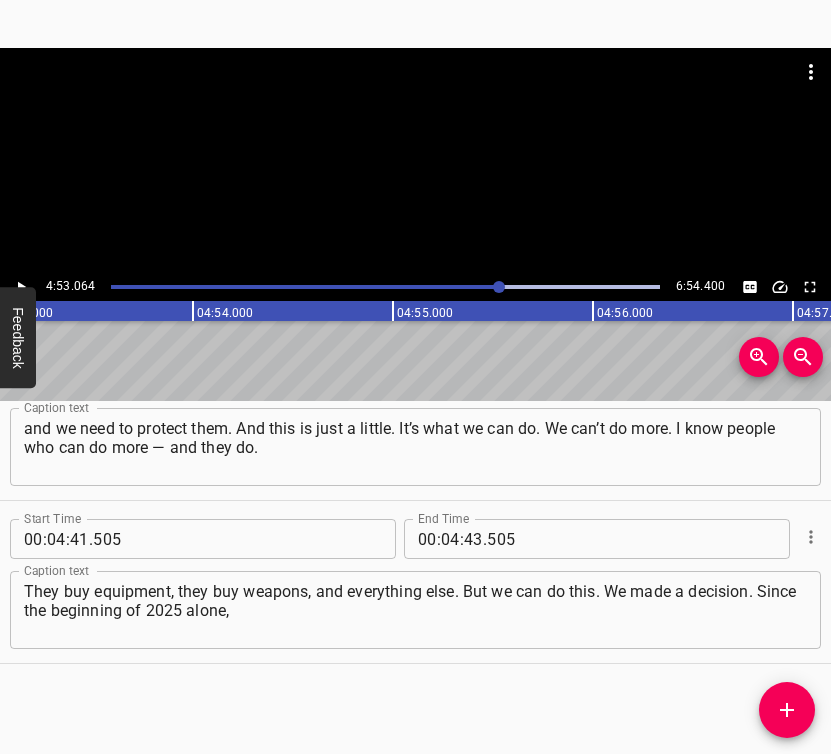 scroll, scrollTop: 0, scrollLeft: 58612, axis: horizontal 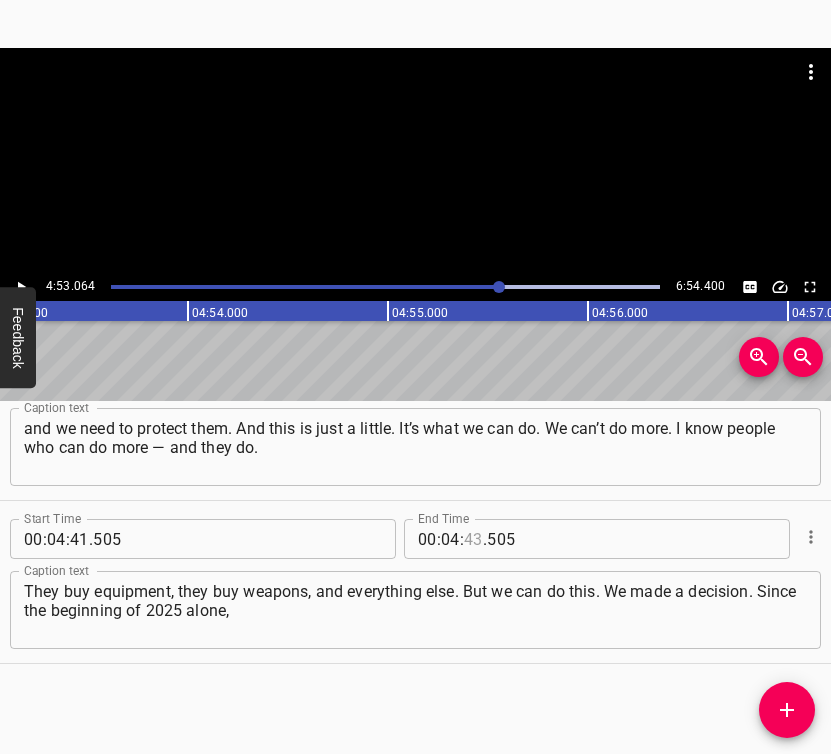 click at bounding box center [473, 539] 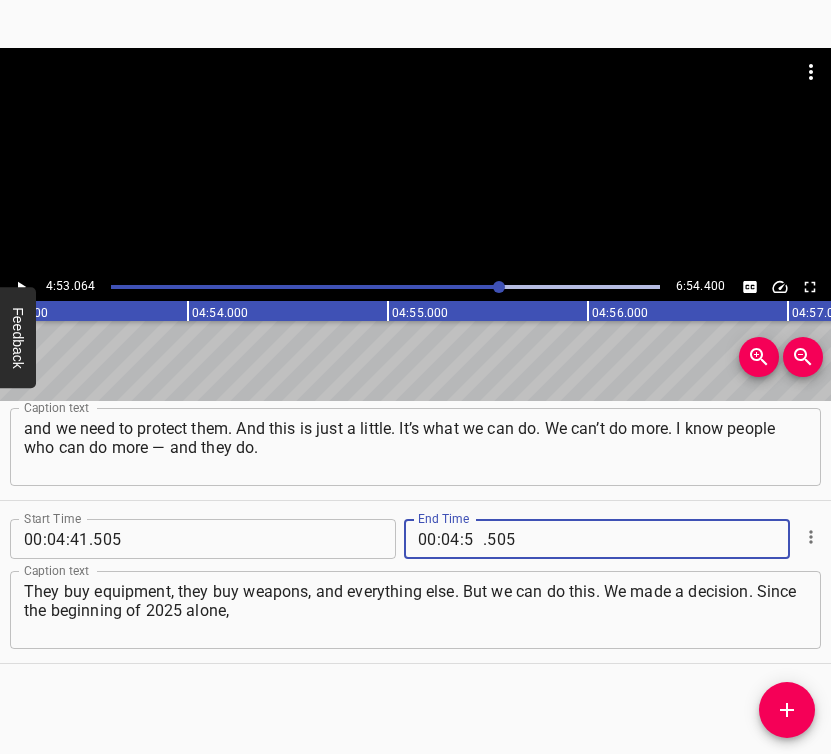 type on "53" 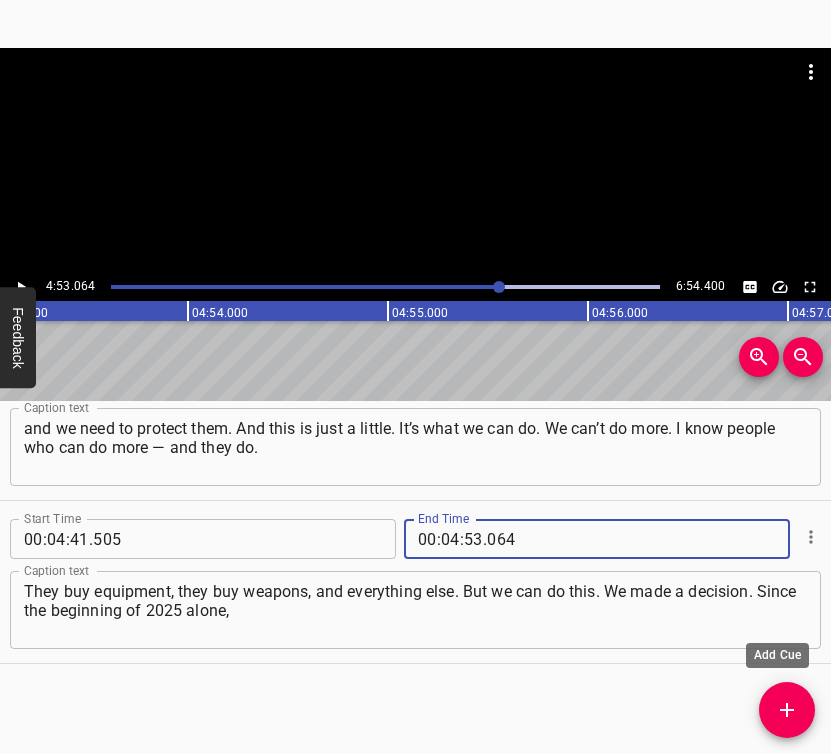 type on "064" 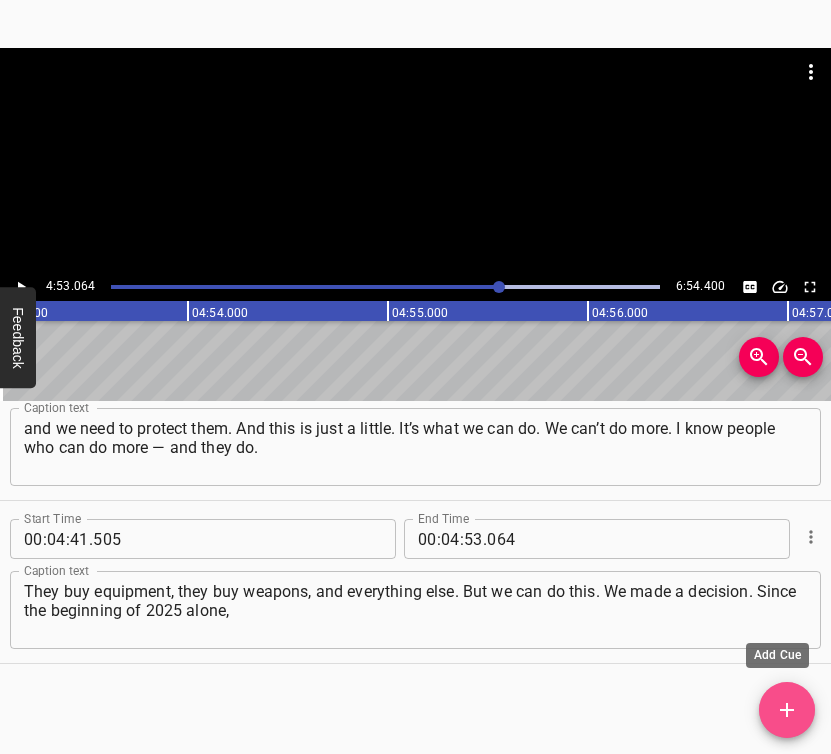 click 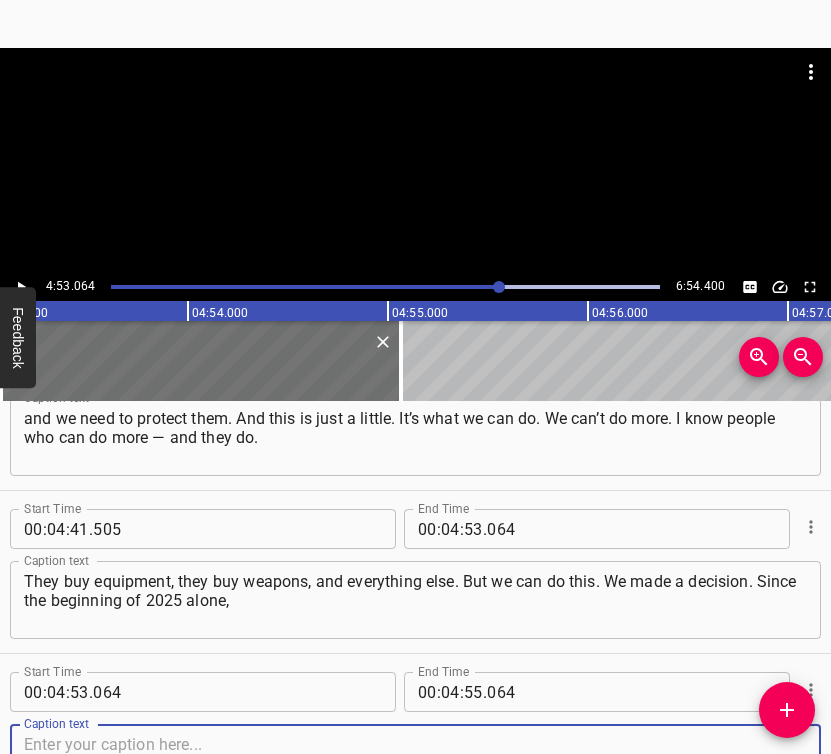 scroll, scrollTop: 3653, scrollLeft: 0, axis: vertical 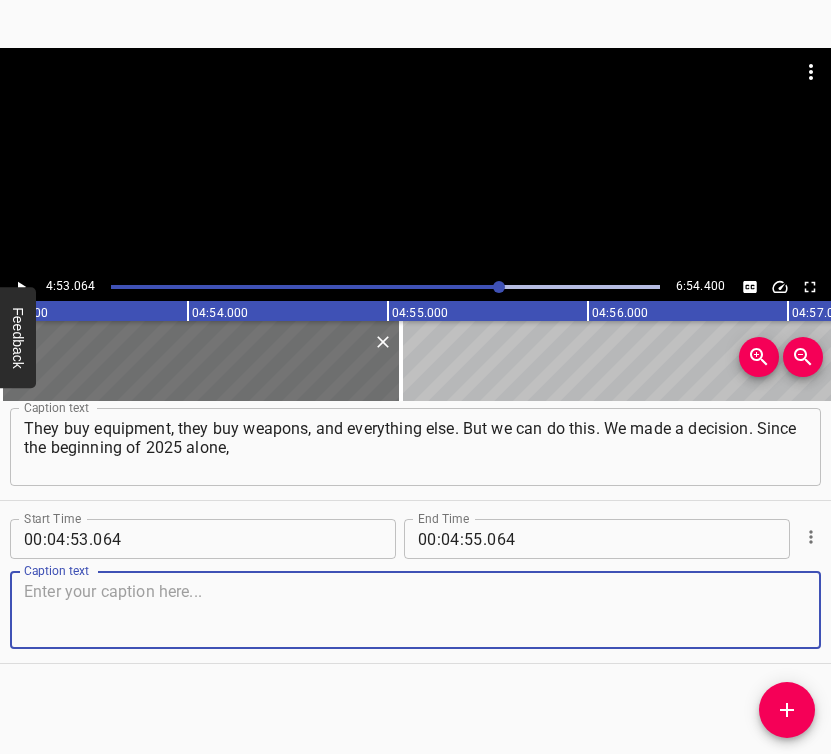 click at bounding box center (415, 610) 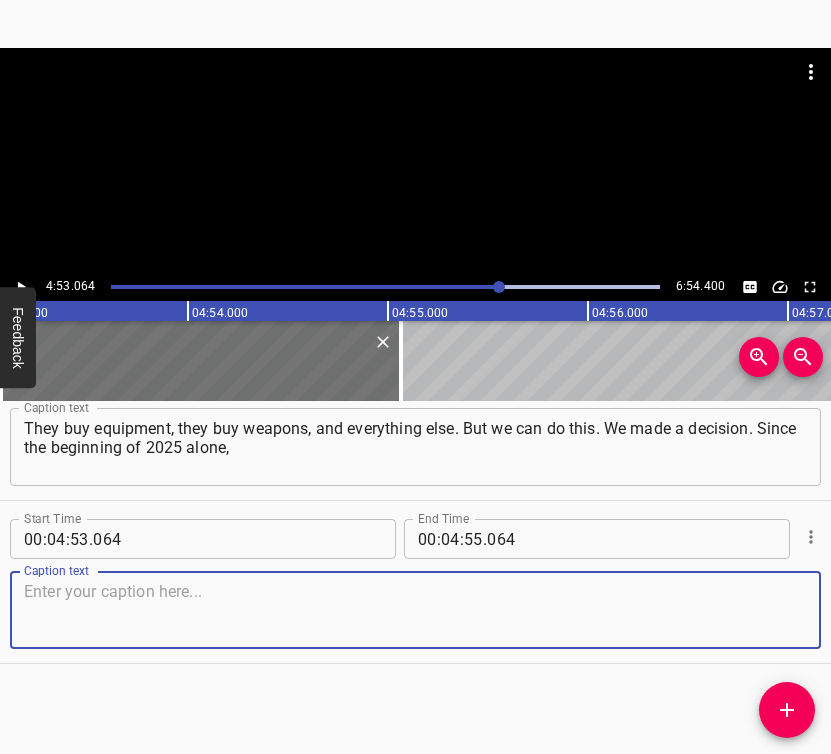 click at bounding box center (415, 610) 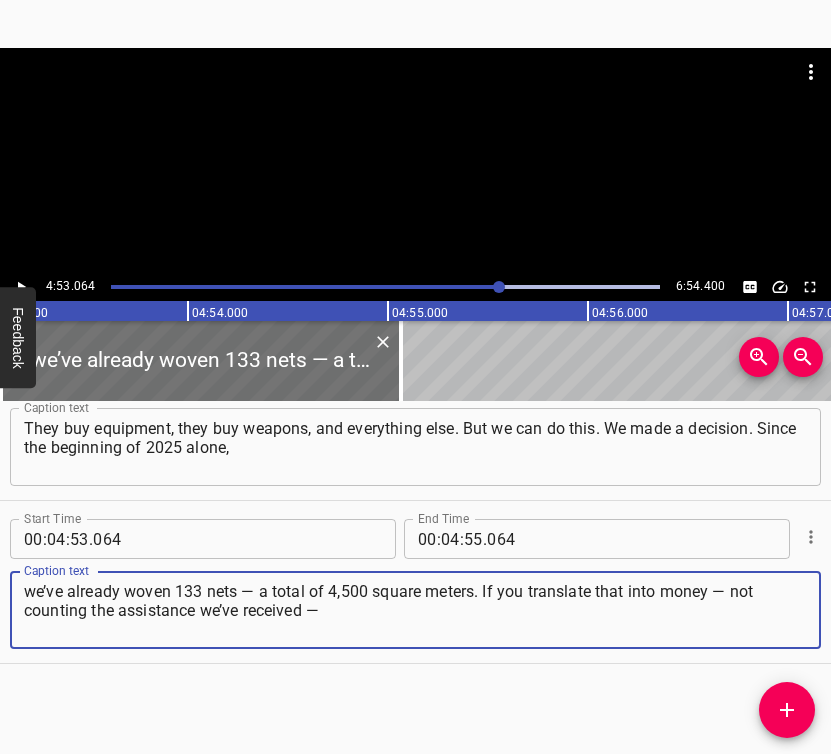 type on "we’ve already woven 133 nets — a total of 4,500 square meters. If you translate that into money — not counting the assistance we’ve received —" 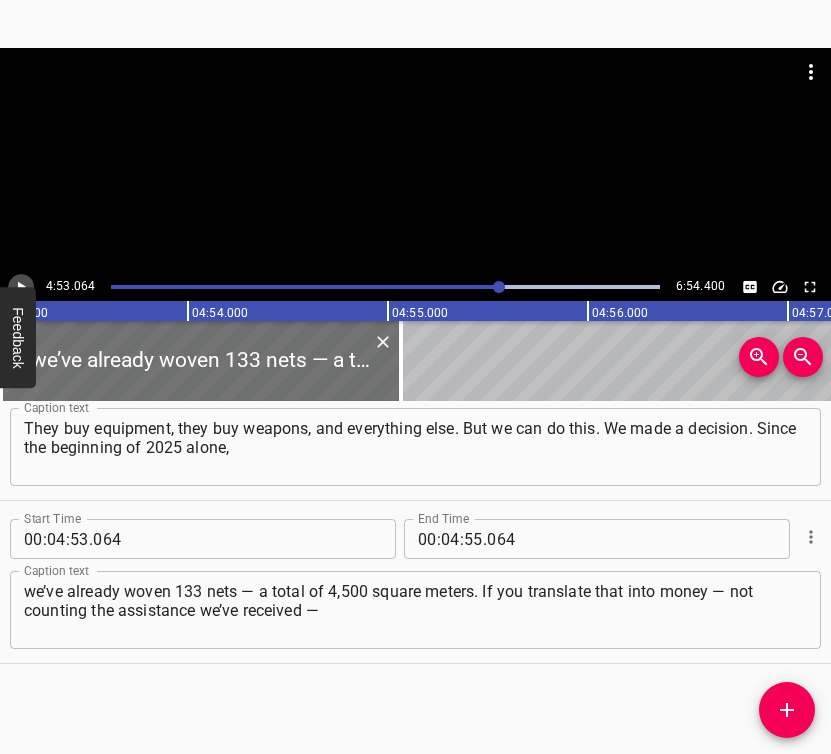 click at bounding box center (21, 287) 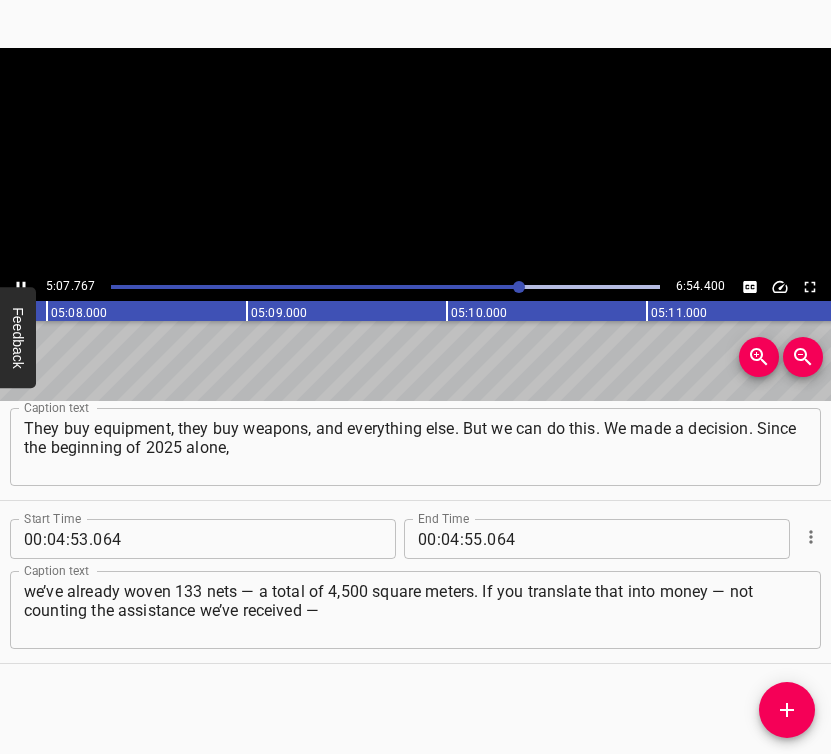 click at bounding box center [21, 287] 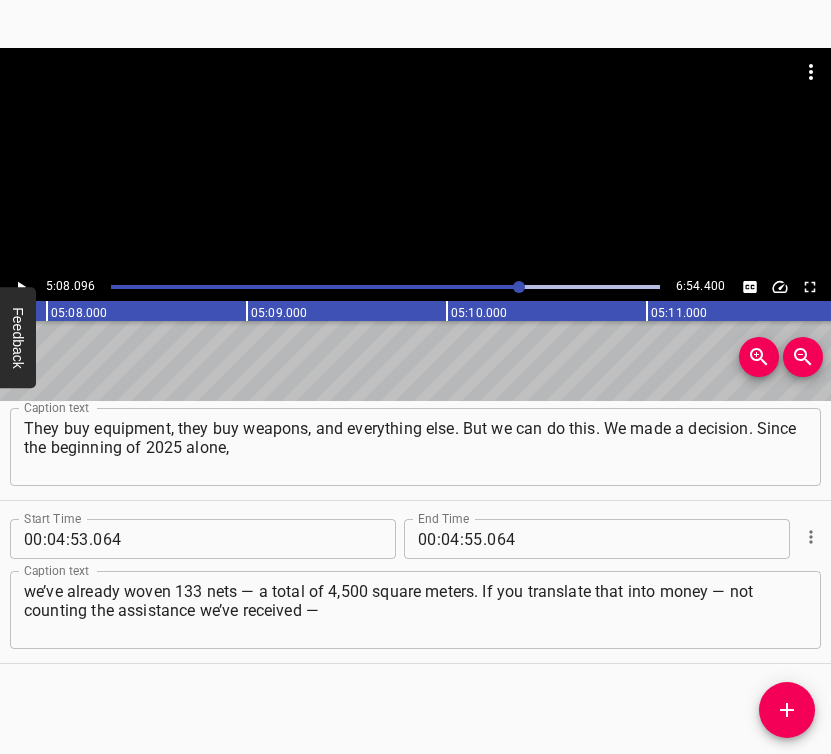 scroll, scrollTop: 0, scrollLeft: 61619, axis: horizontal 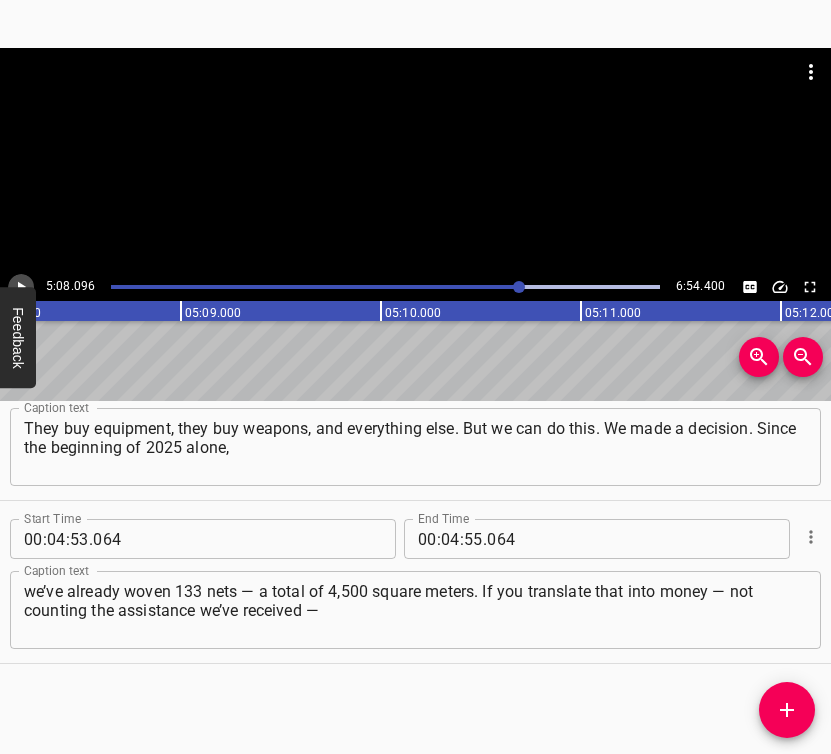 click at bounding box center (21, 287) 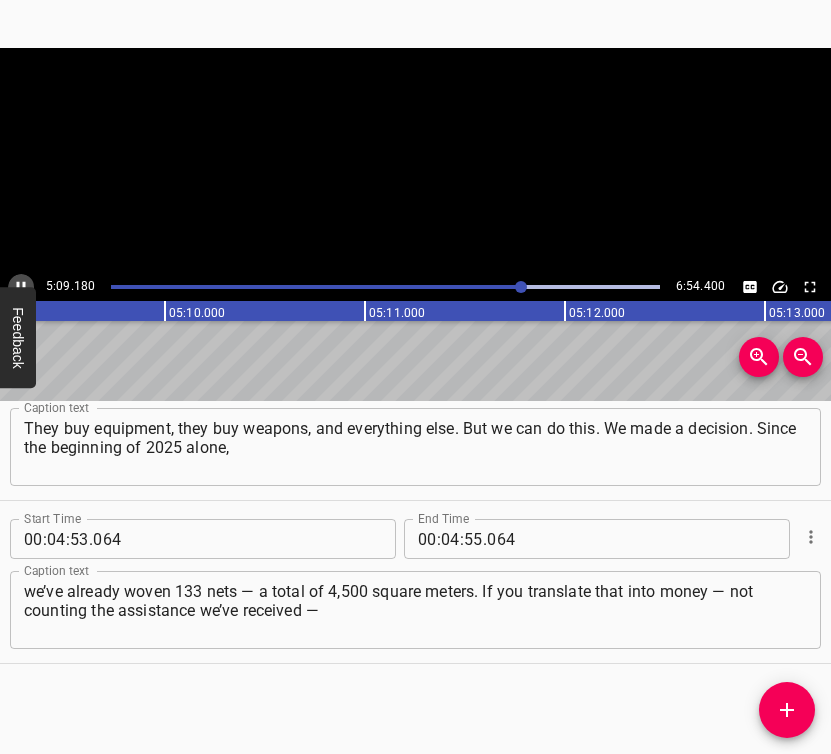 click at bounding box center [21, 287] 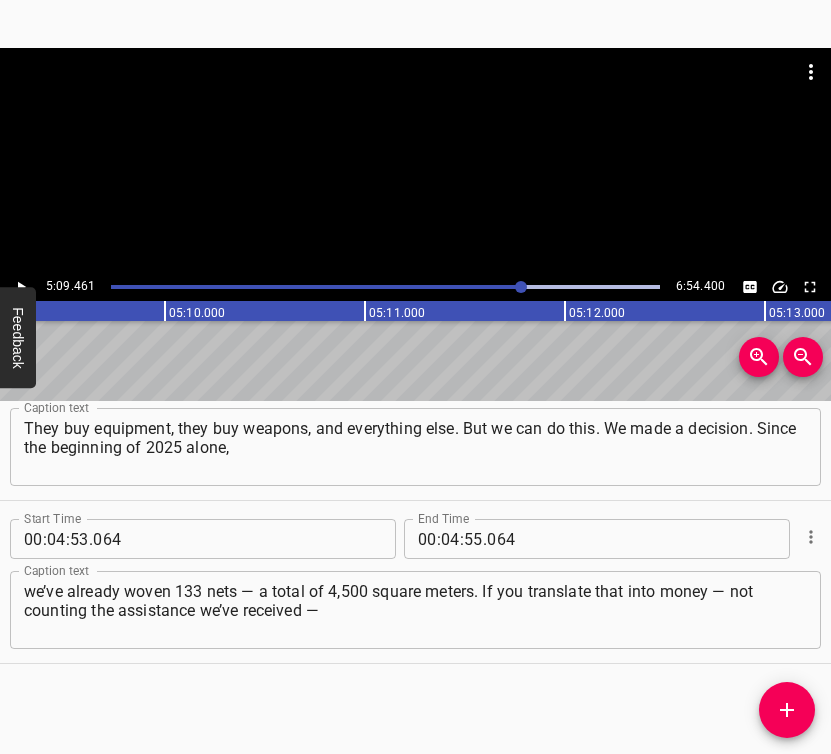 scroll, scrollTop: 0, scrollLeft: 61892, axis: horizontal 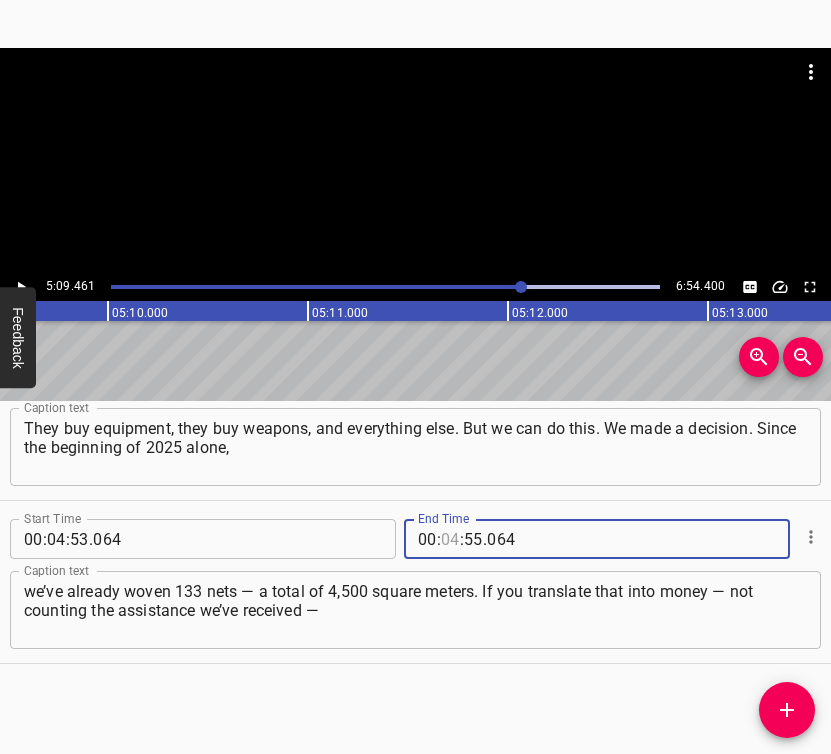 click at bounding box center [450, 539] 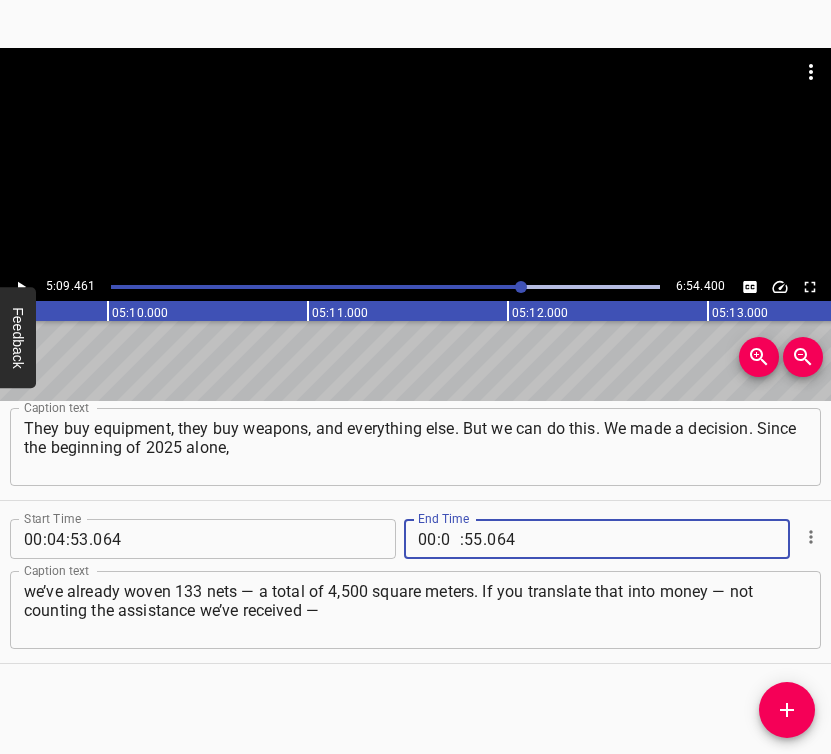type on "05" 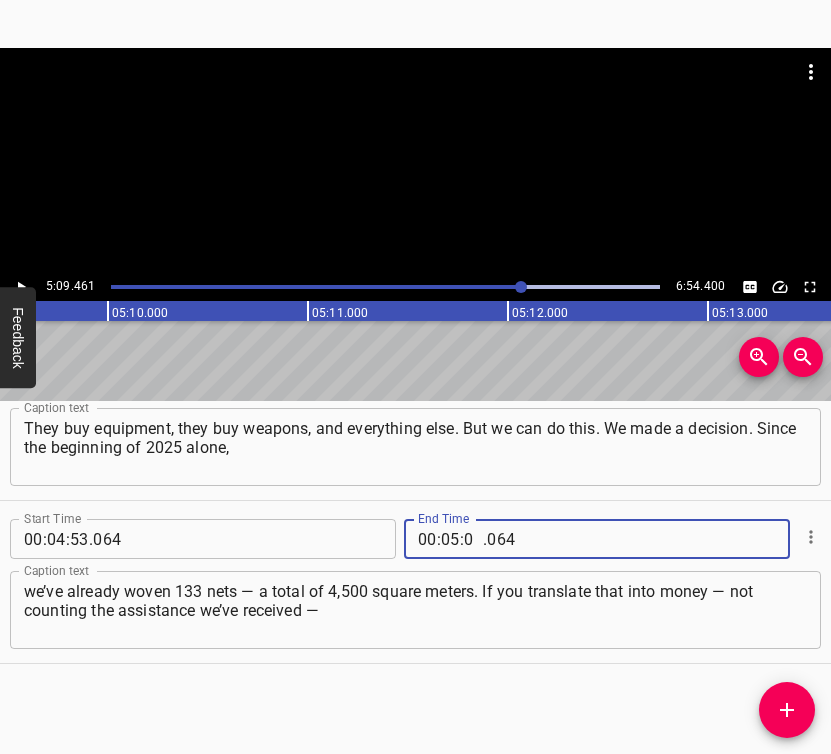 type on "09" 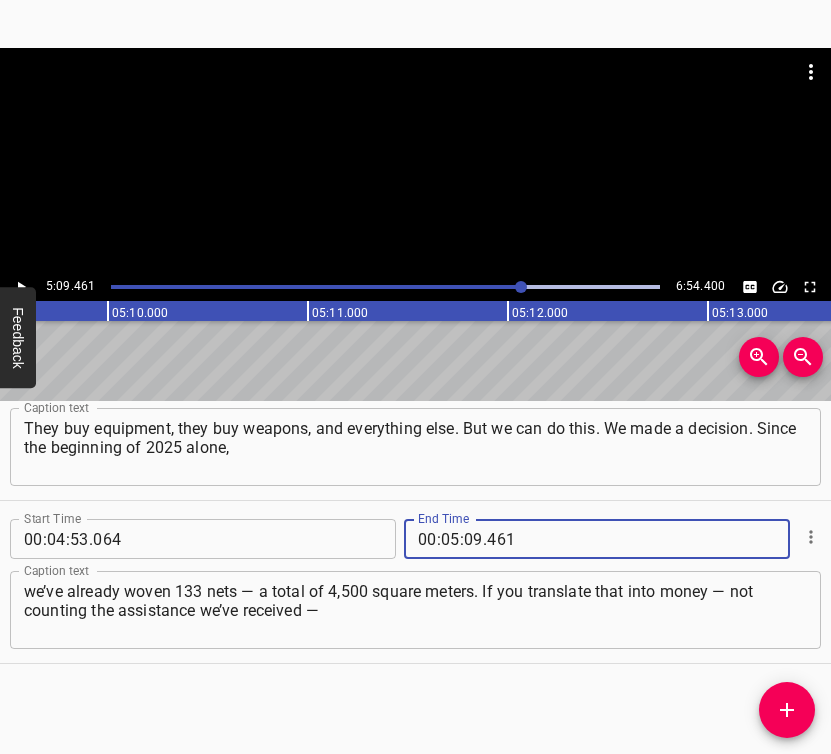 type on "461" 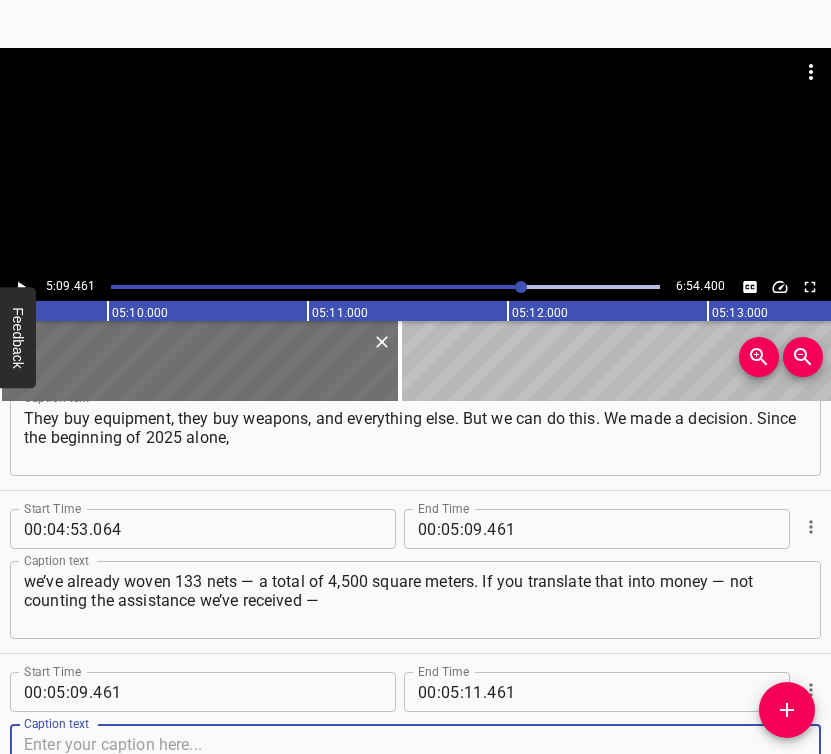 scroll, scrollTop: 3816, scrollLeft: 0, axis: vertical 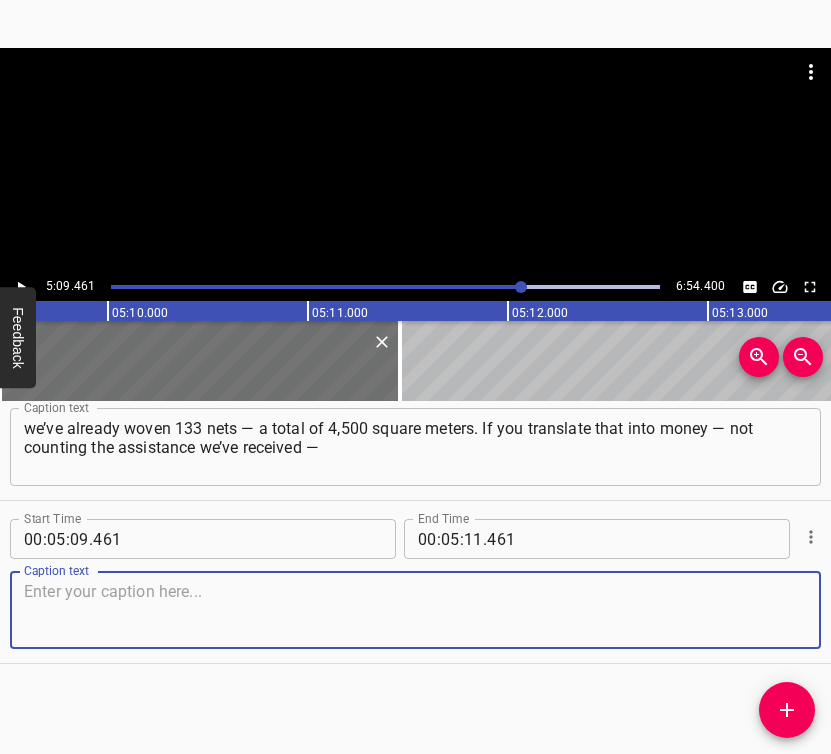 click at bounding box center [415, 610] 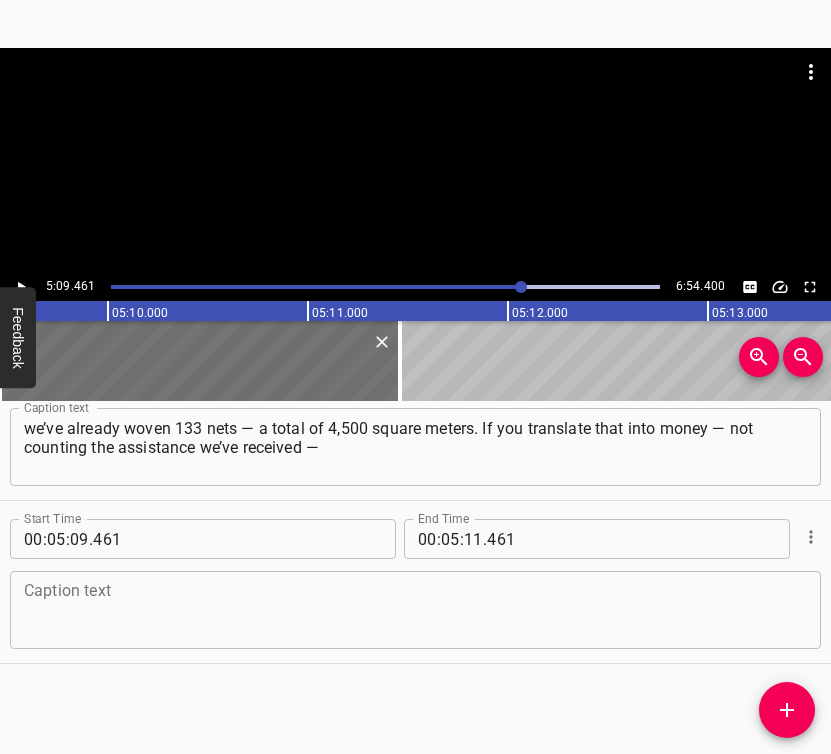 click at bounding box center [415, 610] 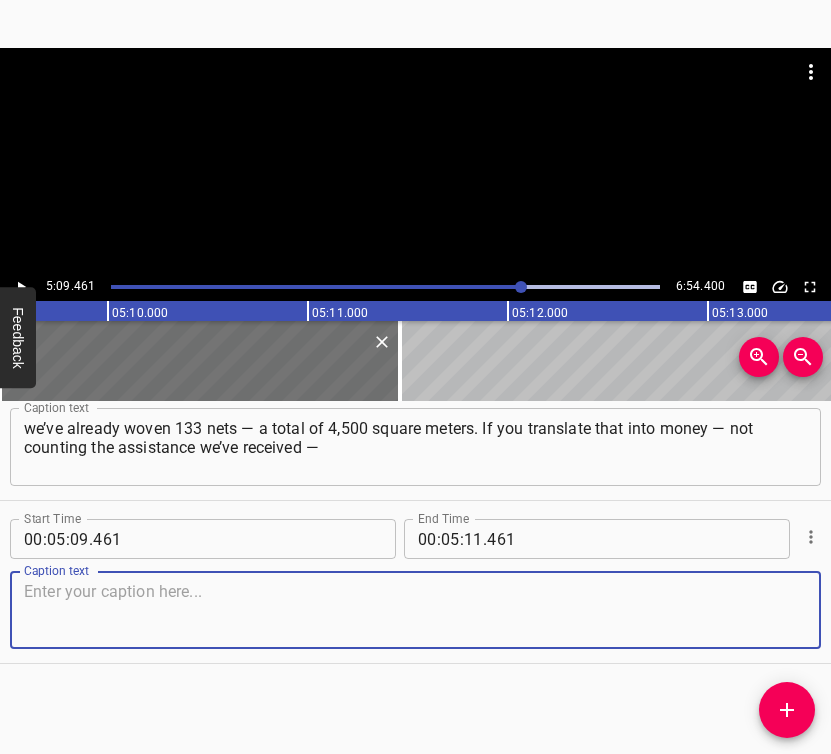paste on "it’s about 200,000 hryvnias. People give what they can. Sometimes we cover things ourselves — we look at the need and cover it in other ways." 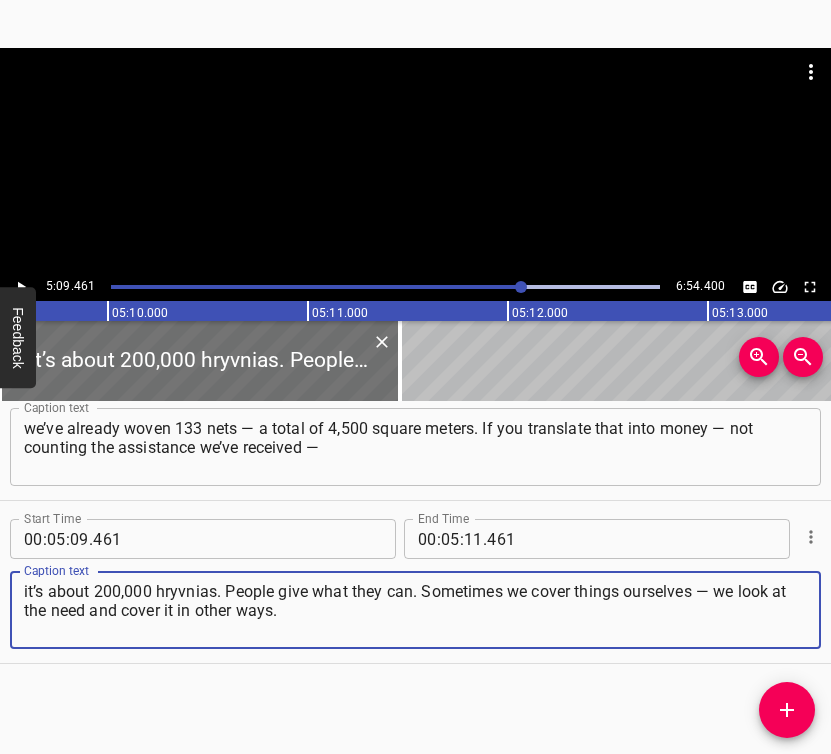 type on "it’s about 200,000 hryvnias. People give what they can. Sometimes we cover things ourselves — we look at the need and cover it in other ways." 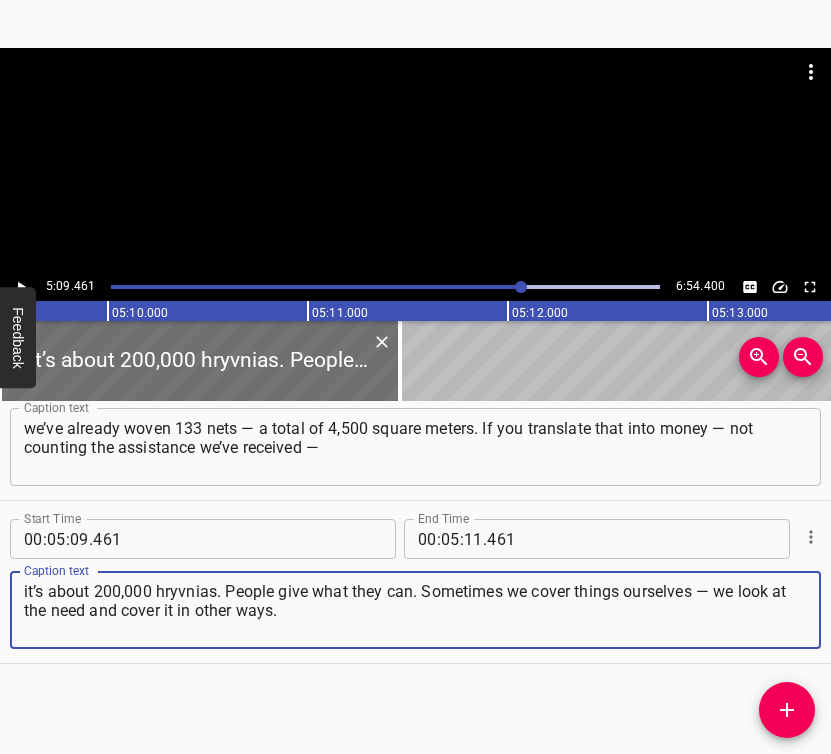 click 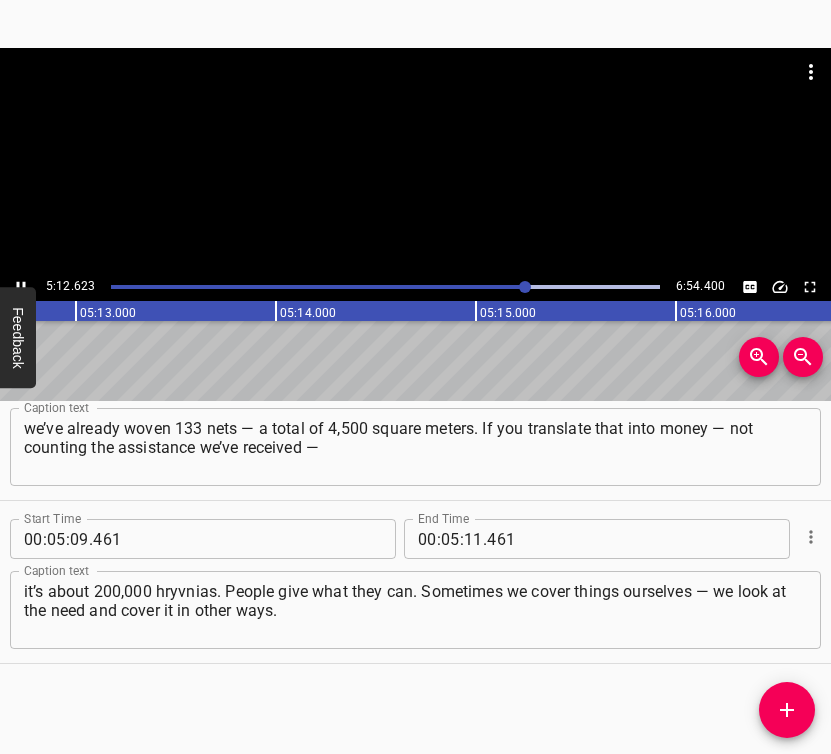 scroll, scrollTop: 0, scrollLeft: 62578, axis: horizontal 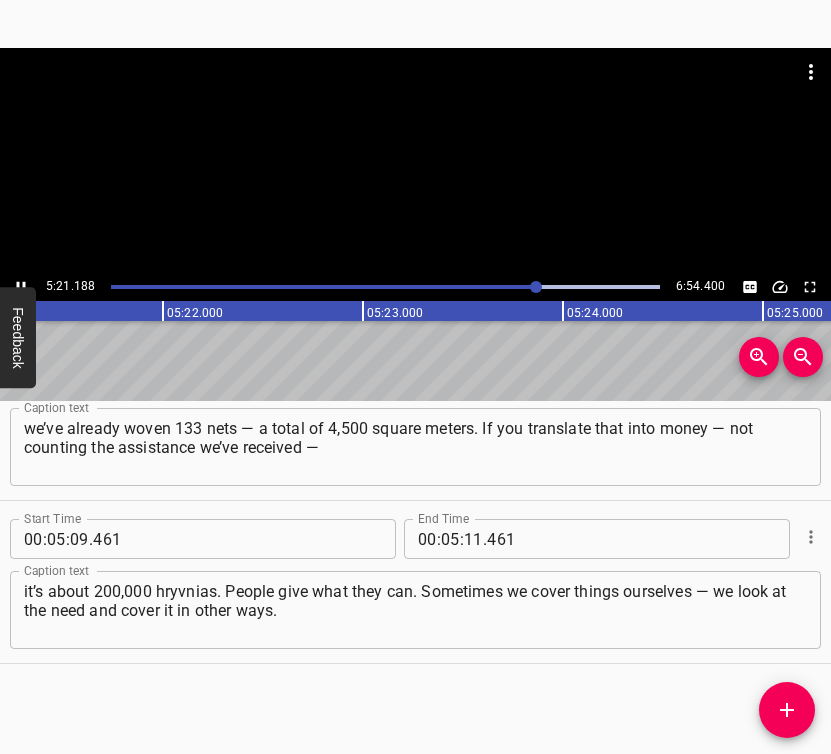 click 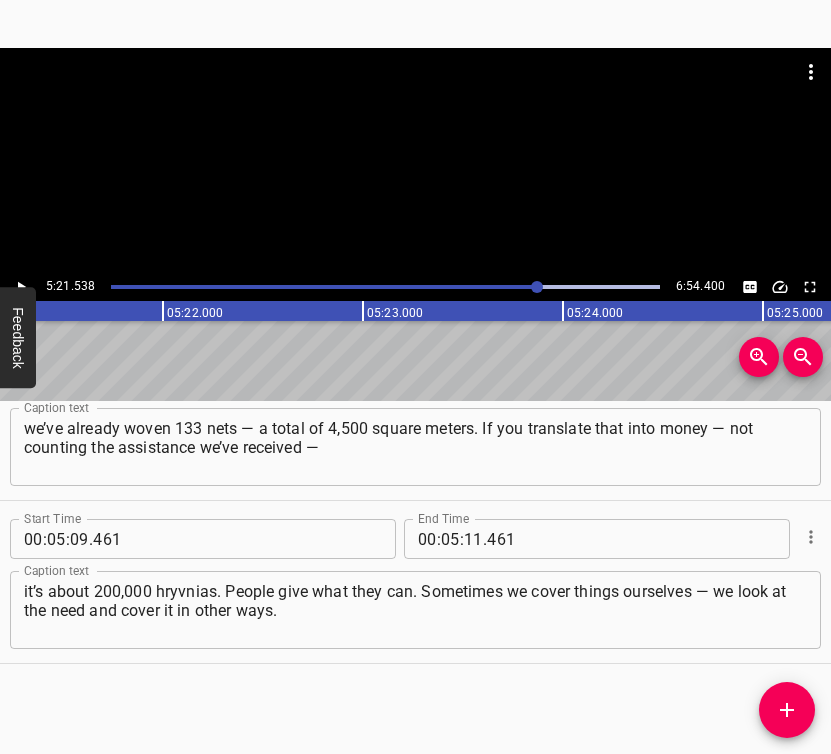 scroll, scrollTop: 0, scrollLeft: 64307, axis: horizontal 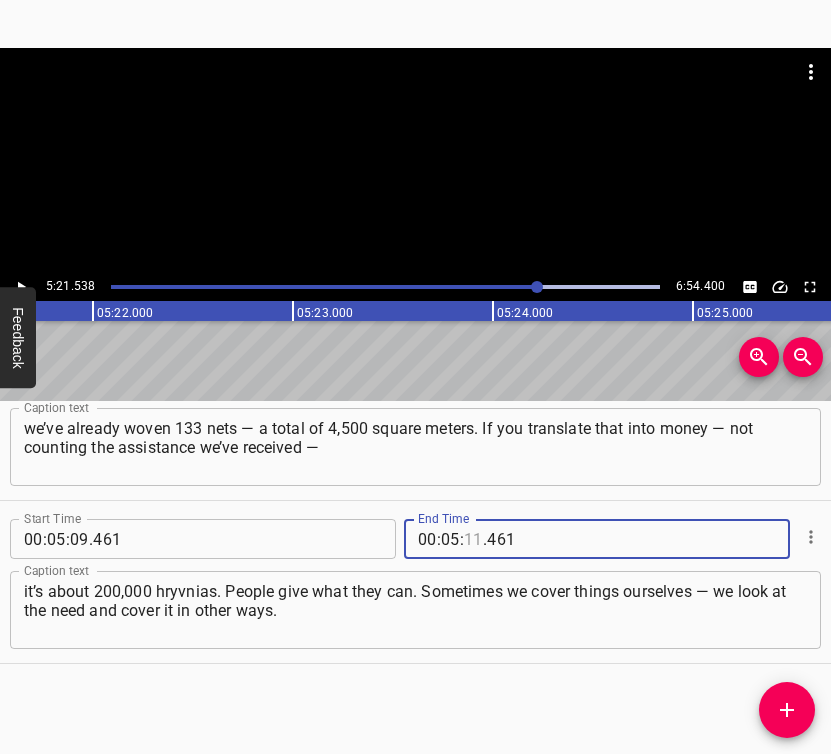 click at bounding box center (473, 539) 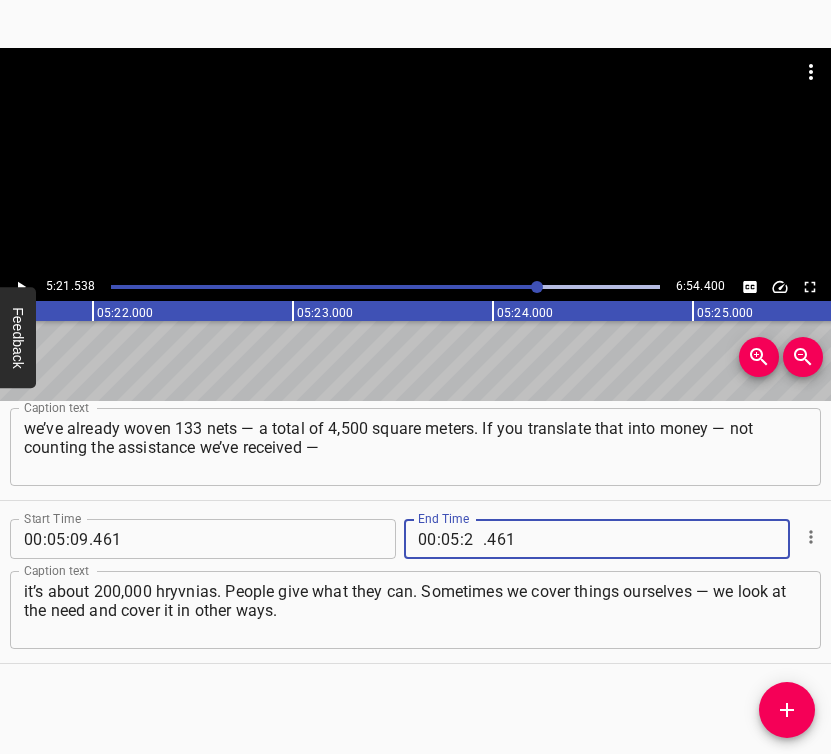 type on "21" 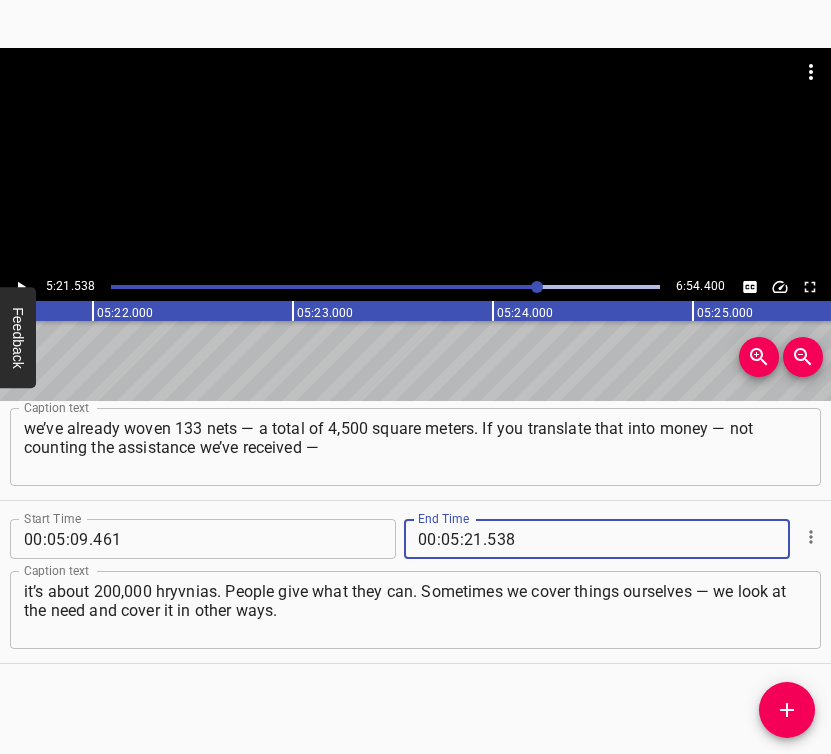 type on "538" 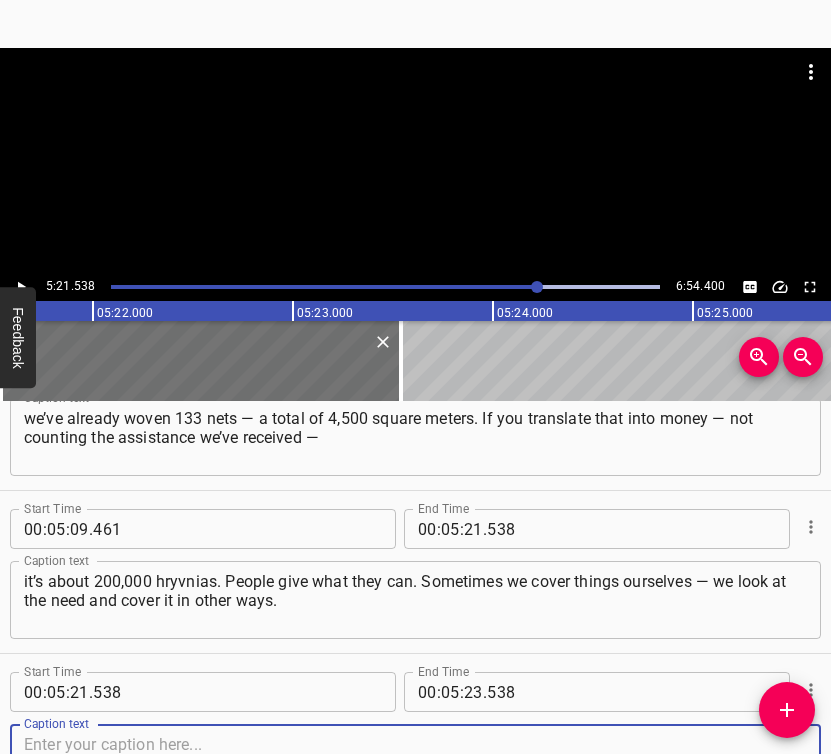 scroll, scrollTop: 3979, scrollLeft: 0, axis: vertical 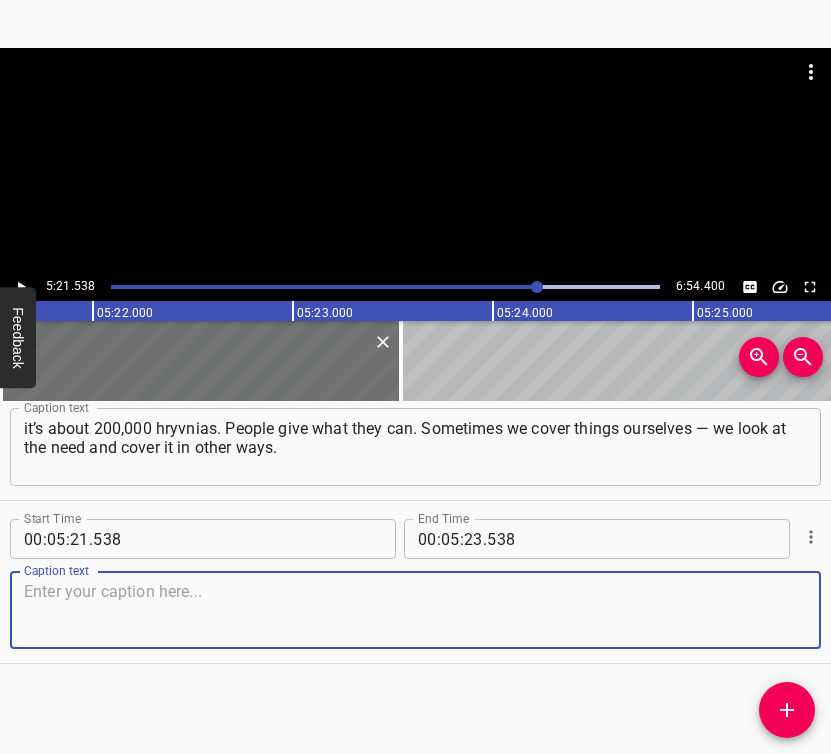 drag, startPoint x: 774, startPoint y: 601, endPoint x: 827, endPoint y: 583, distance: 55.97321 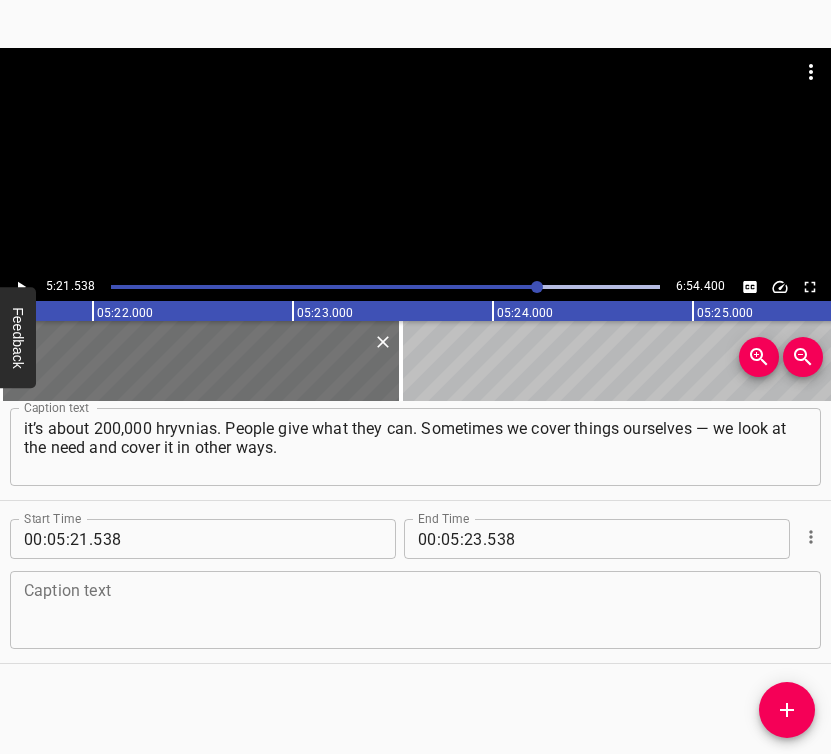 click on "Caption text" at bounding box center [415, 610] 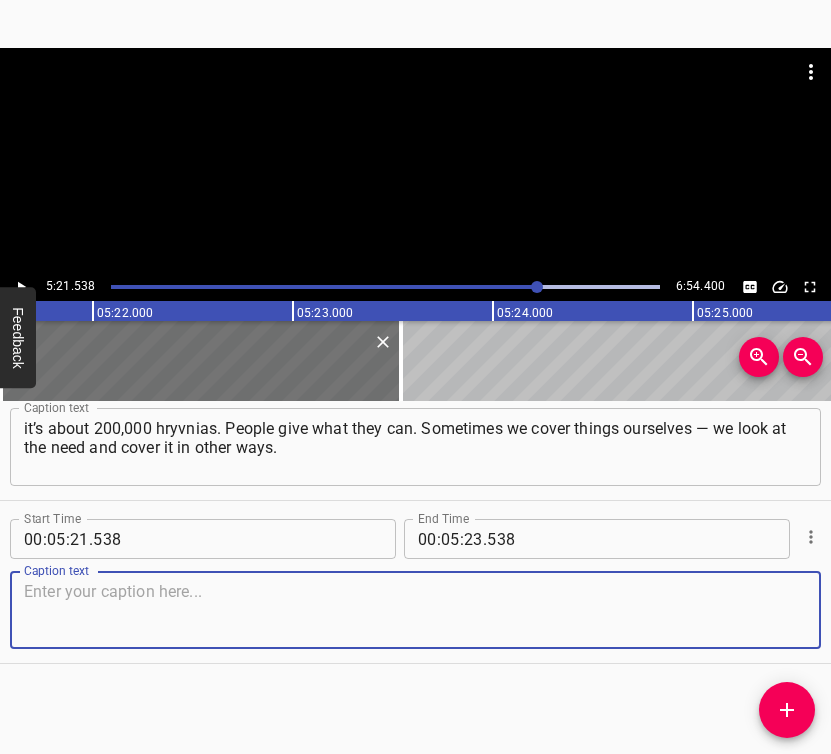 paste on "Whoever among us can — we cover it. That’s how we work. Thanks to [PERSON_NAME], who let us in… Actually, not exactly let us in, but since the start" 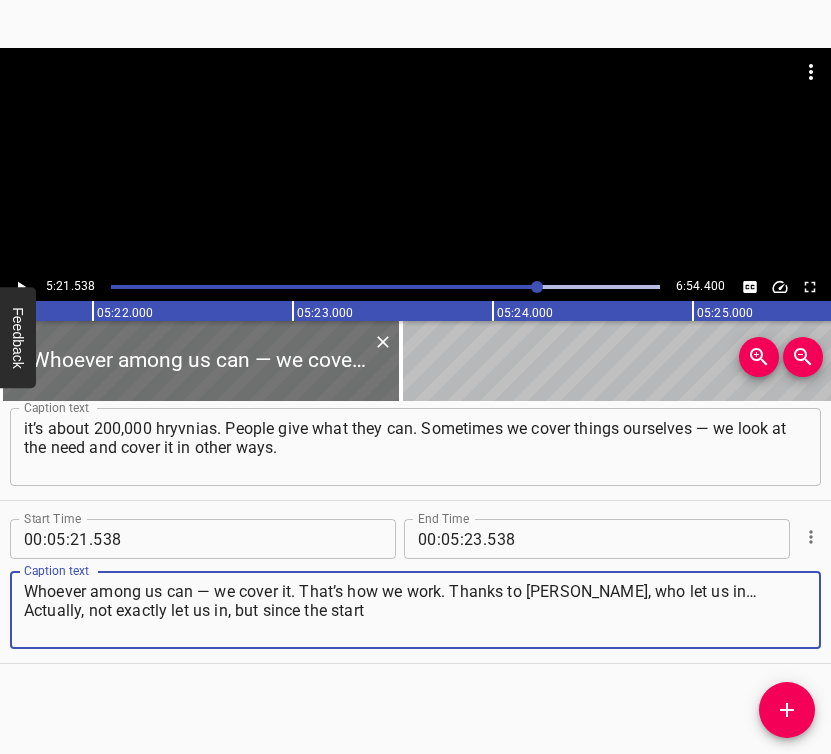 type on "Whoever among us can — we cover it. That’s how we work. Thanks to [PERSON_NAME], who let us in… Actually, not exactly let us in, but since the start" 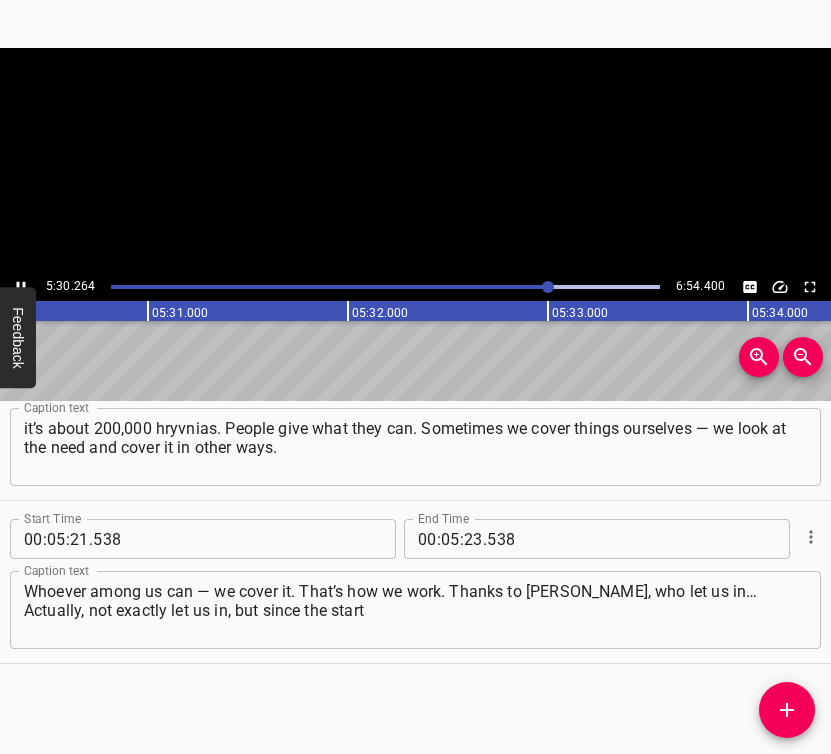 click 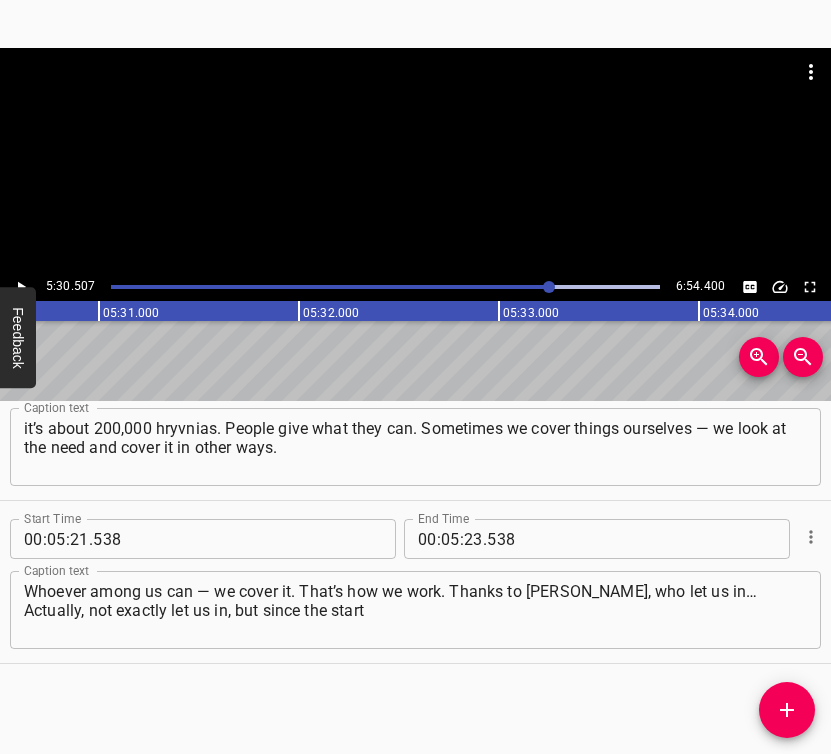 click 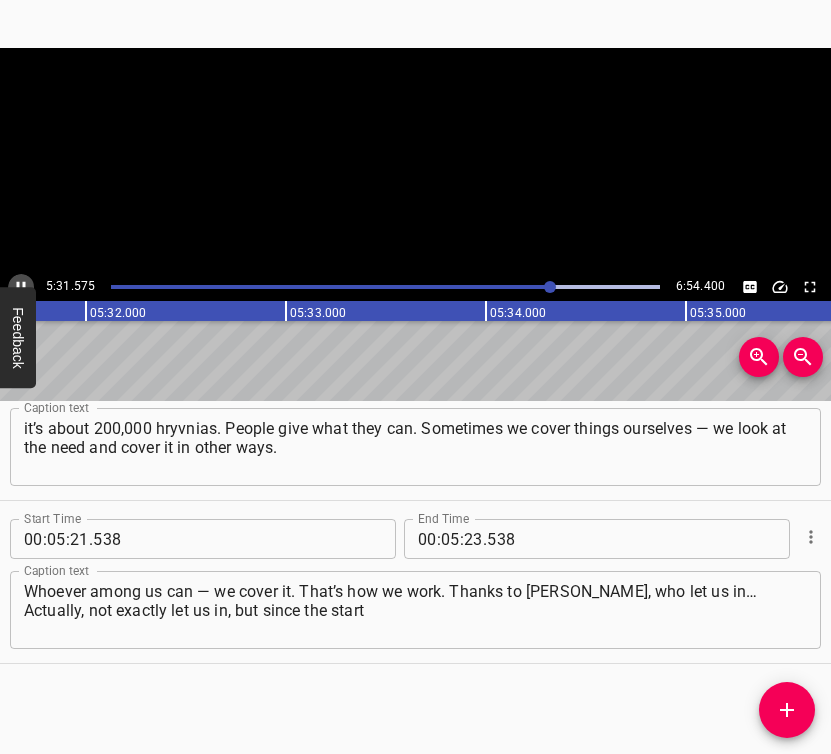 click 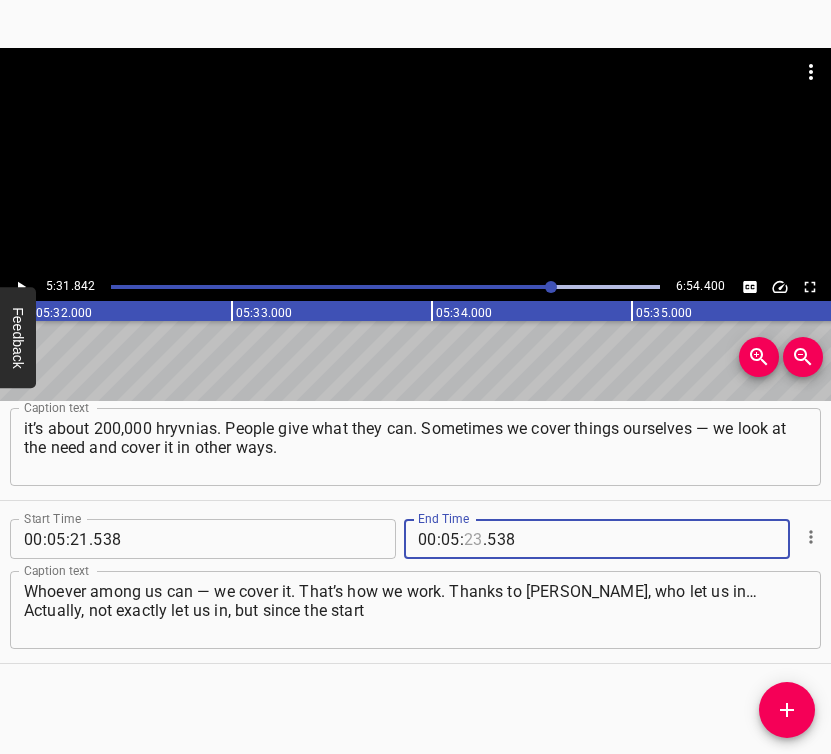 click at bounding box center (473, 539) 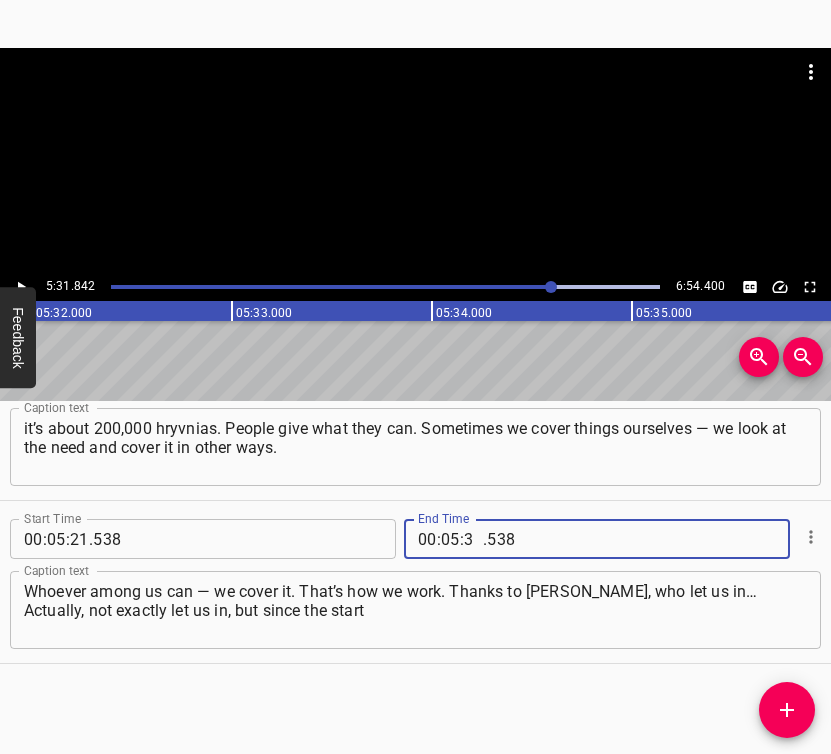 type on "31" 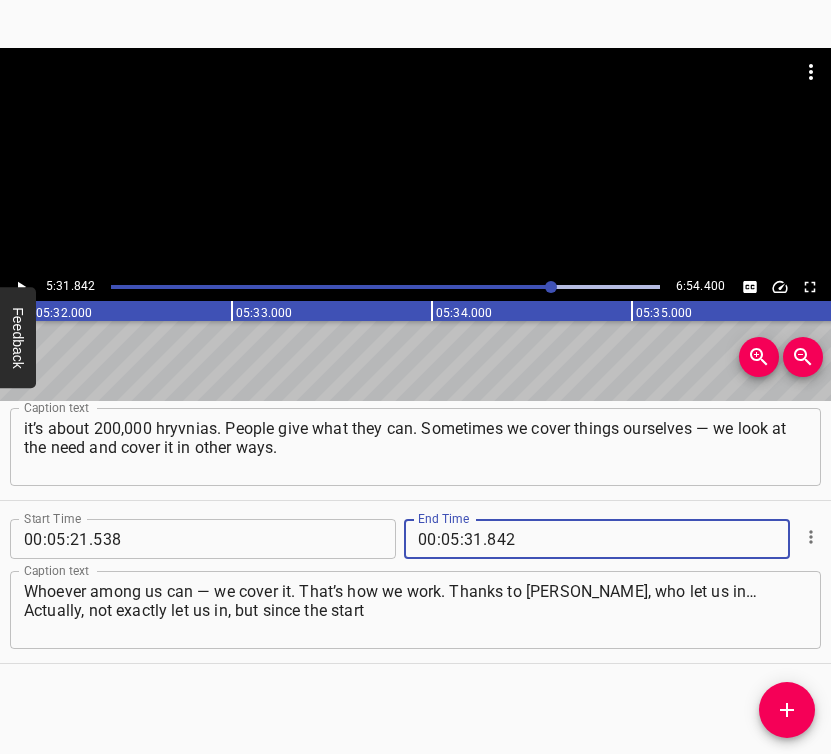 type on "842" 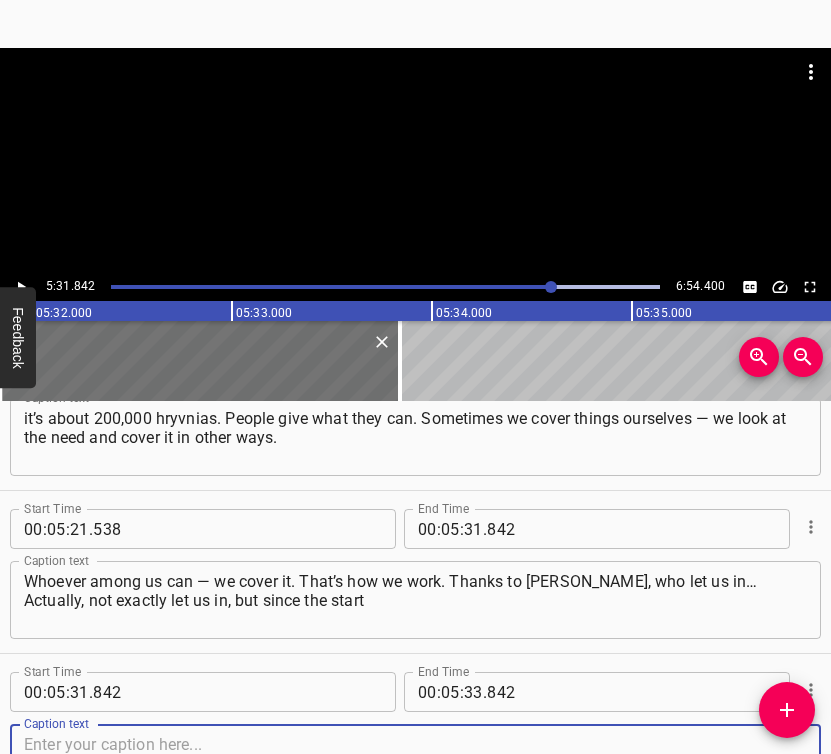 scroll, scrollTop: 4142, scrollLeft: 0, axis: vertical 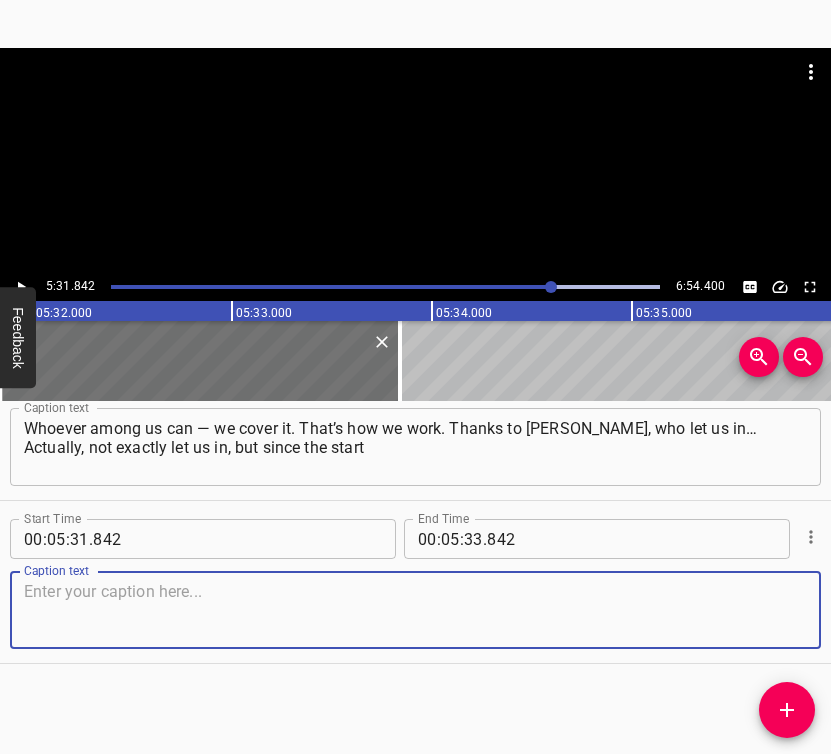 click at bounding box center (415, 610) 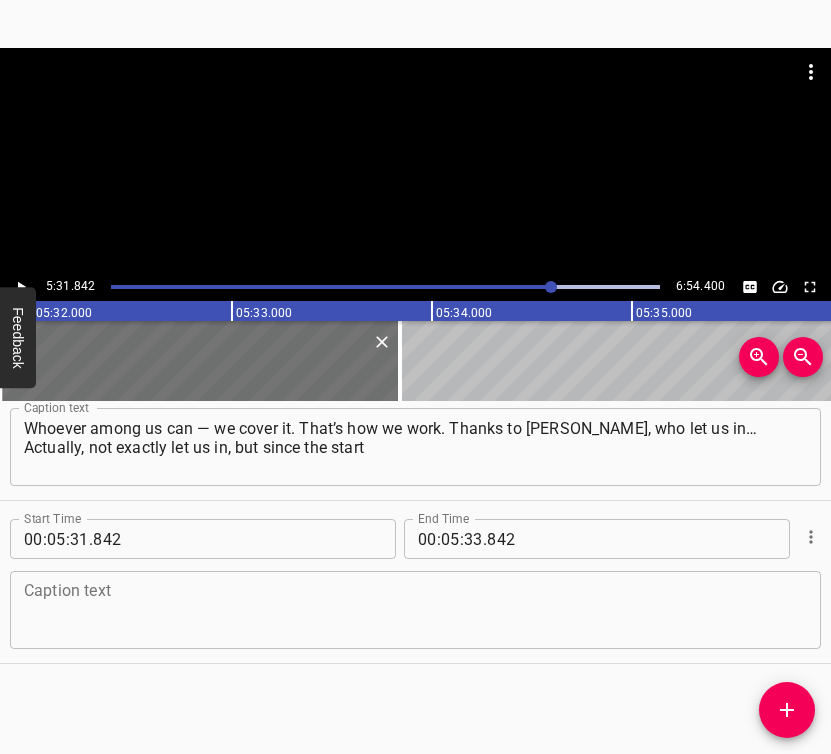 click at bounding box center (415, 610) 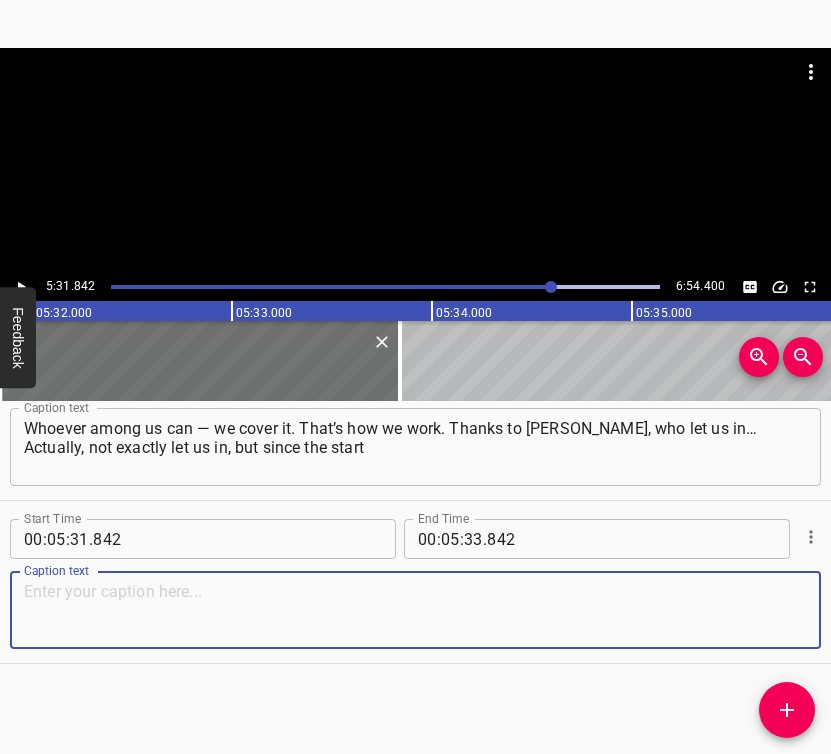 paste on "of the full-scale invasion, she welcomed us into her garage… Not just welcomed — she started gathering people there. She began bringing people together," 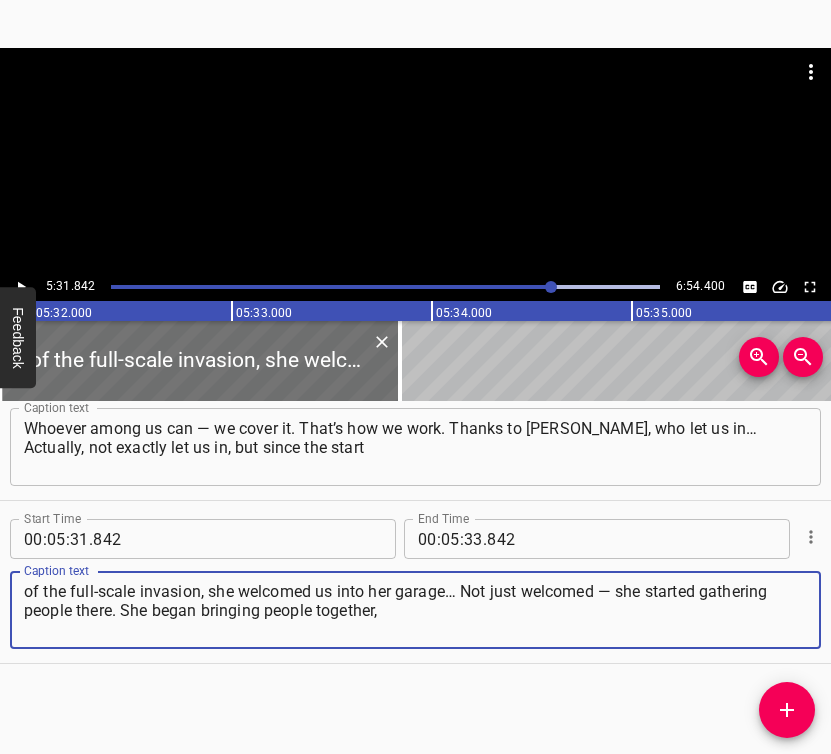 type on "of the full-scale invasion, she welcomed us into her garage… Not just welcomed — she started gathering people there. She began bringing people together," 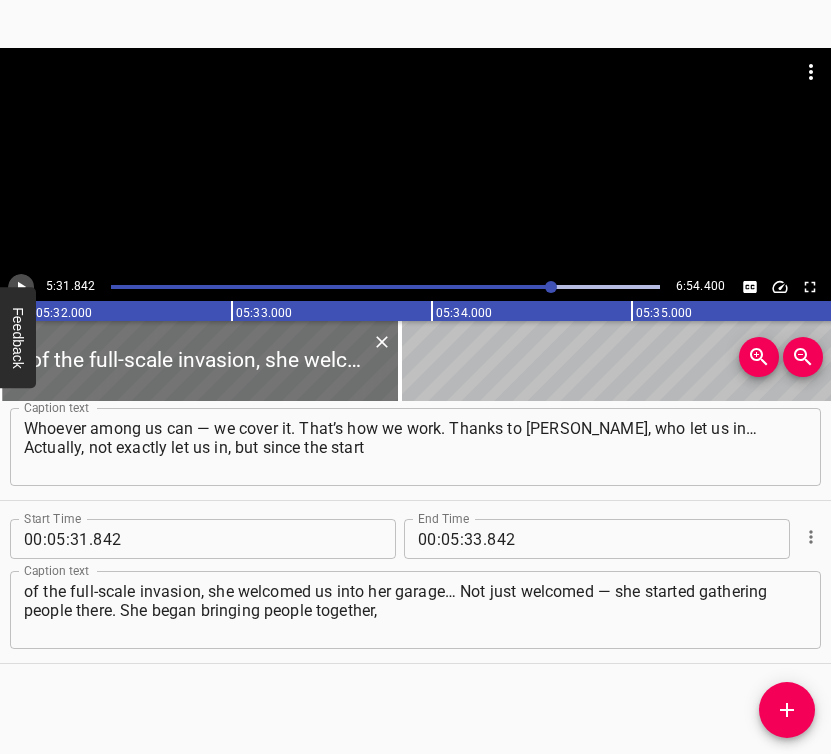 click at bounding box center (21, 287) 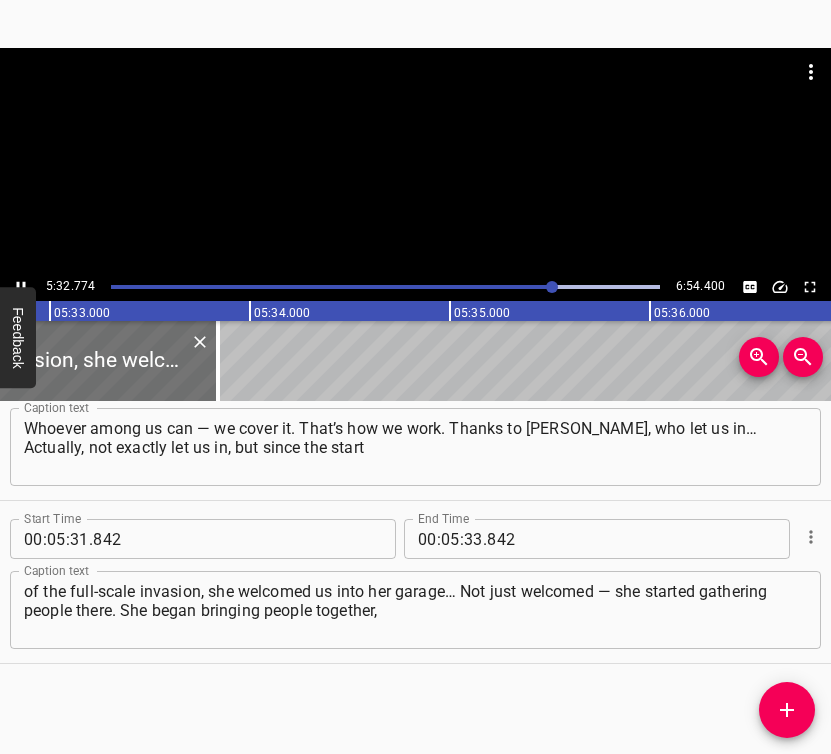 scroll, scrollTop: 0, scrollLeft: 66554, axis: horizontal 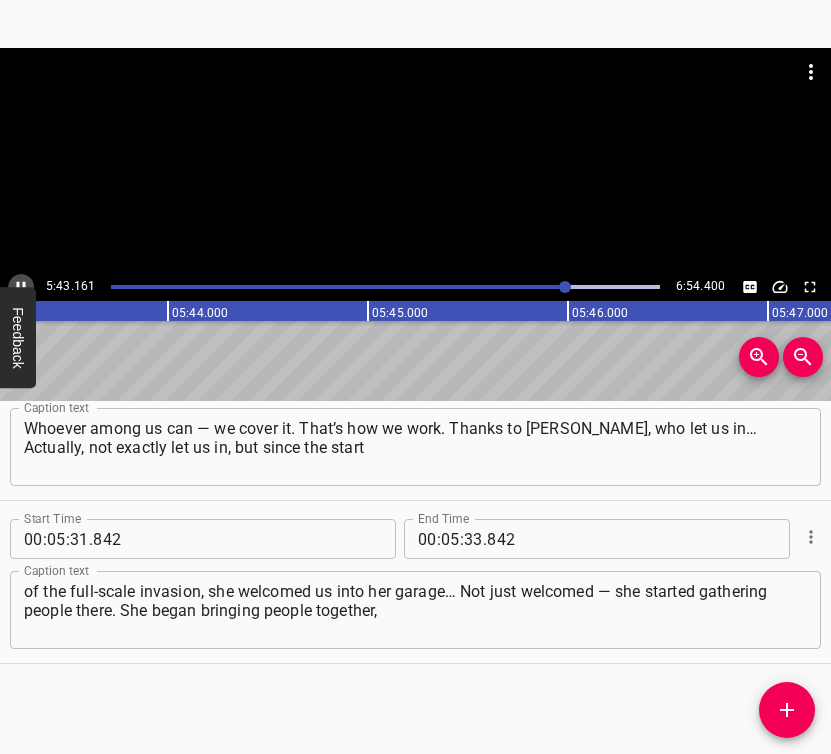 click 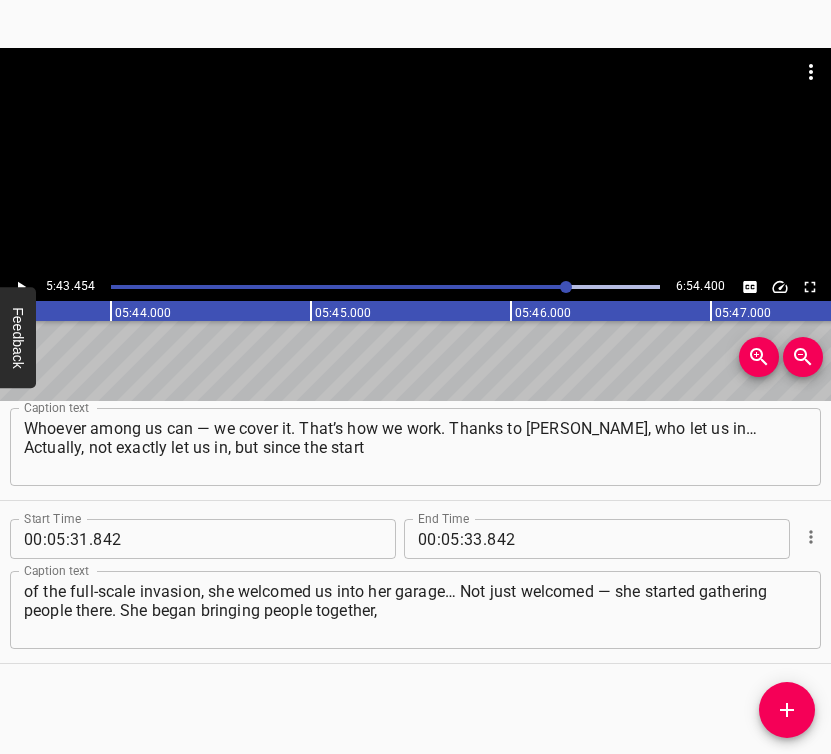 scroll, scrollTop: 0, scrollLeft: 68690, axis: horizontal 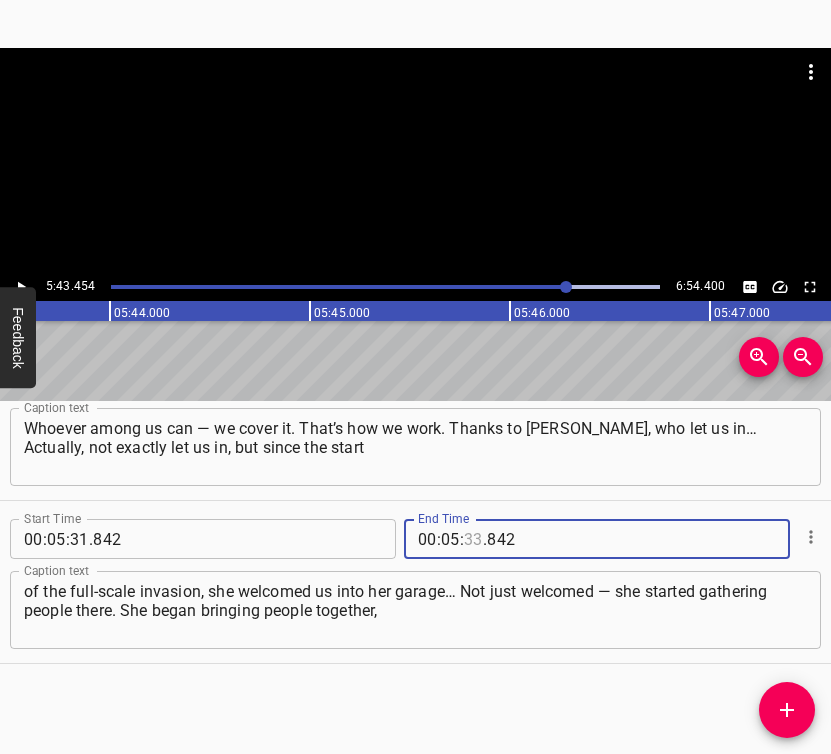 click at bounding box center [473, 539] 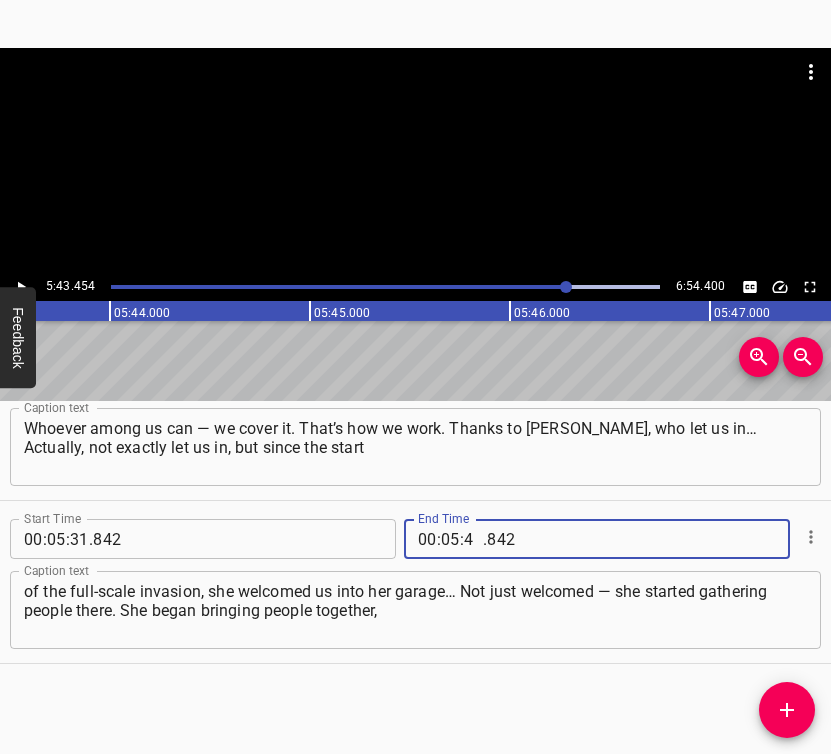 type on "43" 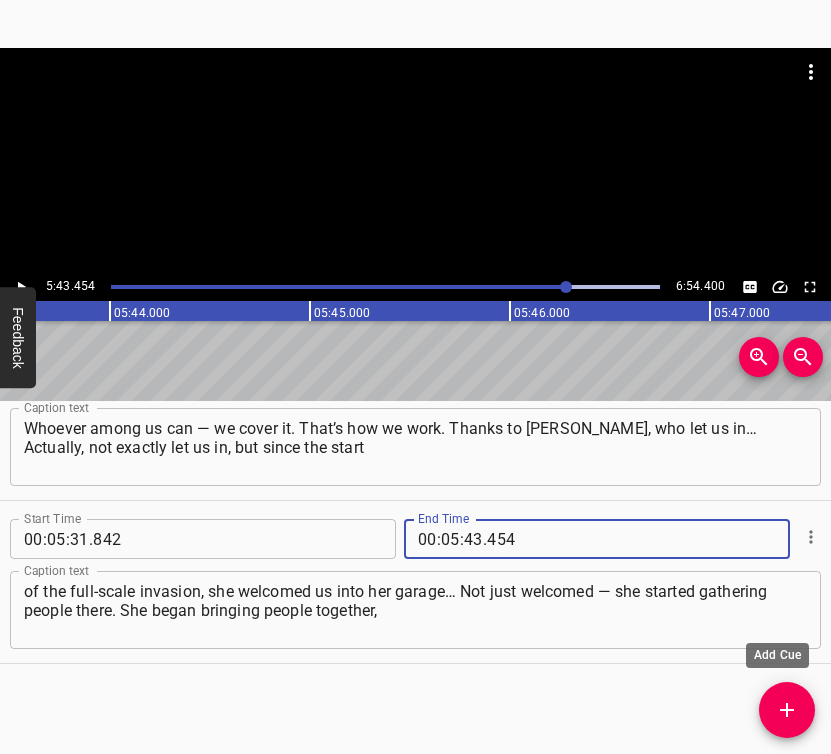type on "454" 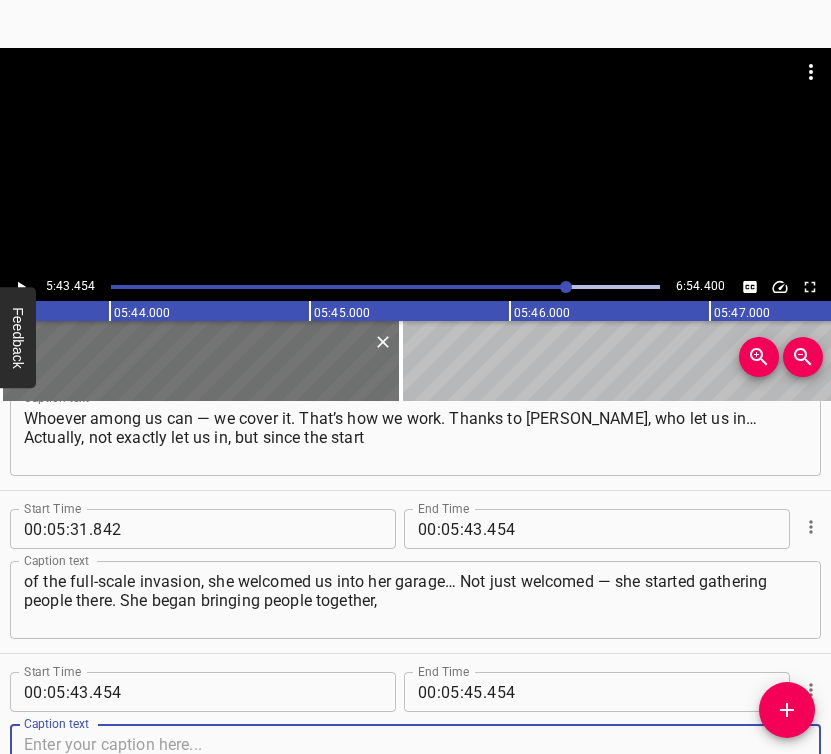 scroll, scrollTop: 4305, scrollLeft: 0, axis: vertical 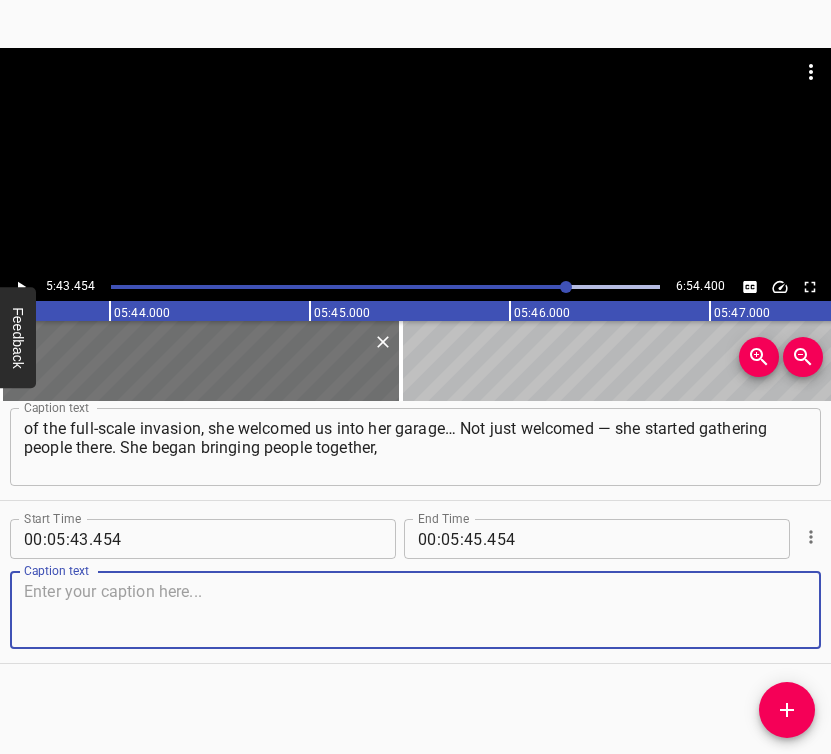 drag, startPoint x: 756, startPoint y: 616, endPoint x: 824, endPoint y: 589, distance: 73.1642 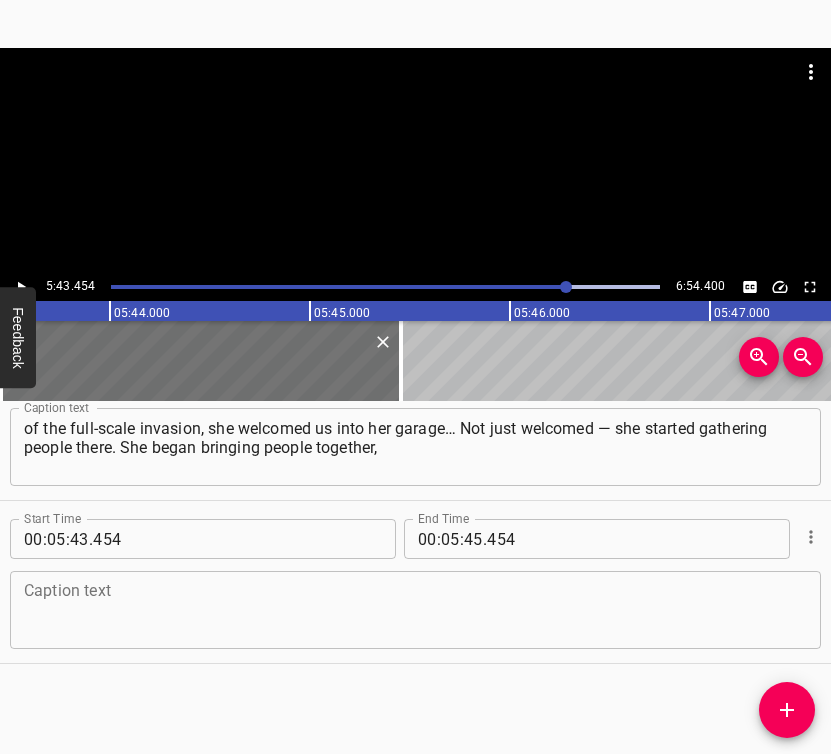 click at bounding box center (415, 610) 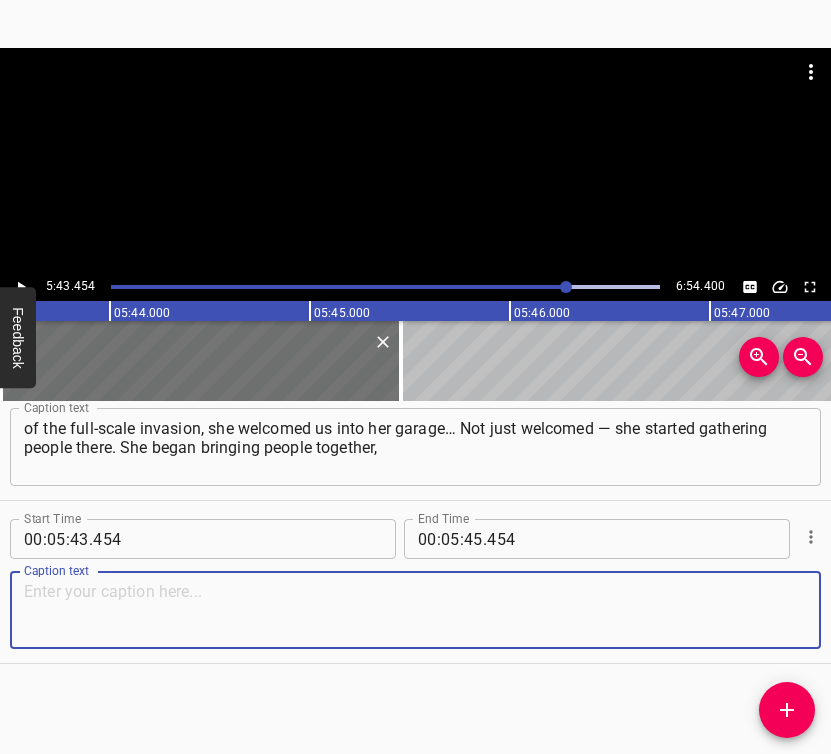 paste on "working with fabric and everything else. And she had been doing this since [DATE] as well. Her elder son served in the military, and so did her brother." 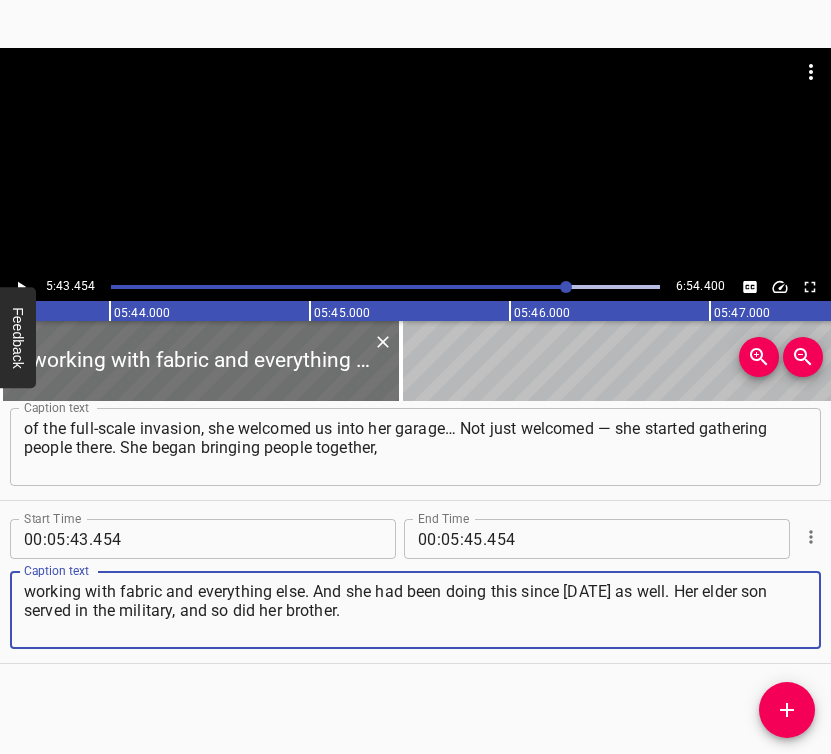 type on "working with fabric and everything else. And she had been doing this since [DATE] as well. Her elder son served in the military, and so did her brother." 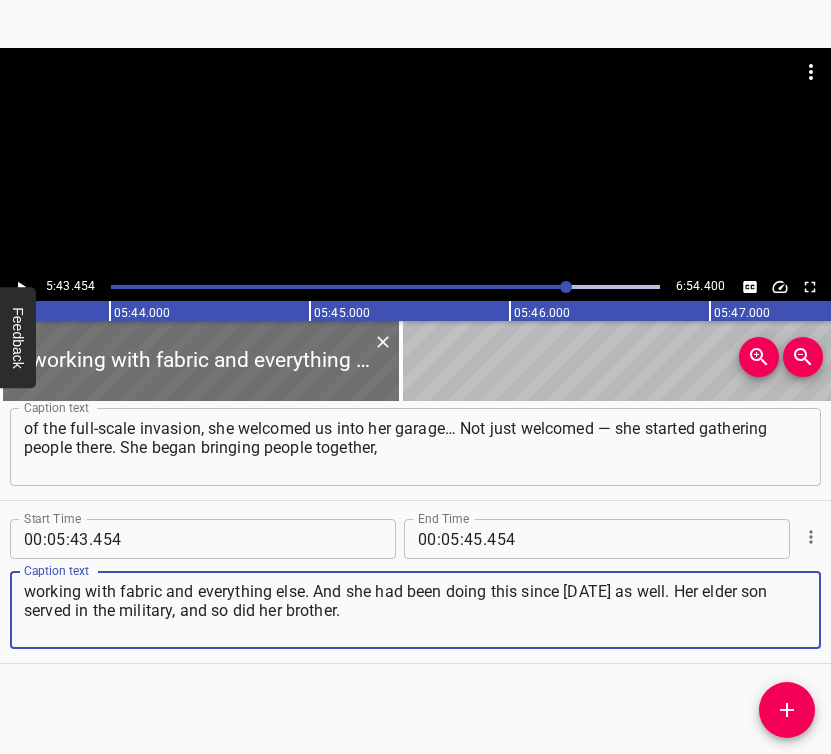 click 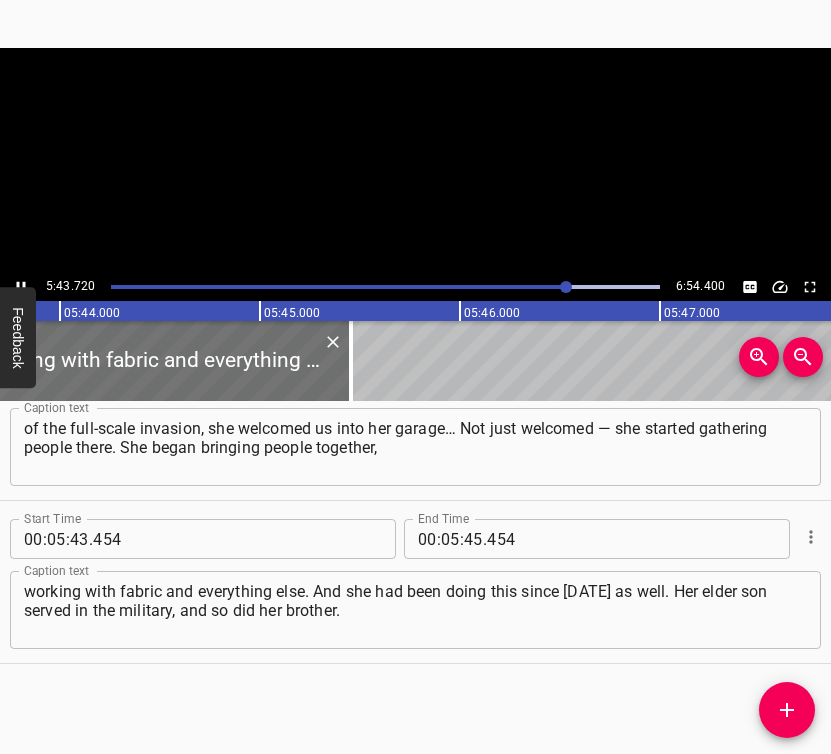 scroll, scrollTop: 0, scrollLeft: 68743, axis: horizontal 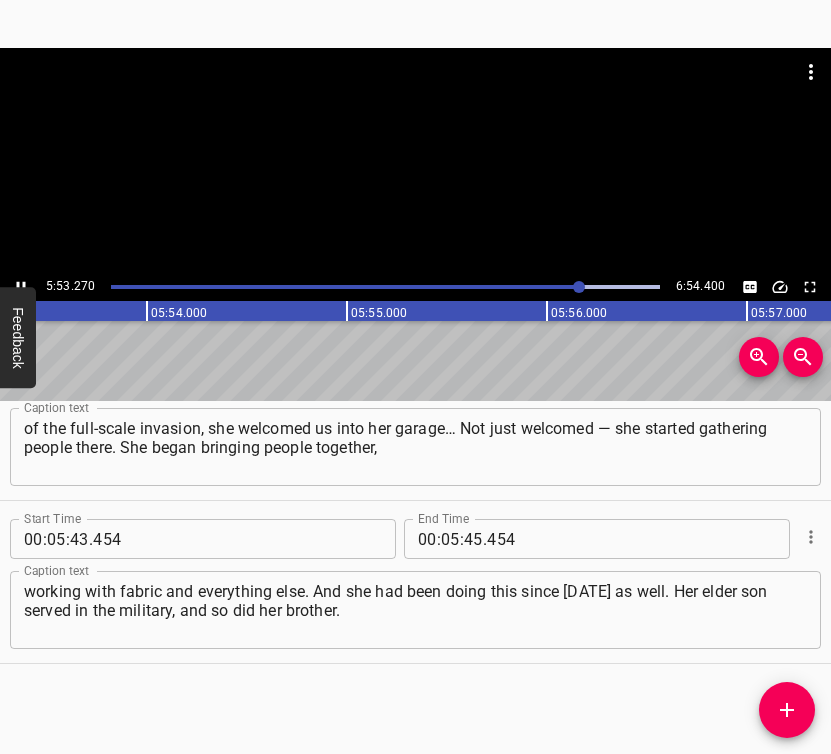 click 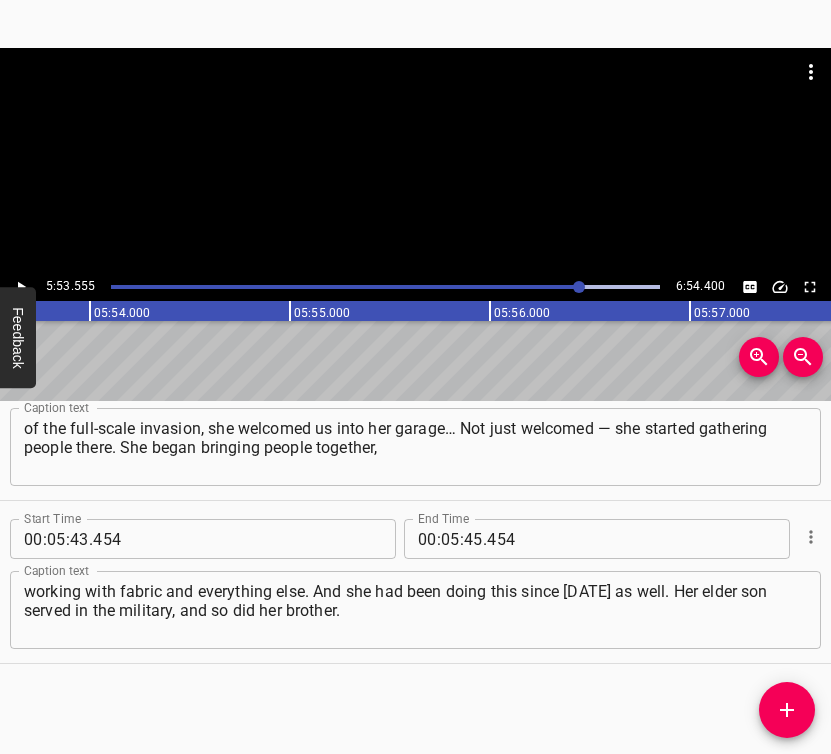 scroll, scrollTop: 0, scrollLeft: 70711, axis: horizontal 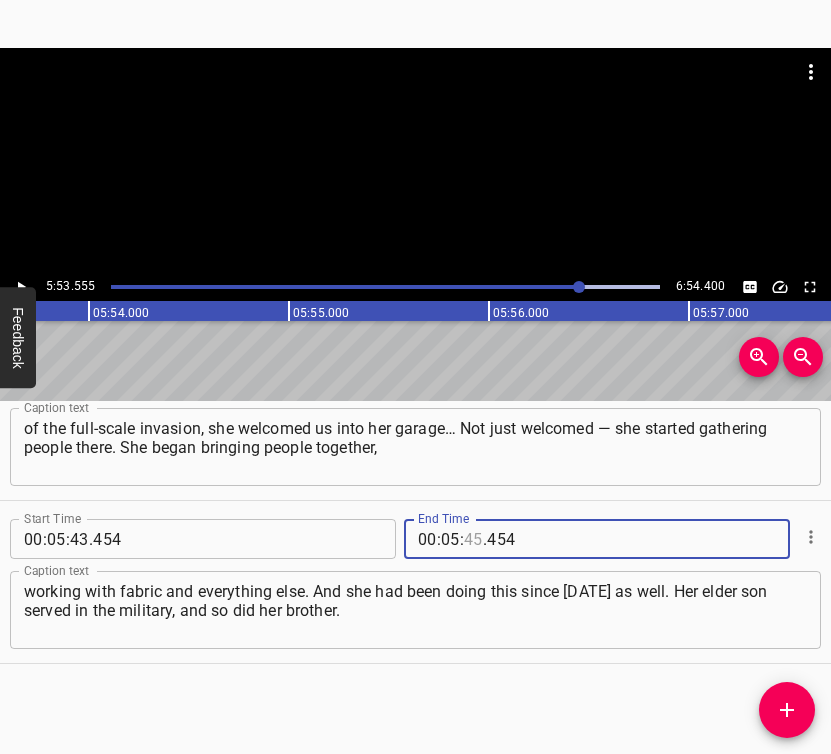 click at bounding box center [473, 539] 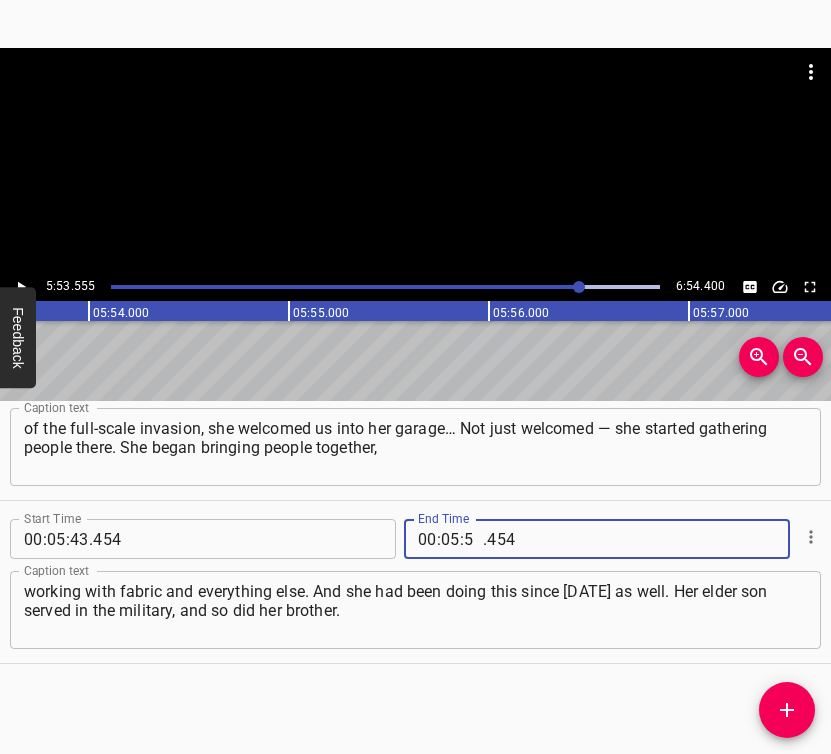 type on "53" 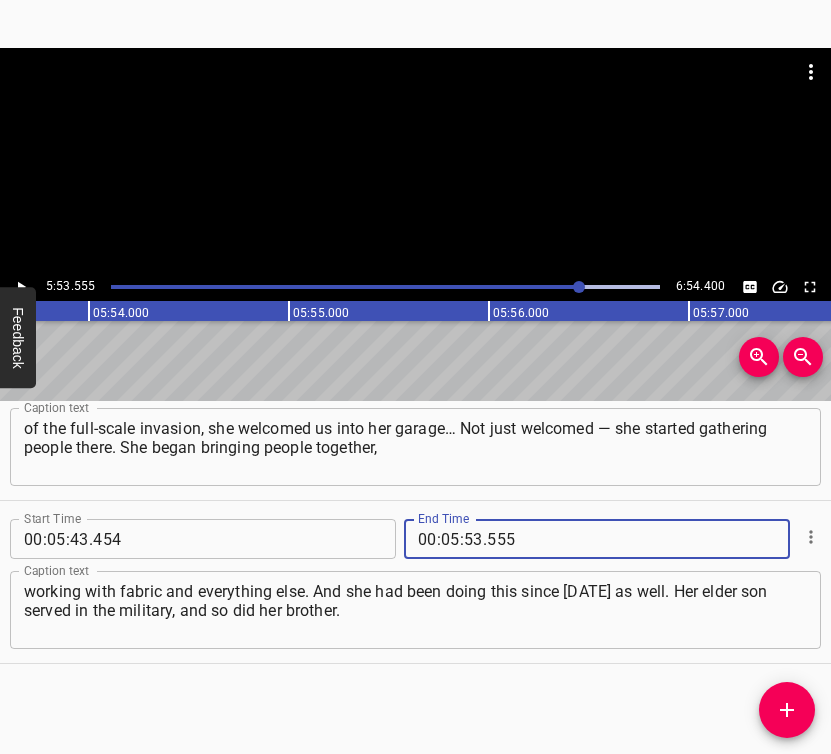 type on "555" 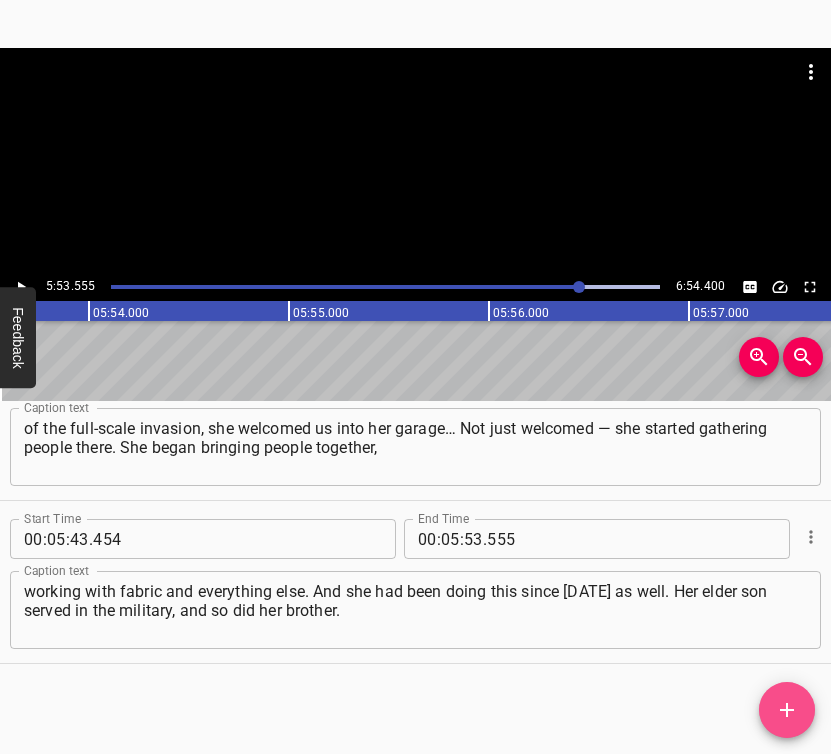 click 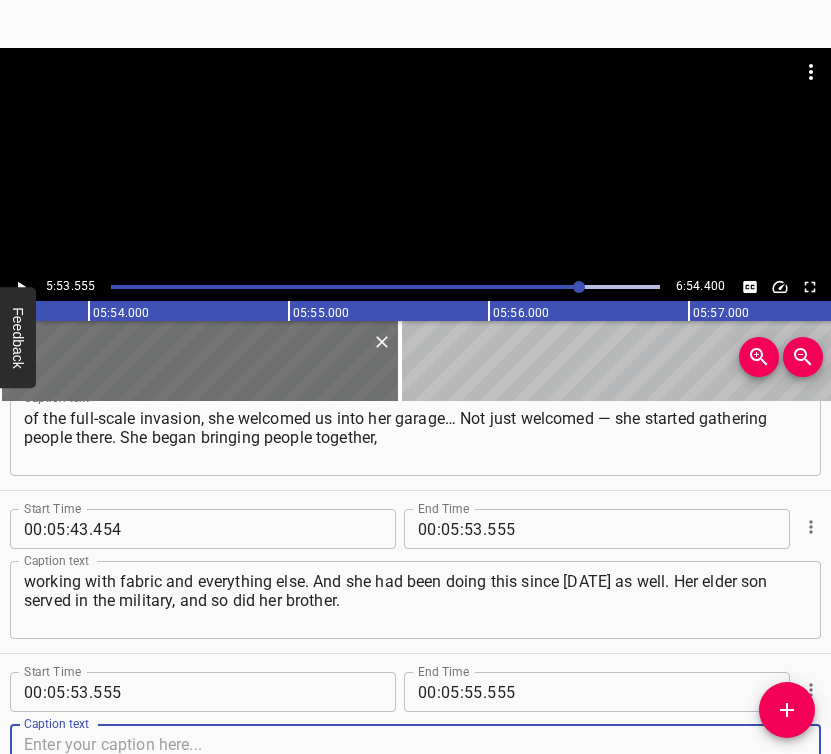 scroll, scrollTop: 4468, scrollLeft: 0, axis: vertical 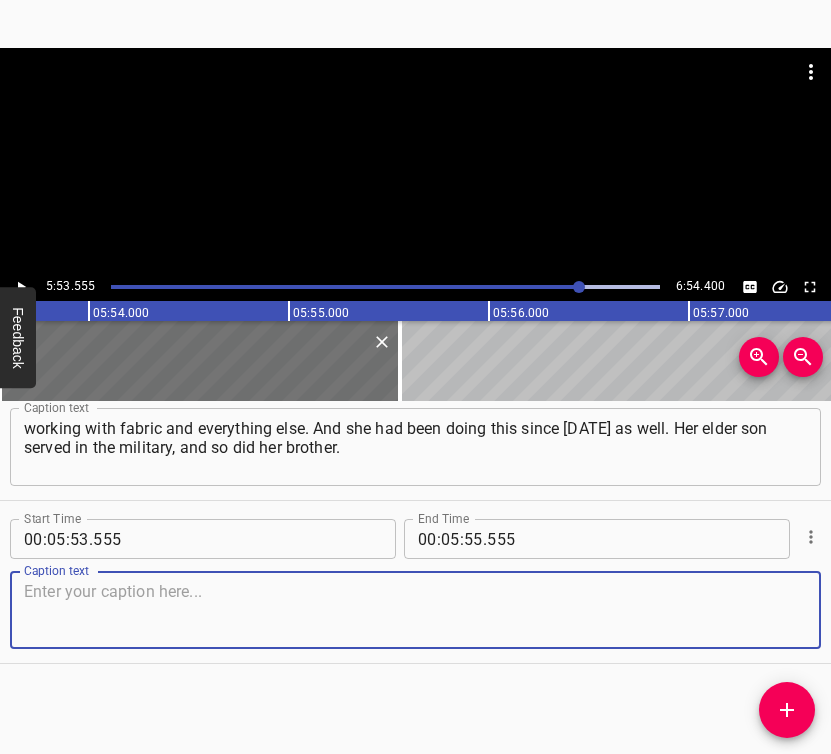 click at bounding box center [415, 610] 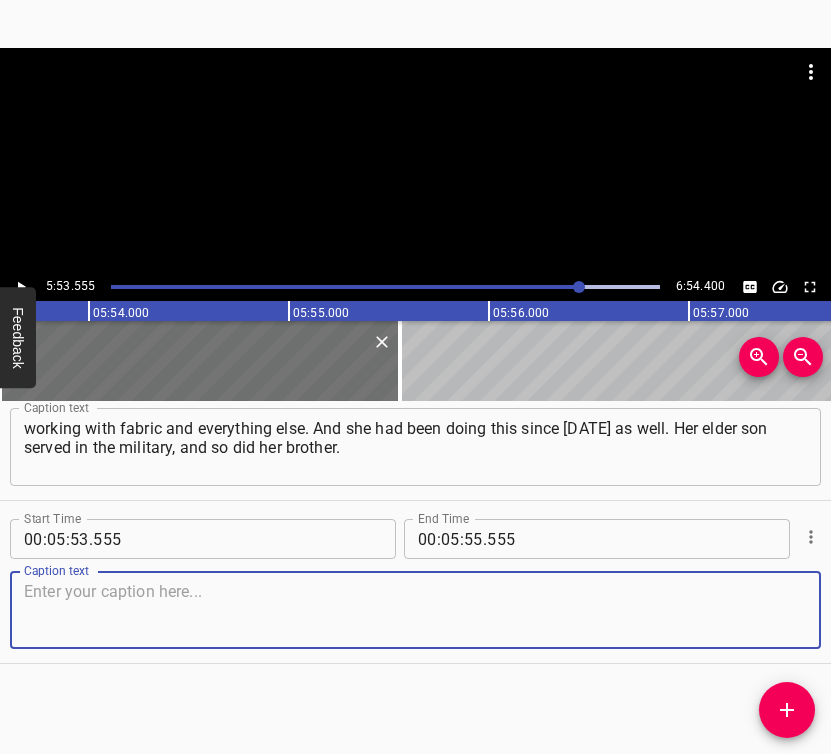 click at bounding box center [415, 610] 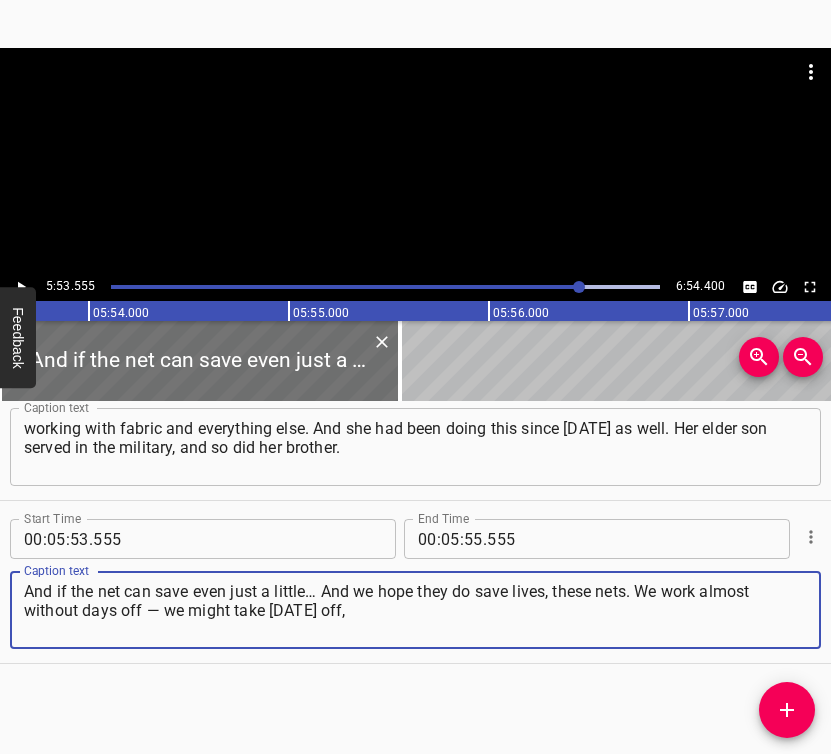 type on "And if the net can save even just a little… And we hope they do save lives, these nets. We work almost without days off — we might take [DATE] off," 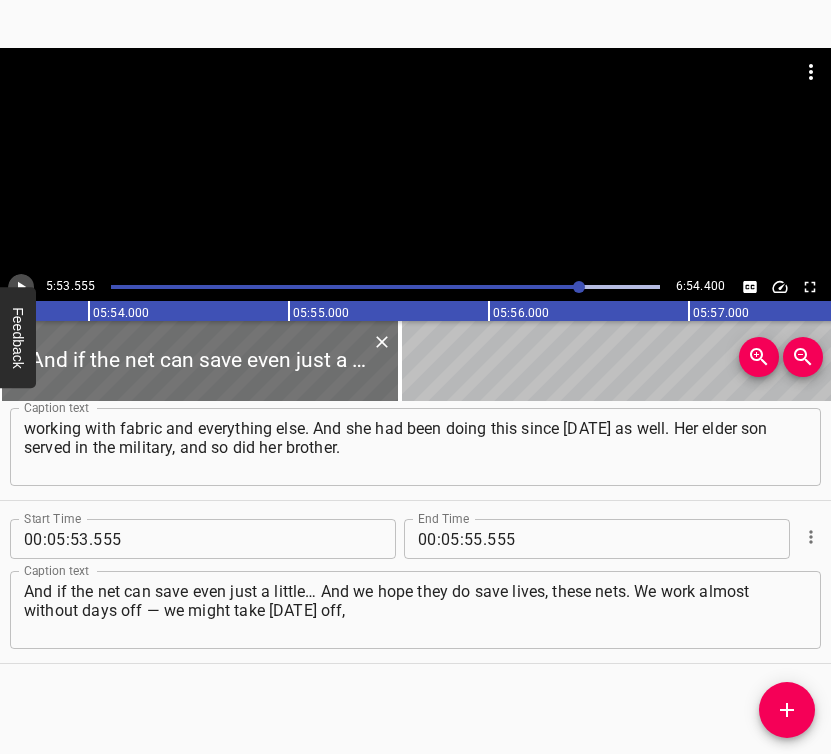 click 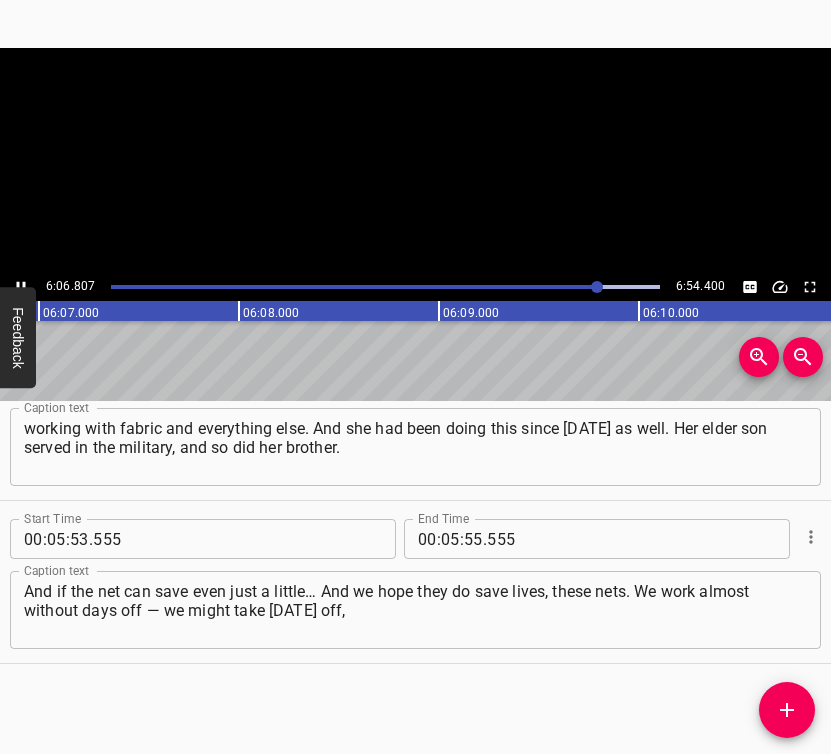 click 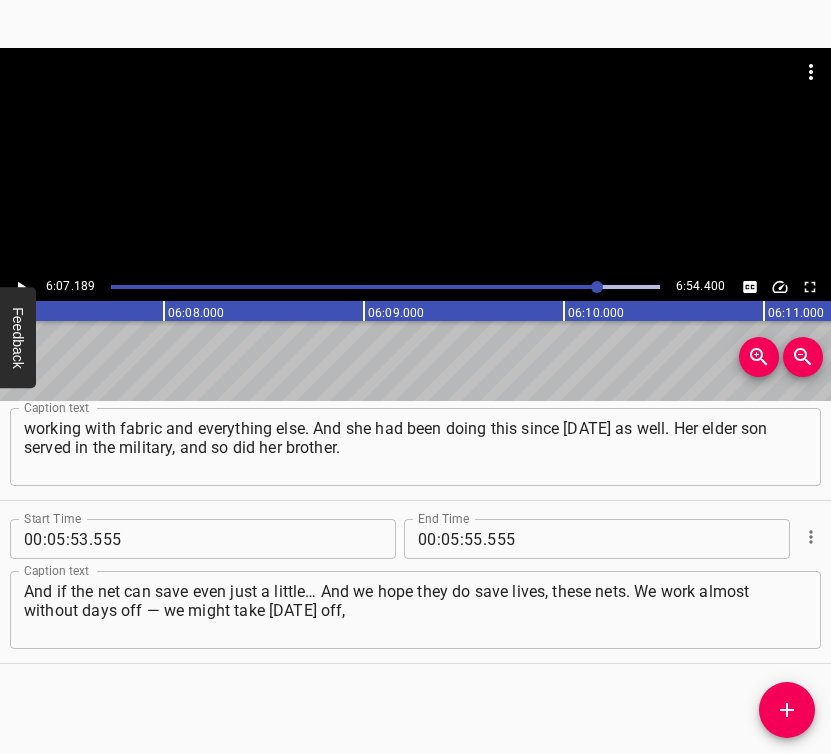 scroll, scrollTop: 0, scrollLeft: 73437, axis: horizontal 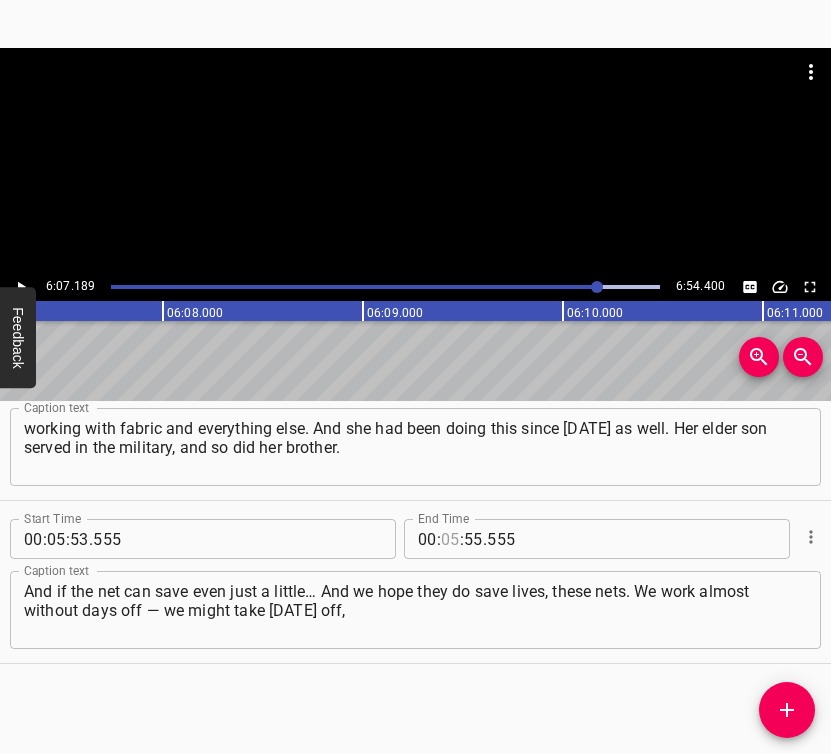 click at bounding box center [450, 539] 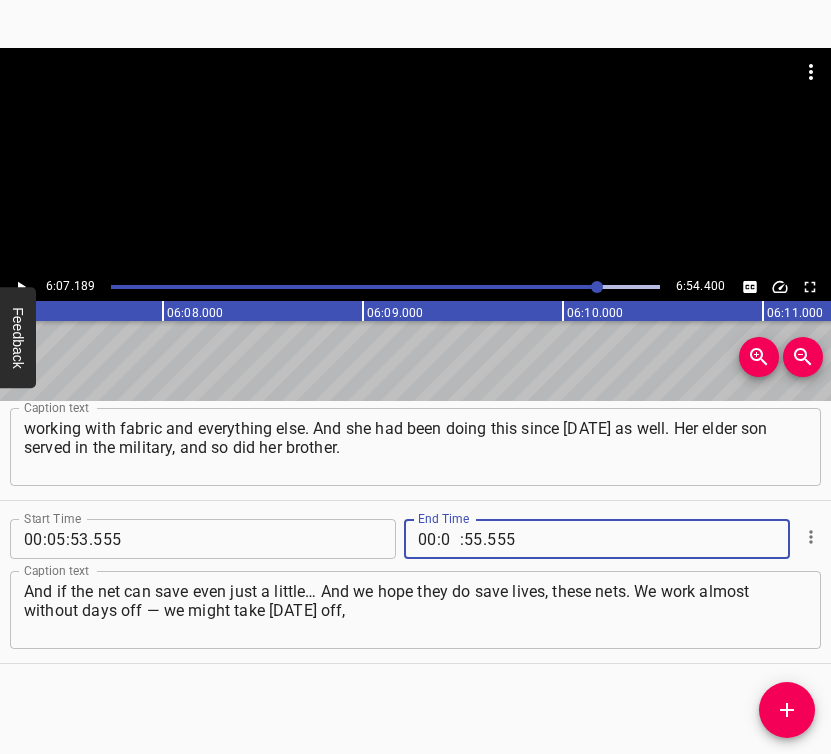 type on "06" 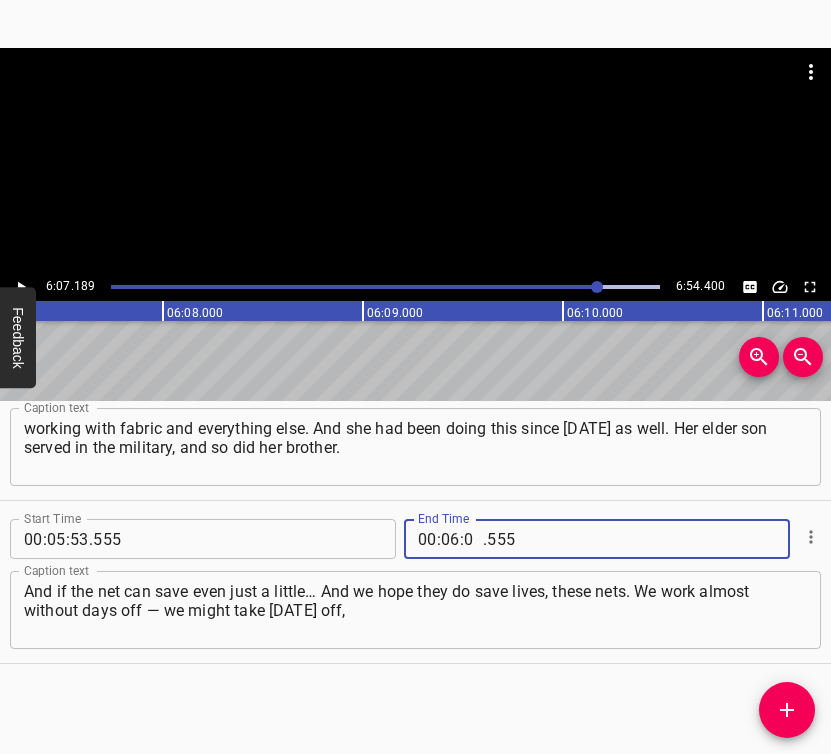 type on "07" 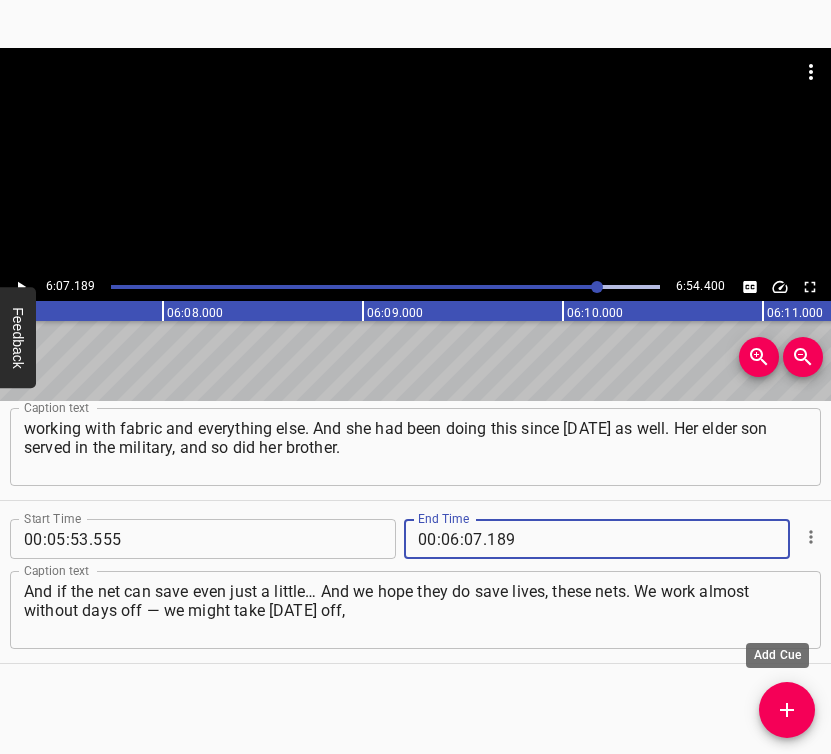 type on "189" 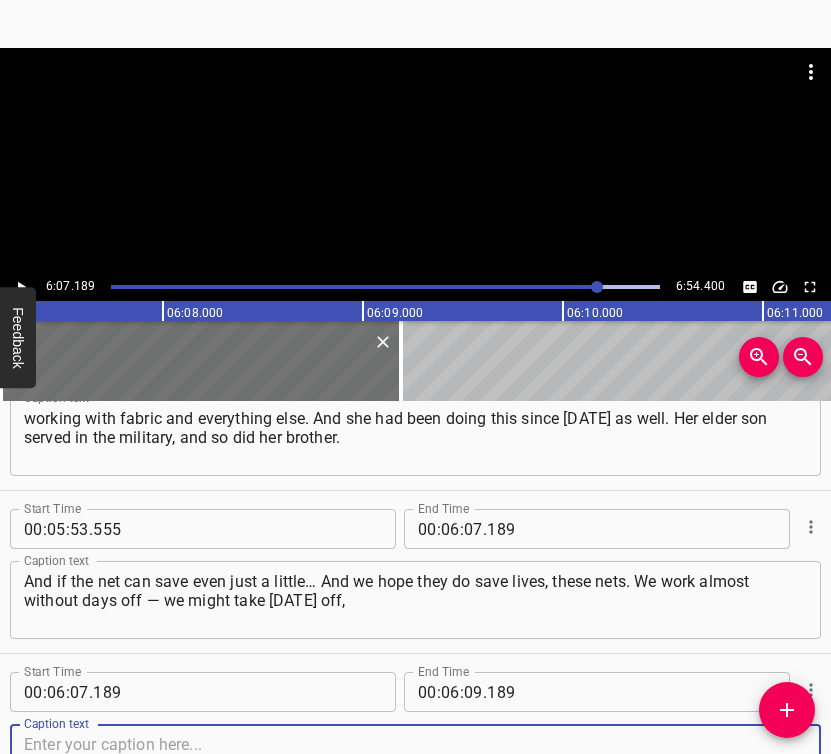 scroll, scrollTop: 4631, scrollLeft: 0, axis: vertical 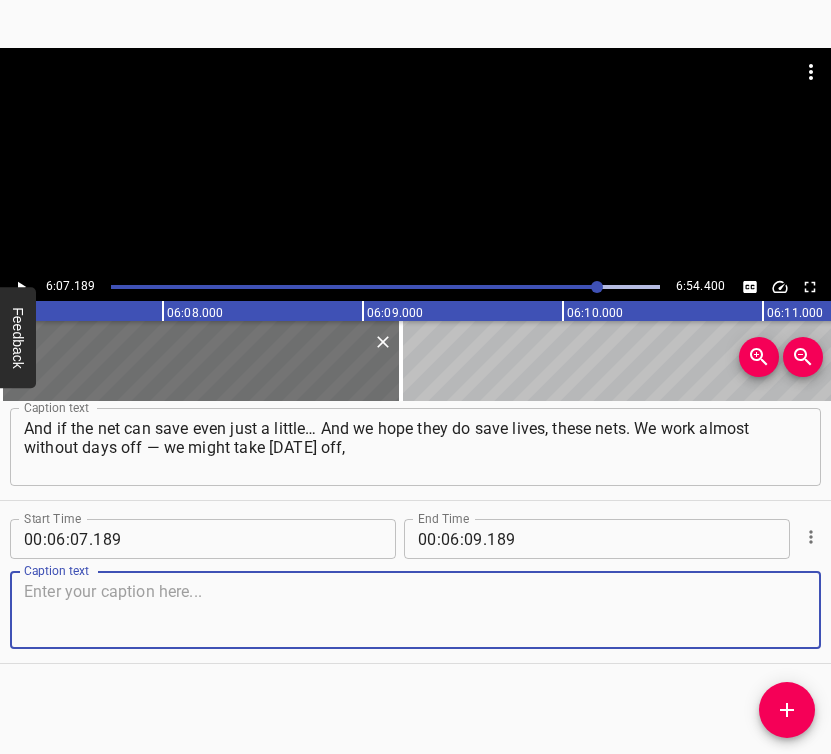 click at bounding box center (415, 610) 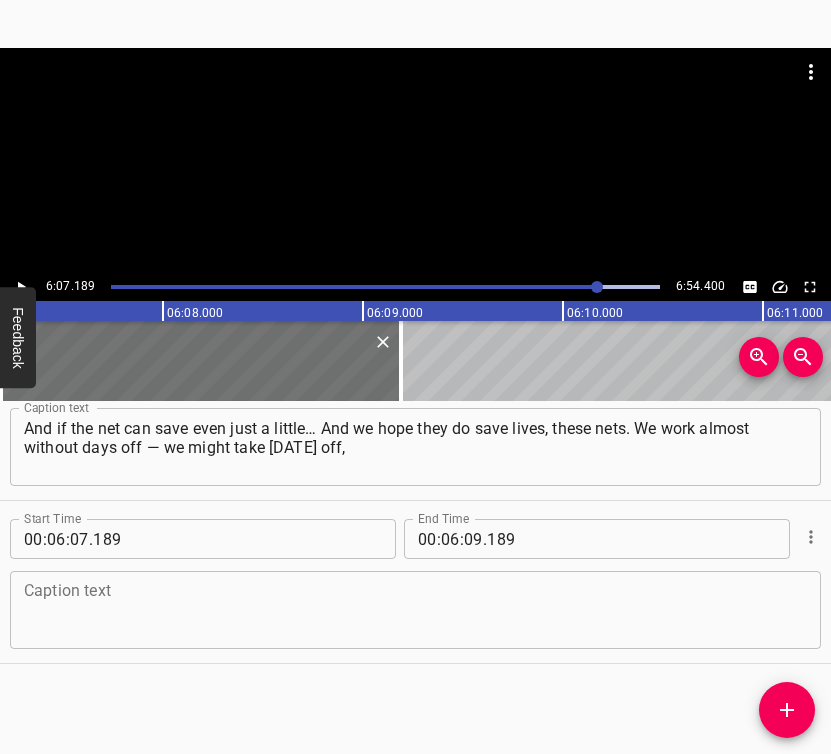click at bounding box center [415, 610] 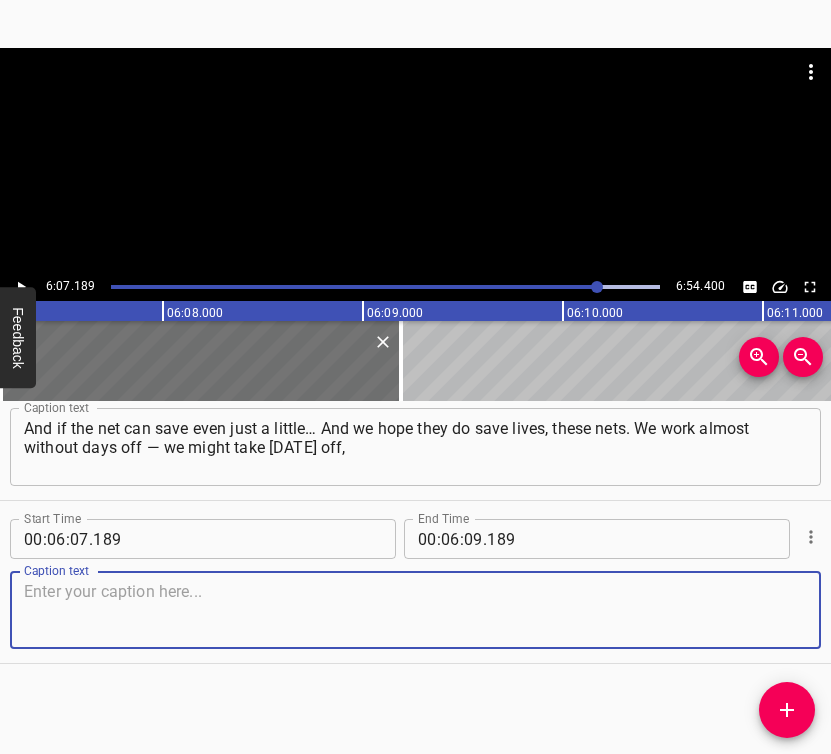 paste on "and that’s it — otherwise, the women run here right after work. And since I’m retired, and there are others like me — five of us pensioners — we come regularly." 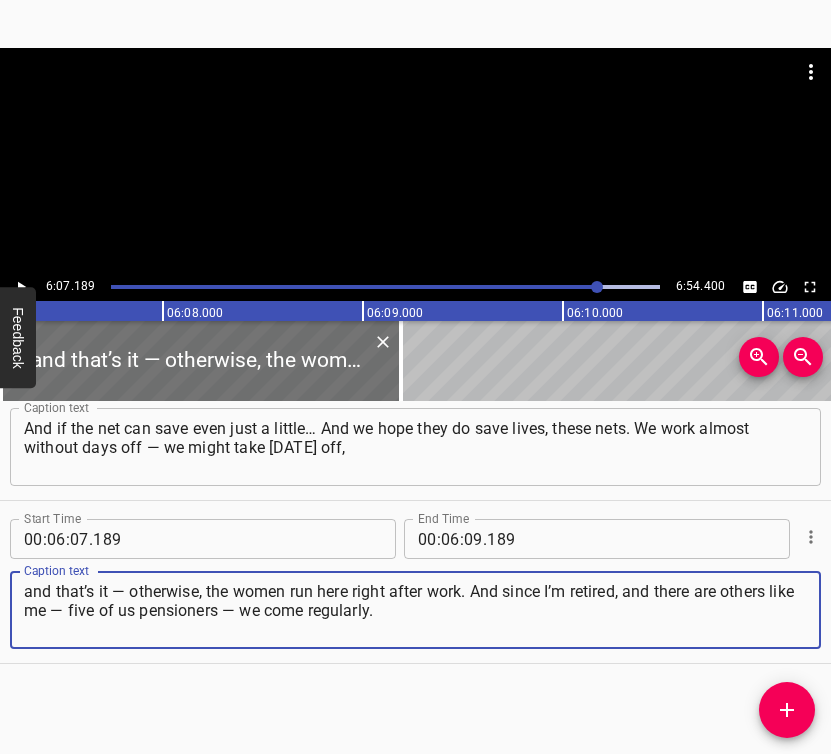 type on "and that’s it — otherwise, the women run here right after work. And since I’m retired, and there are others like me — five of us pensioners — we come regularly." 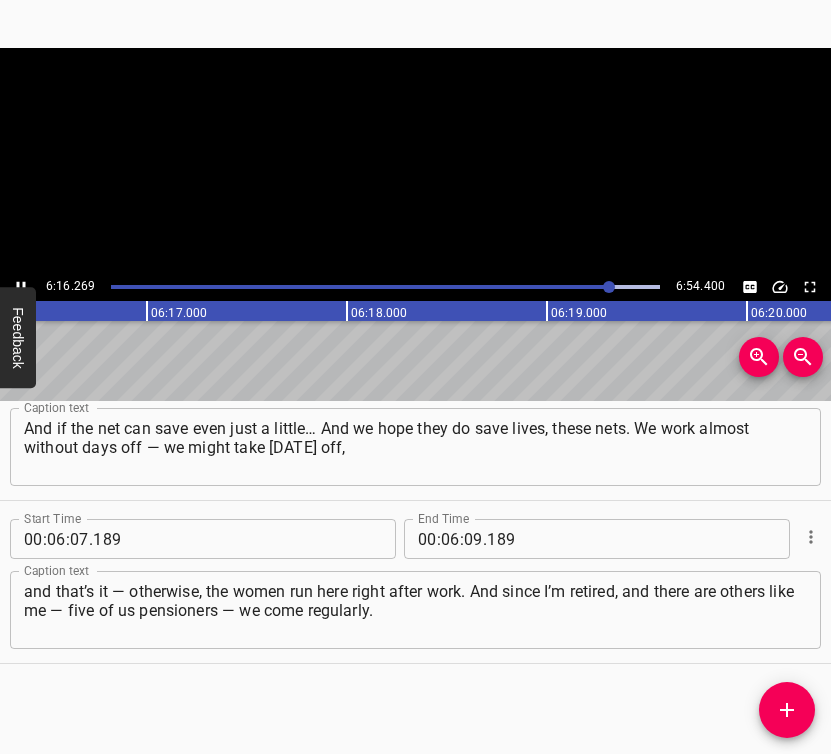 click 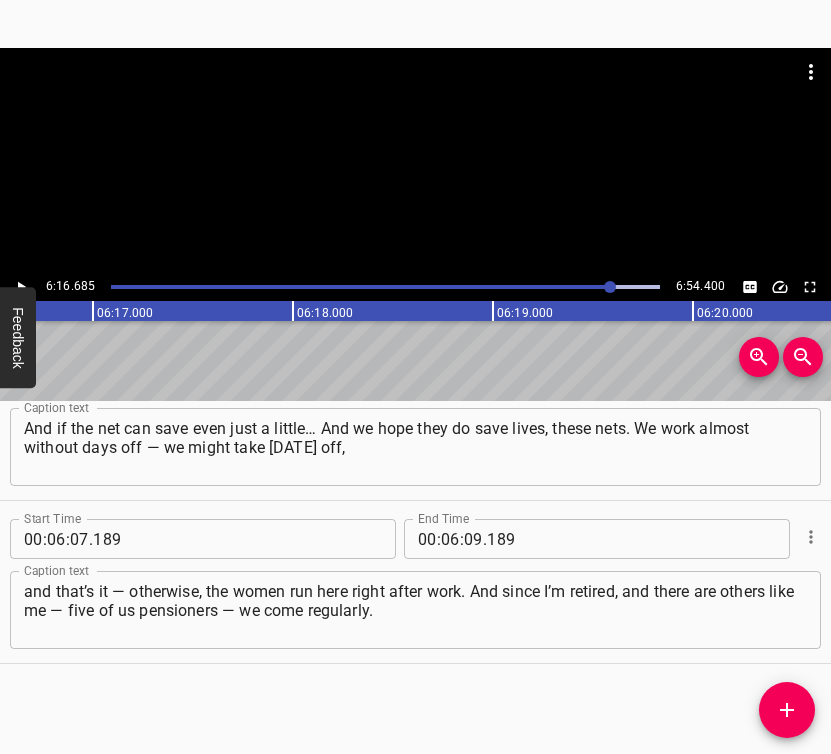 scroll, scrollTop: 0, scrollLeft: 75336, axis: horizontal 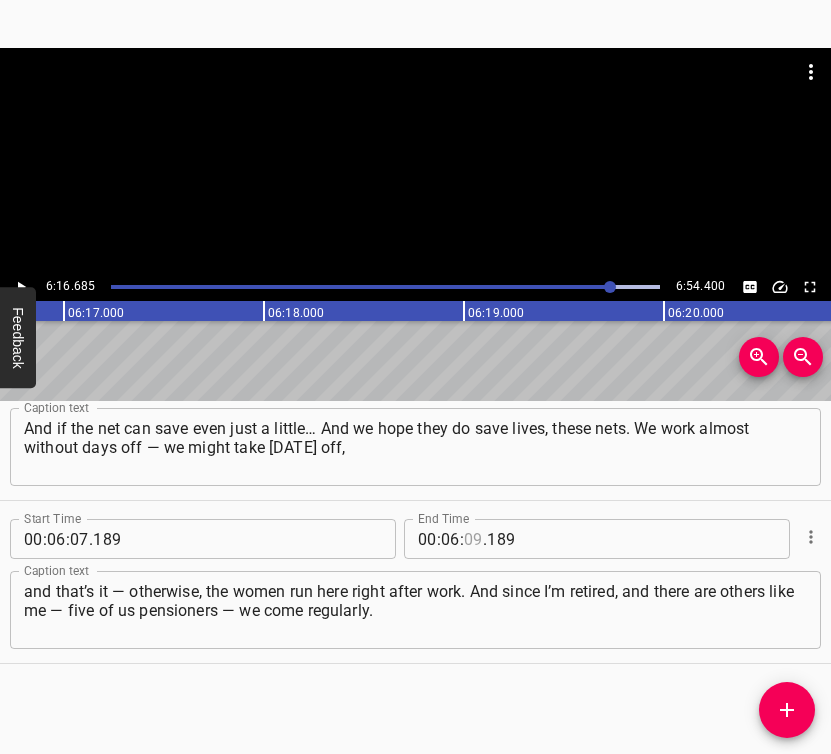 click at bounding box center [473, 539] 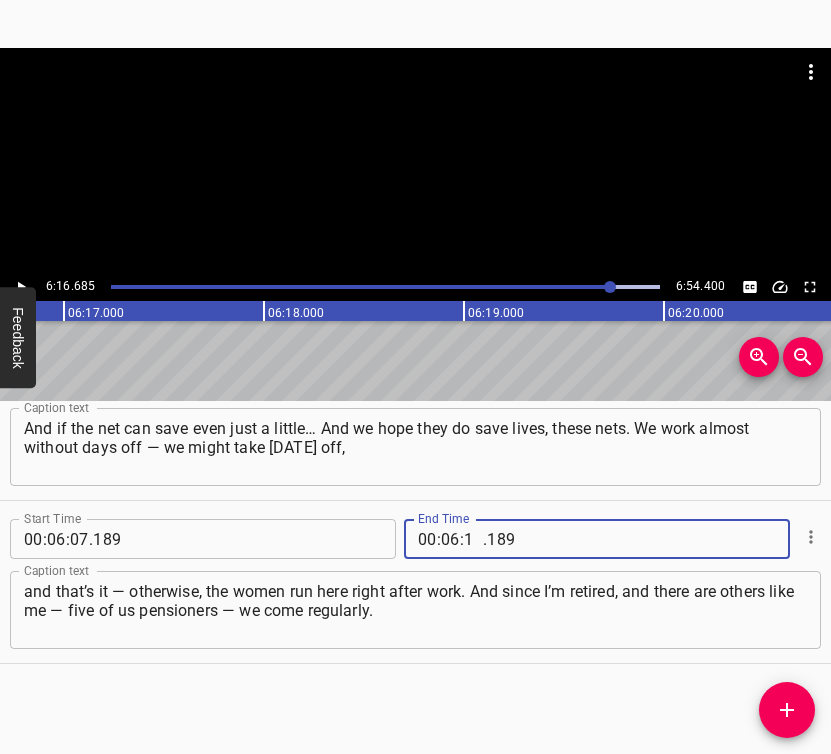 type on "16" 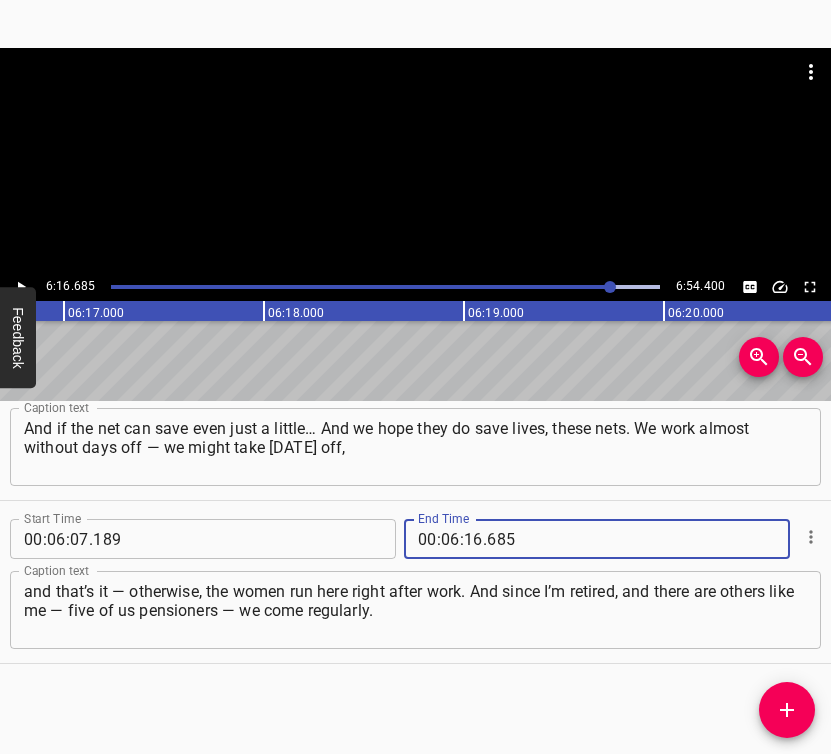 type on "685" 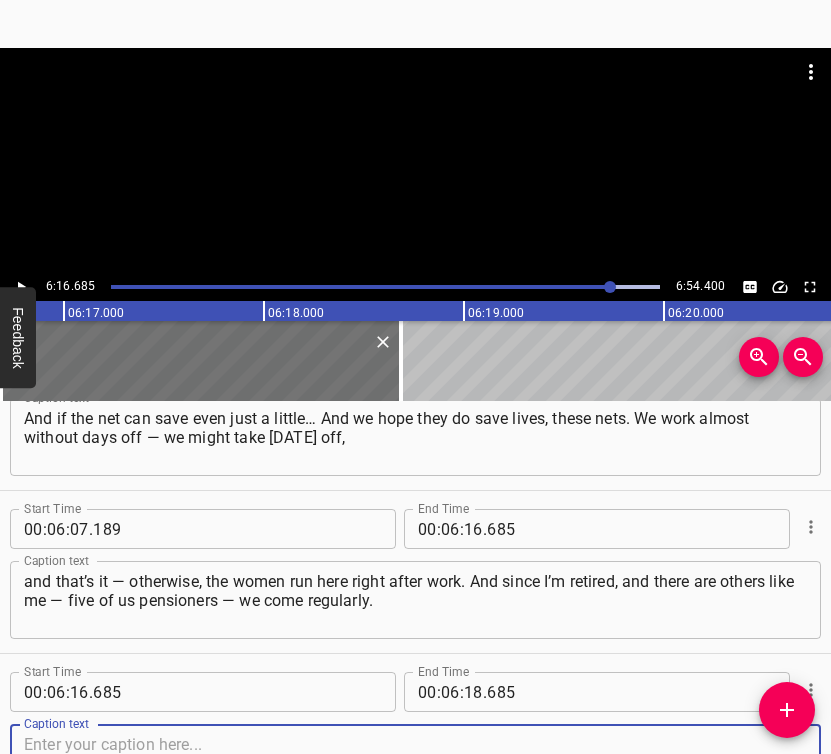 scroll, scrollTop: 4794, scrollLeft: 0, axis: vertical 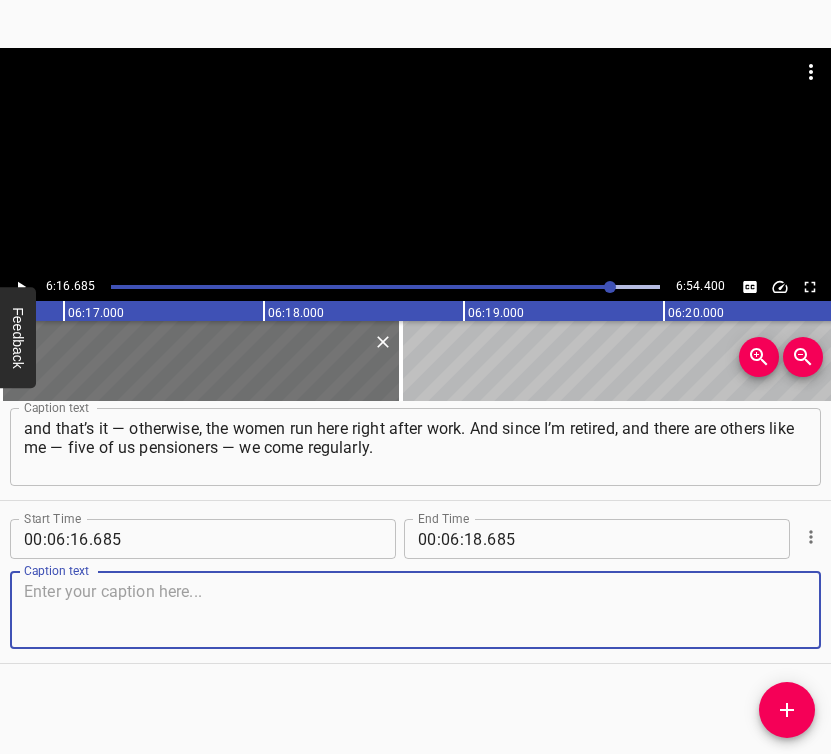 click at bounding box center [415, 610] 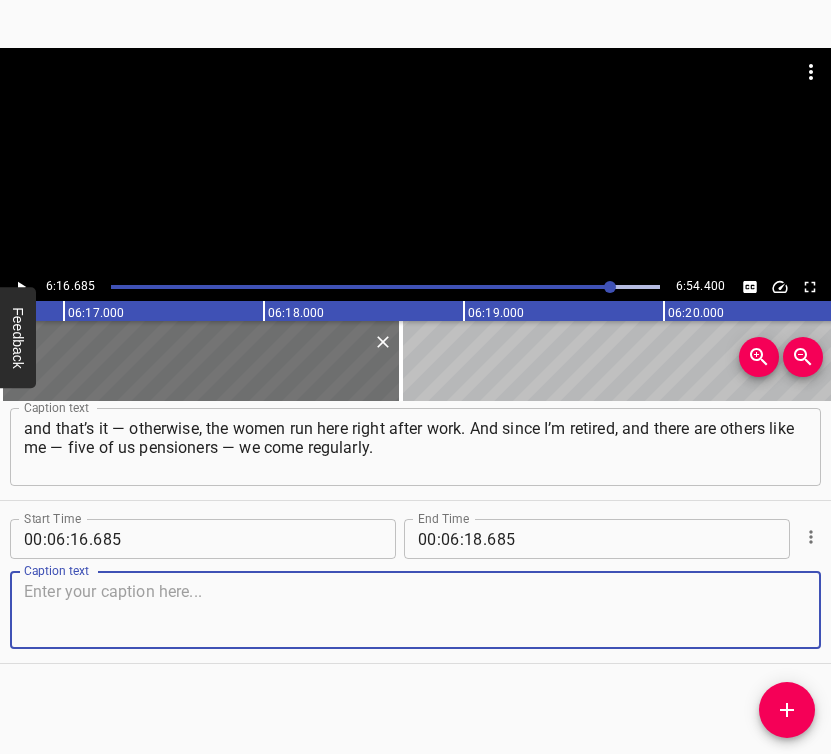 click at bounding box center [415, 610] 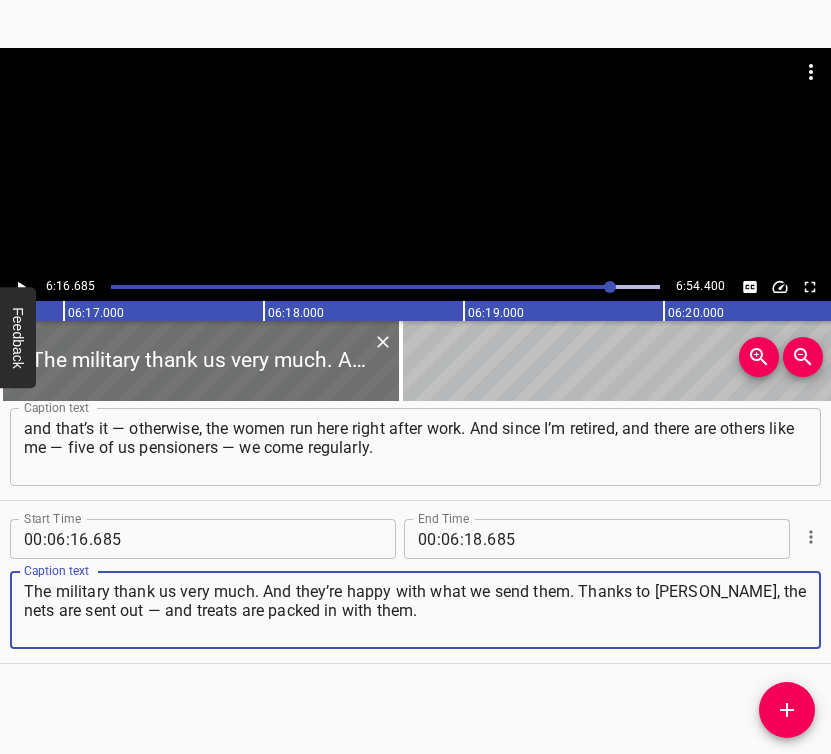 type on "The military thank us very much. And they’re happy with what we send them. Thanks to [PERSON_NAME], the nets are sent out — and treats are packed in with them." 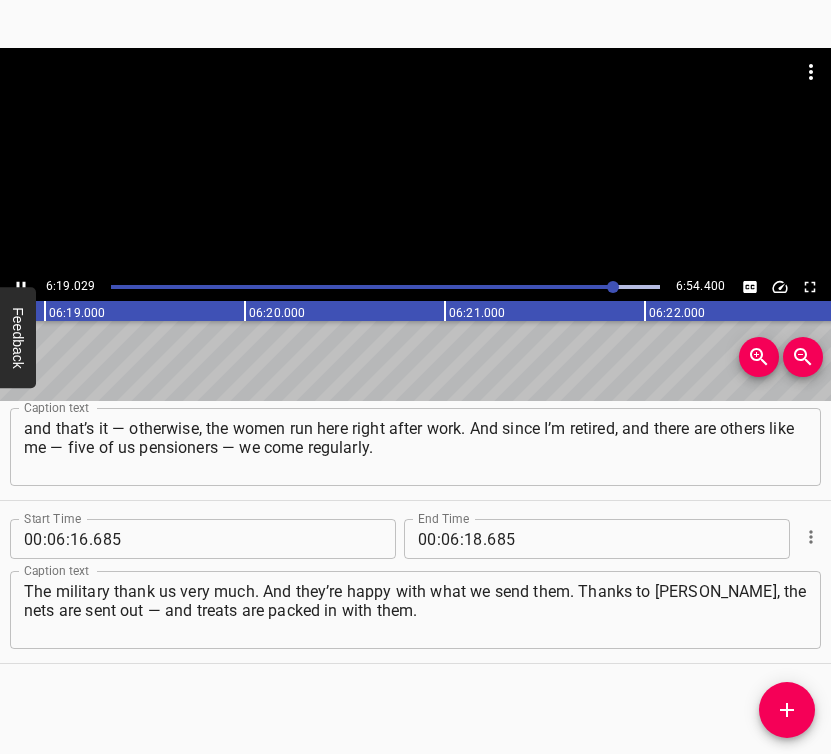 scroll, scrollTop: 0, scrollLeft: 75803, axis: horizontal 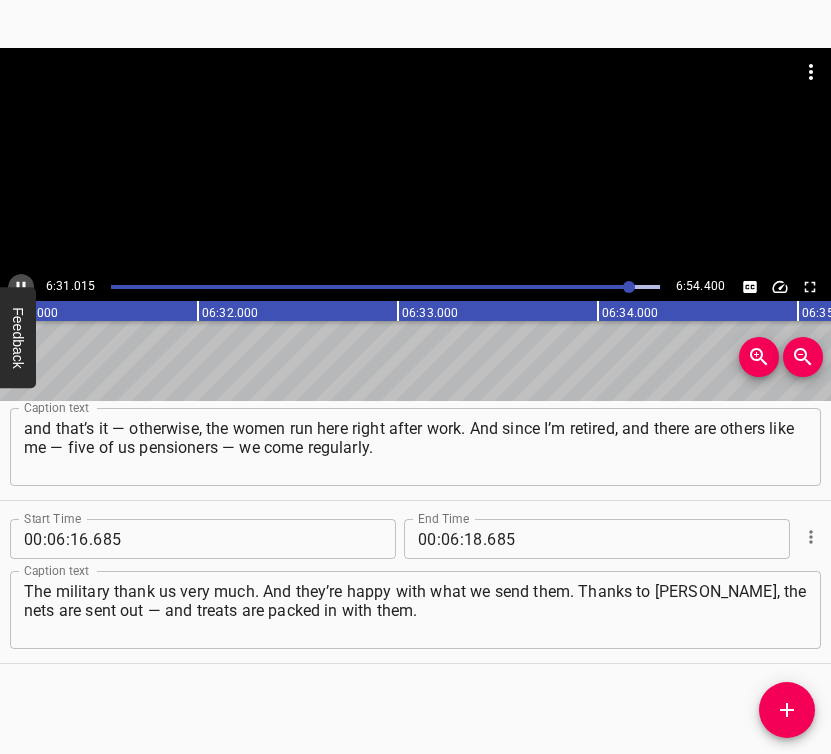 click at bounding box center (21, 287) 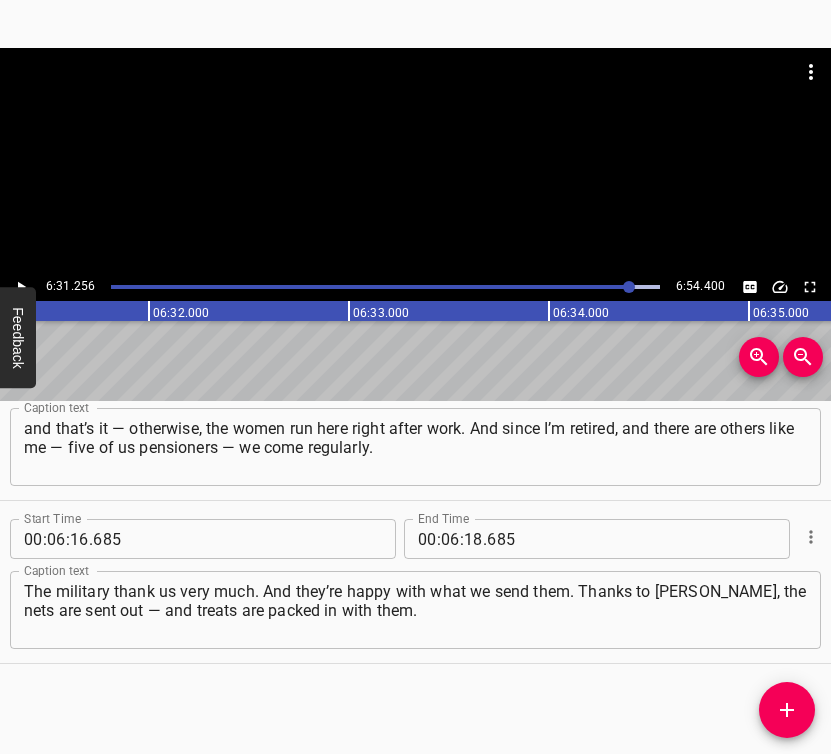click at bounding box center (21, 287) 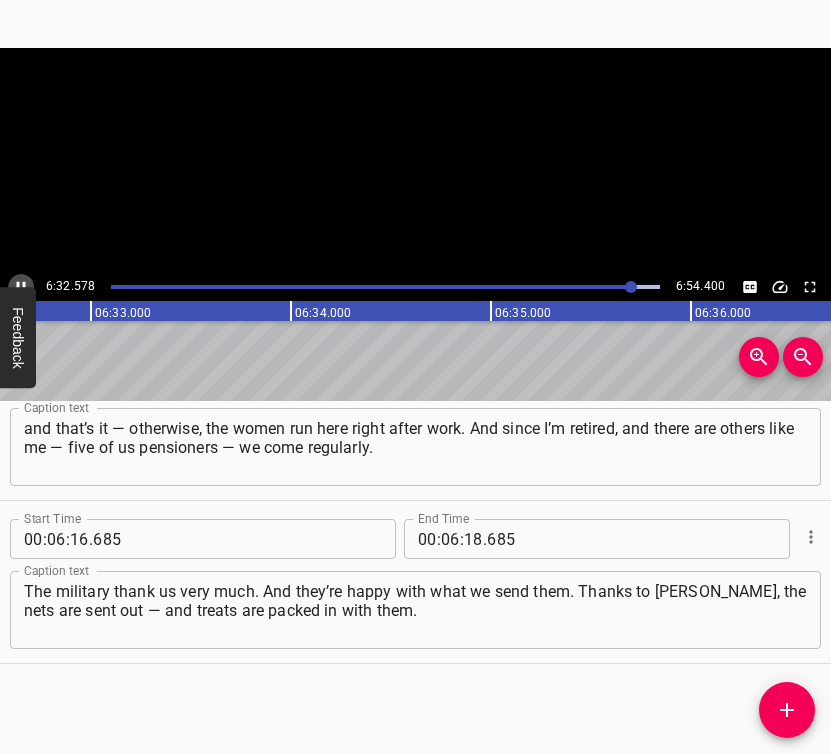 click at bounding box center [21, 287] 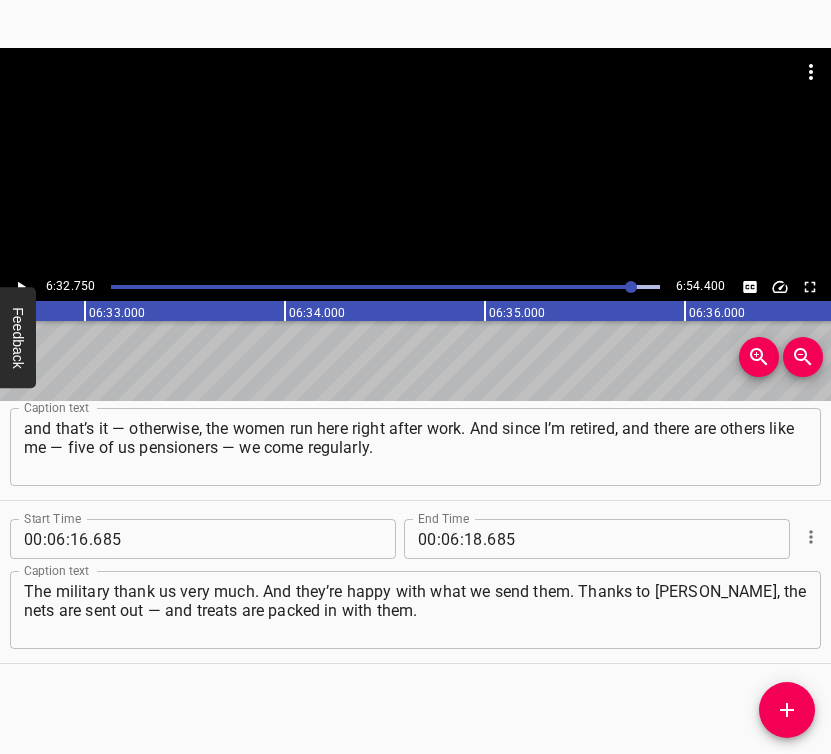 scroll, scrollTop: 0, scrollLeft: 78549, axis: horizontal 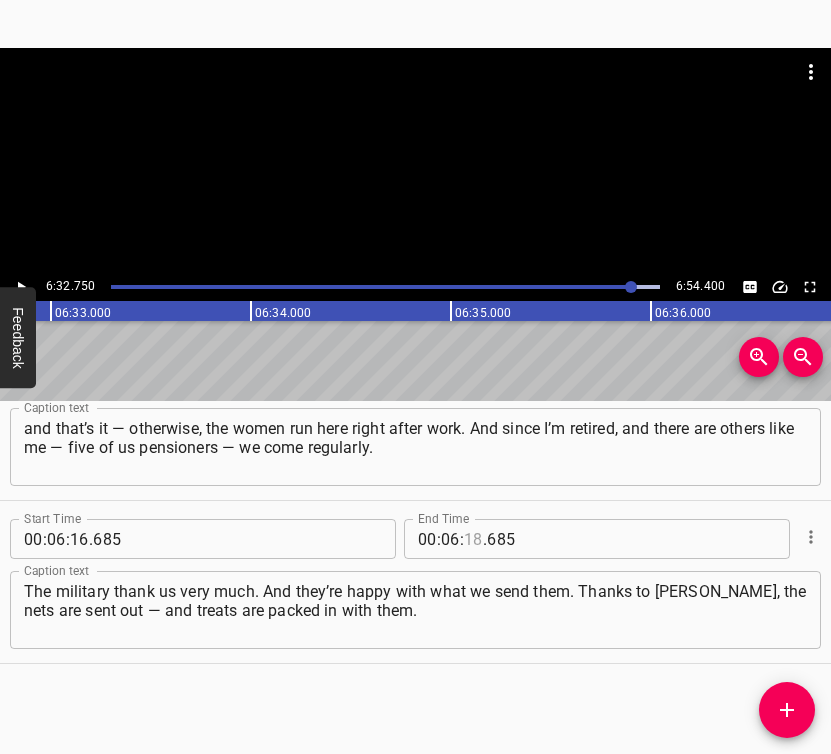 click at bounding box center [473, 539] 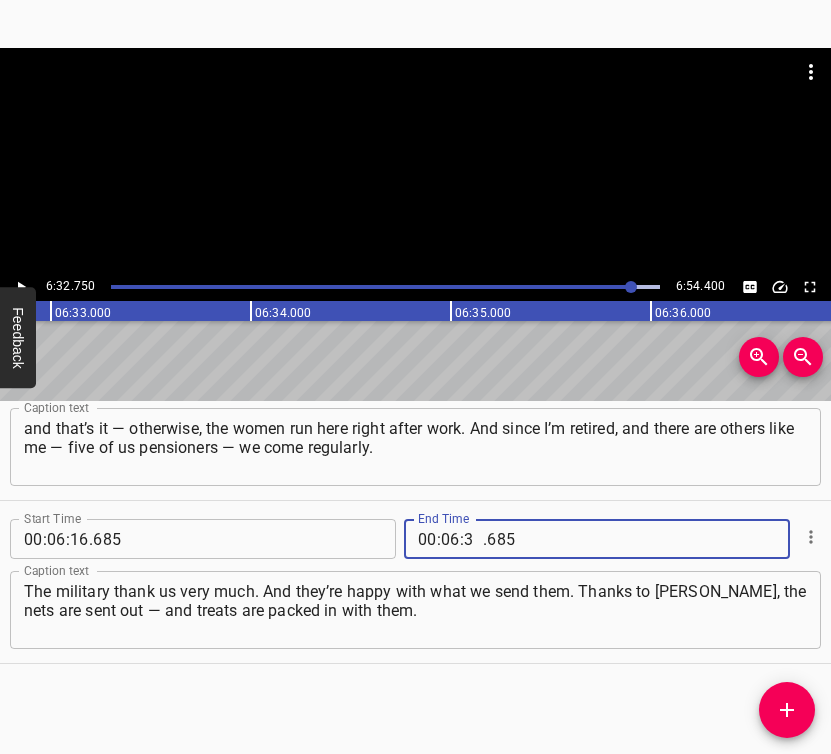 type on "32" 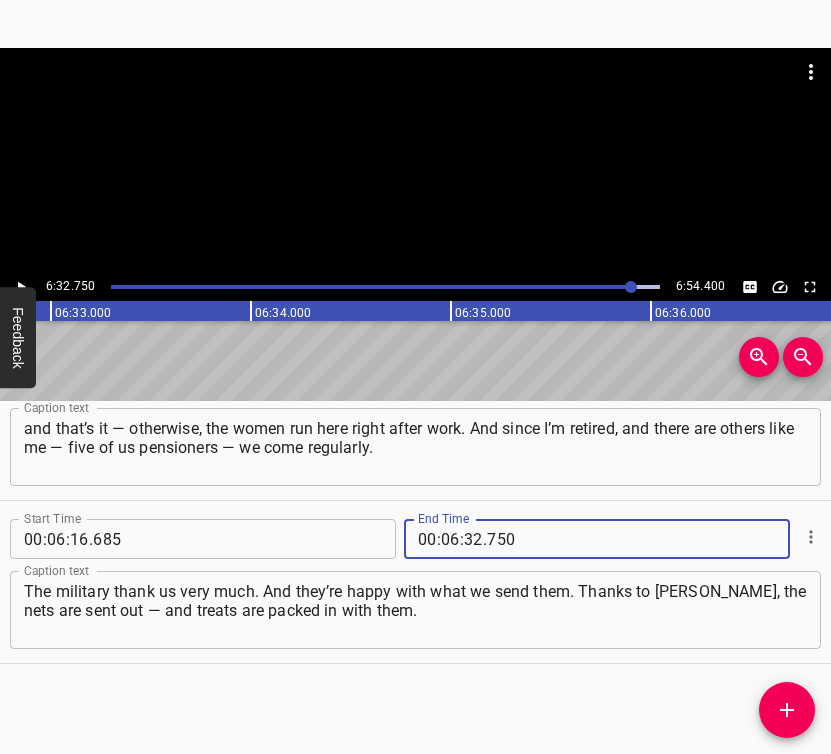 type on "750" 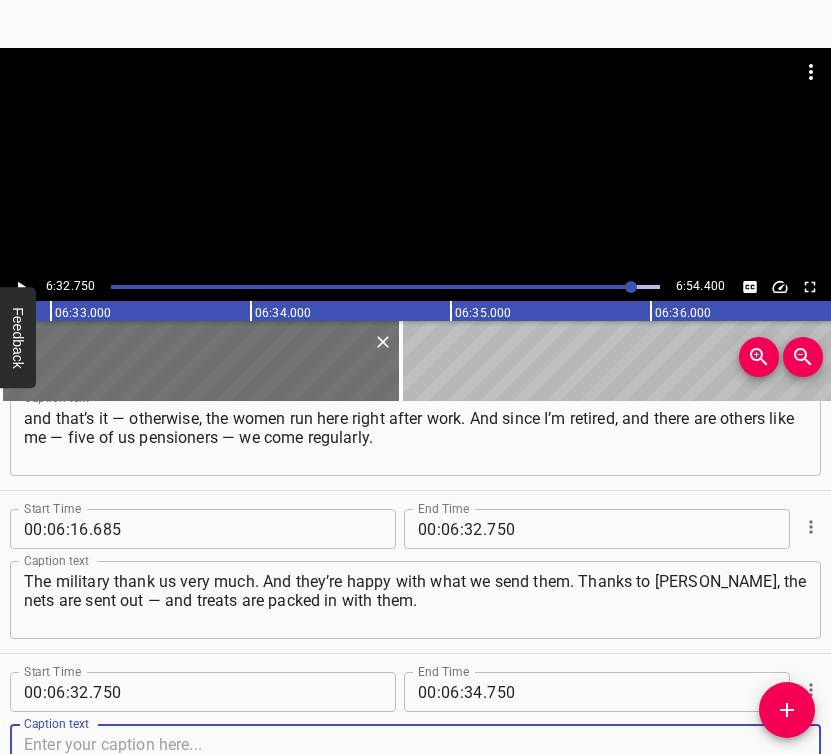 scroll, scrollTop: 4957, scrollLeft: 0, axis: vertical 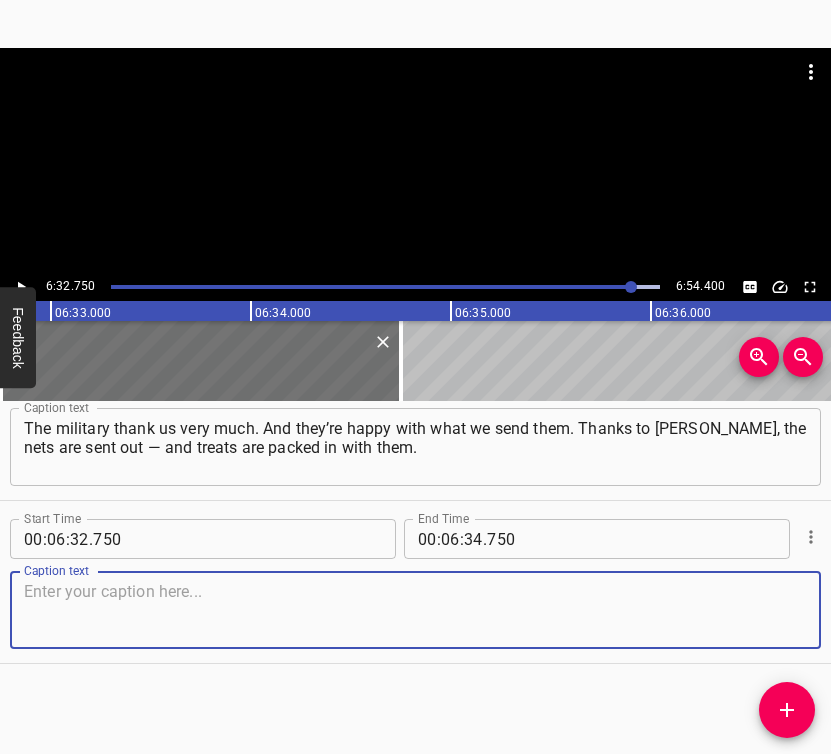 drag, startPoint x: 776, startPoint y: 617, endPoint x: 828, endPoint y: 609, distance: 52.611786 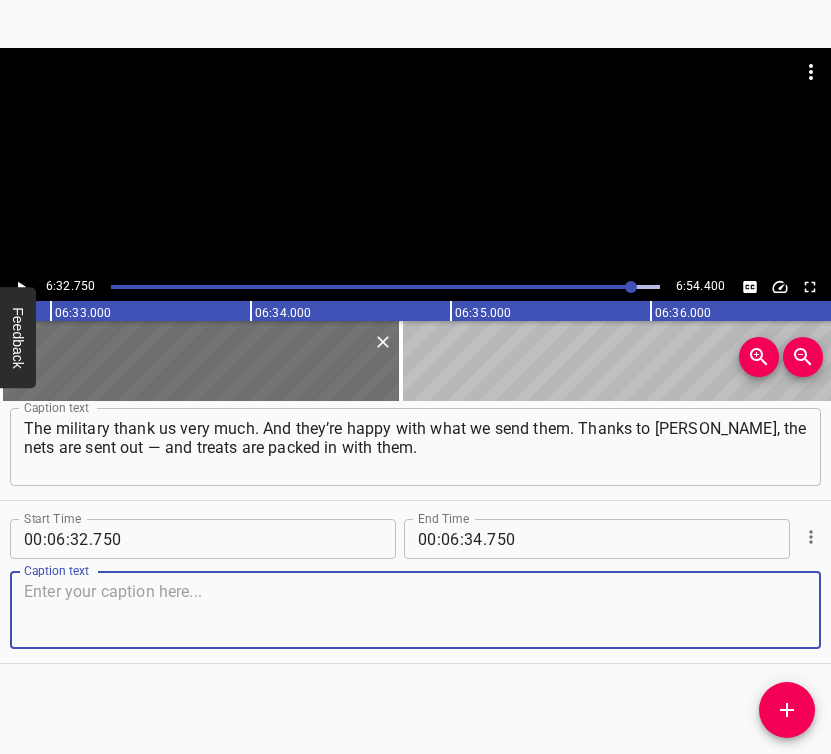 click at bounding box center (415, 610) 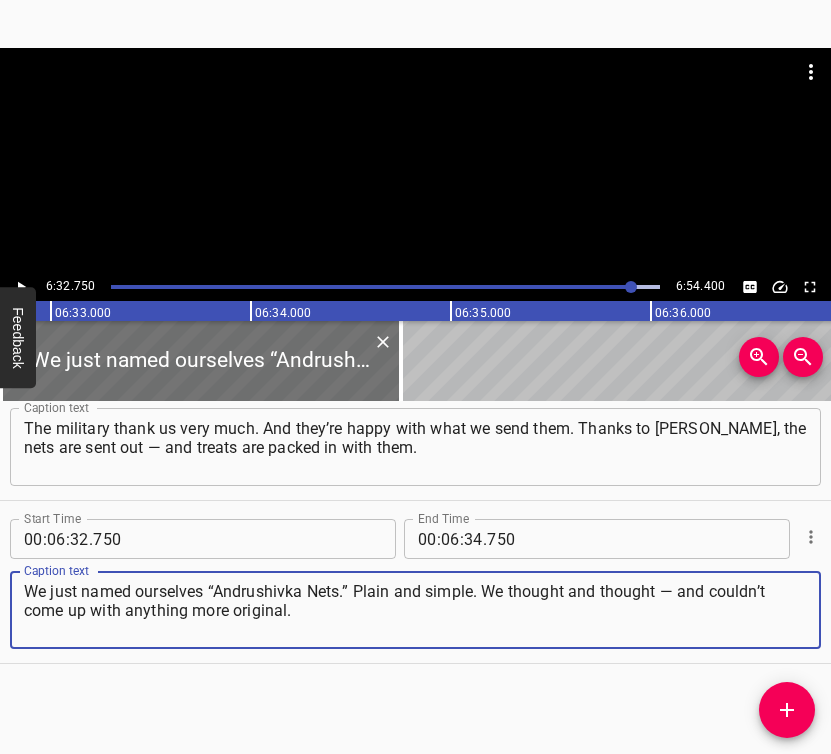 type on "We just named ourselves “Andrushivka Nets.” Plain and simple. We thought and thought — and couldn’t come up with anything more original." 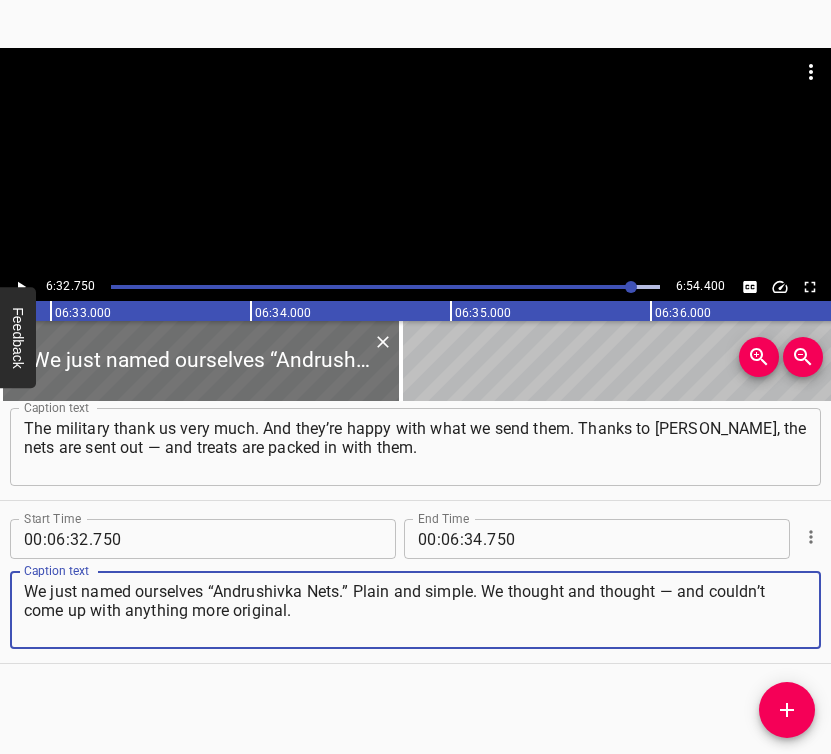 click at bounding box center (21, 287) 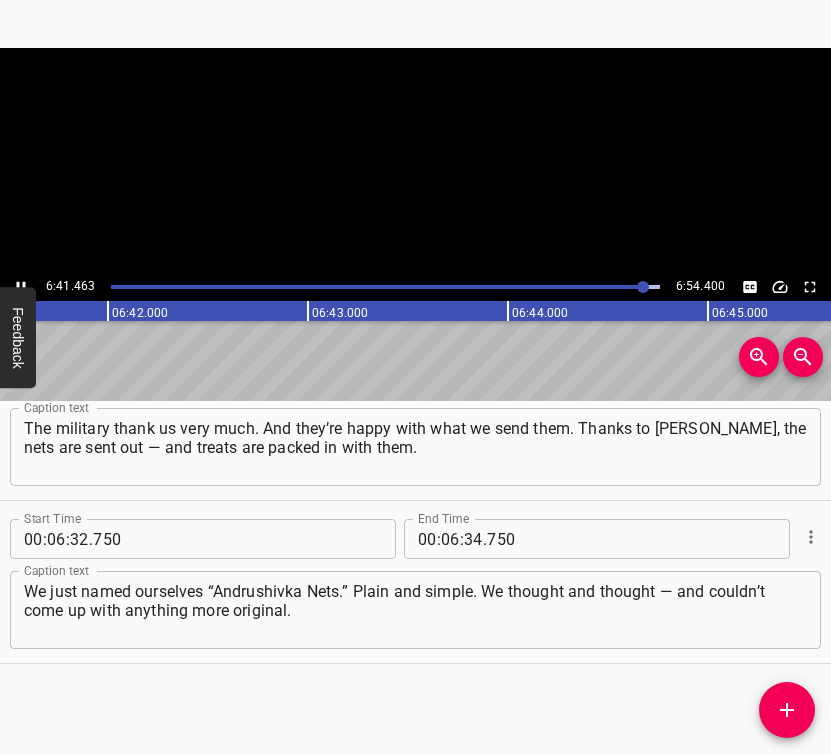 click at bounding box center [21, 287] 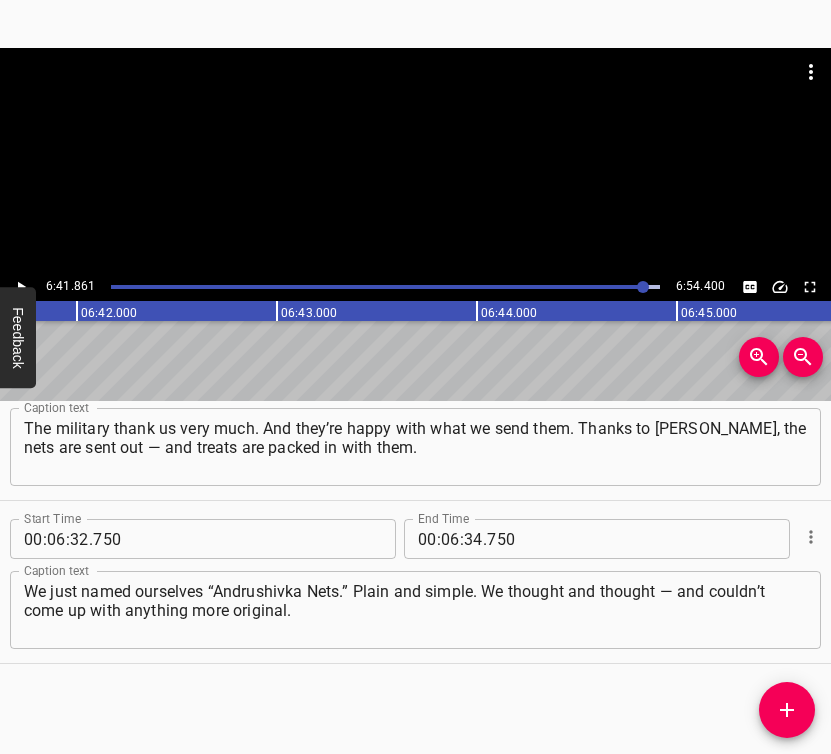 scroll, scrollTop: 0, scrollLeft: 80372, axis: horizontal 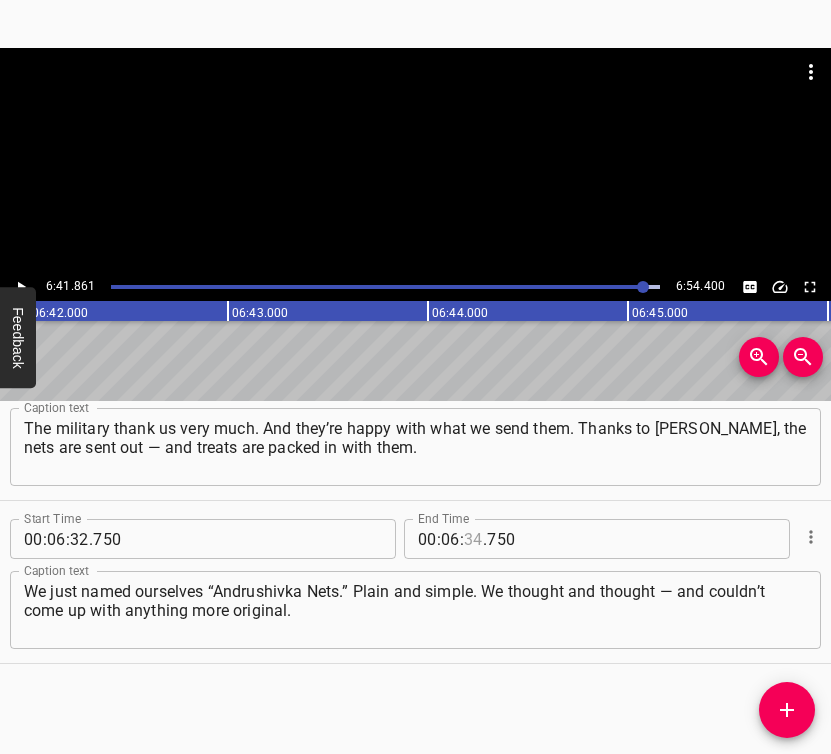 click at bounding box center (473, 539) 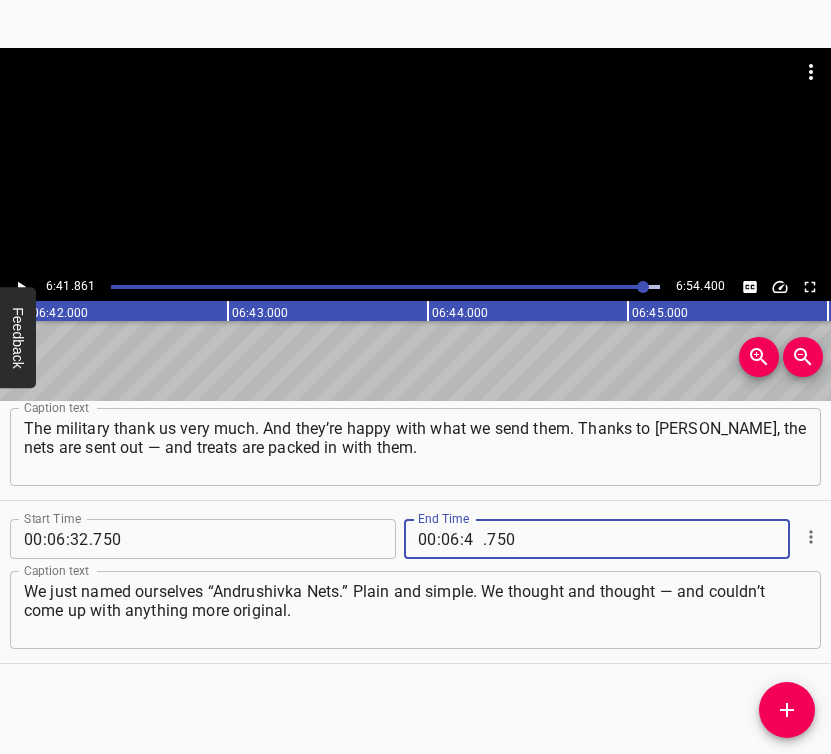 type on "41" 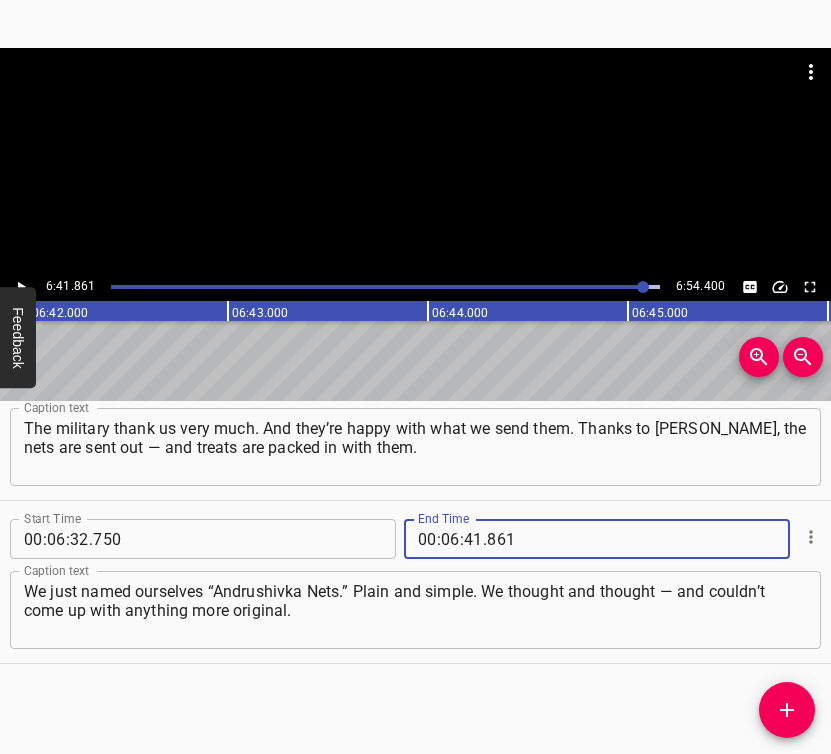 type on "861" 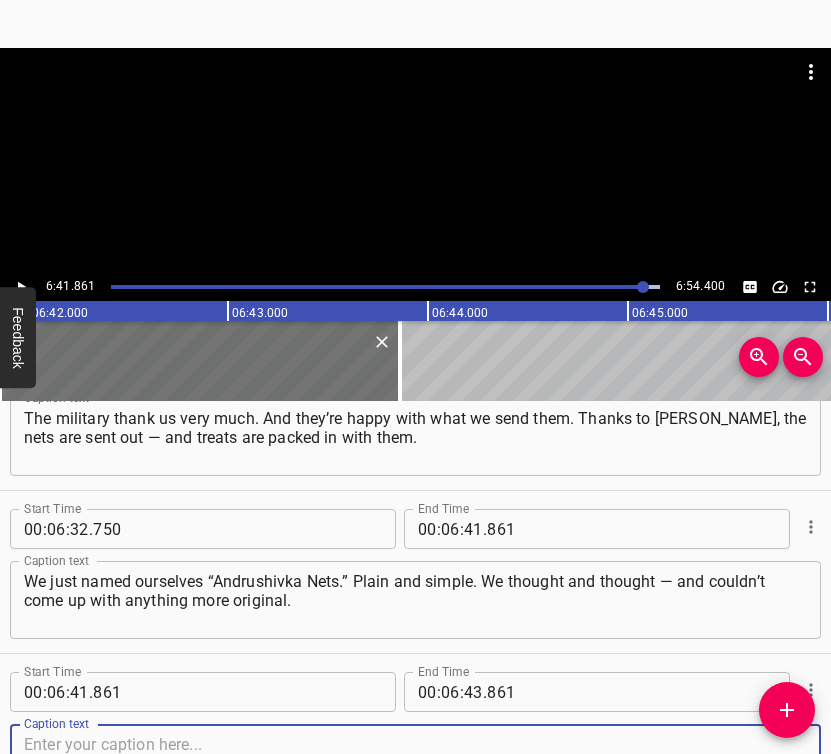 scroll, scrollTop: 5120, scrollLeft: 0, axis: vertical 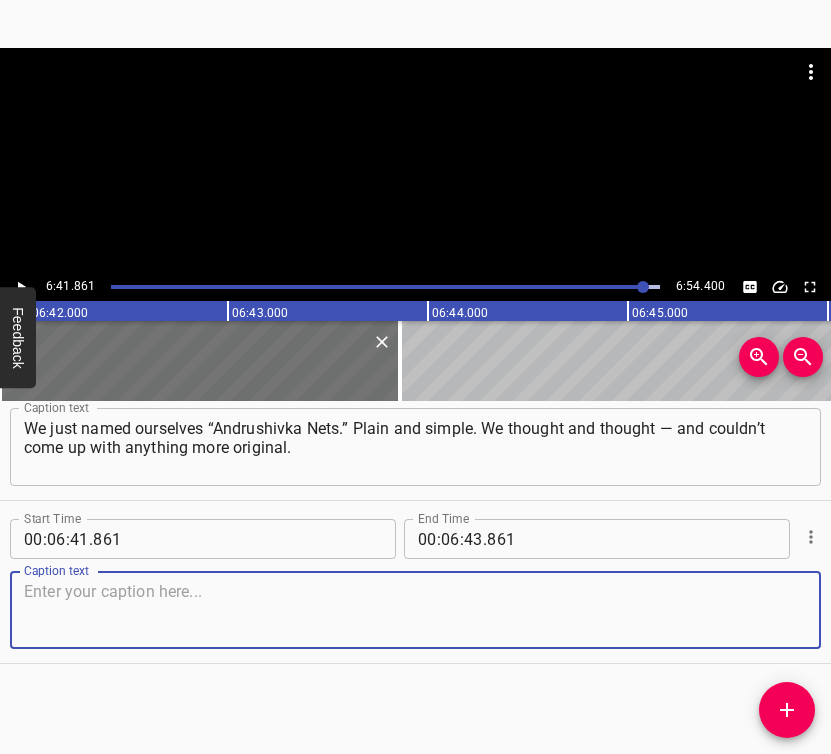 drag, startPoint x: 778, startPoint y: 608, endPoint x: 829, endPoint y: 599, distance: 51.78803 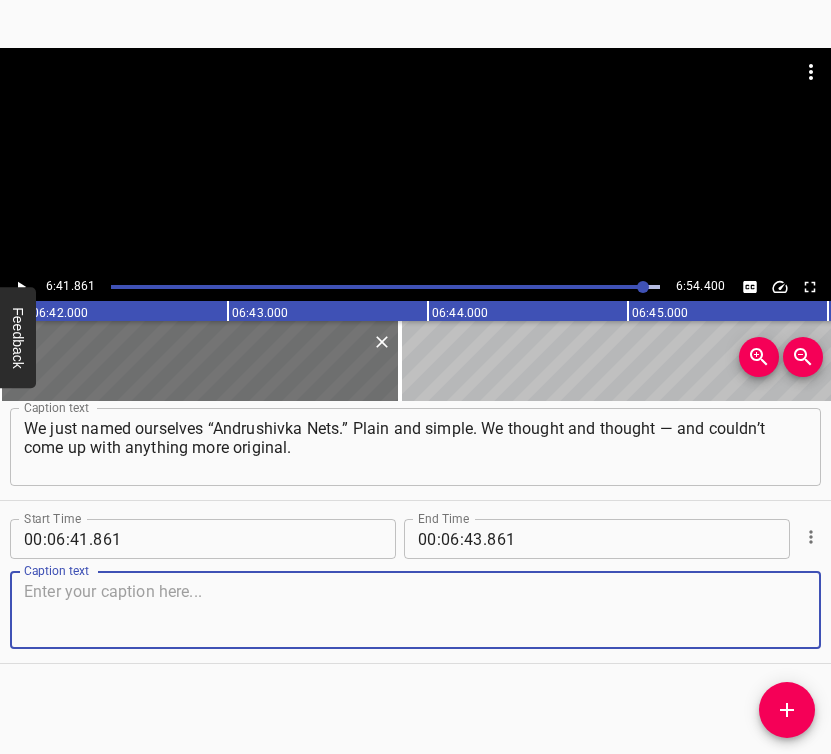 click at bounding box center (415, 610) 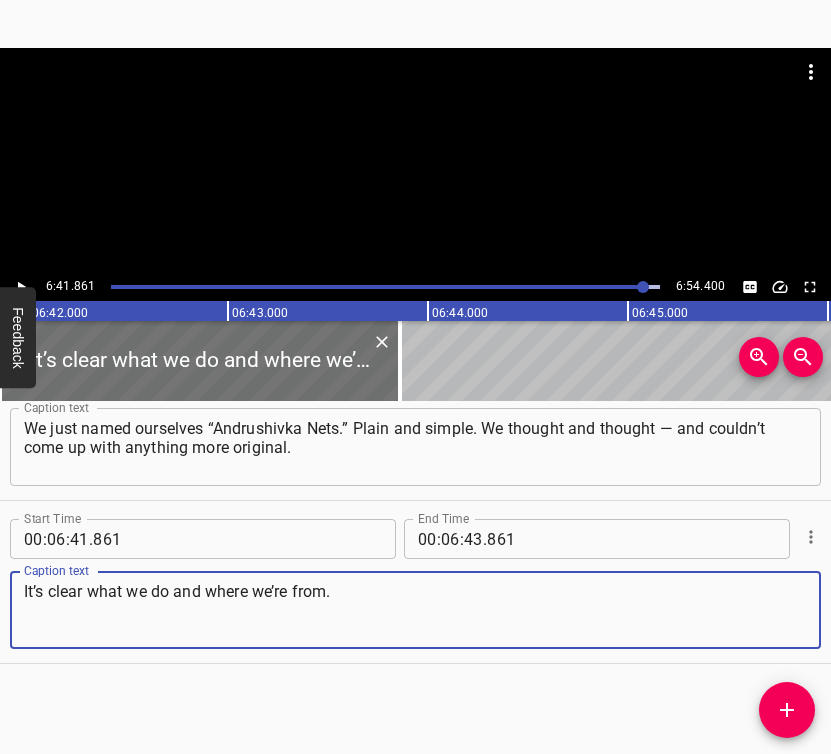type on "It’s clear what we do and where we’re from." 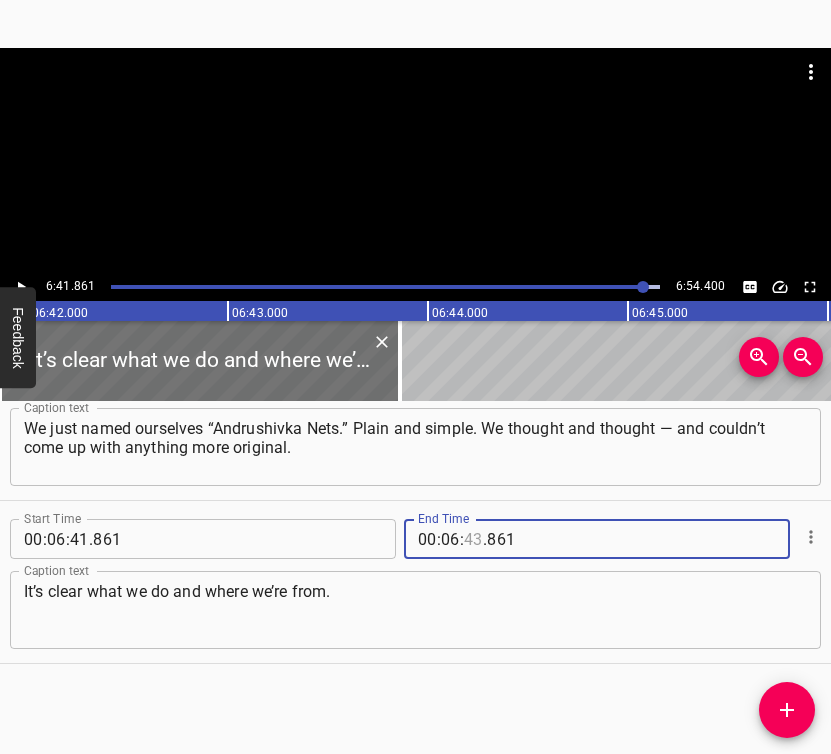 click at bounding box center (473, 539) 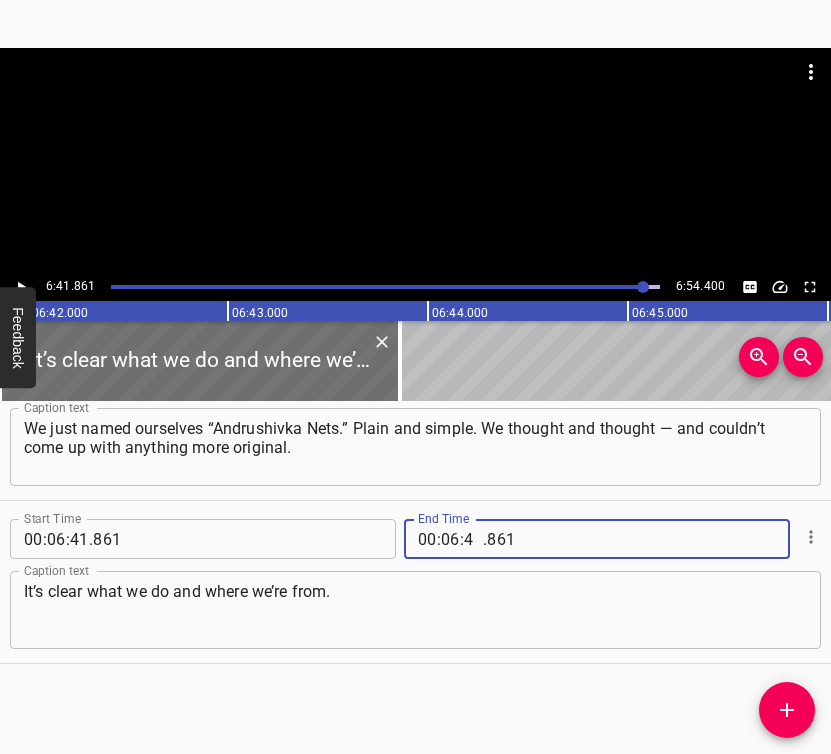type on "44" 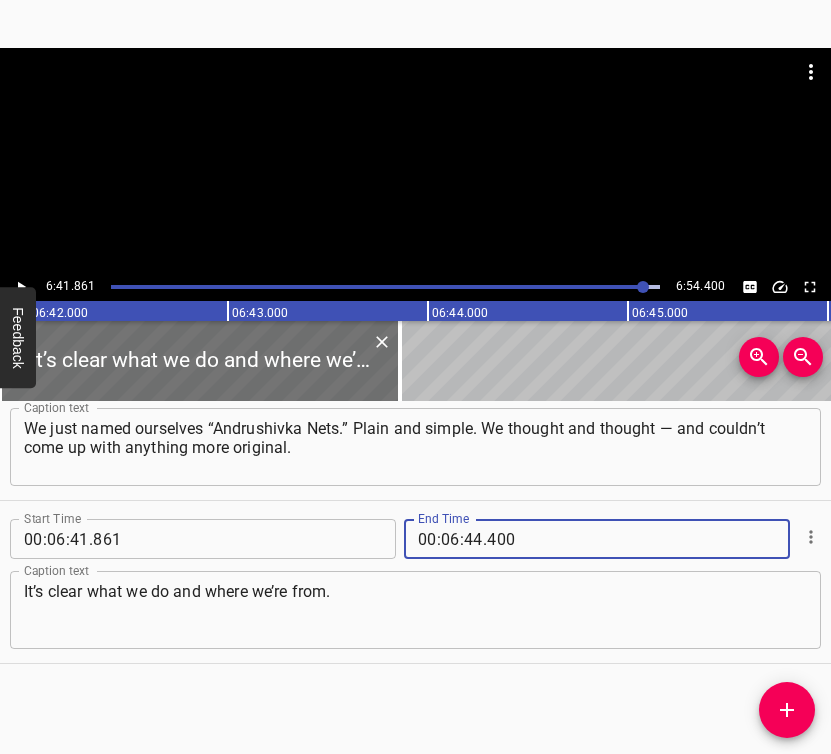 type on "400" 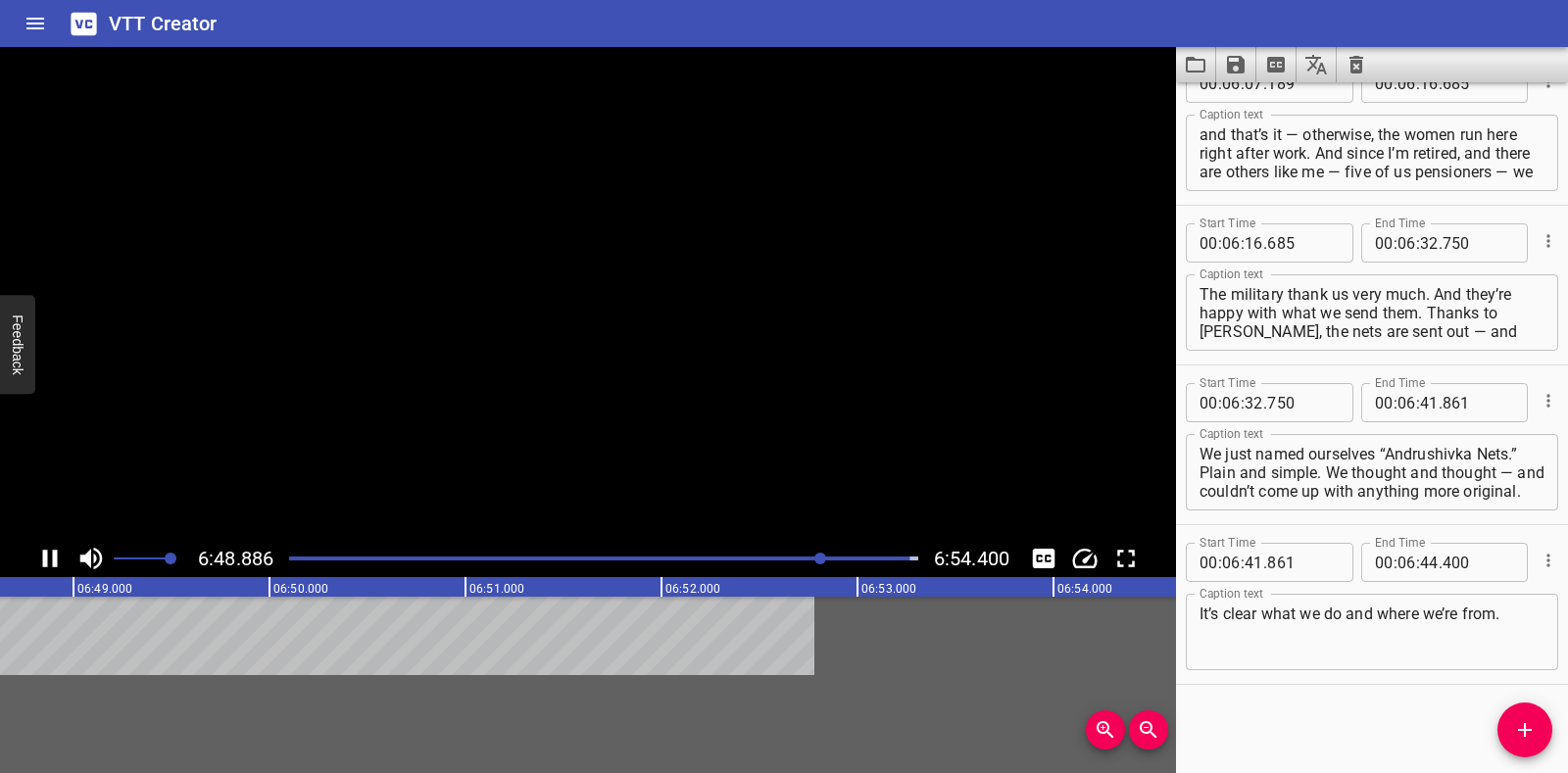 scroll, scrollTop: 0, scrollLeft: 80141, axis: horizontal 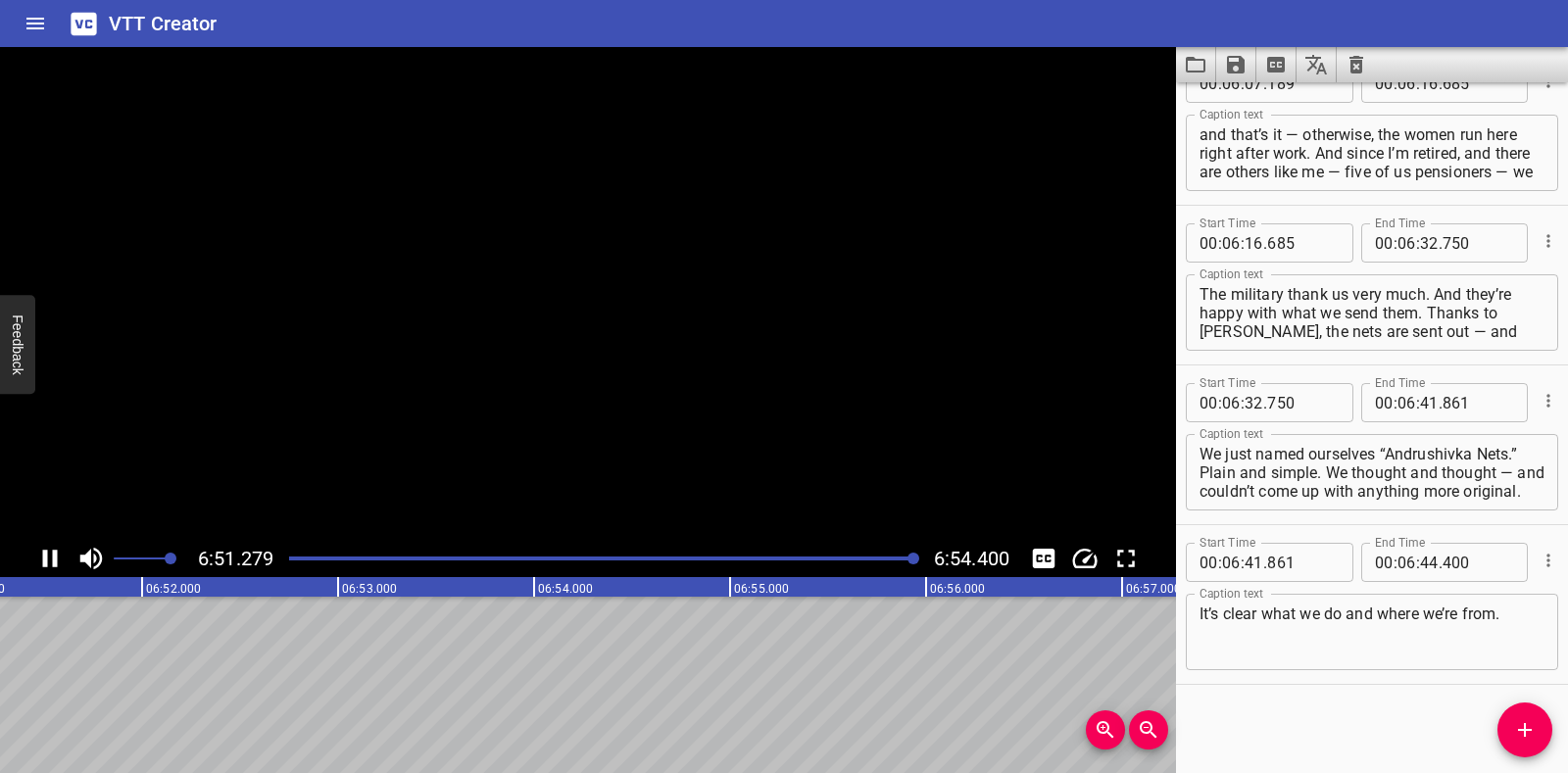 click 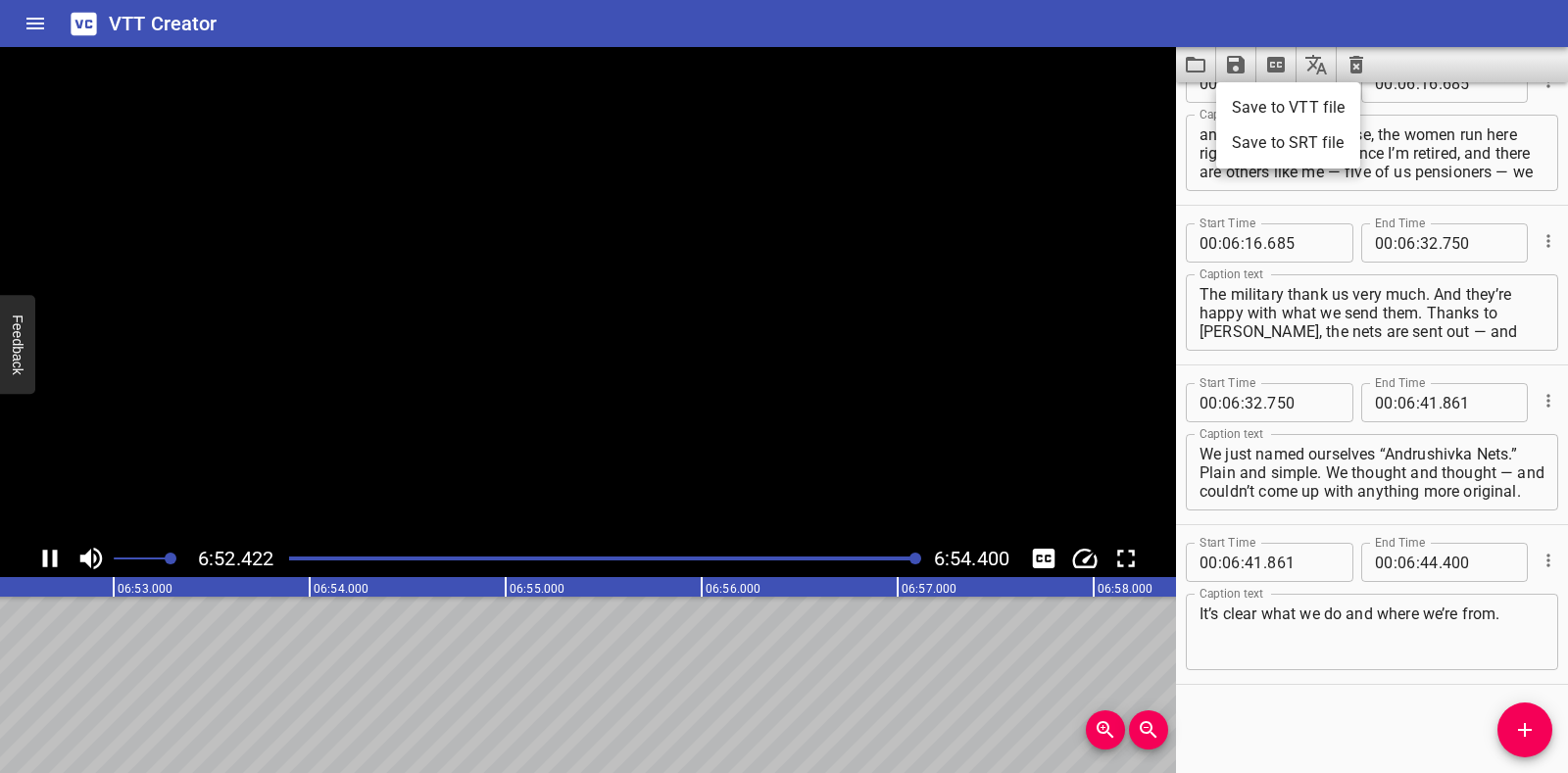 click on "Save to VTT file" at bounding box center [1288, 108] 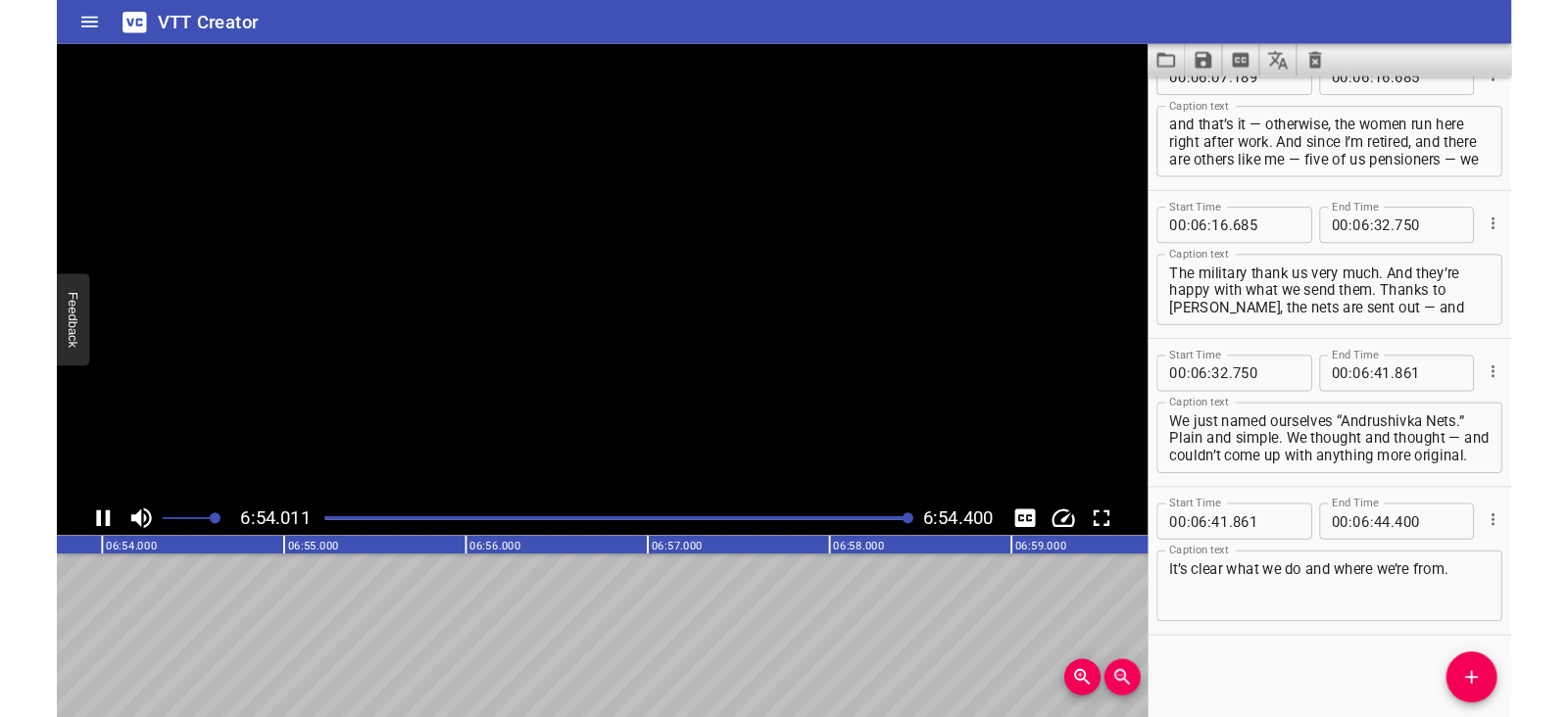 scroll, scrollTop: 0, scrollLeft: 81144, axis: horizontal 